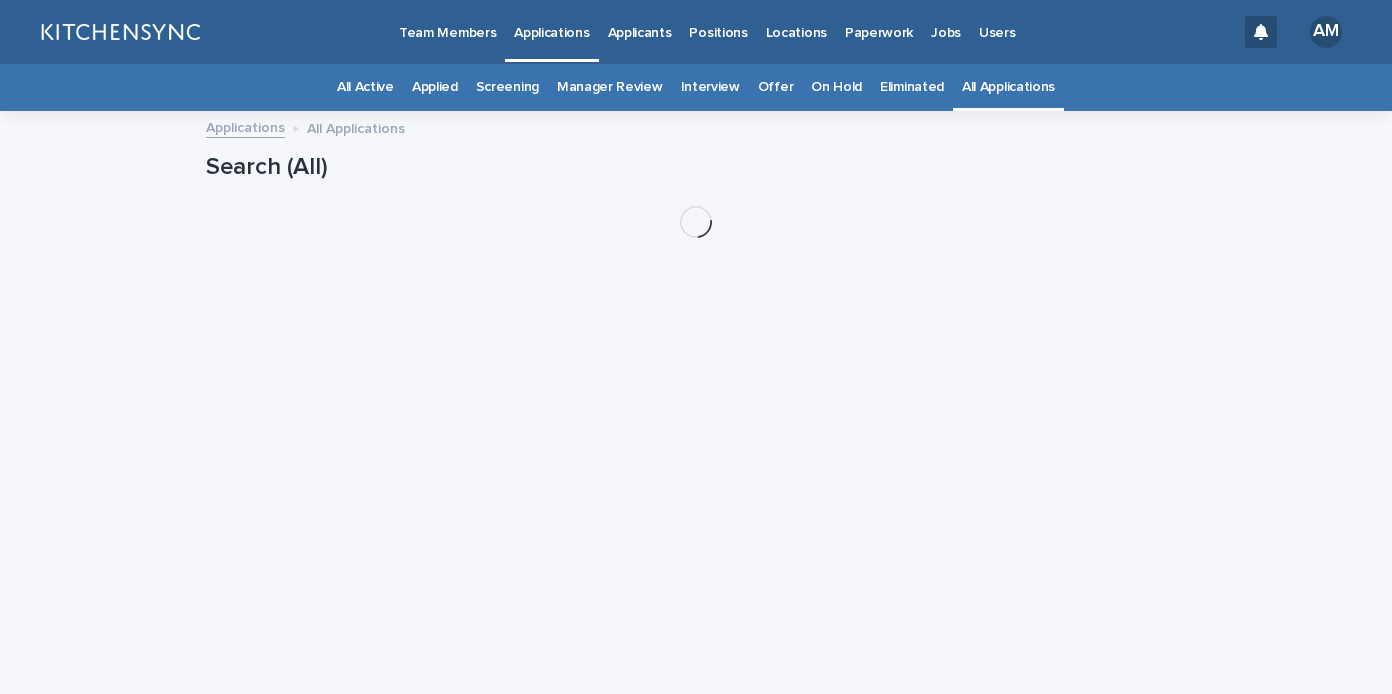 scroll, scrollTop: 0, scrollLeft: 0, axis: both 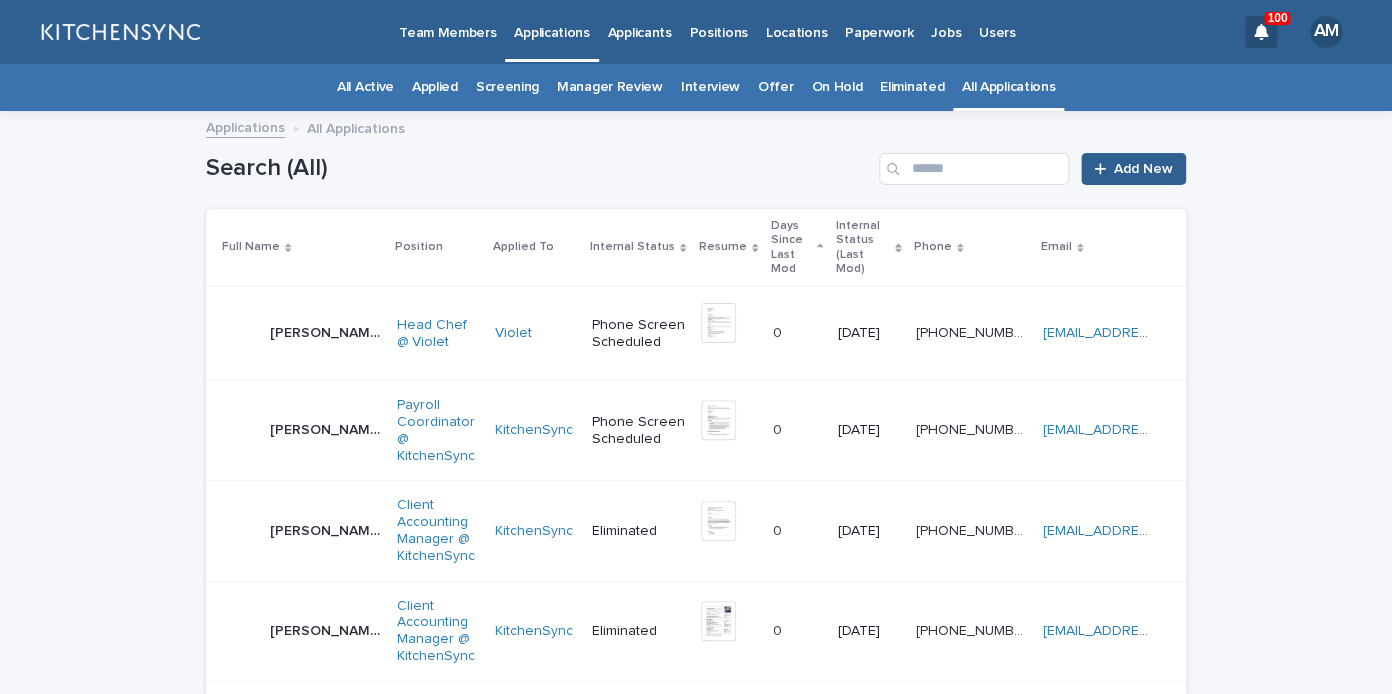 click on "Search (All) Add New" at bounding box center (696, 161) 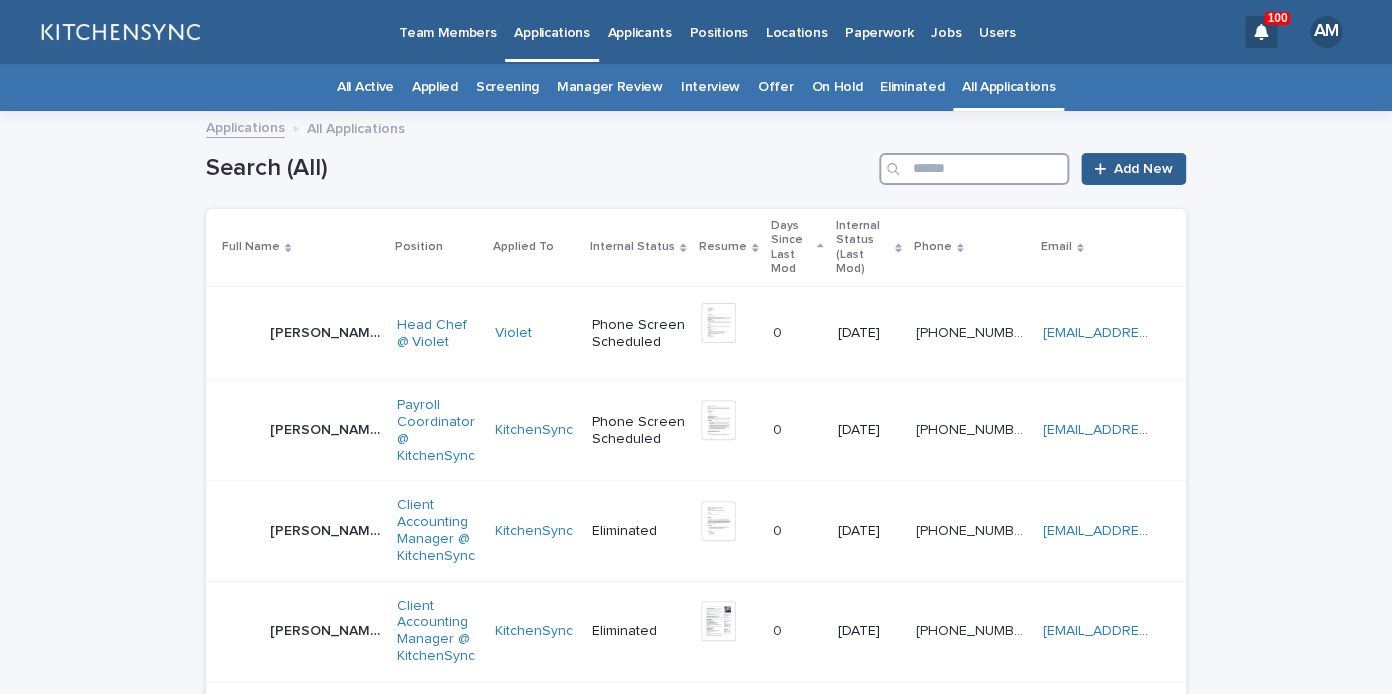 click at bounding box center [974, 169] 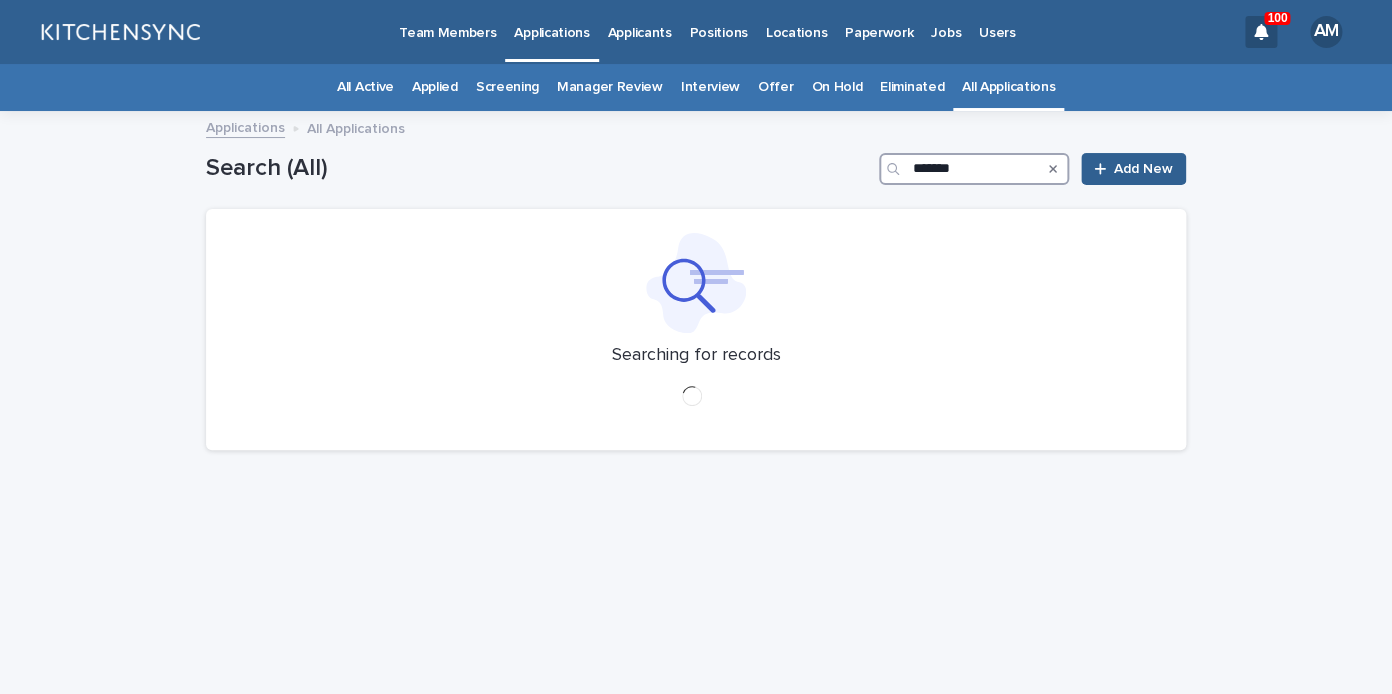type on "*******" 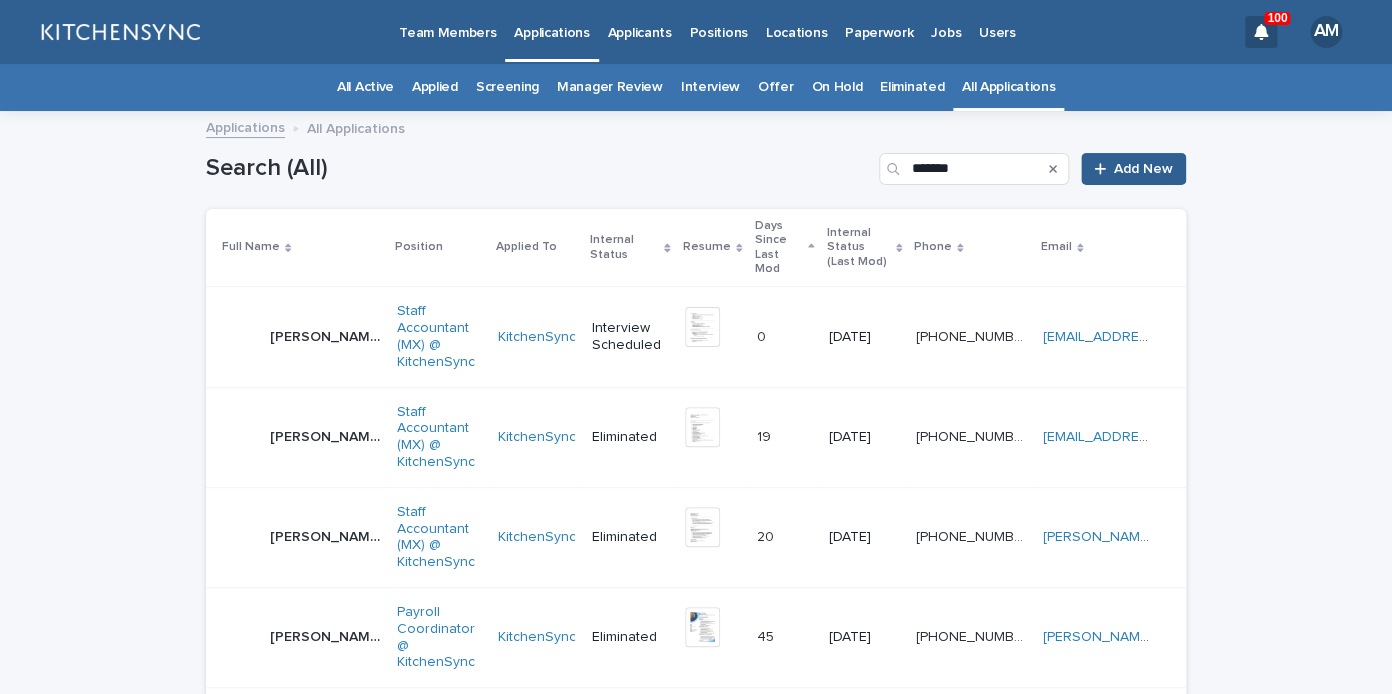 click on "Jose Antonio Alvarez Garcia Jose Antonio Alvarez Garcia" at bounding box center (325, 337) 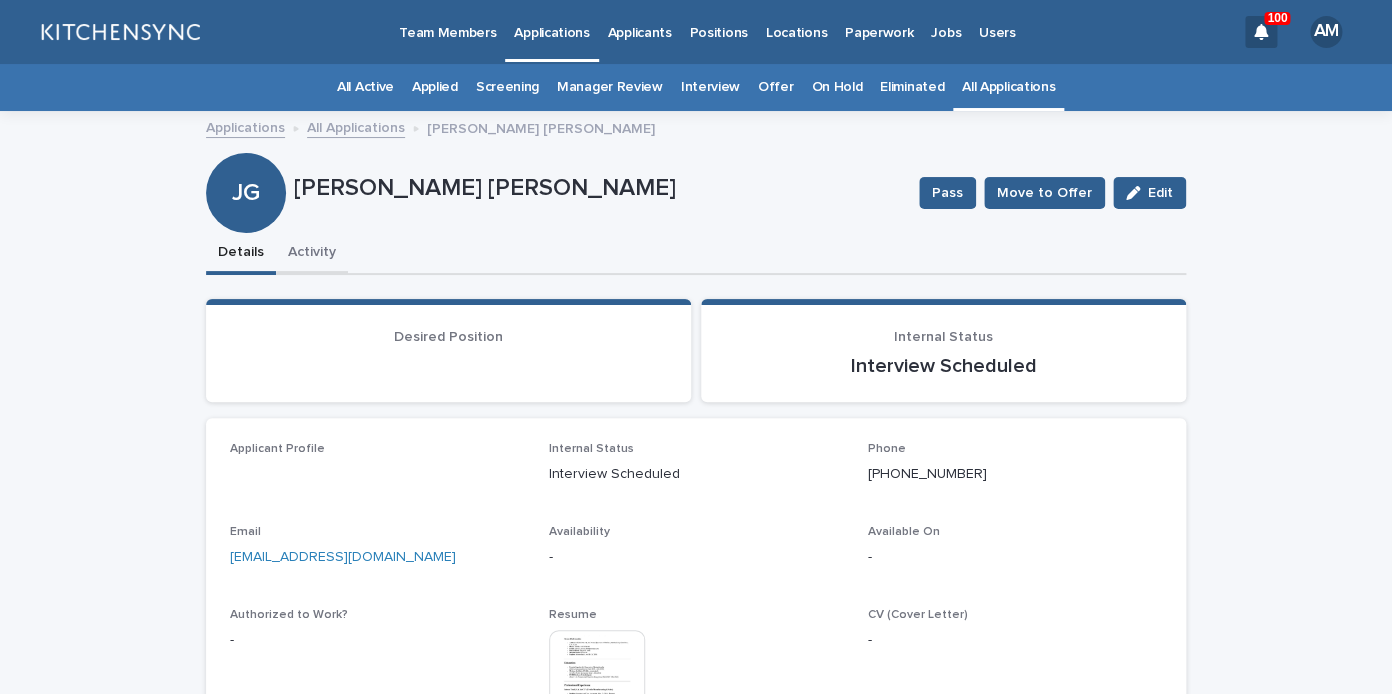 click on "Activity" at bounding box center [312, 254] 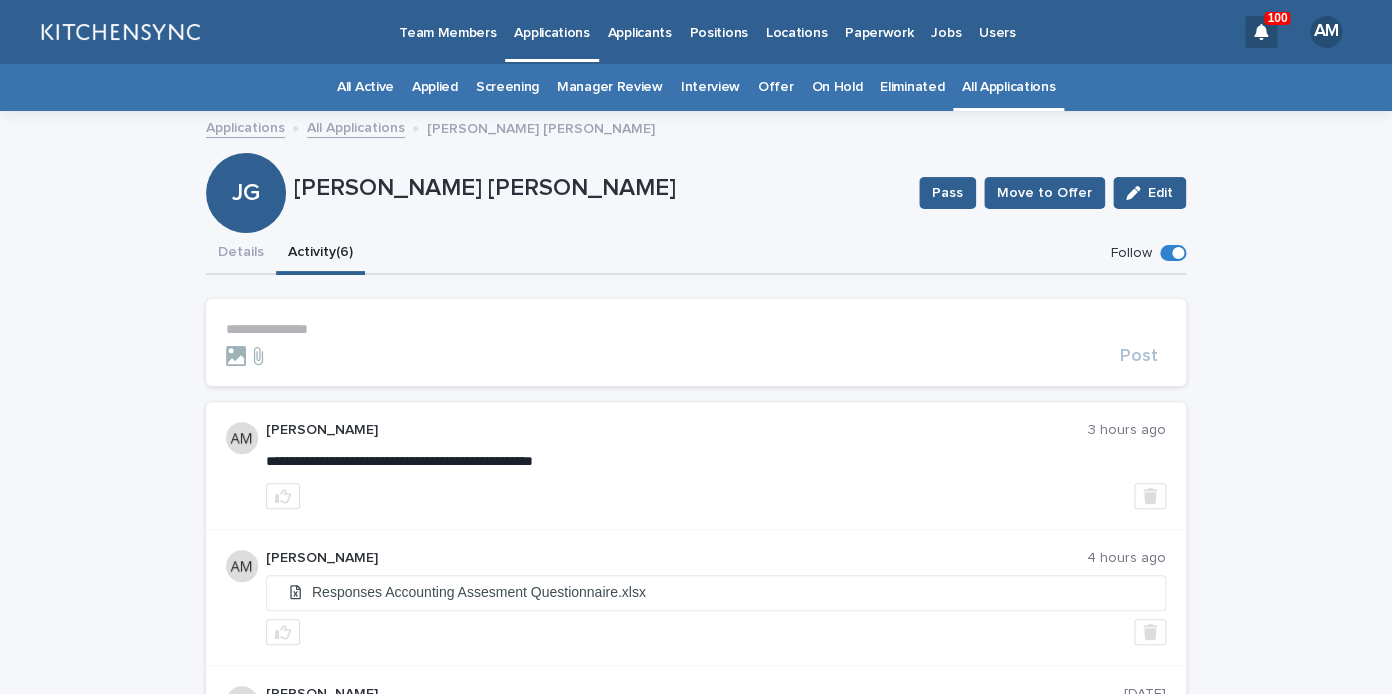 click on "**********" at bounding box center (696, 329) 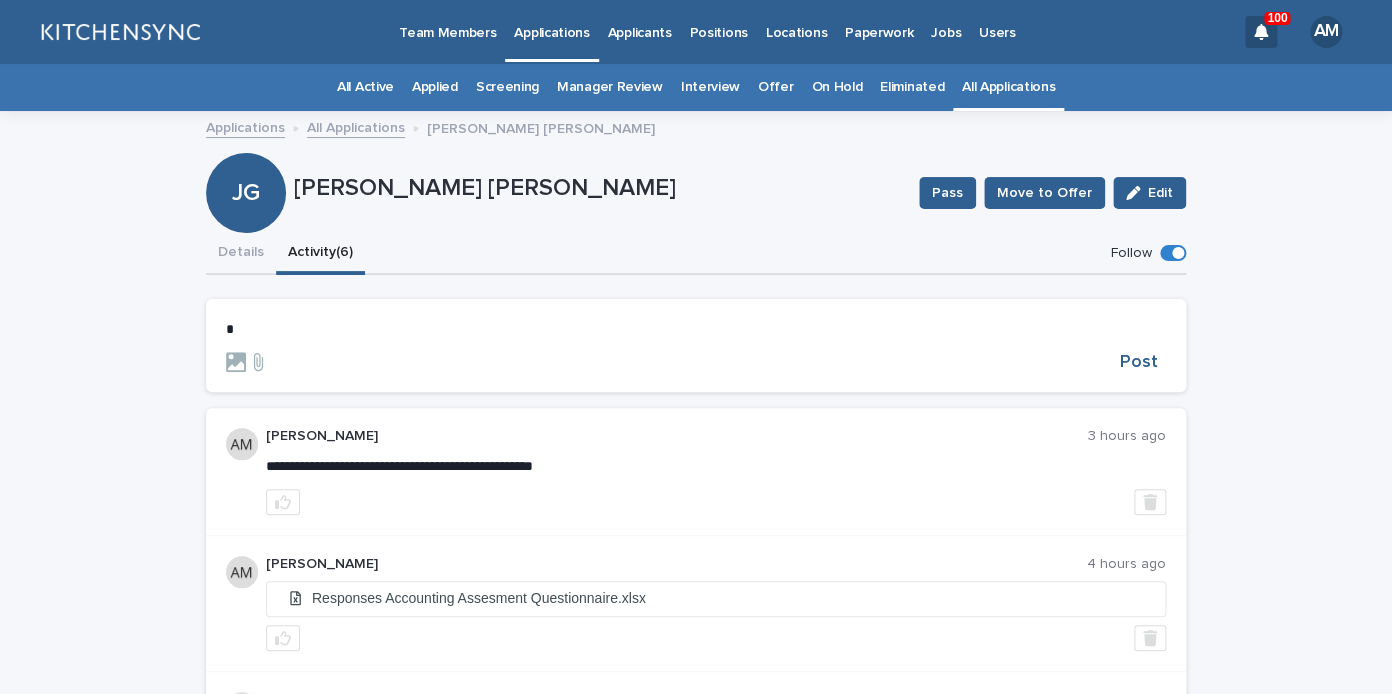 type 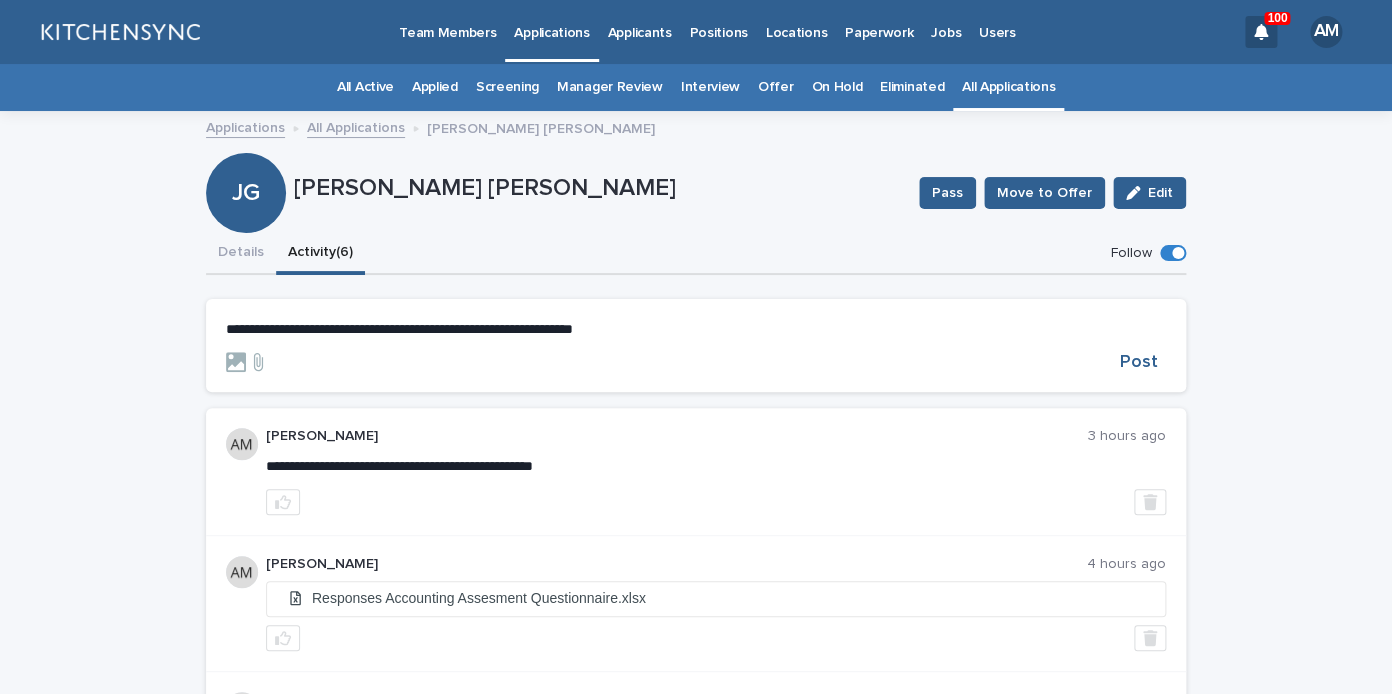 click on "**********" at bounding box center [696, 329] 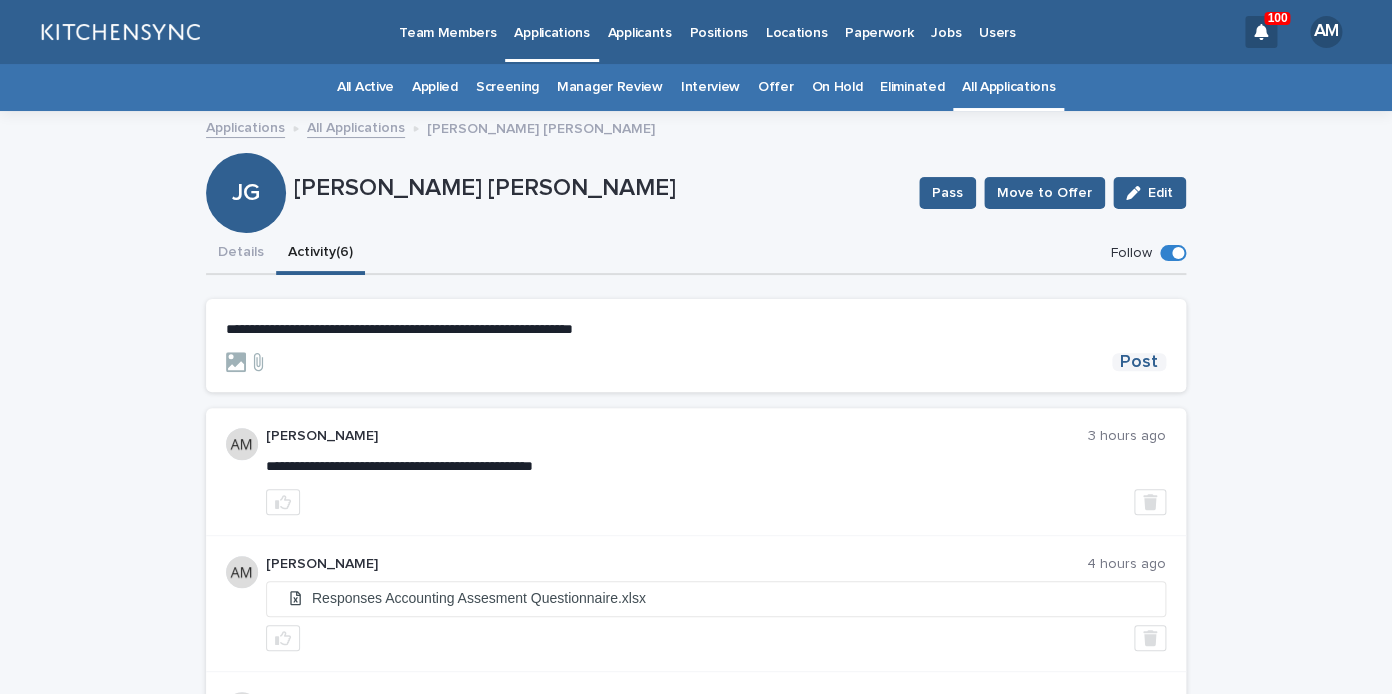 click on "Post" at bounding box center [1139, 362] 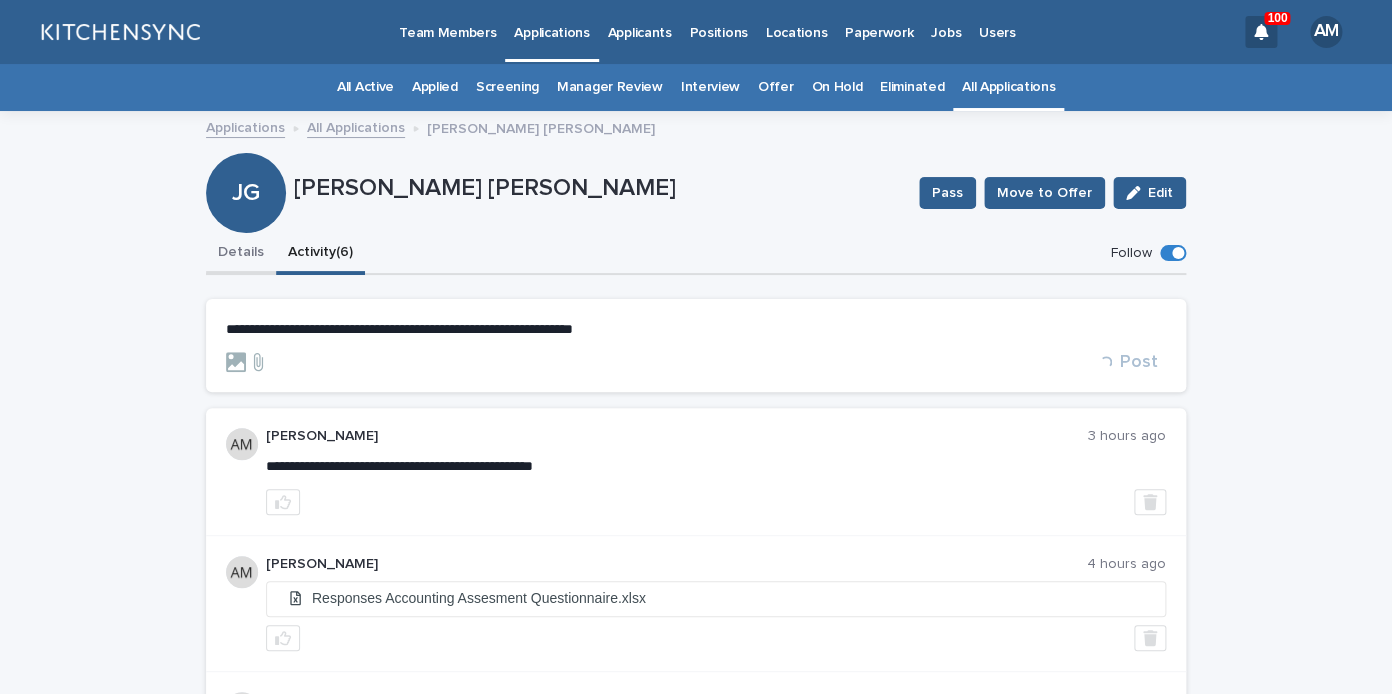 click on "Details" at bounding box center [241, 254] 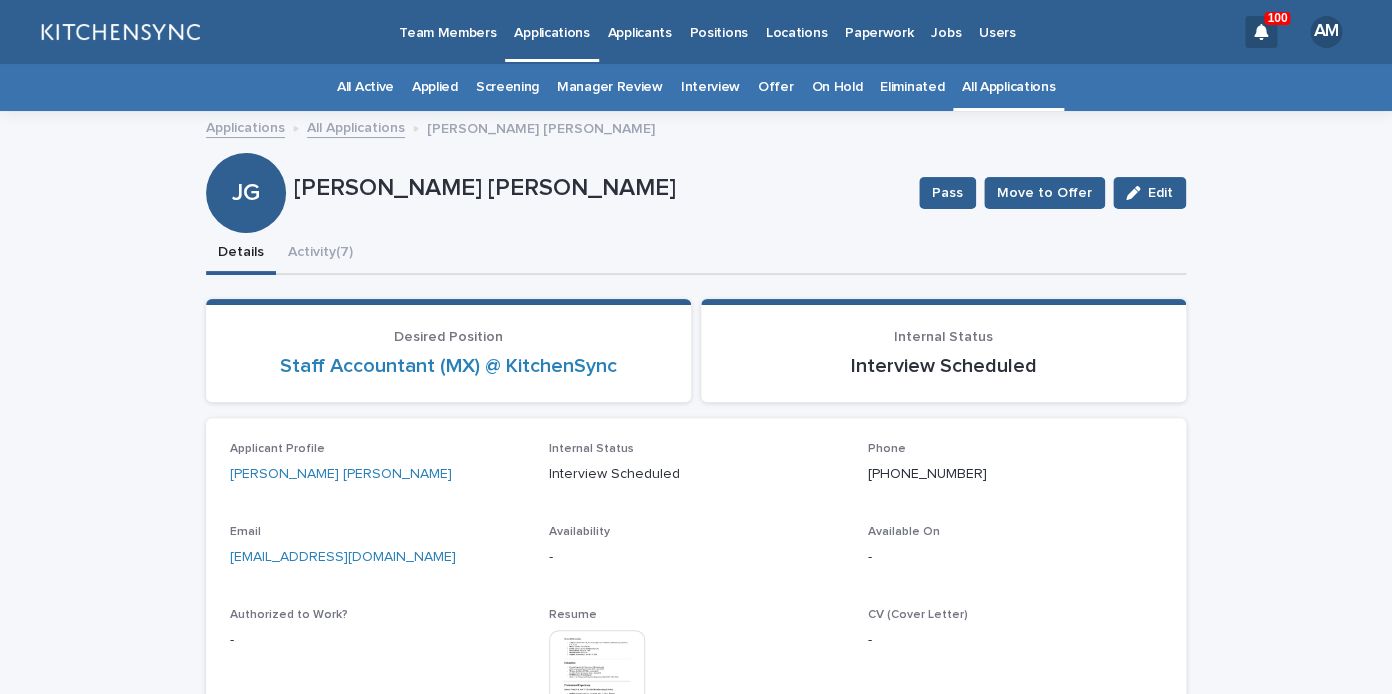 click on "All Applications" at bounding box center (1008, 87) 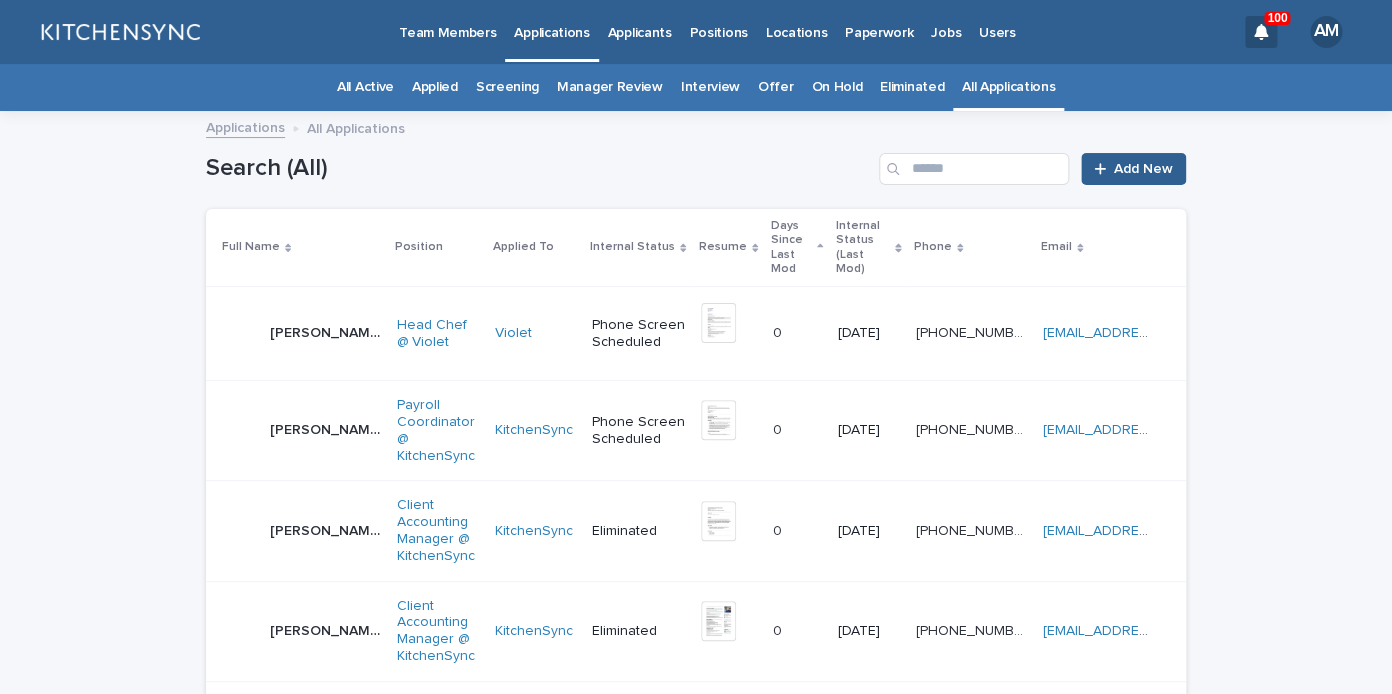 click on "Search (All) Add New" at bounding box center [696, 161] 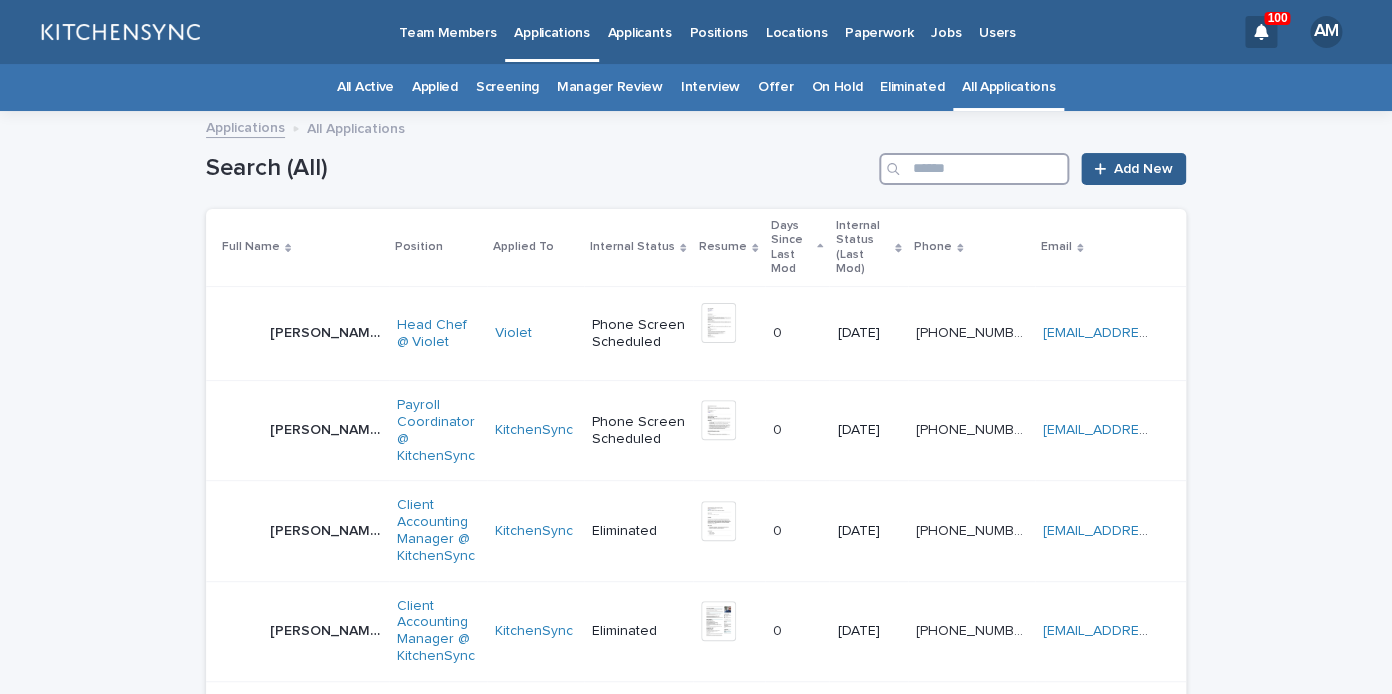 click at bounding box center [974, 169] 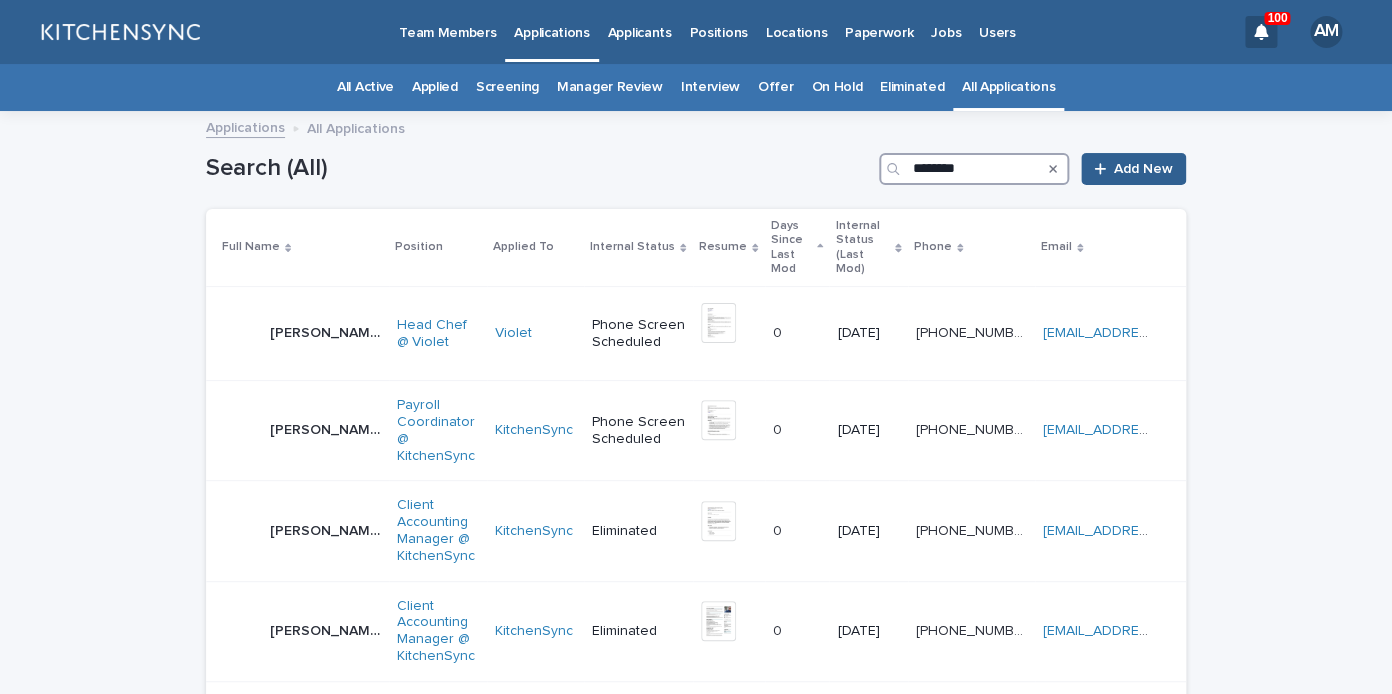 type on "********" 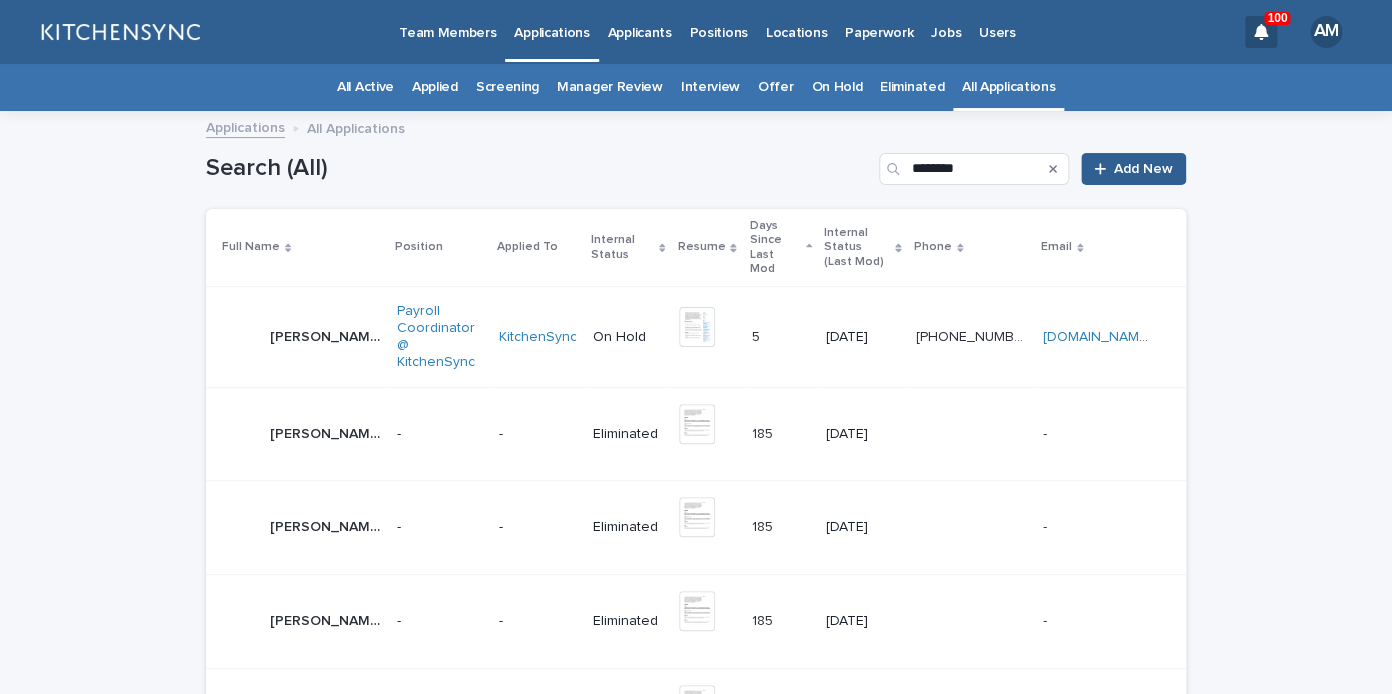 click on "Patricio Patiño Patricio Patiño" at bounding box center [297, 337] 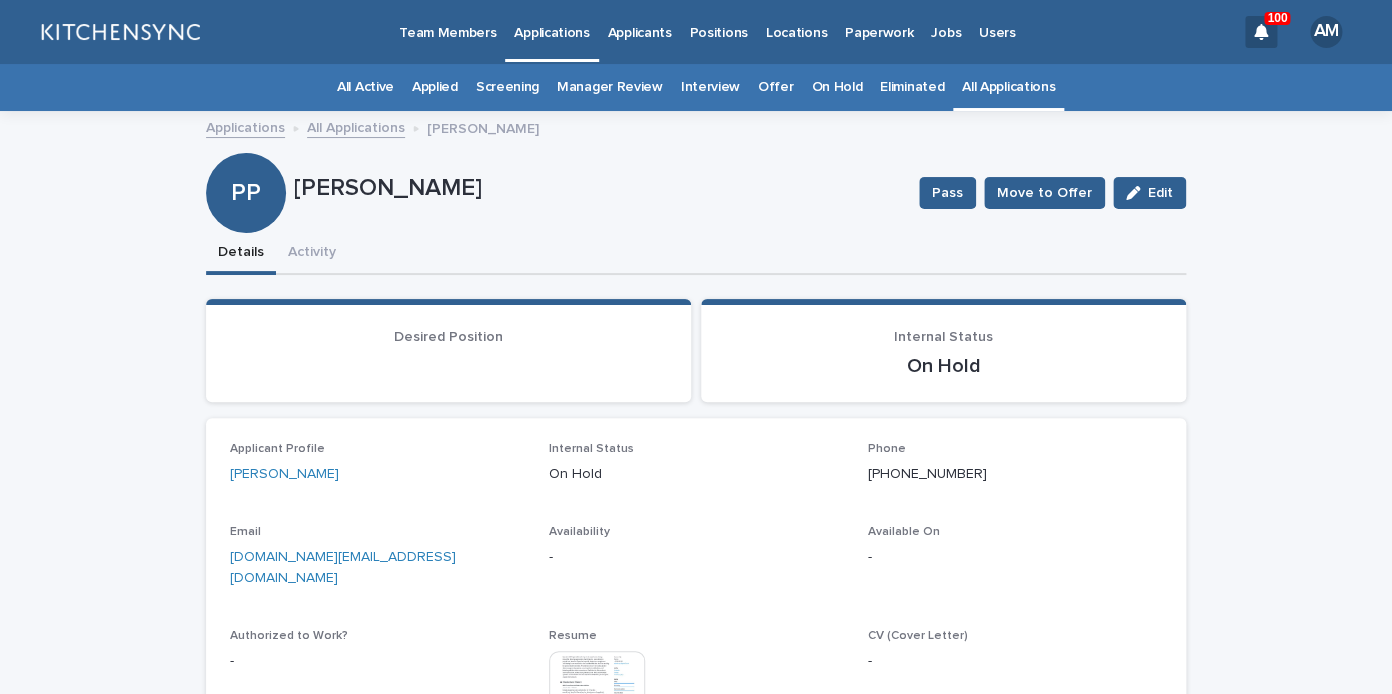 click on "Loading... Saving… Loading... Saving… Loading... Saving… Desired Position Internal Status On Hold Loading... Saving… Applicant Profile Patricio Patiño   Internal Status On Hold Phone (52) 551-612-6263 Email aelpato.ps@gmail.com Availability - Available On - Authorized to Work? - Resume This file cannot be opened Download File CV (Cover Letter) - Compensation Requirements - Count - All Applications 1 Recommend For - Loading... Saving… Loading... Saving… Application Application Date 07/01/2025 Source LinkedIn - Proactively Sourced Referred By - App Screener (Old) - Application Rating - Resume This file cannot be opened Download File Loading... Saving… Phone Screen Phone Screen Date - Phone Screener (Old) - Phone Screen Rating - Loading... Saving… Interview Interview Date - Interviewer (Old) - Interview Rating - Loading... Saving… Offer Details Loading... Saving… Onboarding Details Loading... Saving… Loading..." at bounding box center [696, 917] 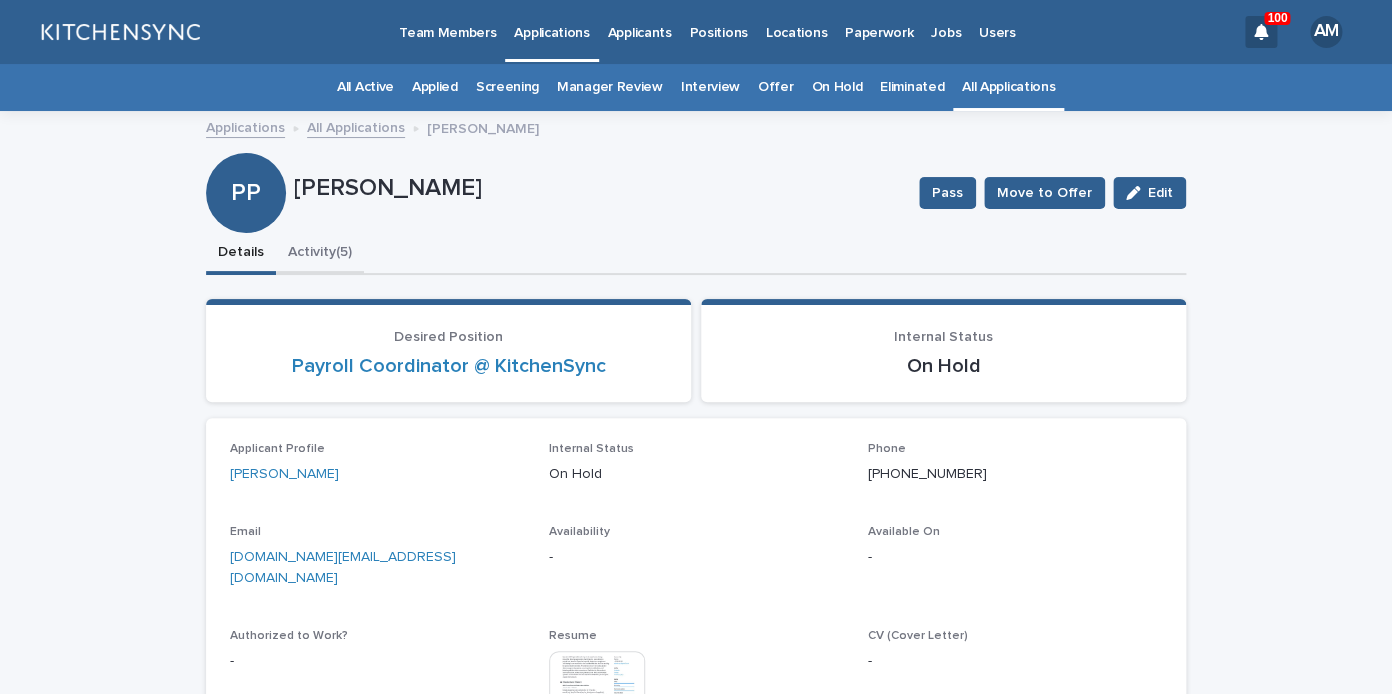 click on "Activity  (5)" at bounding box center [320, 254] 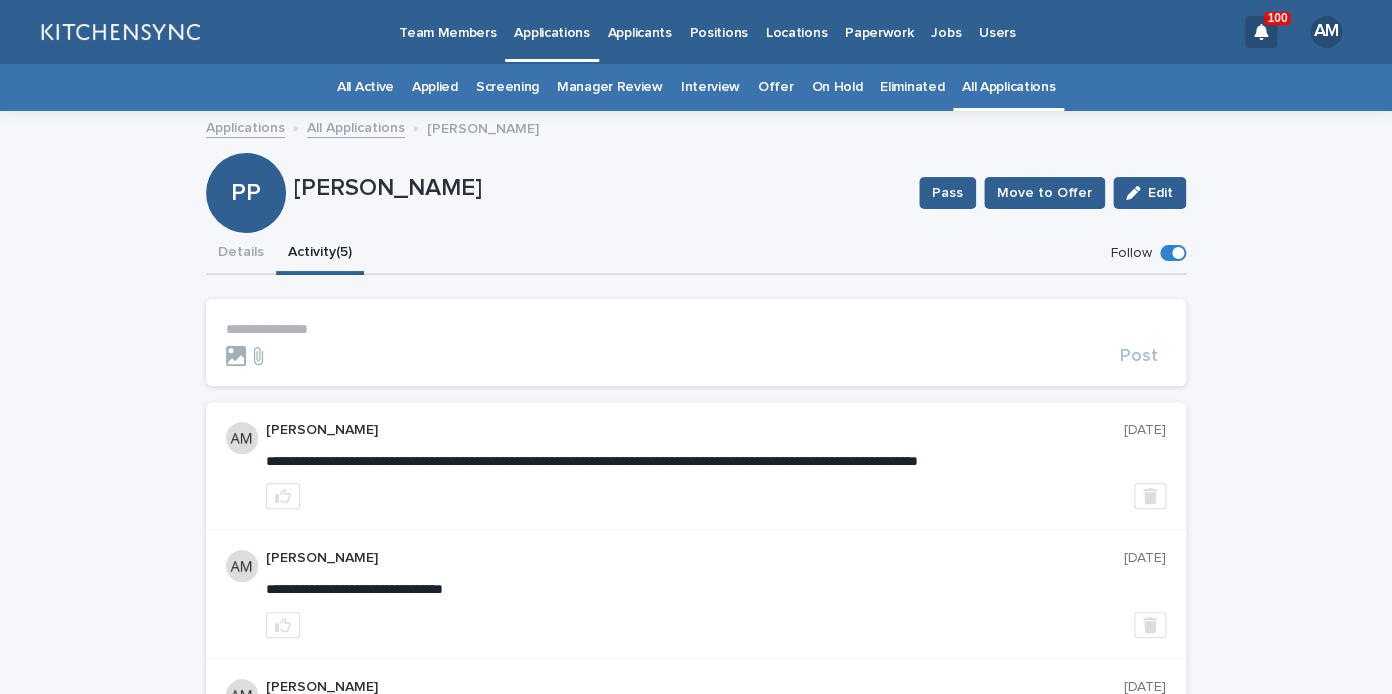 click on "**********" at bounding box center (696, 329) 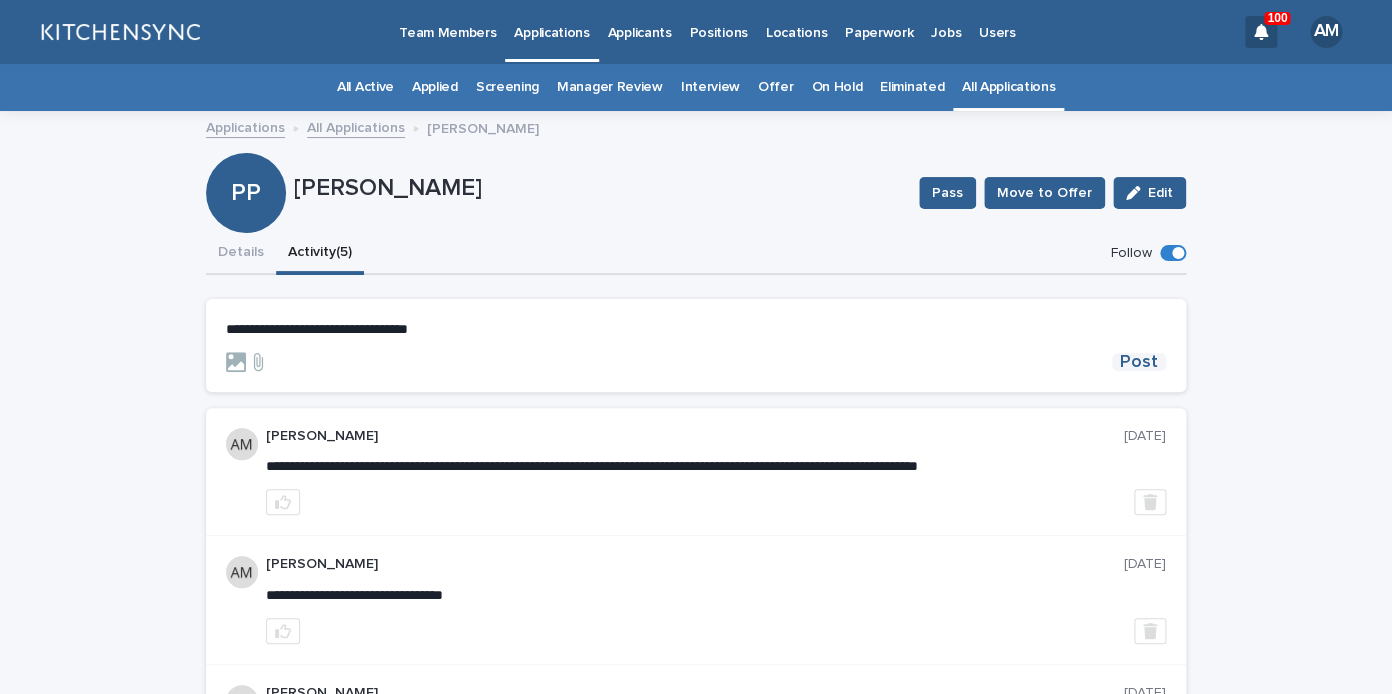click on "Post" at bounding box center [1139, 362] 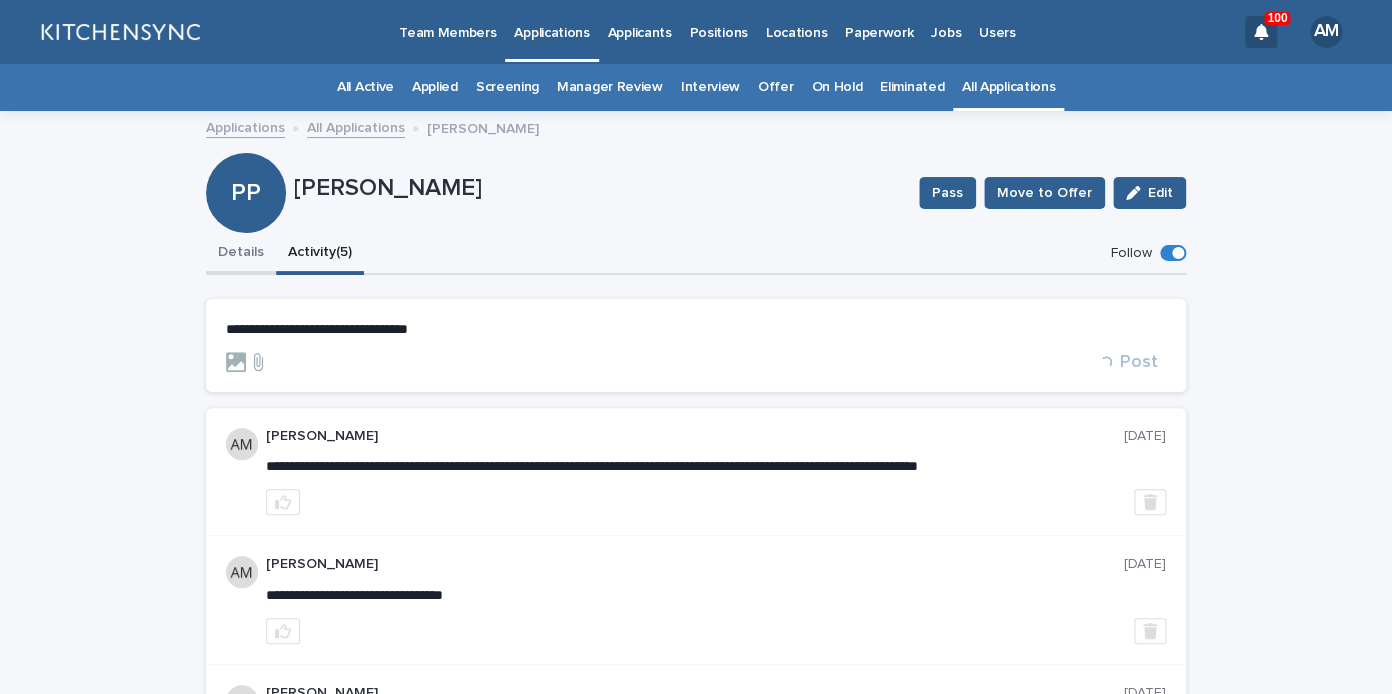 click on "Details" at bounding box center [241, 254] 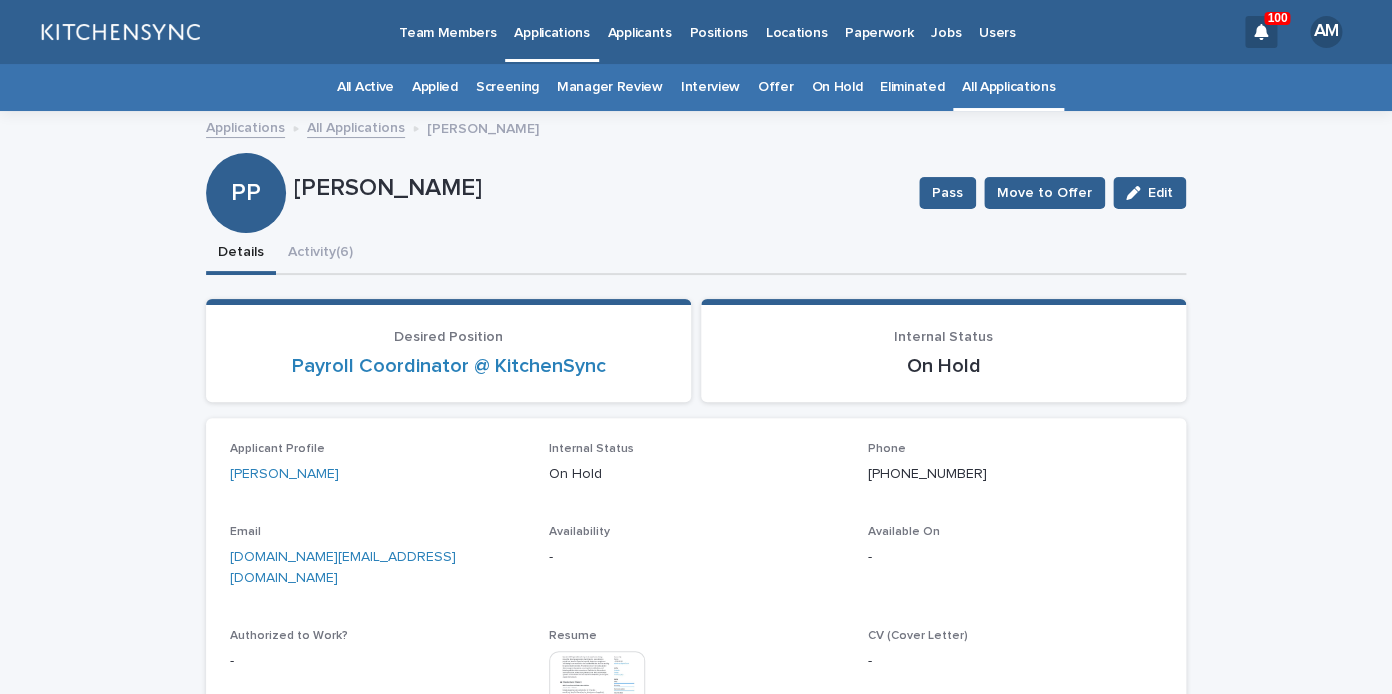 click on "Loading... Saving… Loading... Saving… Patricio Patiño Pass Move to Offer Edit PP Patricio Patiño Pass Move to Offer Edit Sorry, there was an error saving your record. Please try again. Please fill out the required fields below. Details Activity  (6) Loading... Saving… Loading... Saving… Loading... Saving… Desired Position Payroll Coordinator @ KitchenSync   Internal Status On Hold Loading... Saving… Applicant Profile Patricio Patiño   Internal Status On Hold Phone (52) 551-612-6263 Email aelpato.ps@gmail.com Availability - Available On - Authorized to Work? - Resume This file cannot be opened Download File CV (Cover Letter) - Compensation Requirements - Count - All Applications 1 Recommend For - Loading... Saving… Loading... Saving… Application Application Date 07/01/2025 Source LinkedIn - Proactively Sourced Referred By - App Screener (Old) - Application Rating - Resume This file cannot be opened Download File Loading... Saving… Phone Screen Phone Screen Date - Phone Screener (Old) - - -" at bounding box center (696, 861) 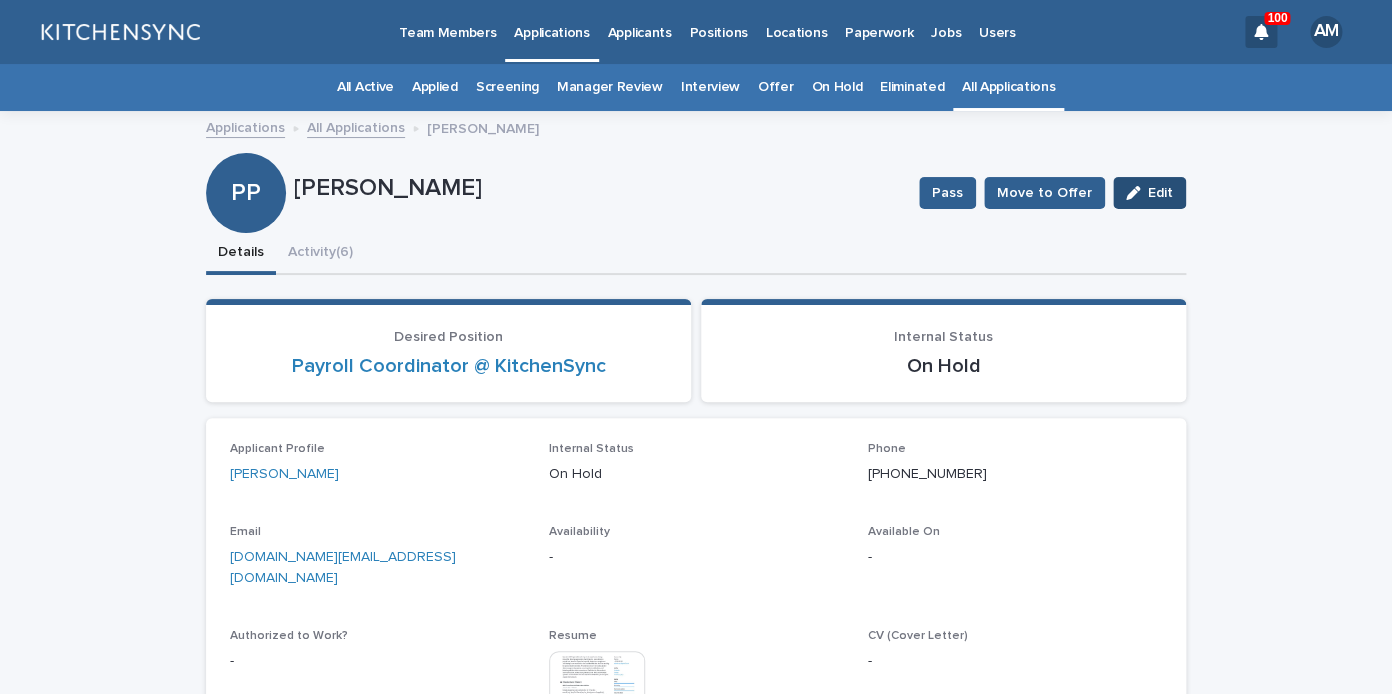 click on "Edit" at bounding box center (1149, 193) 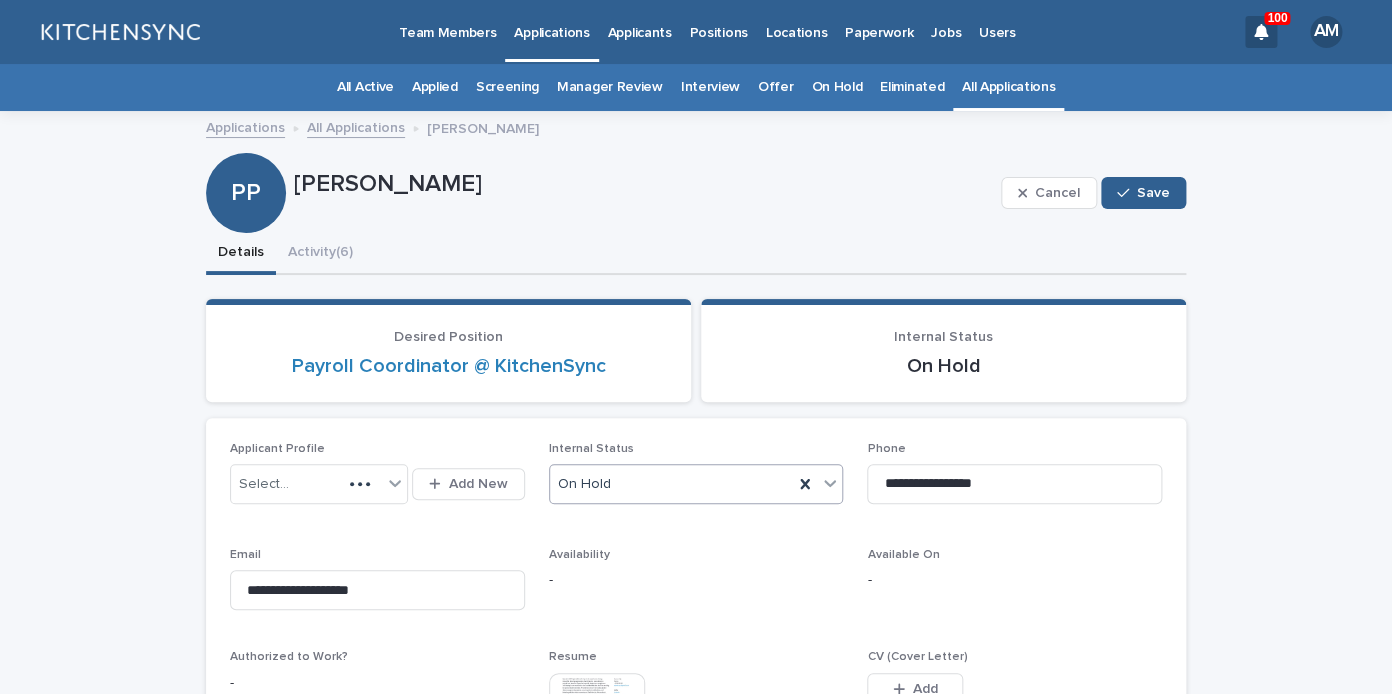 click on "On Hold" at bounding box center [672, 484] 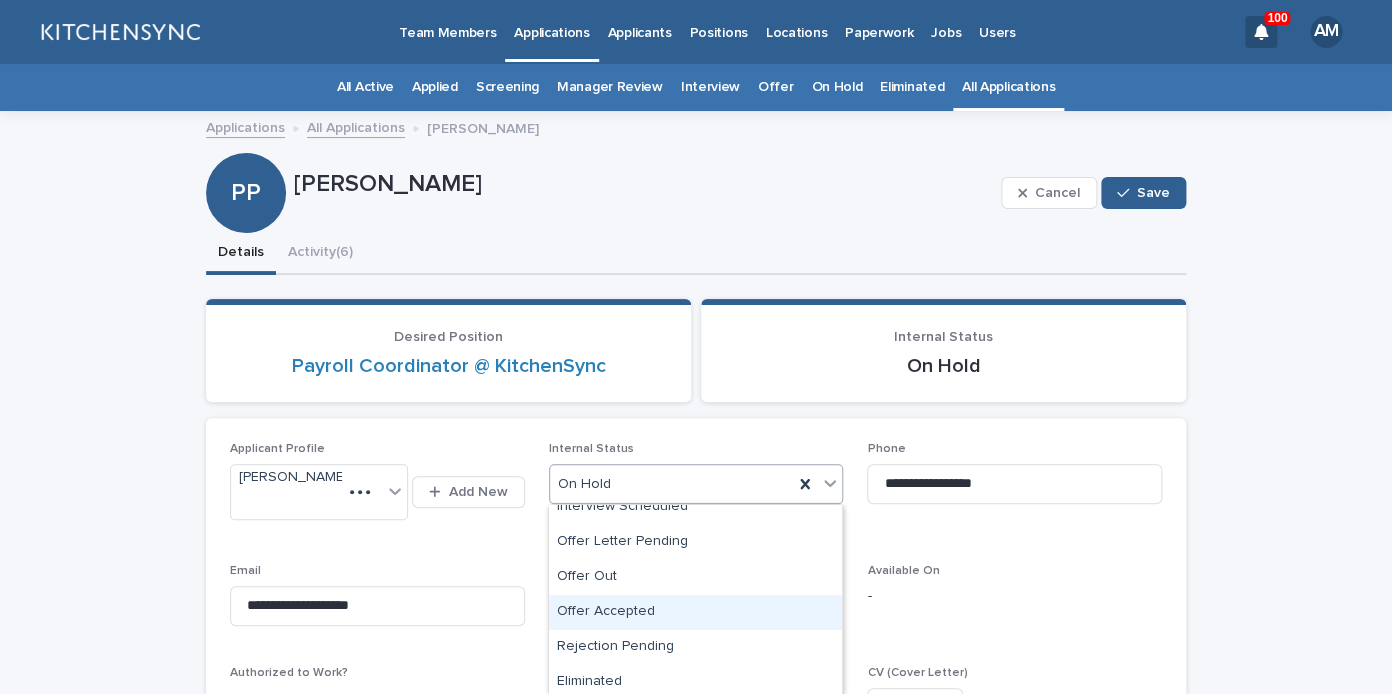 scroll, scrollTop: 384, scrollLeft: 0, axis: vertical 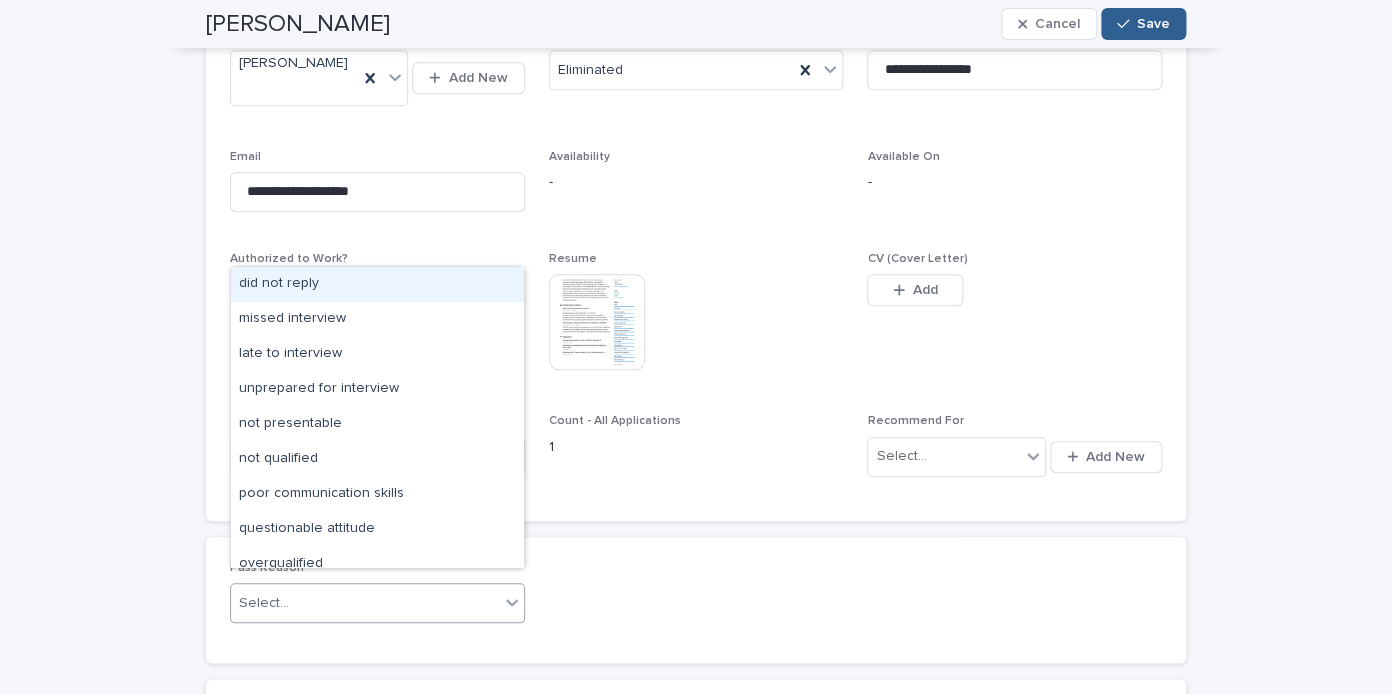 click on "Select..." at bounding box center [365, 603] 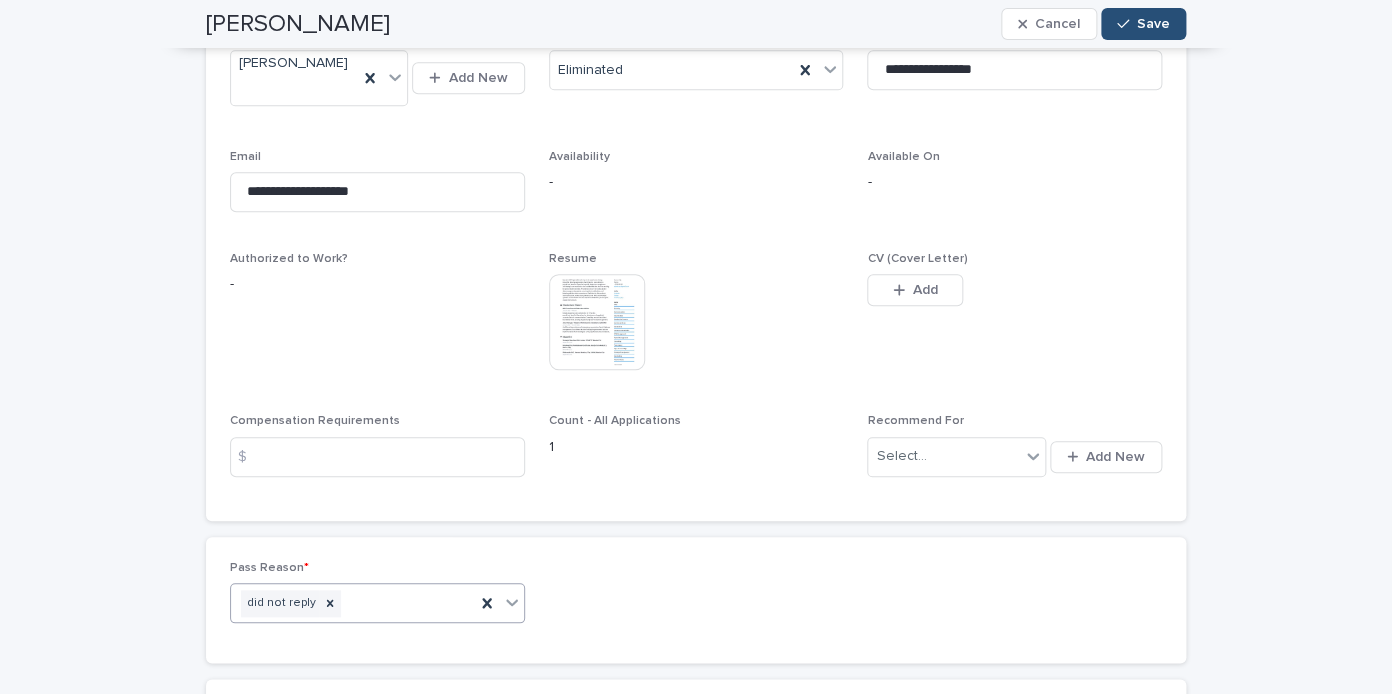 click 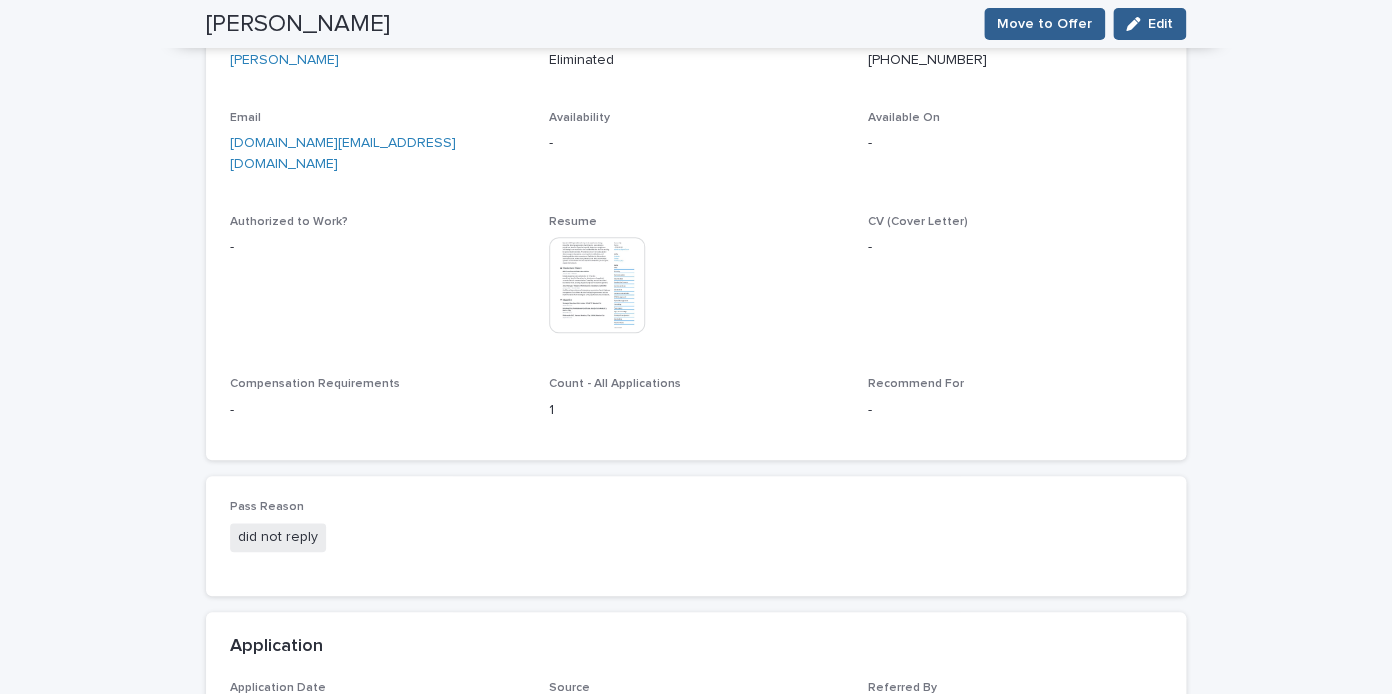 scroll, scrollTop: 343, scrollLeft: 0, axis: vertical 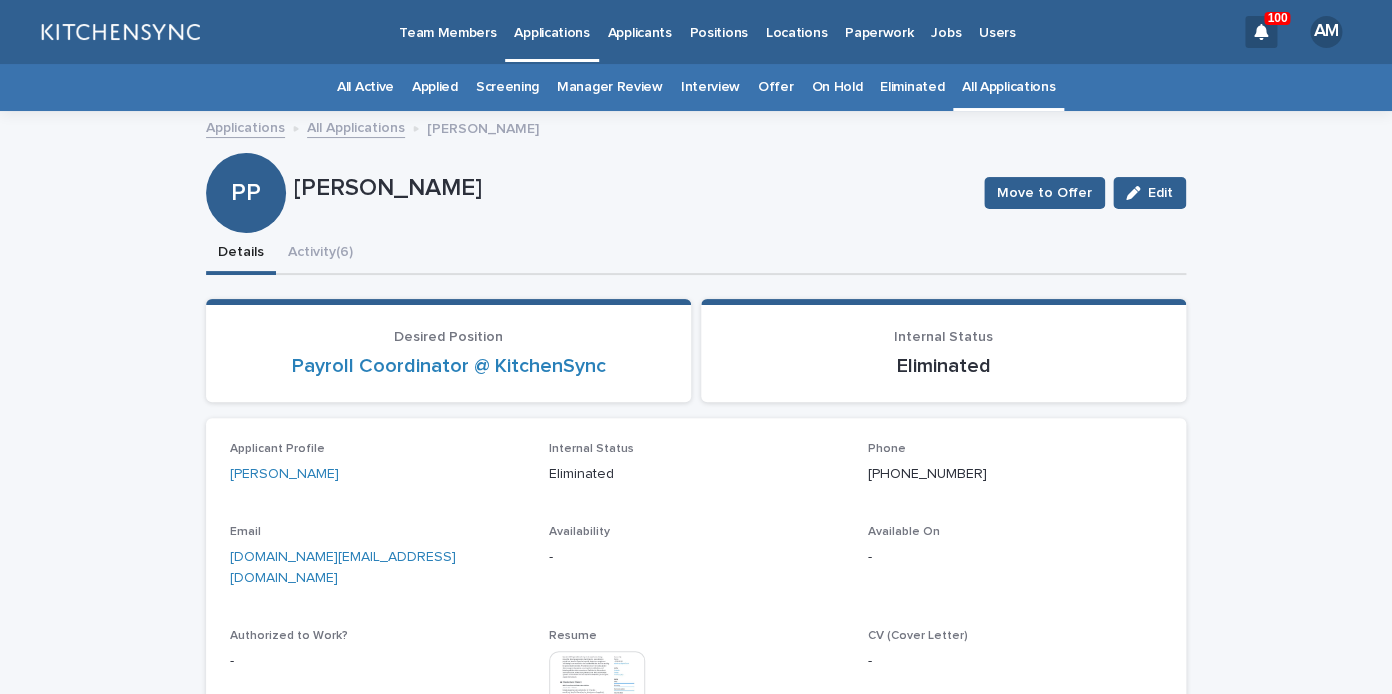 click on "All Applications" at bounding box center [1008, 87] 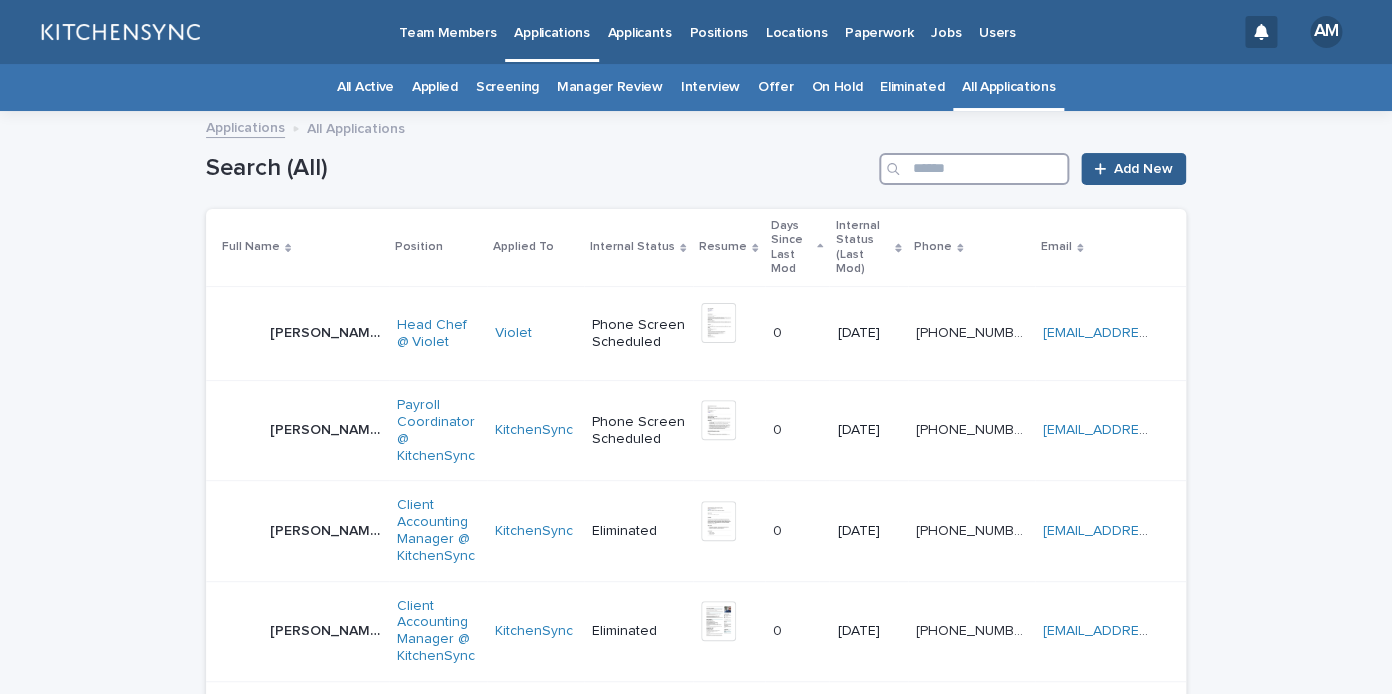 click at bounding box center (974, 169) 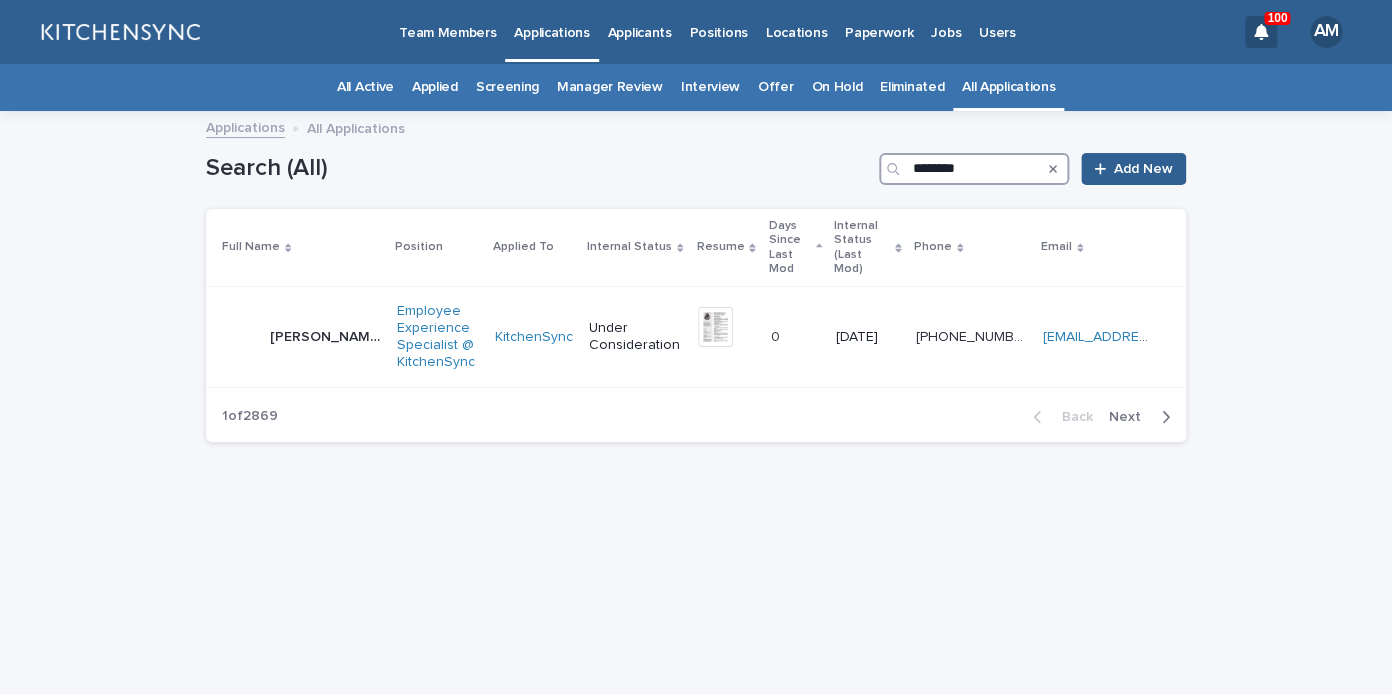 type on "********" 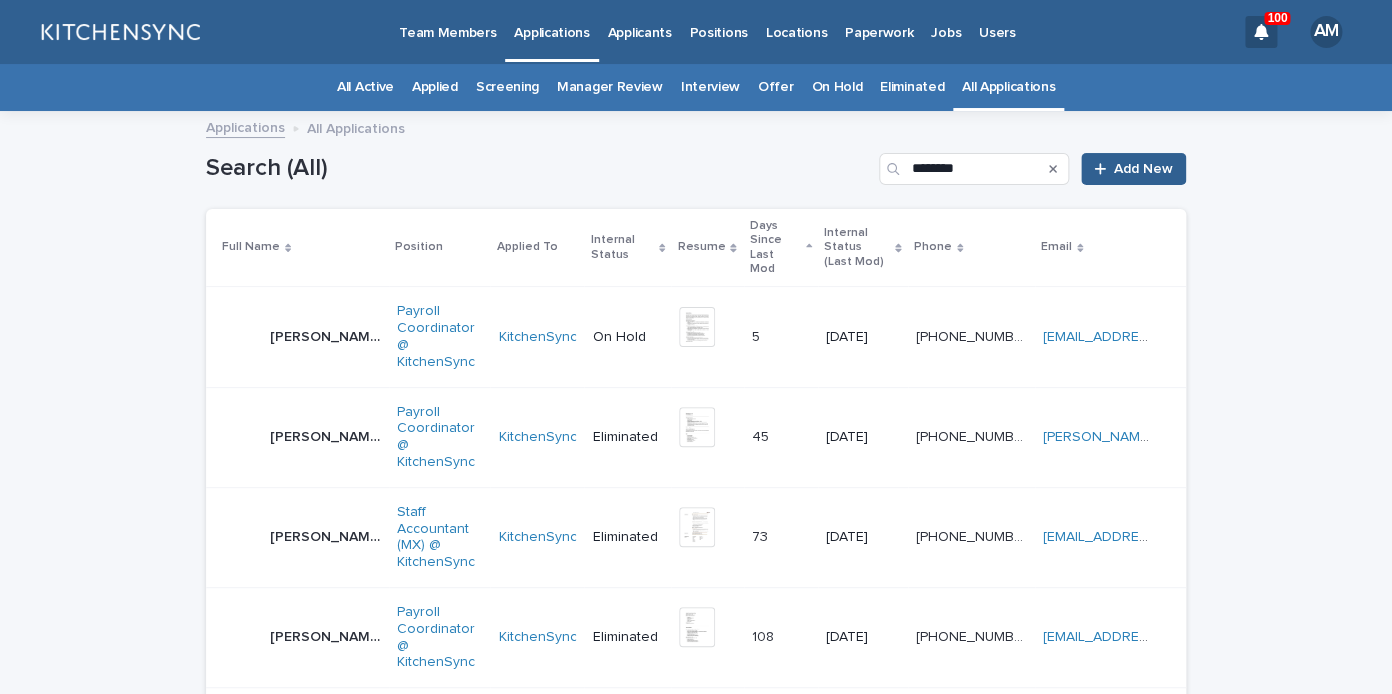 click on "[PERSON_NAME]" at bounding box center (327, 335) 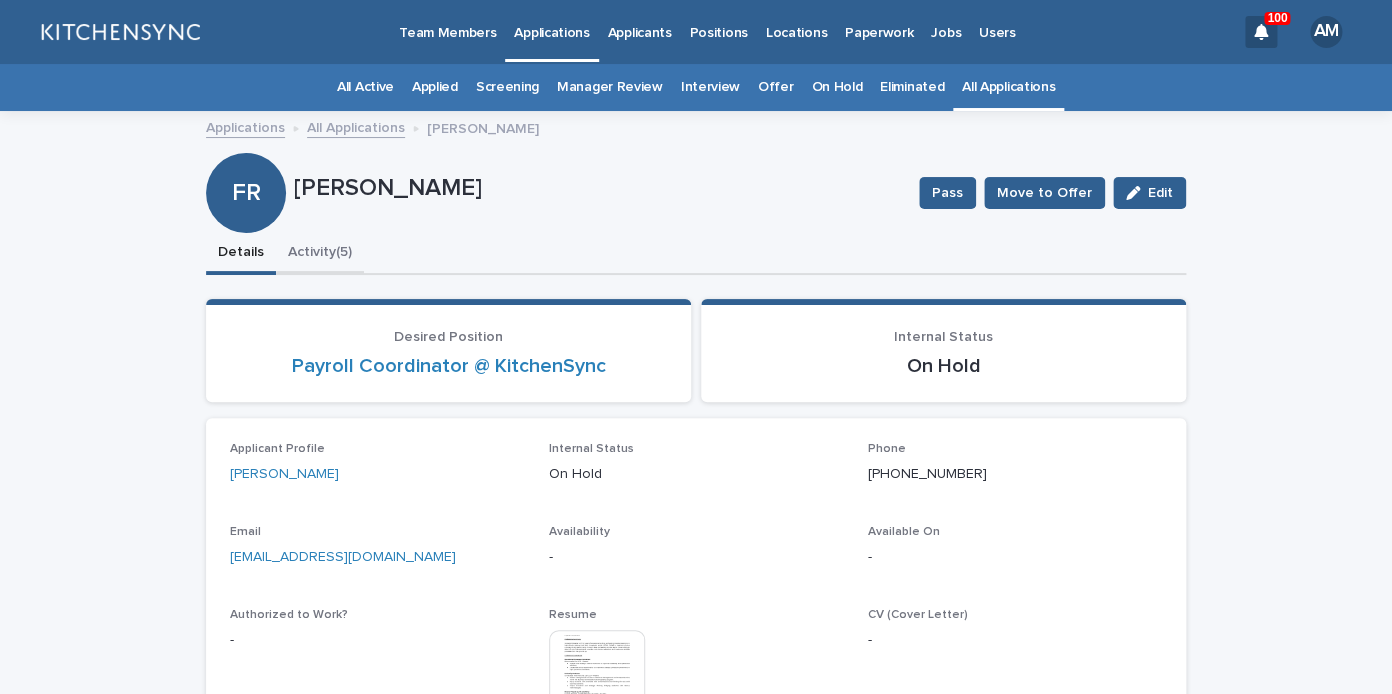 click on "Activity  (5)" at bounding box center [320, 254] 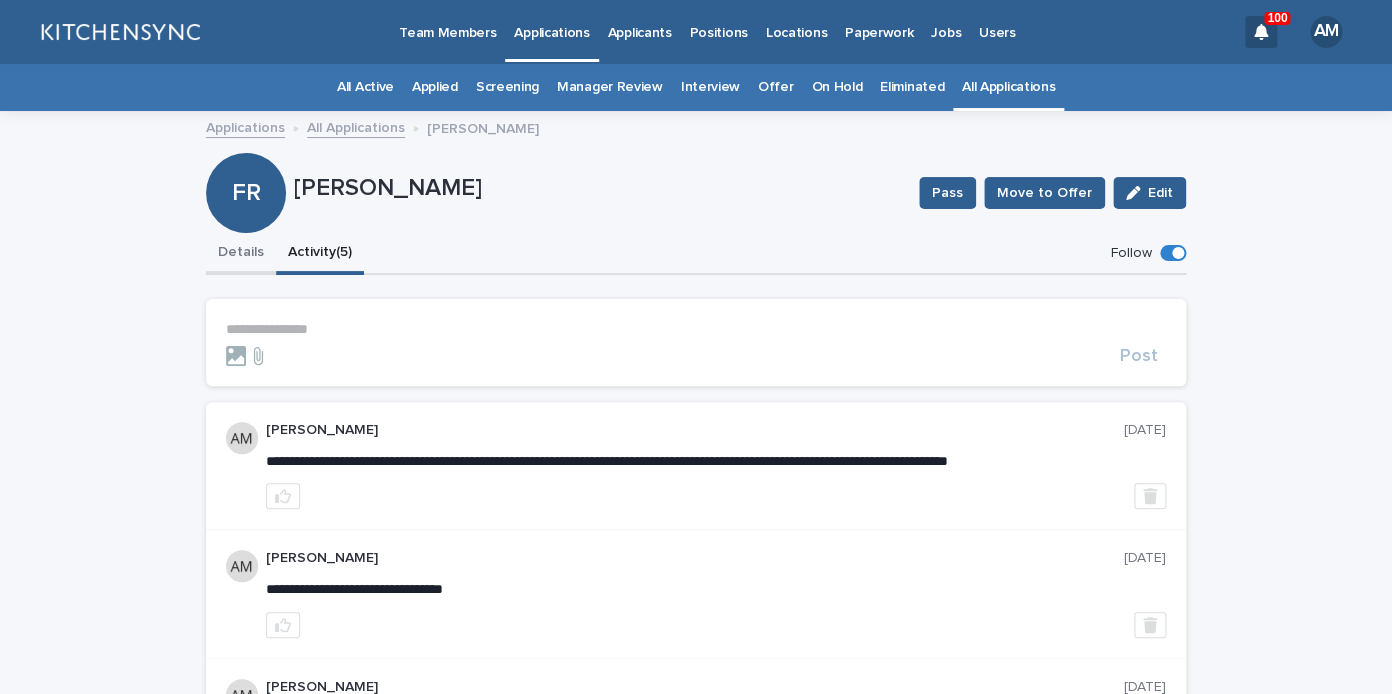 click on "Details" at bounding box center [241, 254] 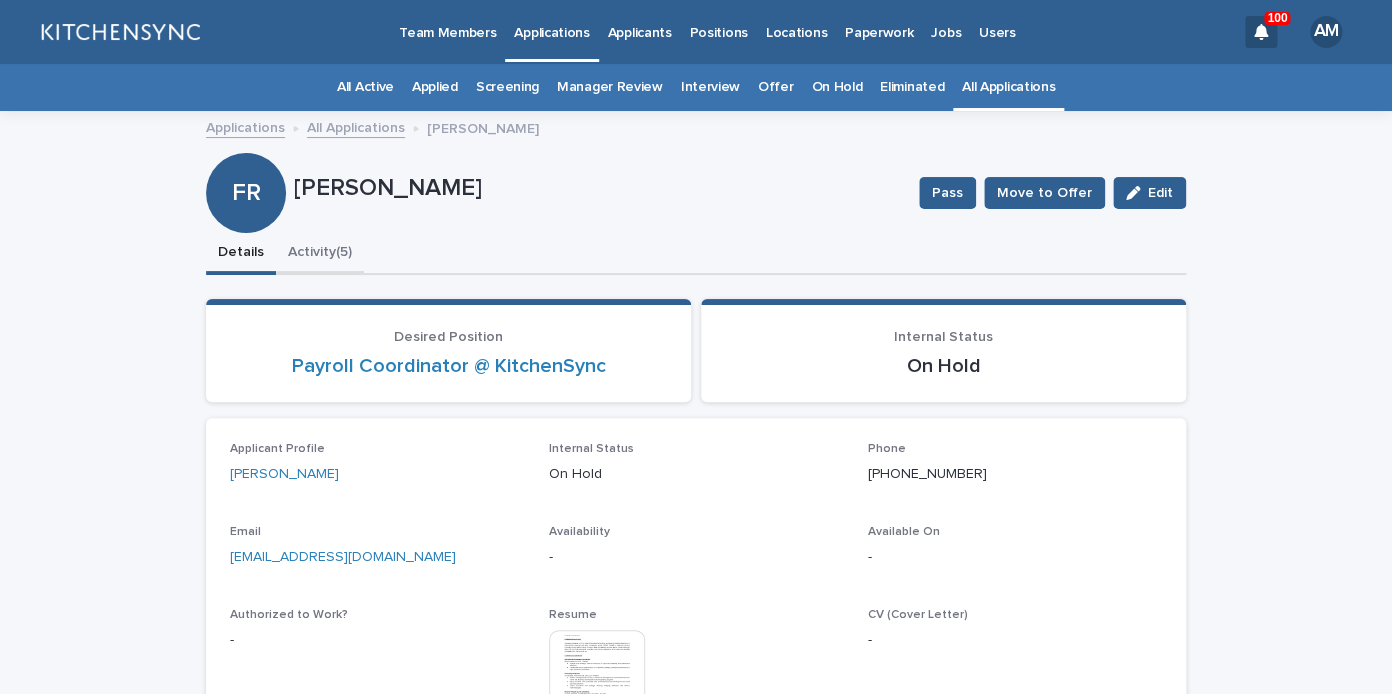 click on "Activity  (5)" at bounding box center [320, 254] 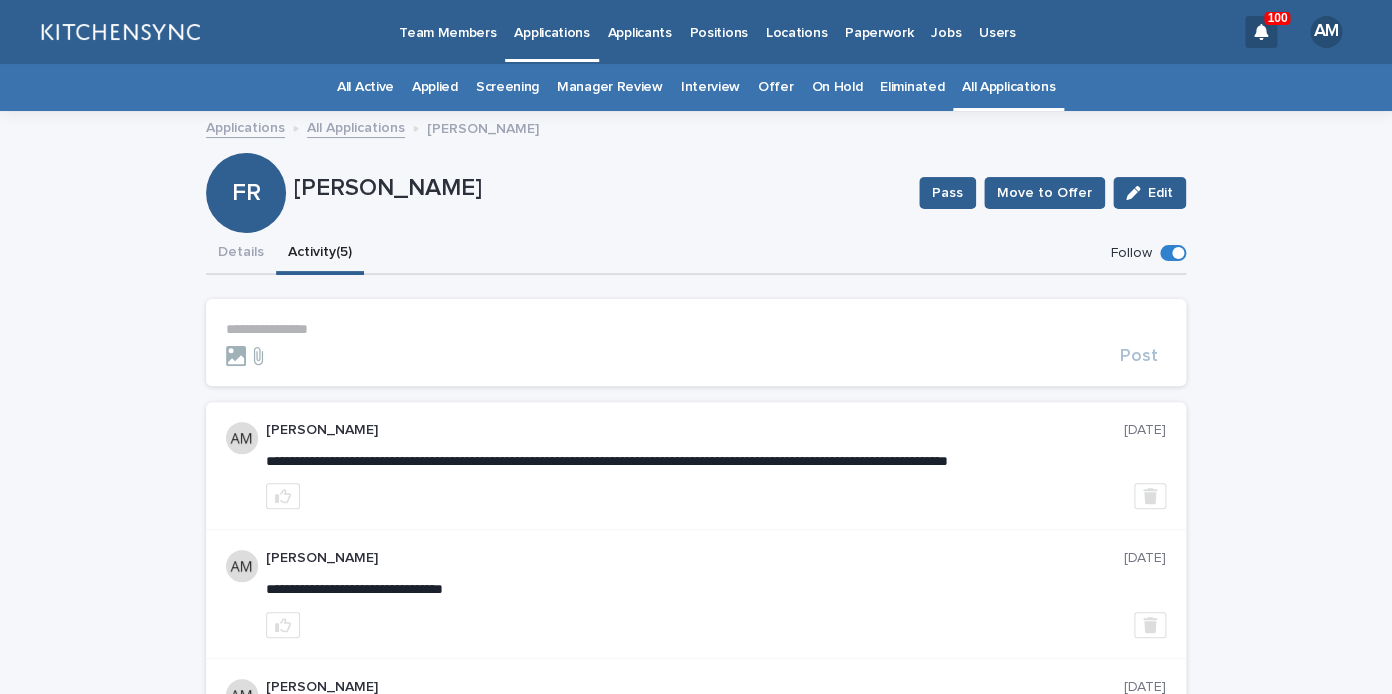click on "**********" at bounding box center [696, 329] 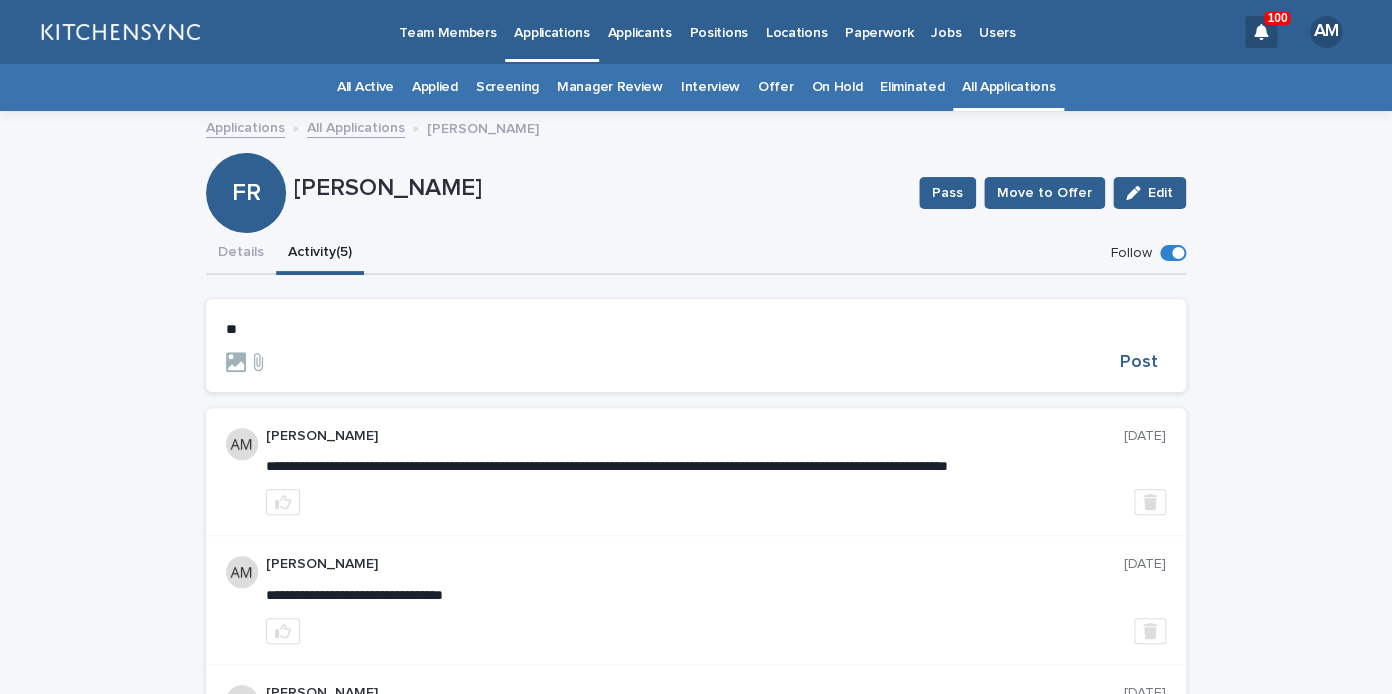 type 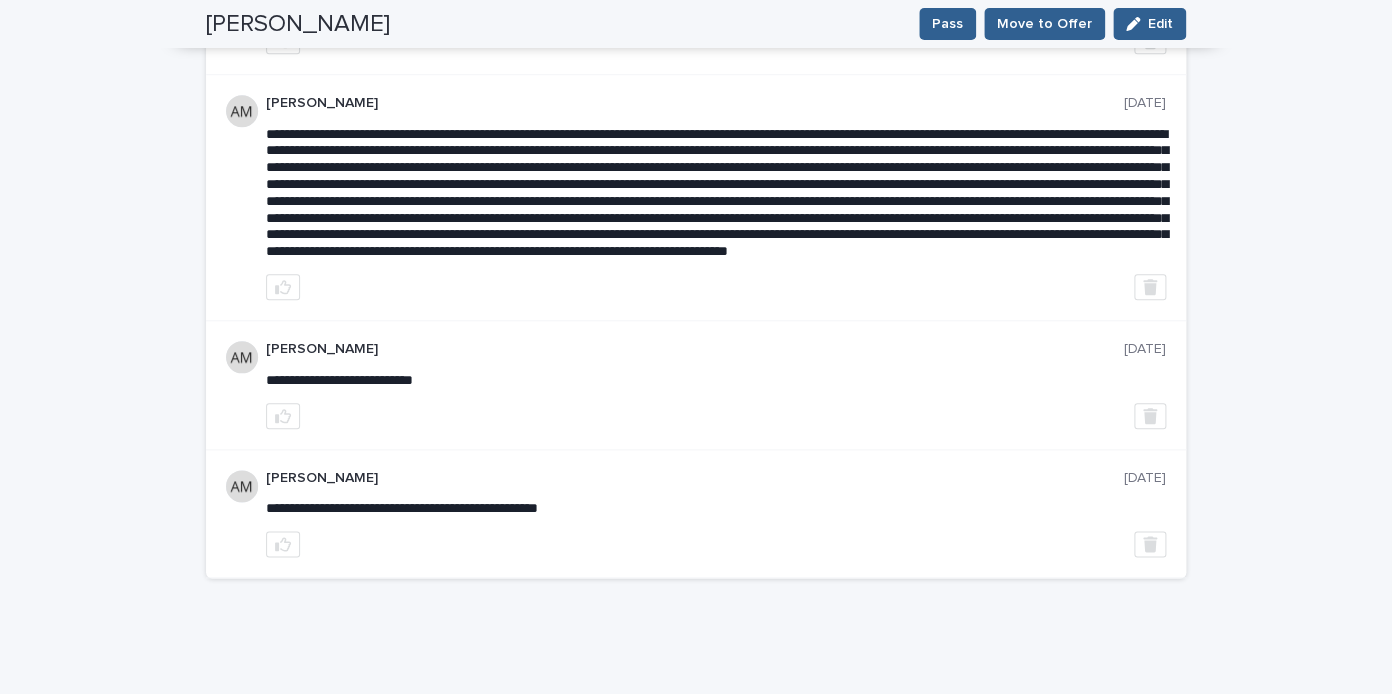 scroll, scrollTop: 0, scrollLeft: 0, axis: both 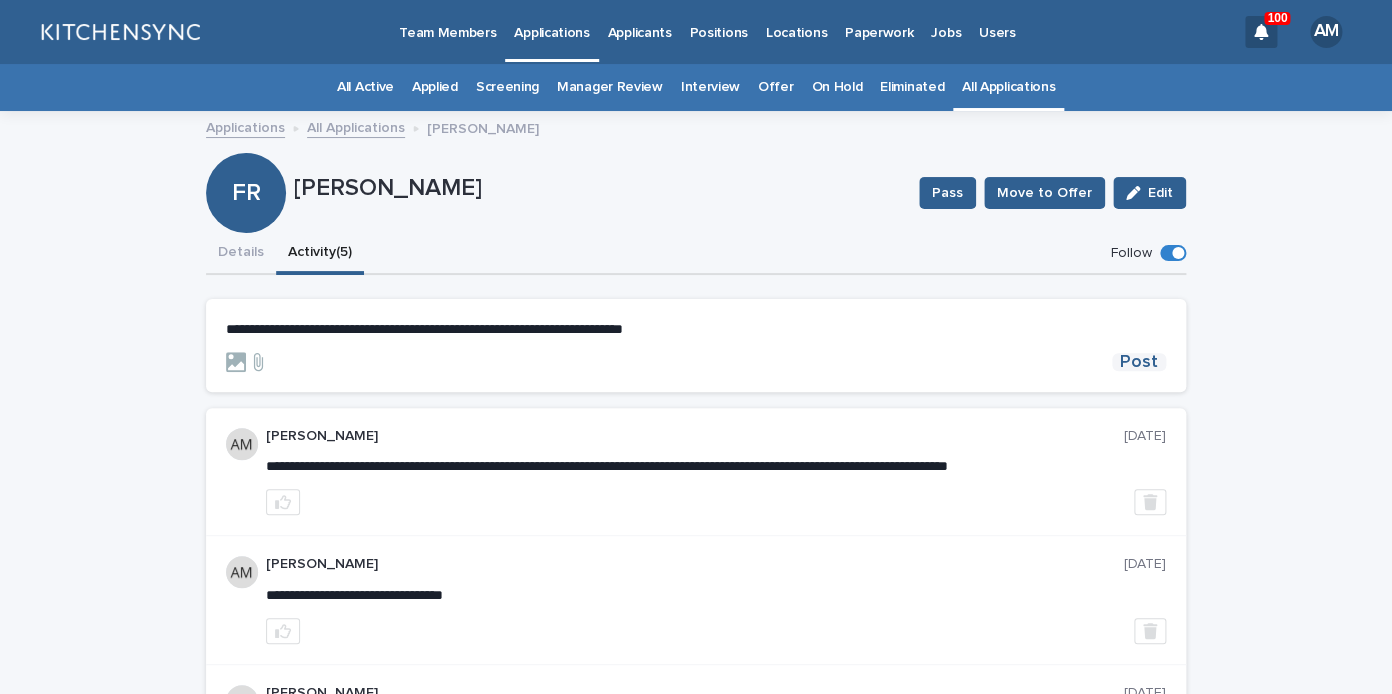 click on "Post" at bounding box center (1139, 362) 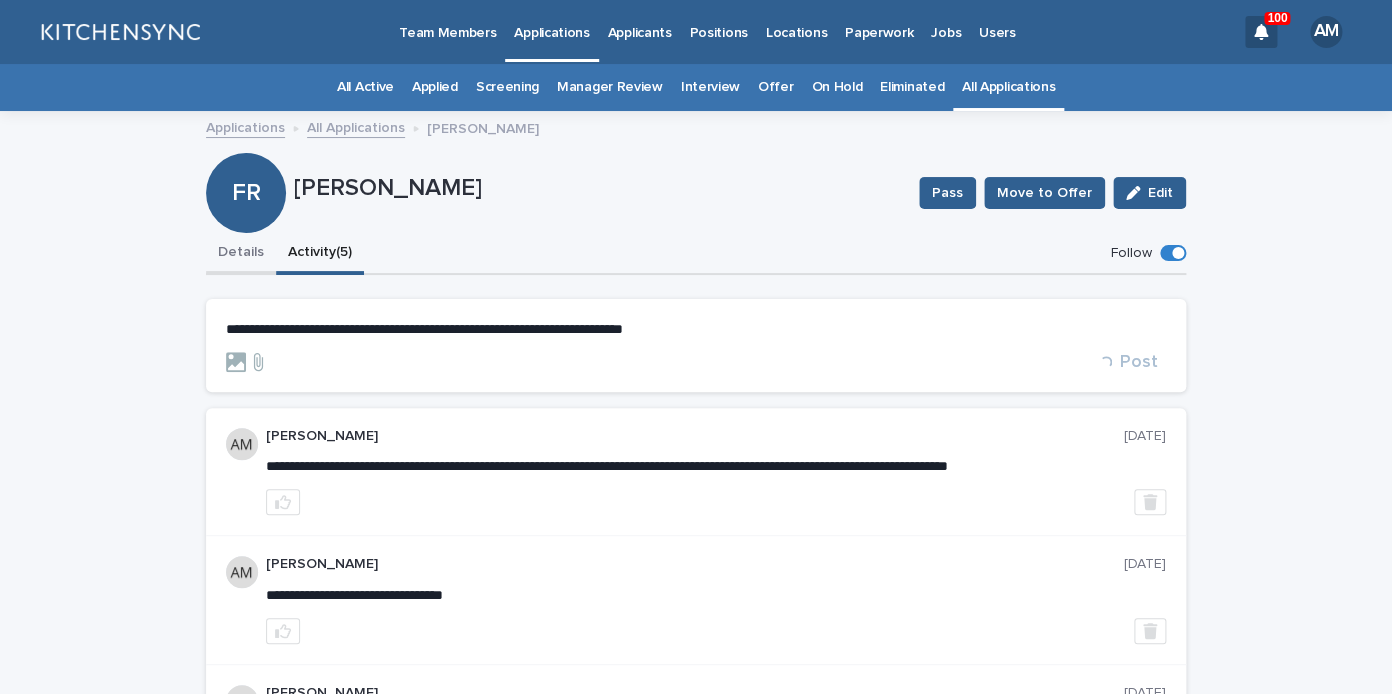 drag, startPoint x: 241, startPoint y: 259, endPoint x: 253, endPoint y: 260, distance: 12.0415945 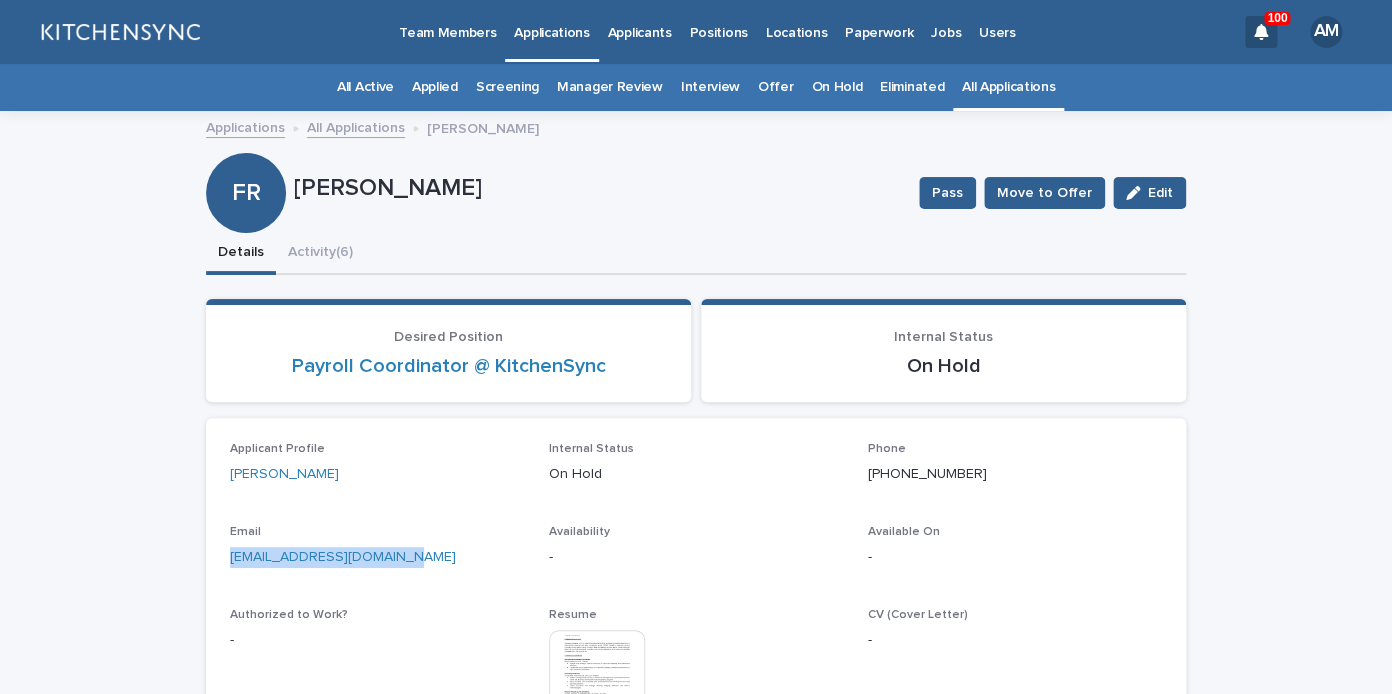 drag, startPoint x: 429, startPoint y: 562, endPoint x: 152, endPoint y: 561, distance: 277.0018 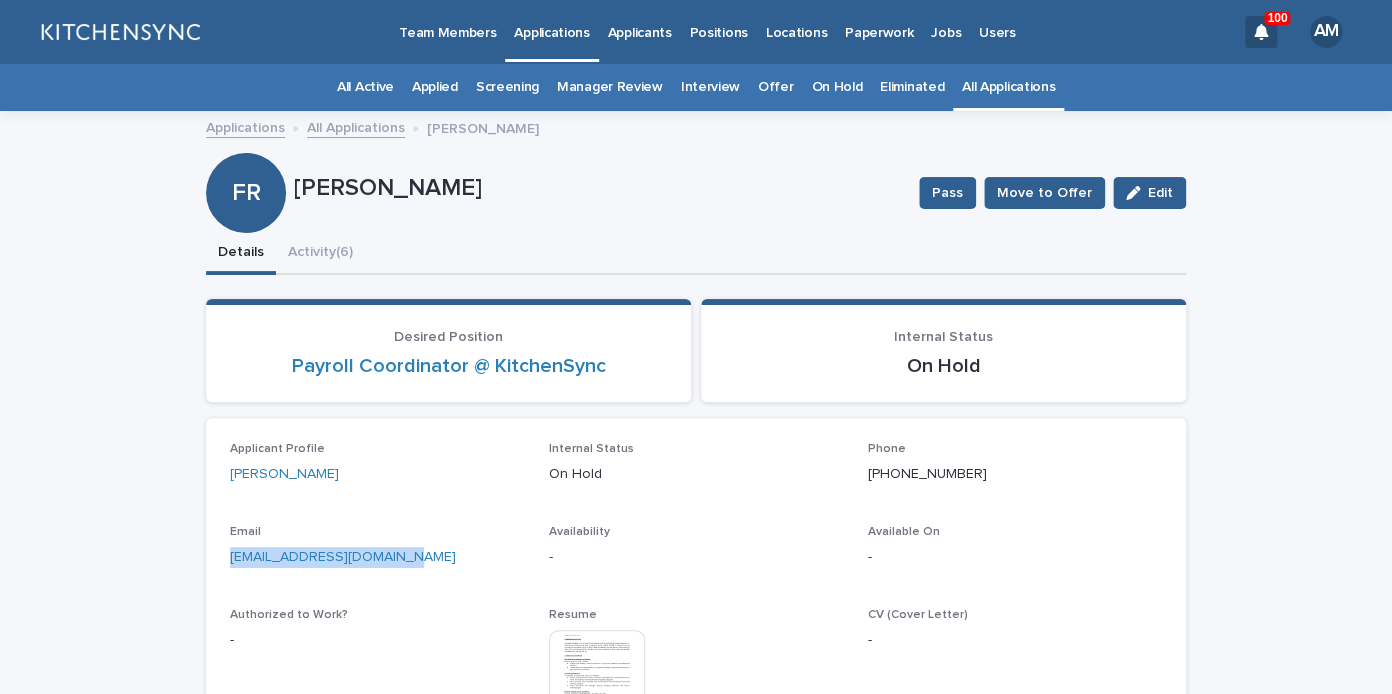 click on "All Applications" at bounding box center [1008, 87] 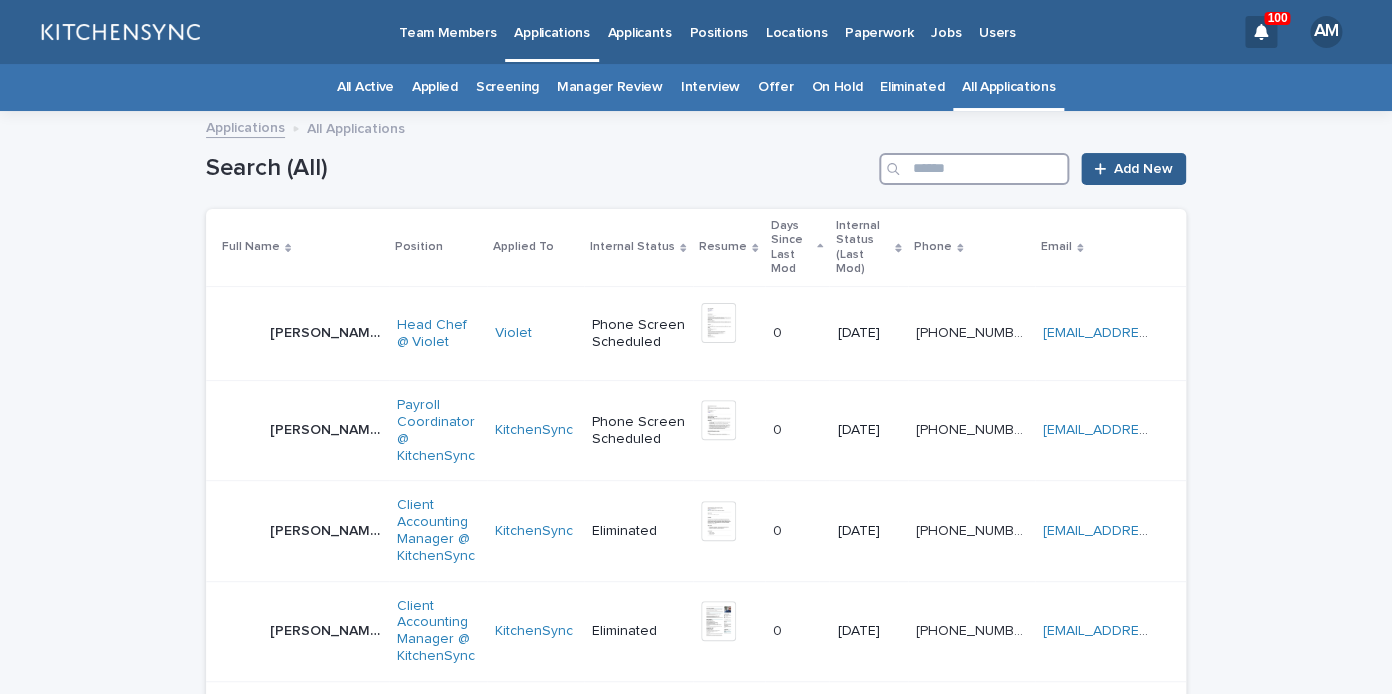 click at bounding box center (974, 169) 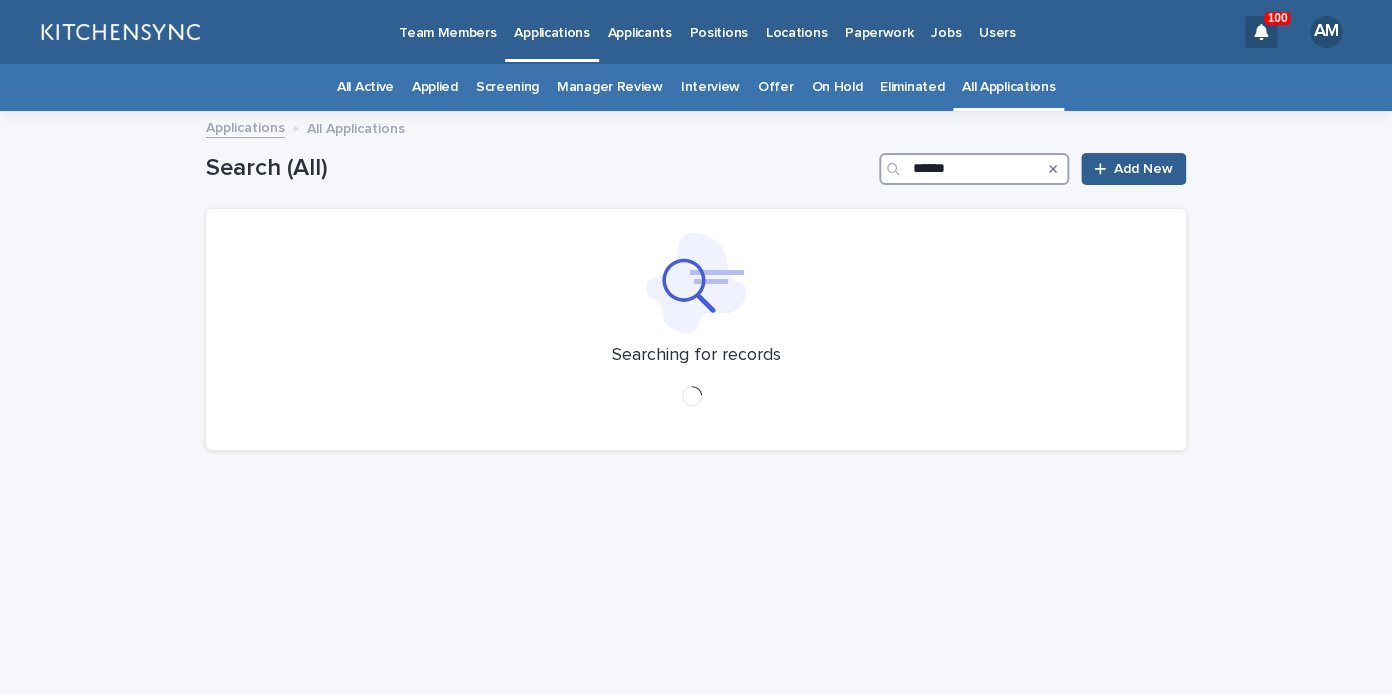 type on "******" 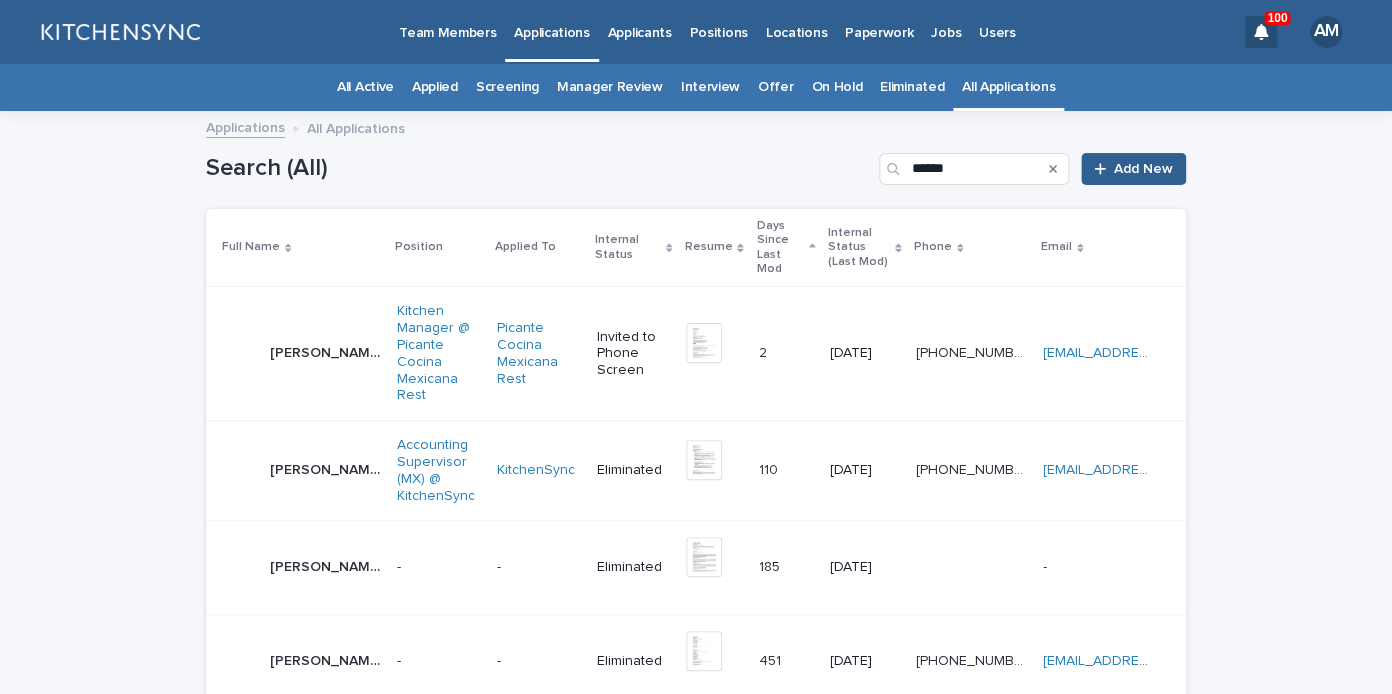 click on "Israel De Leon" at bounding box center (327, 351) 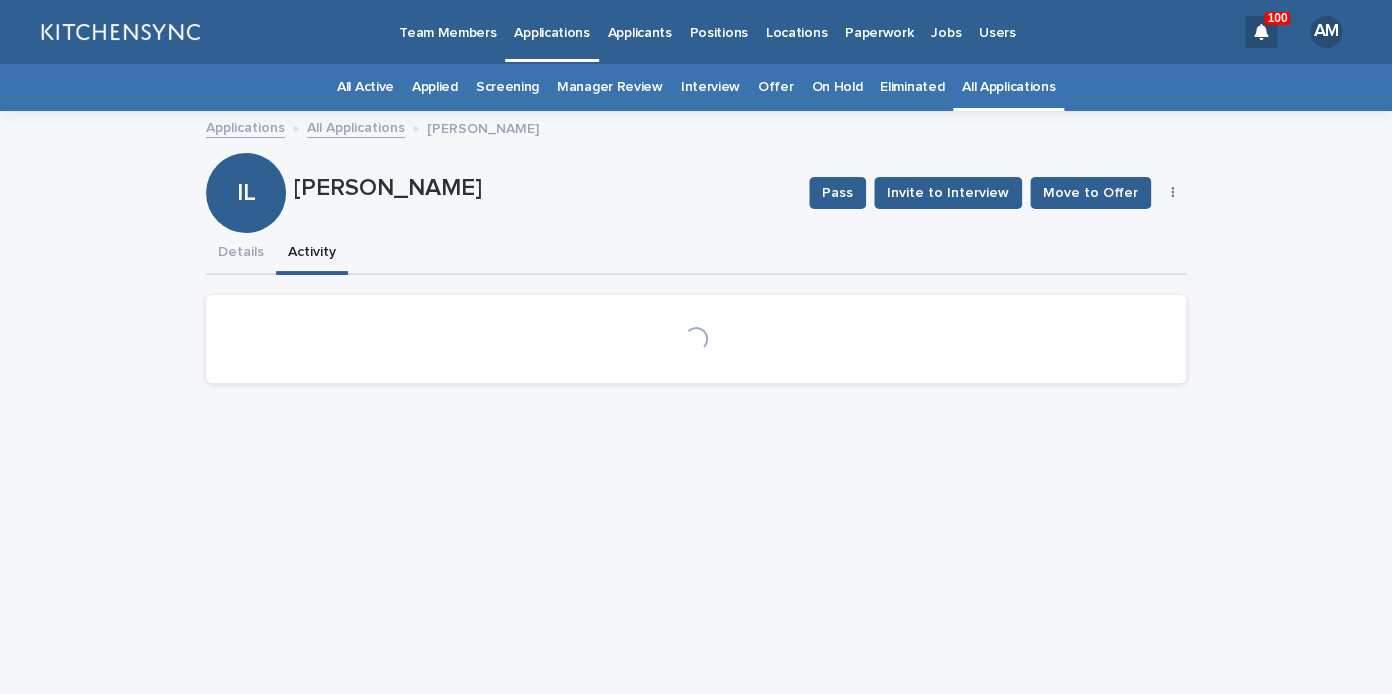 click on "Activity" at bounding box center (312, 254) 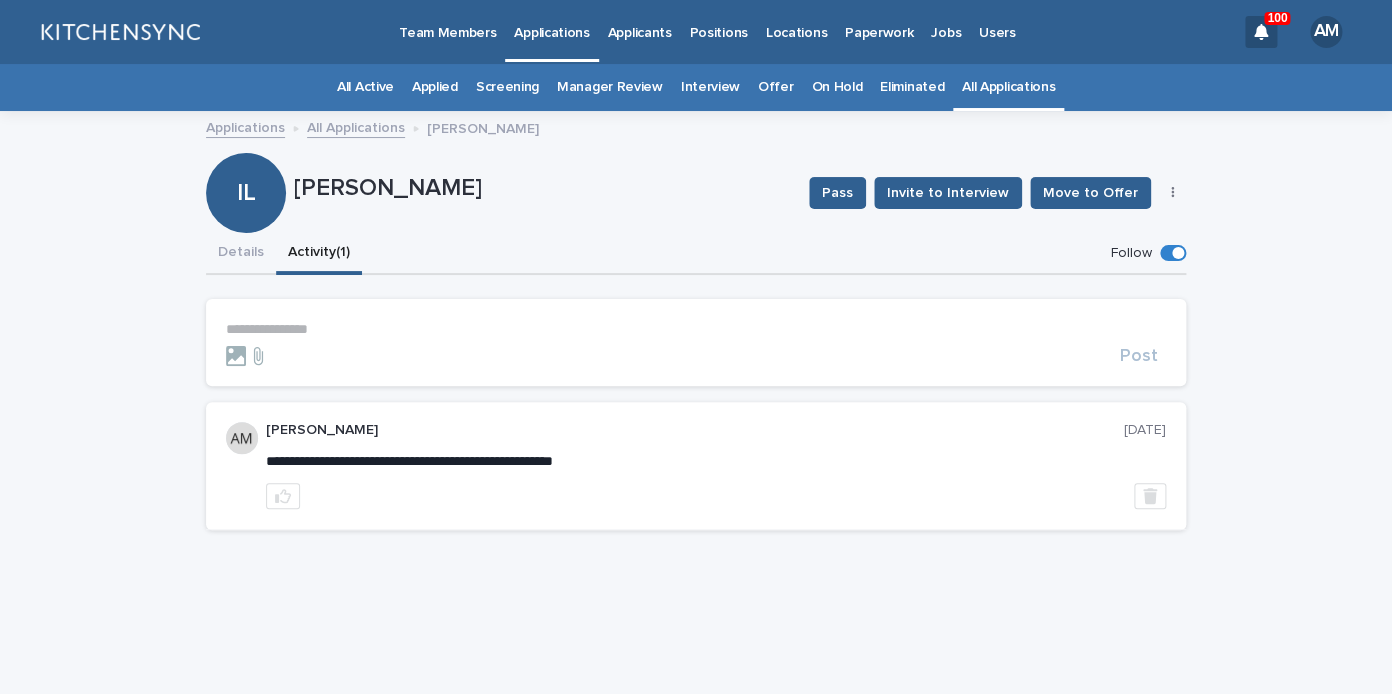click on "**********" at bounding box center [696, 329] 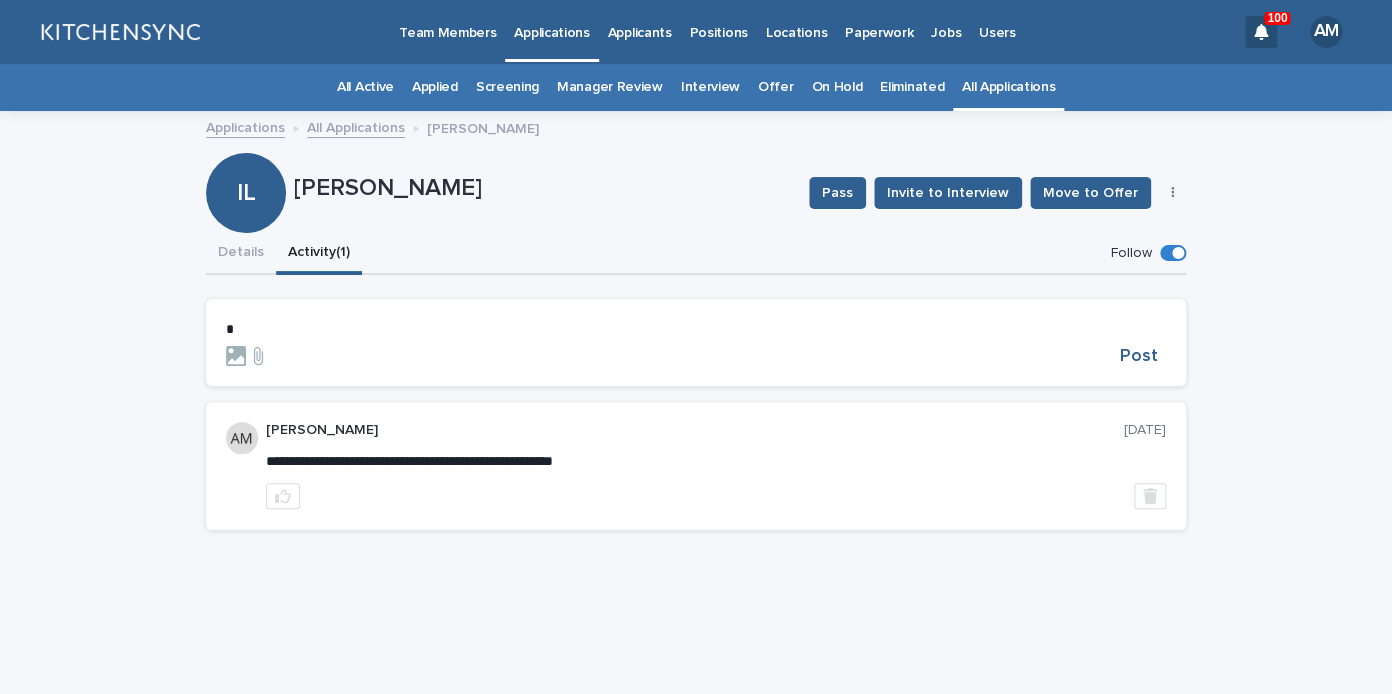 type 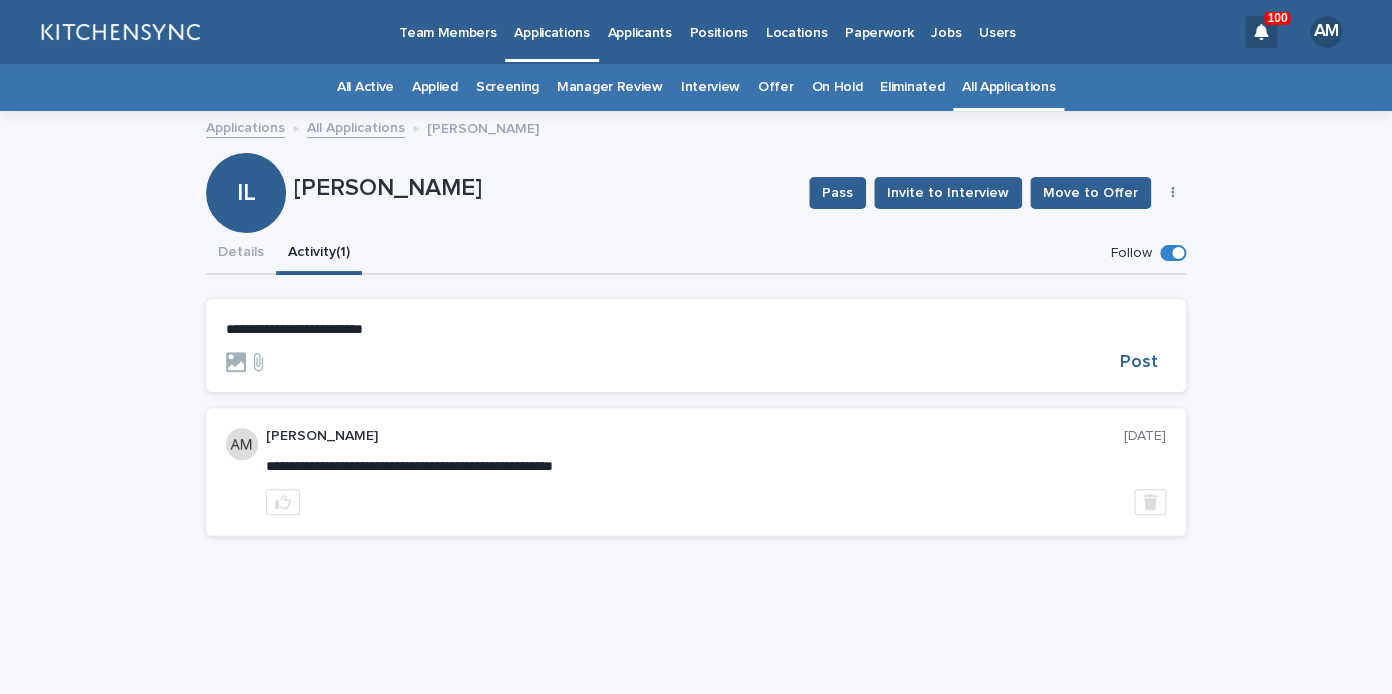 click on "**********" at bounding box center (294, 329) 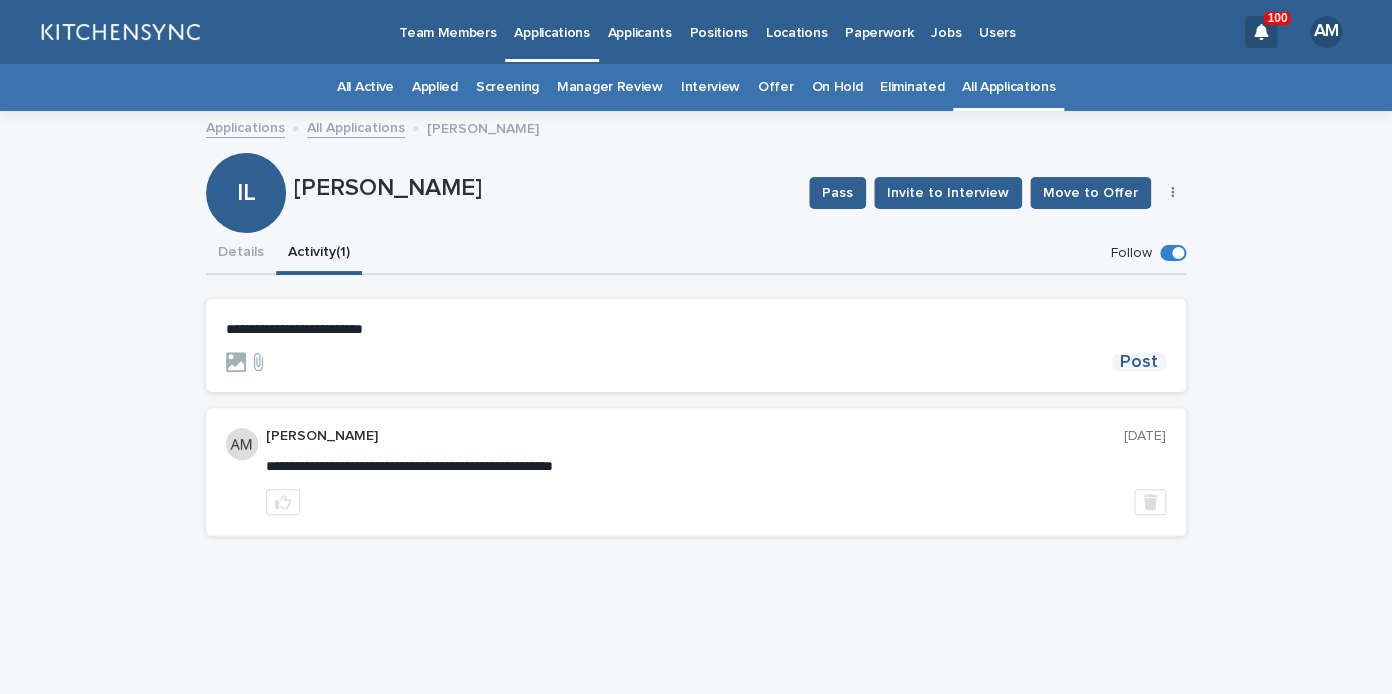 click on "Post" at bounding box center (1139, 362) 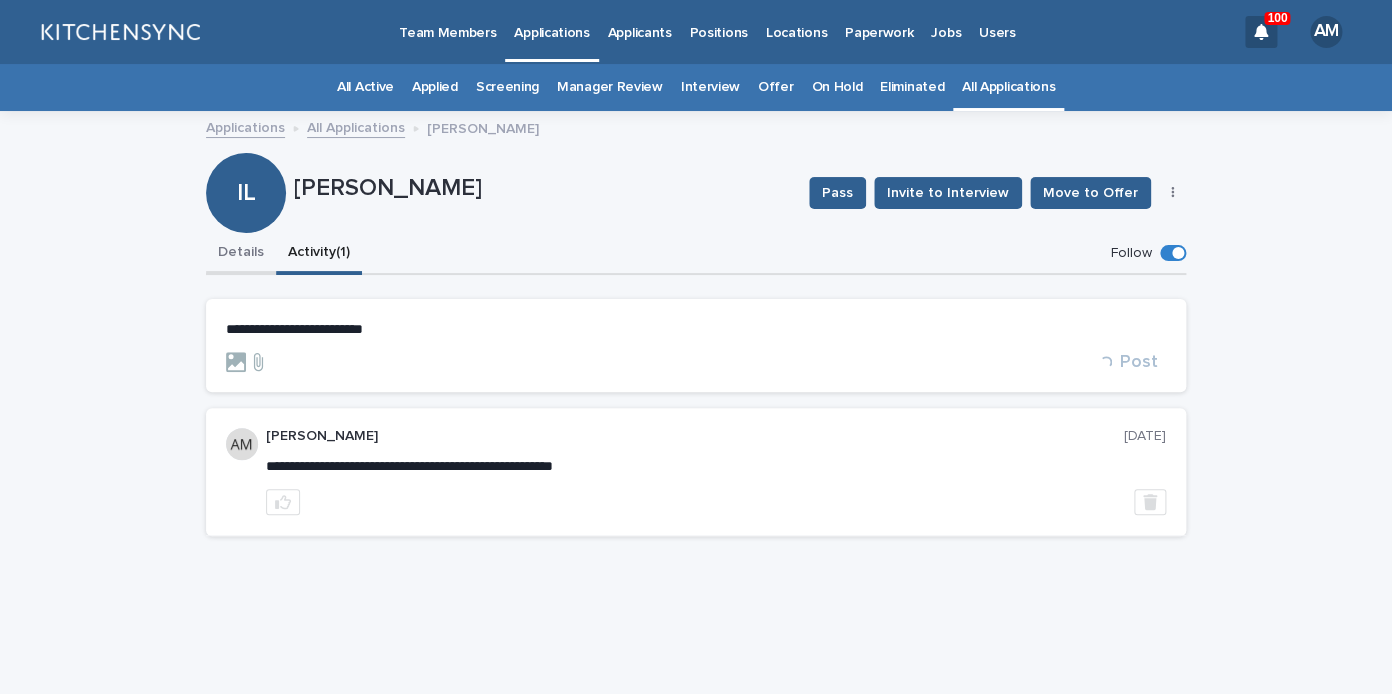 click on "Details" at bounding box center (241, 254) 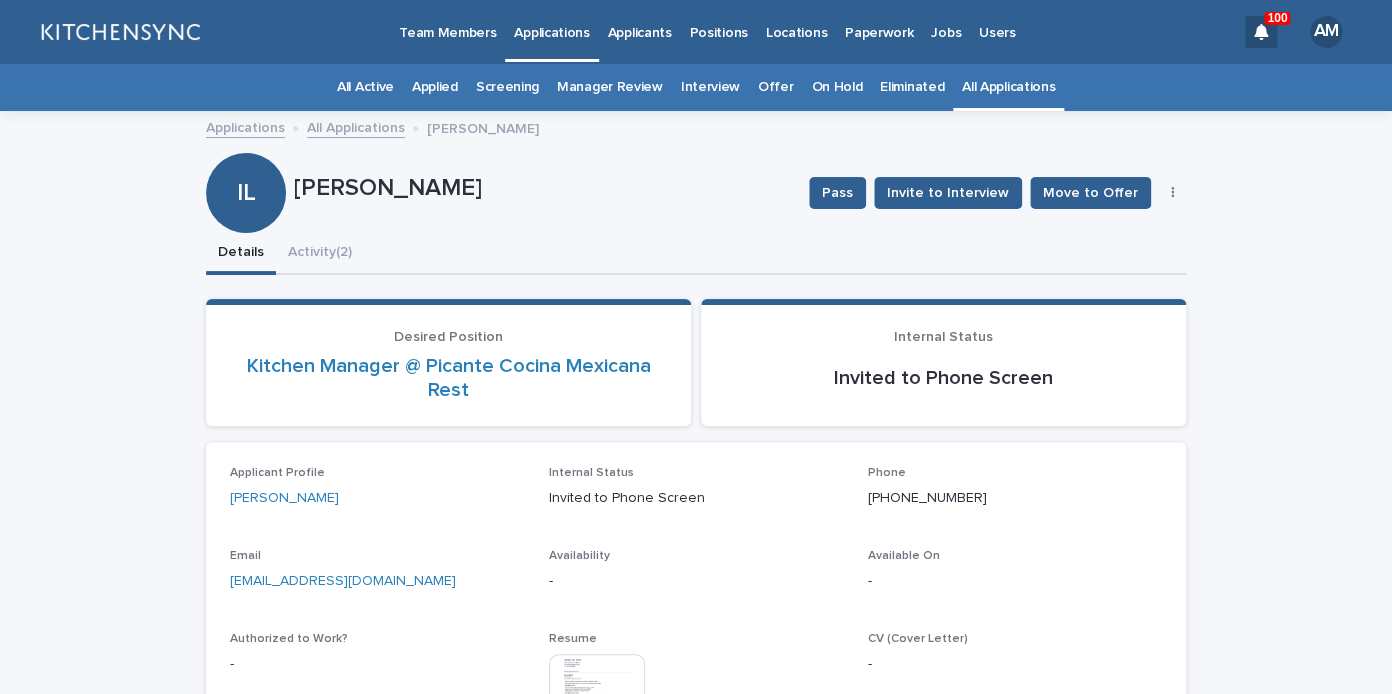click 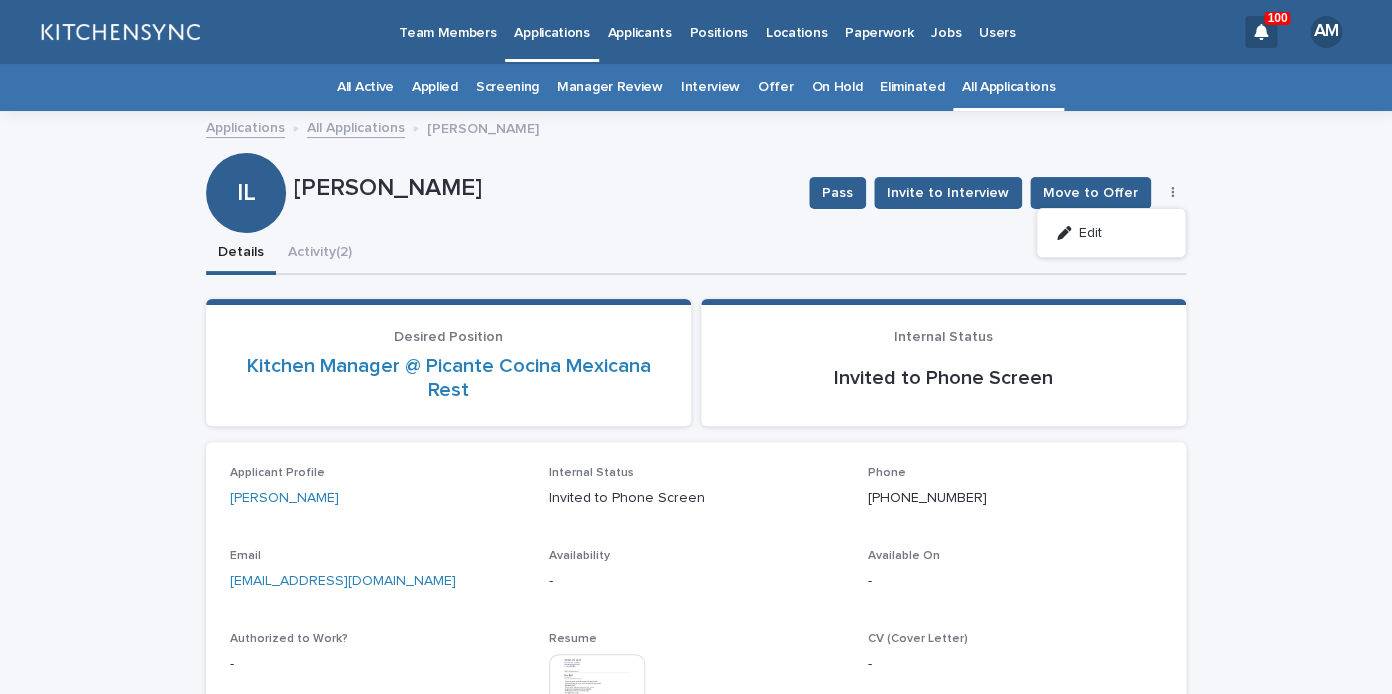 click on "Edit" at bounding box center (1111, 233) 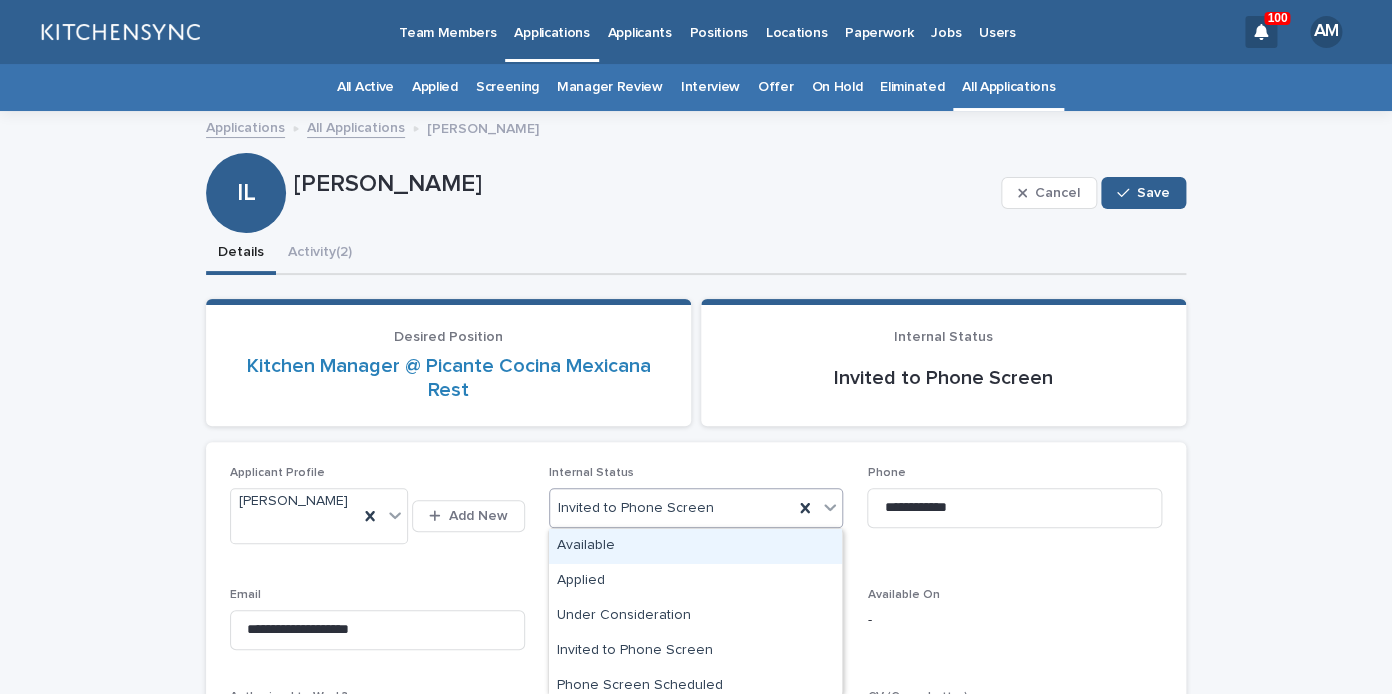 click on "Invited to Phone Screen" at bounding box center [672, 508] 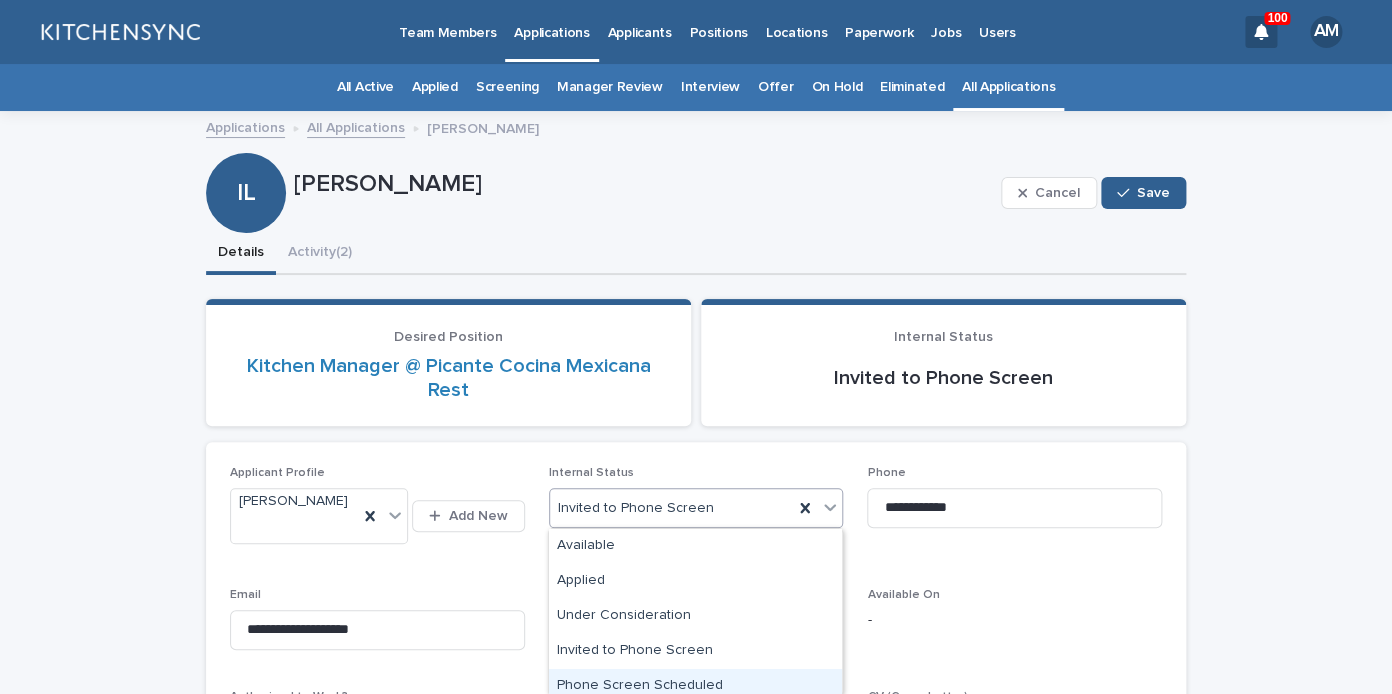 click on "Phone Screen Scheduled" at bounding box center (695, 686) 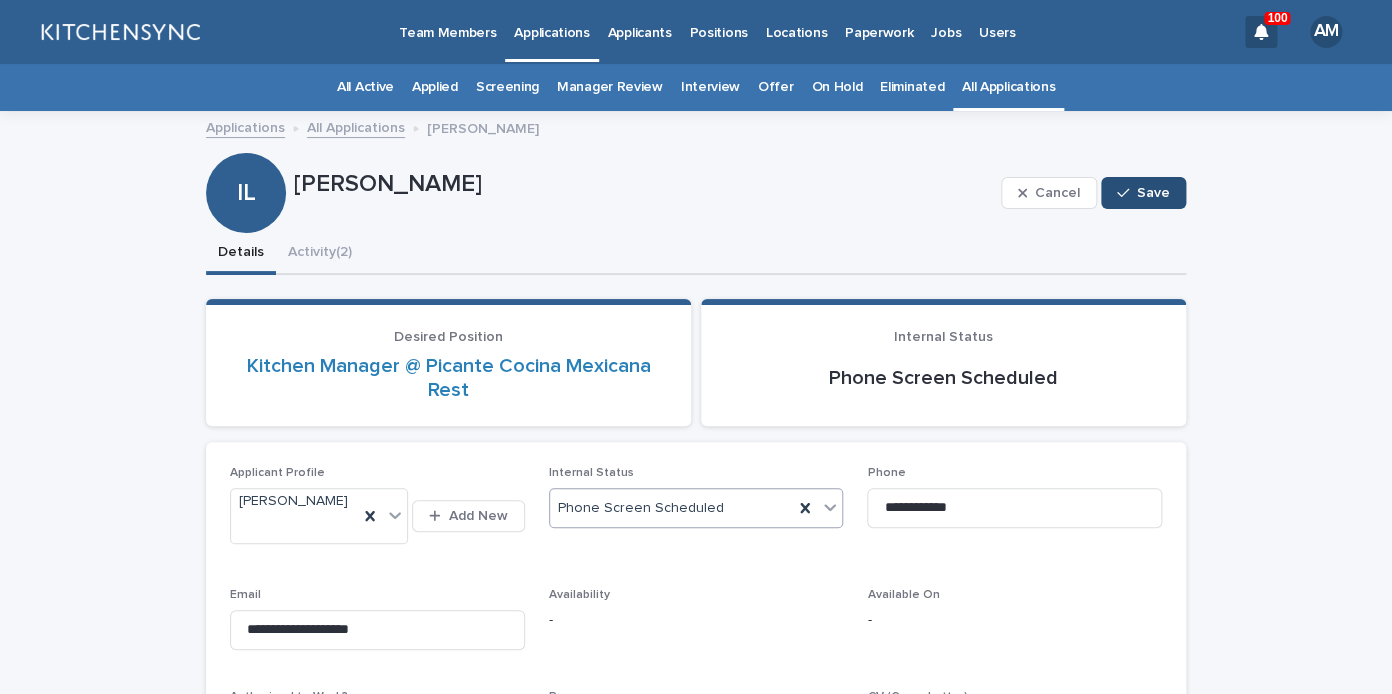 click at bounding box center [1127, 193] 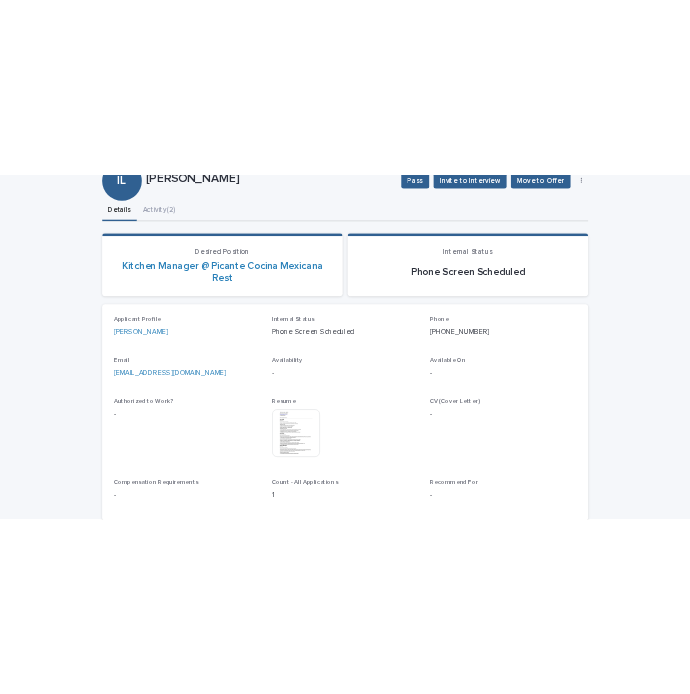 scroll, scrollTop: 148, scrollLeft: 0, axis: vertical 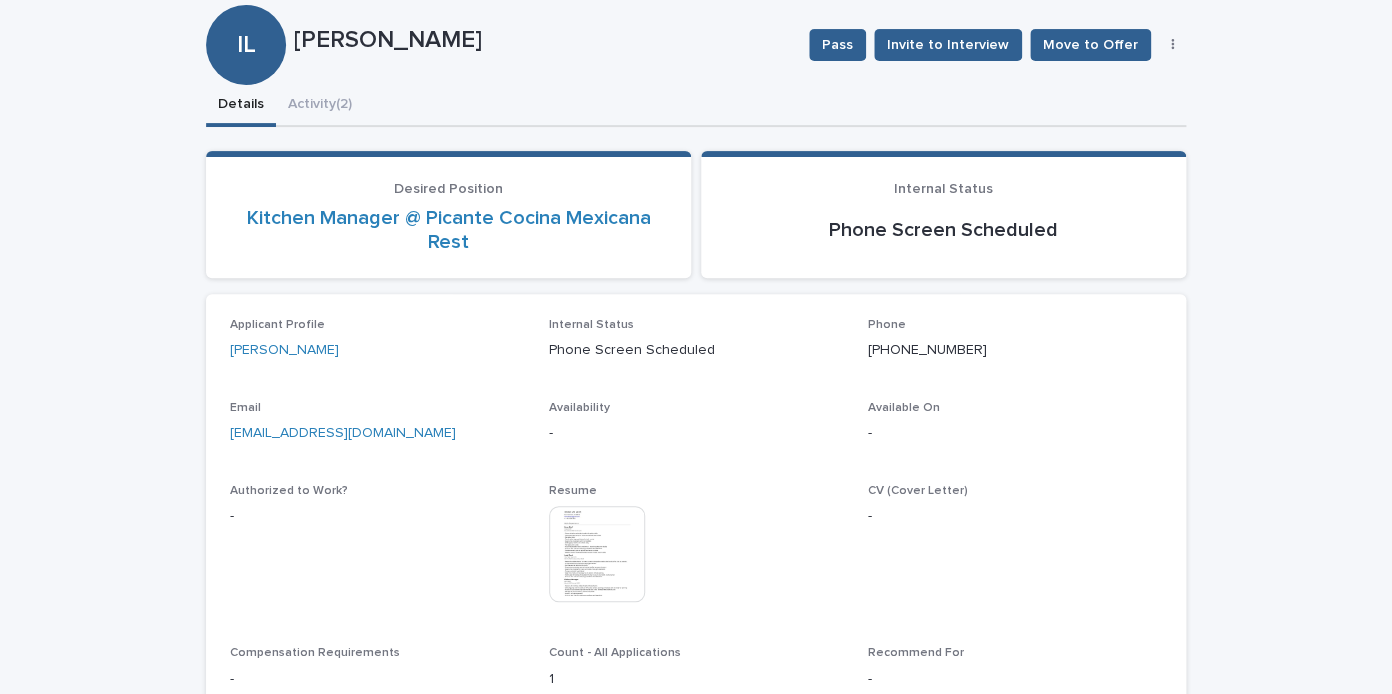 click at bounding box center [597, 554] 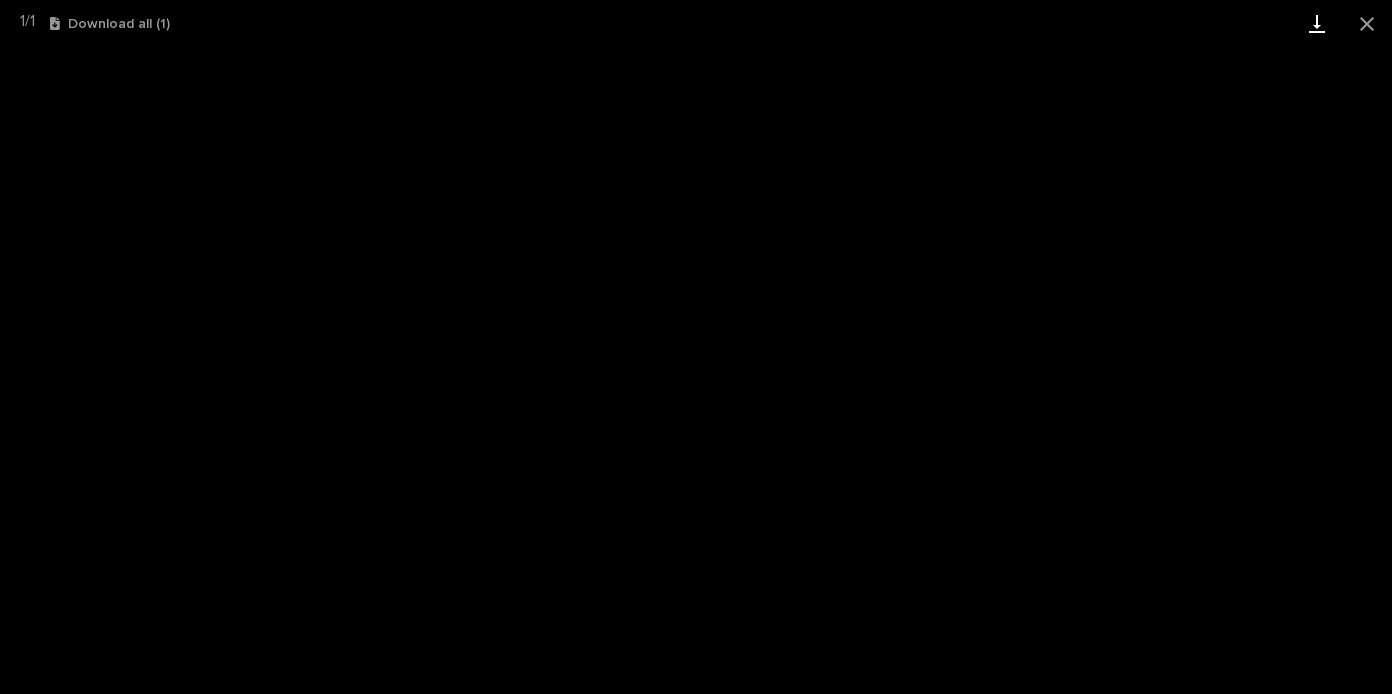 click at bounding box center (1317, 23) 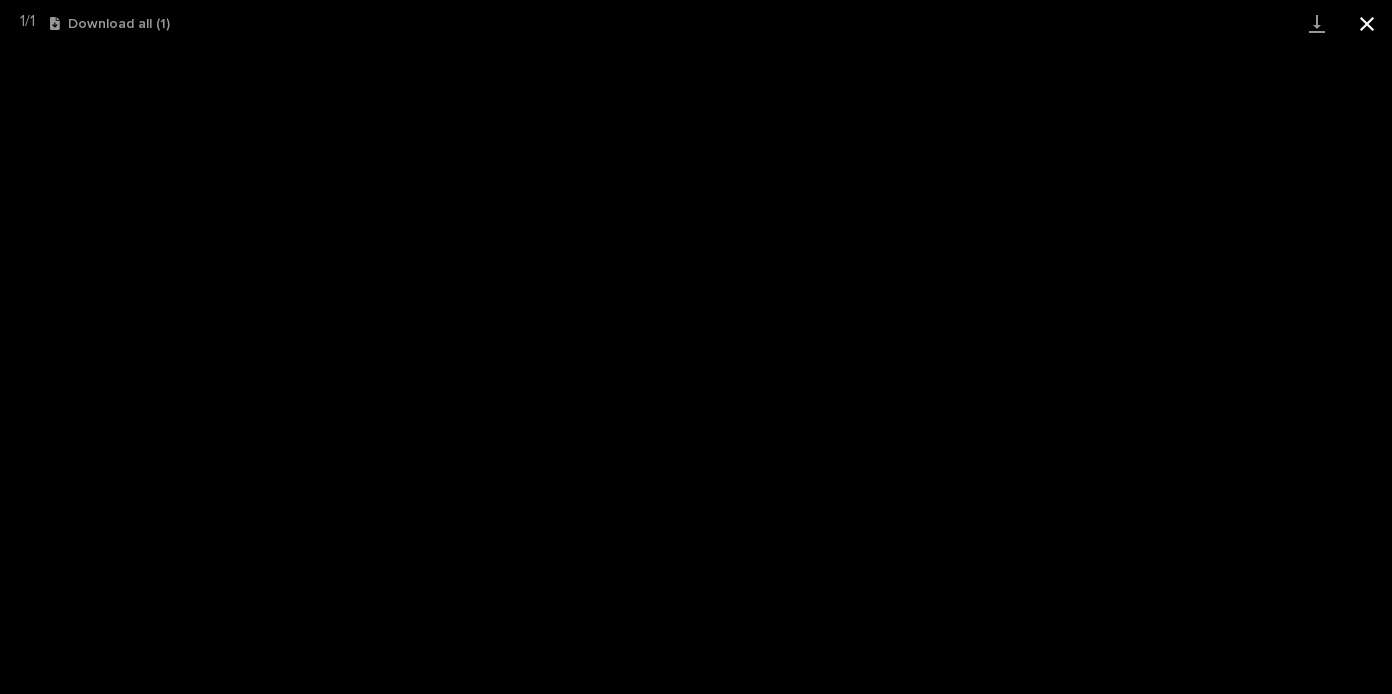 click at bounding box center (1367, 23) 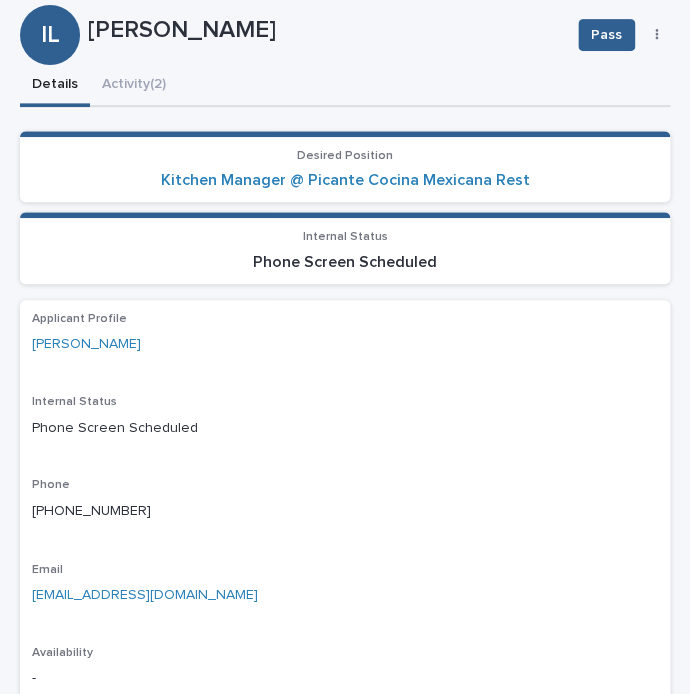 scroll, scrollTop: 107, scrollLeft: 0, axis: vertical 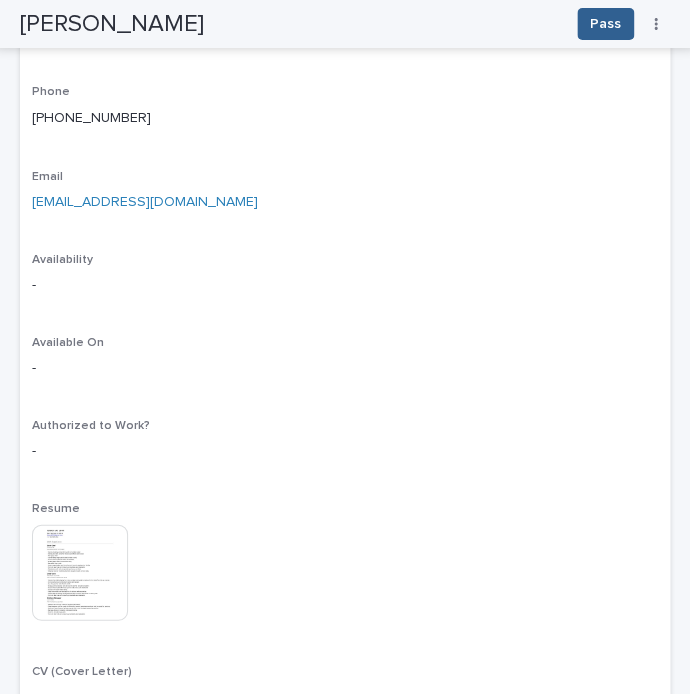 click at bounding box center [80, 572] 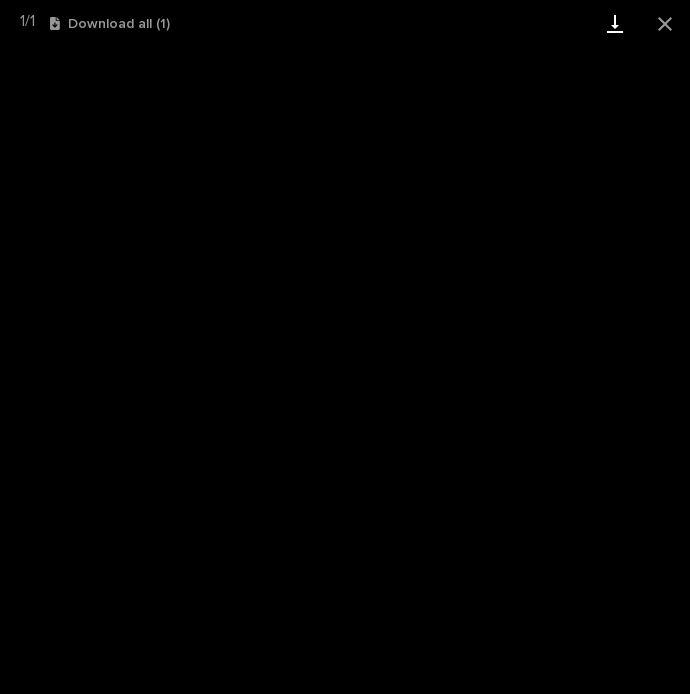 click at bounding box center (615, 23) 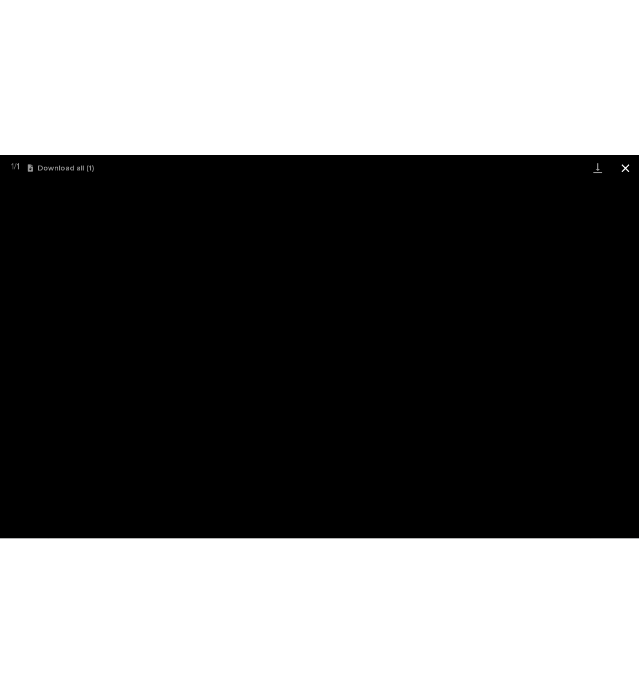 scroll, scrollTop: 64, scrollLeft: 0, axis: vertical 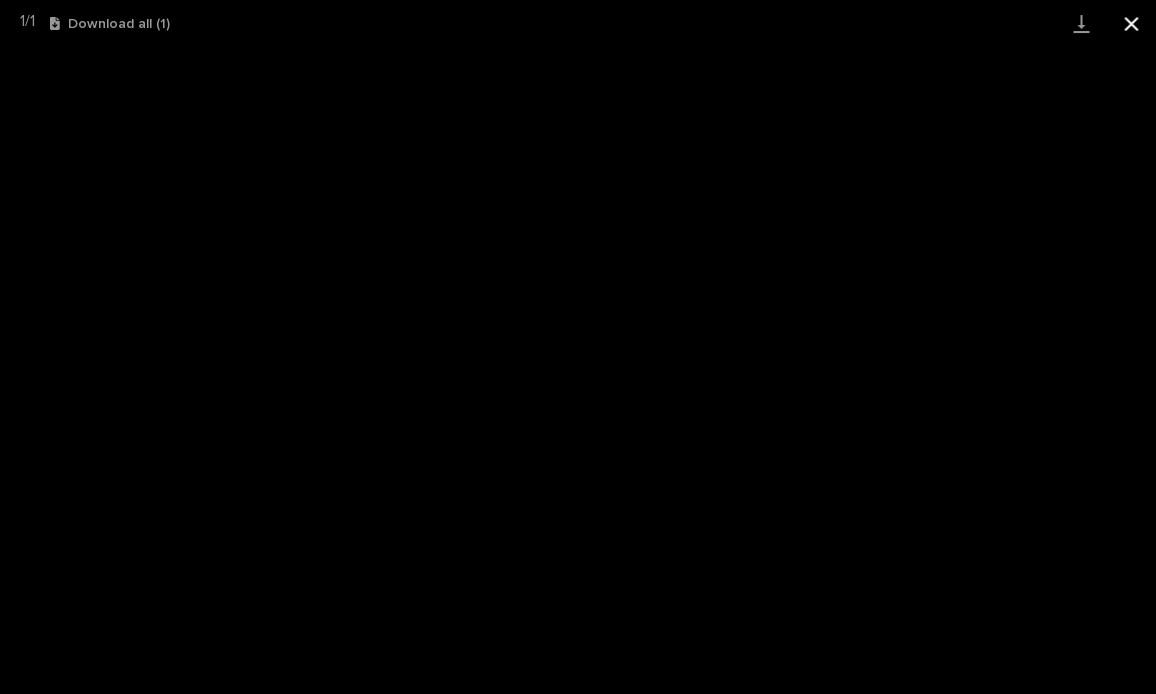 click at bounding box center [1131, 23] 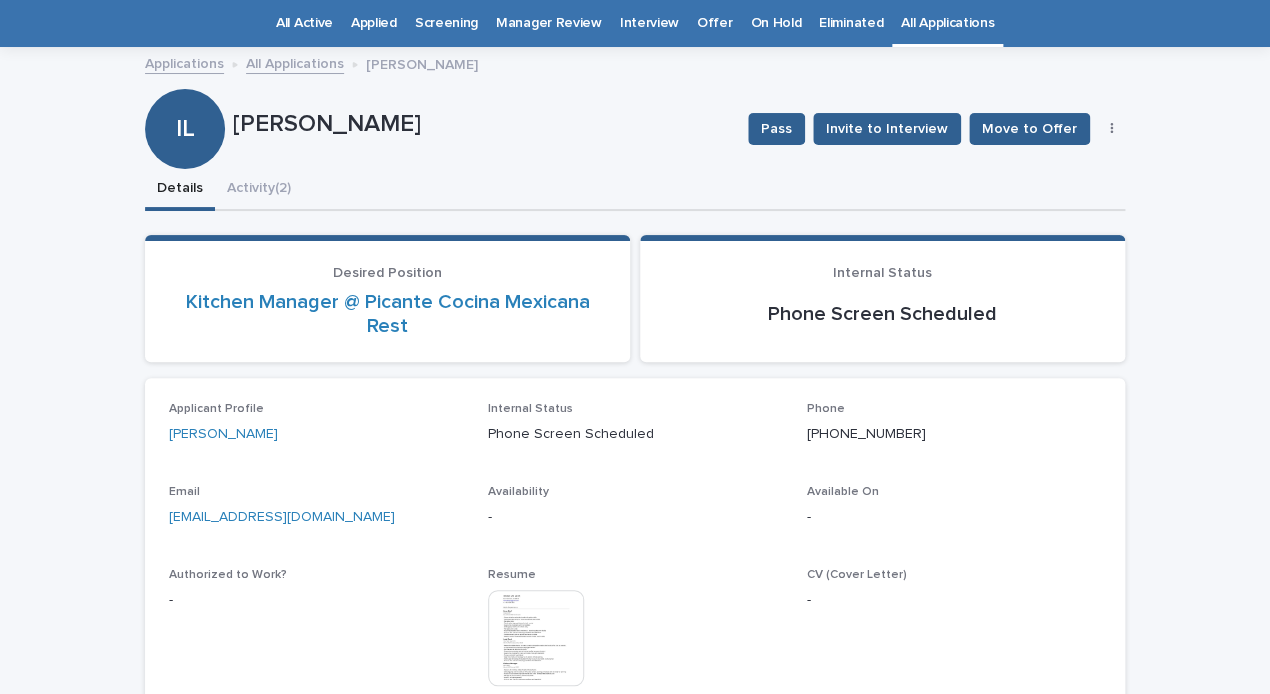drag, startPoint x: 233, startPoint y: 124, endPoint x: 384, endPoint y: 125, distance: 151.00331 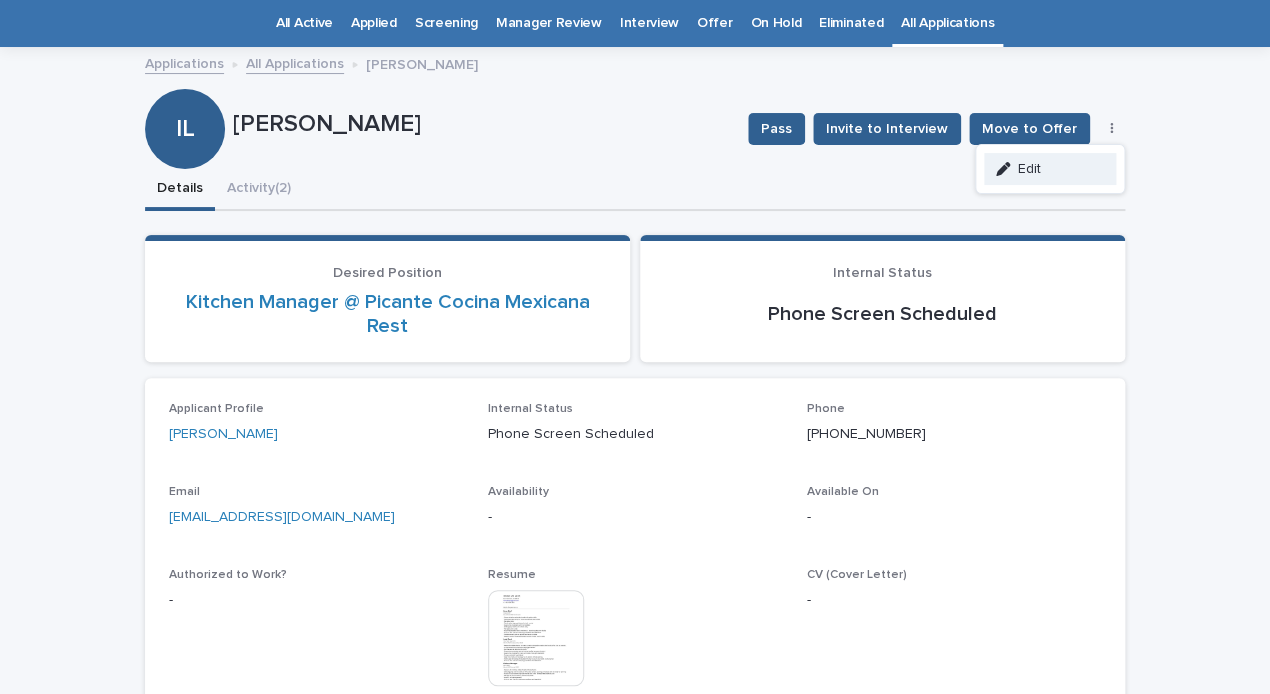 click on "Edit" at bounding box center [1050, 169] 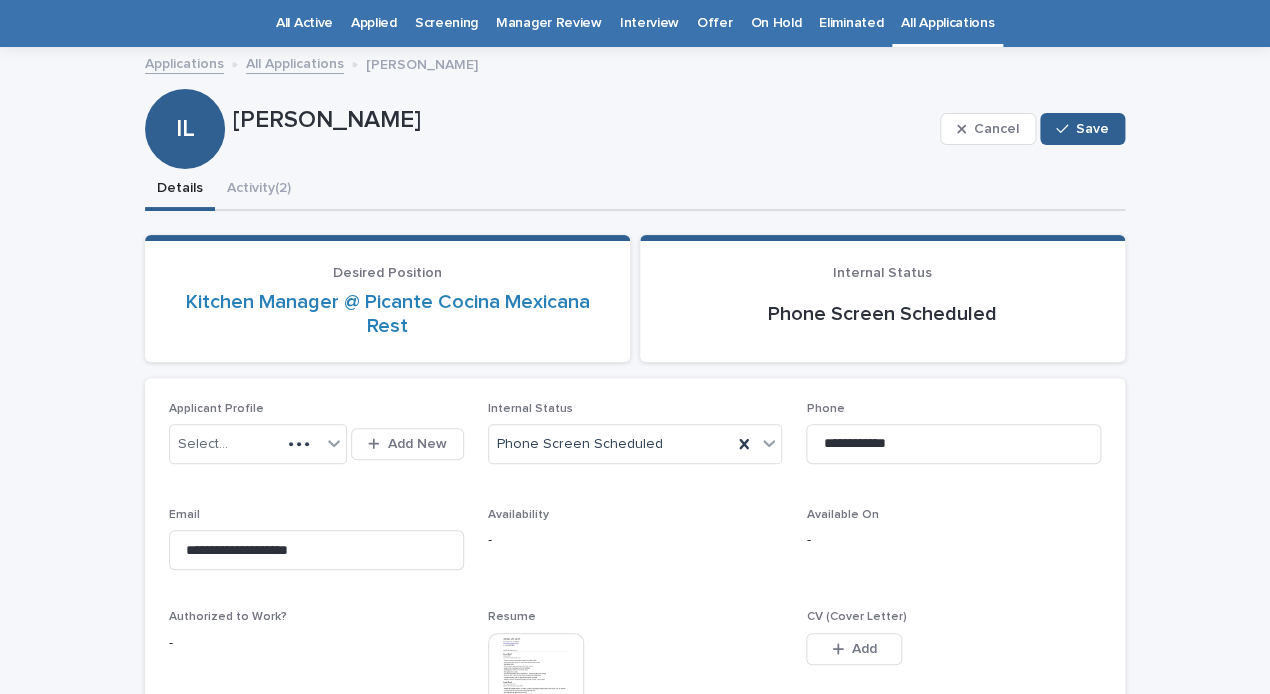 click on "Internal Status" at bounding box center (635, 409) 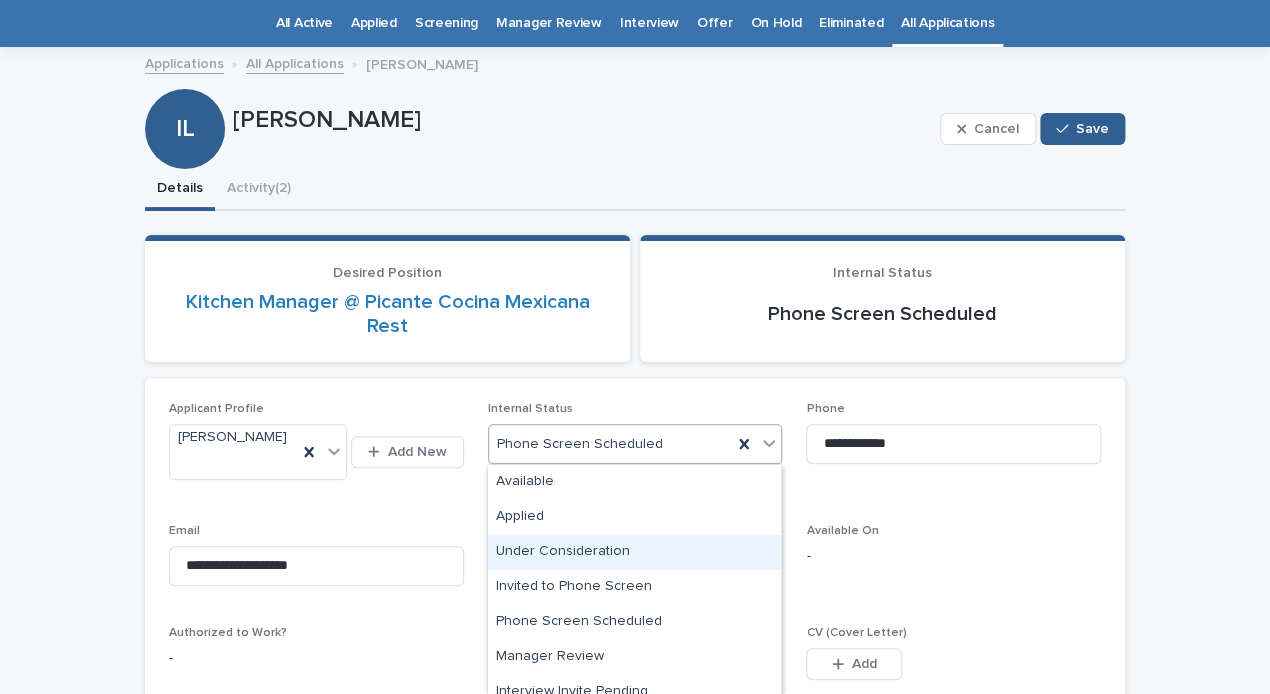 drag, startPoint x: 640, startPoint y: 537, endPoint x: 635, endPoint y: 565, distance: 28.442924 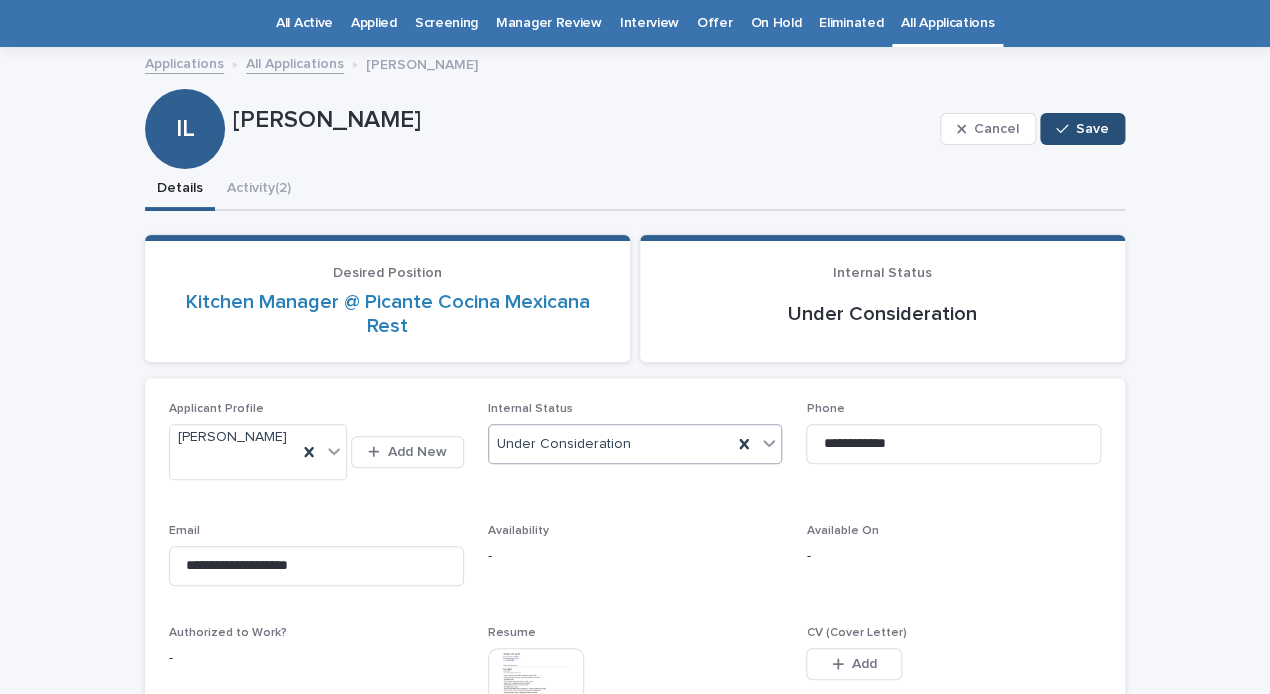click on "Save" at bounding box center (1092, 129) 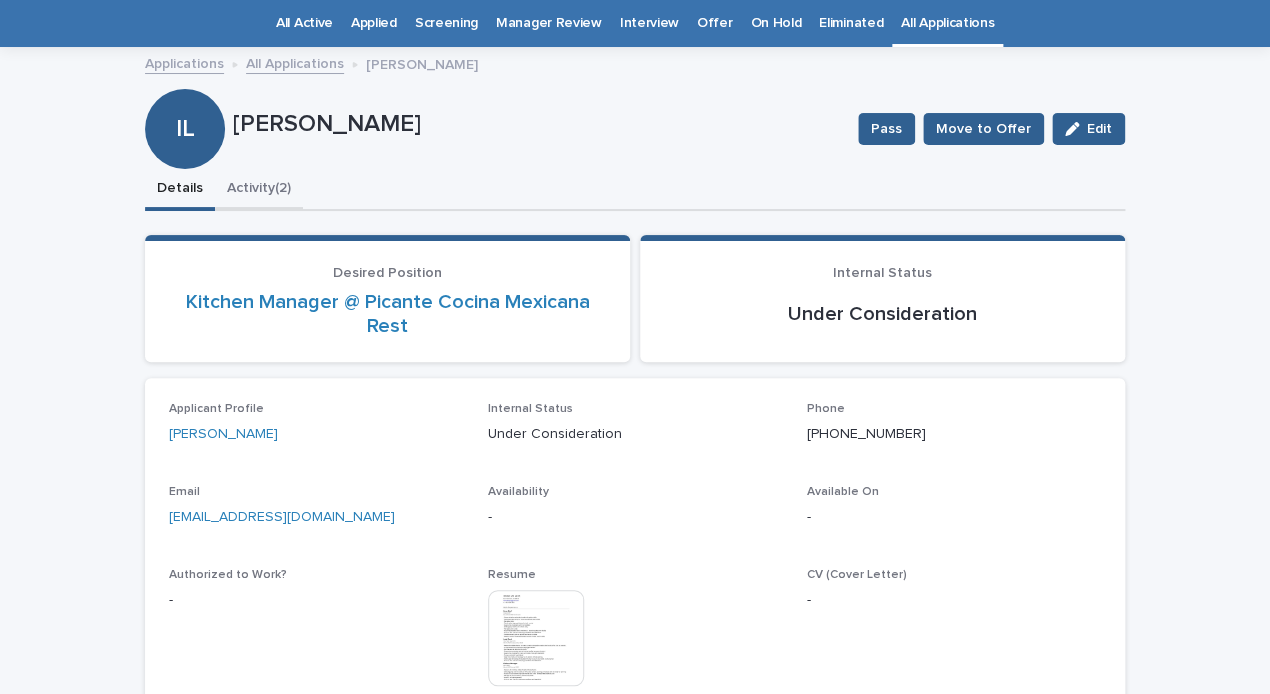 click on "Activity  (2)" at bounding box center [259, 190] 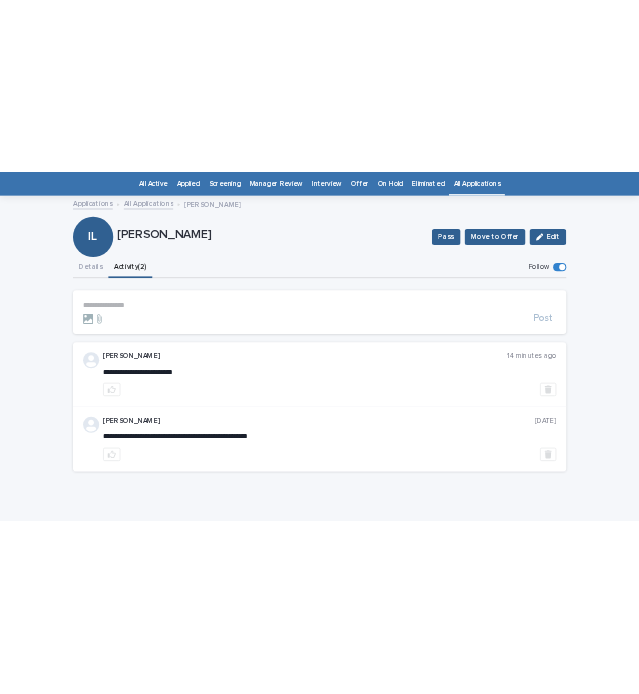 scroll, scrollTop: 0, scrollLeft: 0, axis: both 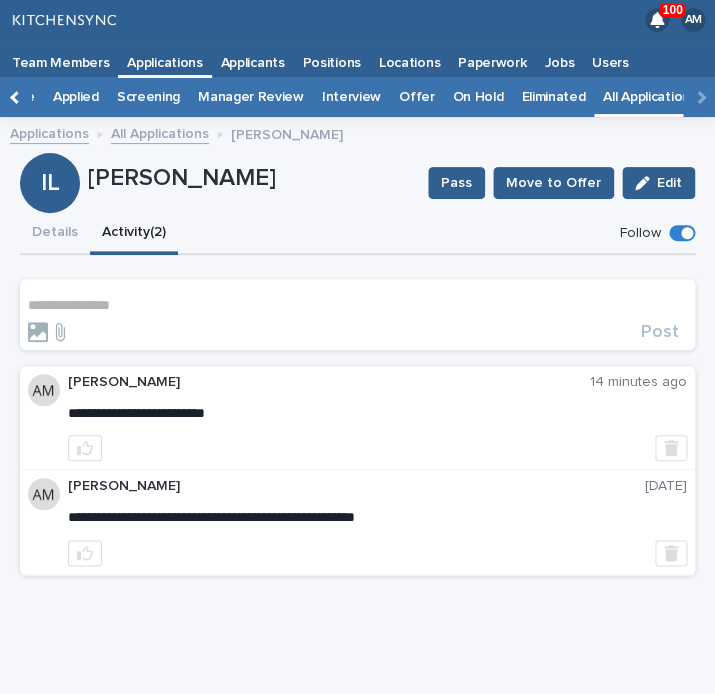 click on "**********" at bounding box center [357, 314] 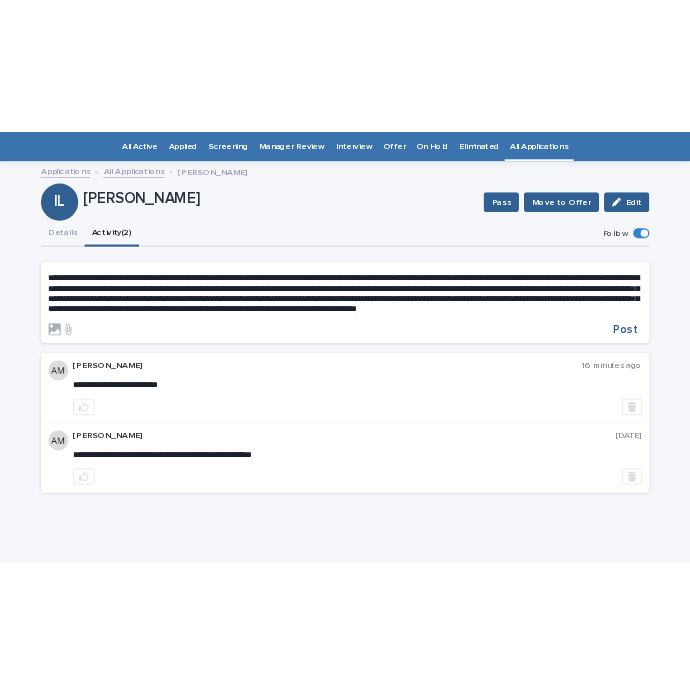 scroll, scrollTop: 64, scrollLeft: 0, axis: vertical 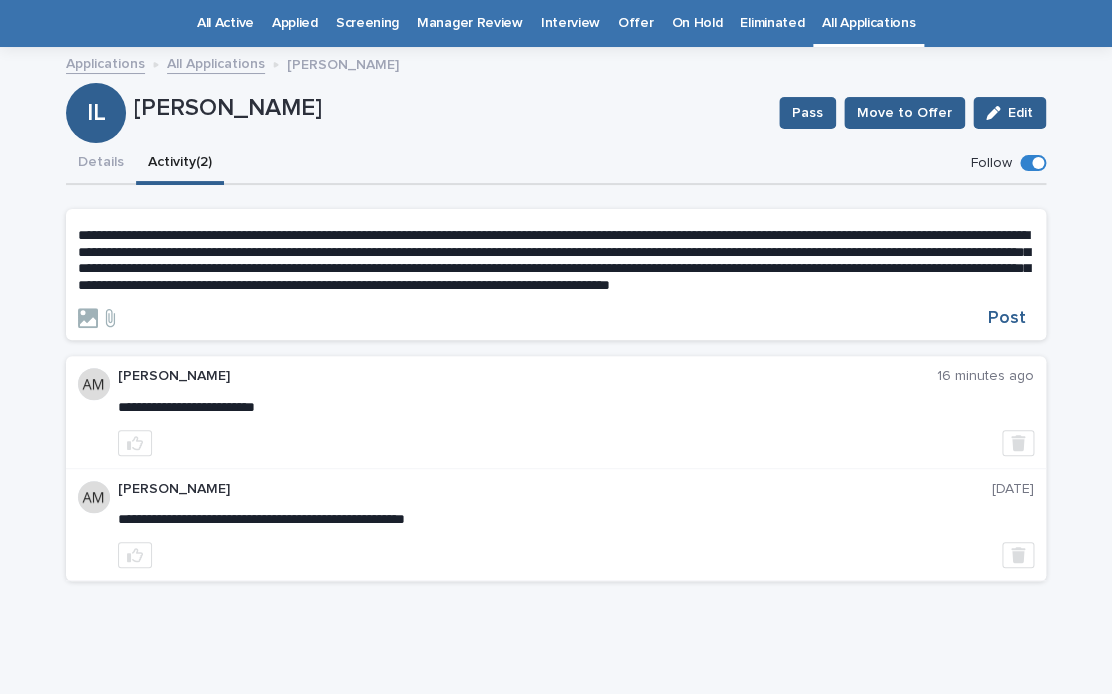 click on "**********" at bounding box center [556, 378] 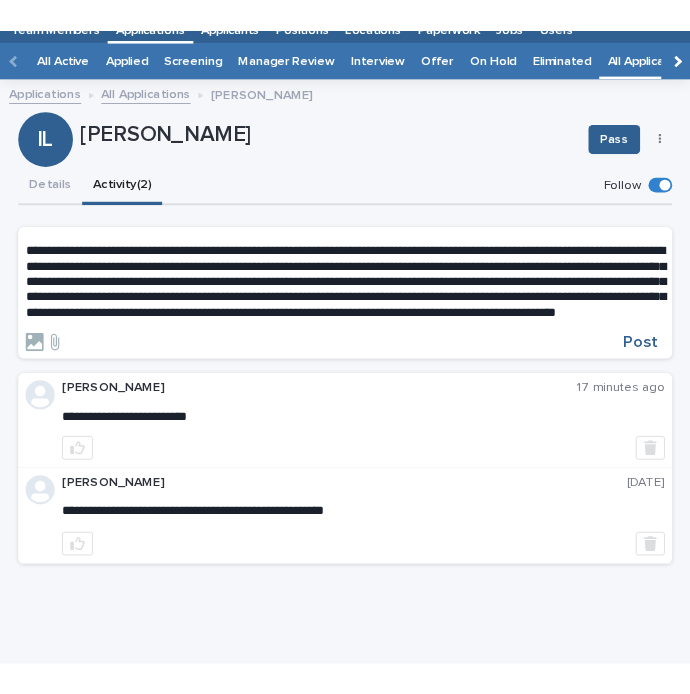 scroll, scrollTop: 77, scrollLeft: 0, axis: vertical 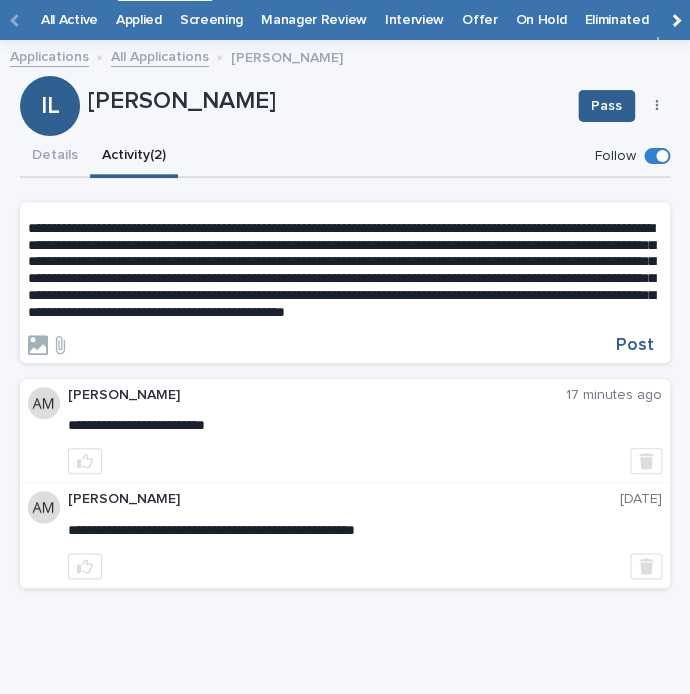 click on "**********" at bounding box center [345, 287] 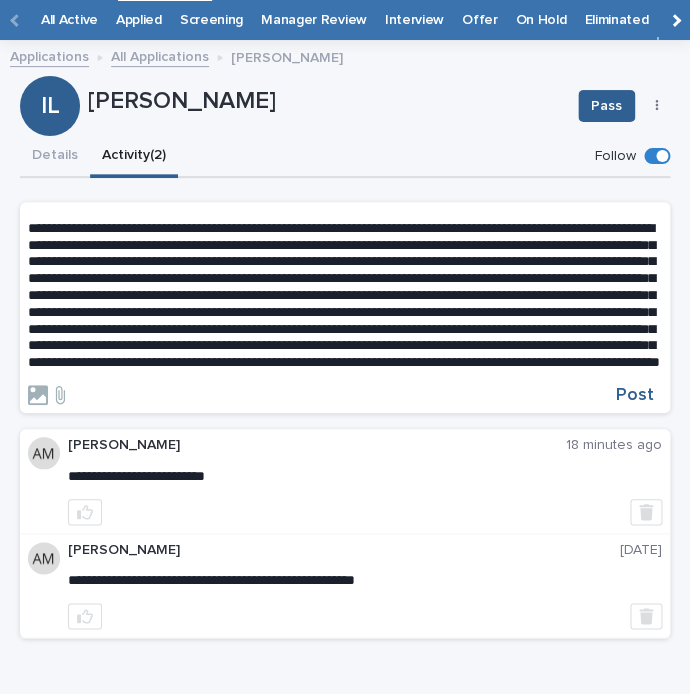 click at bounding box center [344, 295] 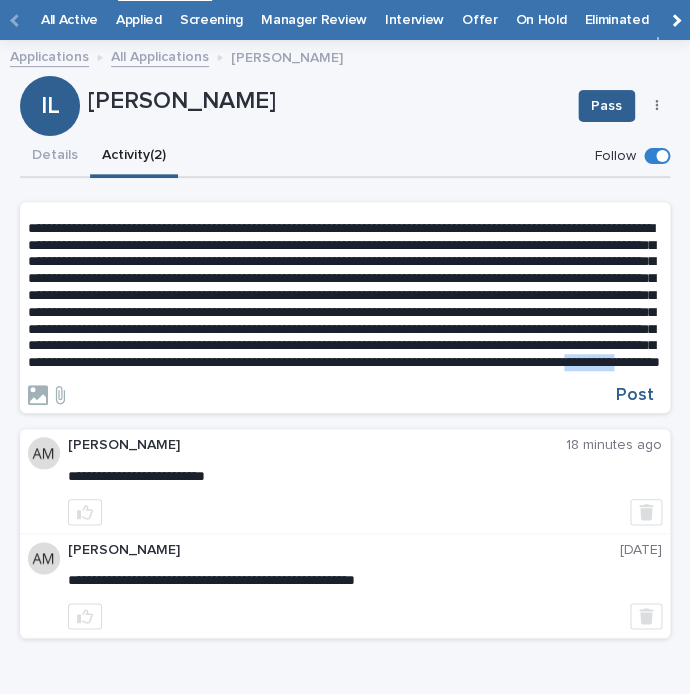 click at bounding box center [344, 295] 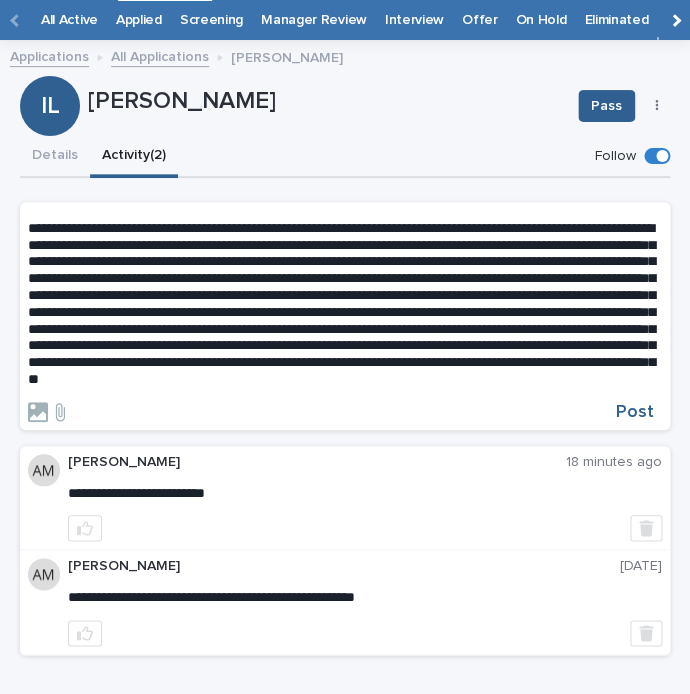 click at bounding box center (345, 304) 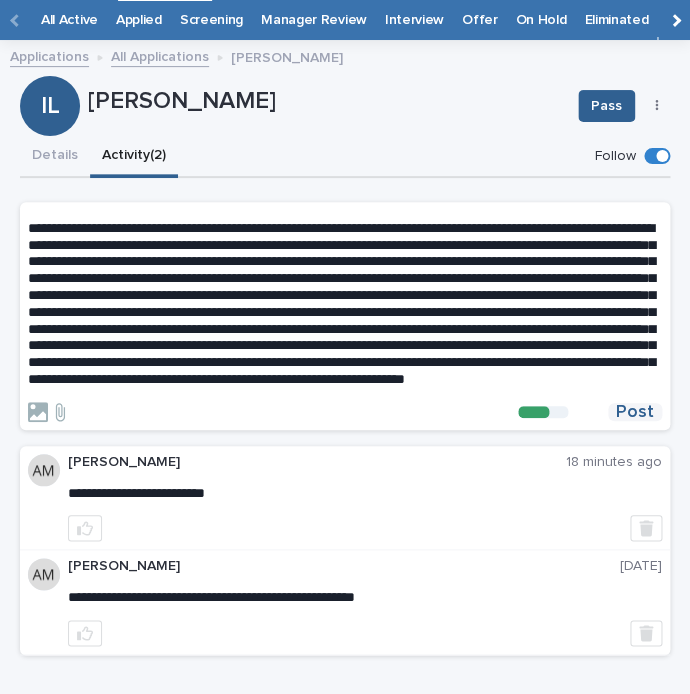 click on "Post" at bounding box center (635, 412) 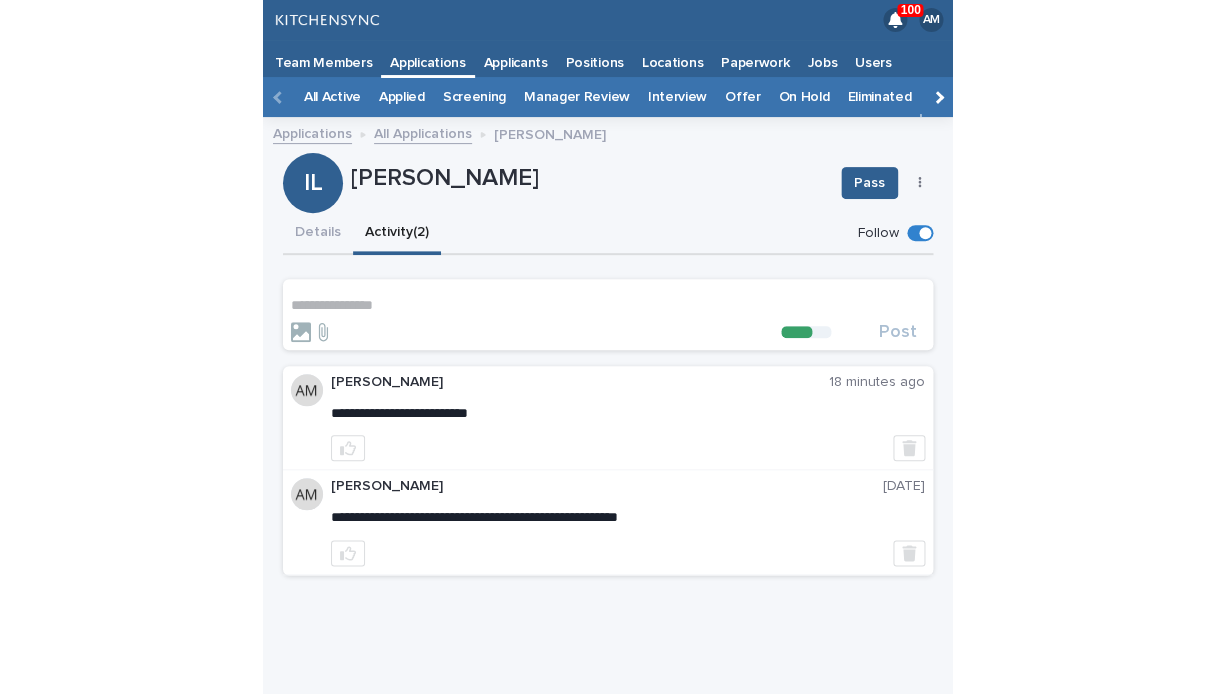 scroll, scrollTop: 0, scrollLeft: 0, axis: both 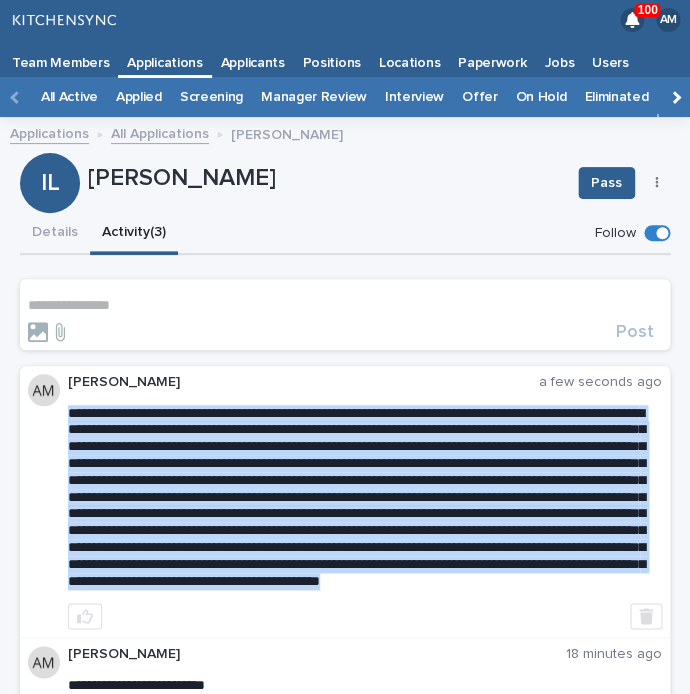 drag, startPoint x: 69, startPoint y: 411, endPoint x: 531, endPoint y: 616, distance: 505.43942 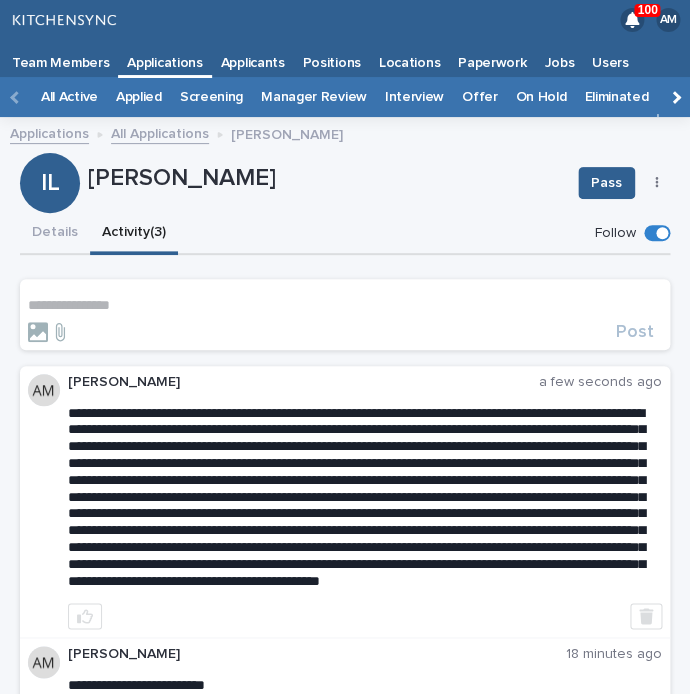 click on "**********" at bounding box center (345, 305) 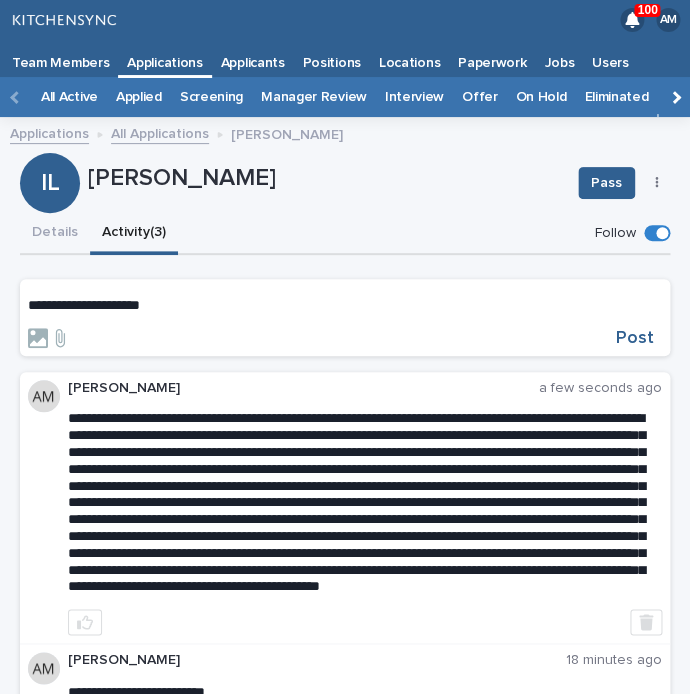 click on "**********" at bounding box center [84, 305] 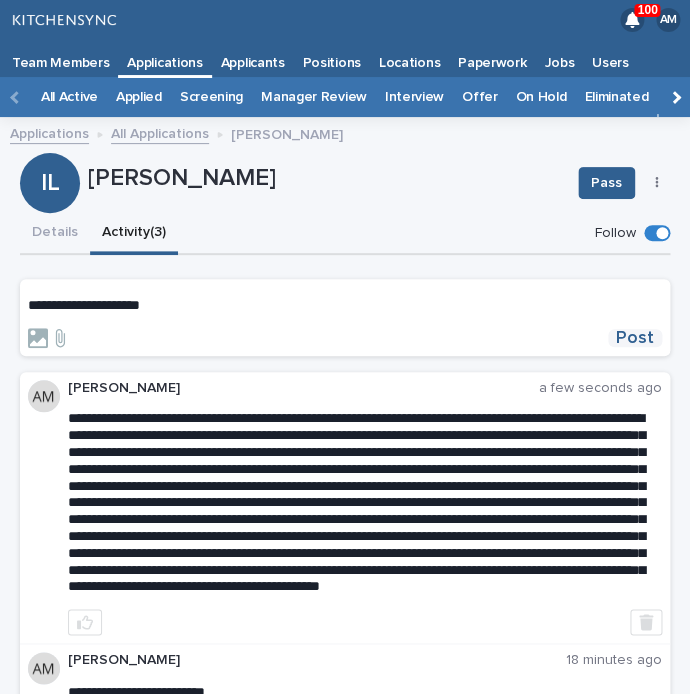 click on "Post" at bounding box center [635, 338] 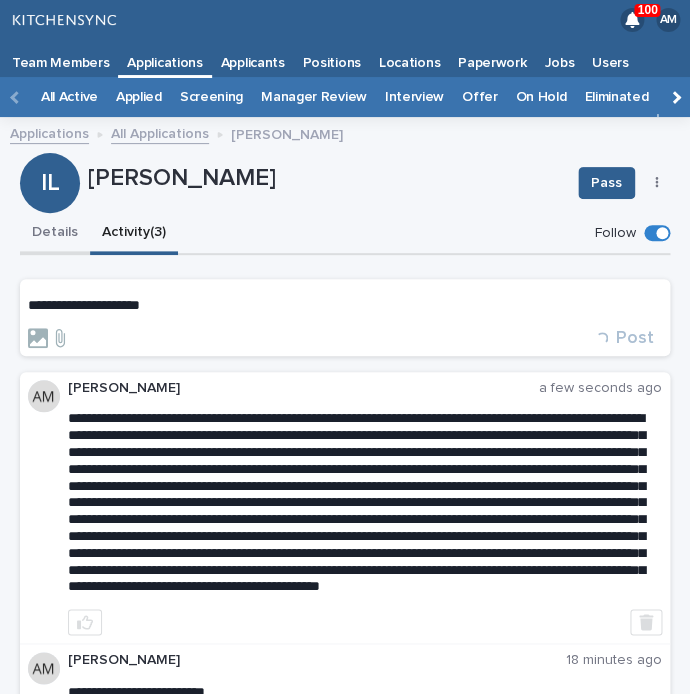 click on "Details" at bounding box center (55, 234) 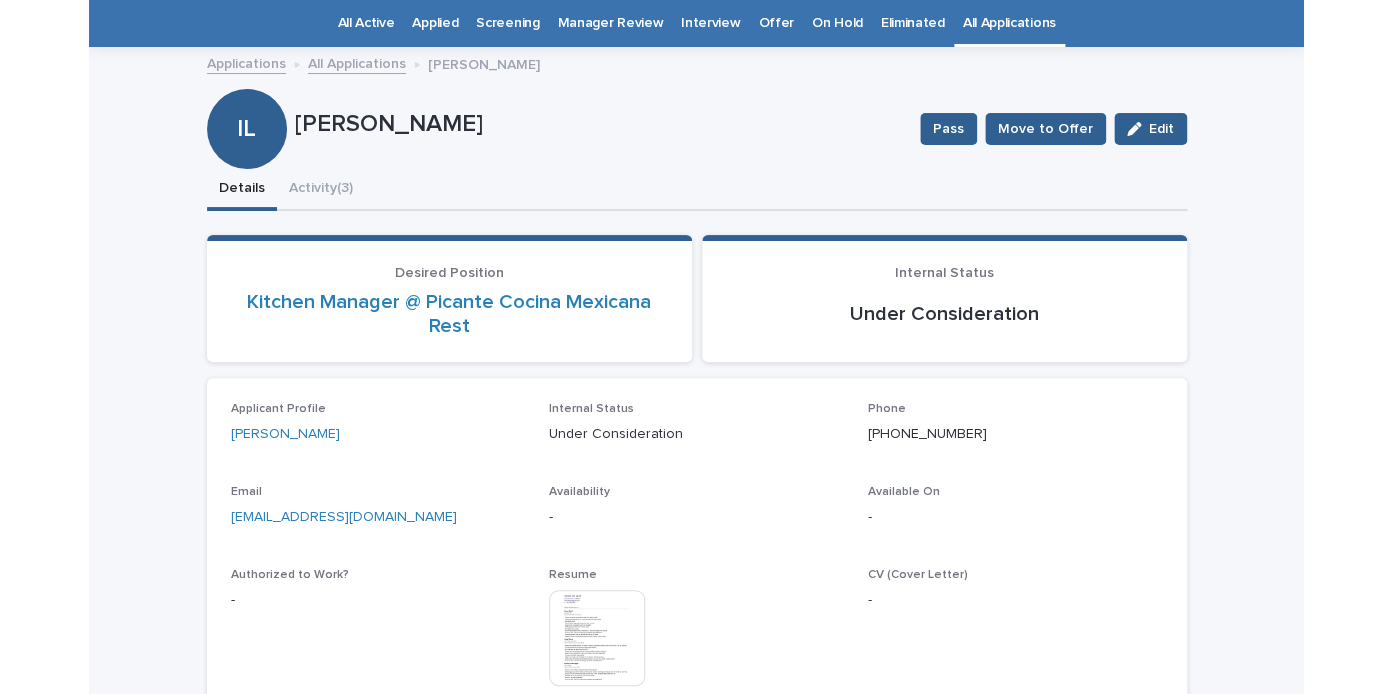 scroll, scrollTop: 64, scrollLeft: 0, axis: vertical 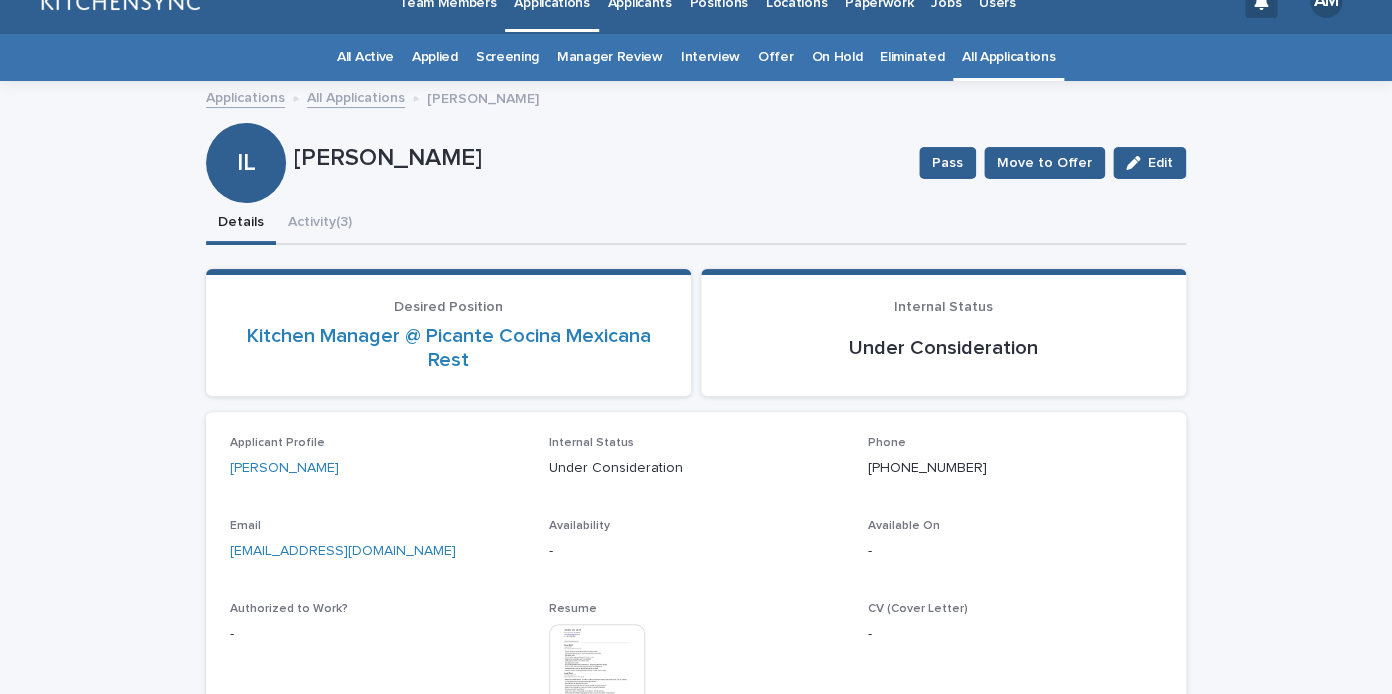 click on "All Applications" at bounding box center (1008, 57) 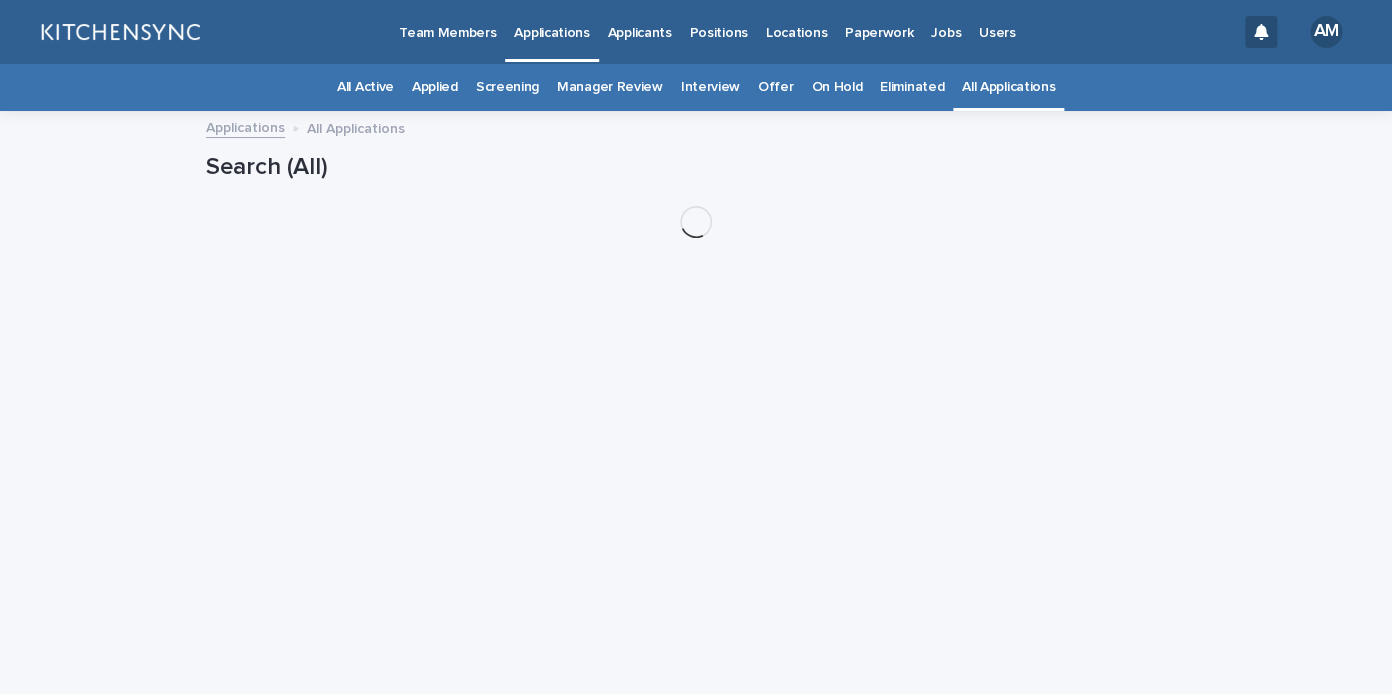 scroll, scrollTop: 0, scrollLeft: 0, axis: both 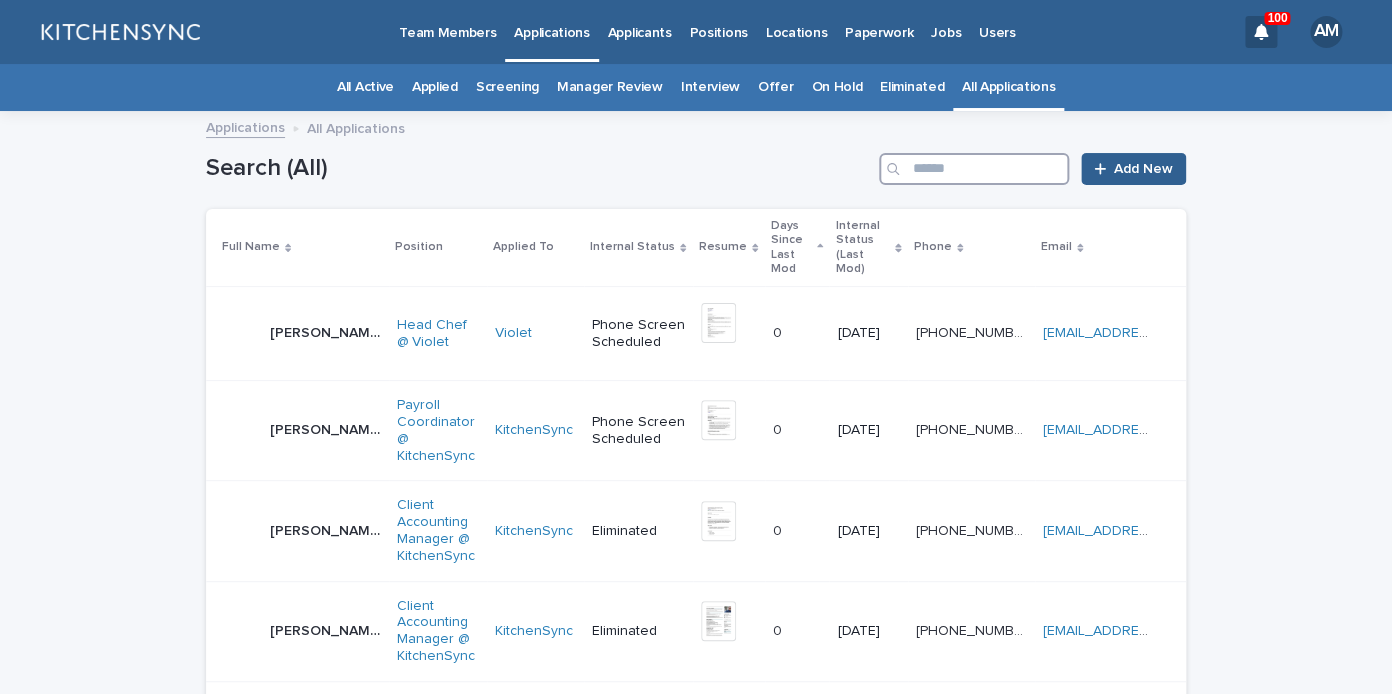 click at bounding box center [974, 169] 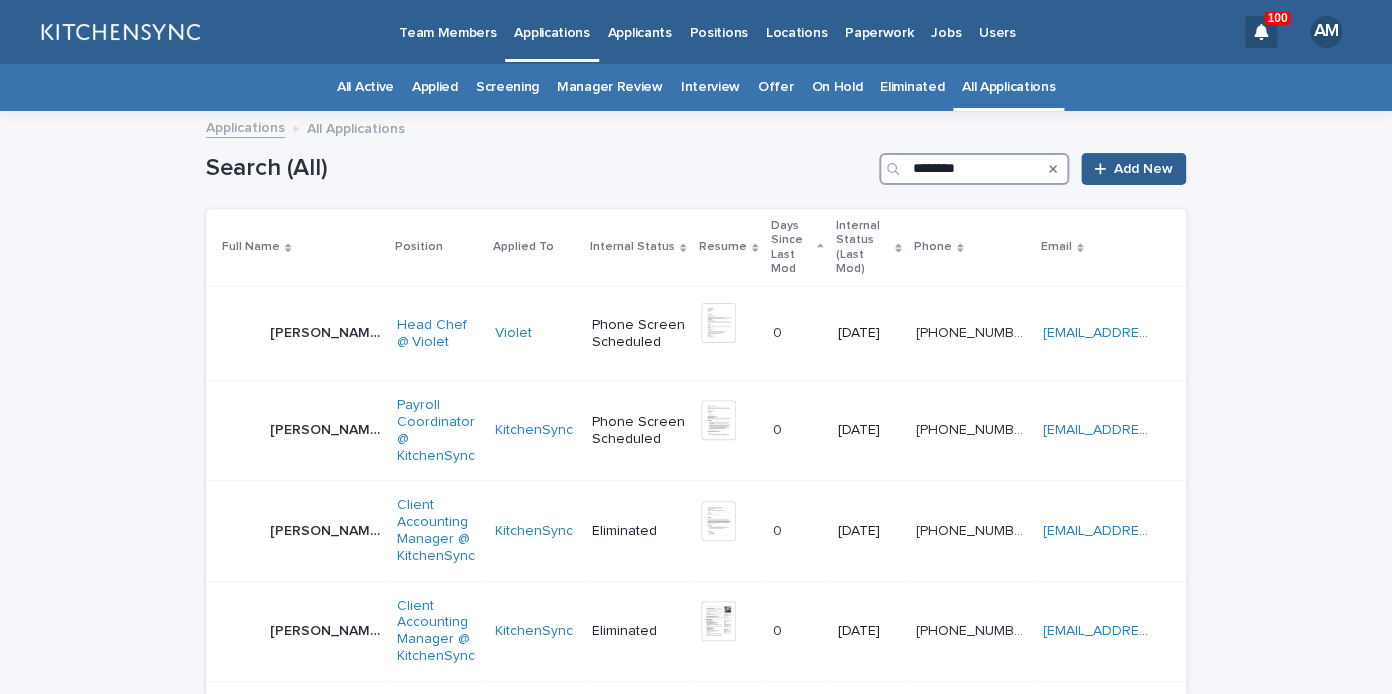 type on "********" 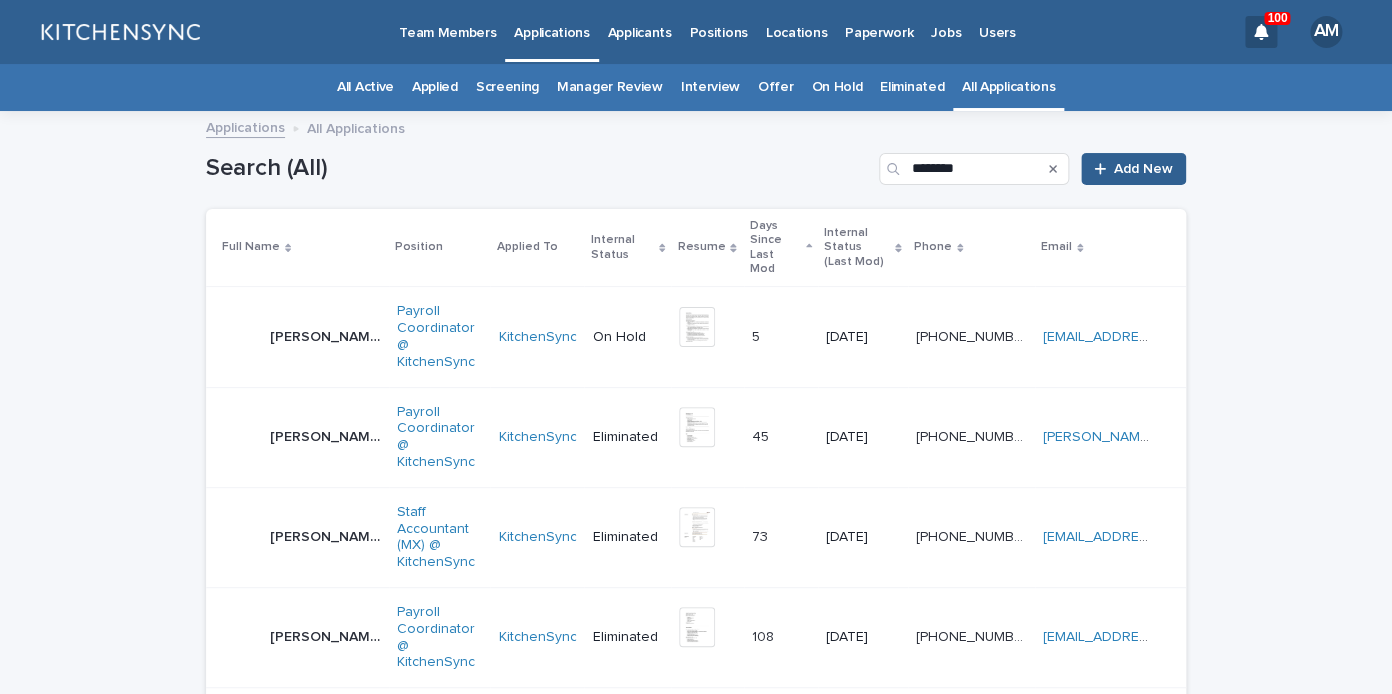 click on "[PERSON_NAME]" at bounding box center (327, 335) 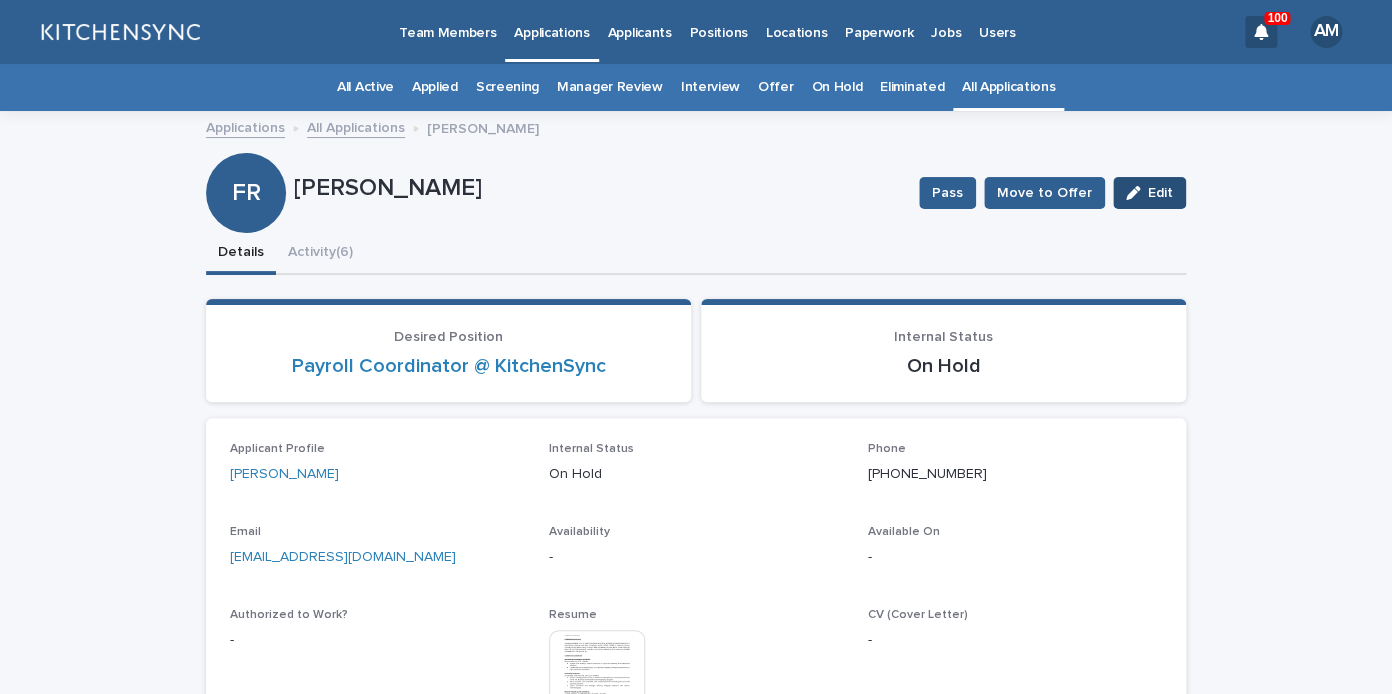 click at bounding box center (1137, 193) 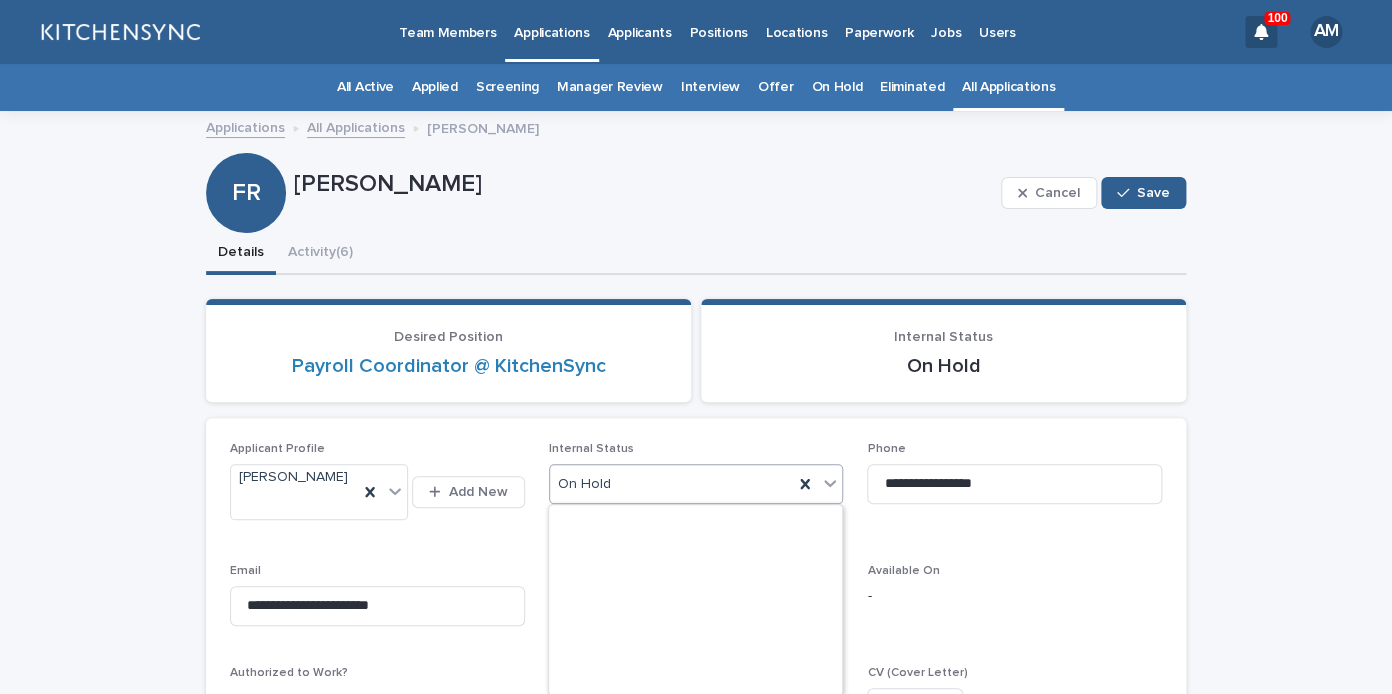 click on "On Hold" at bounding box center (672, 484) 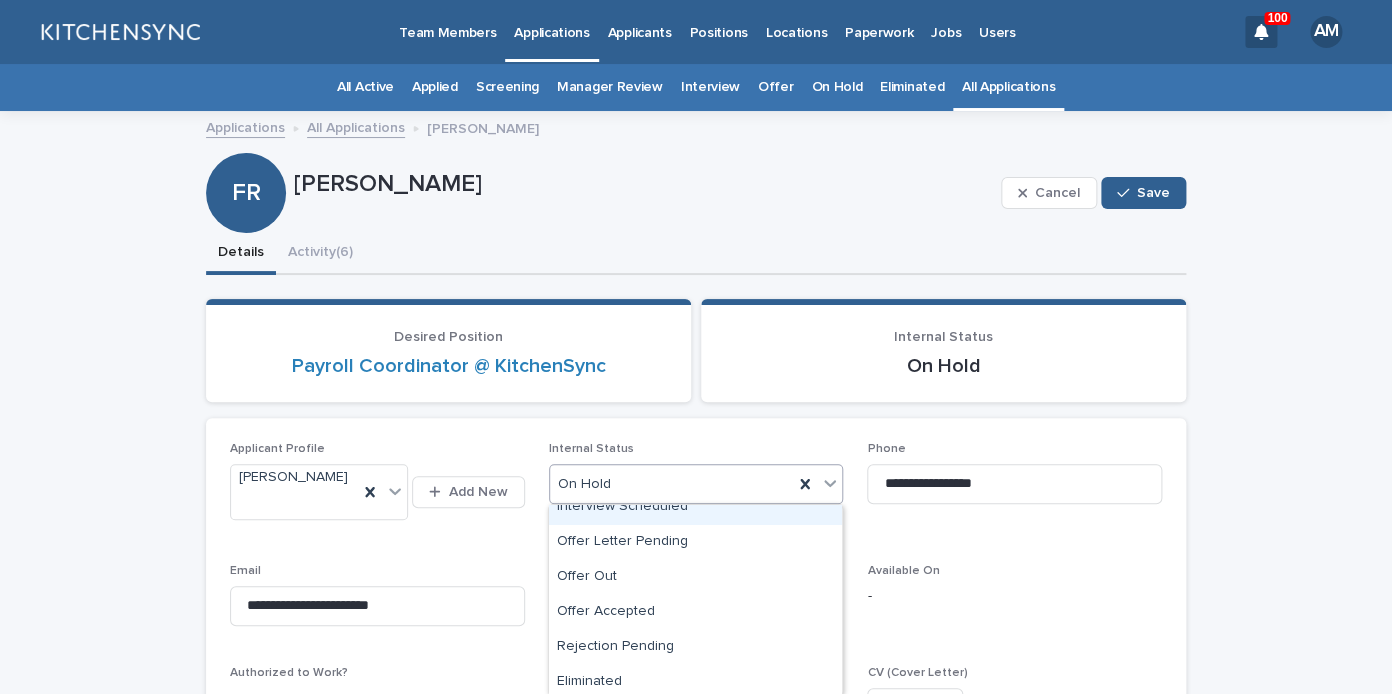 scroll, scrollTop: 0, scrollLeft: 0, axis: both 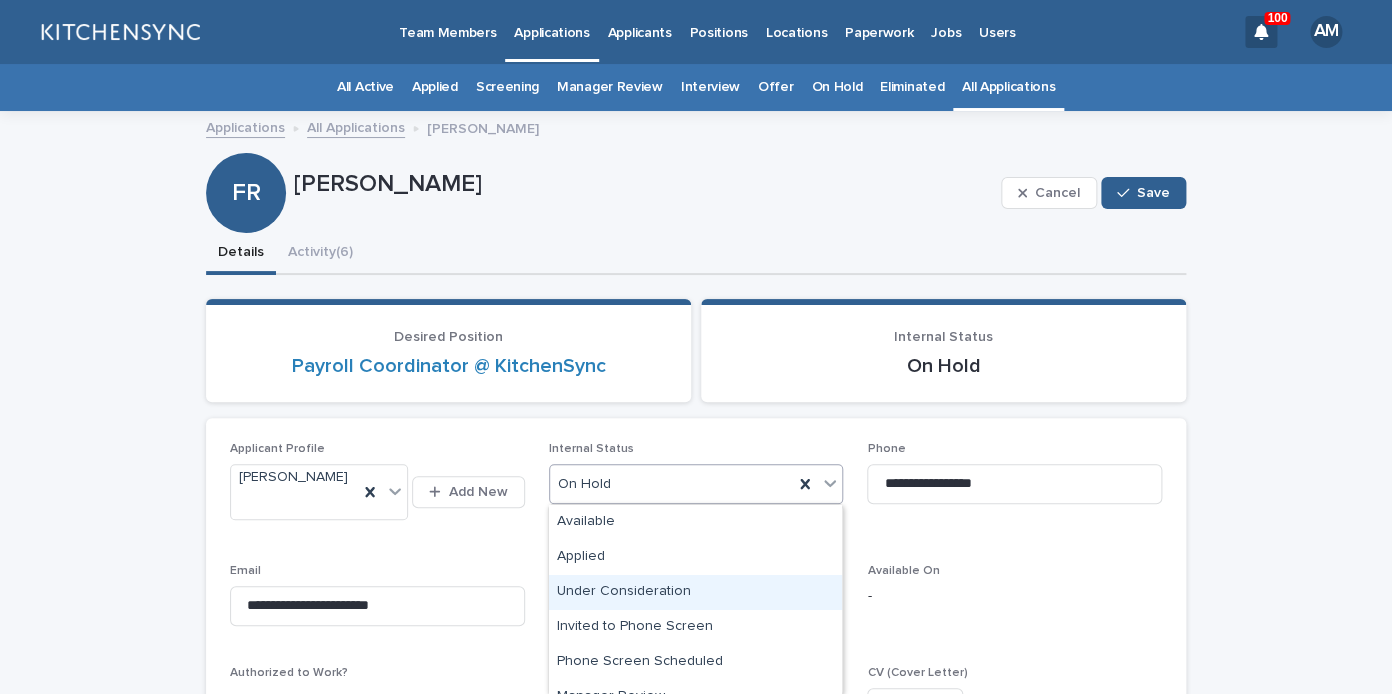 click on "Under Consideration" at bounding box center (695, 592) 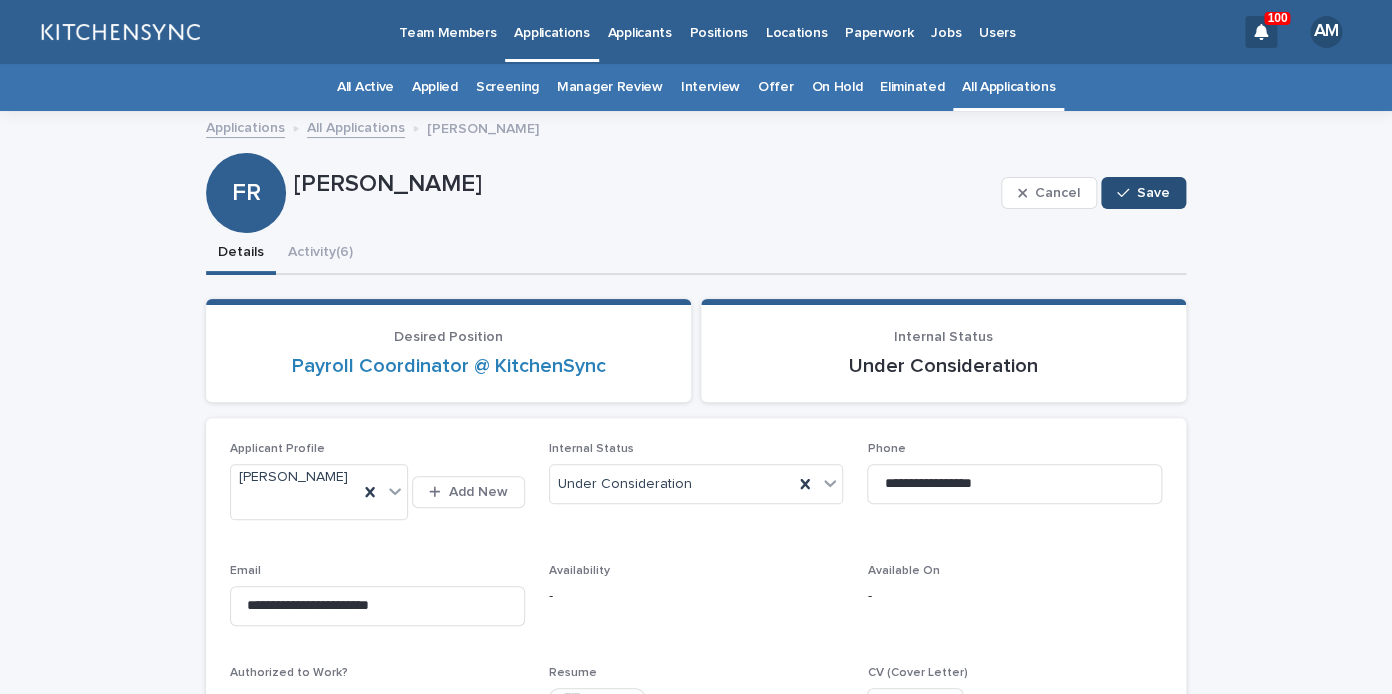 click on "Save" at bounding box center [1143, 193] 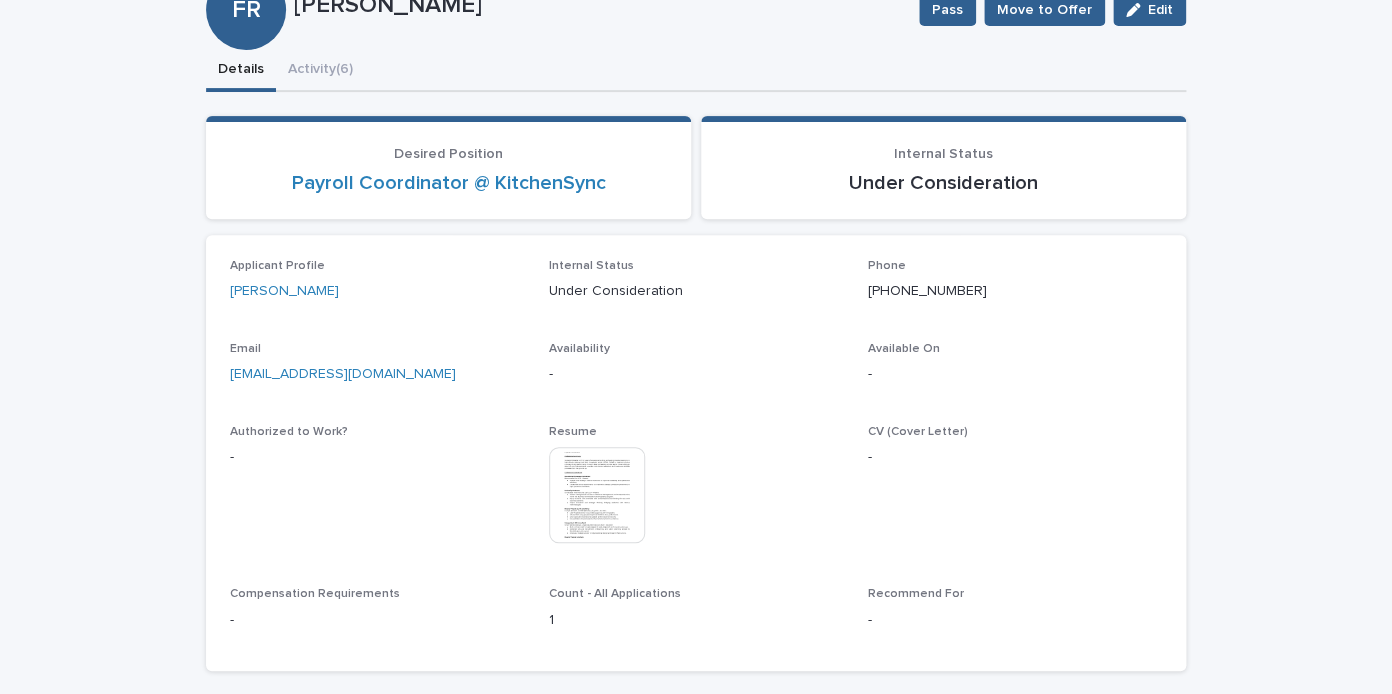 scroll, scrollTop: 132, scrollLeft: 0, axis: vertical 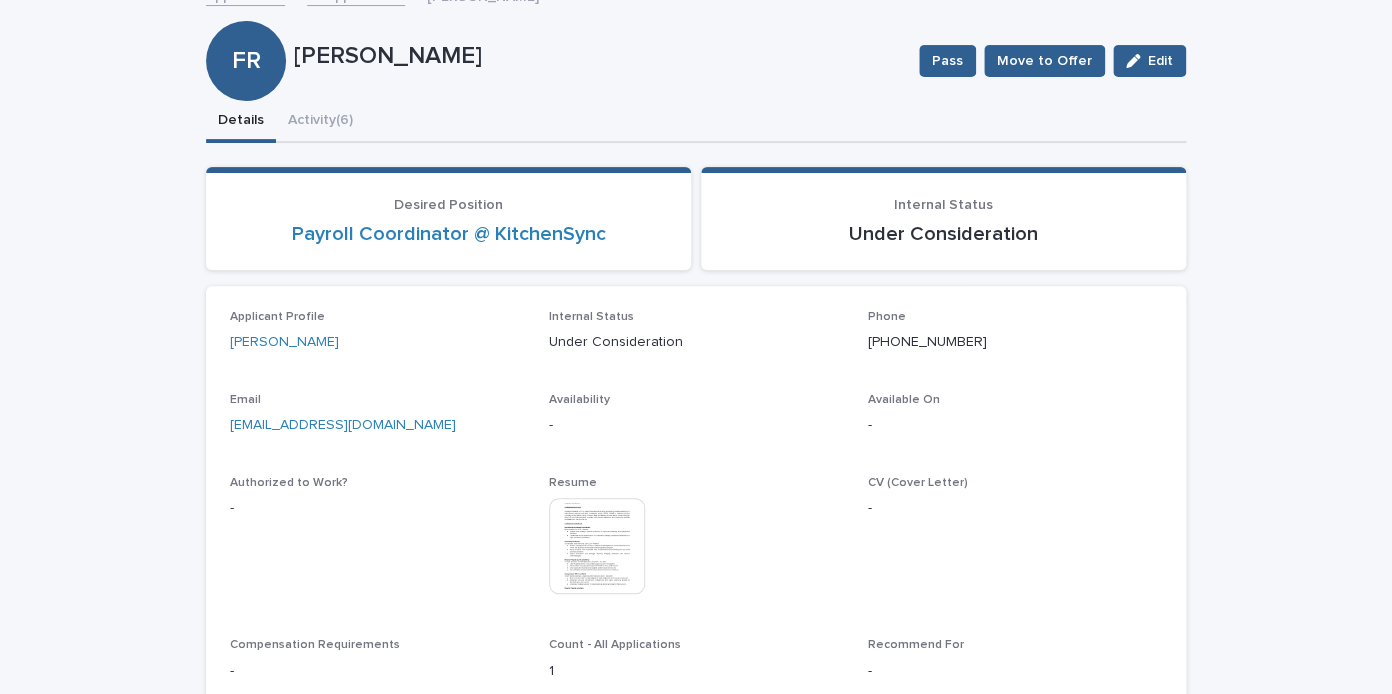 click at bounding box center [597, 546] 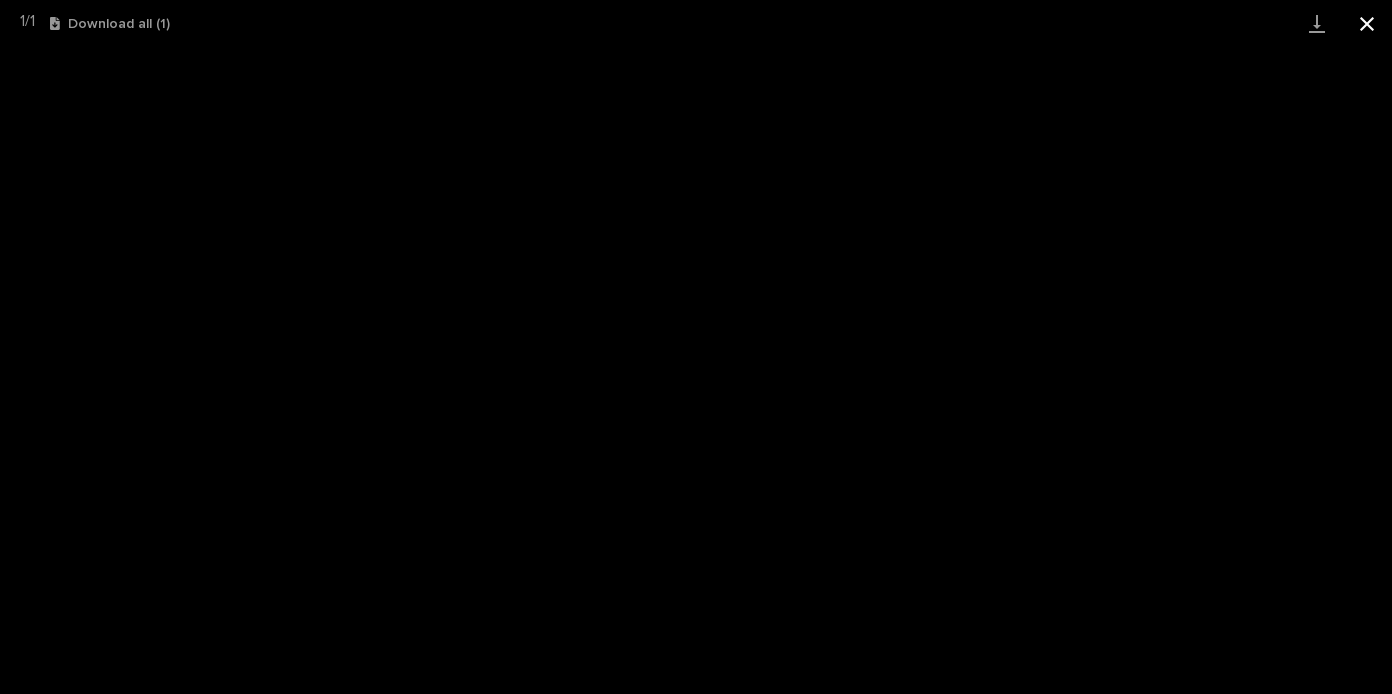 click at bounding box center [1367, 23] 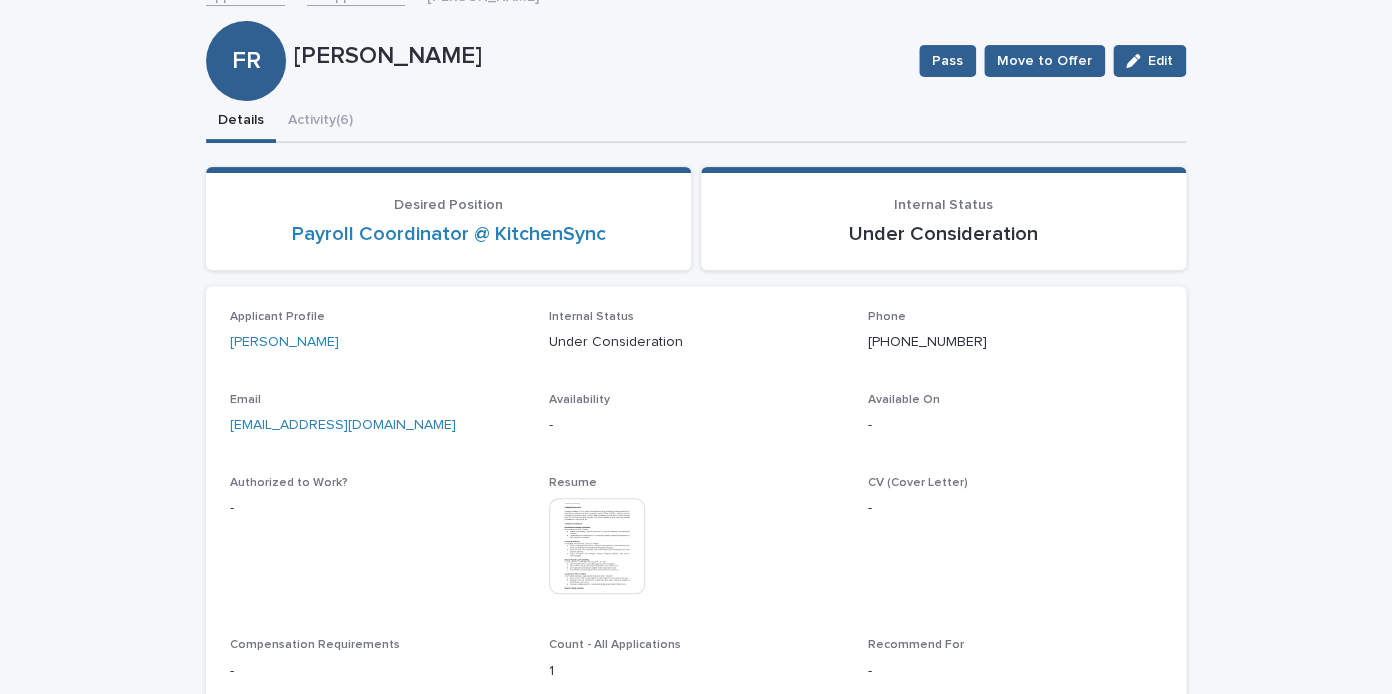 click on "Details Activity  (6)" at bounding box center [696, 122] 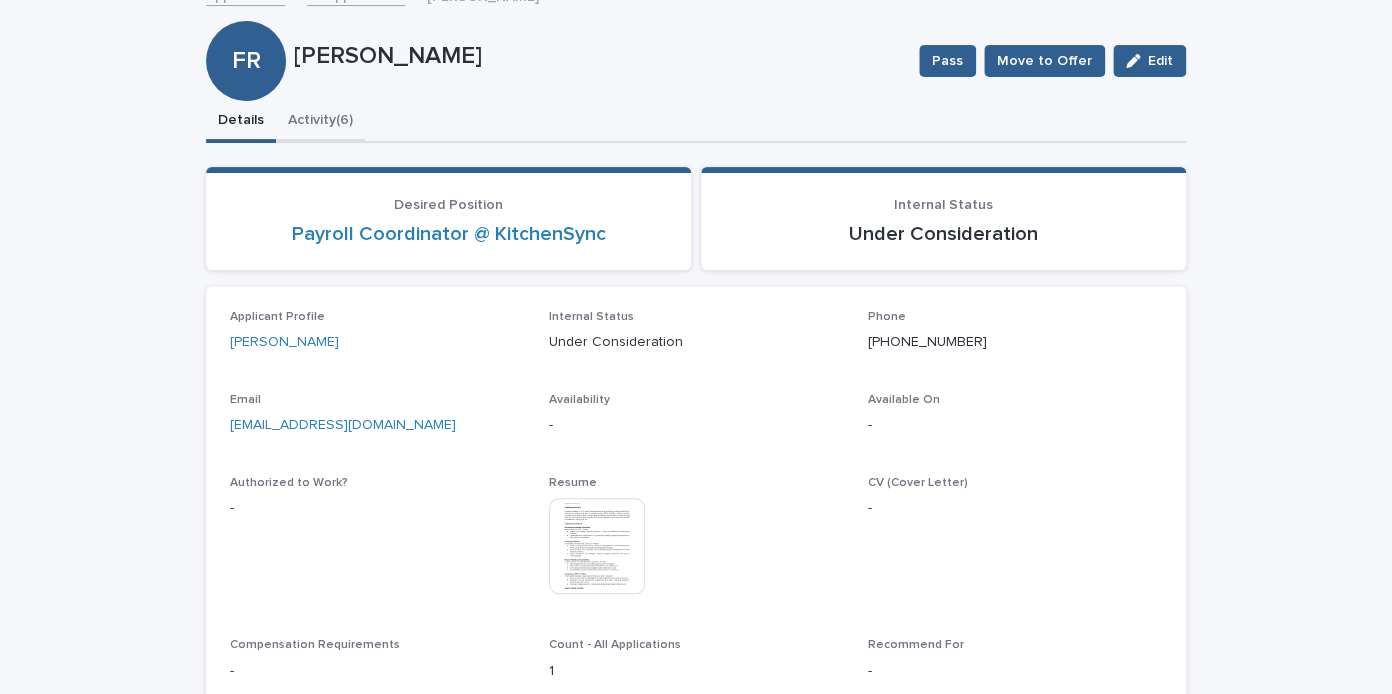 click on "**********" at bounding box center (696, 419) 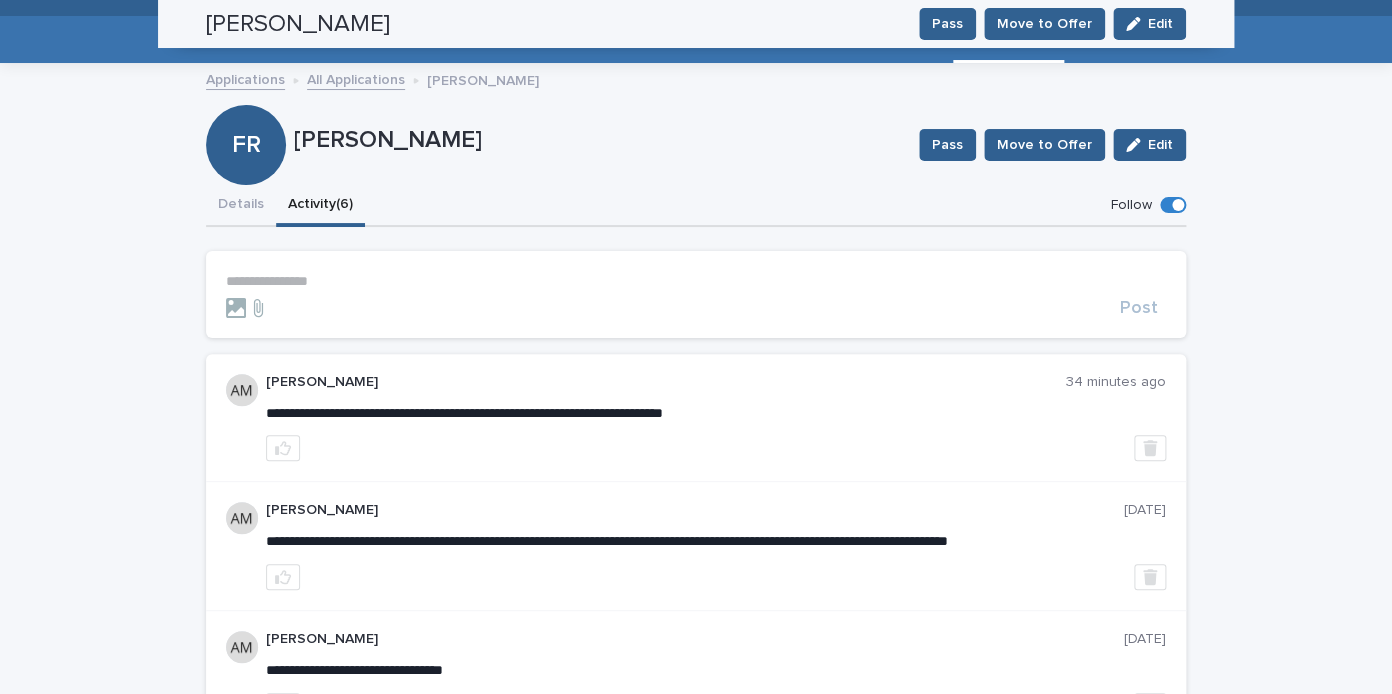 scroll, scrollTop: 0, scrollLeft: 0, axis: both 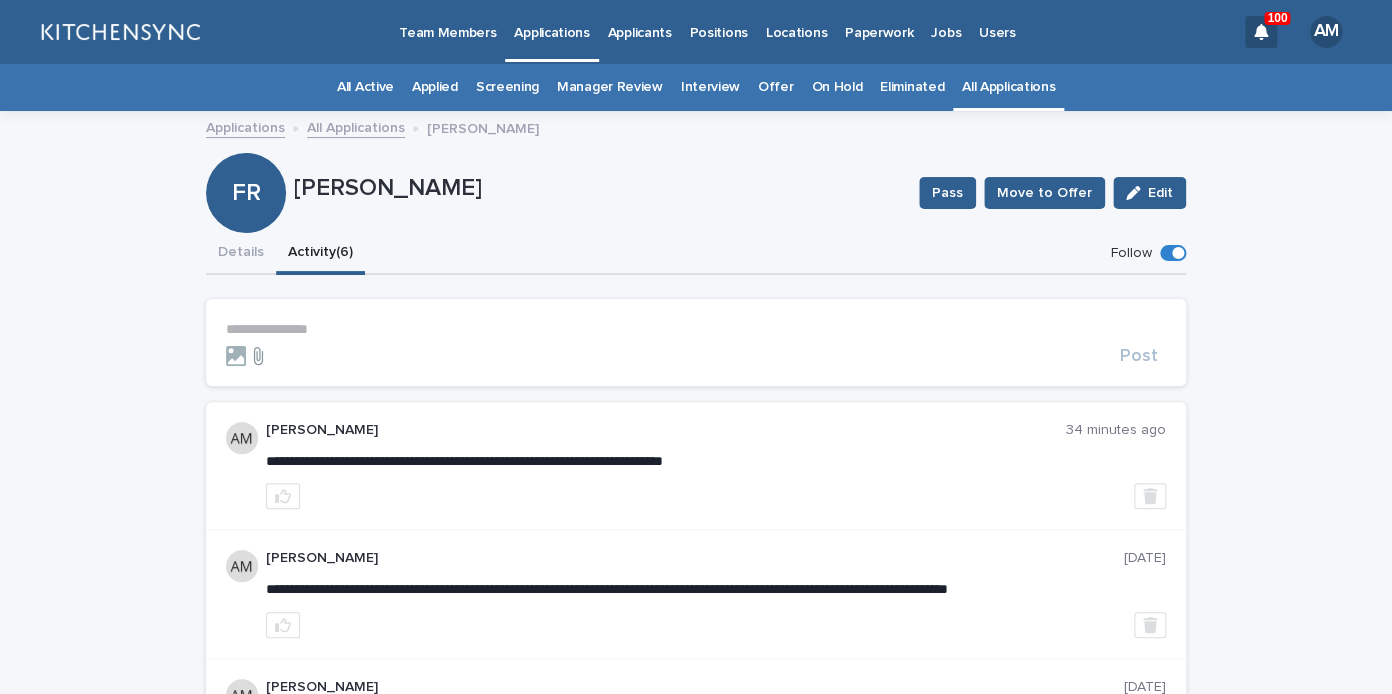 click 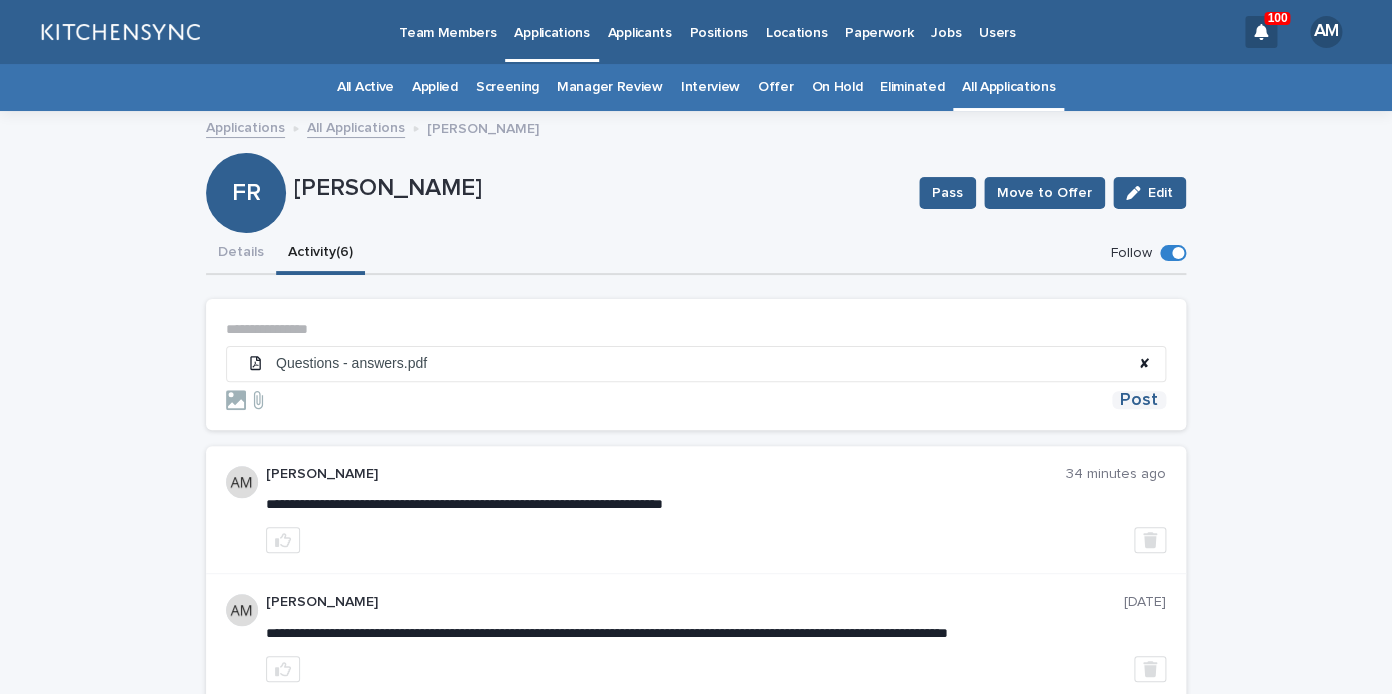 click on "Post" at bounding box center (1139, 400) 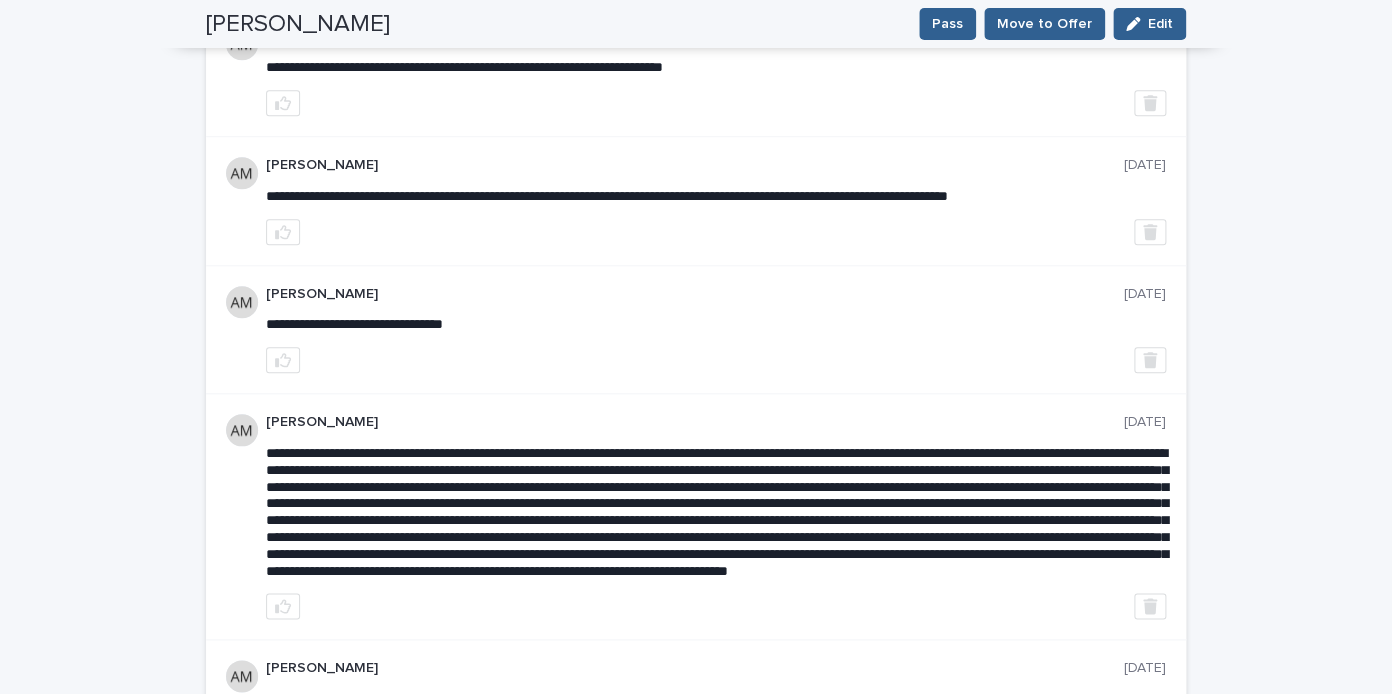 scroll, scrollTop: 531, scrollLeft: 0, axis: vertical 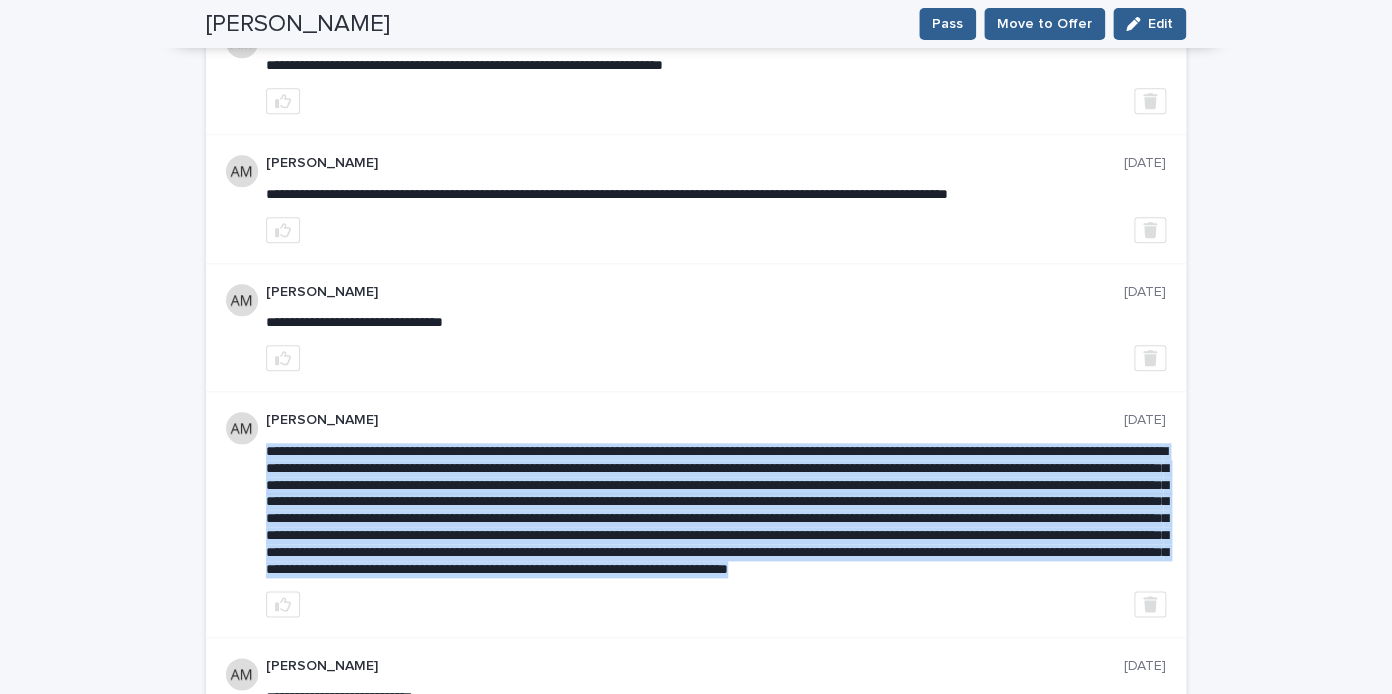 drag, startPoint x: 269, startPoint y: 451, endPoint x: 567, endPoint y: 610, distance: 337.7647 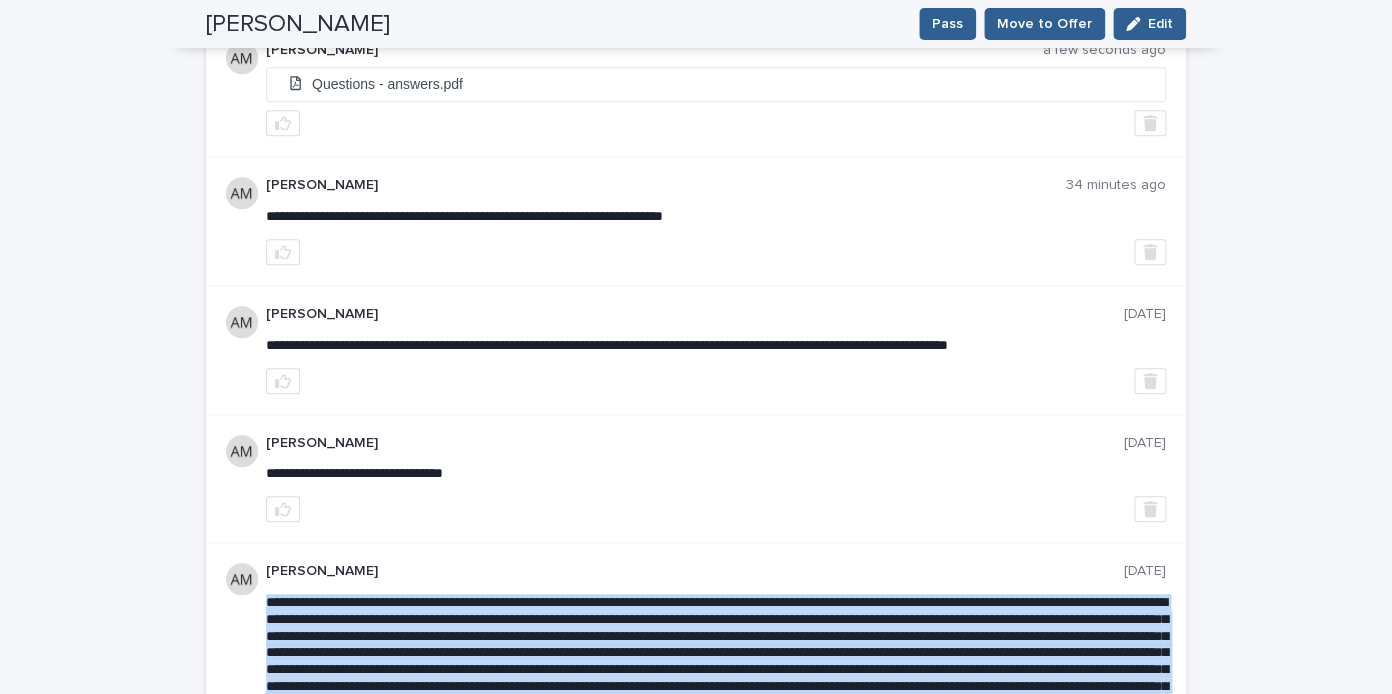 scroll, scrollTop: 0, scrollLeft: 0, axis: both 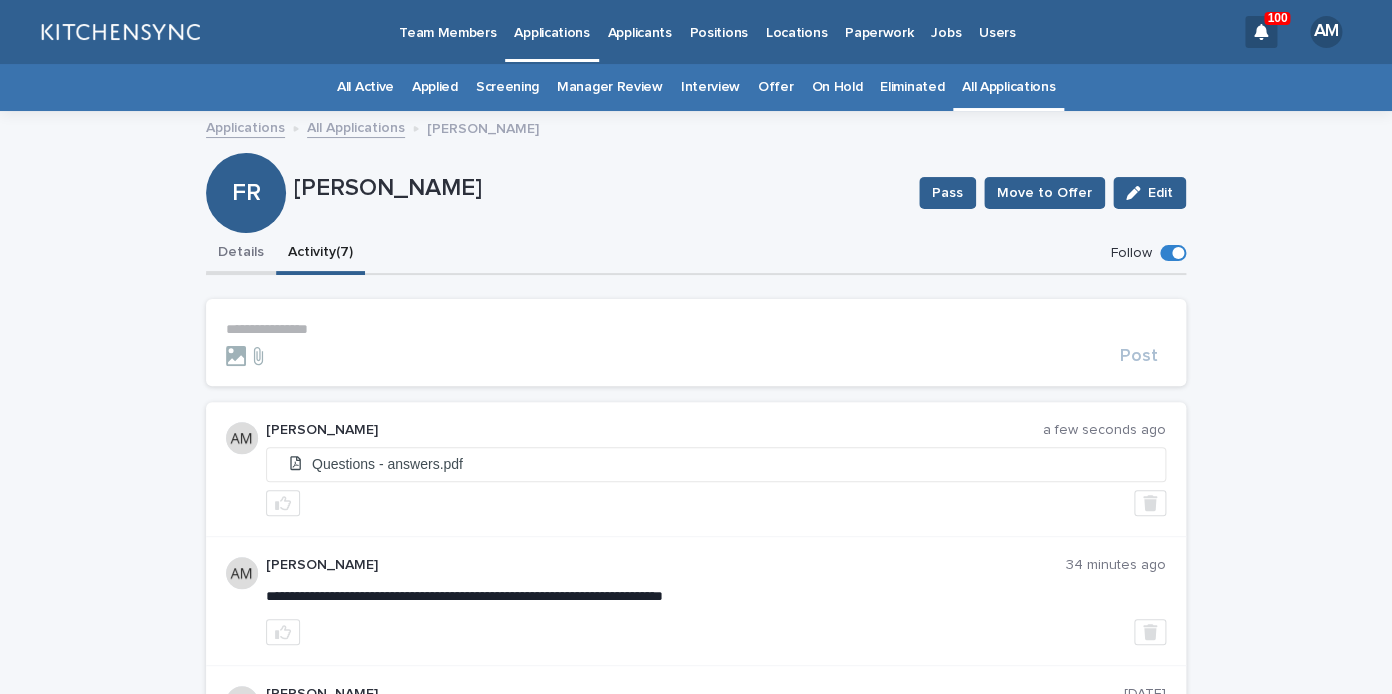 click on "Details" at bounding box center [241, 254] 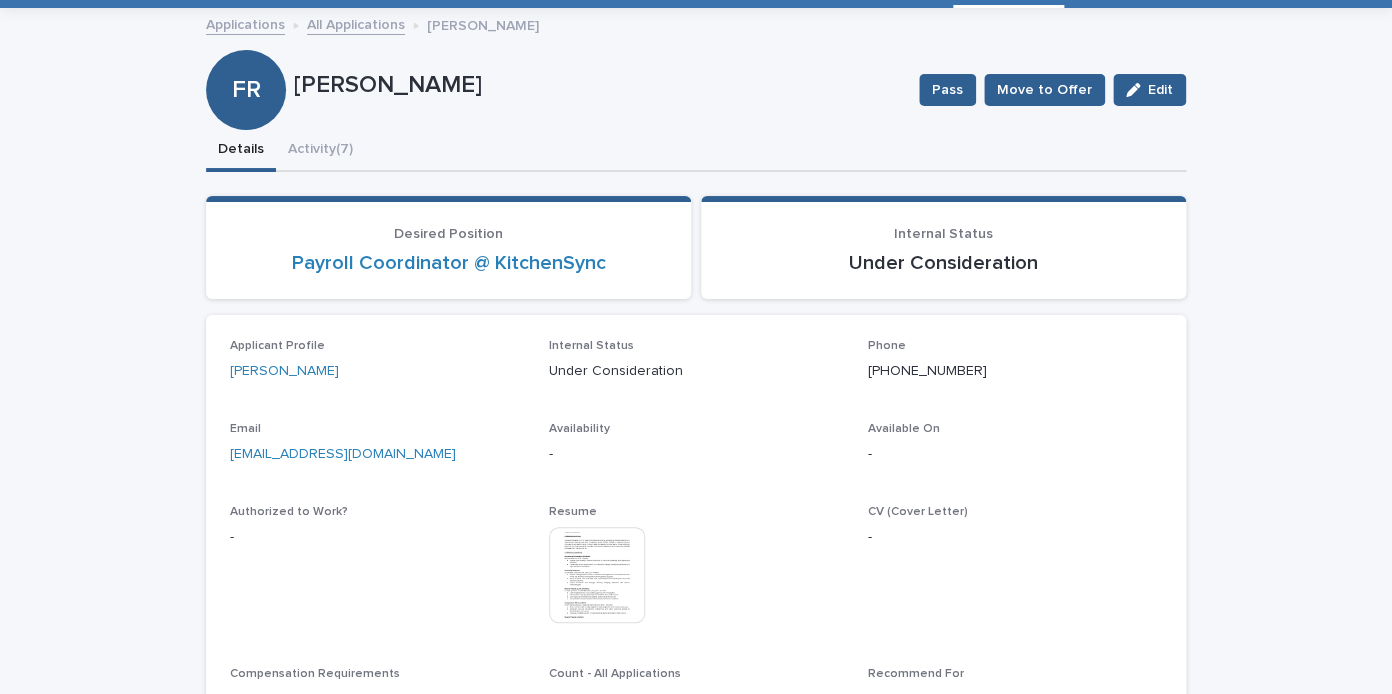 scroll, scrollTop: 147, scrollLeft: 0, axis: vertical 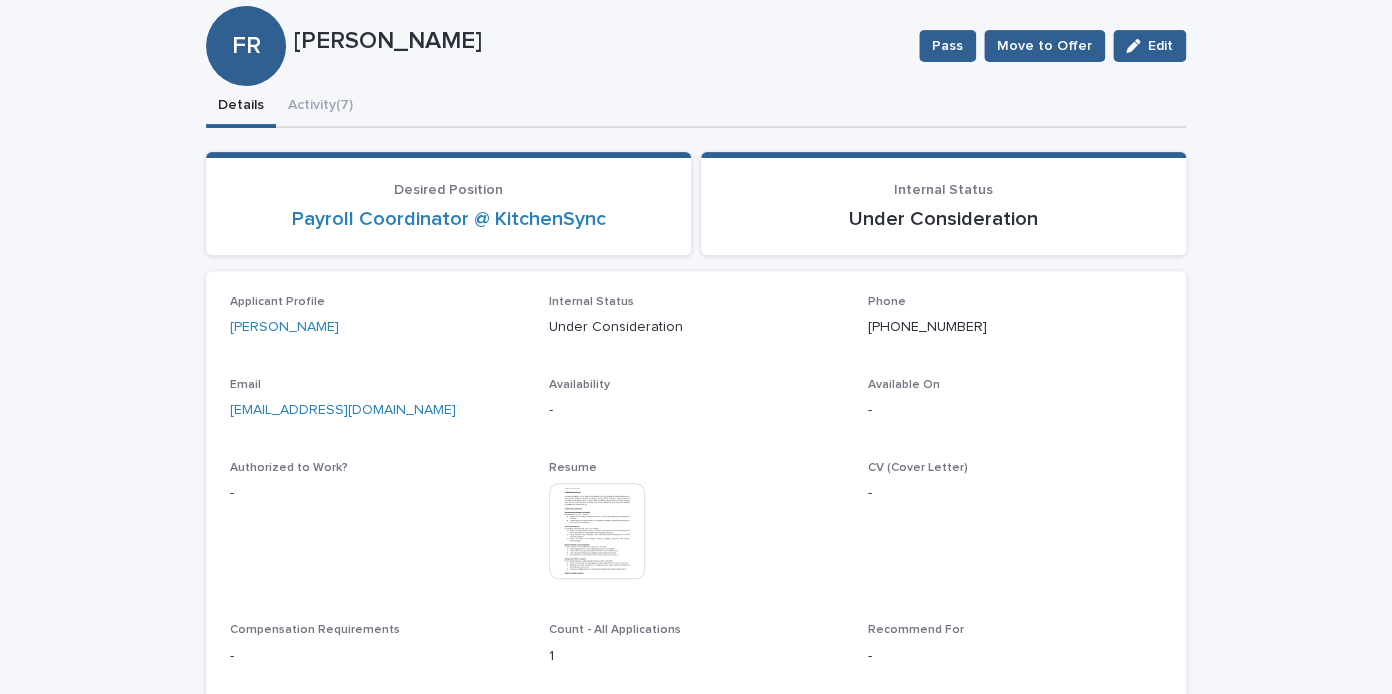 click at bounding box center [597, 531] 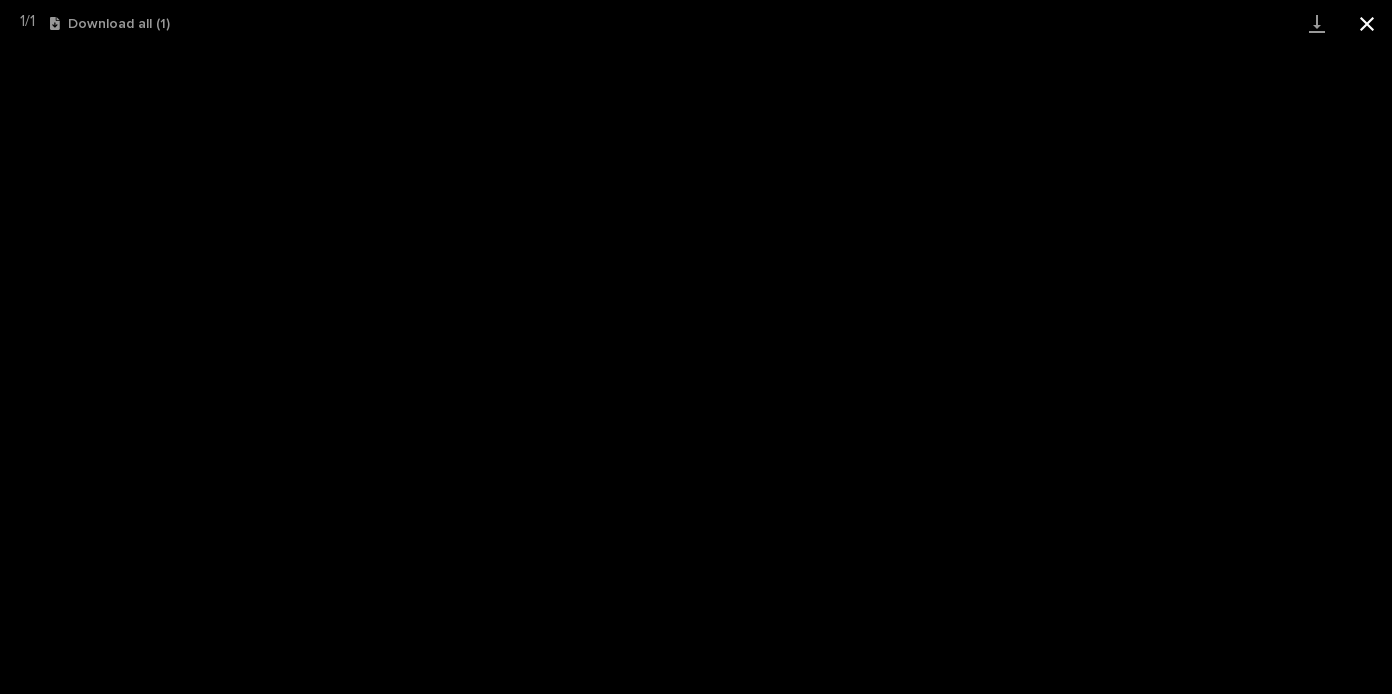 click at bounding box center (1367, 23) 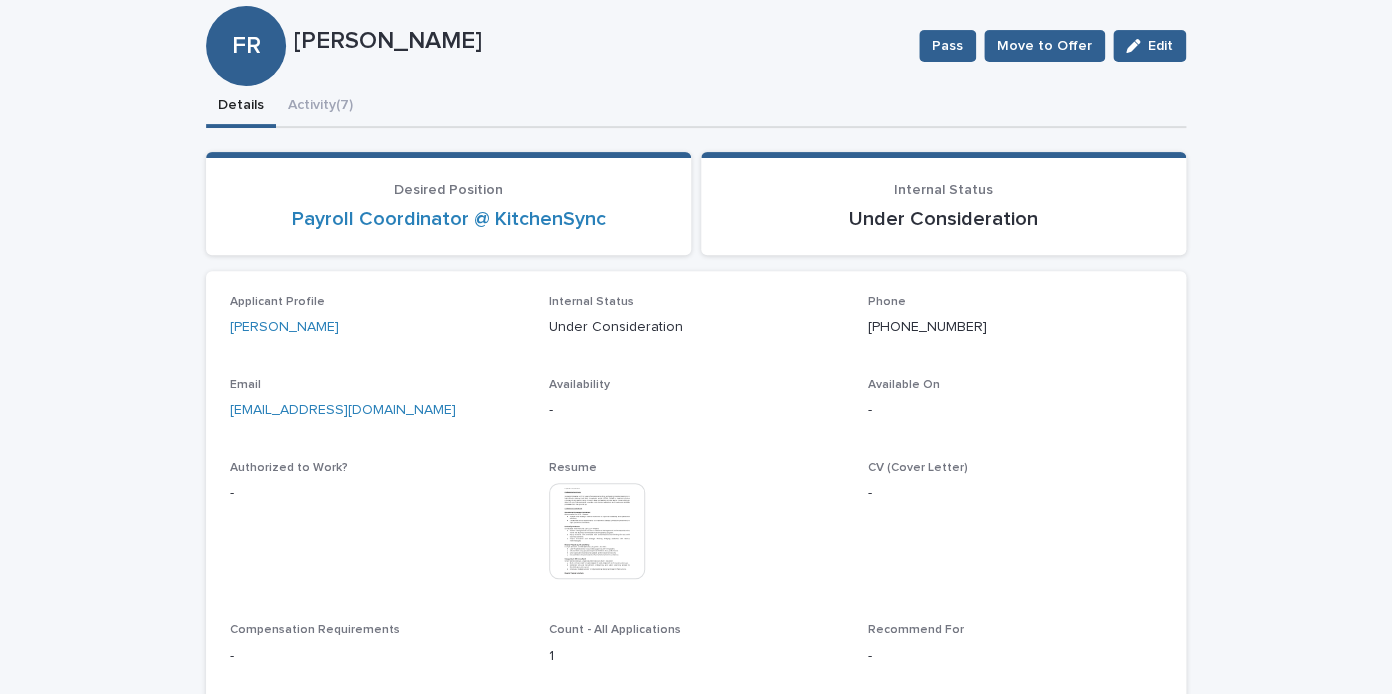 drag, startPoint x: 295, startPoint y: 41, endPoint x: 540, endPoint y: 46, distance: 245.05101 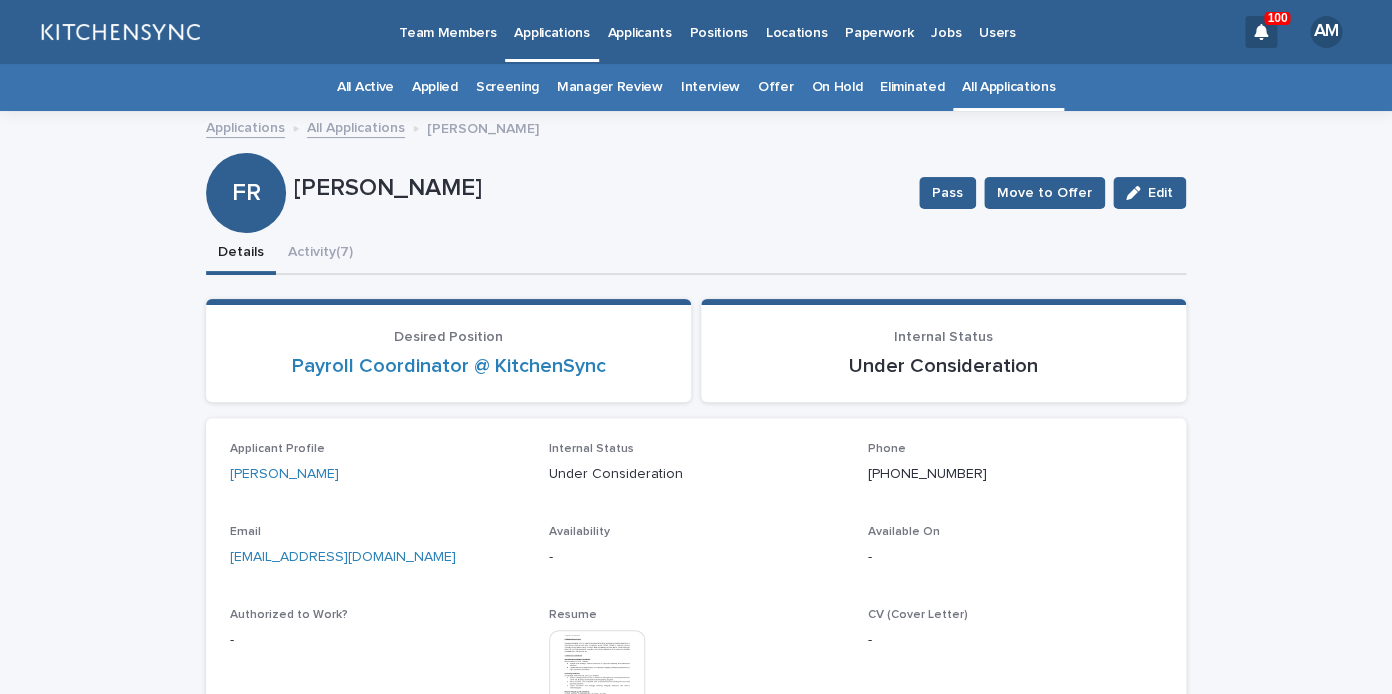 click on "All Applications" at bounding box center (1008, 87) 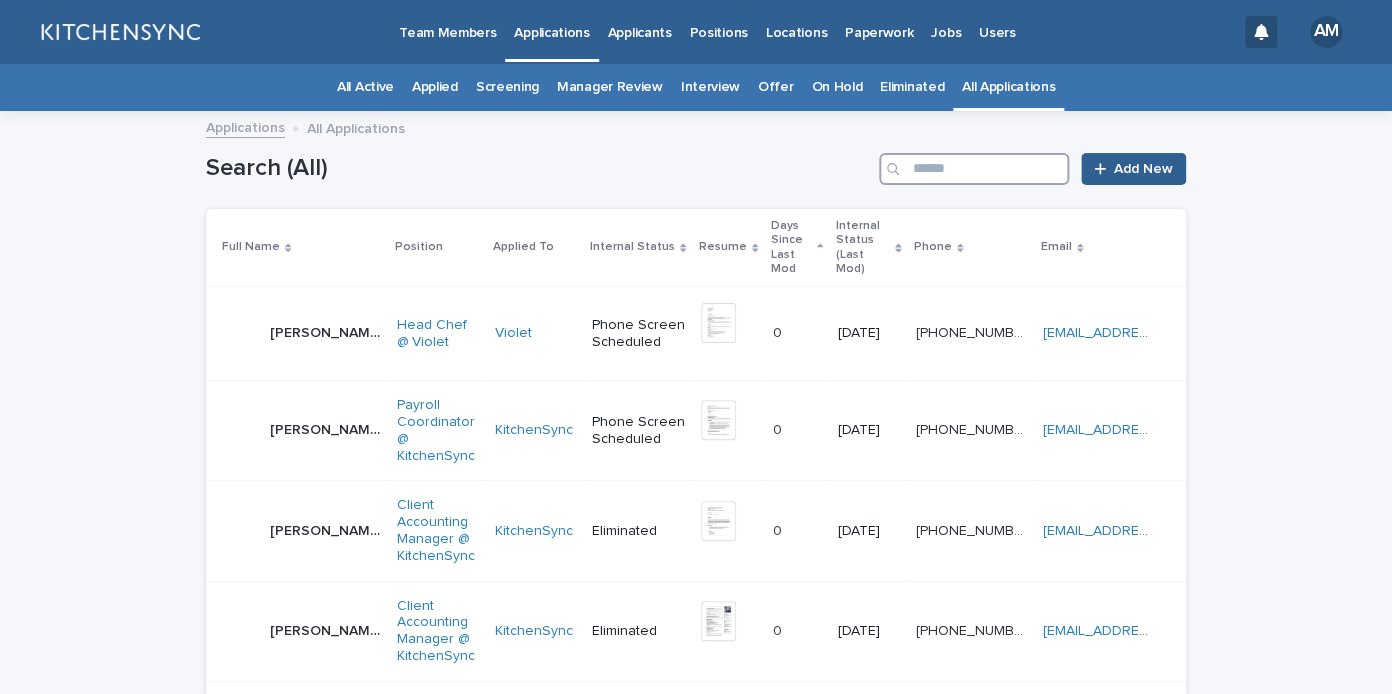 click at bounding box center [974, 169] 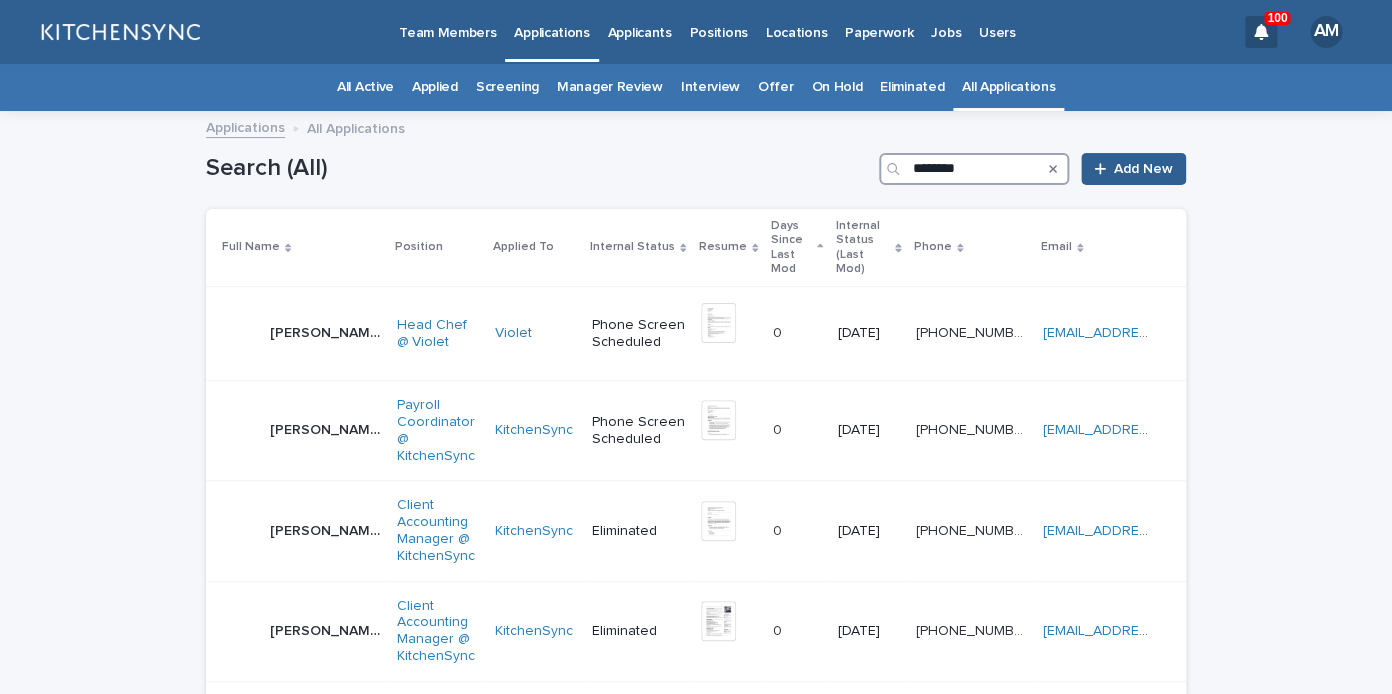 type on "********" 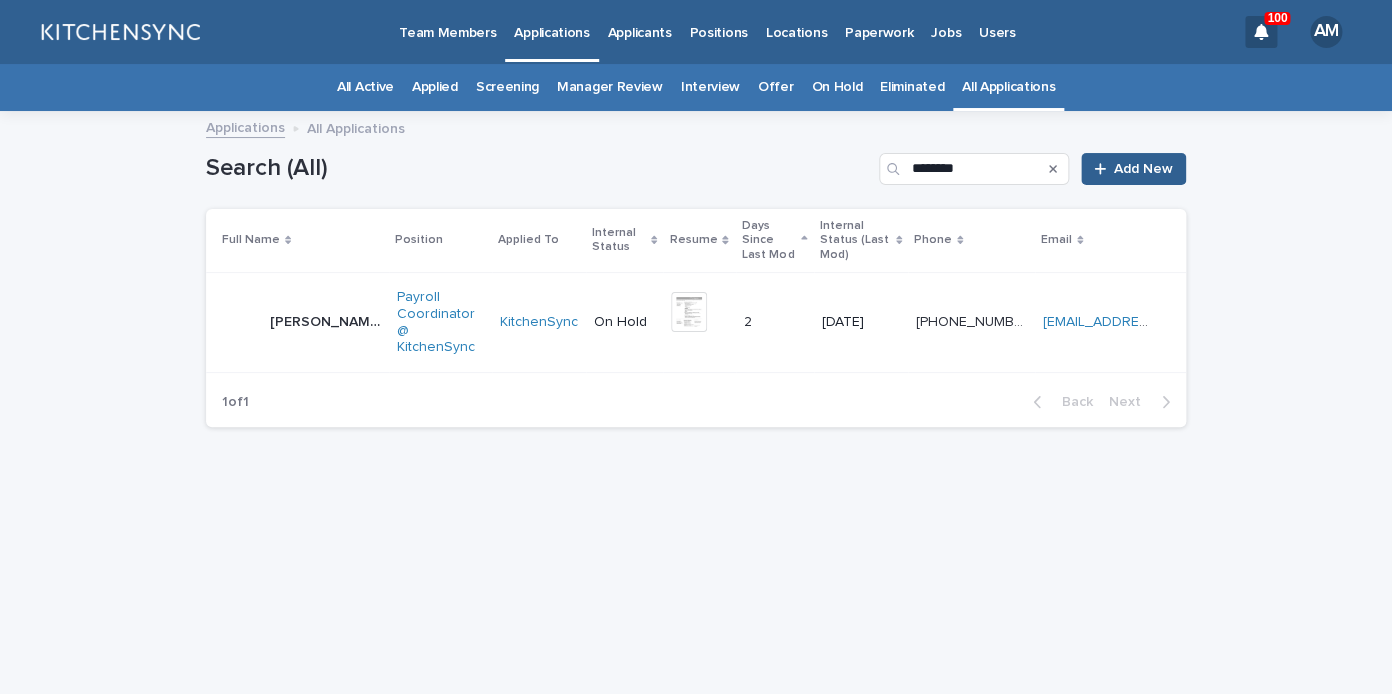 click on "Griselda Torres Córdova Griselda Torres Córdova" at bounding box center (325, 322) 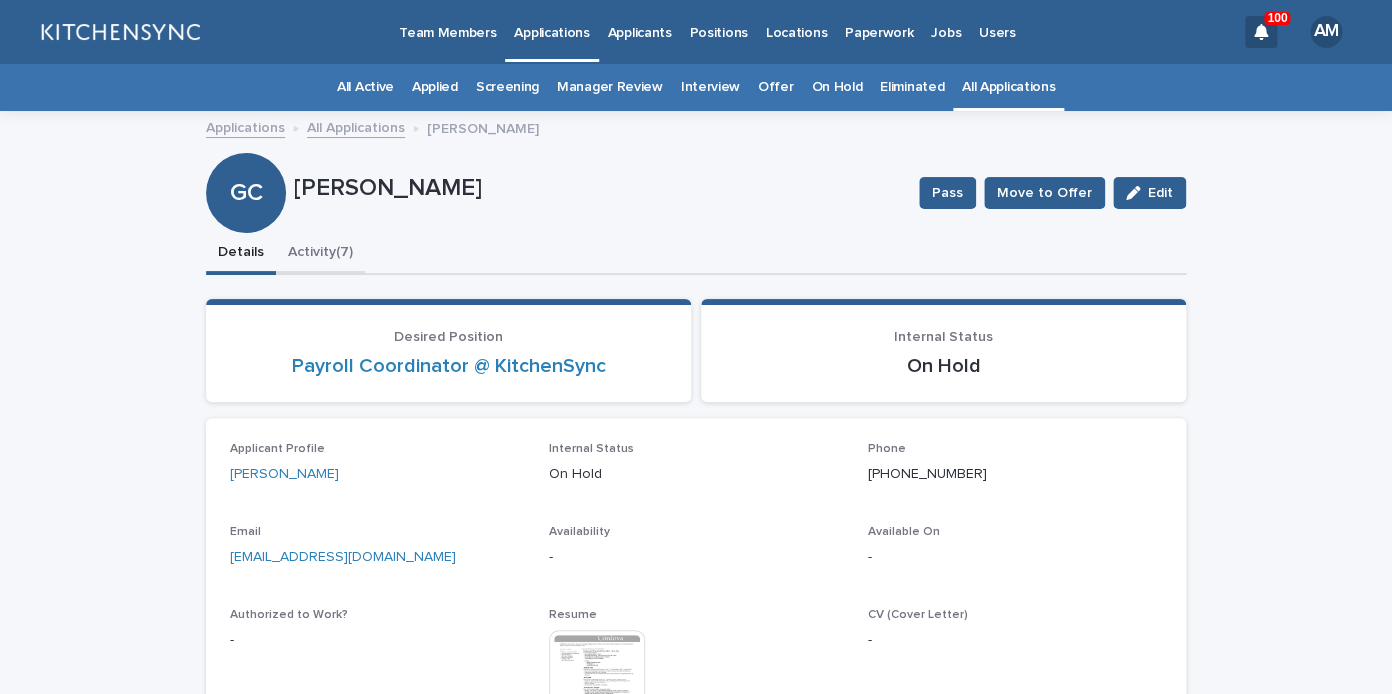click on "Activity  (7)" at bounding box center [320, 254] 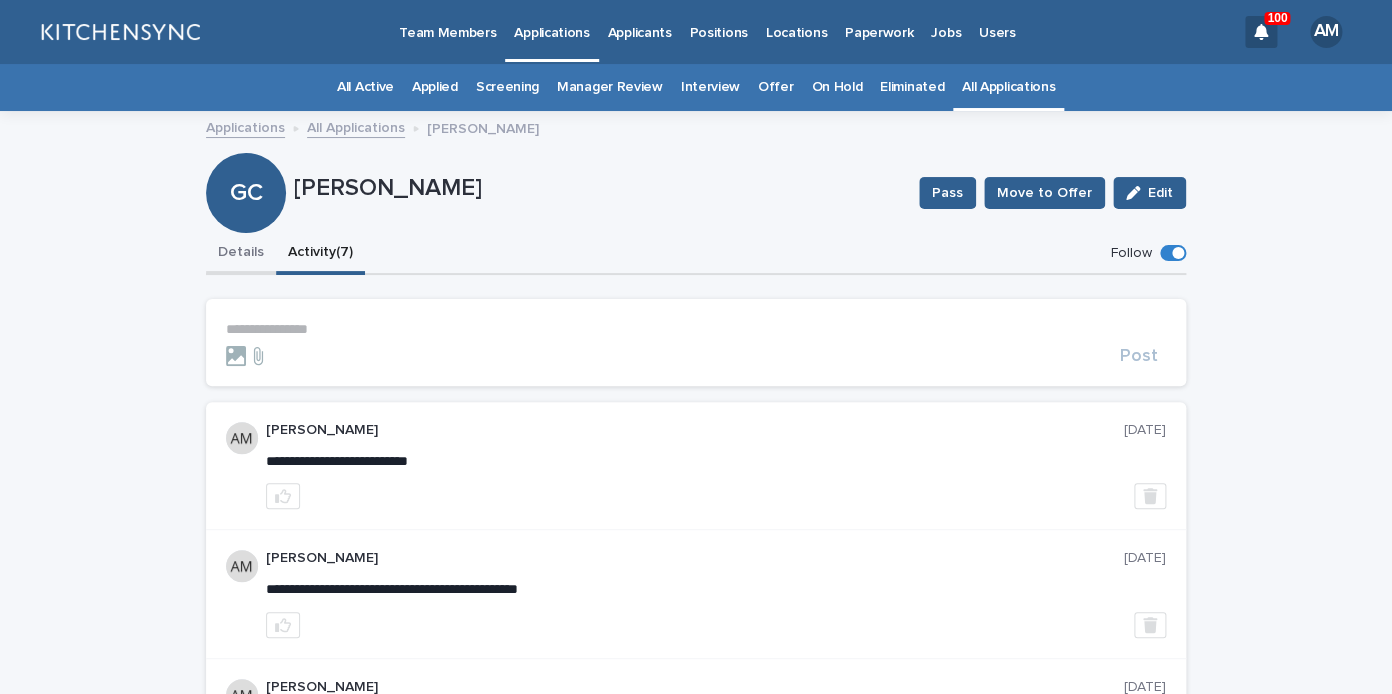 click on "Details" at bounding box center [241, 254] 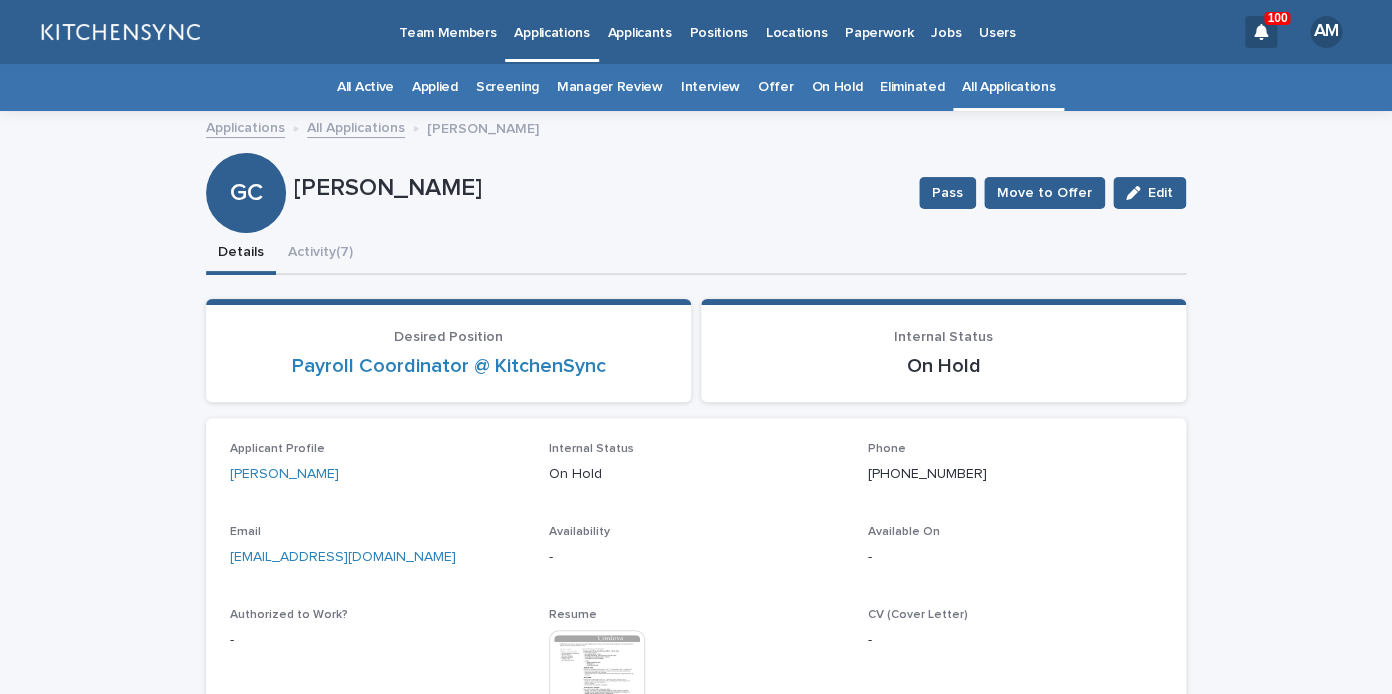 click on "All Applications" at bounding box center [1008, 87] 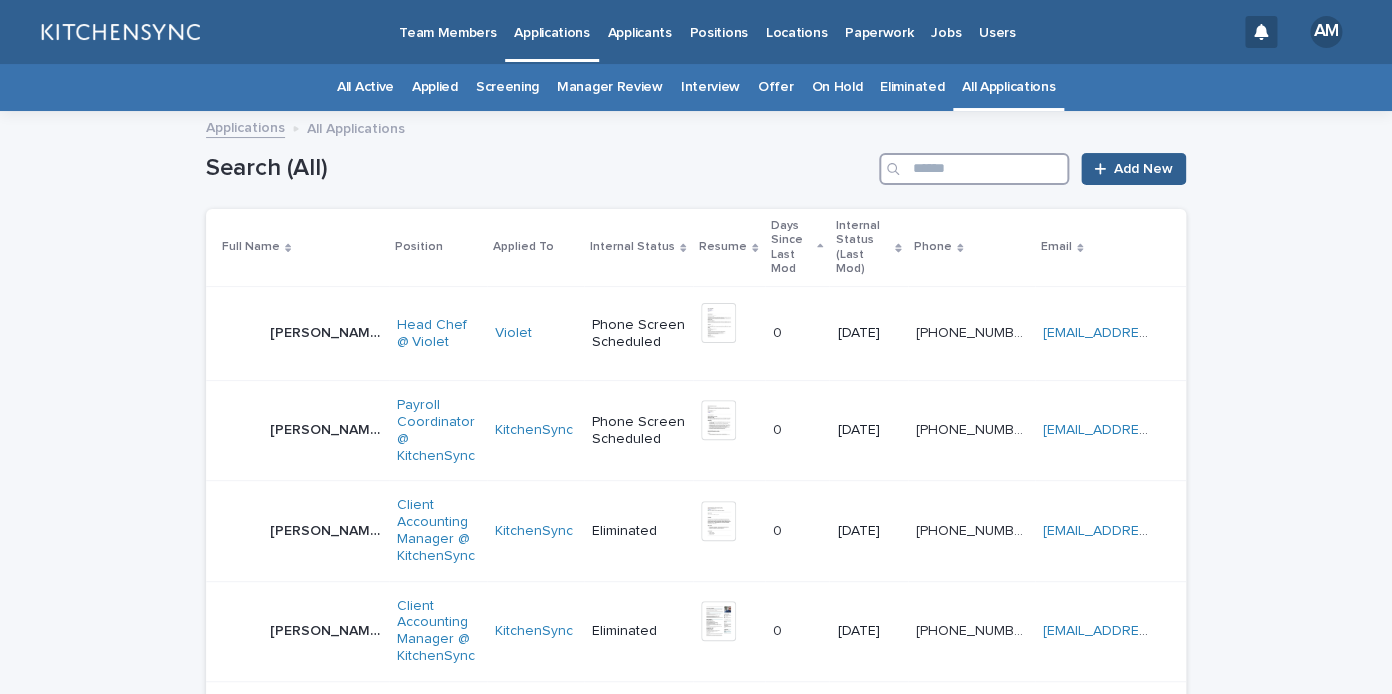 click at bounding box center (974, 169) 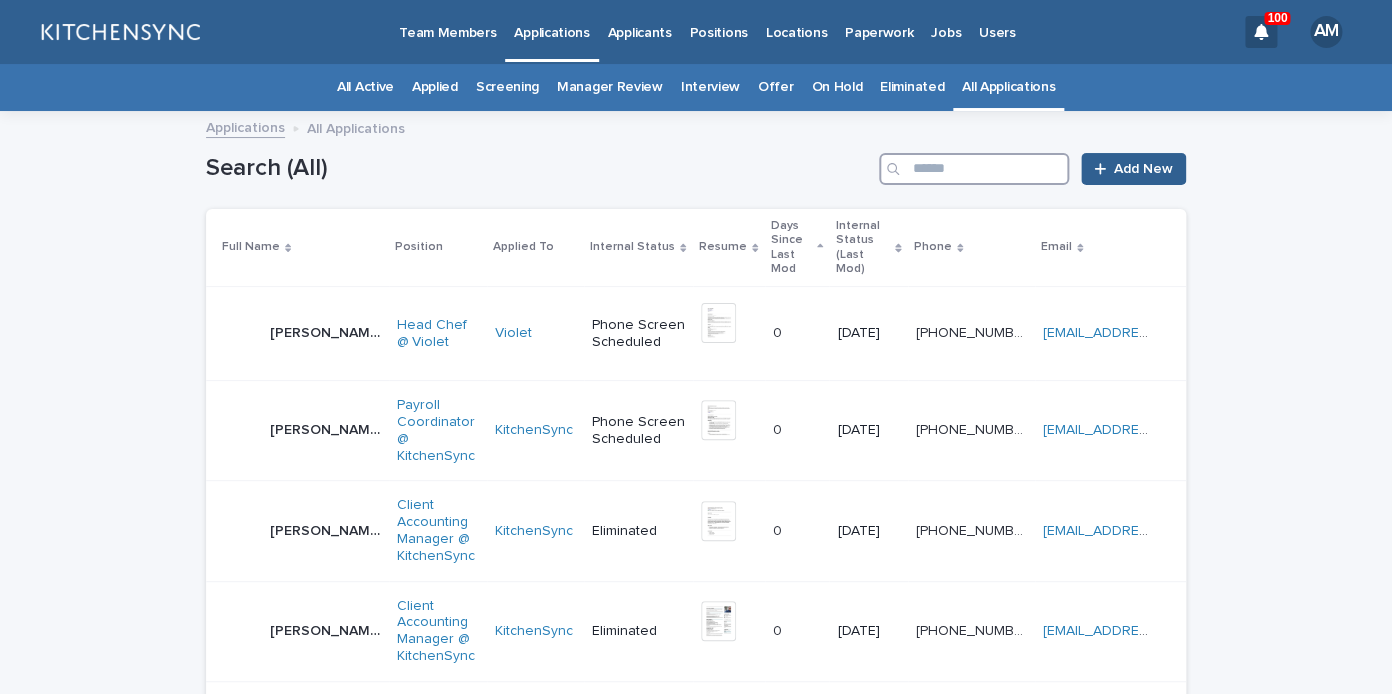 paste on "*****" 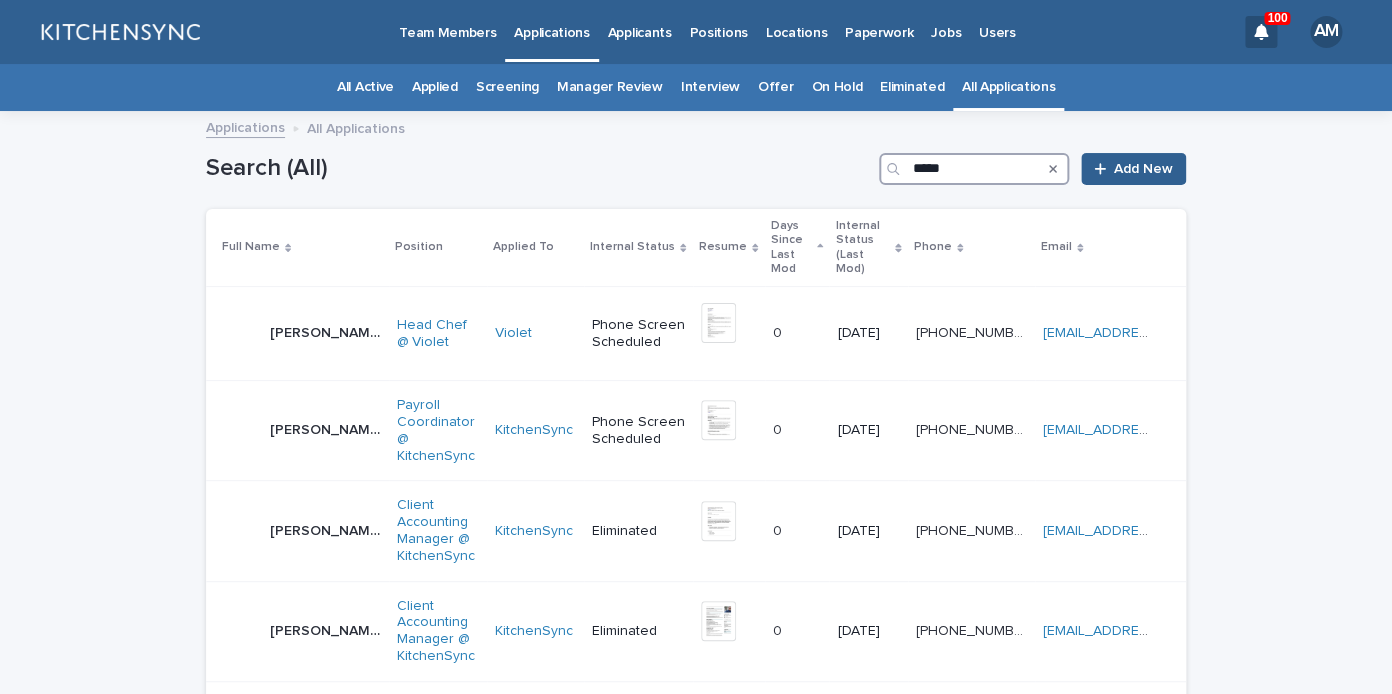 type on "*****" 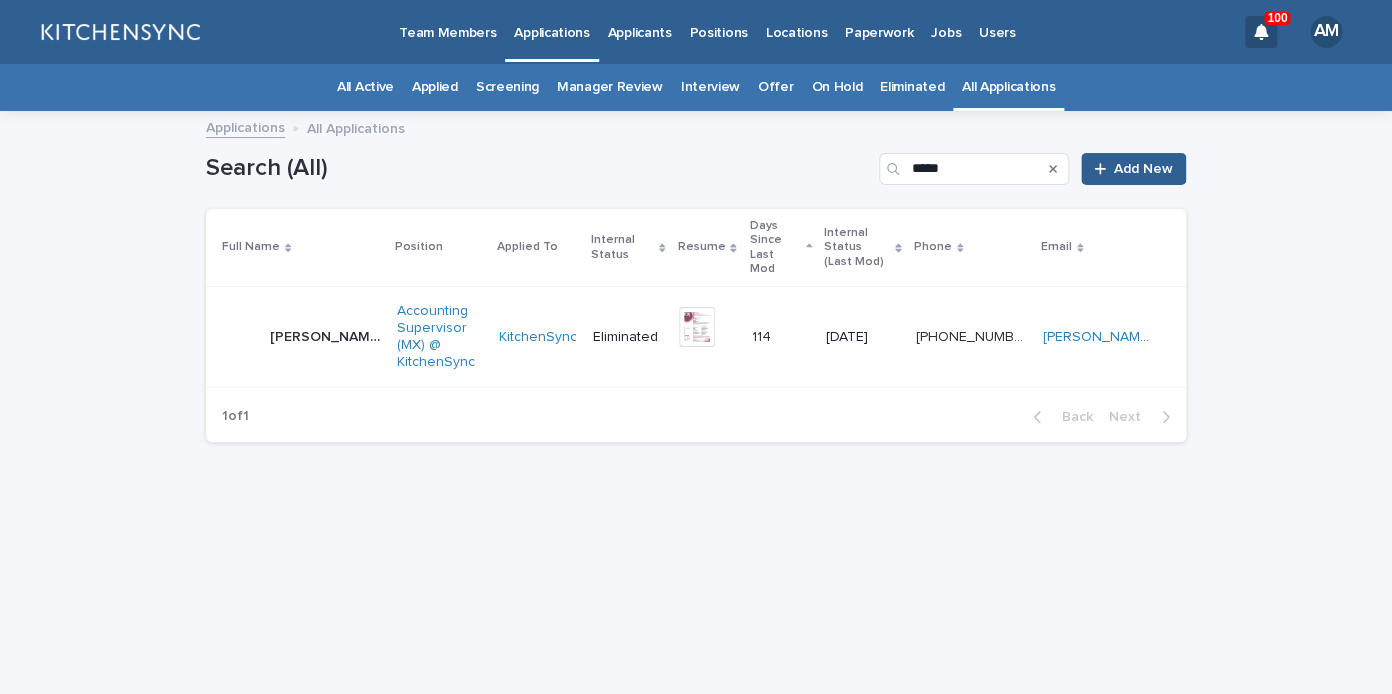 click on "Sara Xally Martínez De La Cruz Sara Xally Martínez De La Cruz" at bounding box center (325, 337) 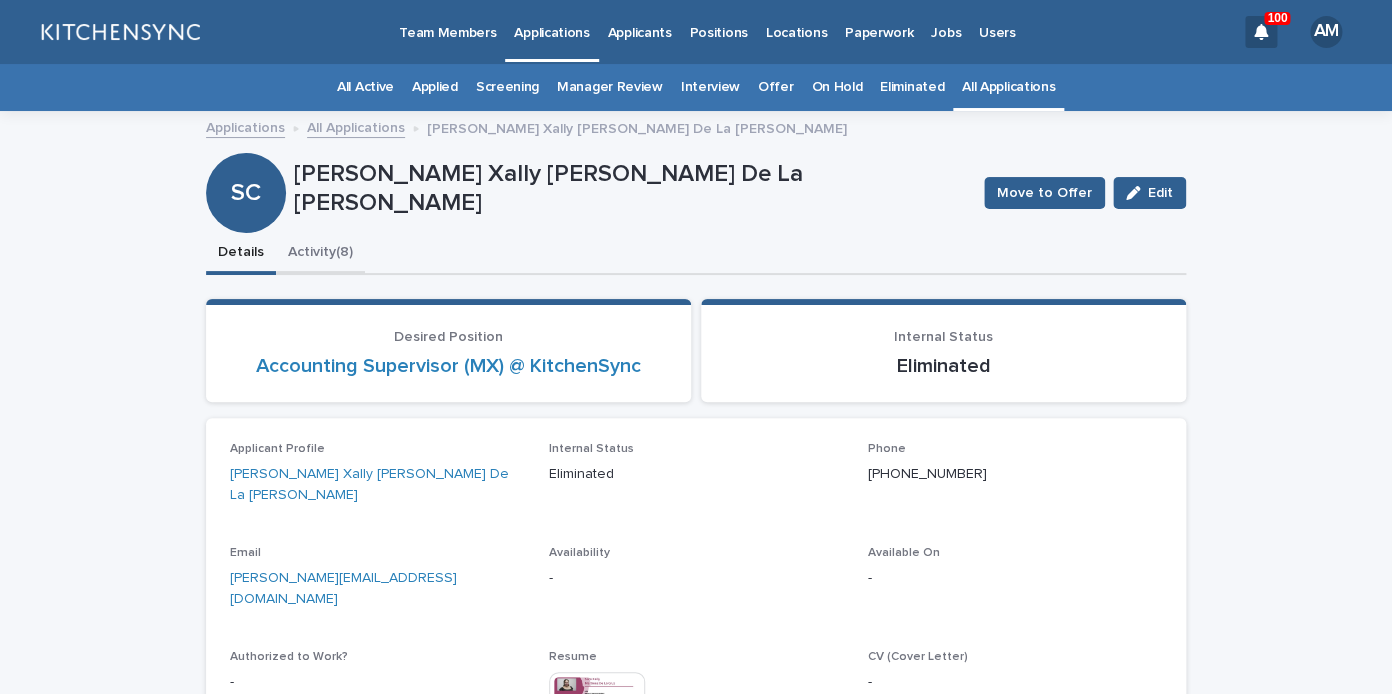 click on "Activity  (8)" at bounding box center (320, 254) 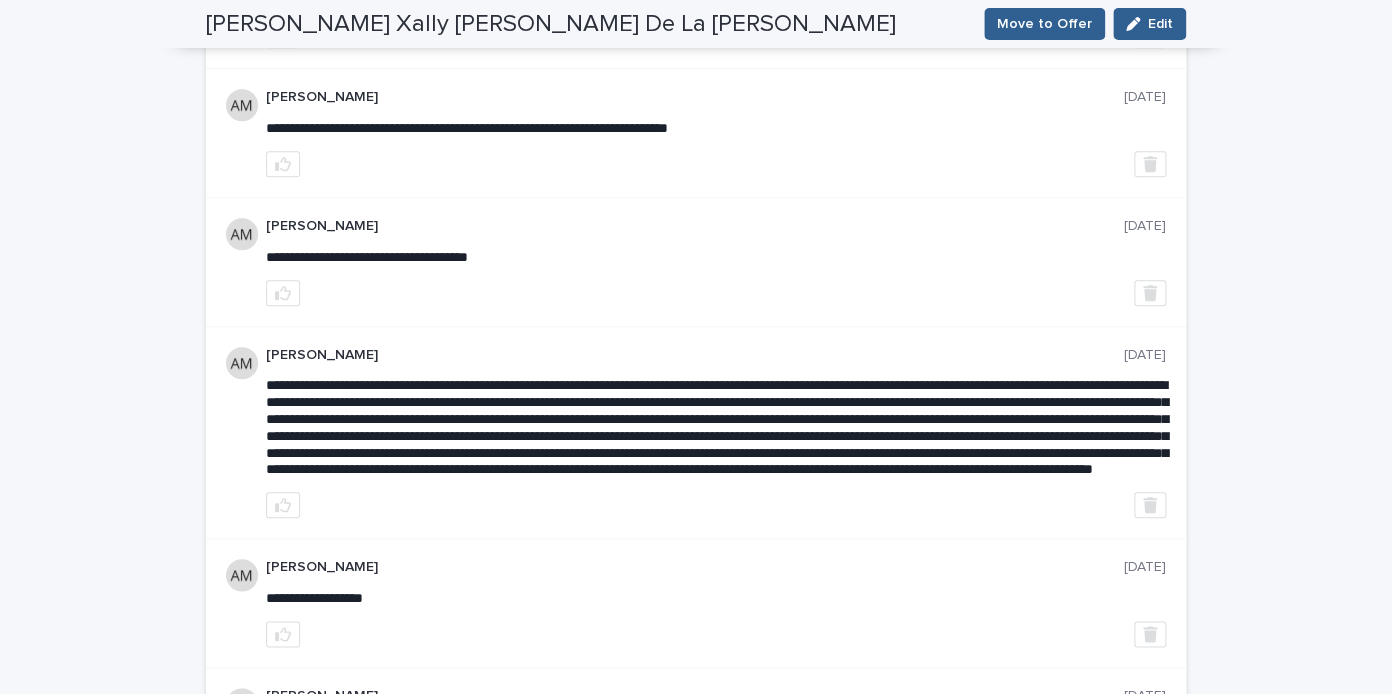 scroll, scrollTop: 0, scrollLeft: 0, axis: both 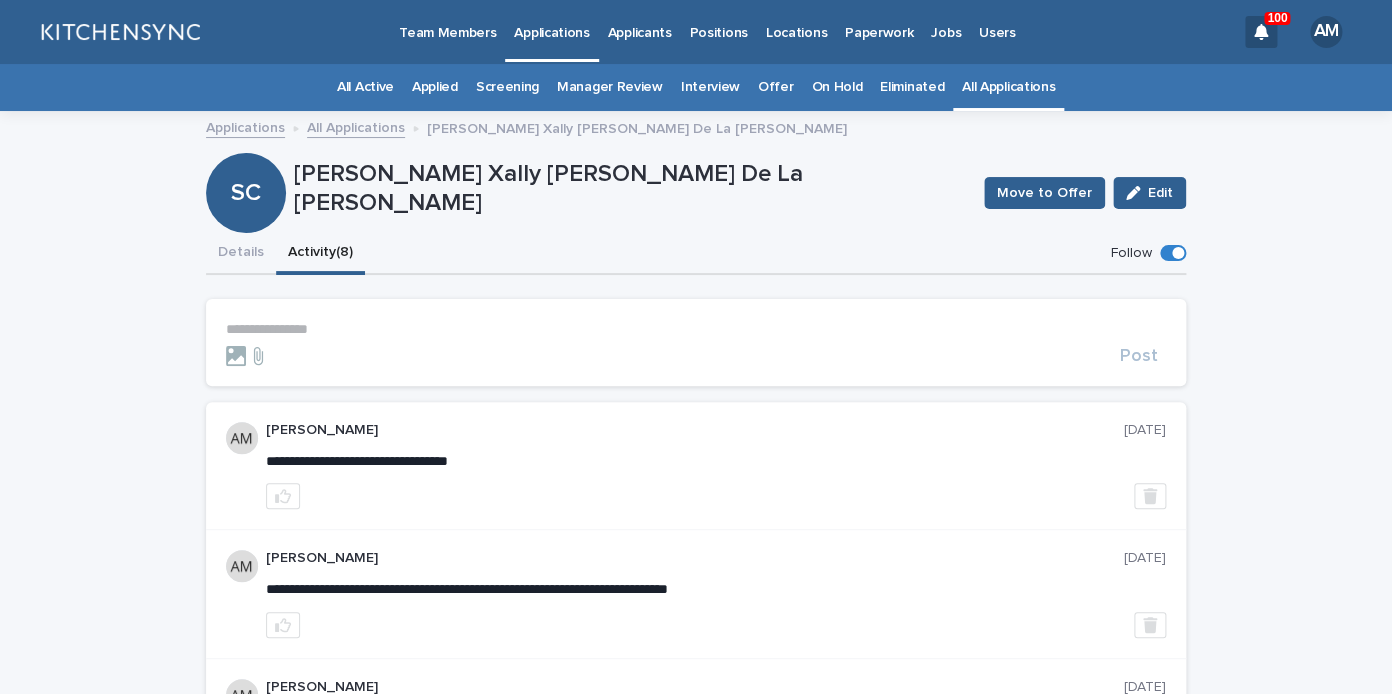 click on "All Applications" at bounding box center (1008, 87) 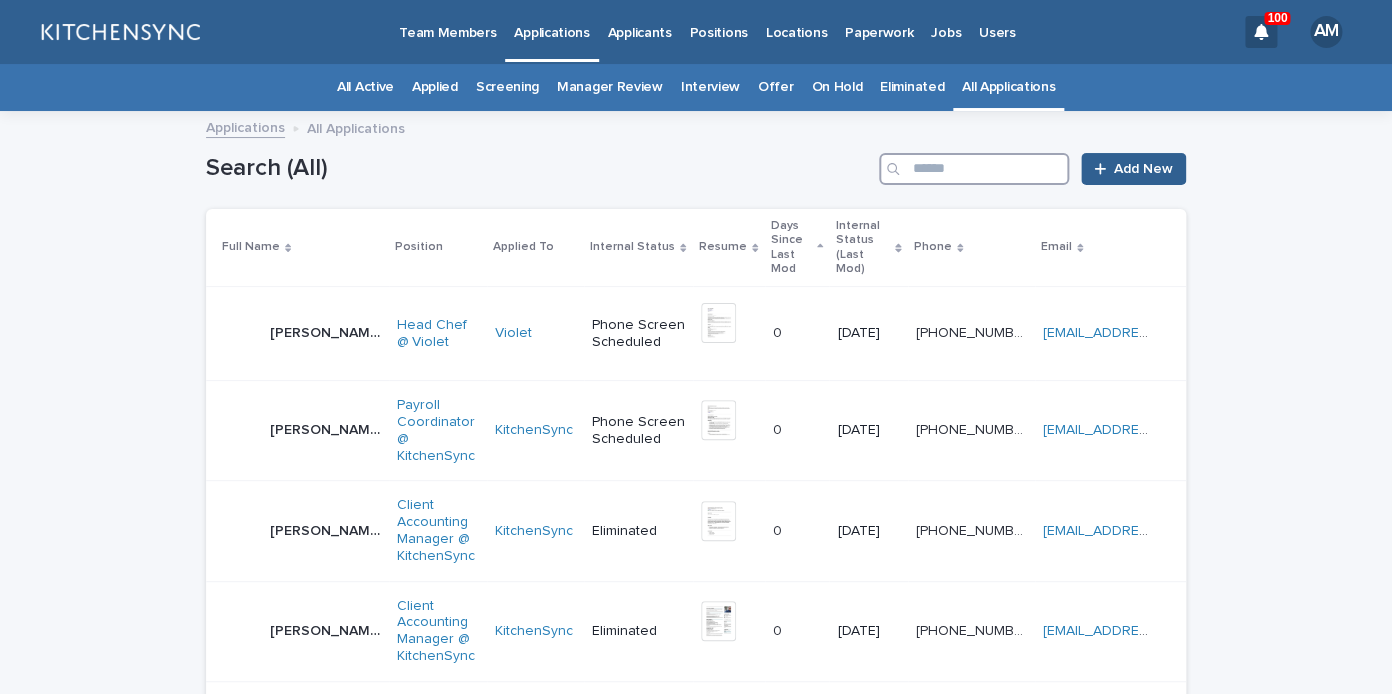 click at bounding box center [974, 169] 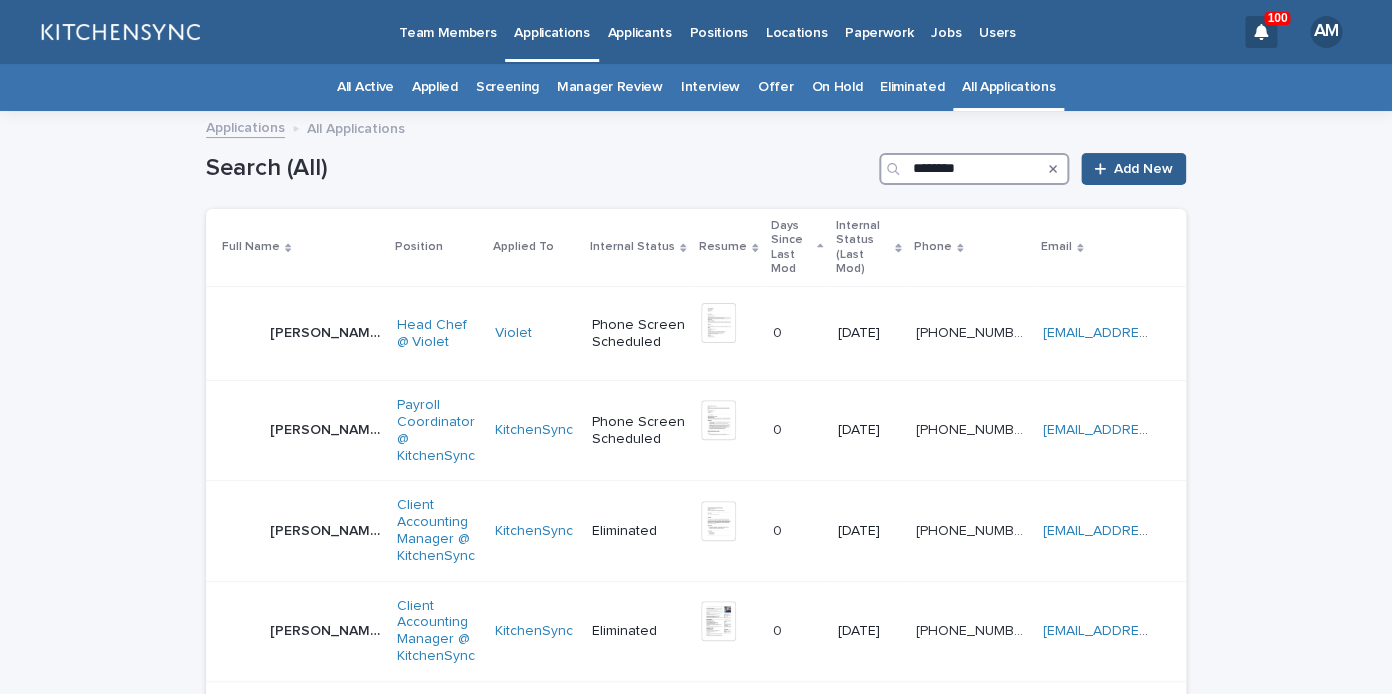 type on "********" 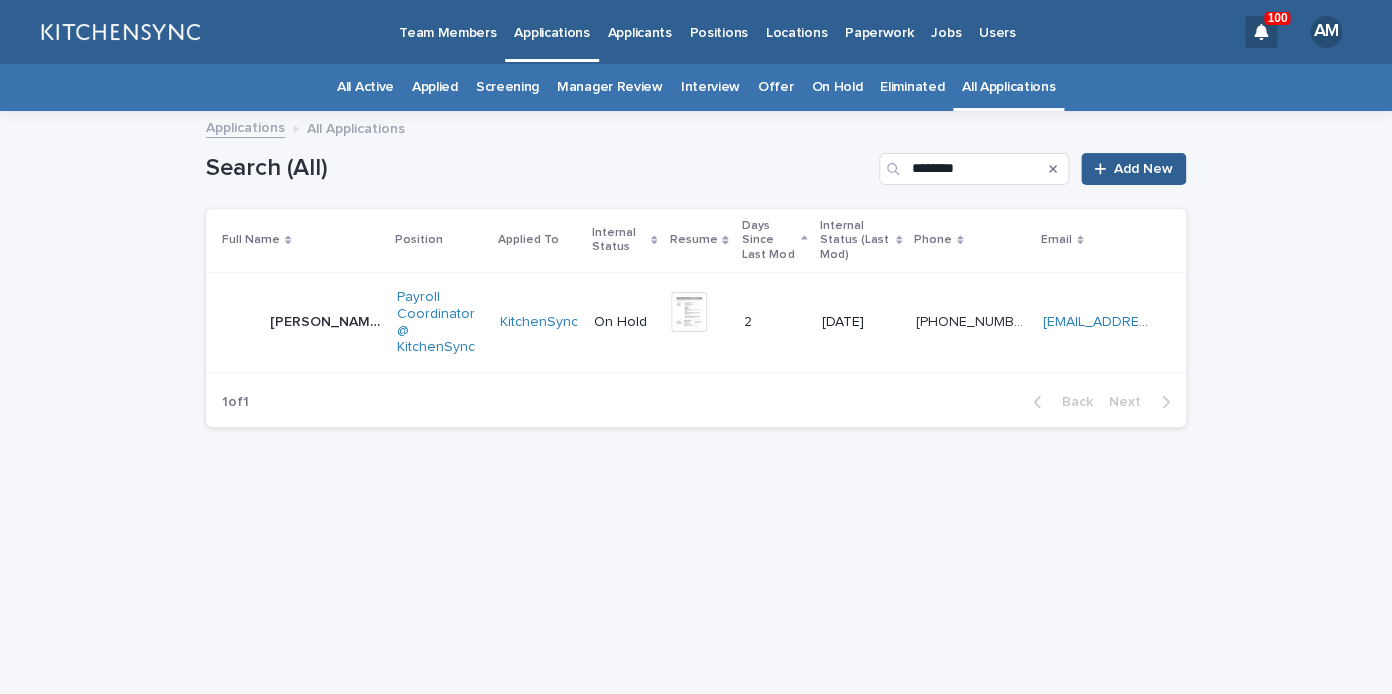 click on "Griselda Torres Córdova Griselda Torres Córdova" at bounding box center [325, 322] 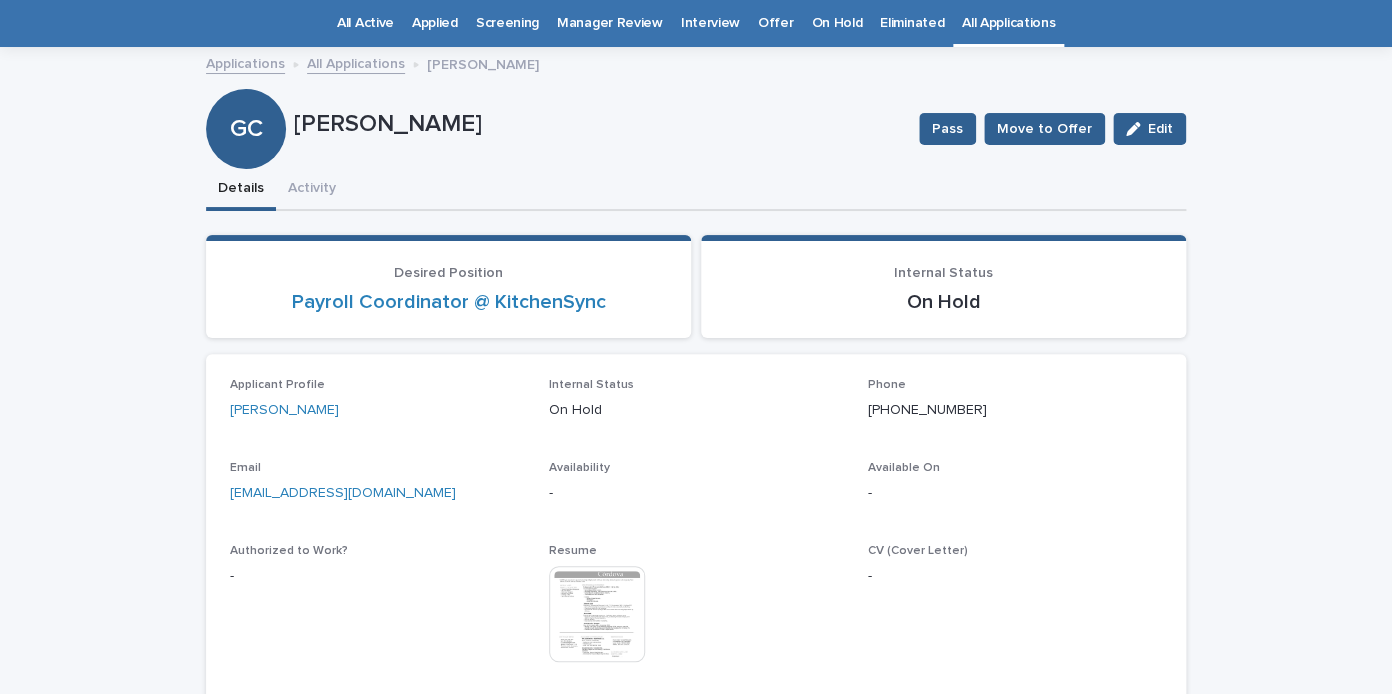scroll, scrollTop: 64, scrollLeft: 0, axis: vertical 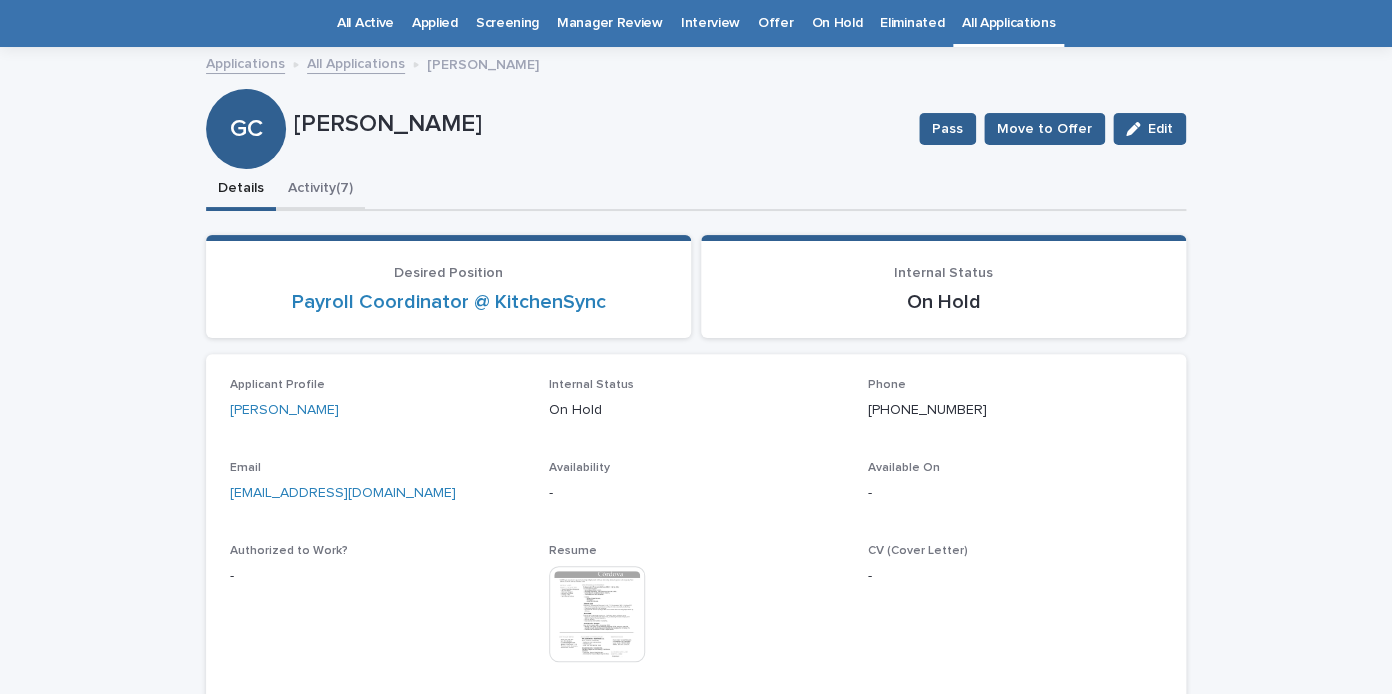 click on "Activity  (7)" at bounding box center (320, 190) 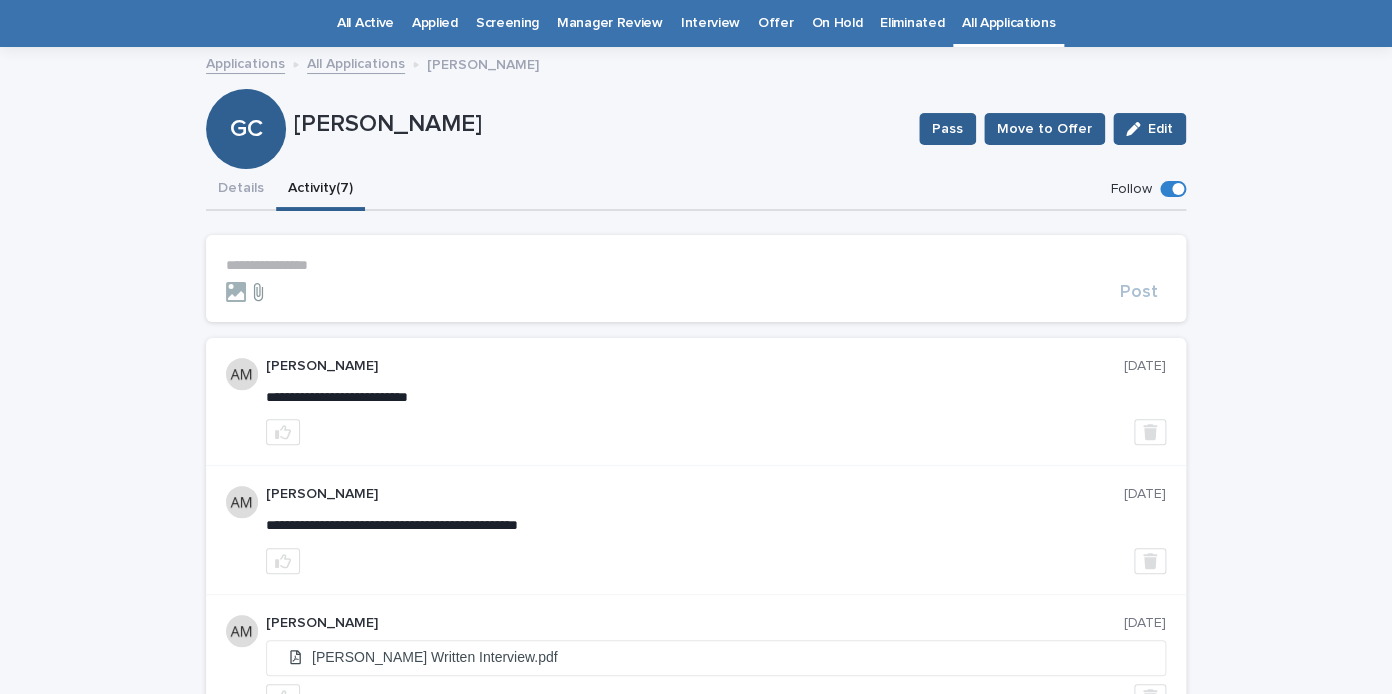 click 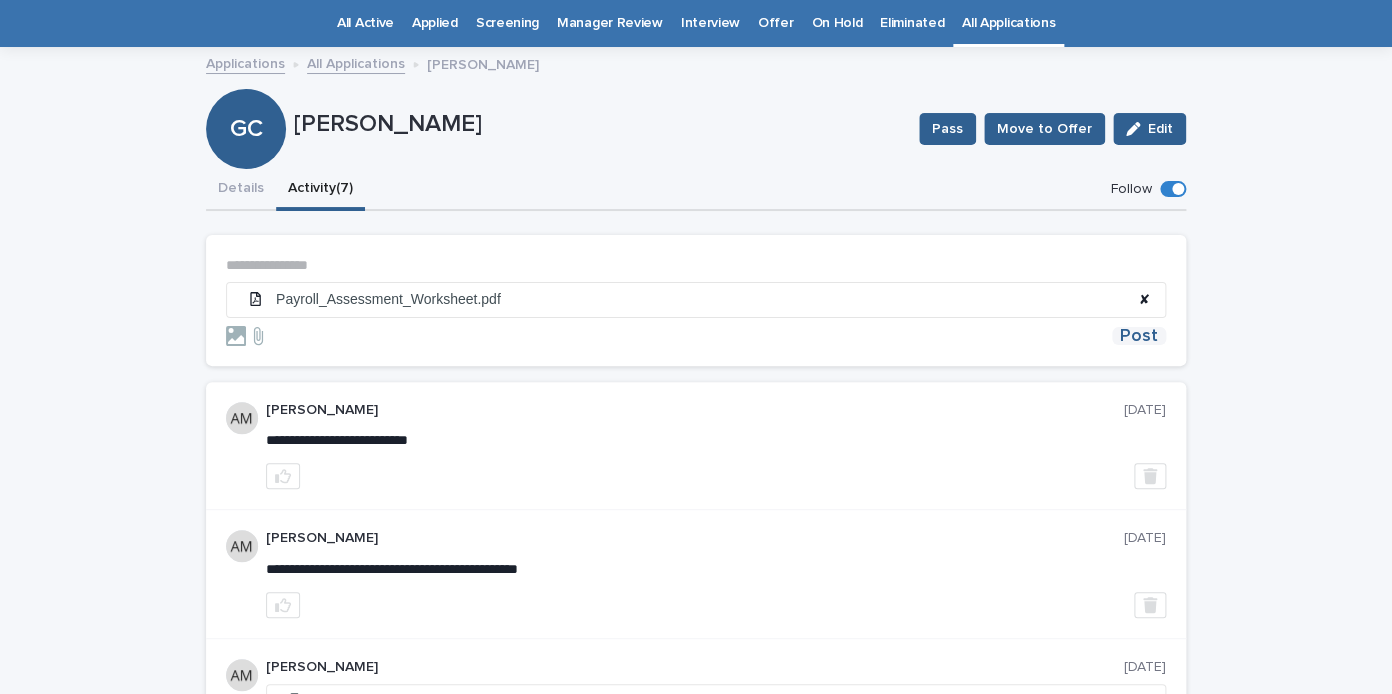 click on "Post" at bounding box center (1139, 336) 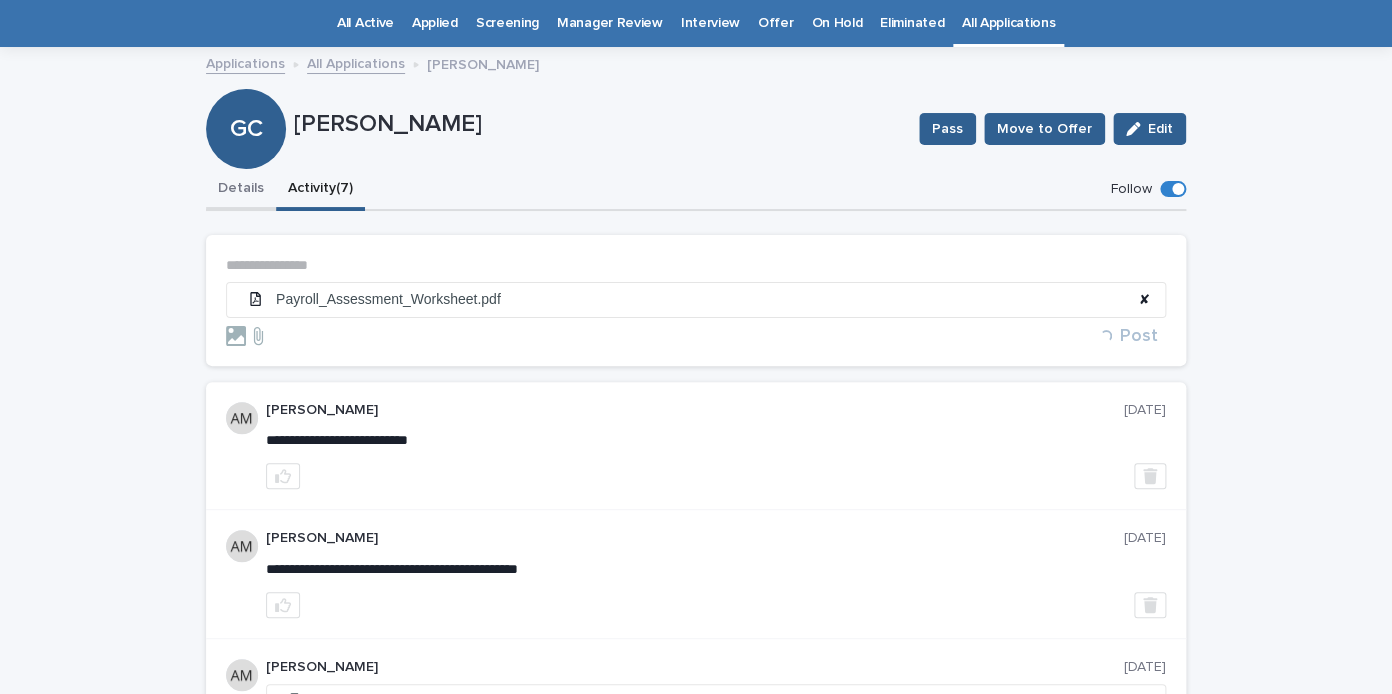 drag, startPoint x: 246, startPoint y: 192, endPoint x: 262, endPoint y: 192, distance: 16 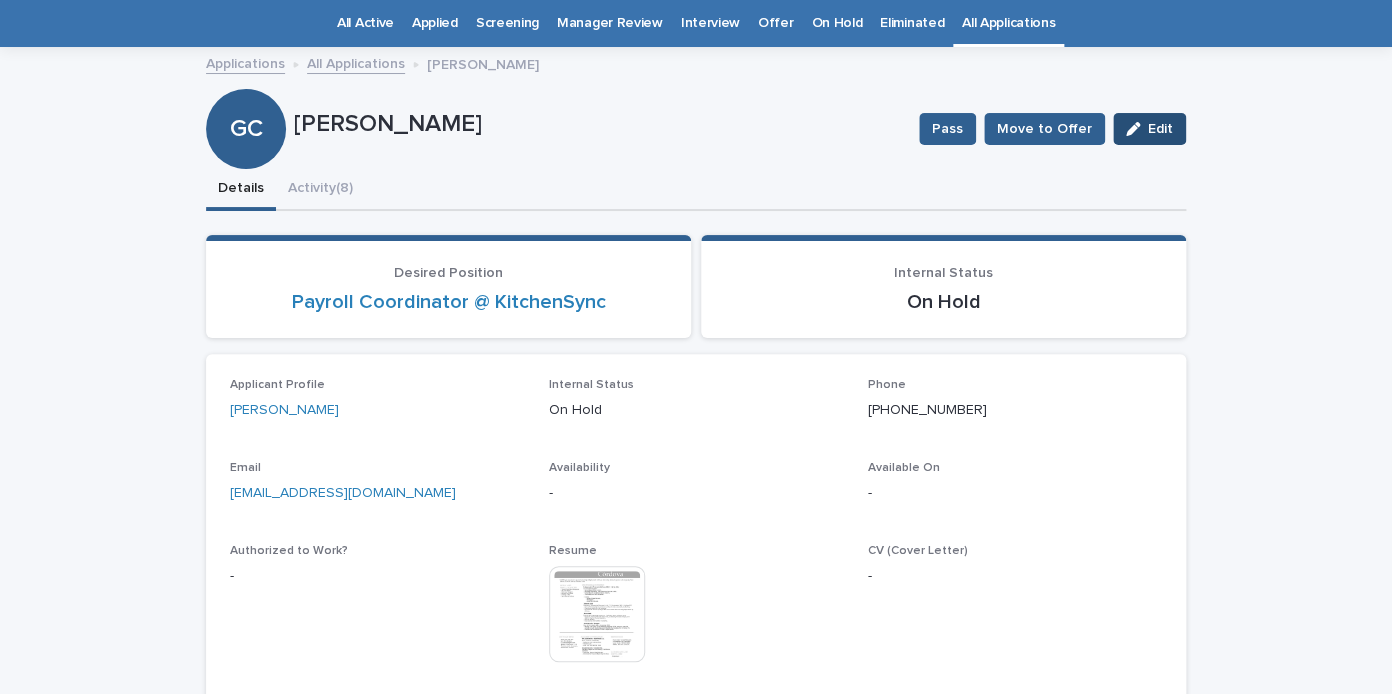 click on "Edit" at bounding box center (1160, 129) 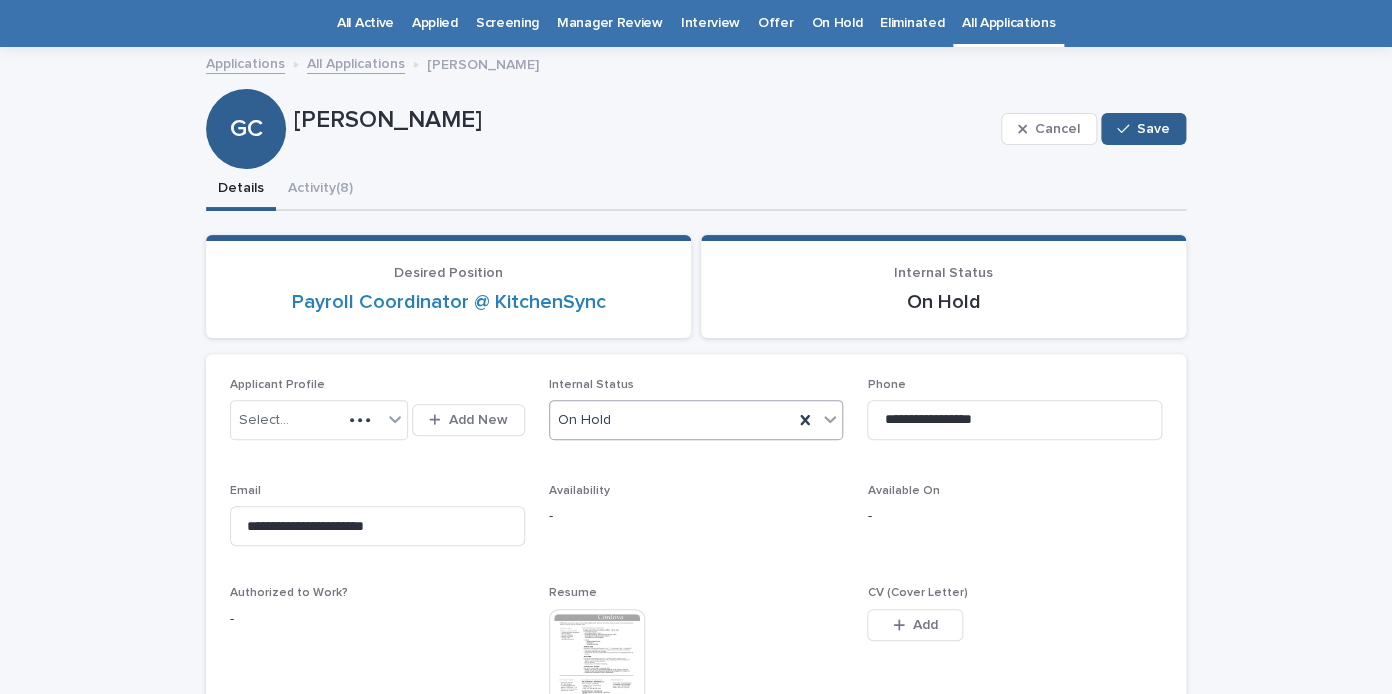 click on "On Hold" at bounding box center (696, 420) 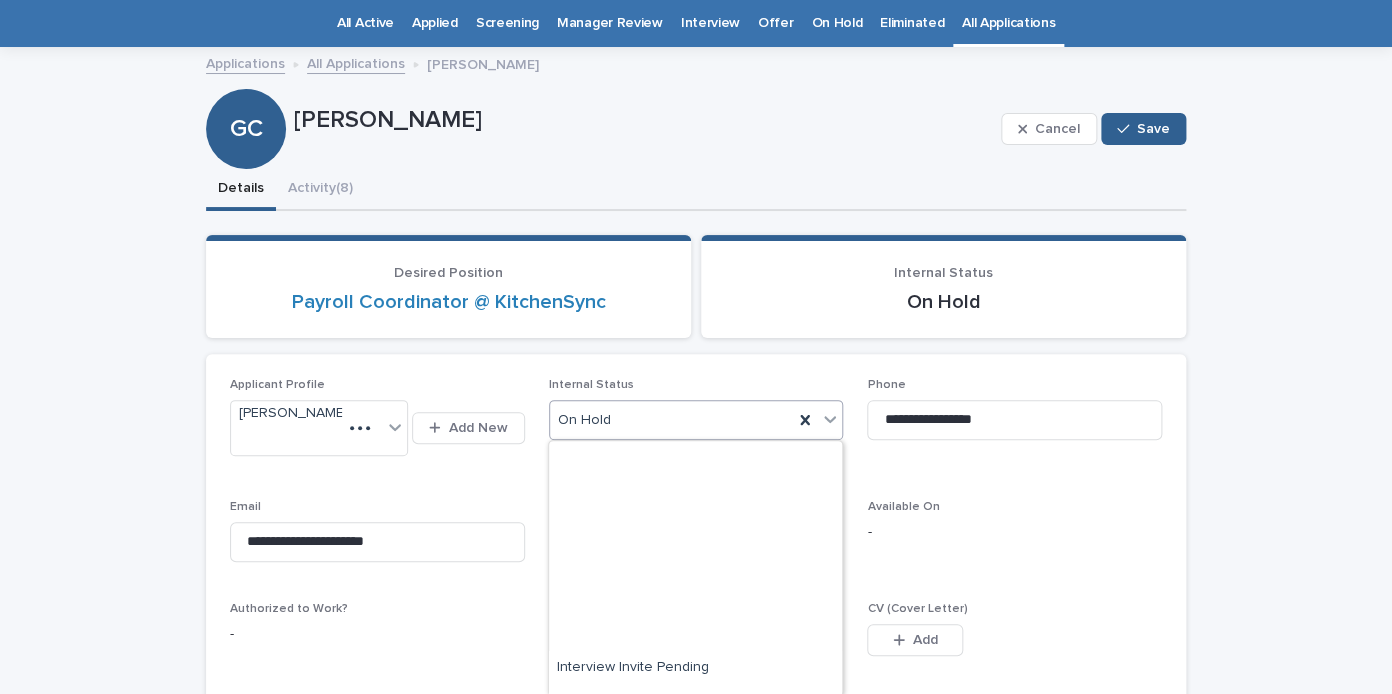 scroll, scrollTop: 295, scrollLeft: 0, axis: vertical 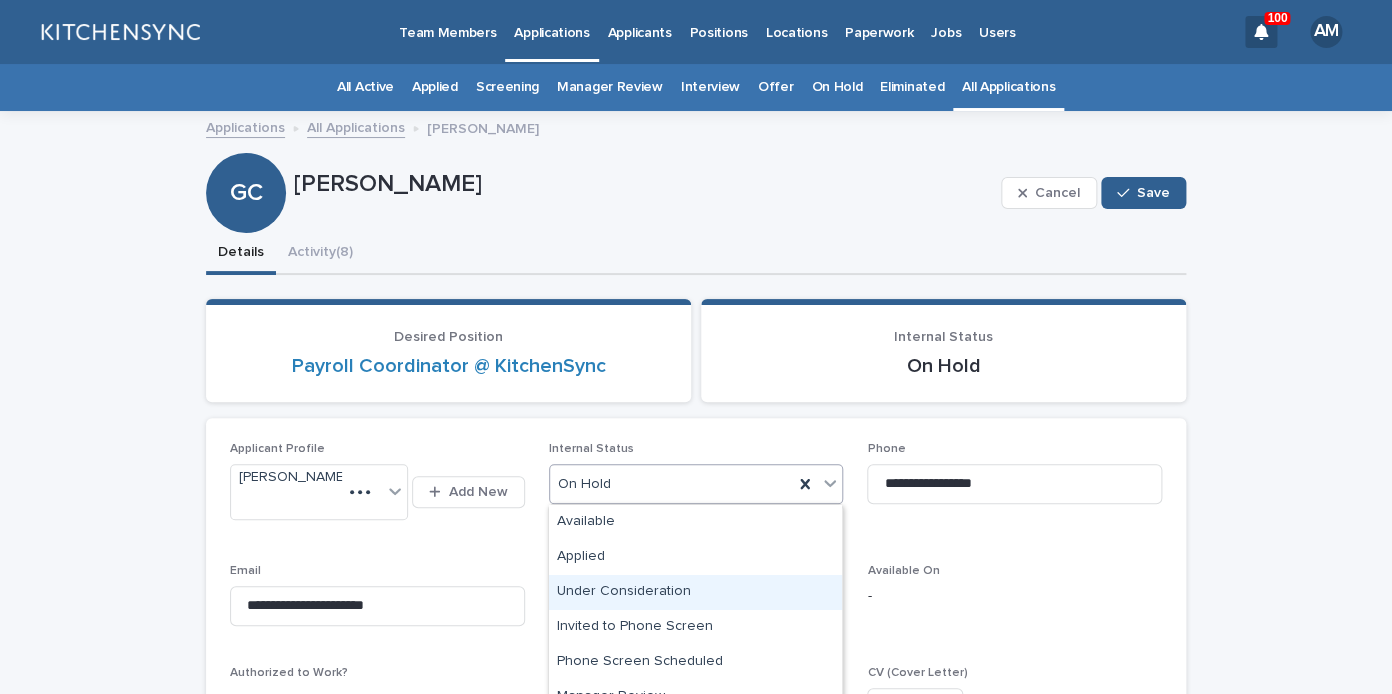 click on "Under Consideration" at bounding box center (695, 592) 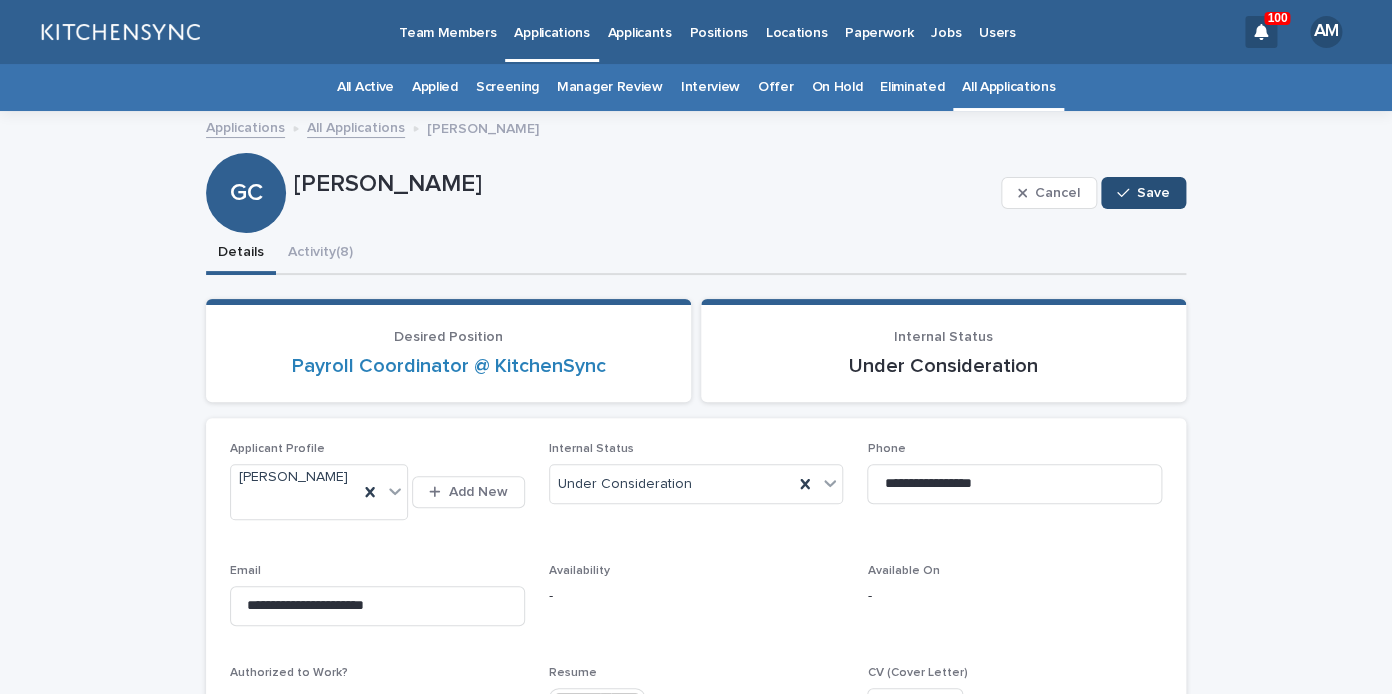 click on "Save" at bounding box center [1143, 193] 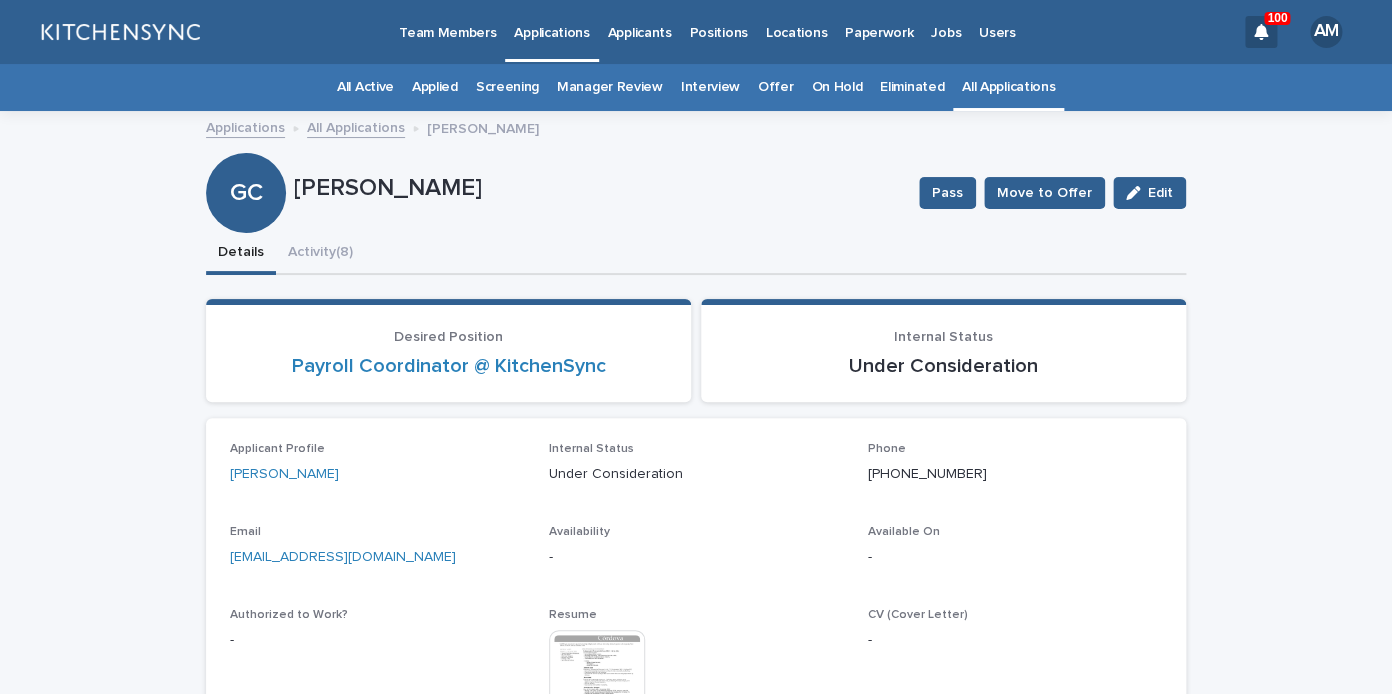 click on "All Applications" at bounding box center [1008, 87] 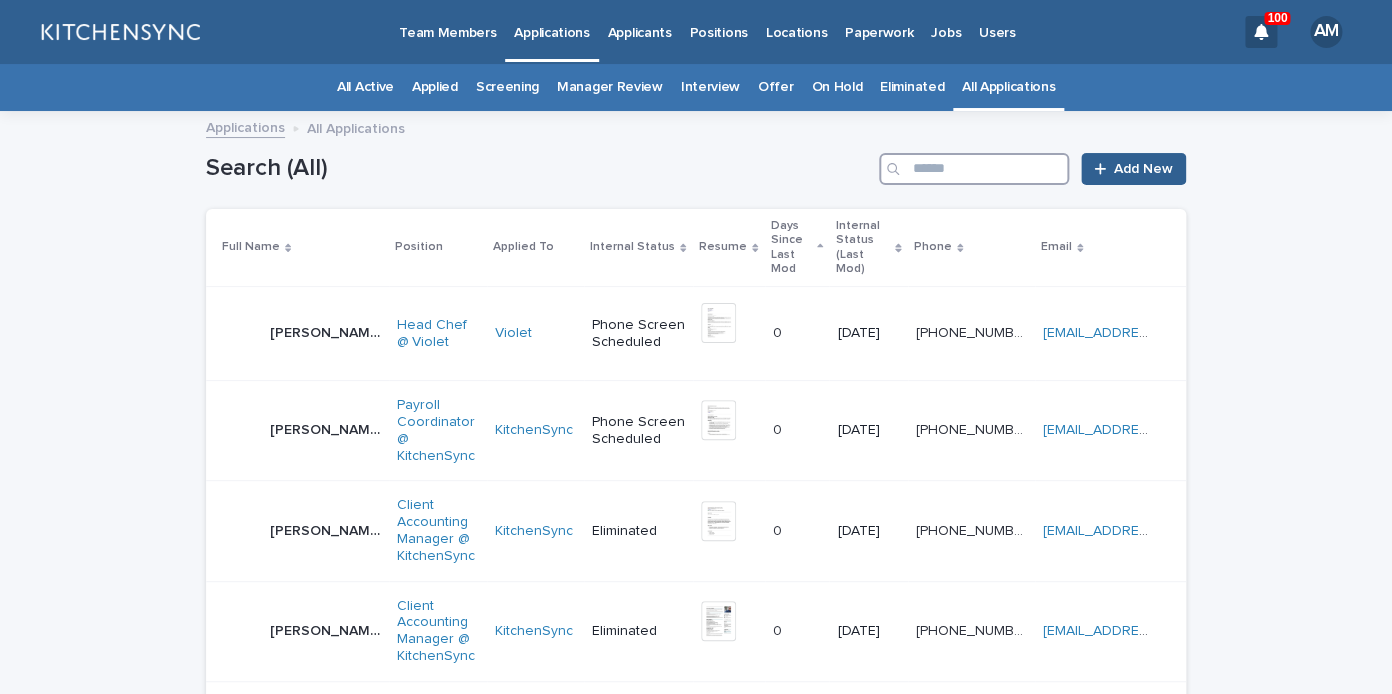 click at bounding box center [974, 169] 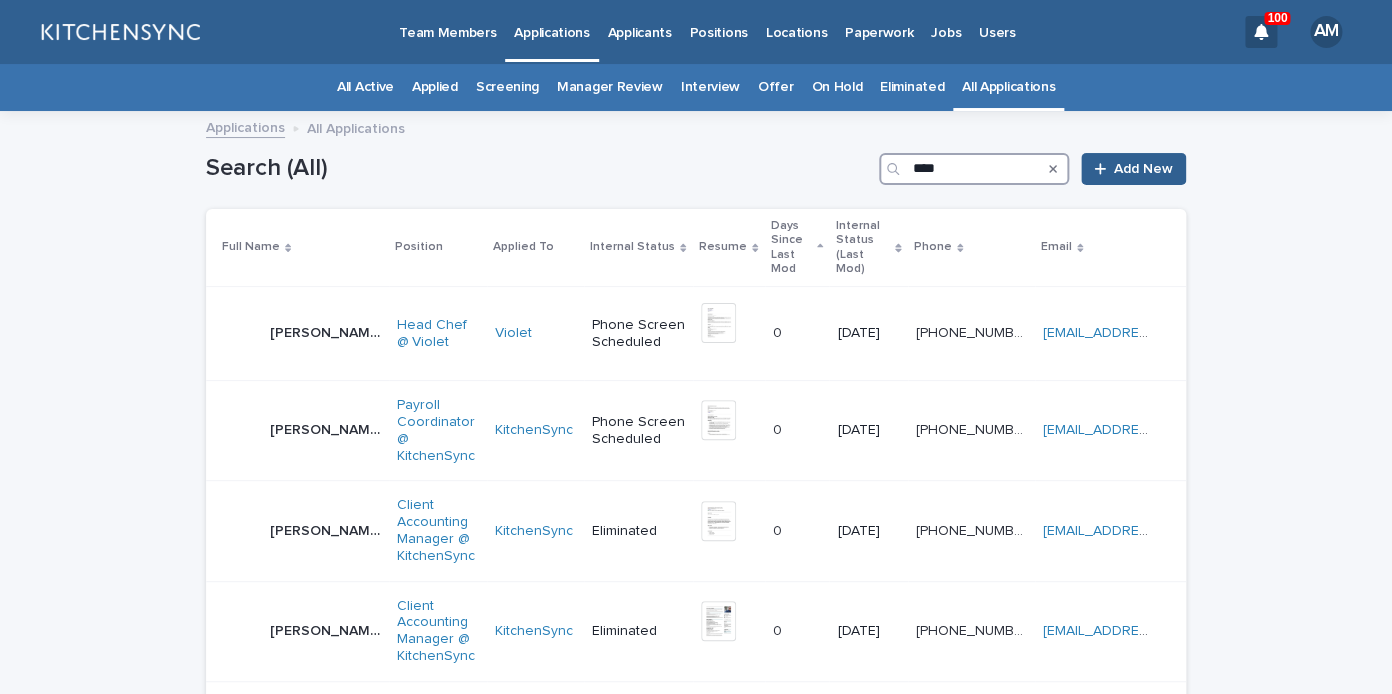 type on "****" 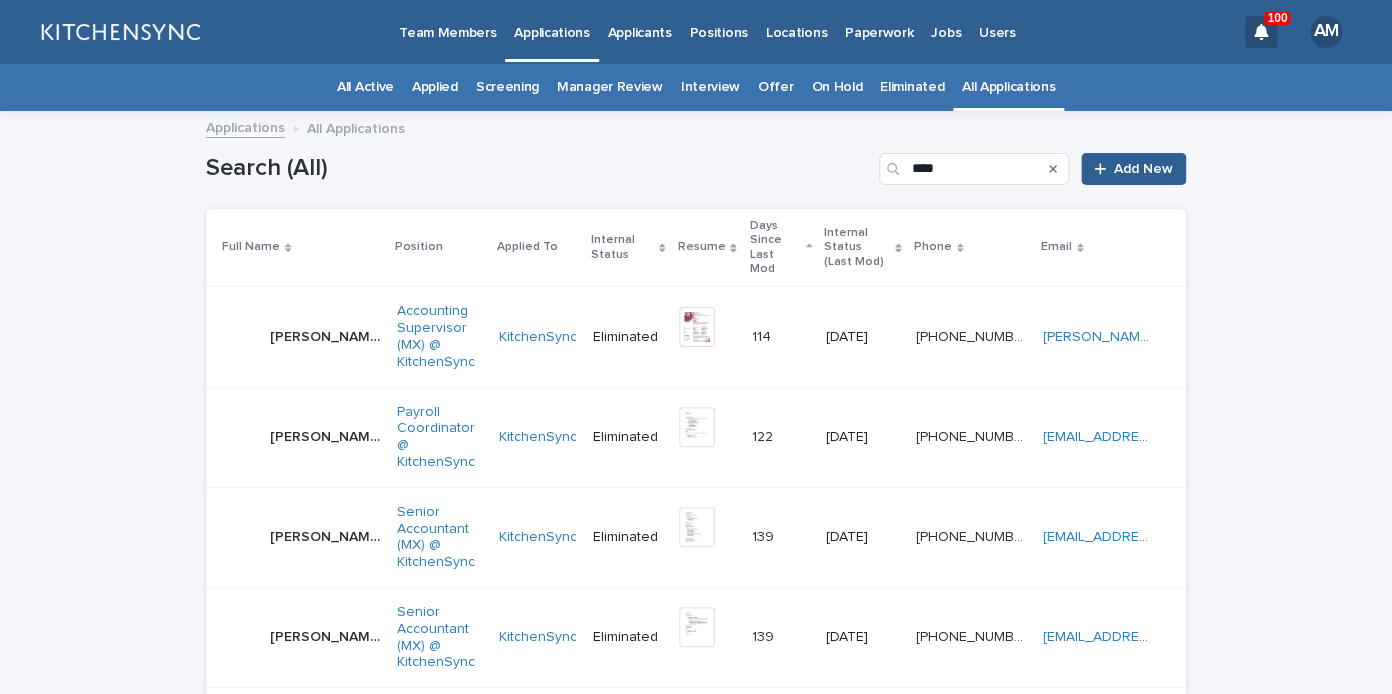 click on "Sara Xally Martínez De La Cruz Sara Xally Martínez De La Cruz" at bounding box center [301, 337] 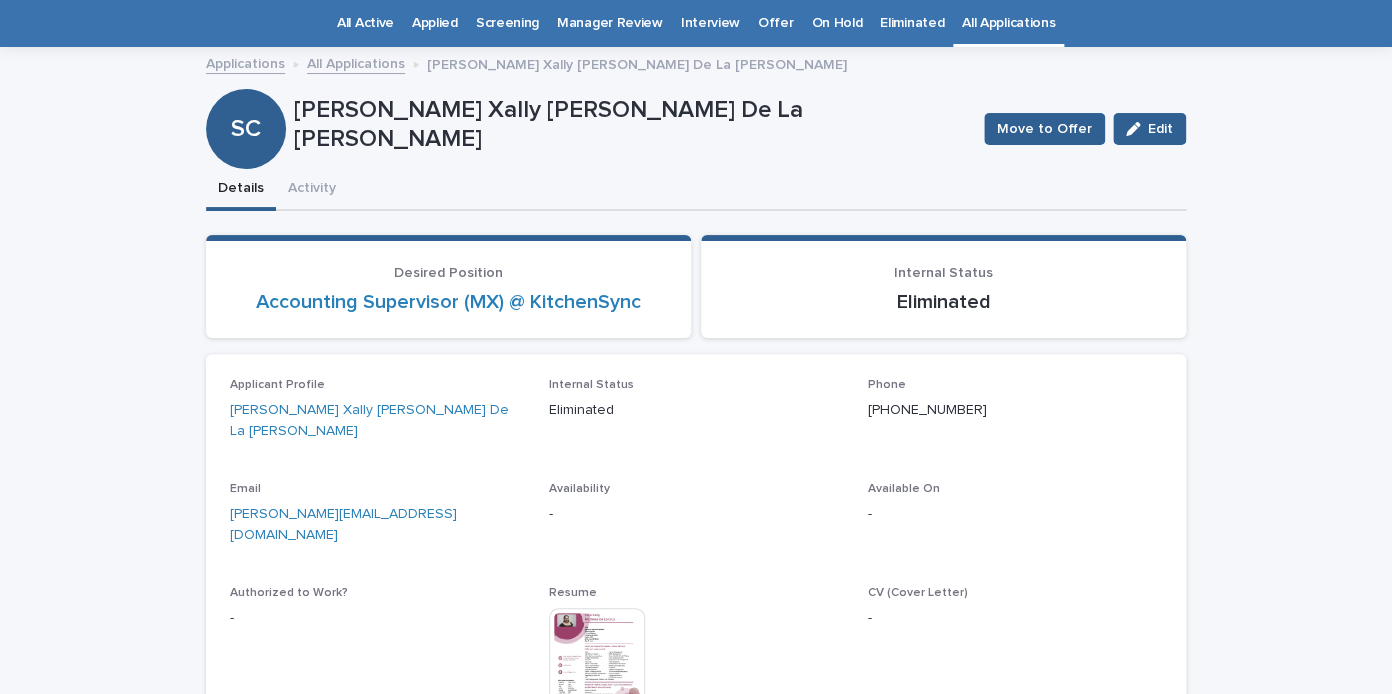 scroll, scrollTop: 64, scrollLeft: 0, axis: vertical 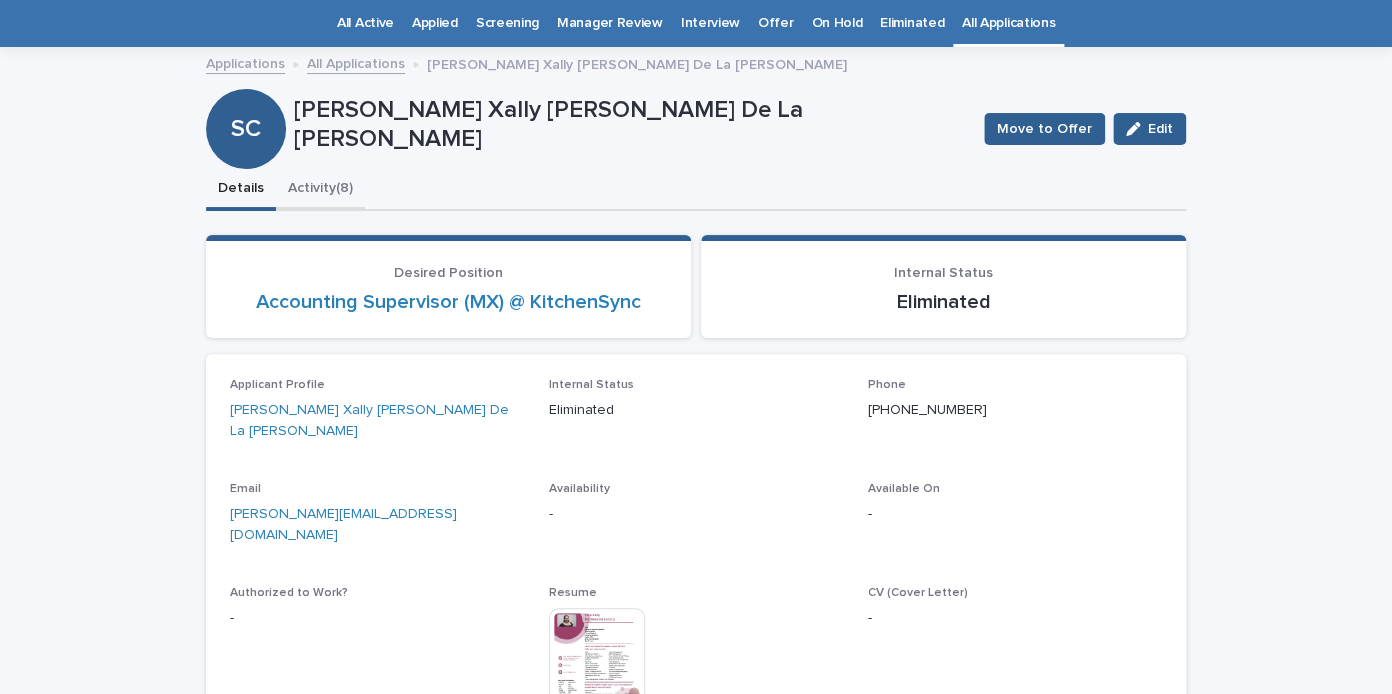 click on "Activity  (8)" at bounding box center [320, 190] 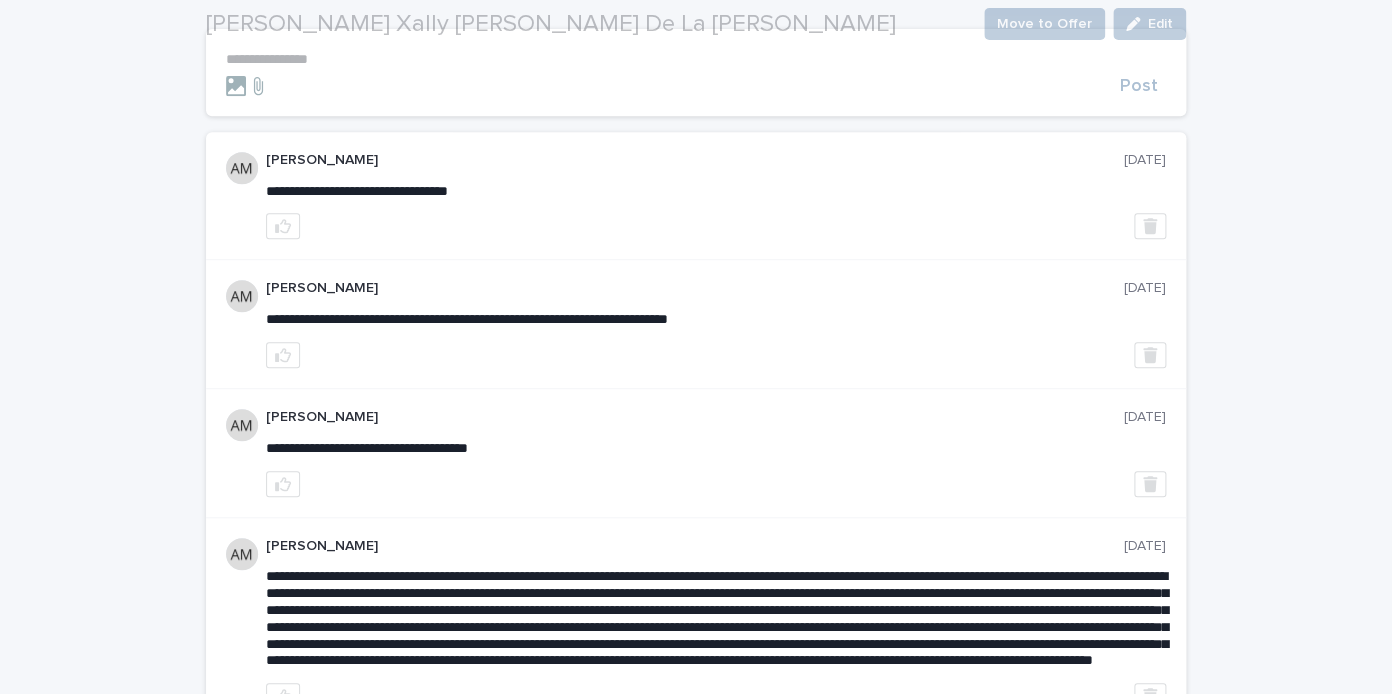scroll, scrollTop: 271, scrollLeft: 0, axis: vertical 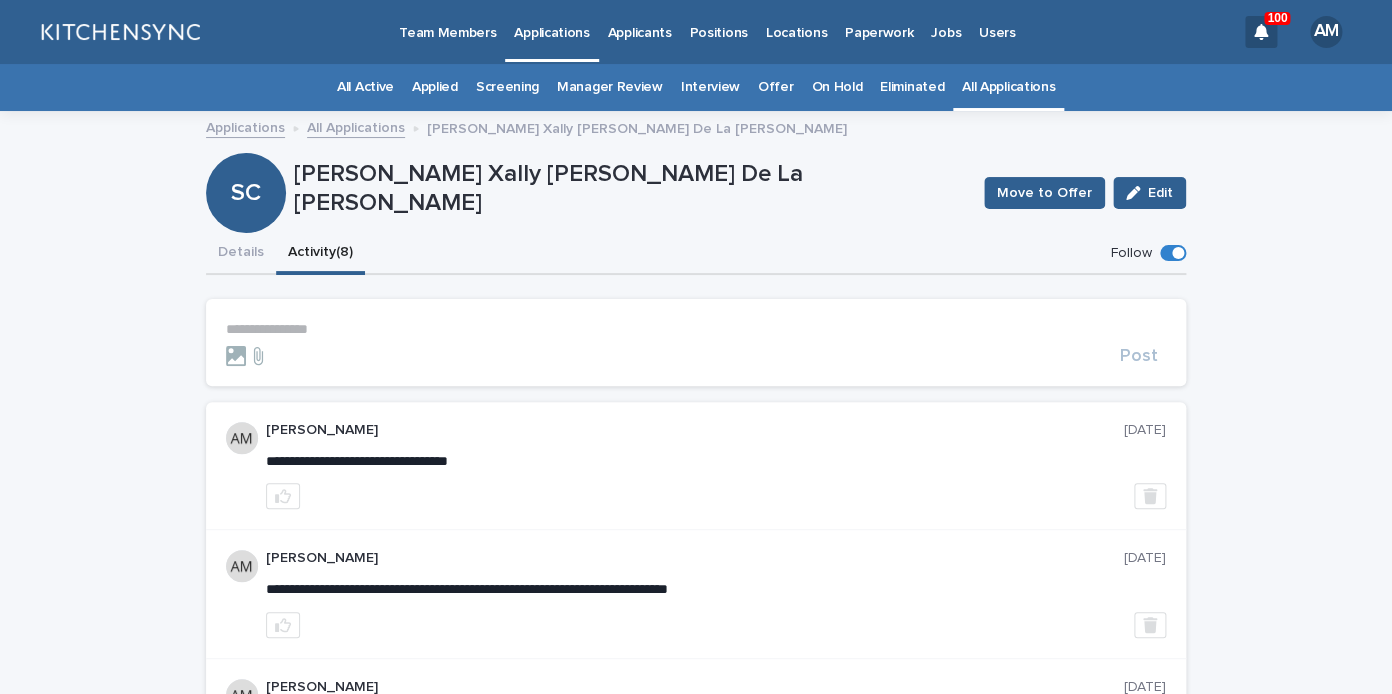 click on "All Applications" at bounding box center [1008, 87] 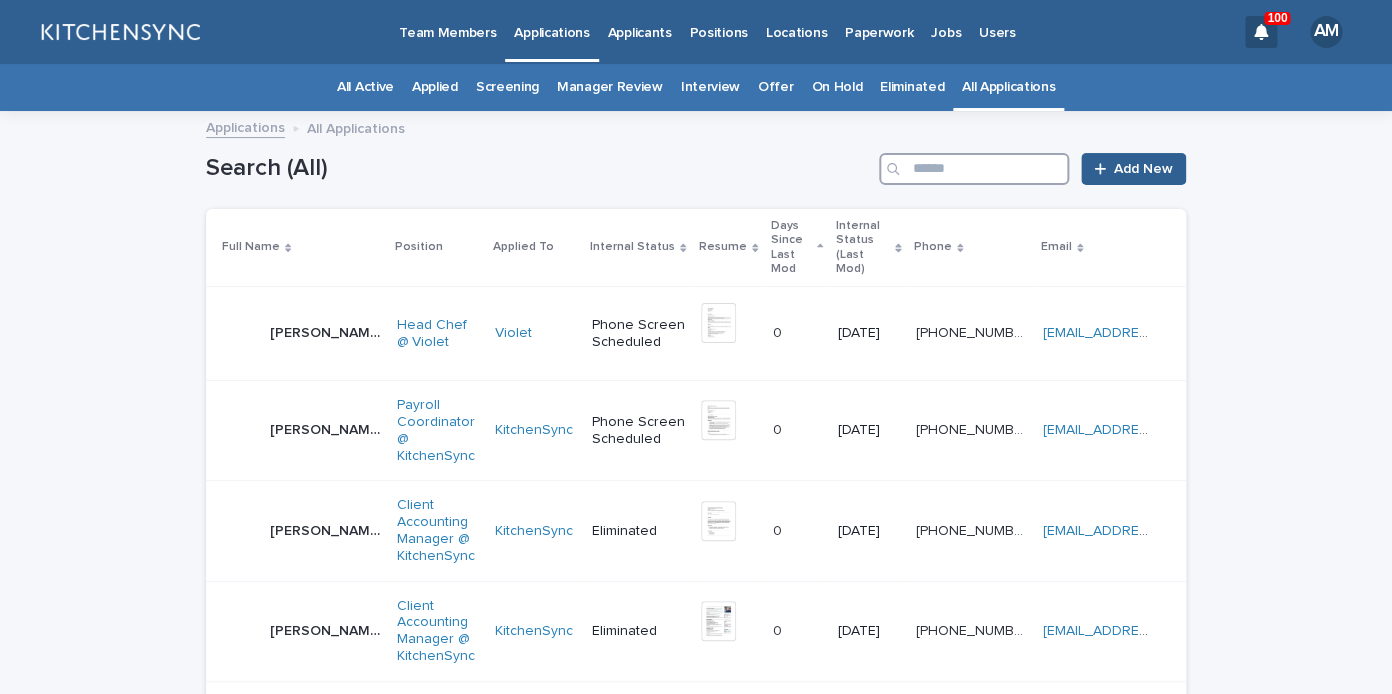 click at bounding box center [974, 169] 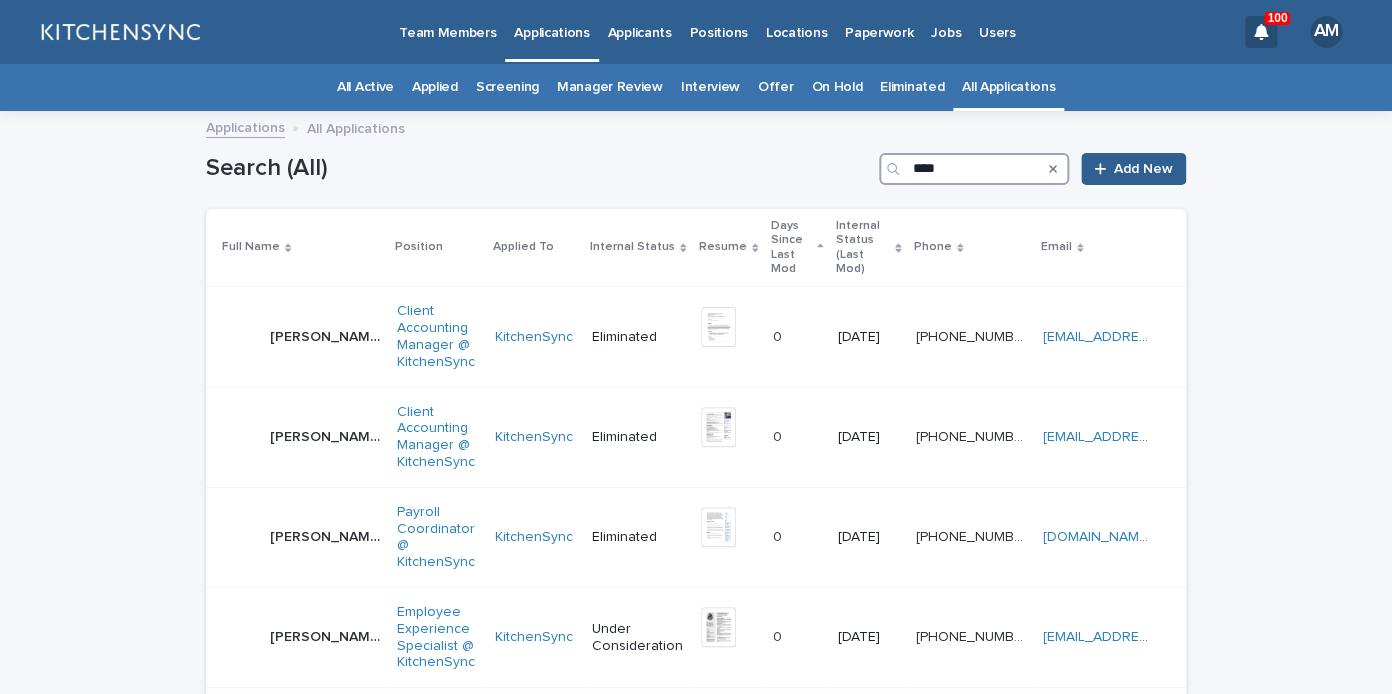 type on "****" 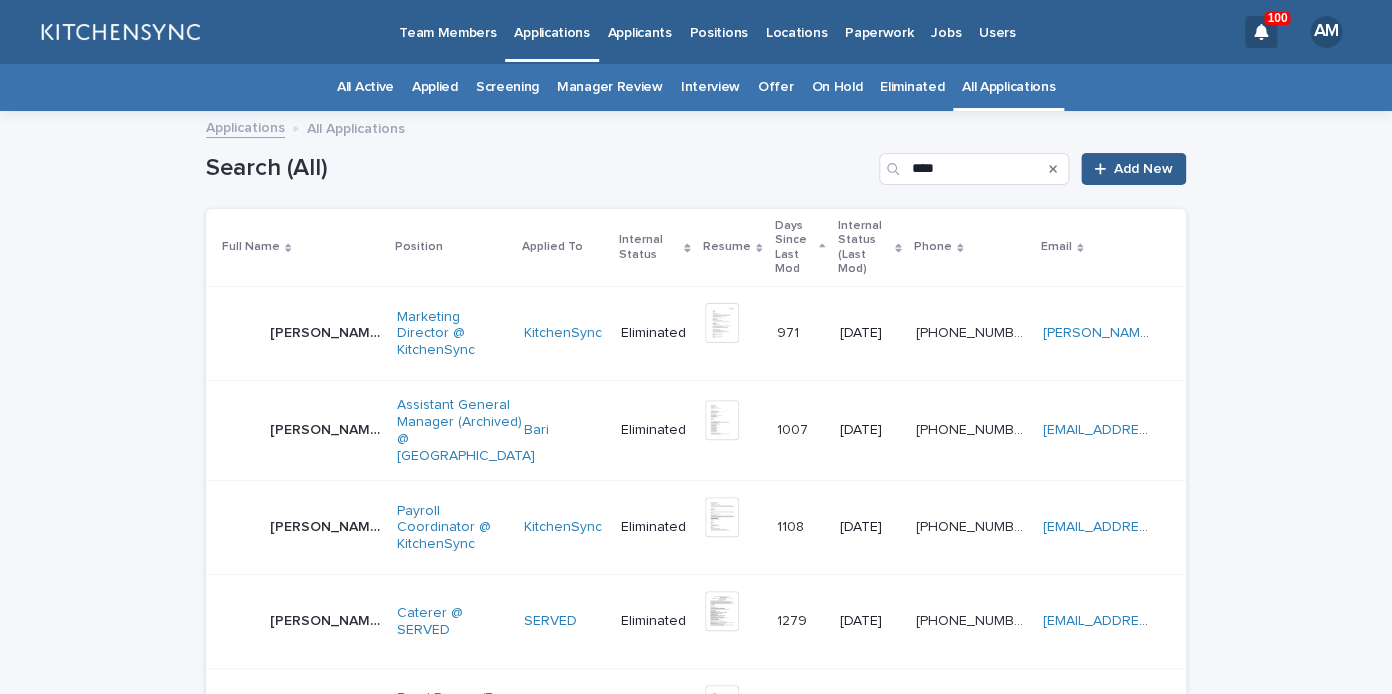 click on "Applicants" at bounding box center (640, 21) 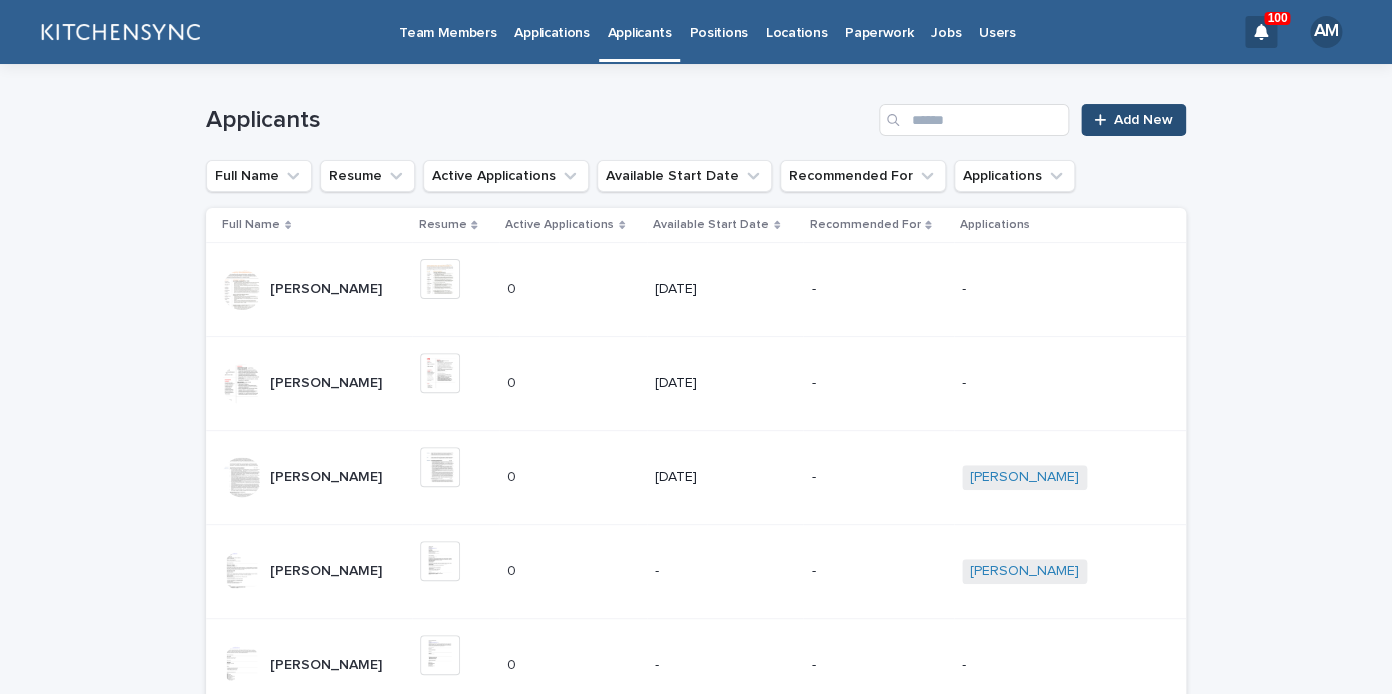 click on "Add New" at bounding box center [1133, 120] 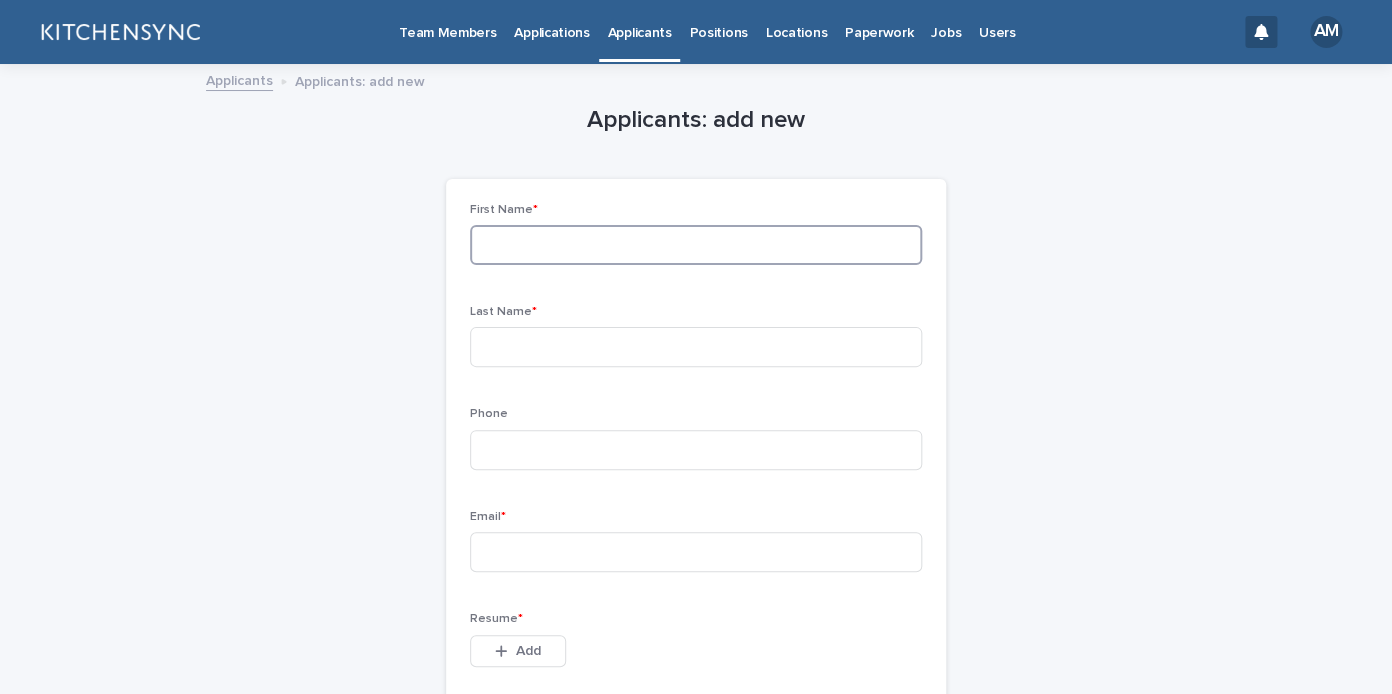 click at bounding box center (696, 245) 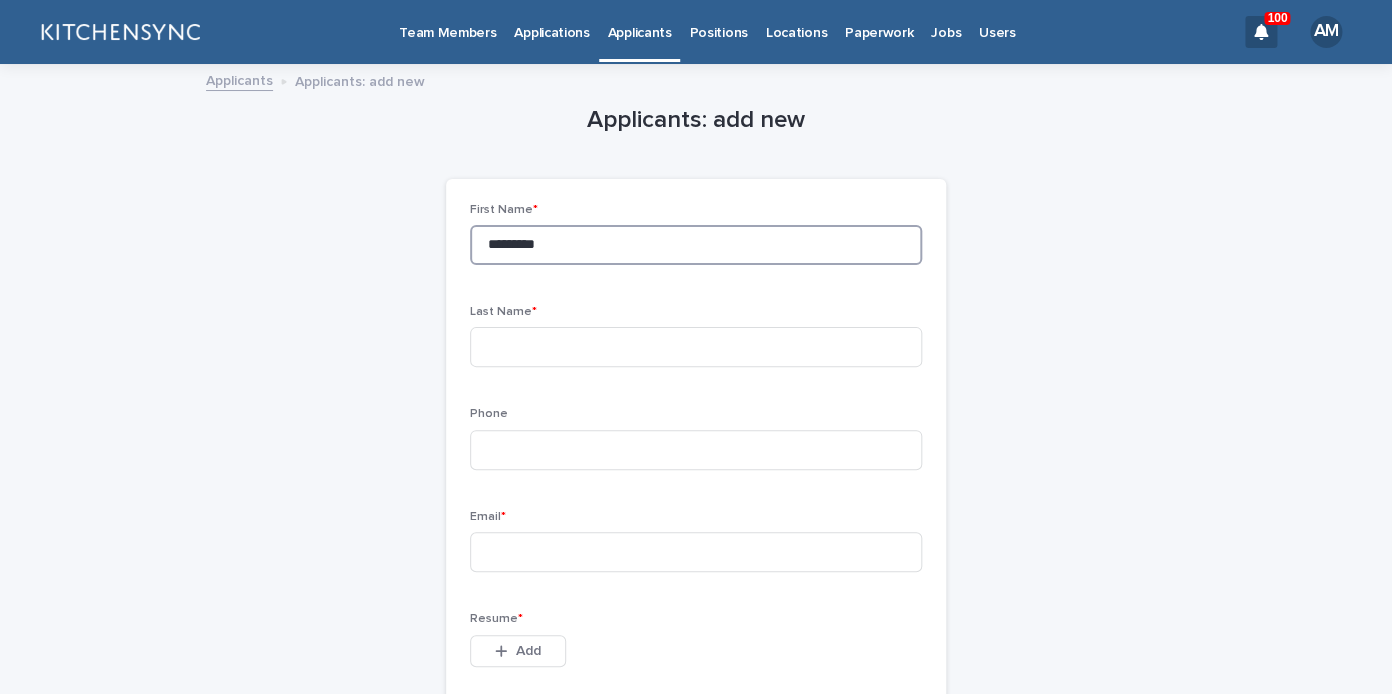 type on "*********" 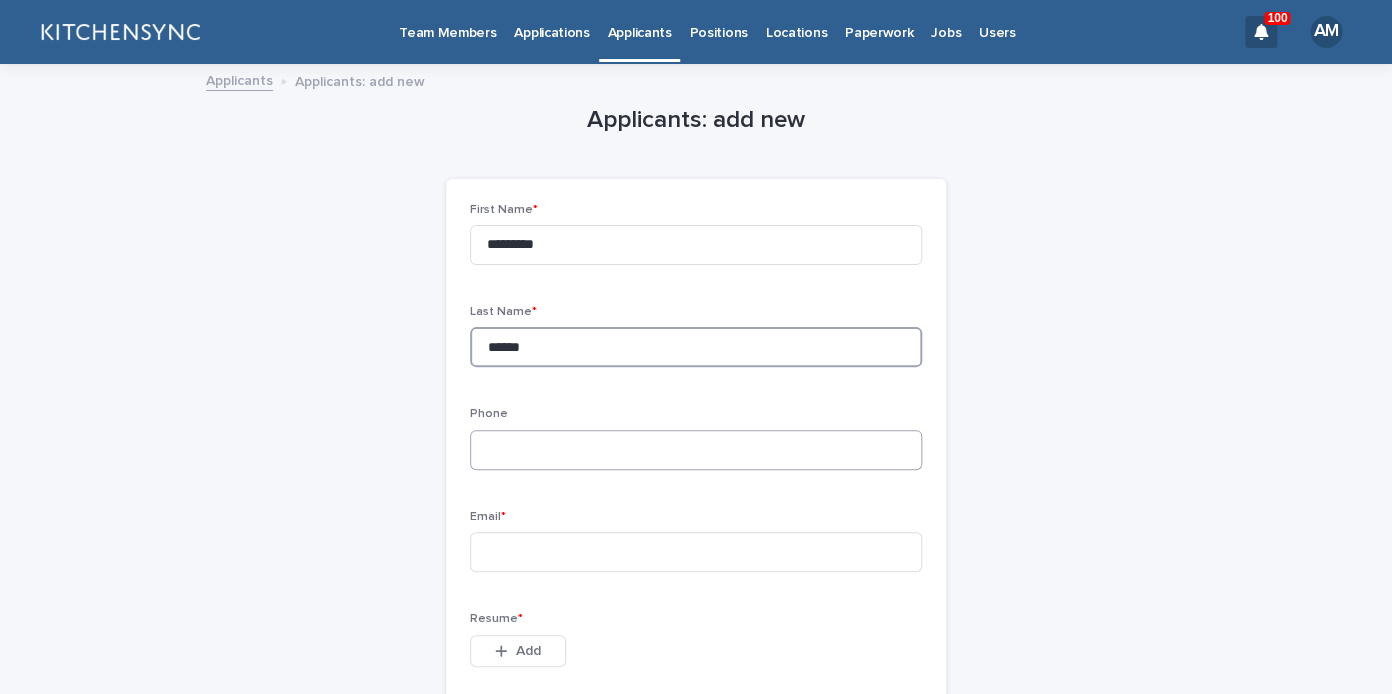 type on "******" 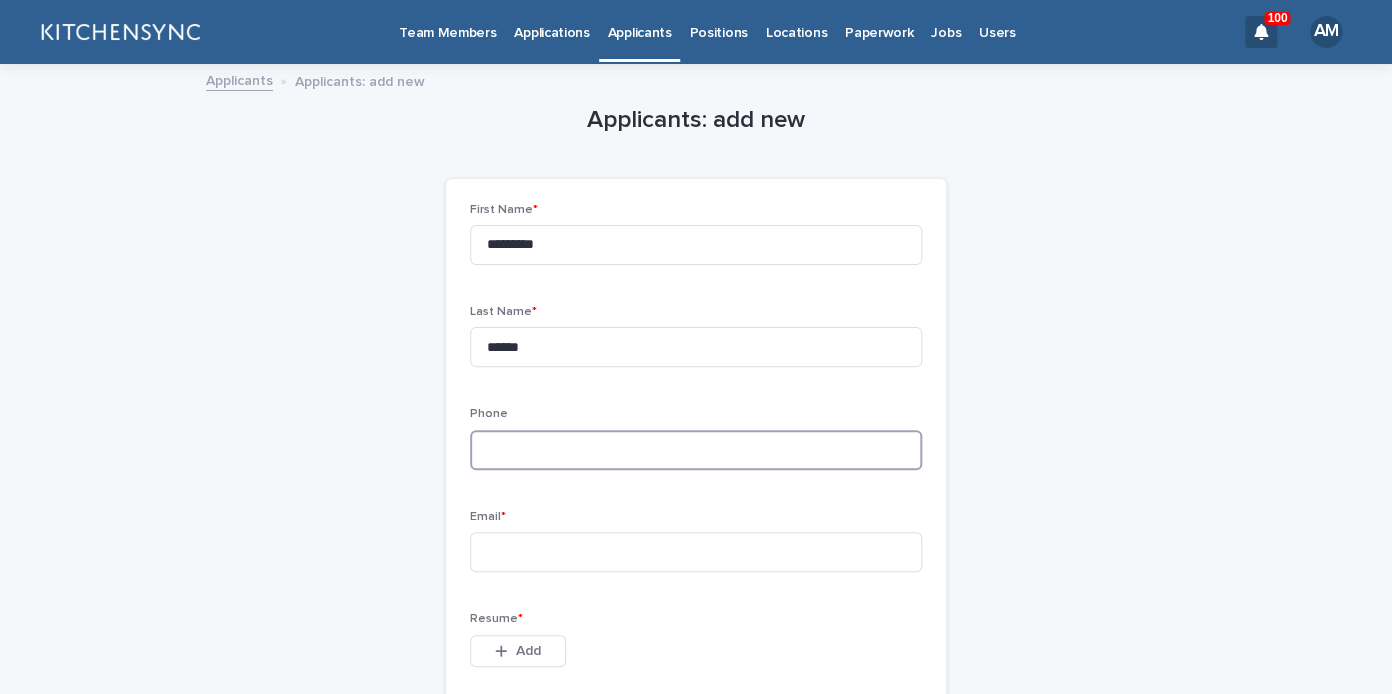 click at bounding box center (696, 450) 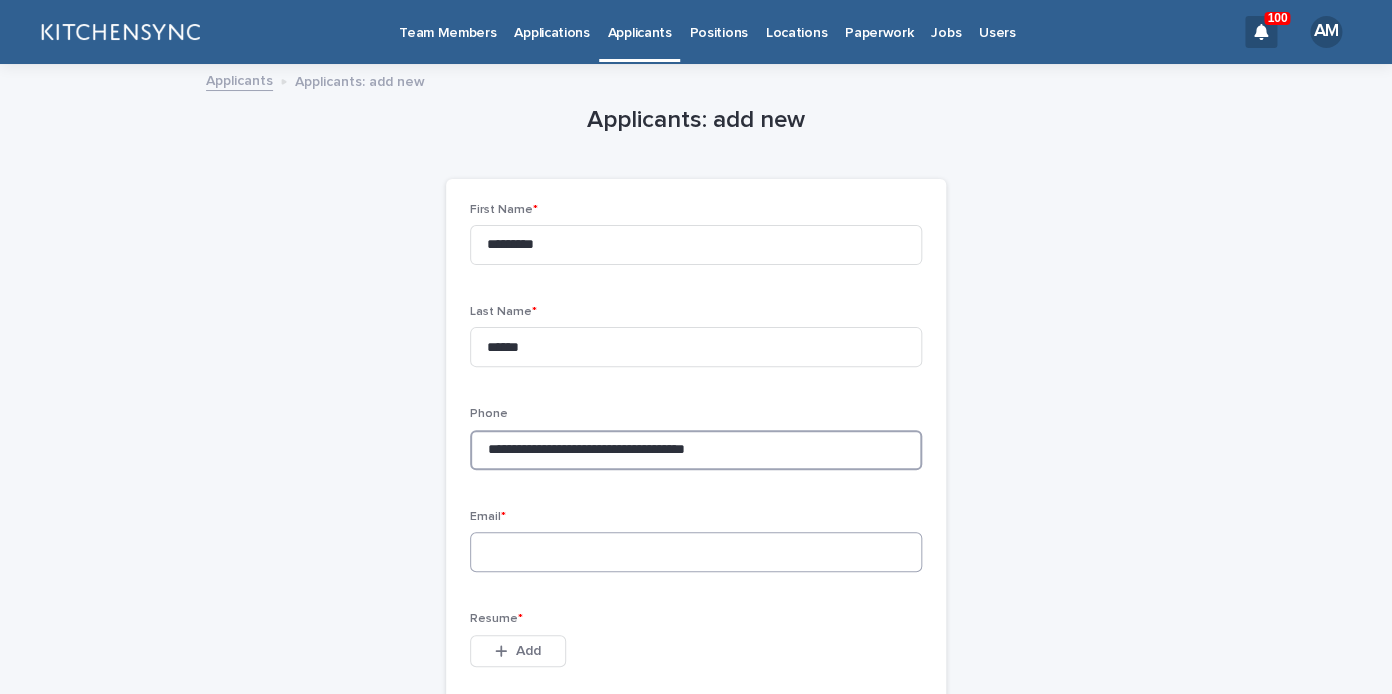 type on "**********" 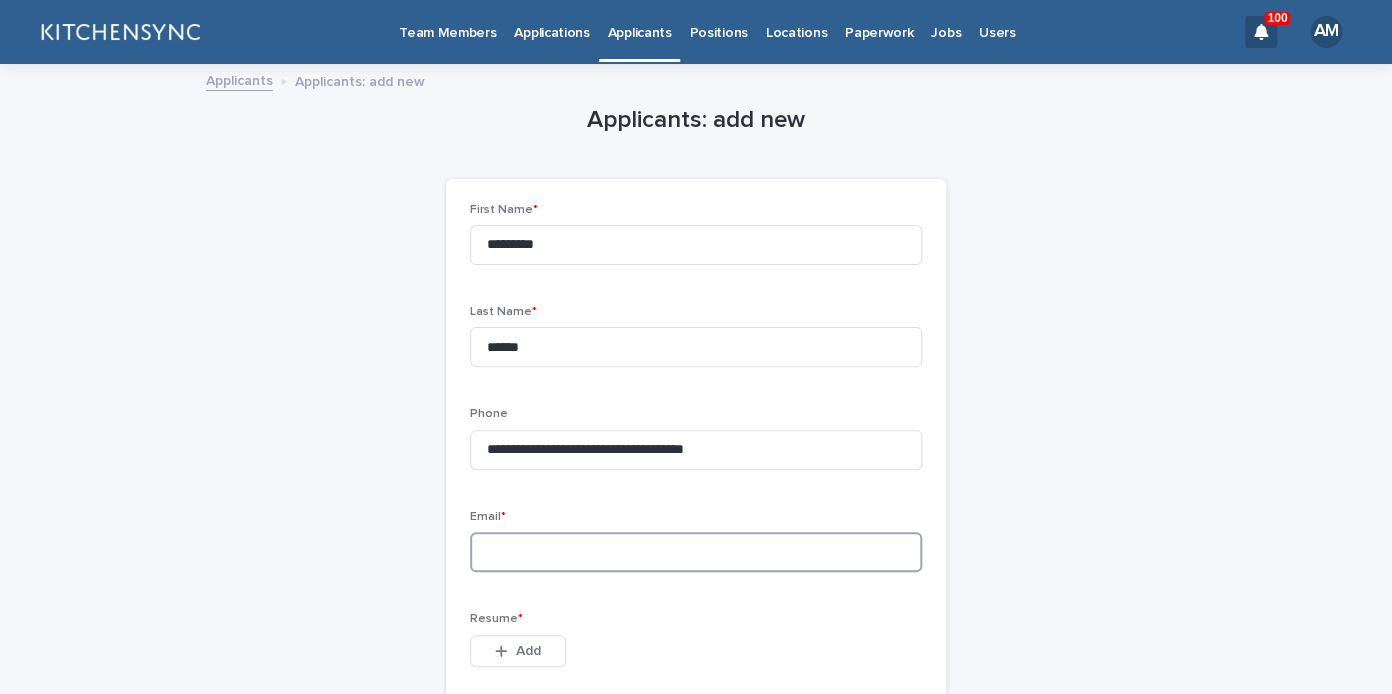 click at bounding box center [696, 552] 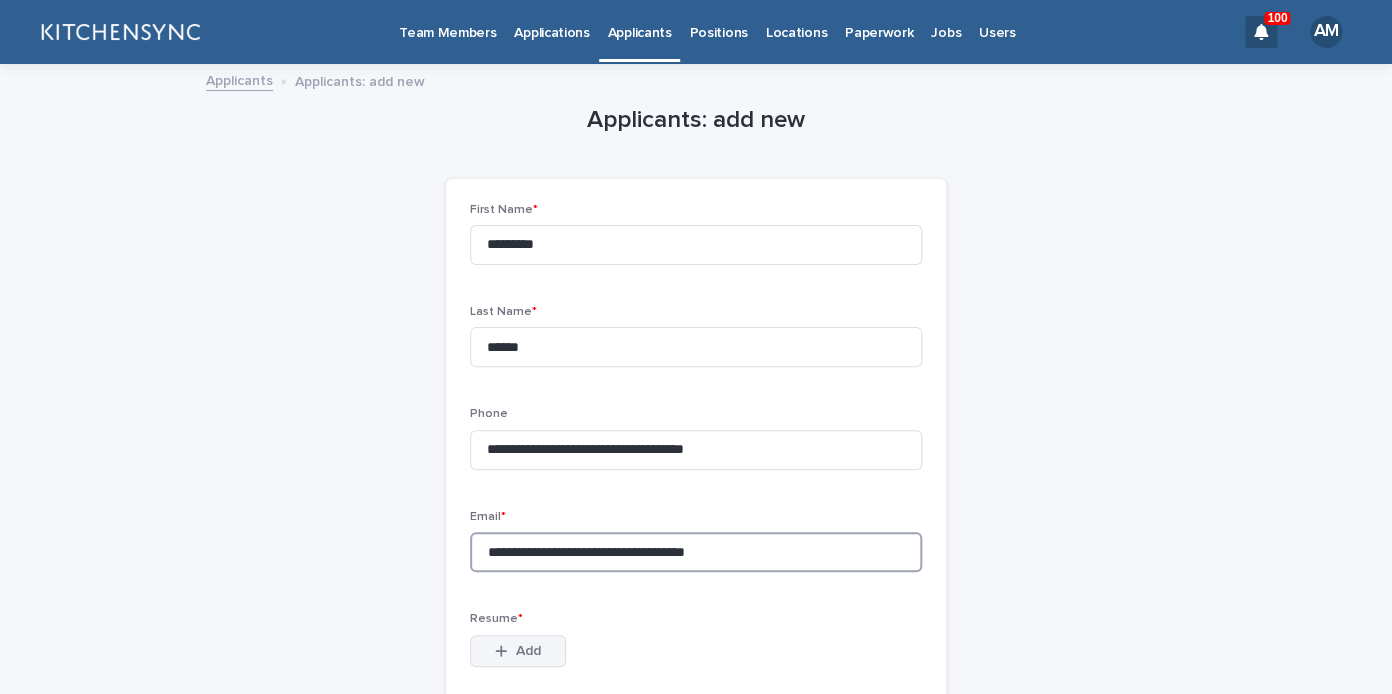 type on "**********" 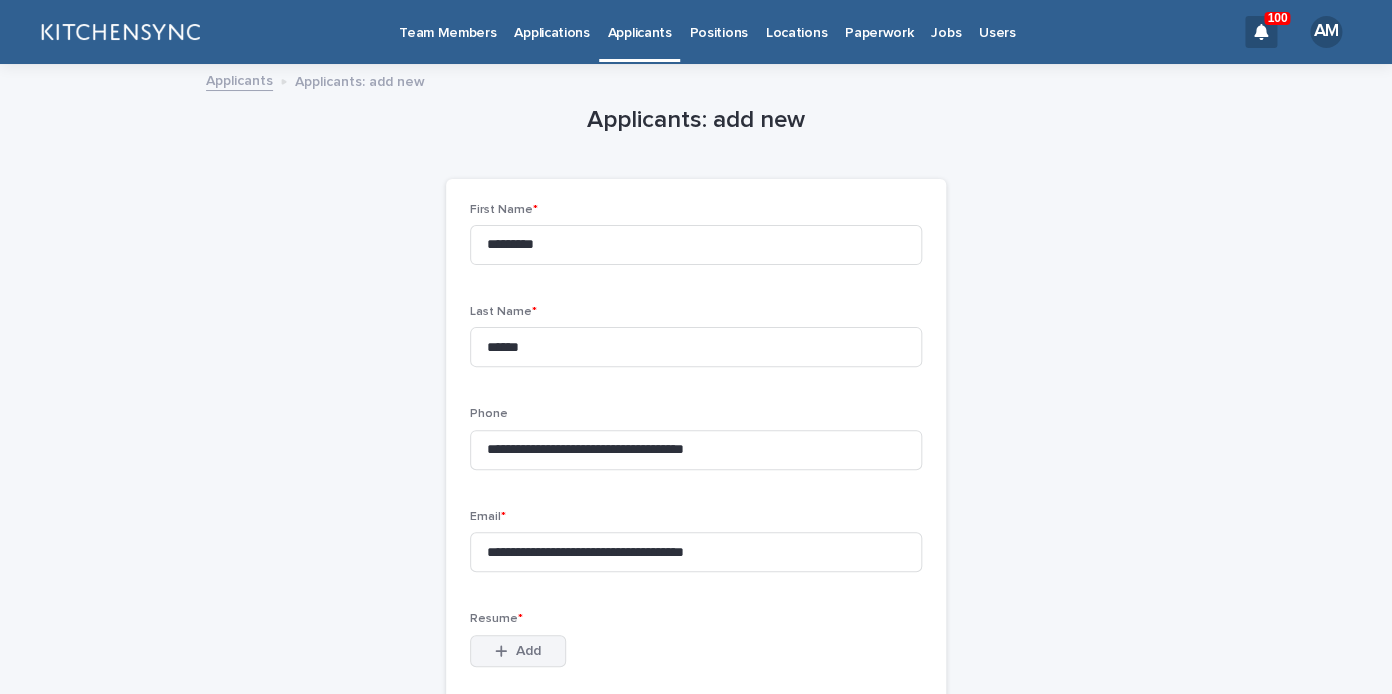 click on "Add" at bounding box center [528, 651] 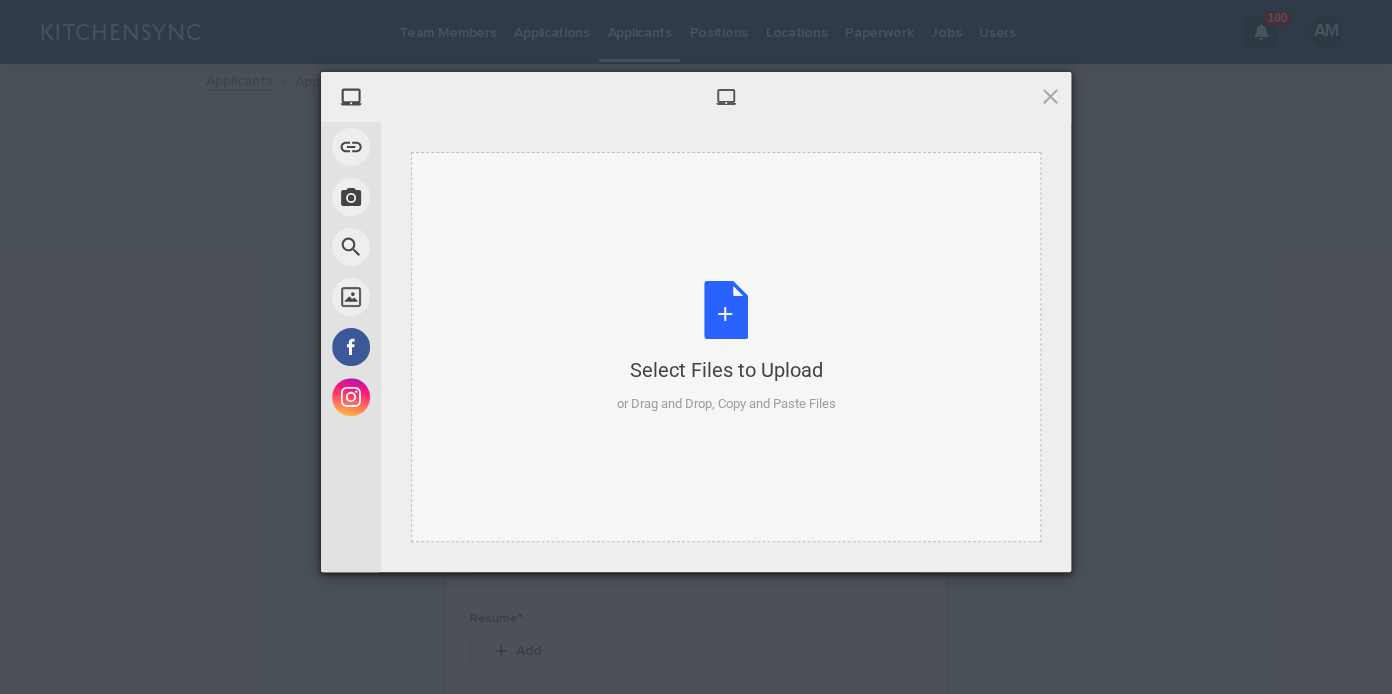 click on "Select Files to Upload
or Drag and Drop, Copy and Paste Files" at bounding box center (726, 347) 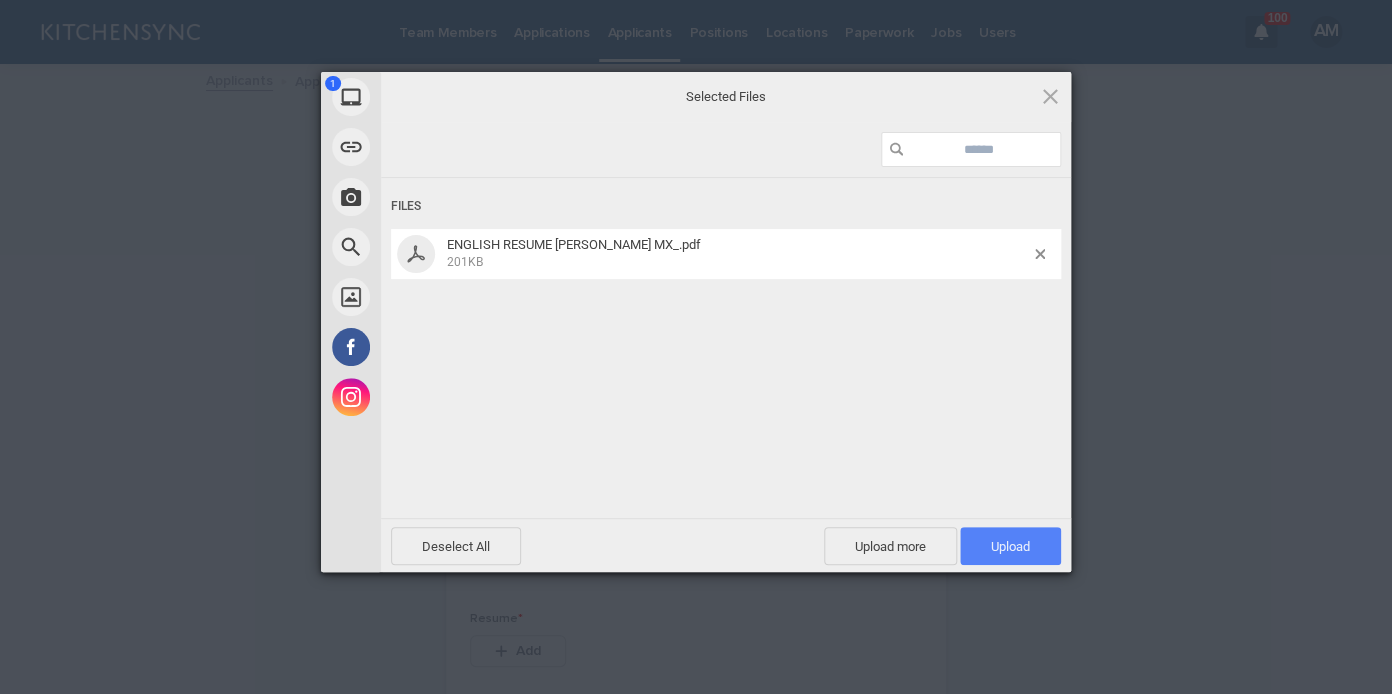 click on "Upload
1" at bounding box center [1010, 546] 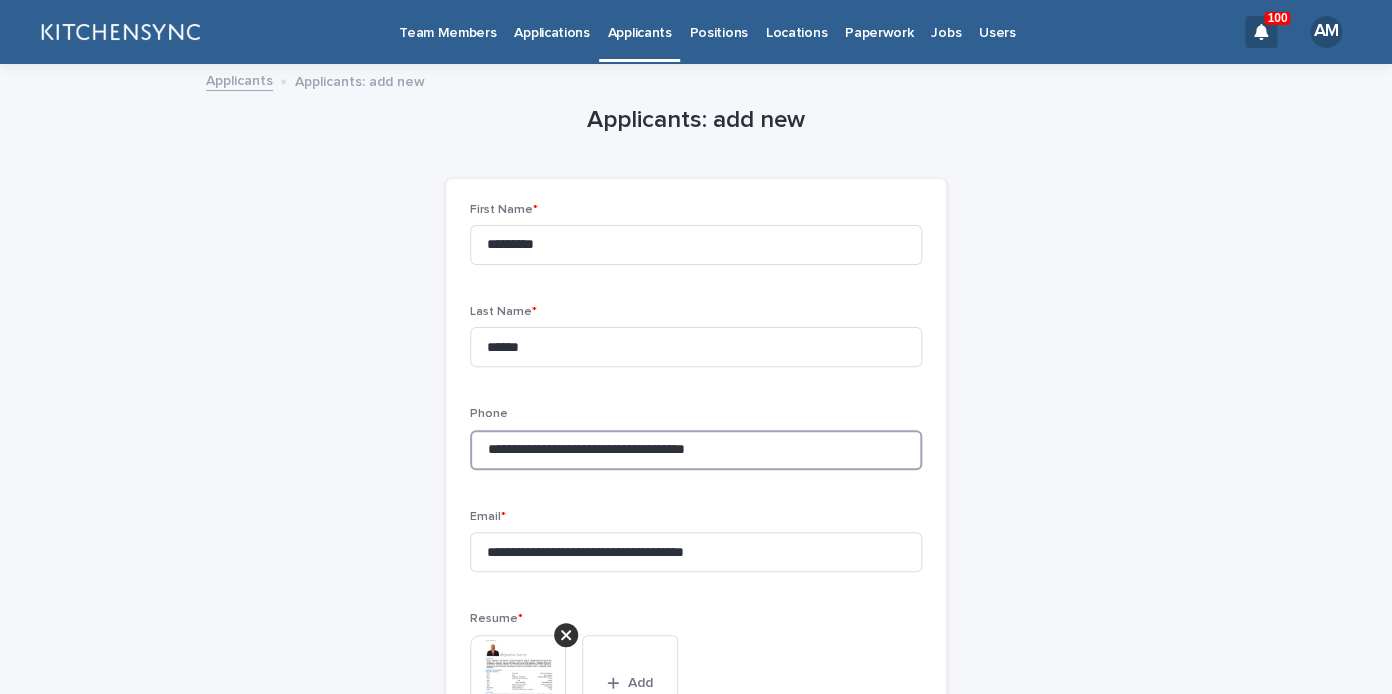 drag, startPoint x: 513, startPoint y: 453, endPoint x: 463, endPoint y: 453, distance: 50 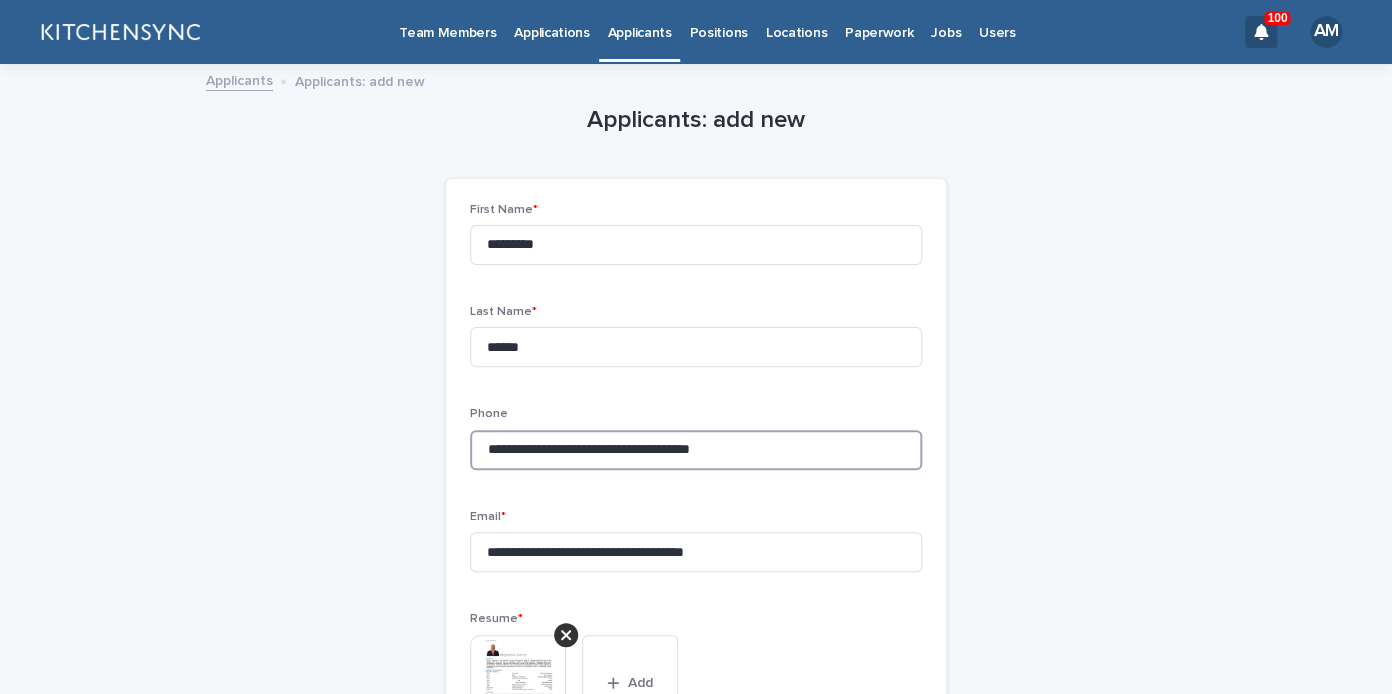 drag, startPoint x: 605, startPoint y: 448, endPoint x: 889, endPoint y: 478, distance: 285.5801 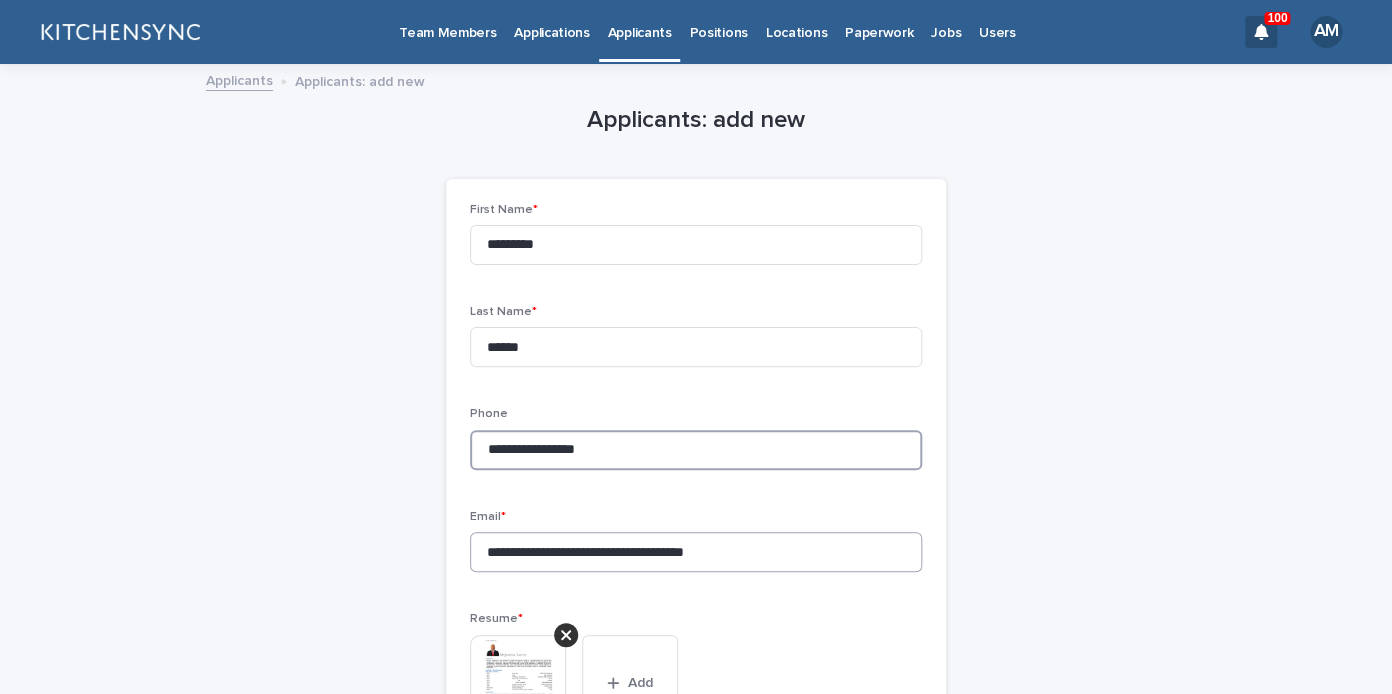 type on "**********" 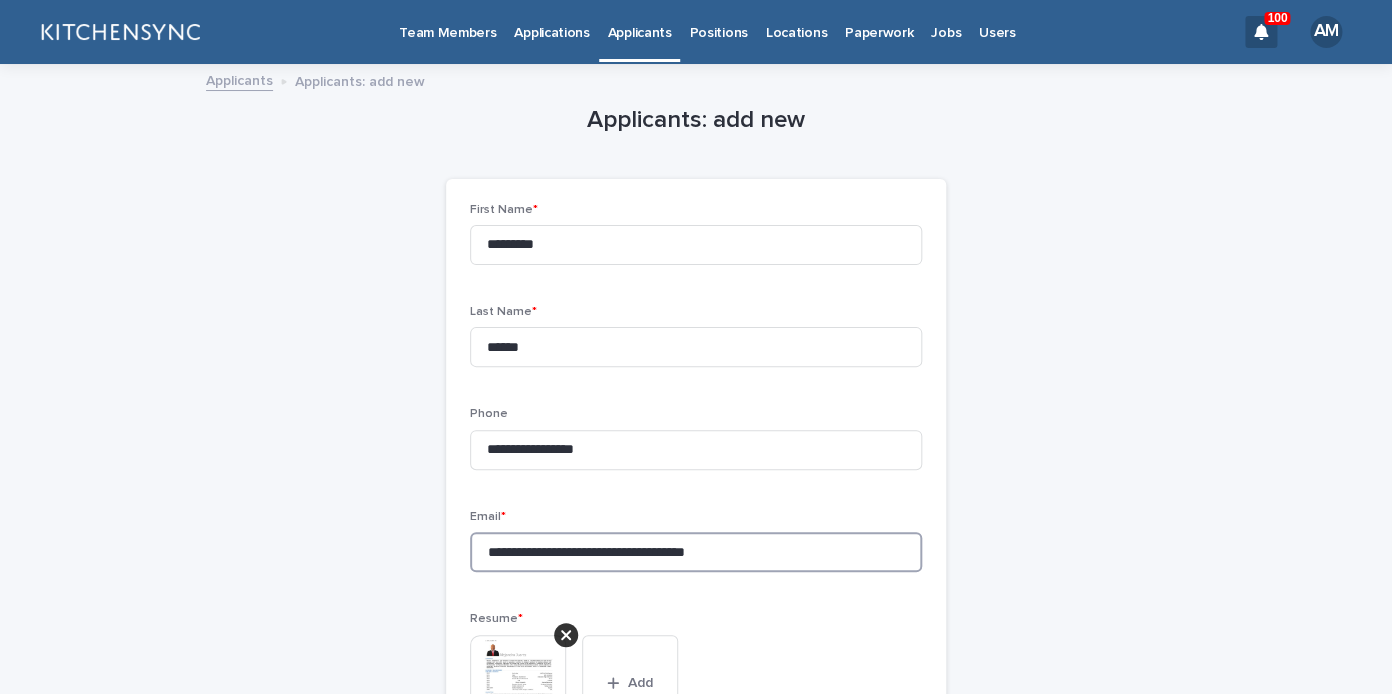 drag, startPoint x: 608, startPoint y: 560, endPoint x: 374, endPoint y: 549, distance: 234.2584 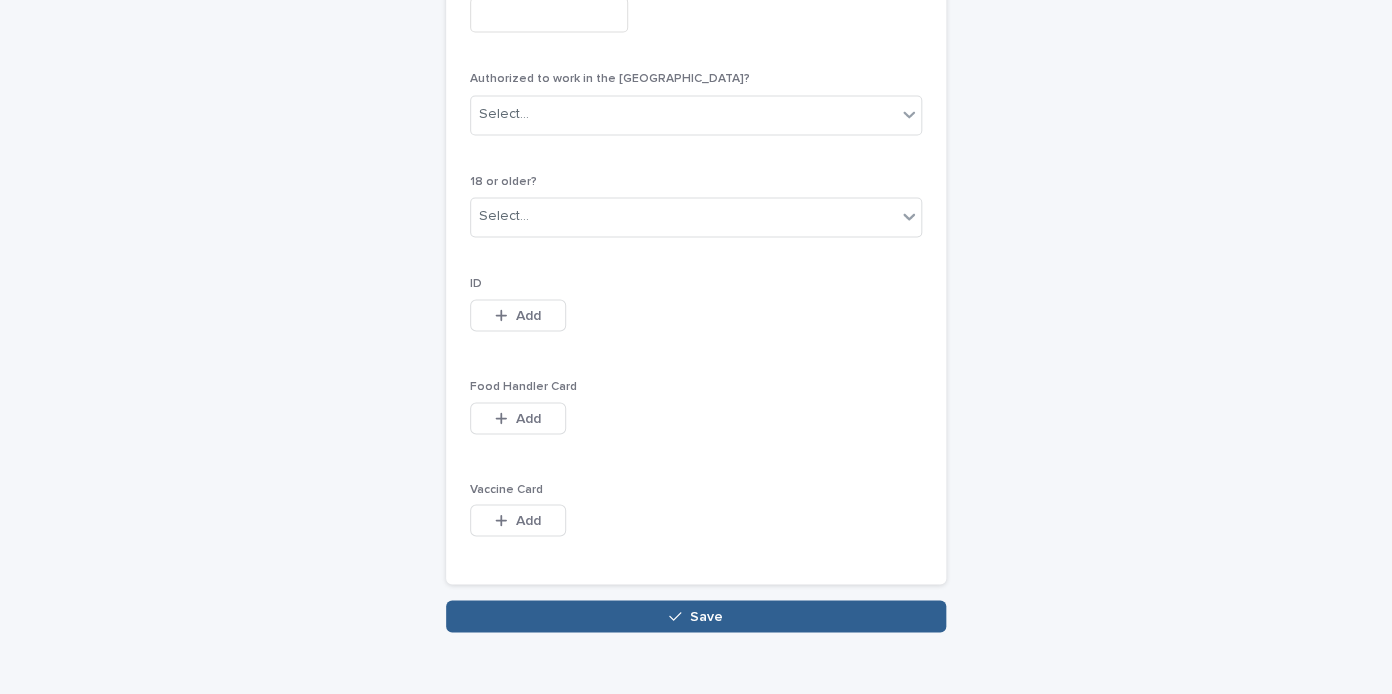 scroll, scrollTop: 1141, scrollLeft: 0, axis: vertical 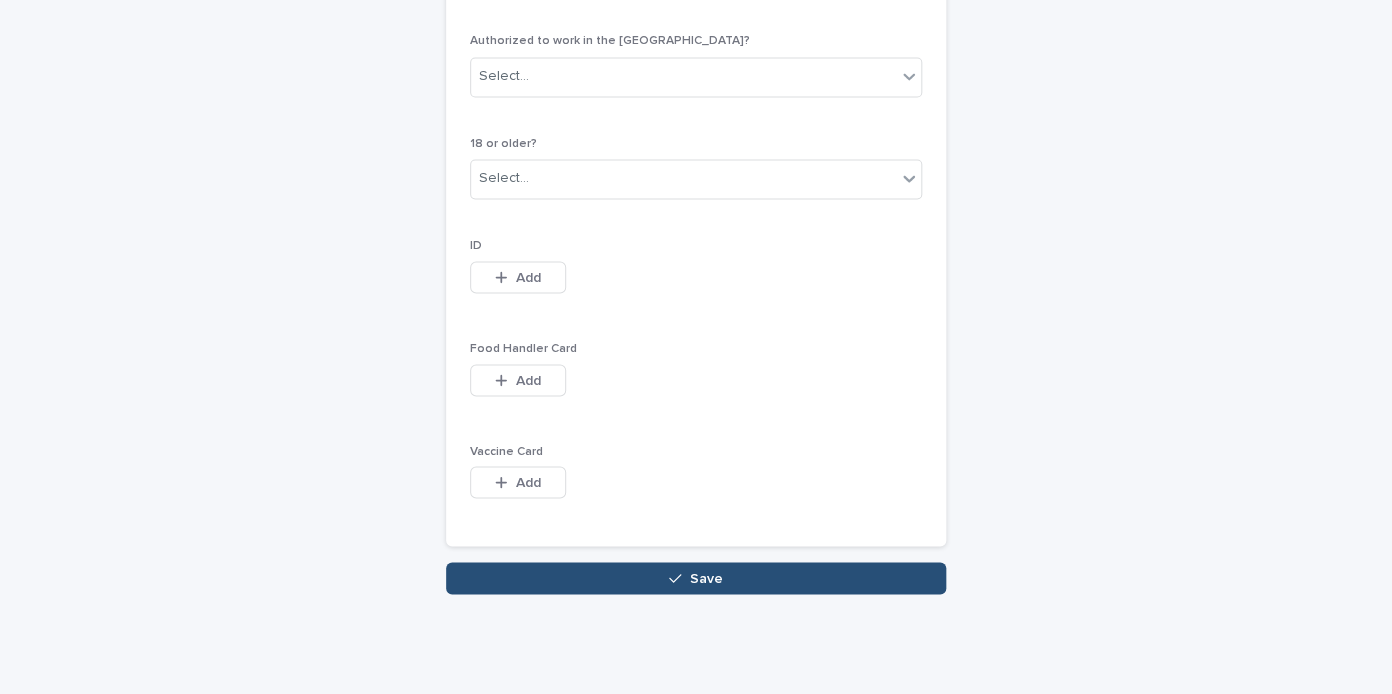 type on "**********" 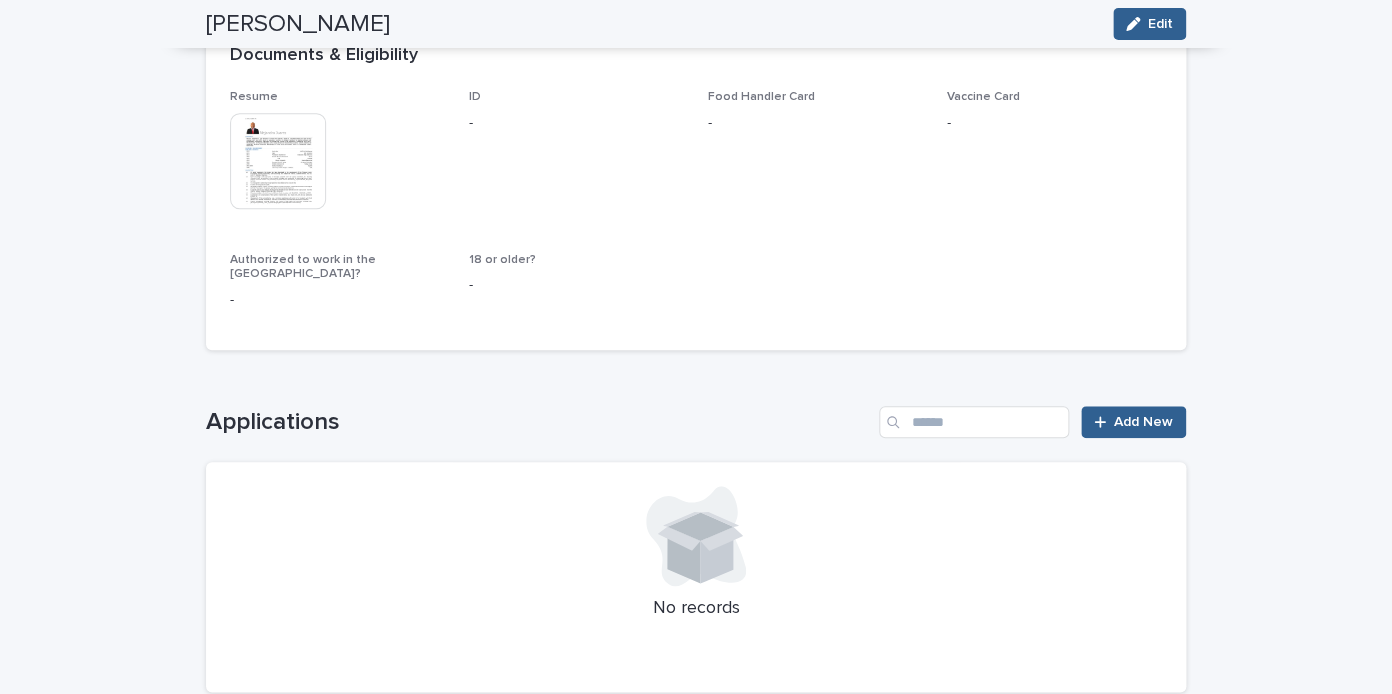 scroll, scrollTop: 0, scrollLeft: 0, axis: both 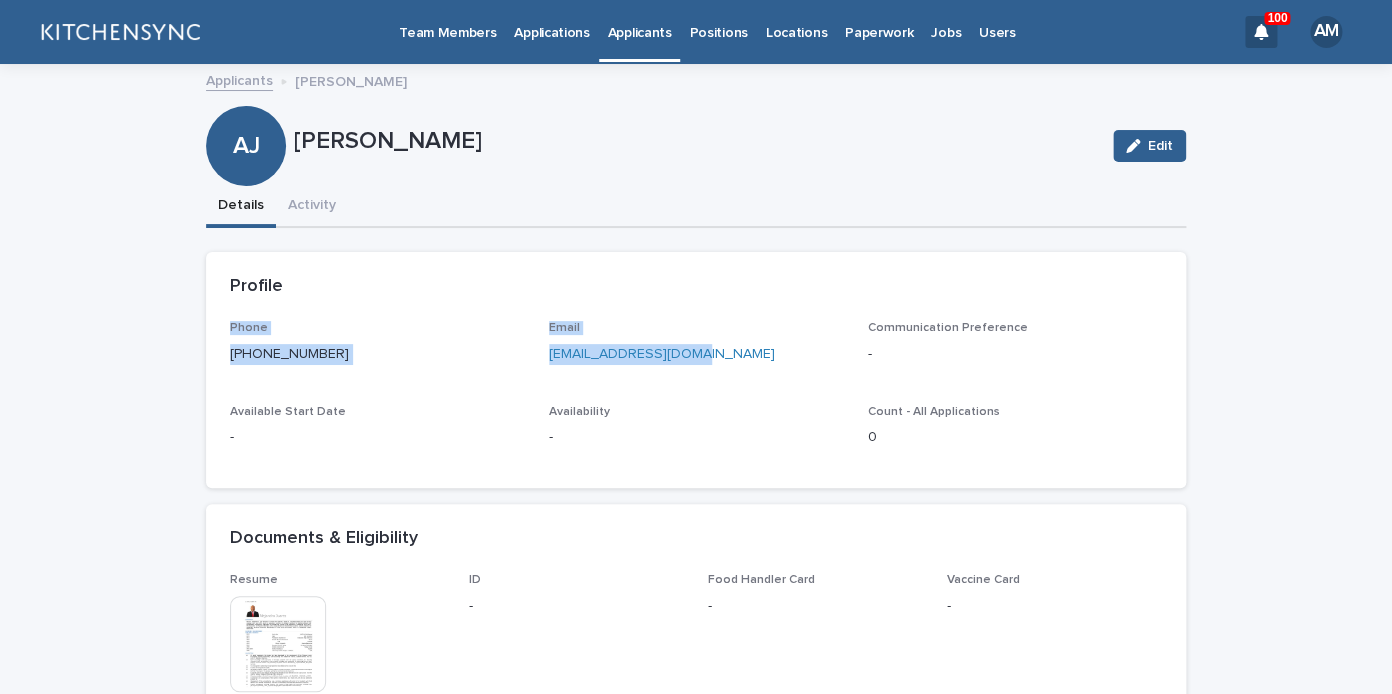 drag, startPoint x: 701, startPoint y: 347, endPoint x: 196, endPoint y: 344, distance: 505.0089 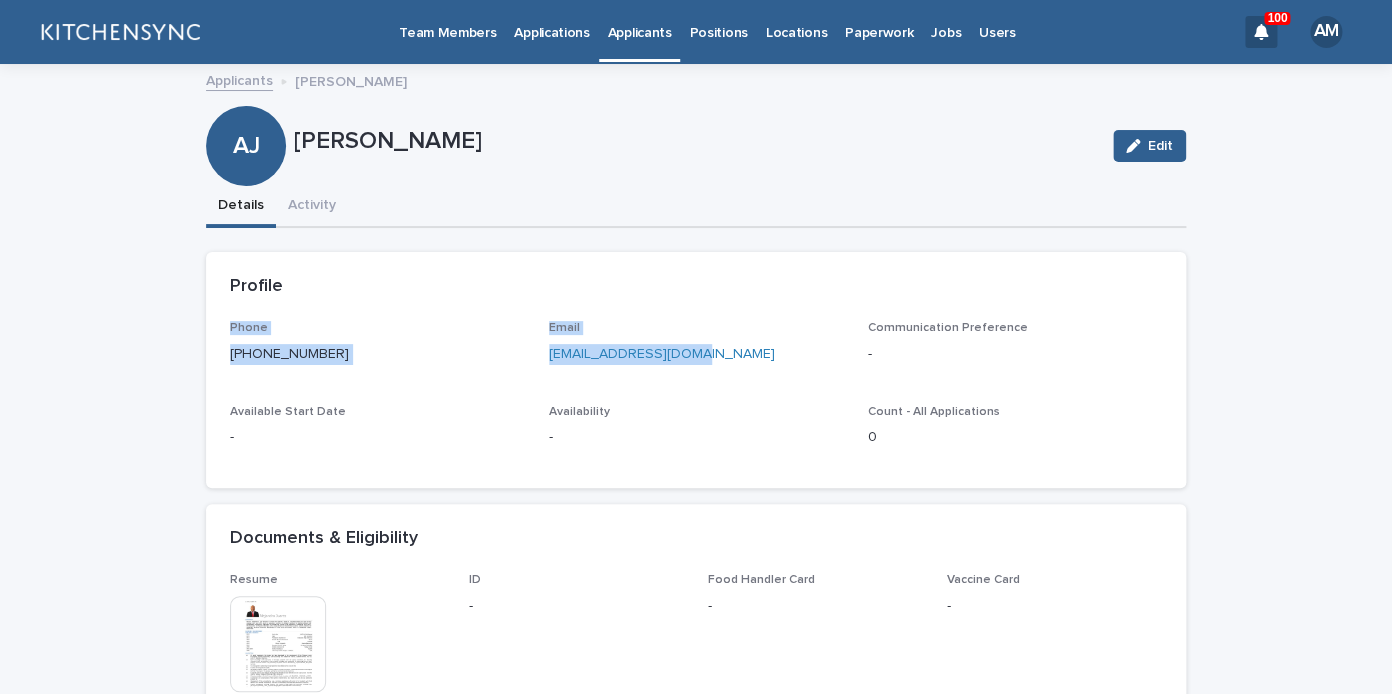 scroll, scrollTop: 583, scrollLeft: 0, axis: vertical 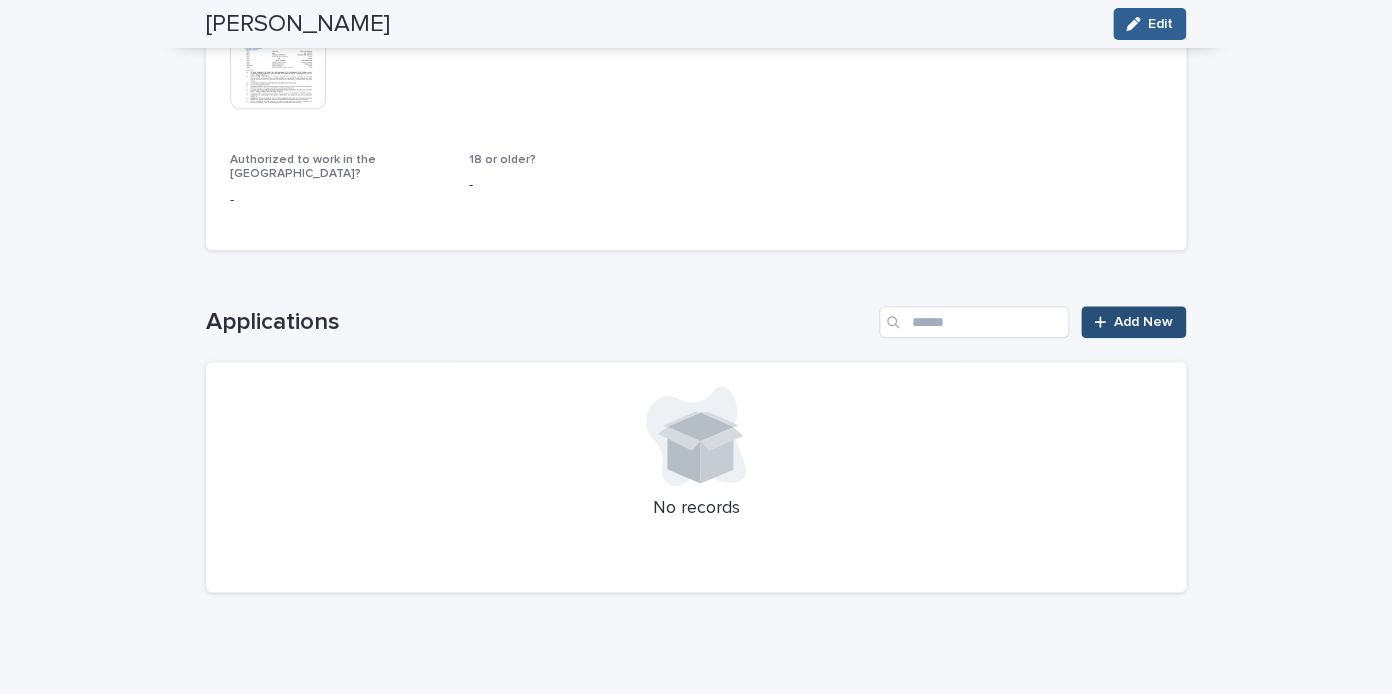 click on "Add New" at bounding box center (1133, 322) 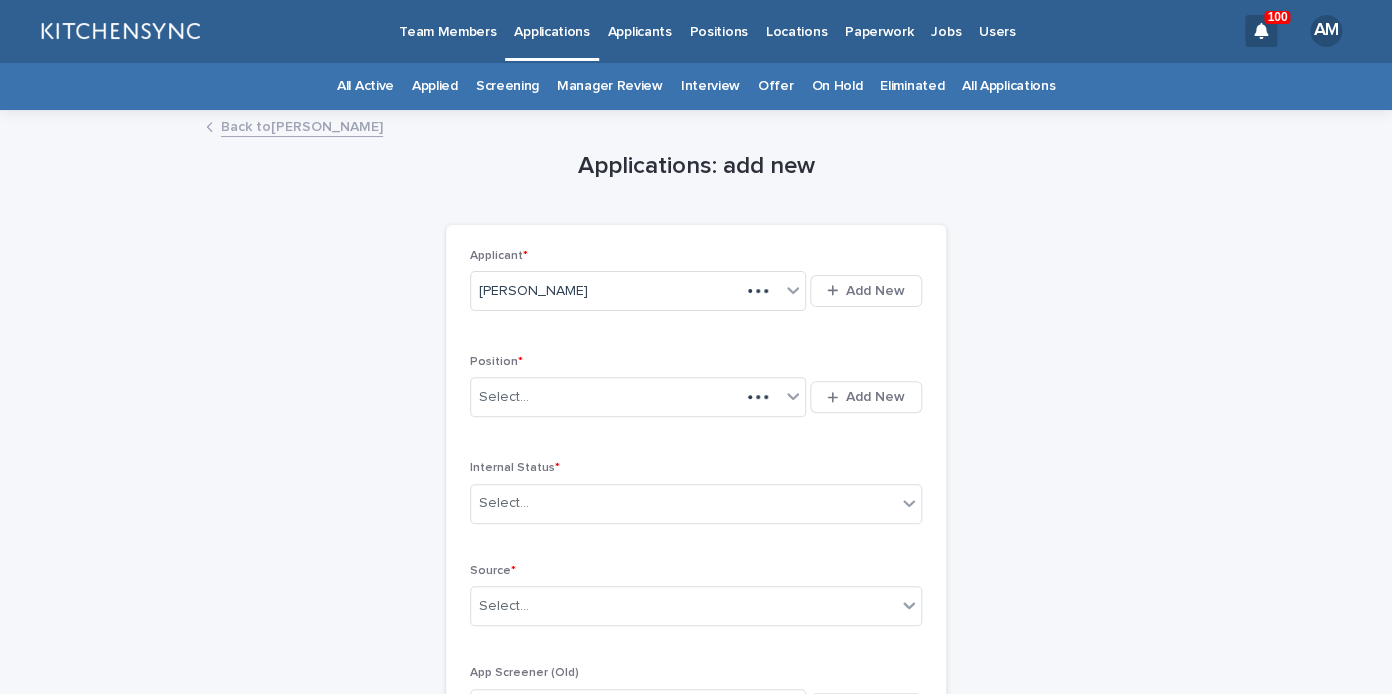 scroll, scrollTop: 0, scrollLeft: 0, axis: both 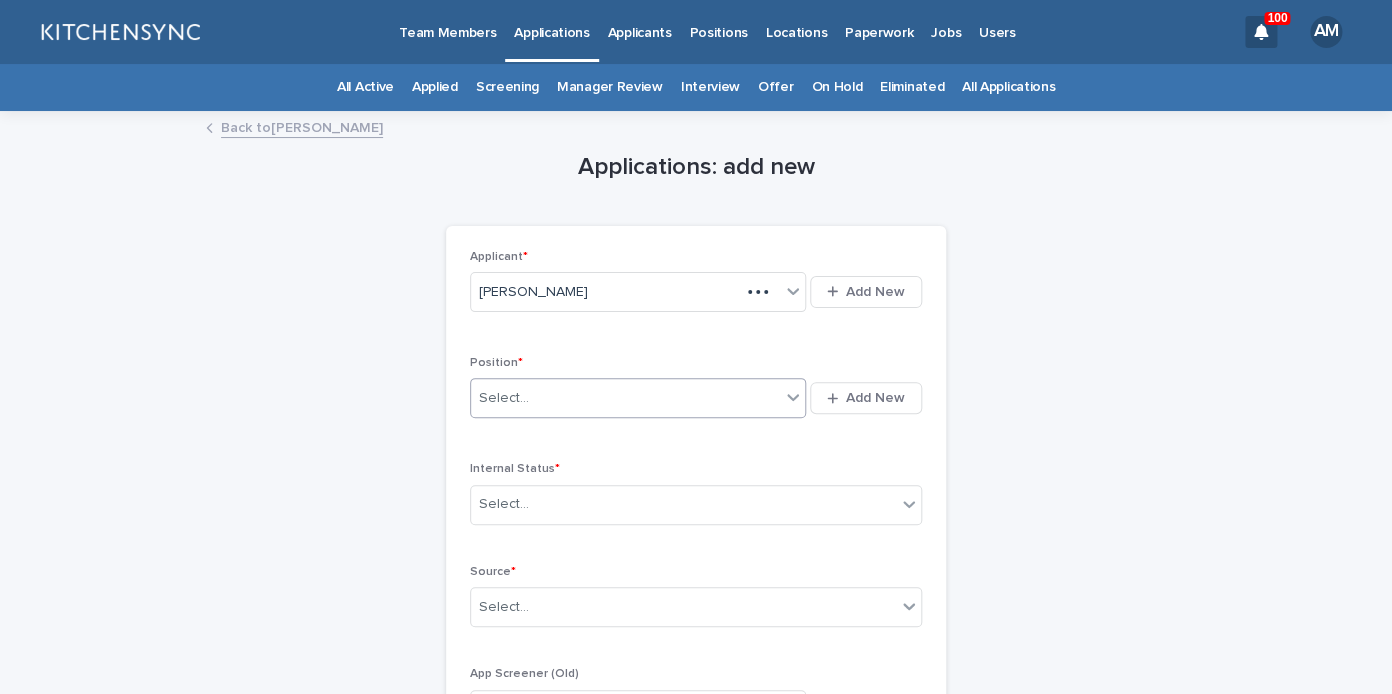 click on "Select..." at bounding box center (625, 398) 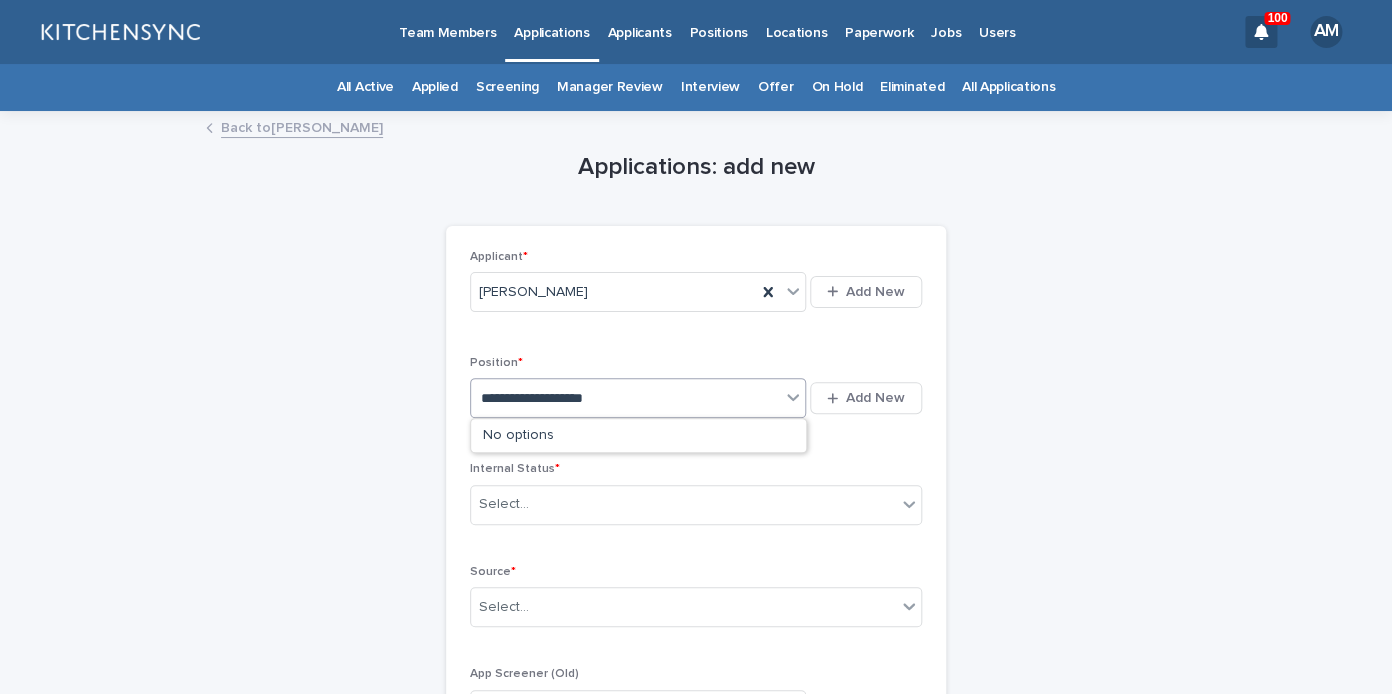 type on "**********" 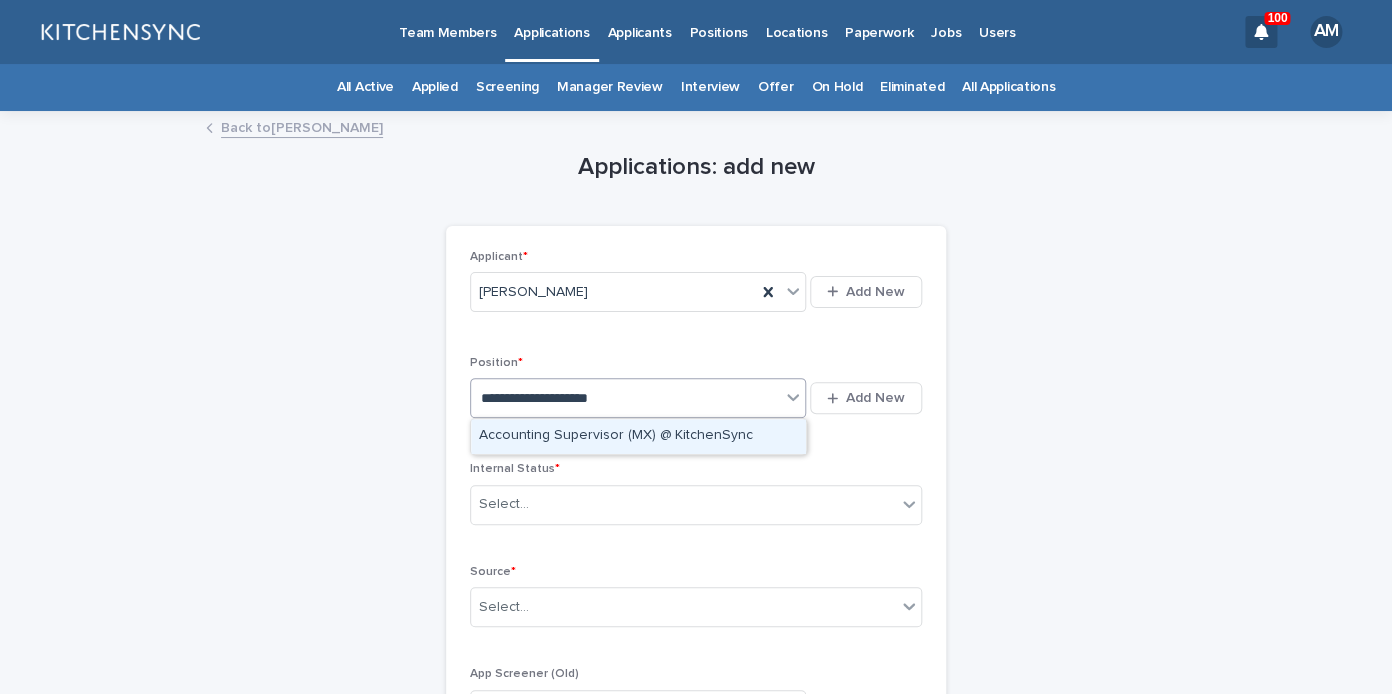 click on "Accounting Supervisor (MX) @ KitchenSync" at bounding box center (638, 436) 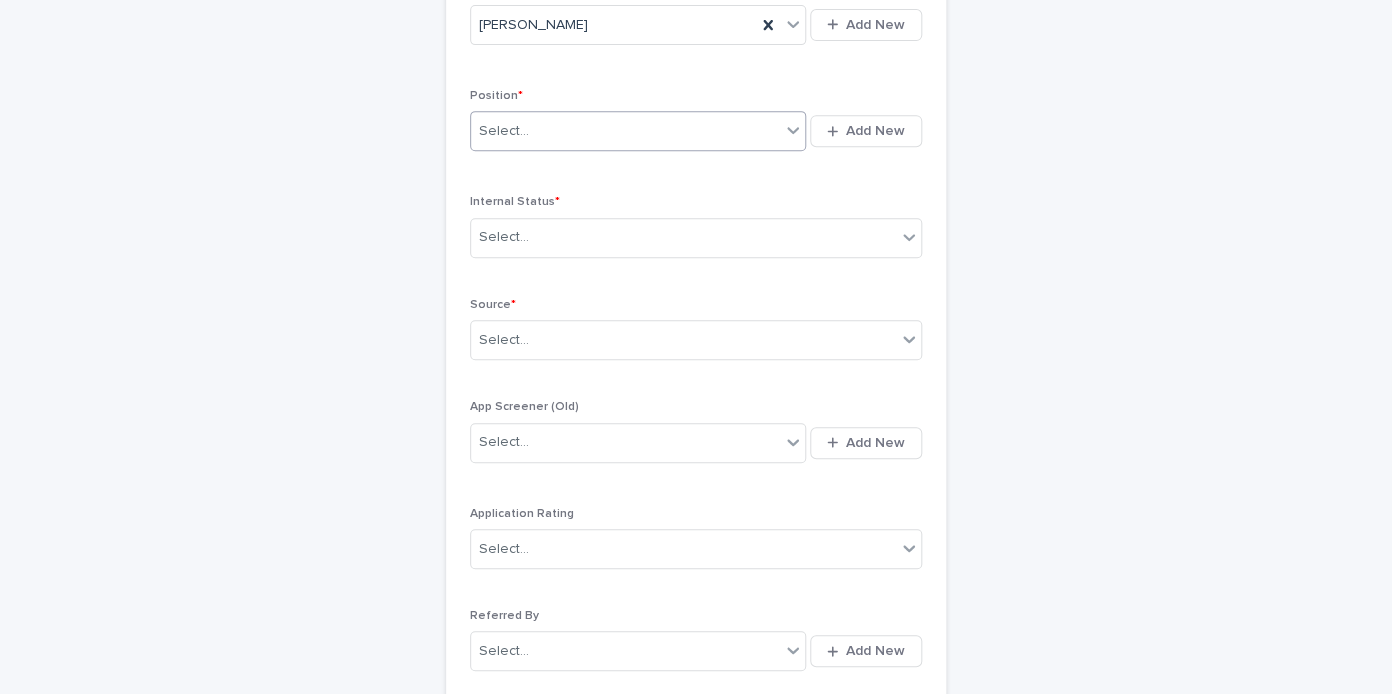 scroll, scrollTop: 286, scrollLeft: 0, axis: vertical 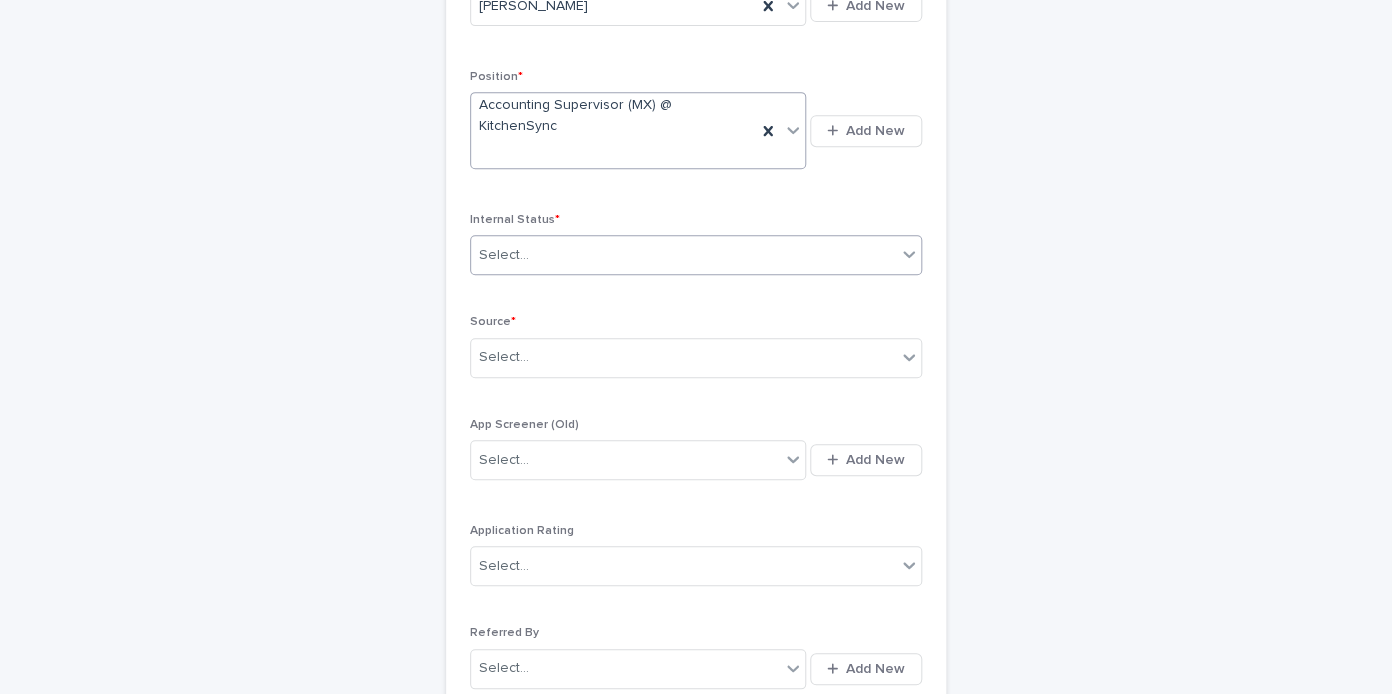 click on "Select..." at bounding box center [683, 255] 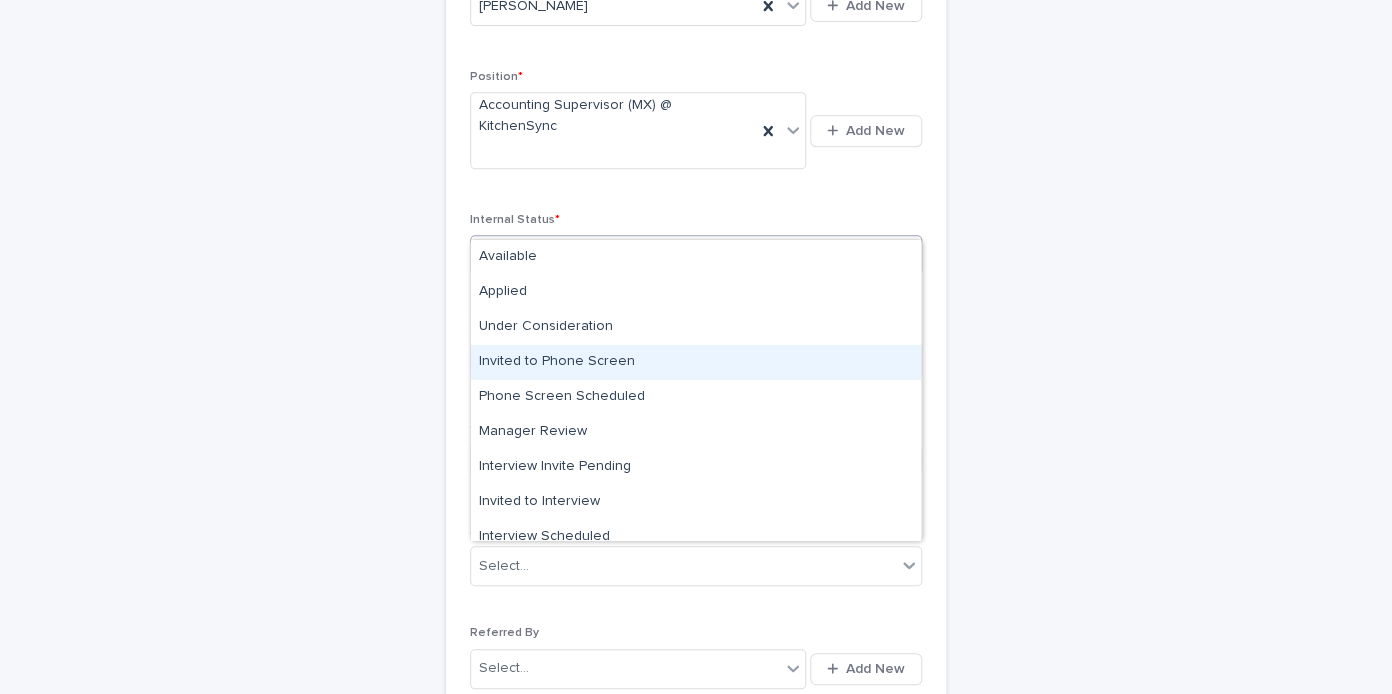 click on "Invited to Phone Screen" at bounding box center [696, 362] 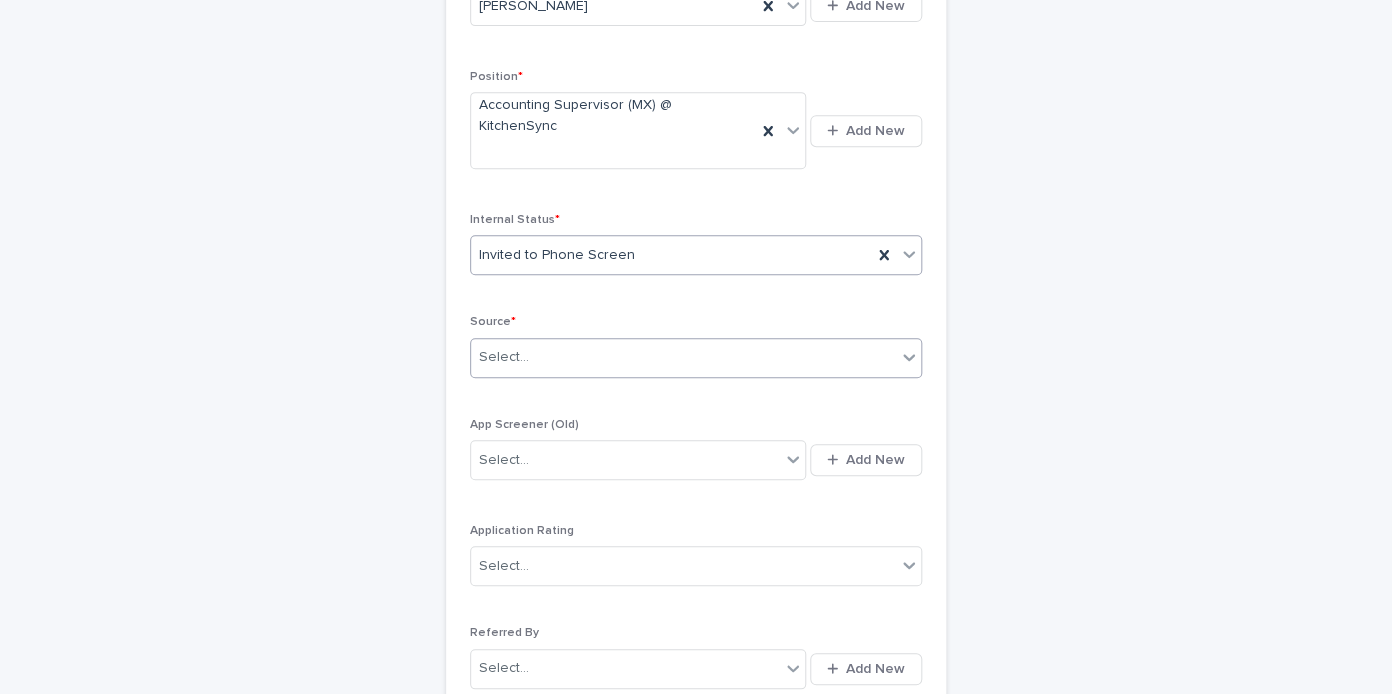 click on "Select..." at bounding box center (683, 357) 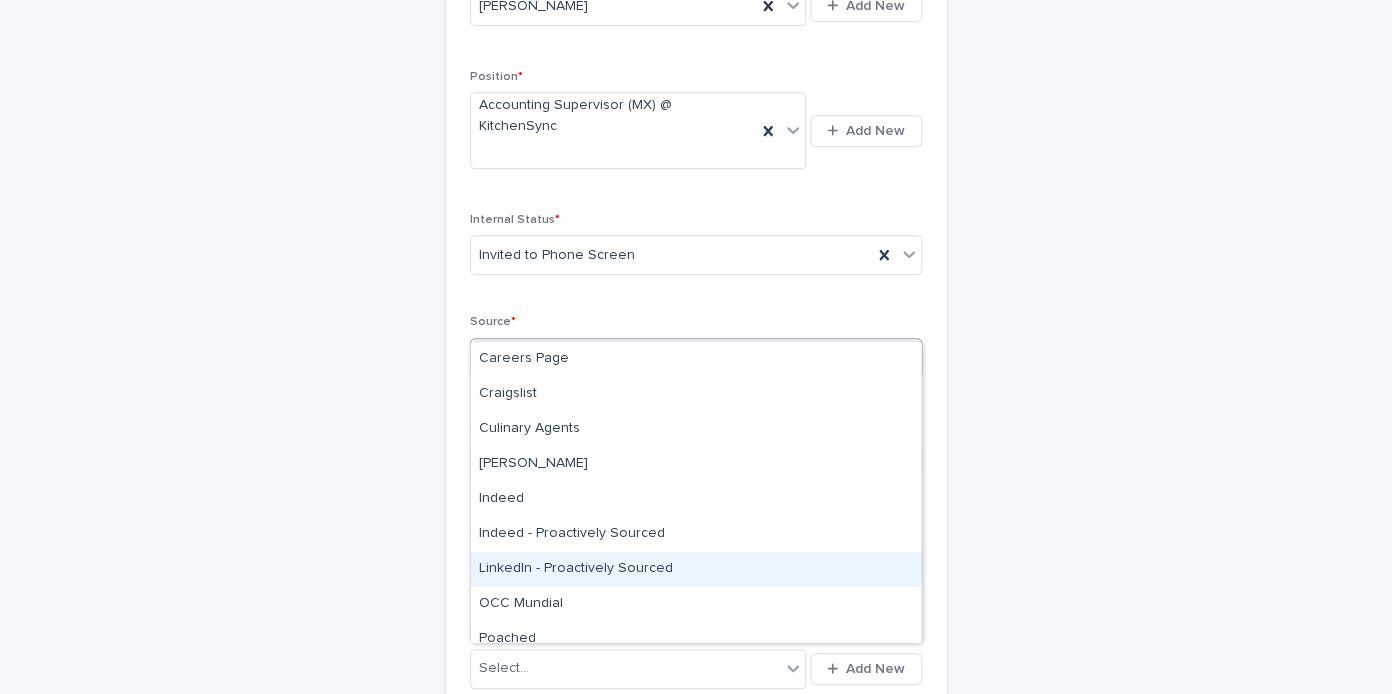 click on "LinkedIn - Proactively Sourced" at bounding box center [696, 569] 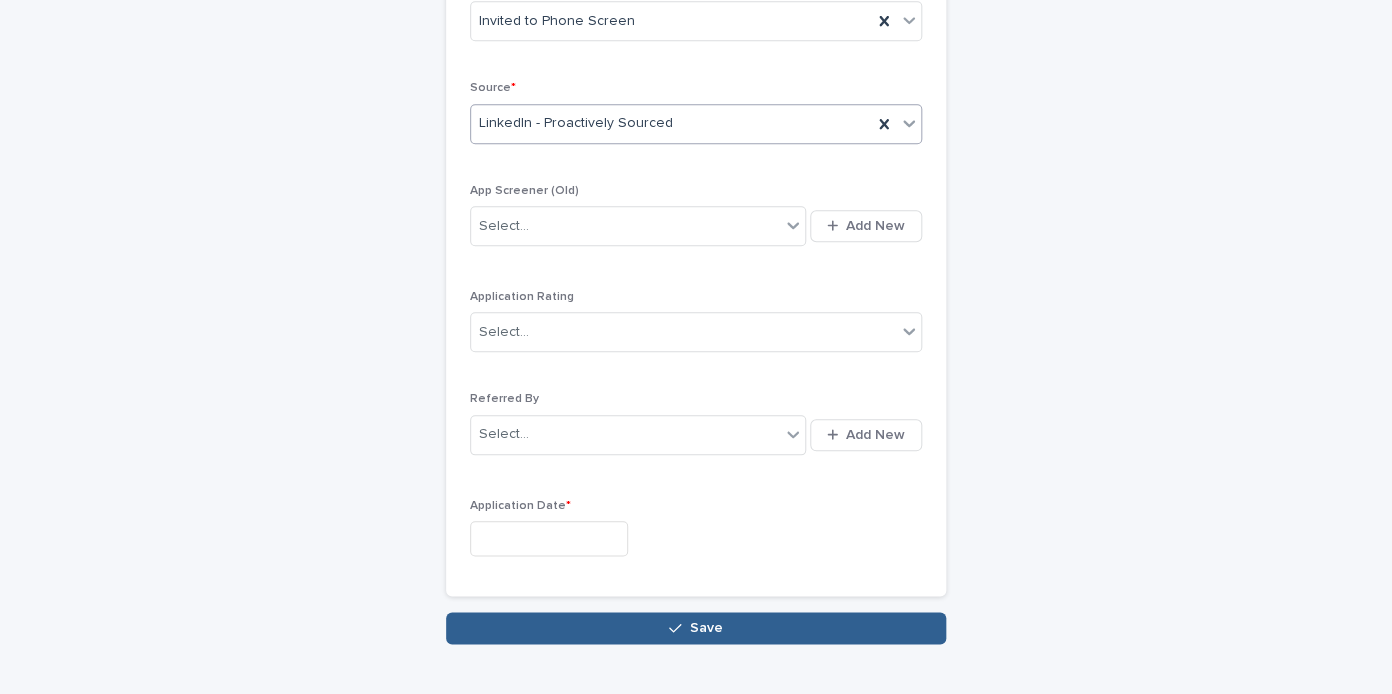 scroll, scrollTop: 534, scrollLeft: 0, axis: vertical 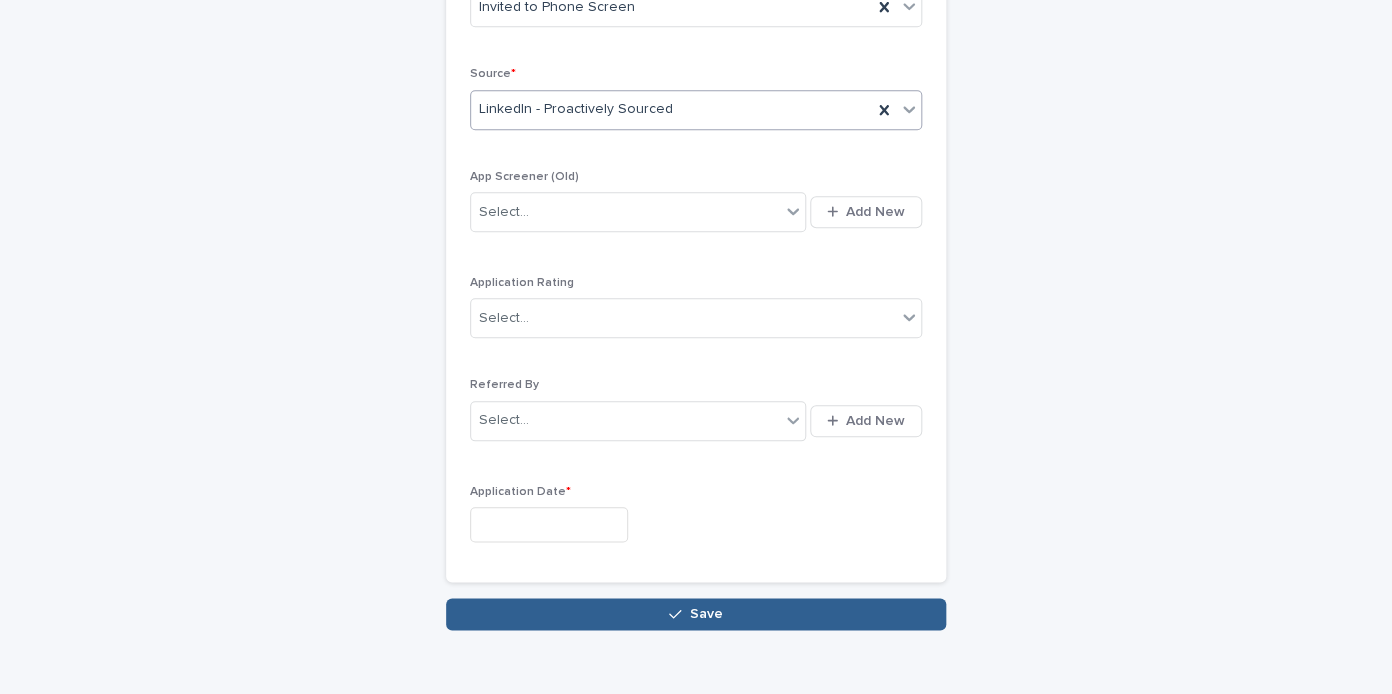 click at bounding box center [549, 524] 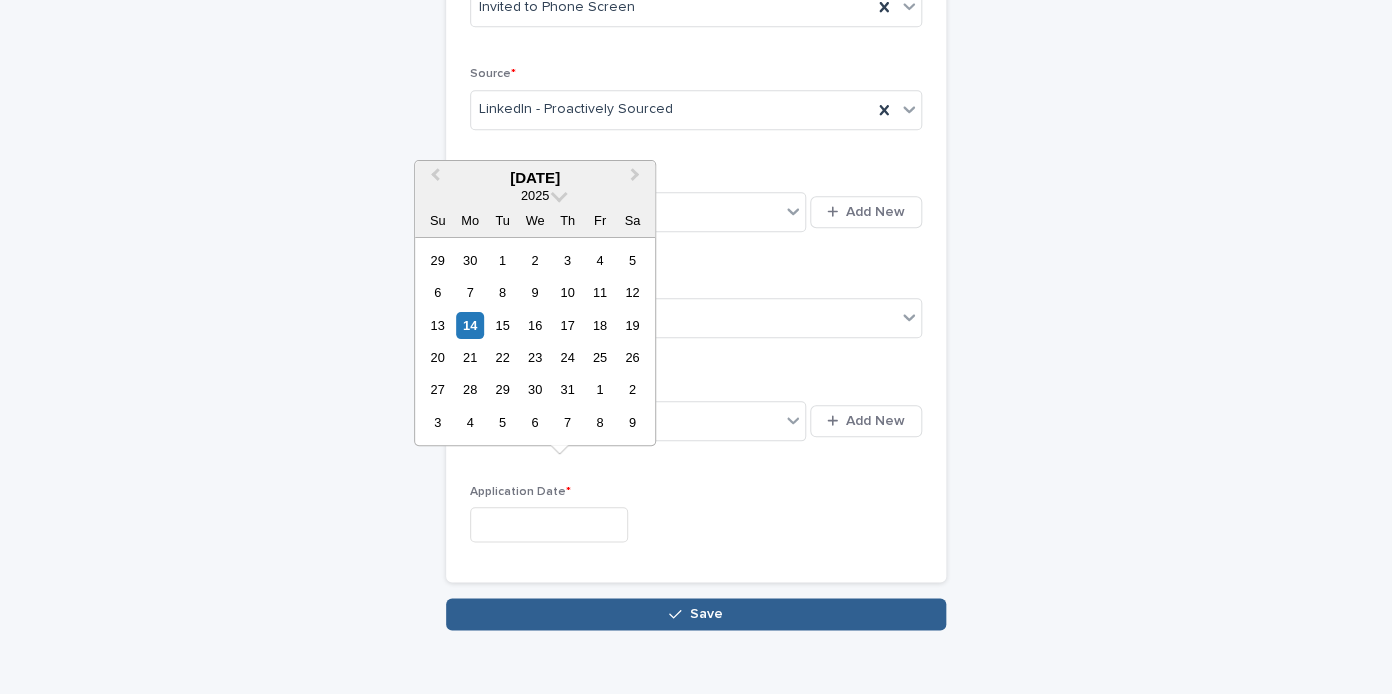 click on "14" at bounding box center [469, 325] 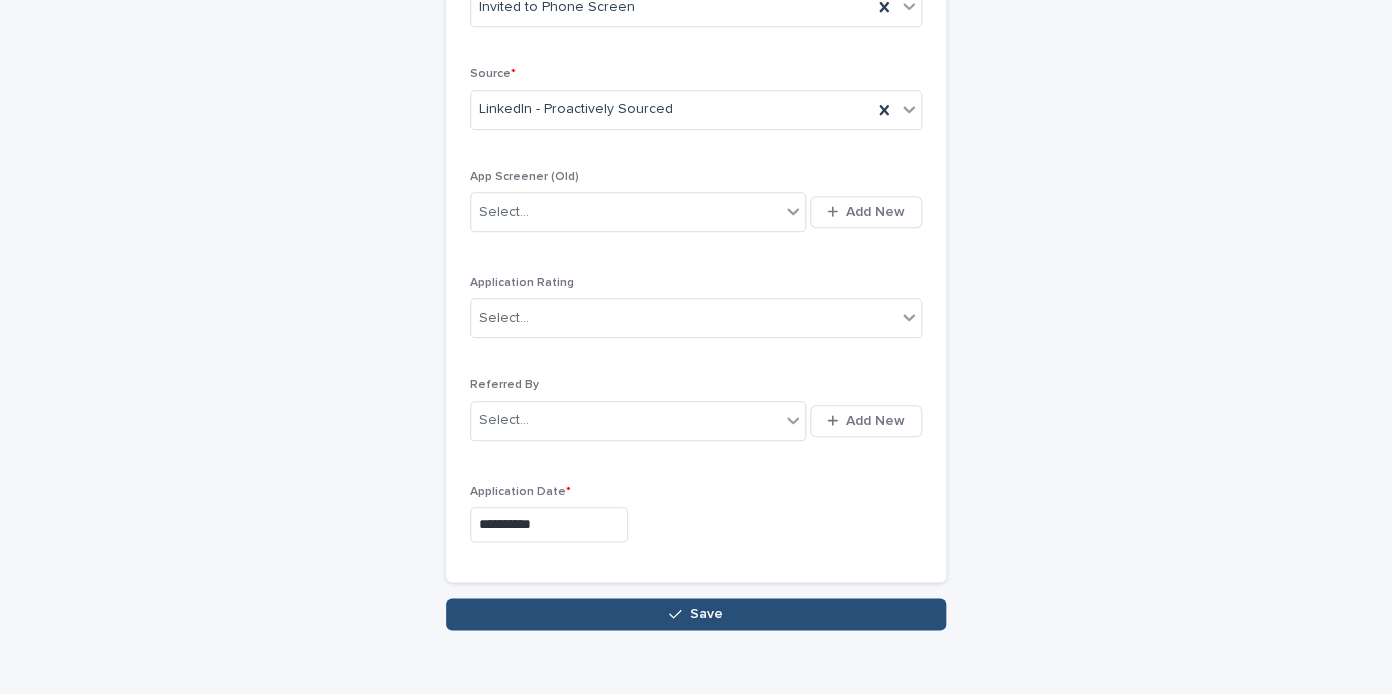 click on "Save" at bounding box center [696, 614] 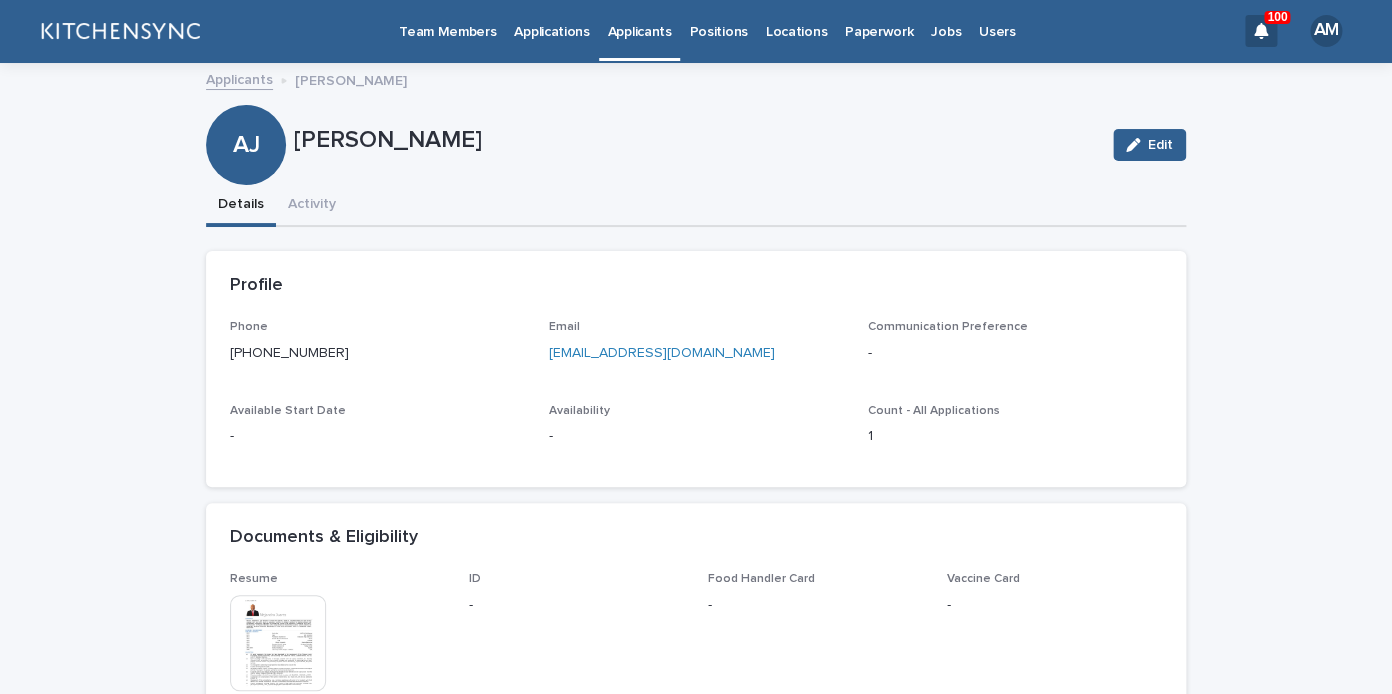 scroll, scrollTop: 0, scrollLeft: 0, axis: both 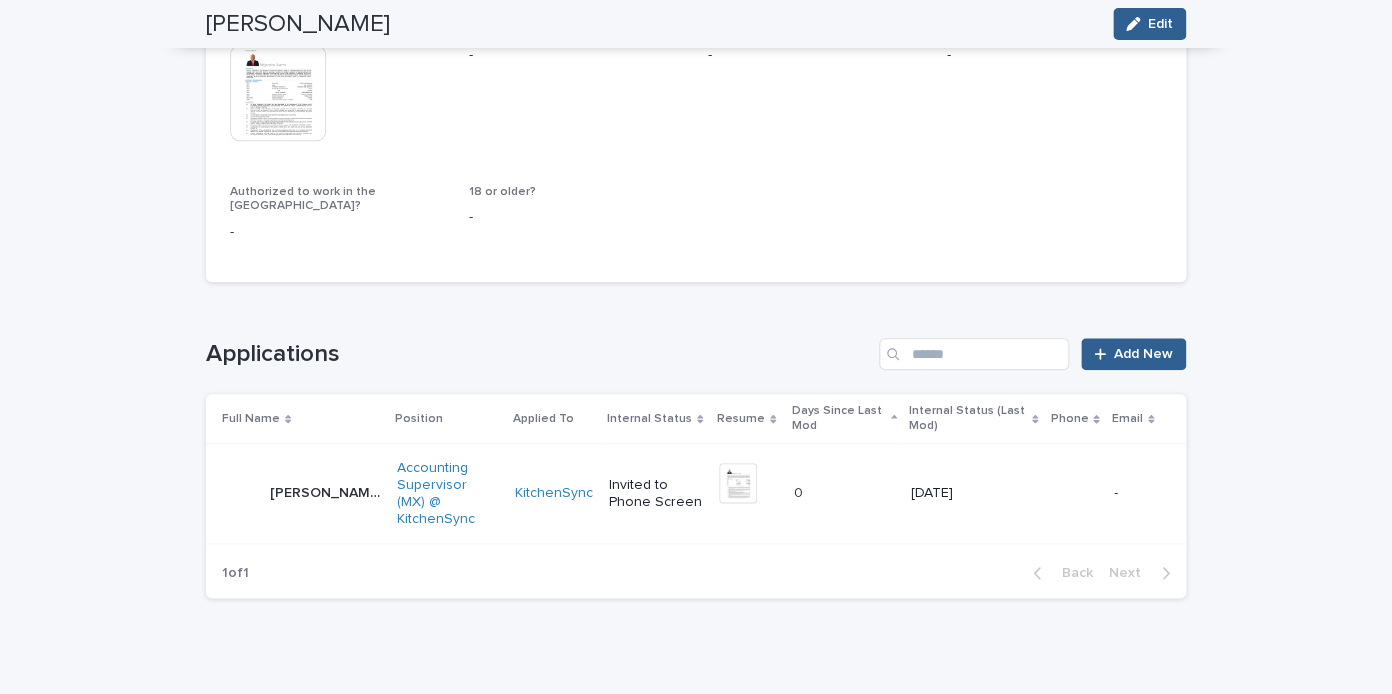 click on "Alejandro Juarez Alejandro Juarez" at bounding box center (301, 494) 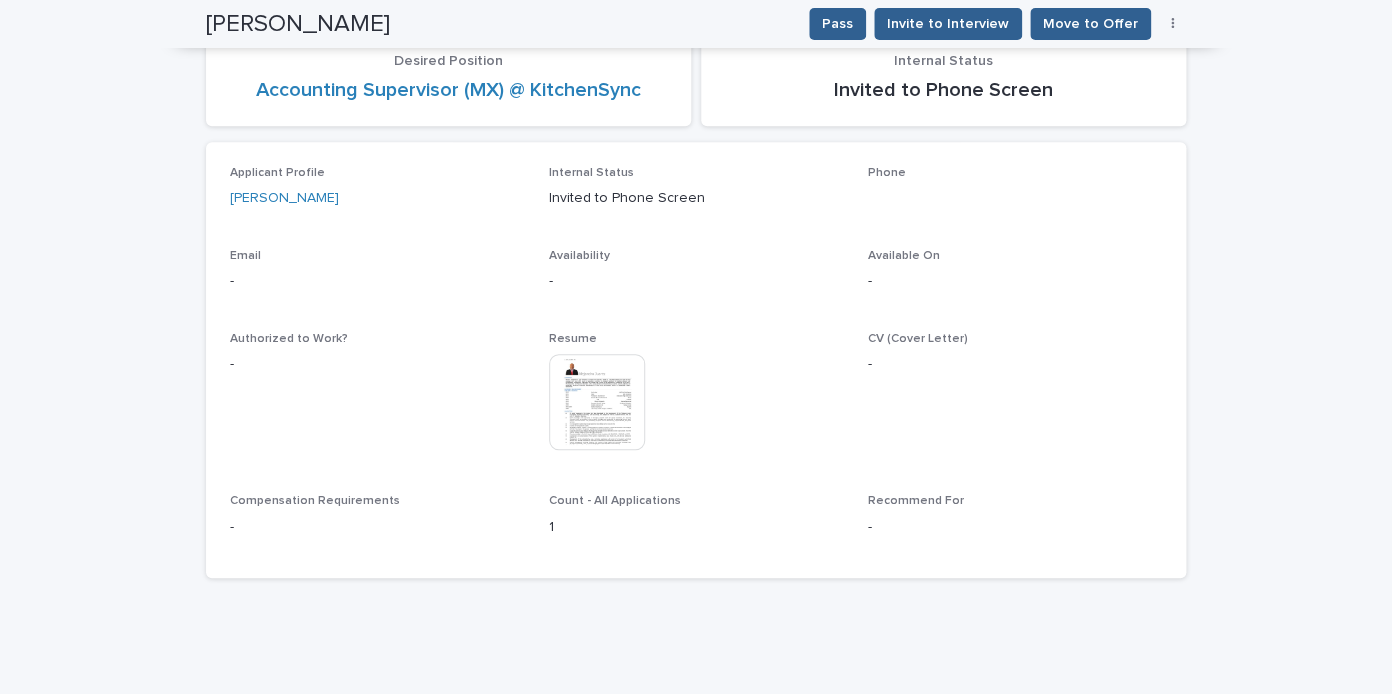 scroll, scrollTop: 276, scrollLeft: 0, axis: vertical 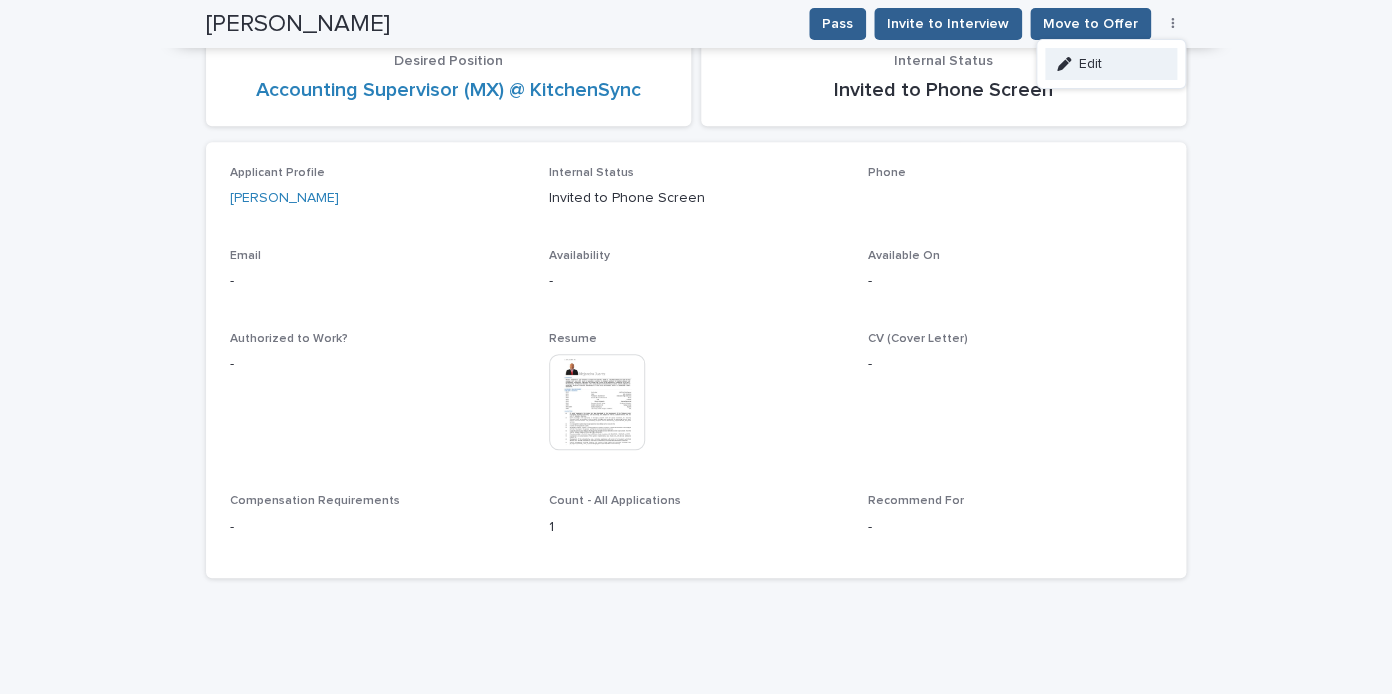 click on "Edit" at bounding box center [1111, 64] 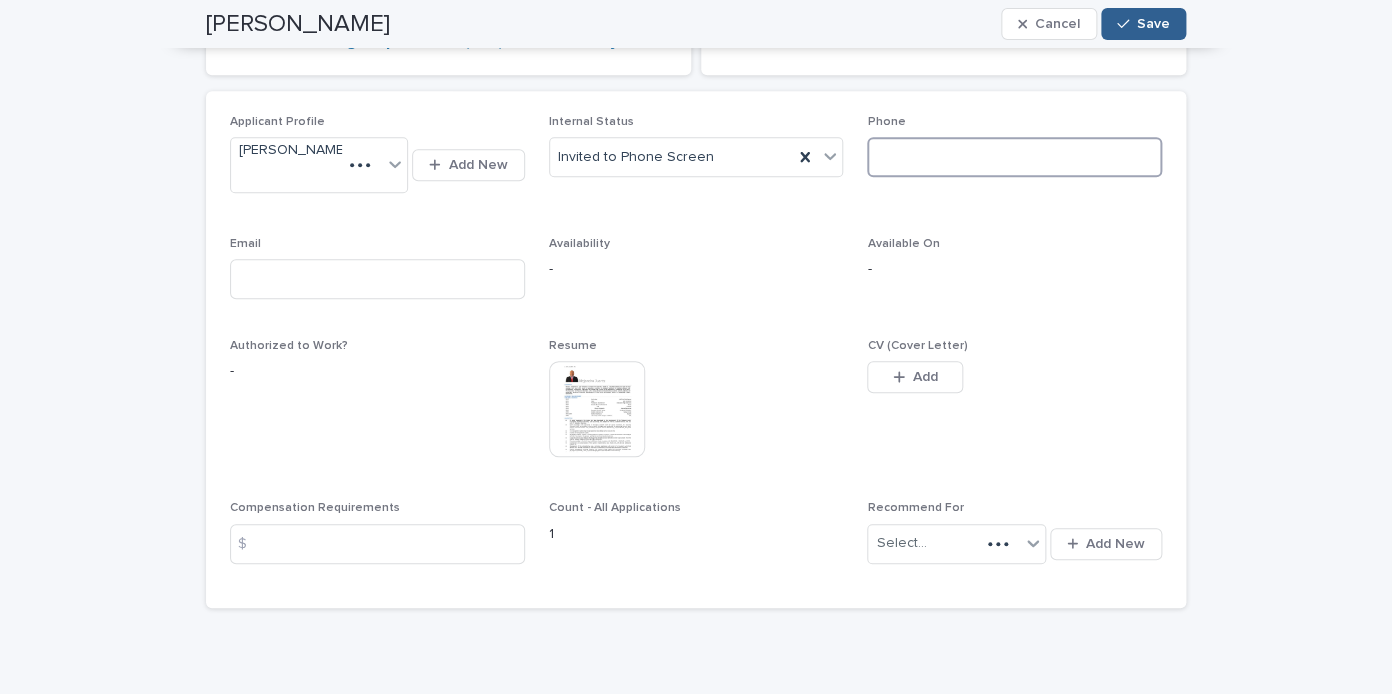 scroll, scrollTop: 309, scrollLeft: 0, axis: vertical 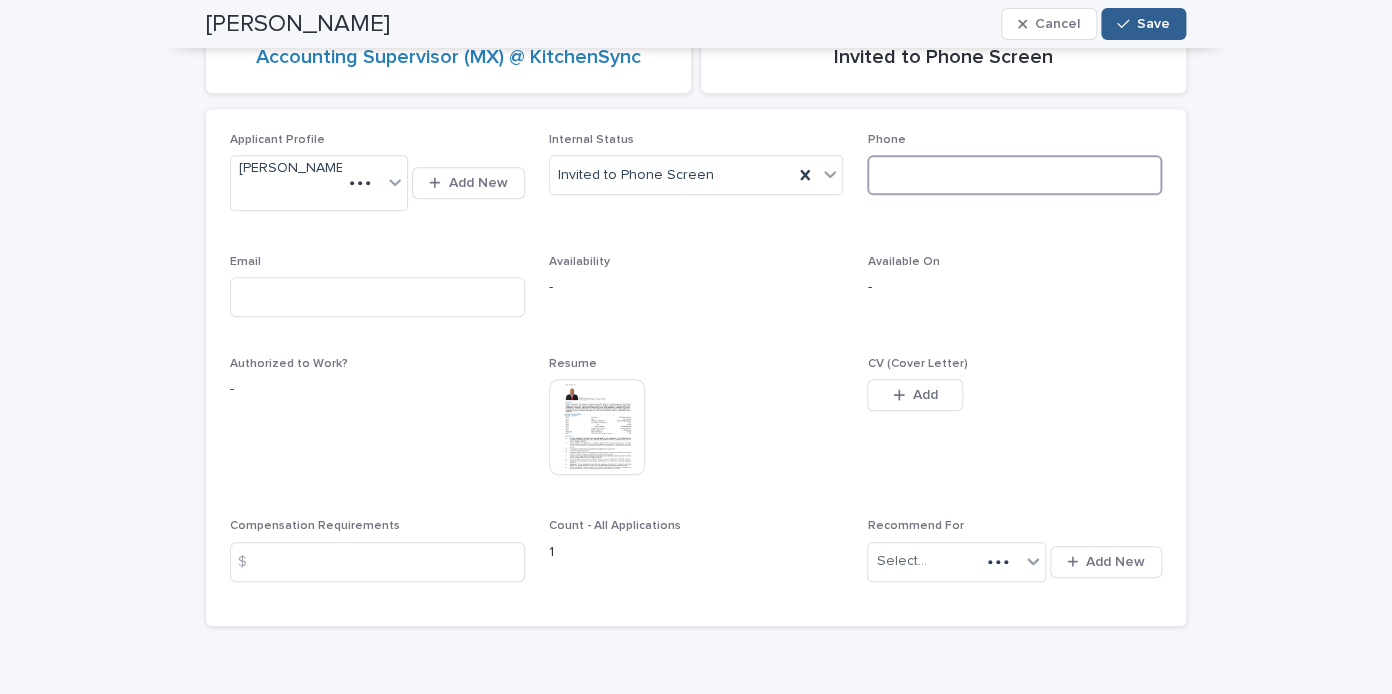click at bounding box center [1014, 175] 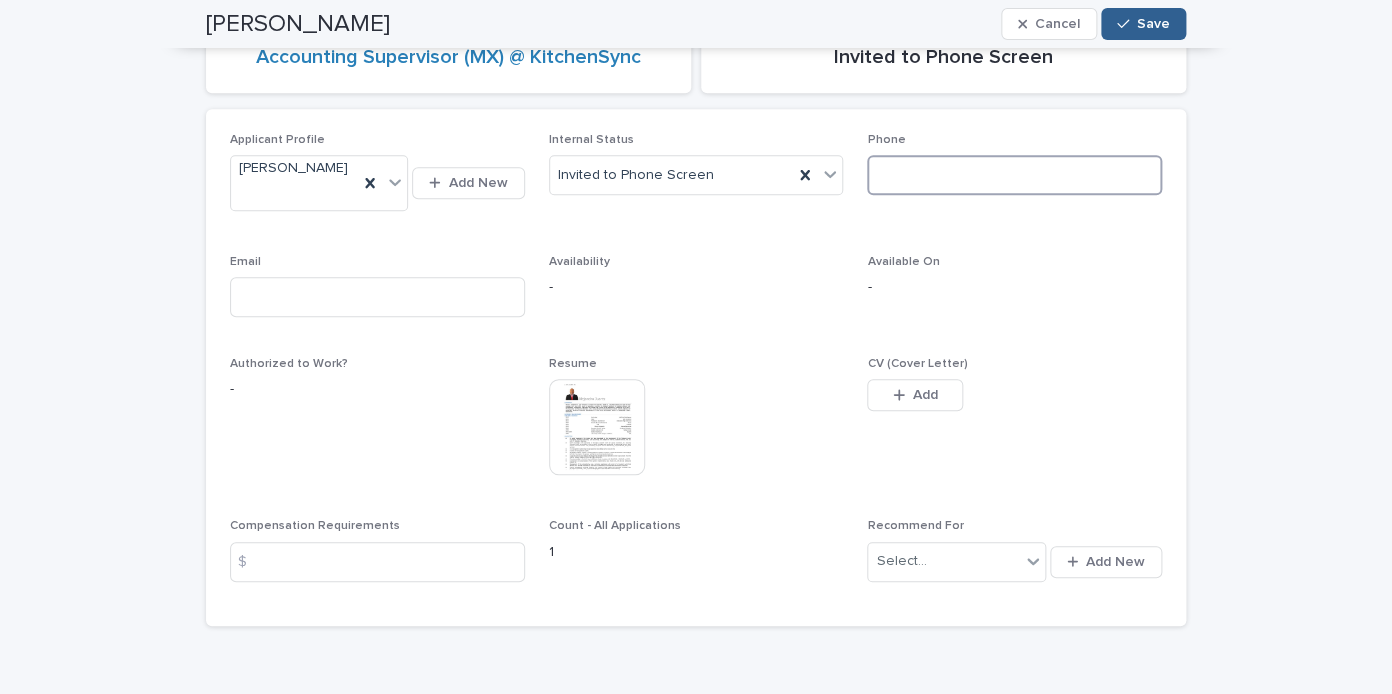 paste on "**********" 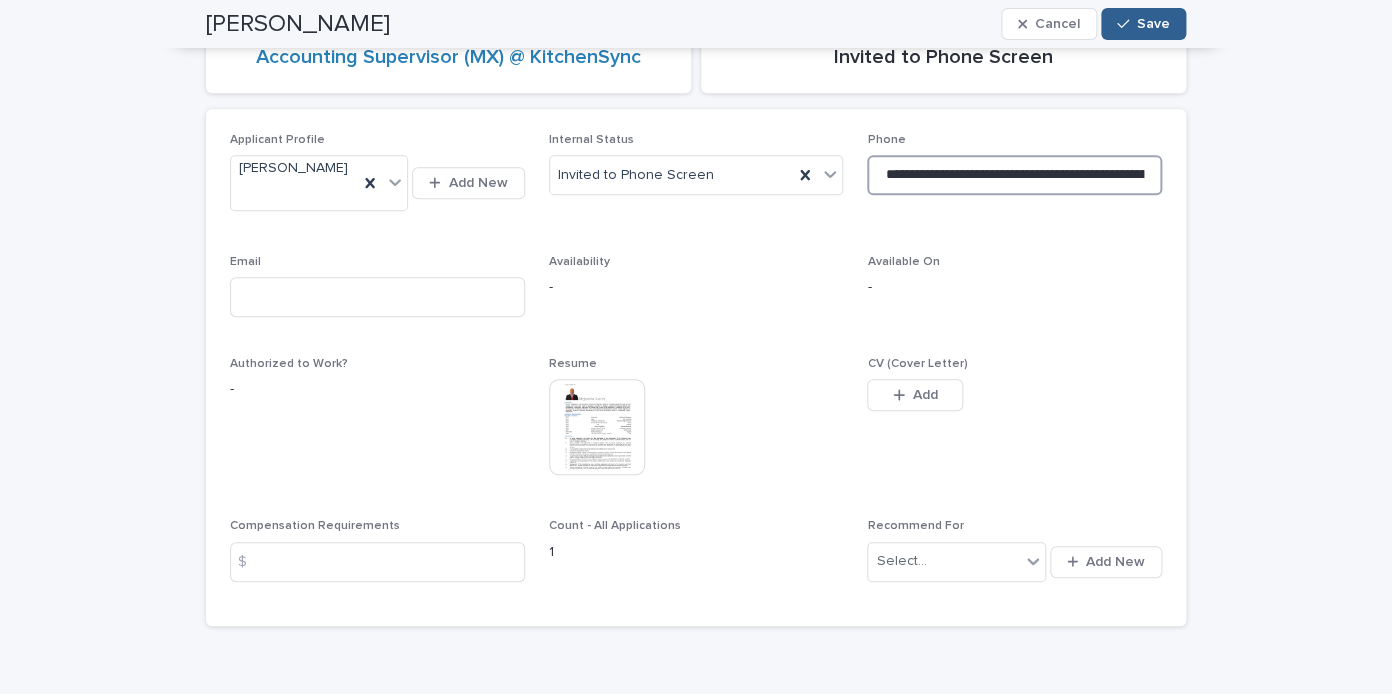 scroll, scrollTop: 0, scrollLeft: 80, axis: horizontal 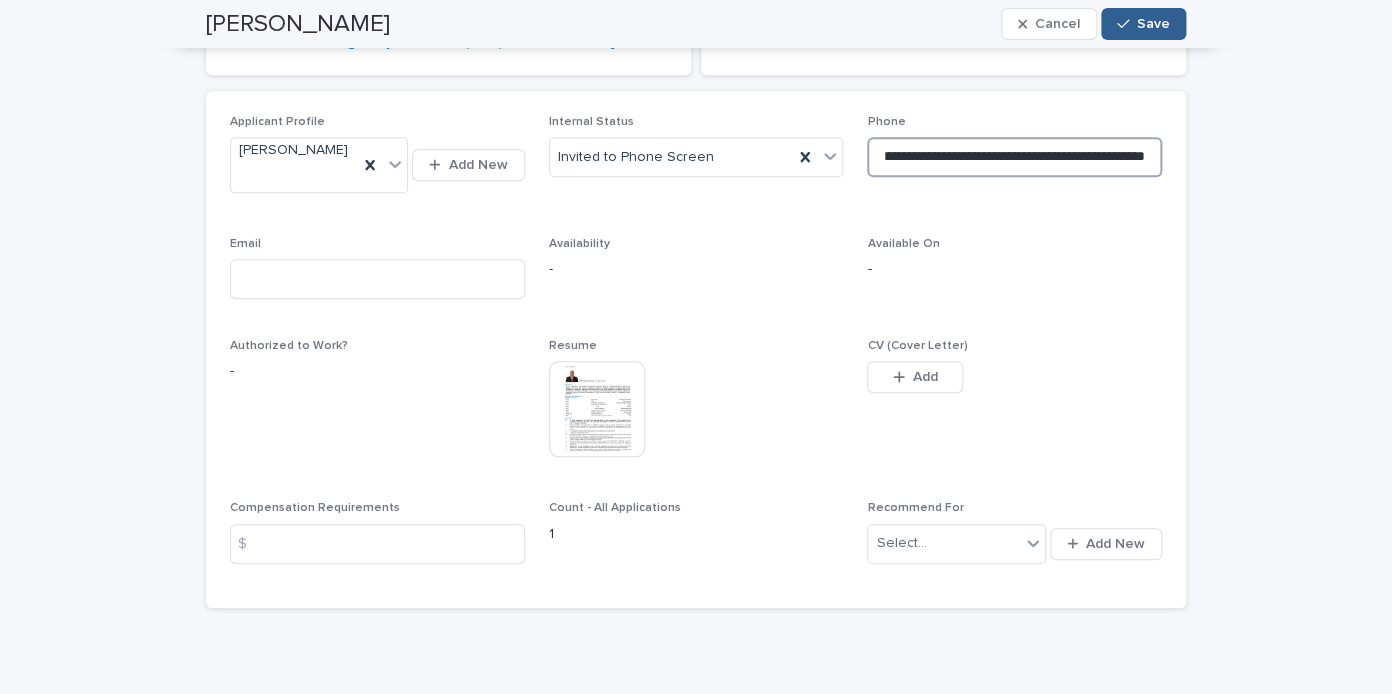 type on "**********" 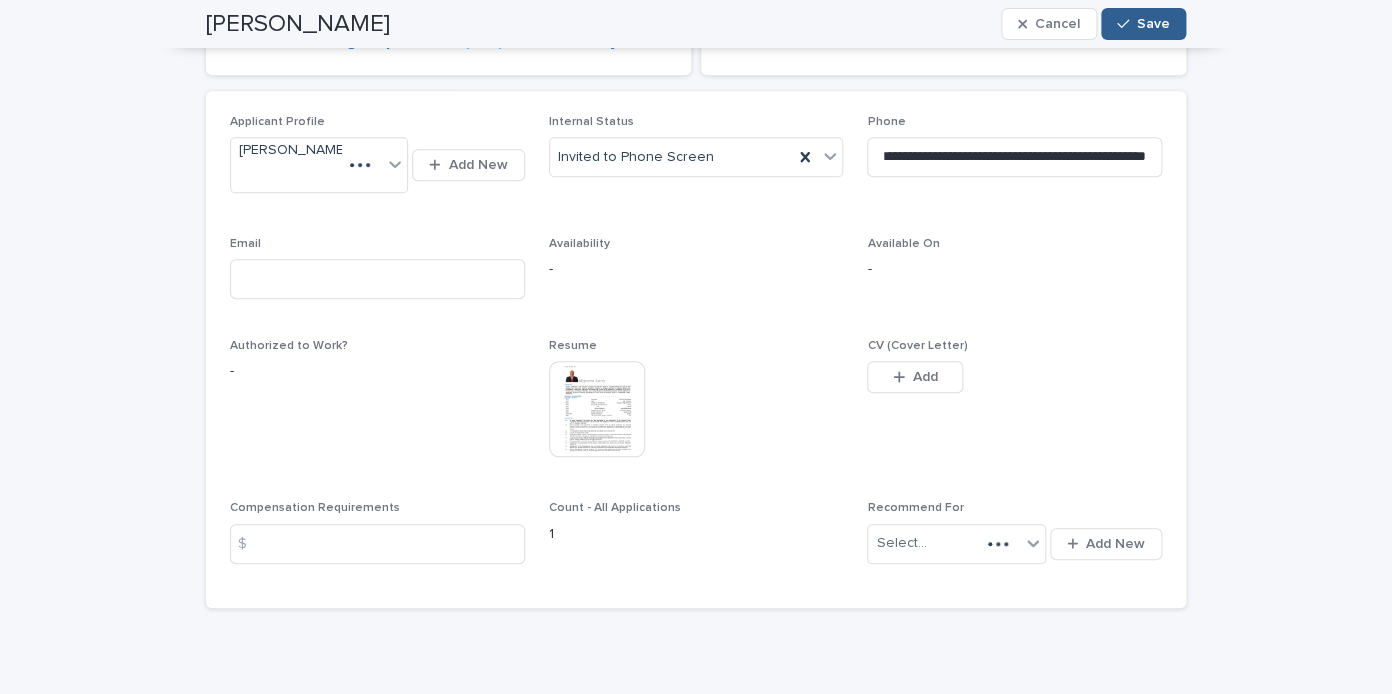 click on "Email" at bounding box center [377, 276] 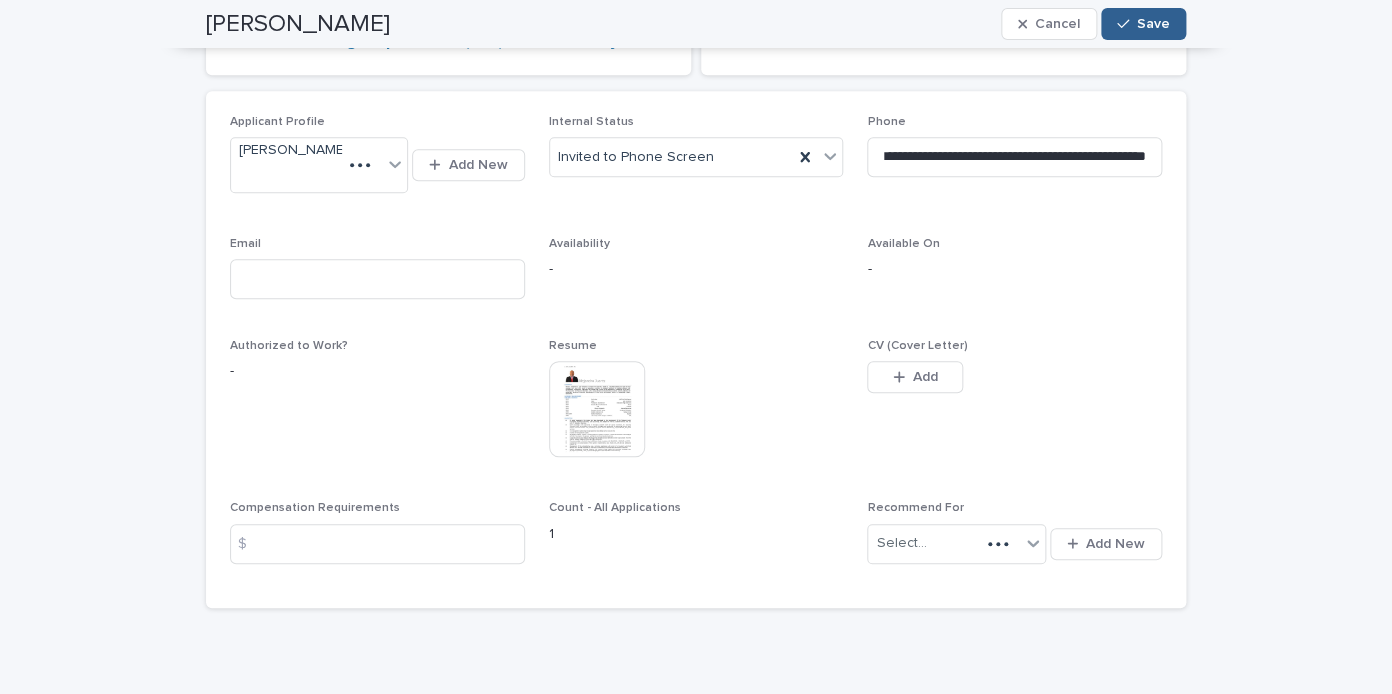 scroll, scrollTop: 0, scrollLeft: 78, axis: horizontal 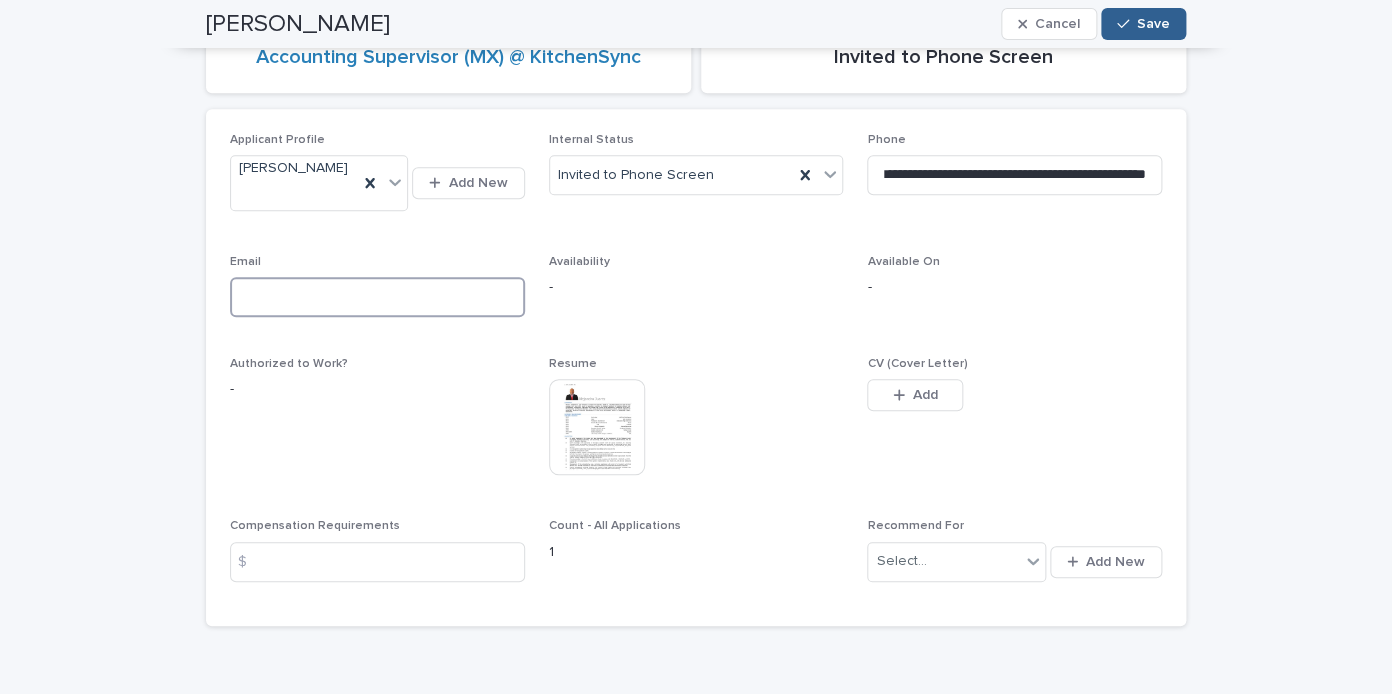 click at bounding box center (377, 297) 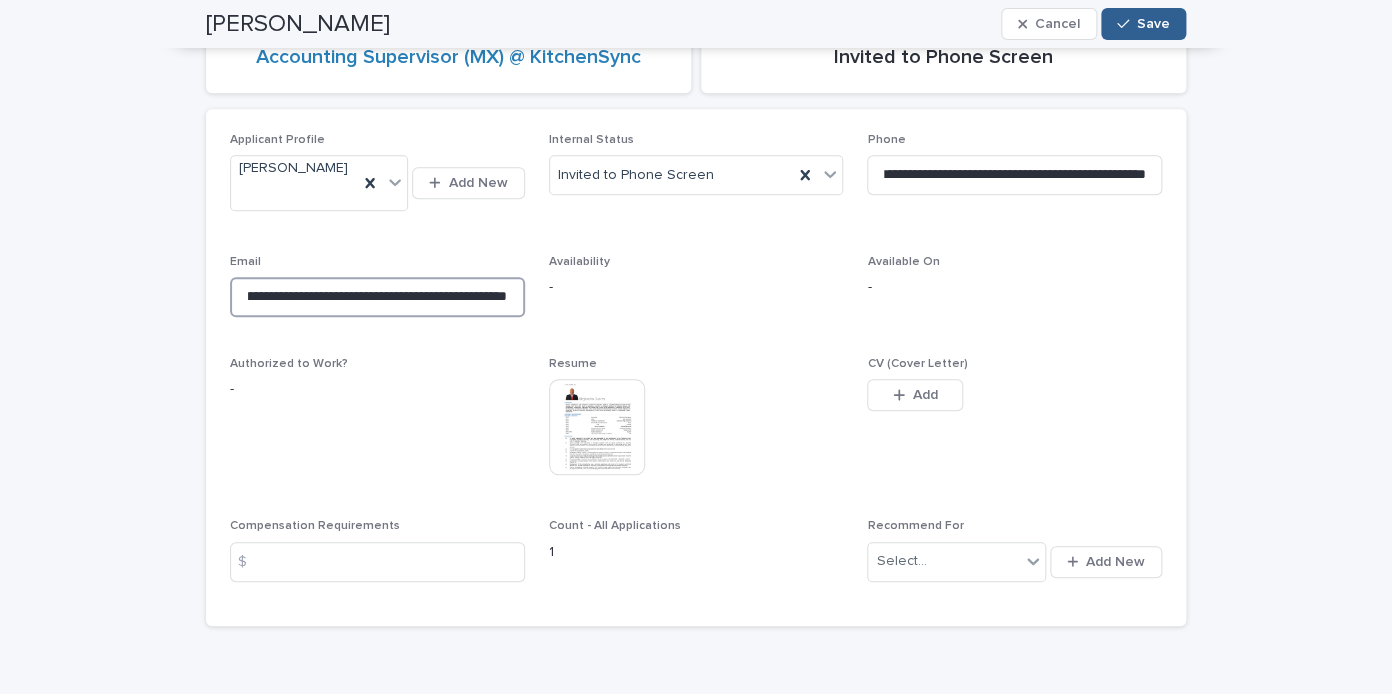 scroll, scrollTop: 0, scrollLeft: 0, axis: both 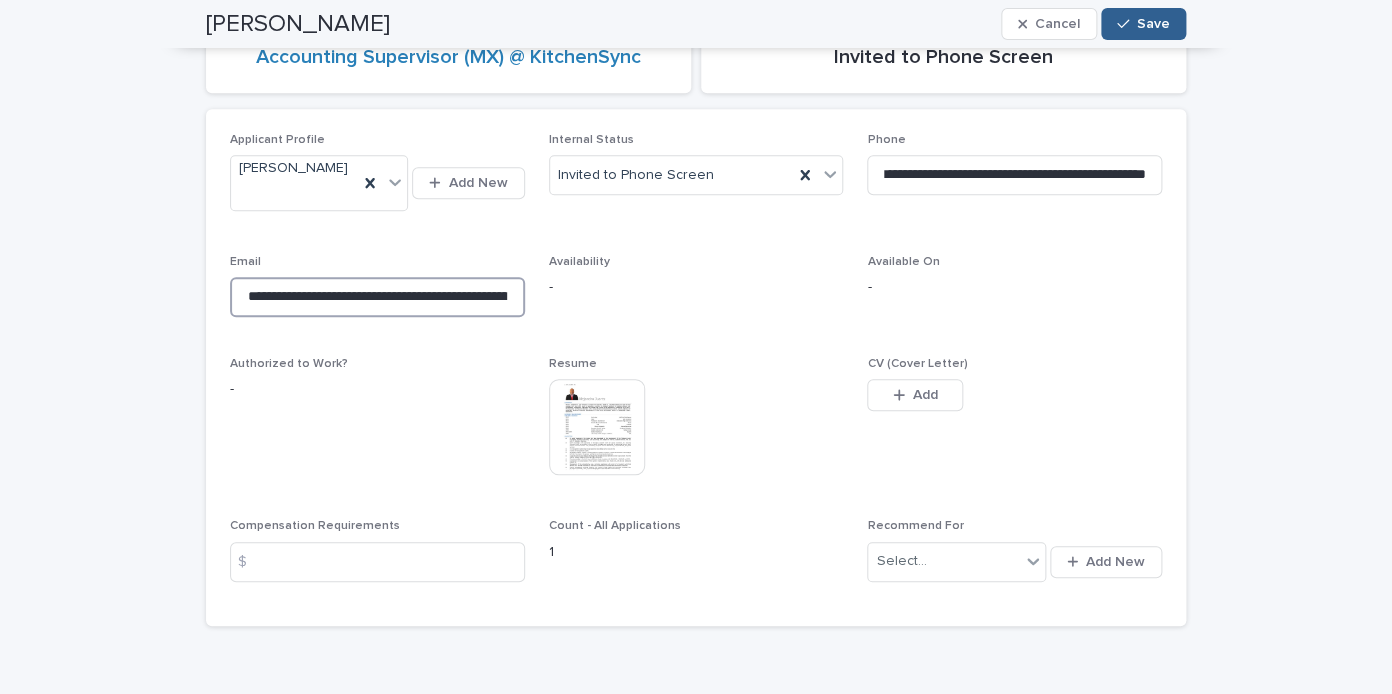 drag, startPoint x: 373, startPoint y: 293, endPoint x: 115, endPoint y: 283, distance: 258.19373 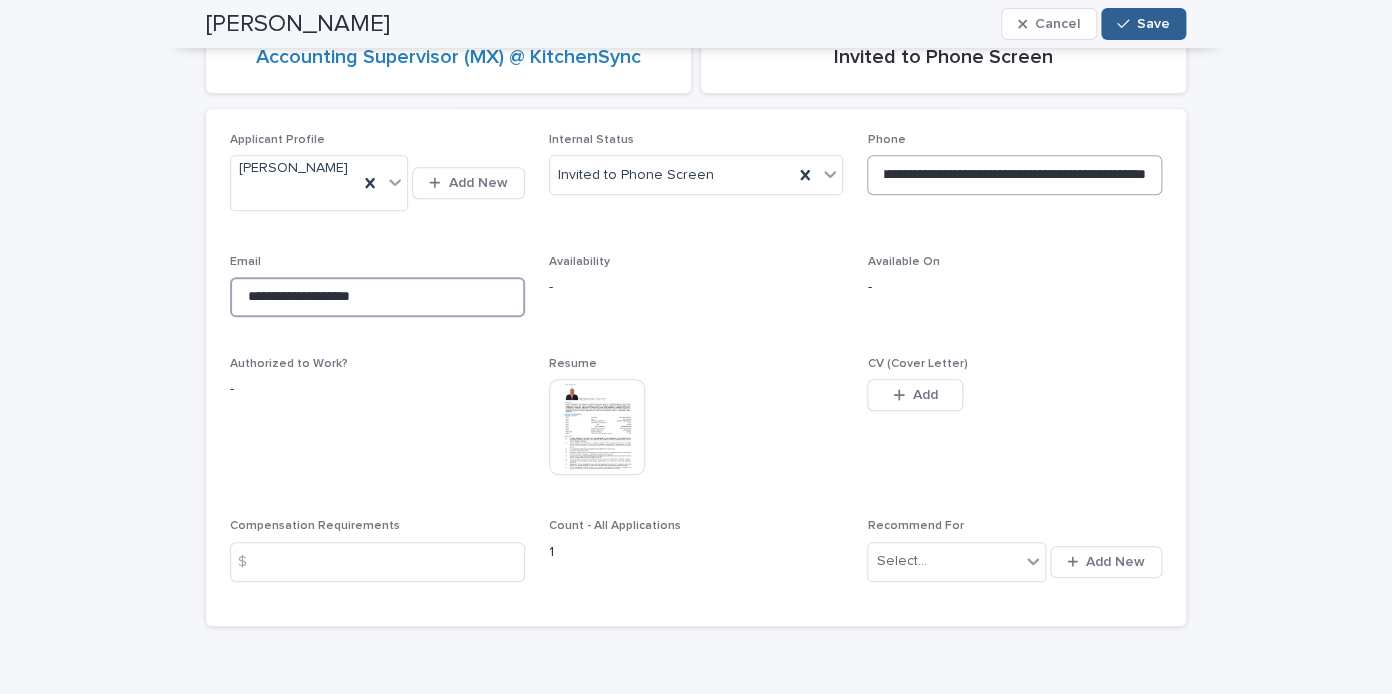 type on "**********" 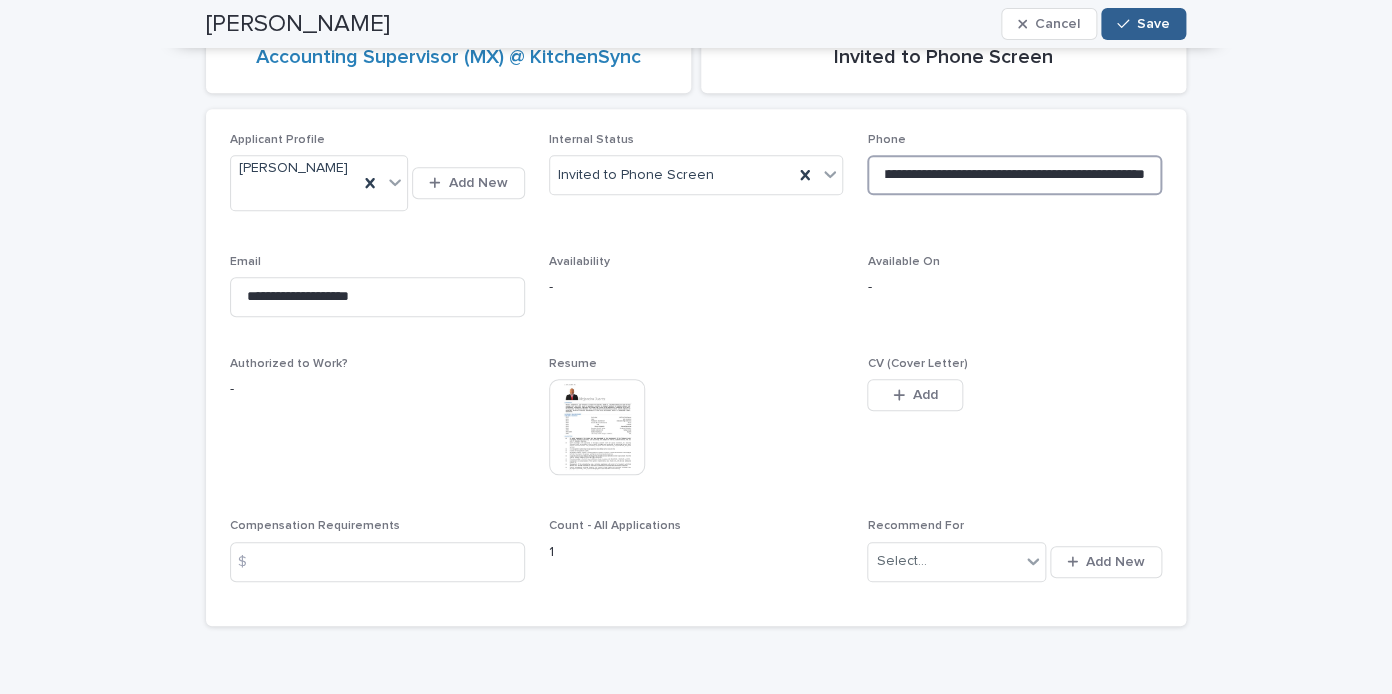 scroll, scrollTop: 0, scrollLeft: 80, axis: horizontal 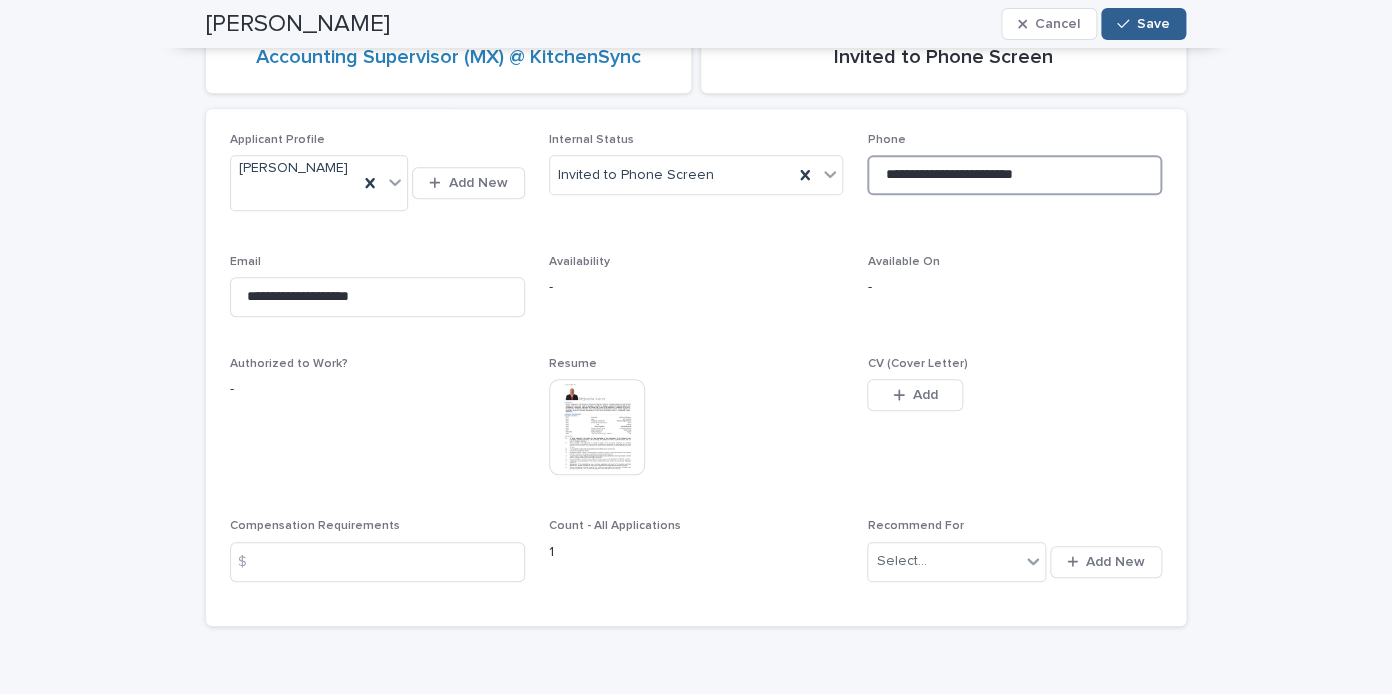 drag, startPoint x: 964, startPoint y: 185, endPoint x: 1392, endPoint y: 188, distance: 428.01053 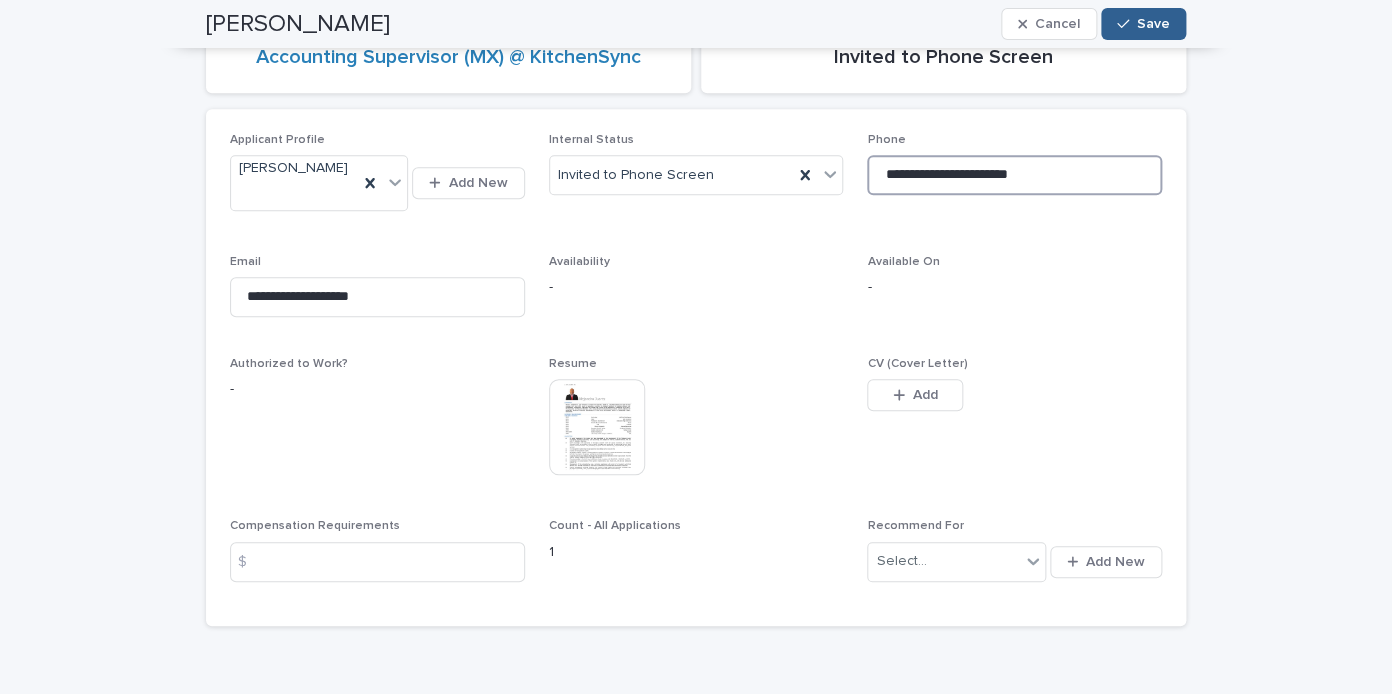drag, startPoint x: 935, startPoint y: 191, endPoint x: 794, endPoint y: 176, distance: 141.79562 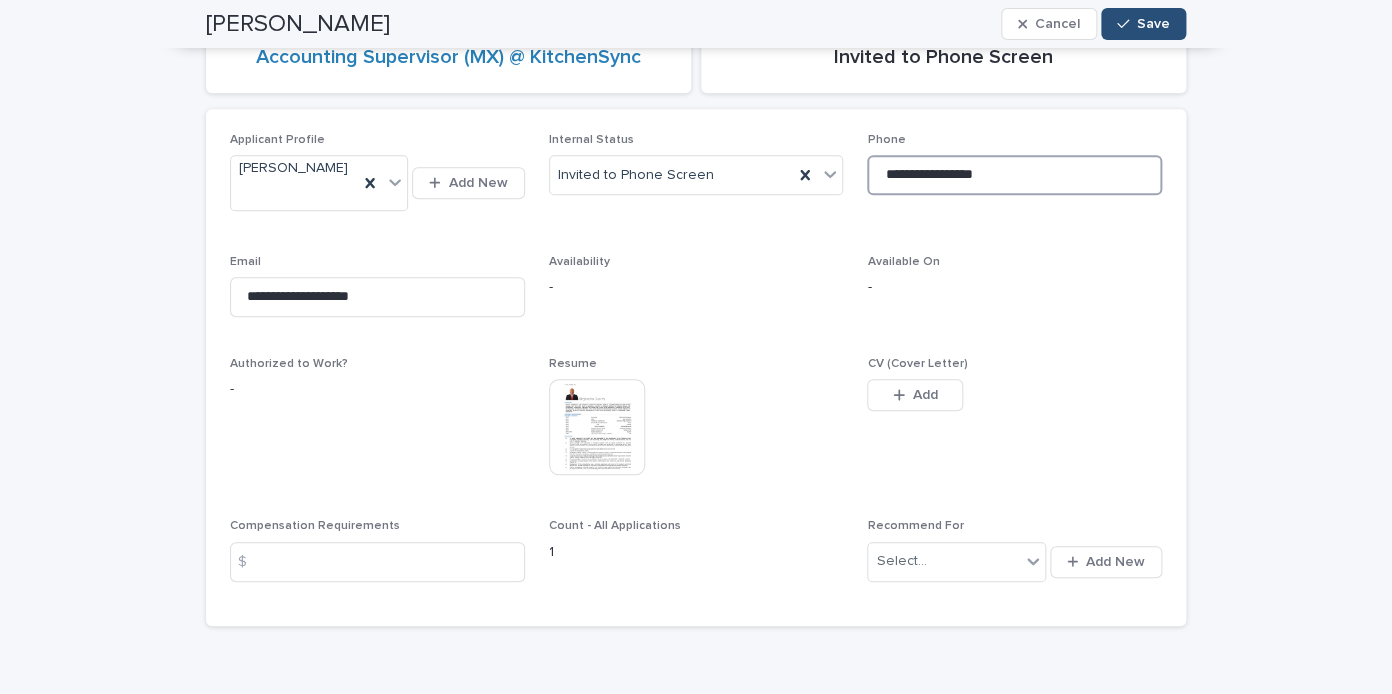 type on "**********" 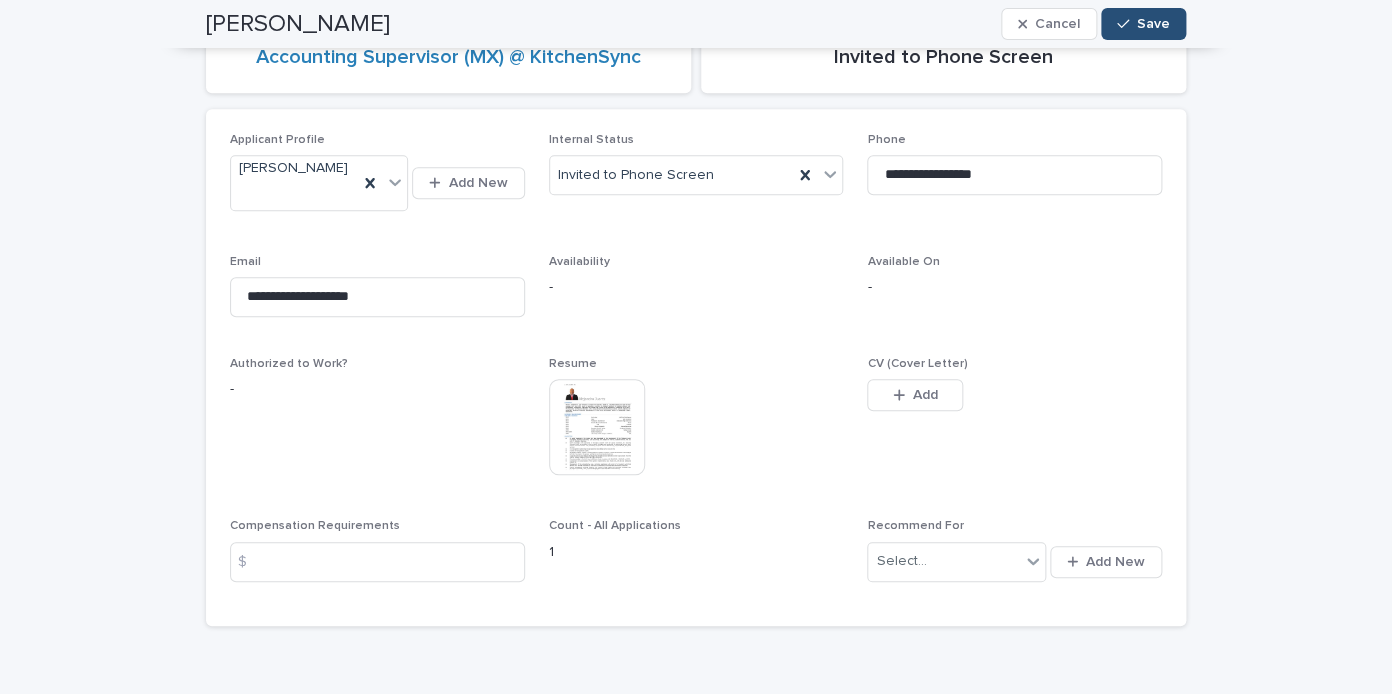 click on "Save" at bounding box center (1153, 24) 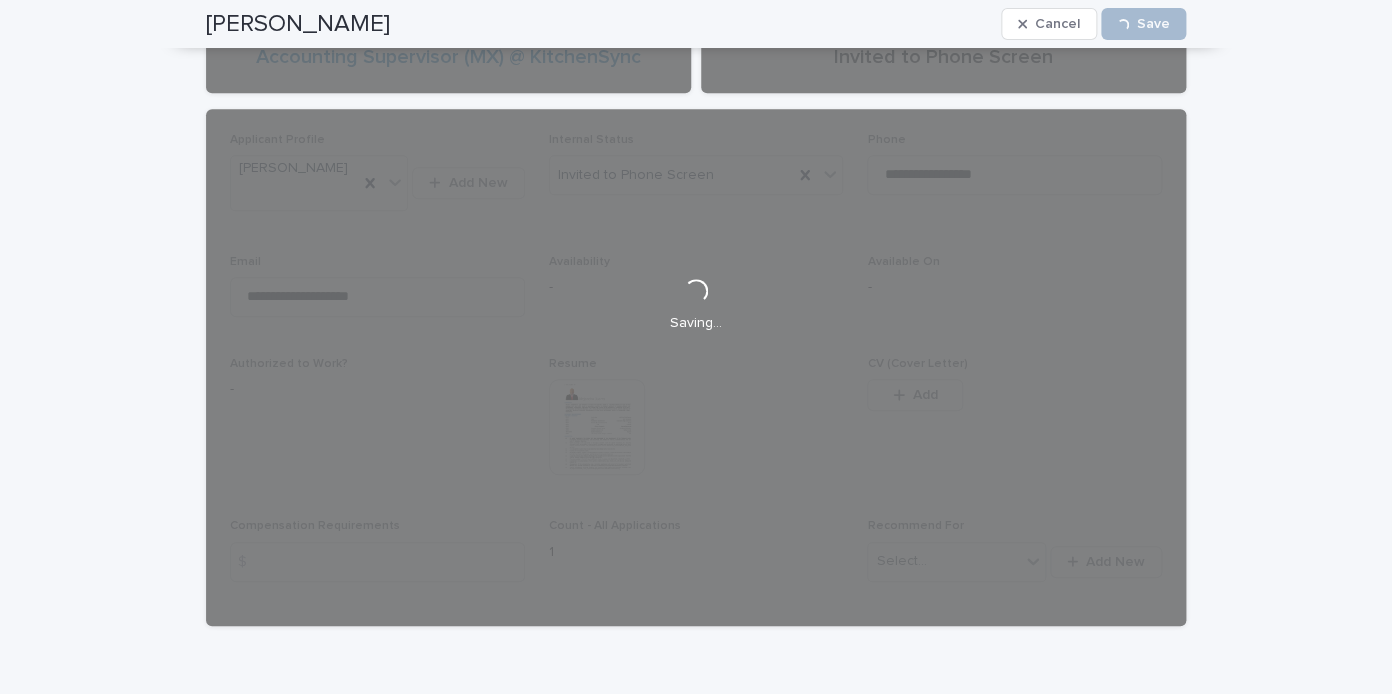 scroll, scrollTop: 0, scrollLeft: 0, axis: both 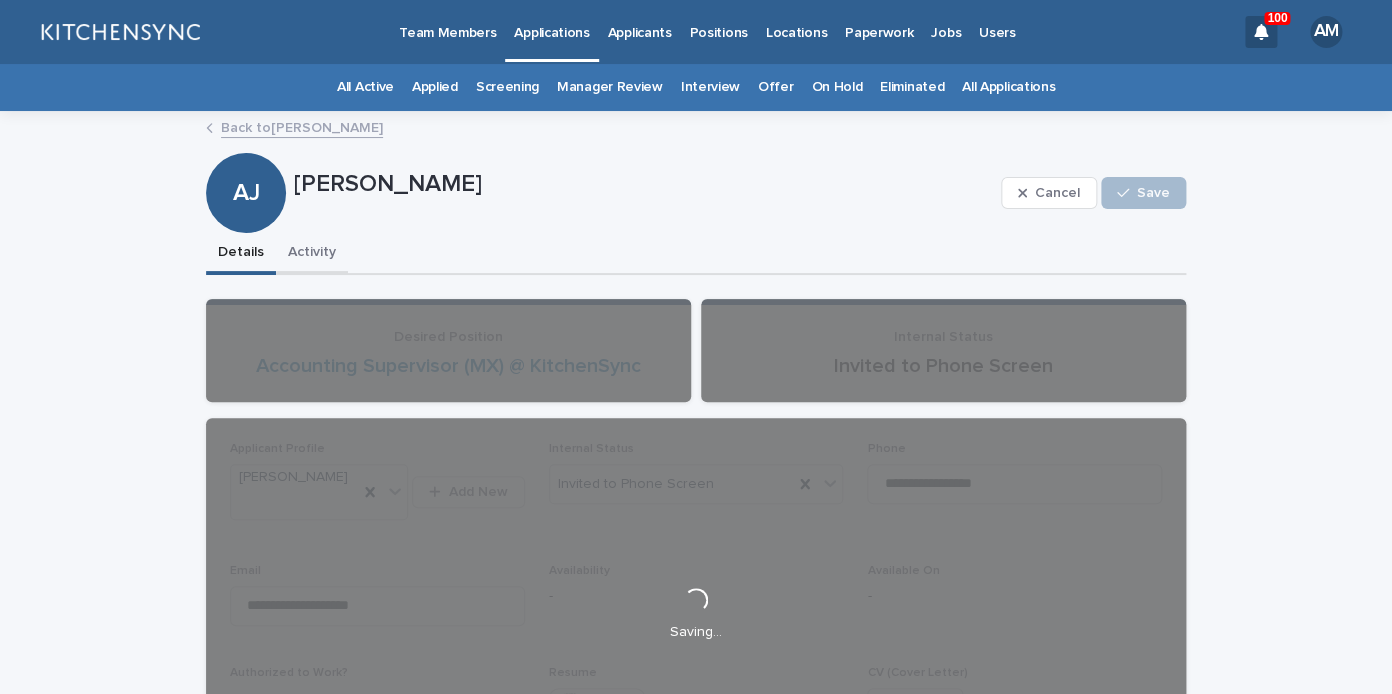 click on "Activity" at bounding box center (312, 254) 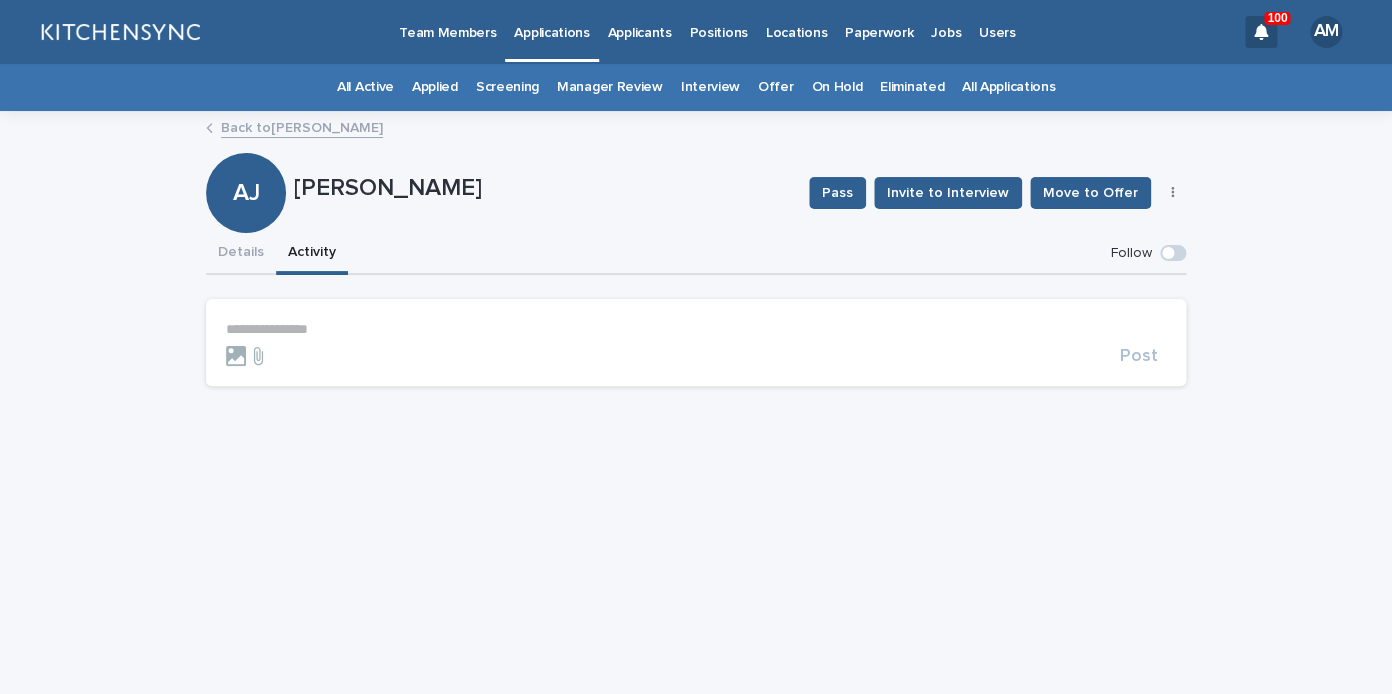 click on "**********" at bounding box center [696, 329] 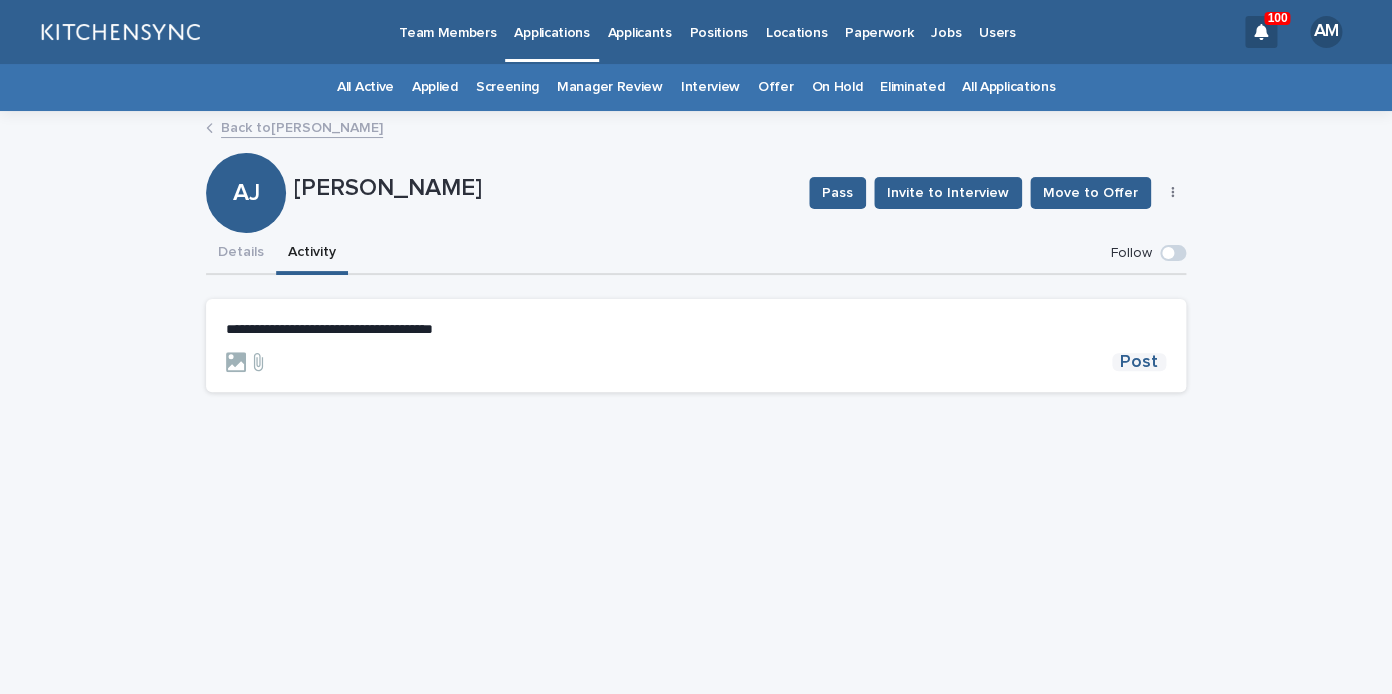 click on "Post" at bounding box center (1139, 362) 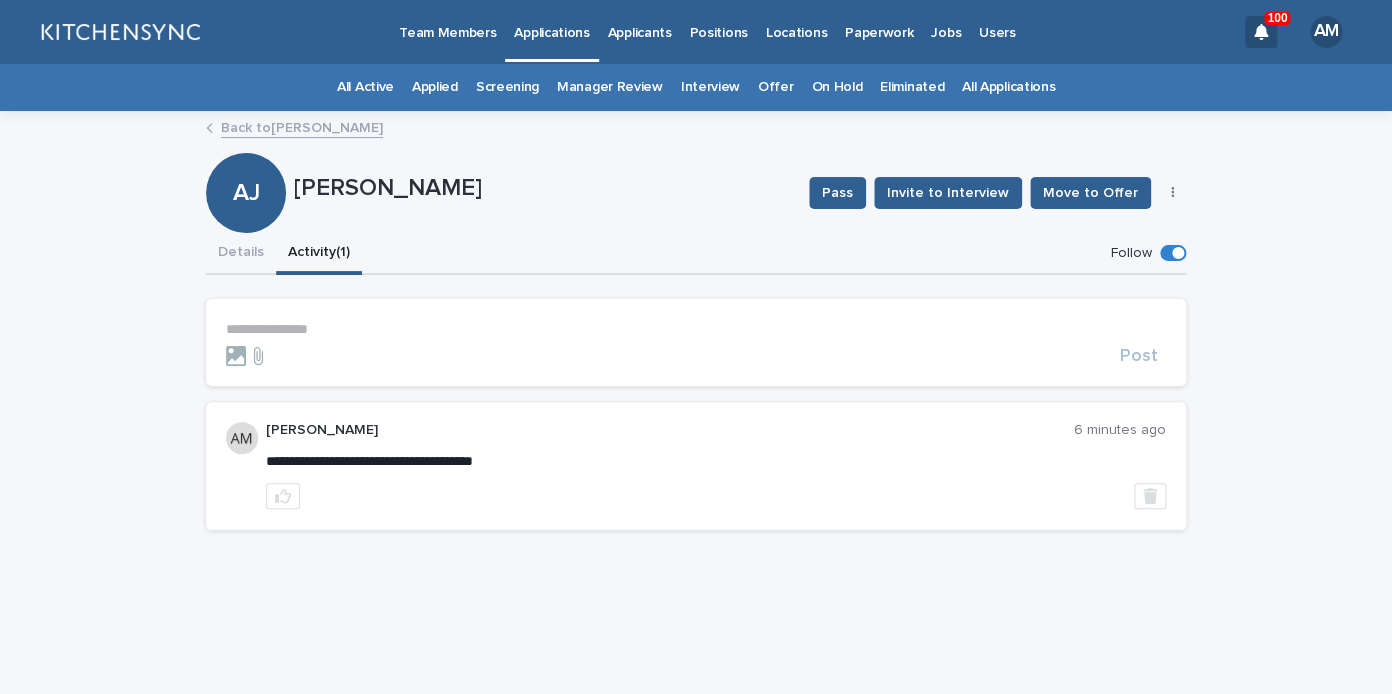 click on "All Applications" at bounding box center [1008, 87] 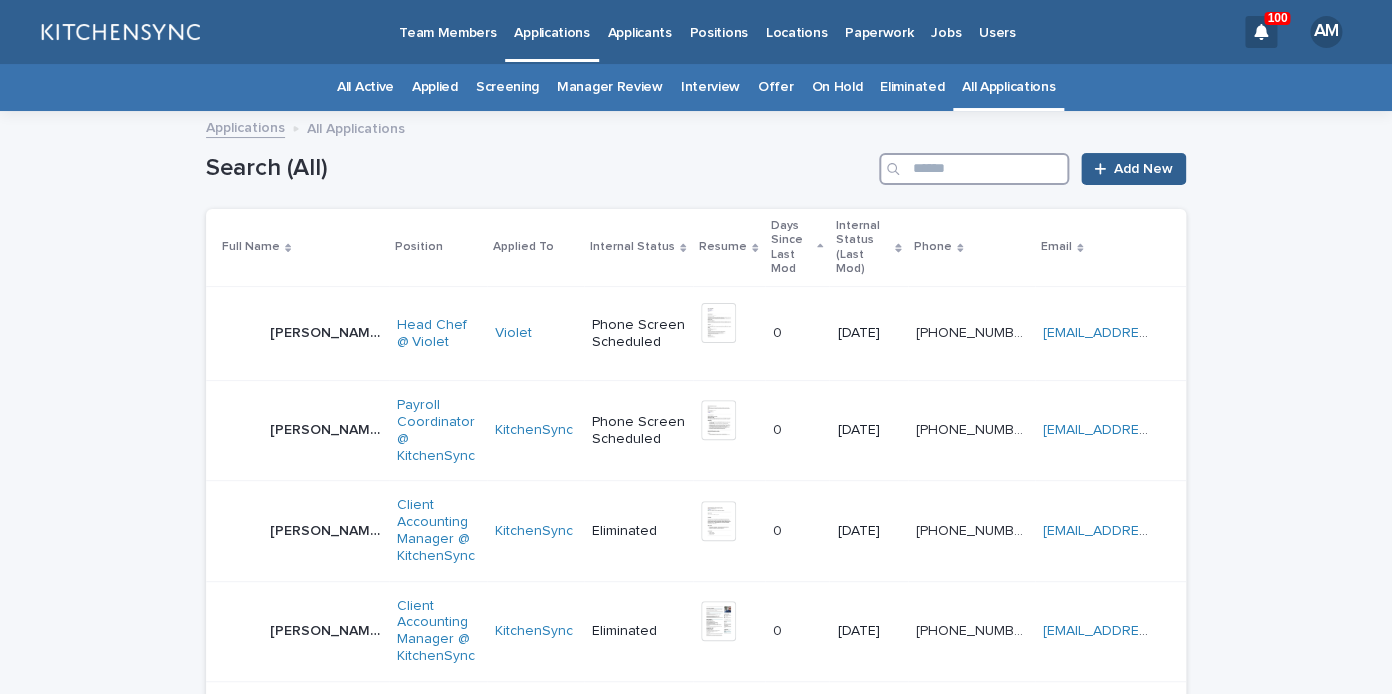click at bounding box center [974, 169] 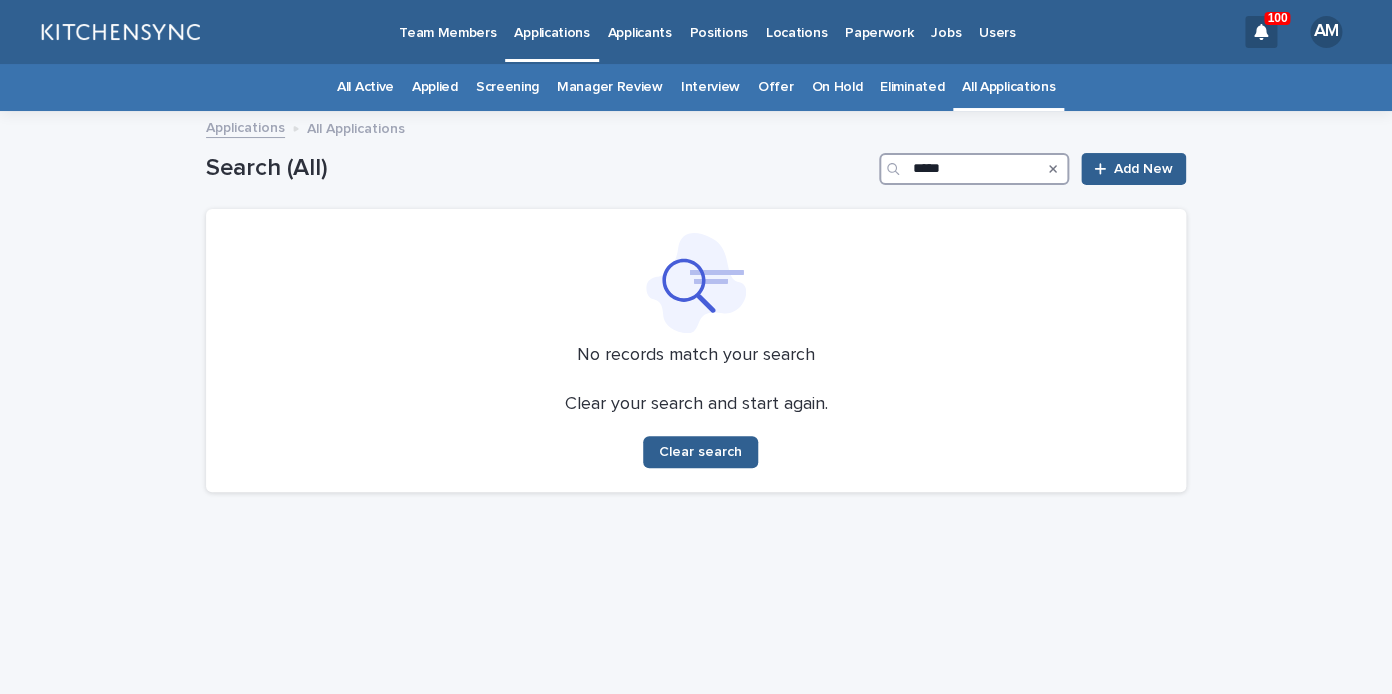 type on "*****" 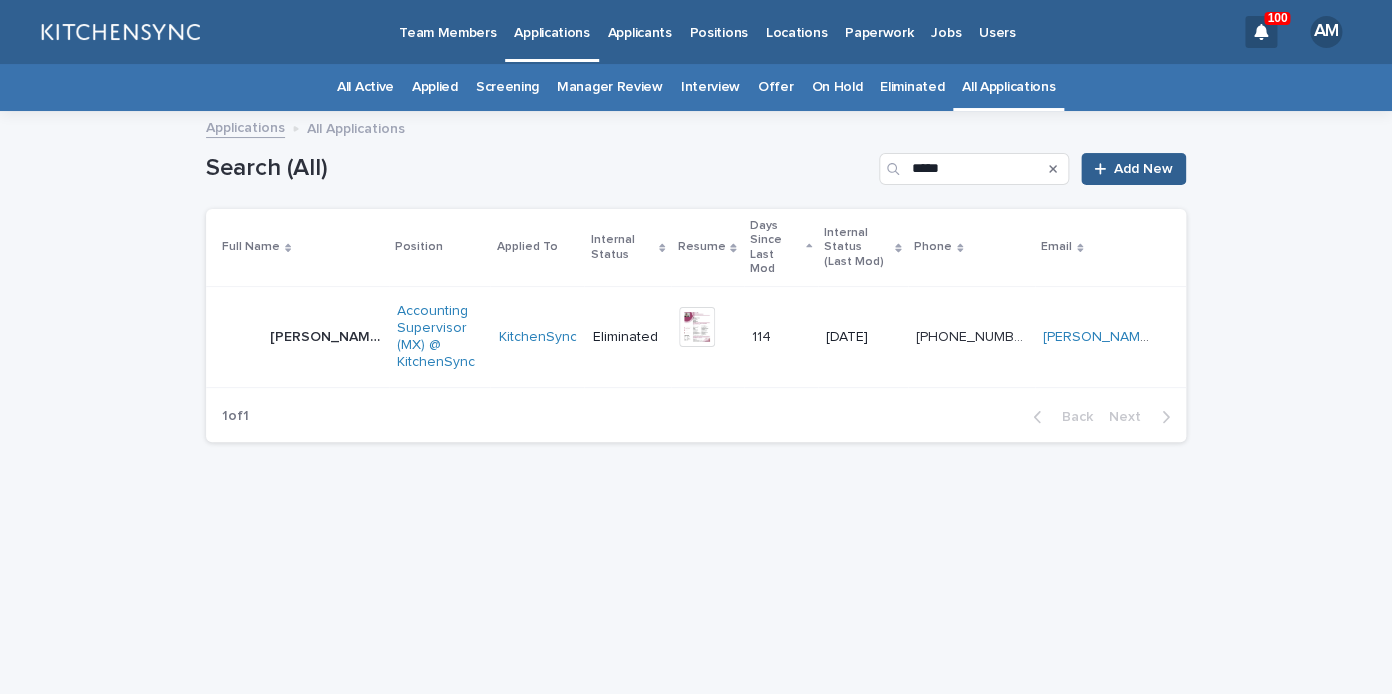 click on "Sara Xally Martínez De La Cruz Sara Xally Martínez De La Cruz" at bounding box center [301, 337] 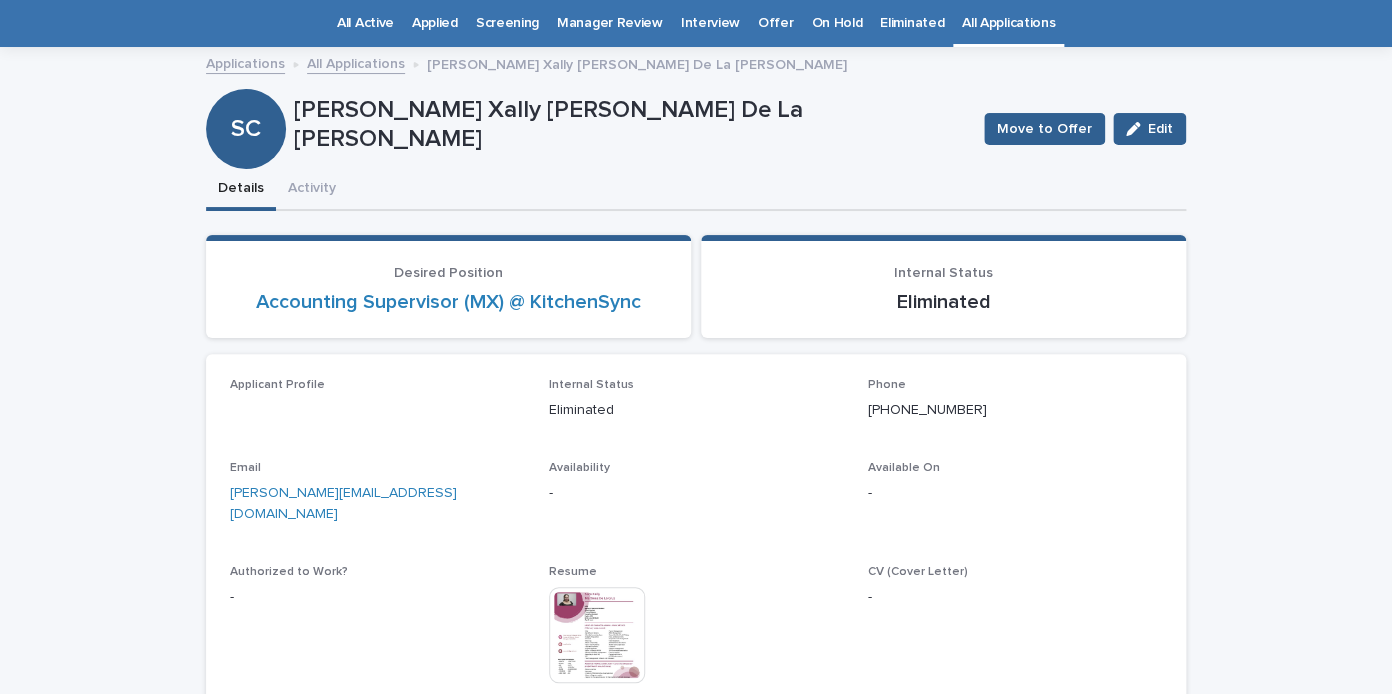 scroll, scrollTop: 64, scrollLeft: 0, axis: vertical 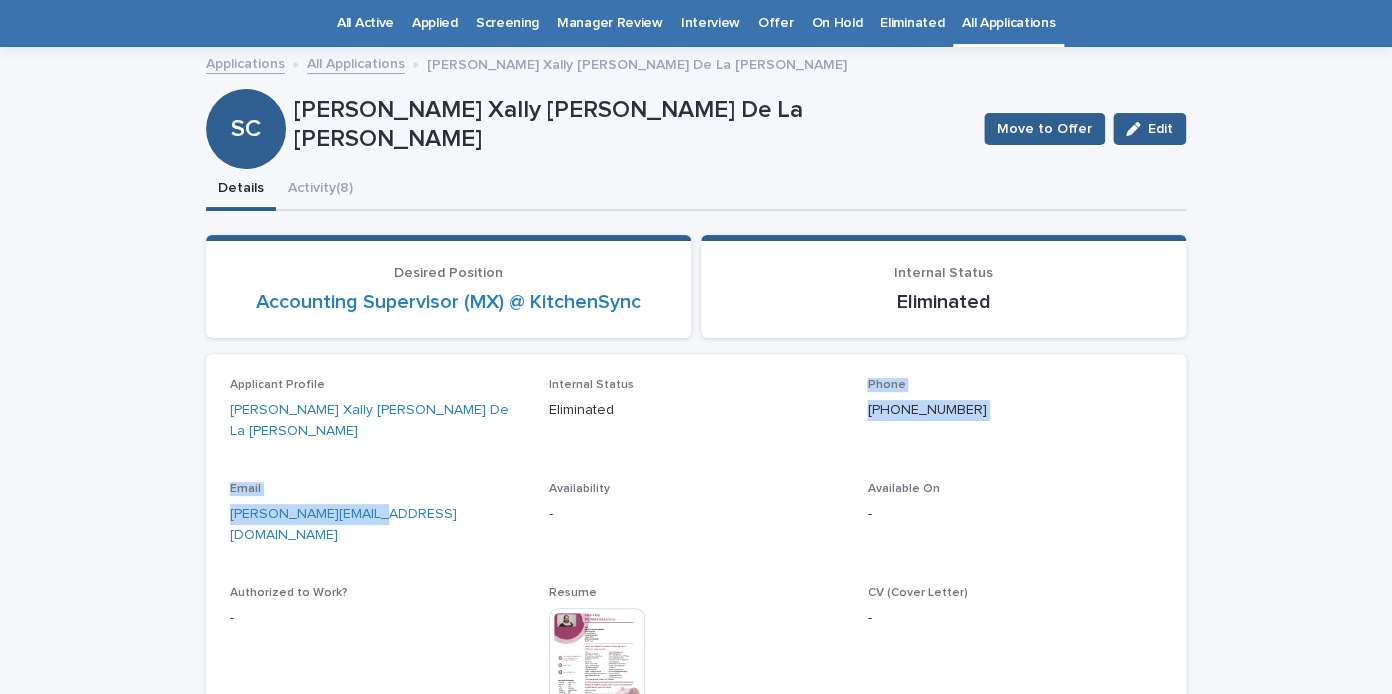 drag, startPoint x: 406, startPoint y: 506, endPoint x: 826, endPoint y: 419, distance: 428.91608 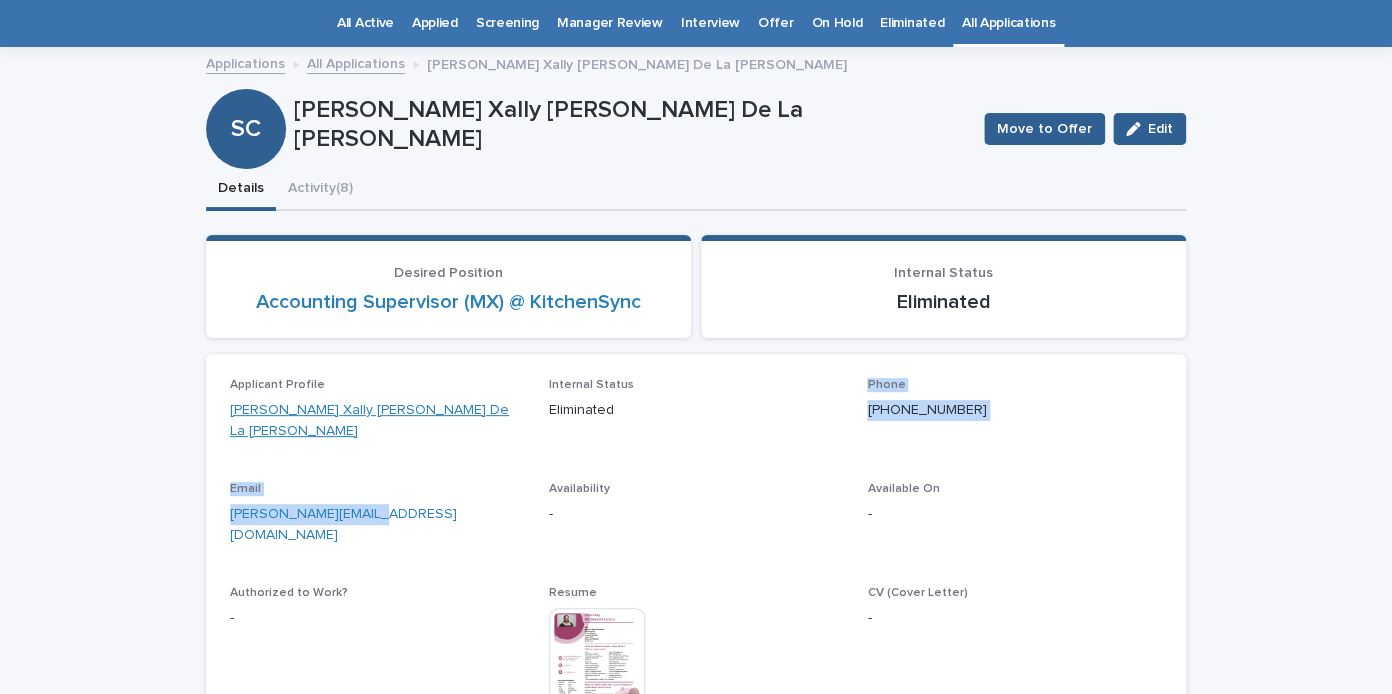 click on "[PERSON_NAME] Xally [PERSON_NAME] De La [PERSON_NAME]" at bounding box center [377, 421] 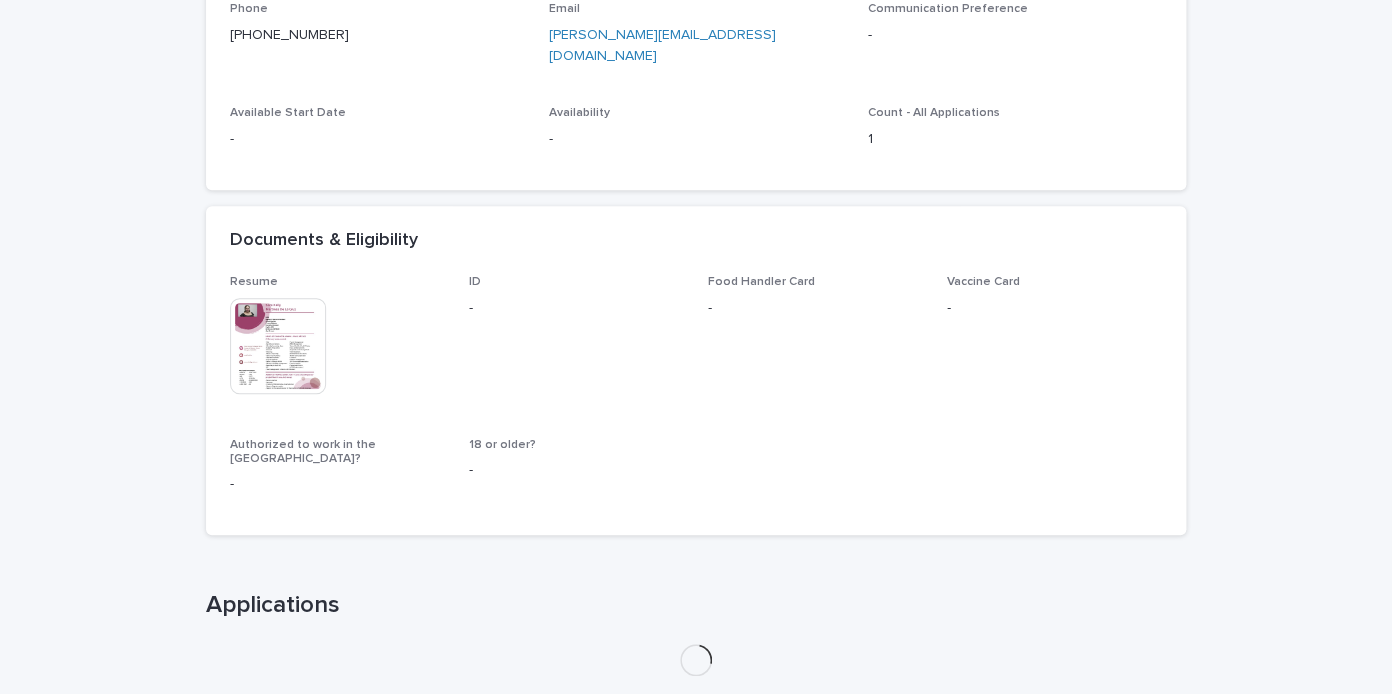 scroll, scrollTop: 470, scrollLeft: 0, axis: vertical 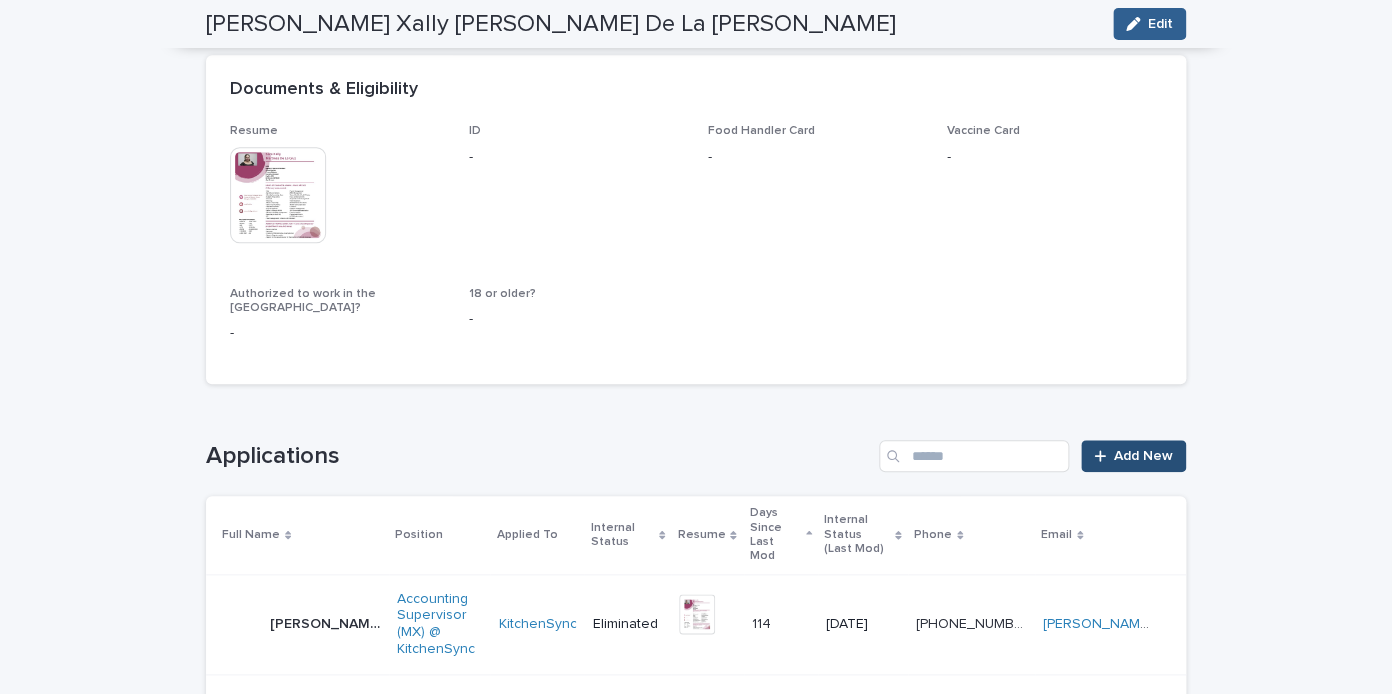 click on "Add New" at bounding box center [1143, 456] 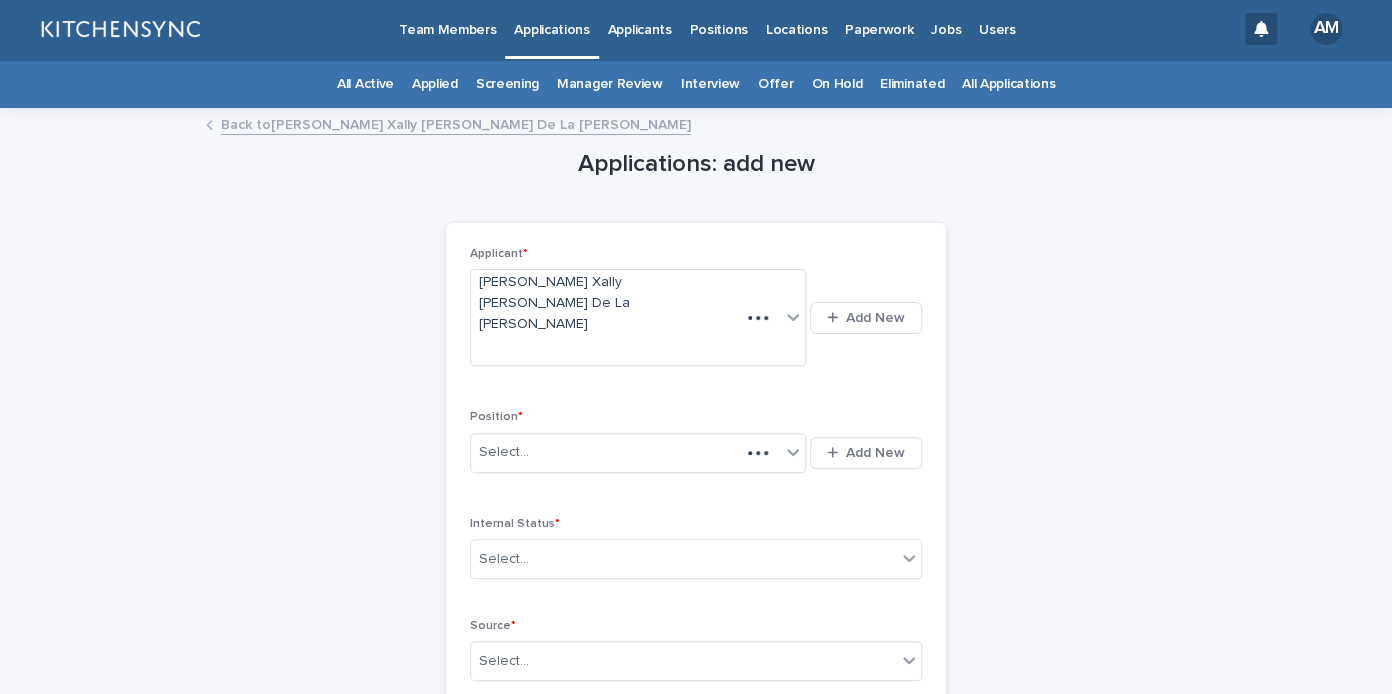 scroll, scrollTop: 1, scrollLeft: 0, axis: vertical 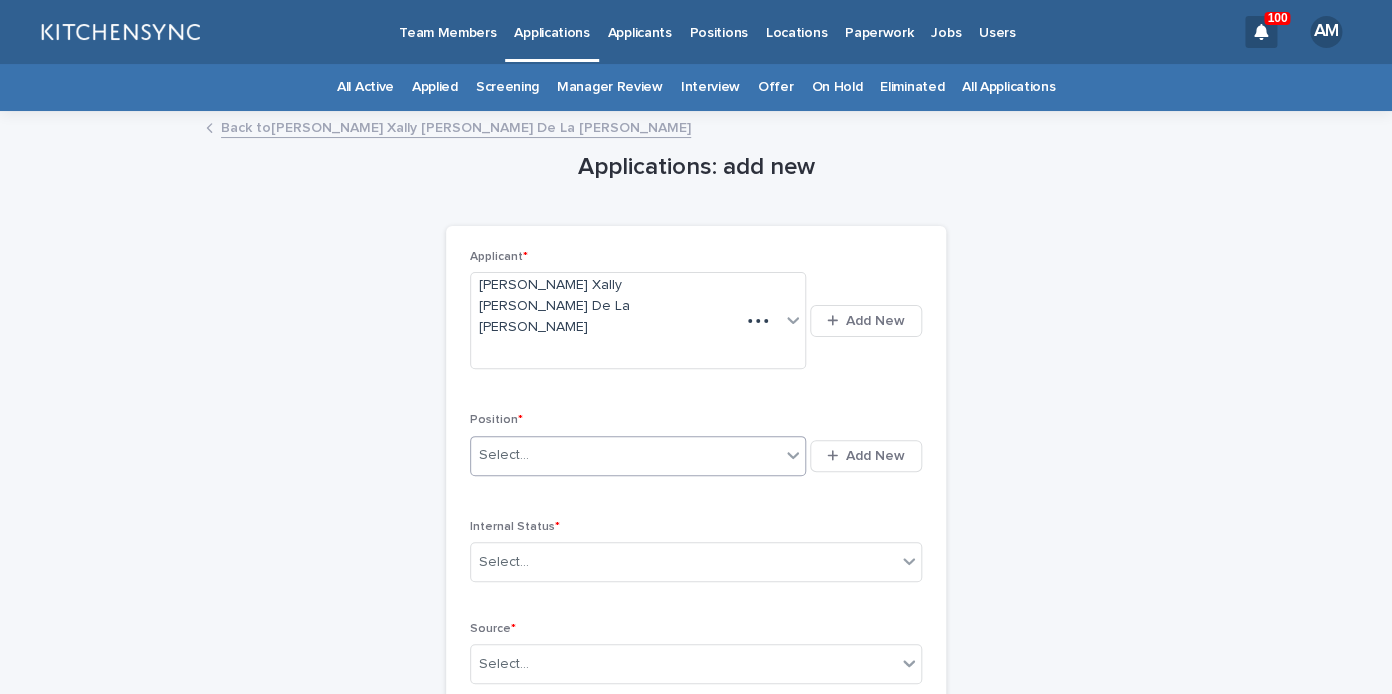 click on "Select..." at bounding box center (625, 455) 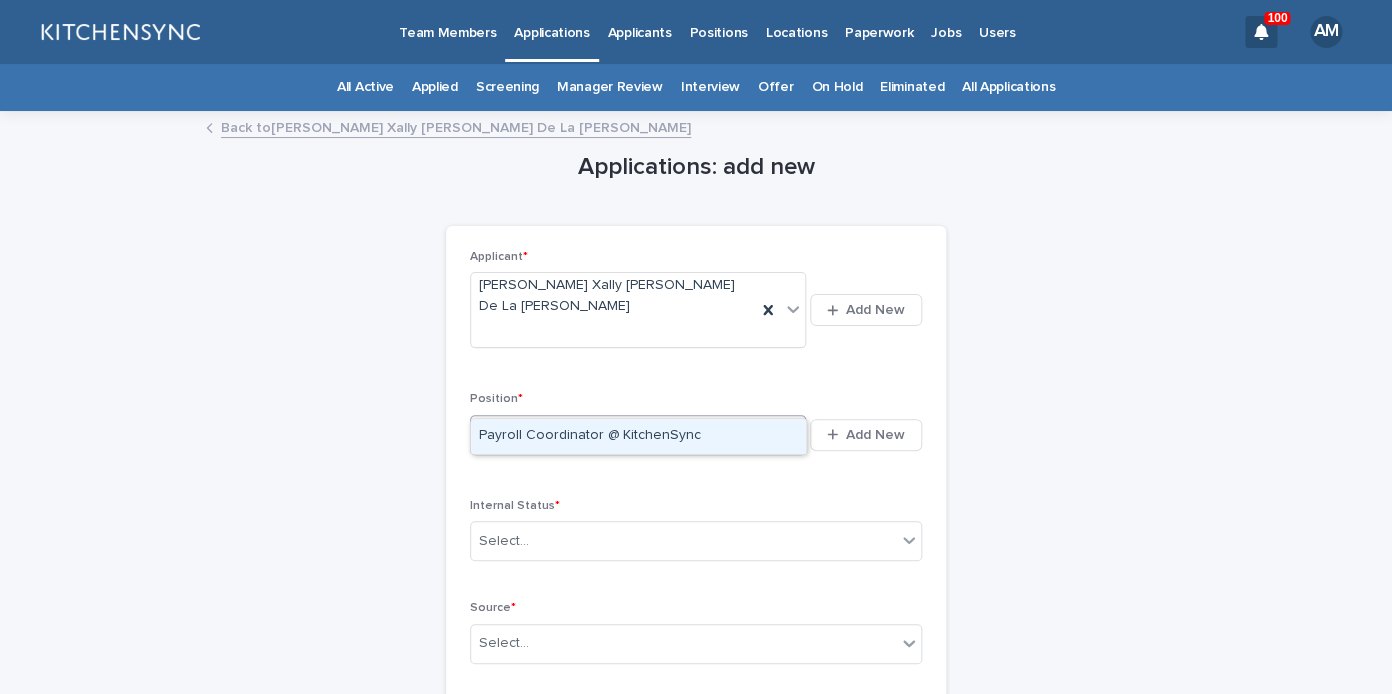 type on "**********" 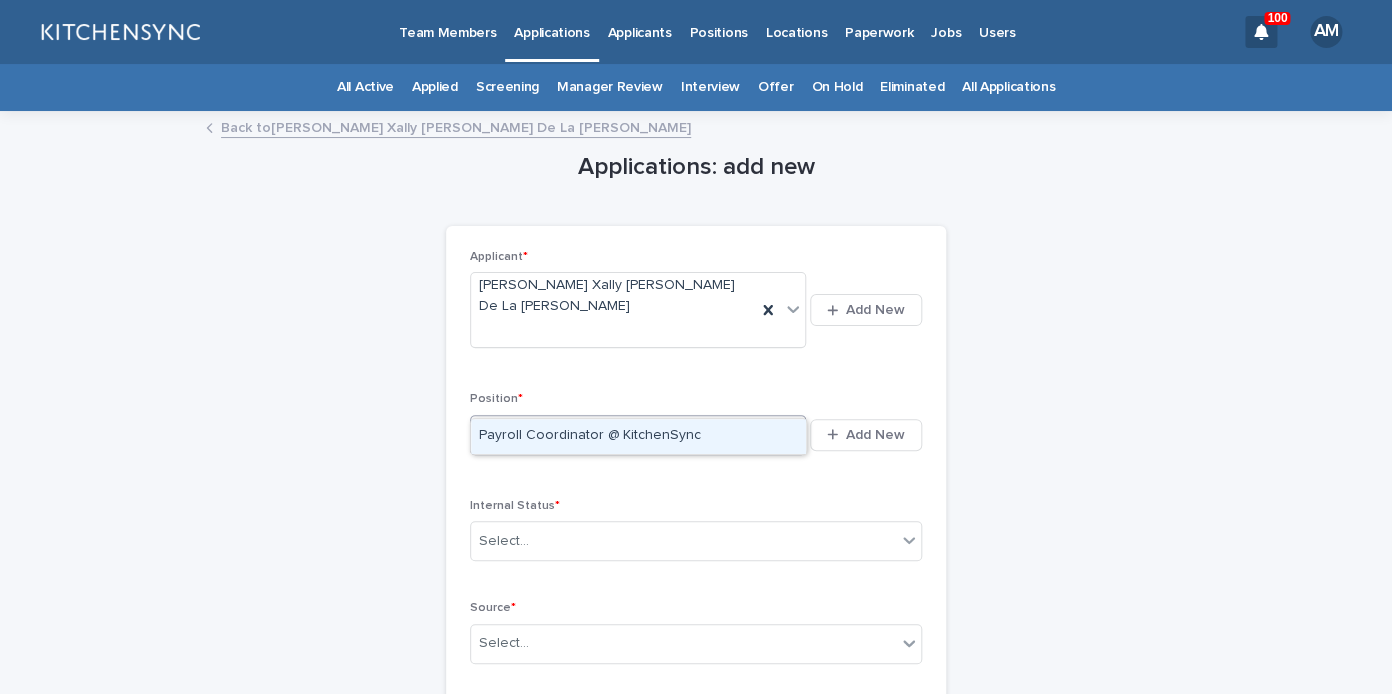 click on "Payroll Coordinator @ KitchenSync" at bounding box center (638, 436) 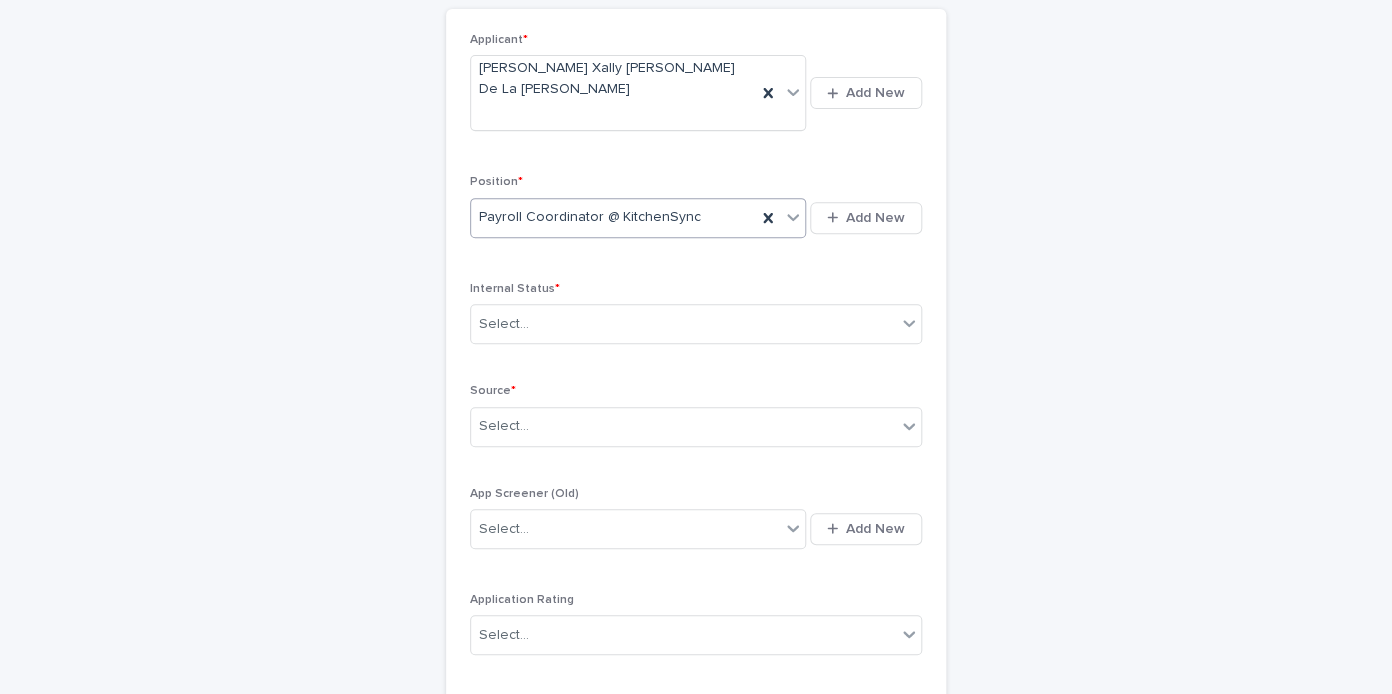 scroll, scrollTop: 236, scrollLeft: 0, axis: vertical 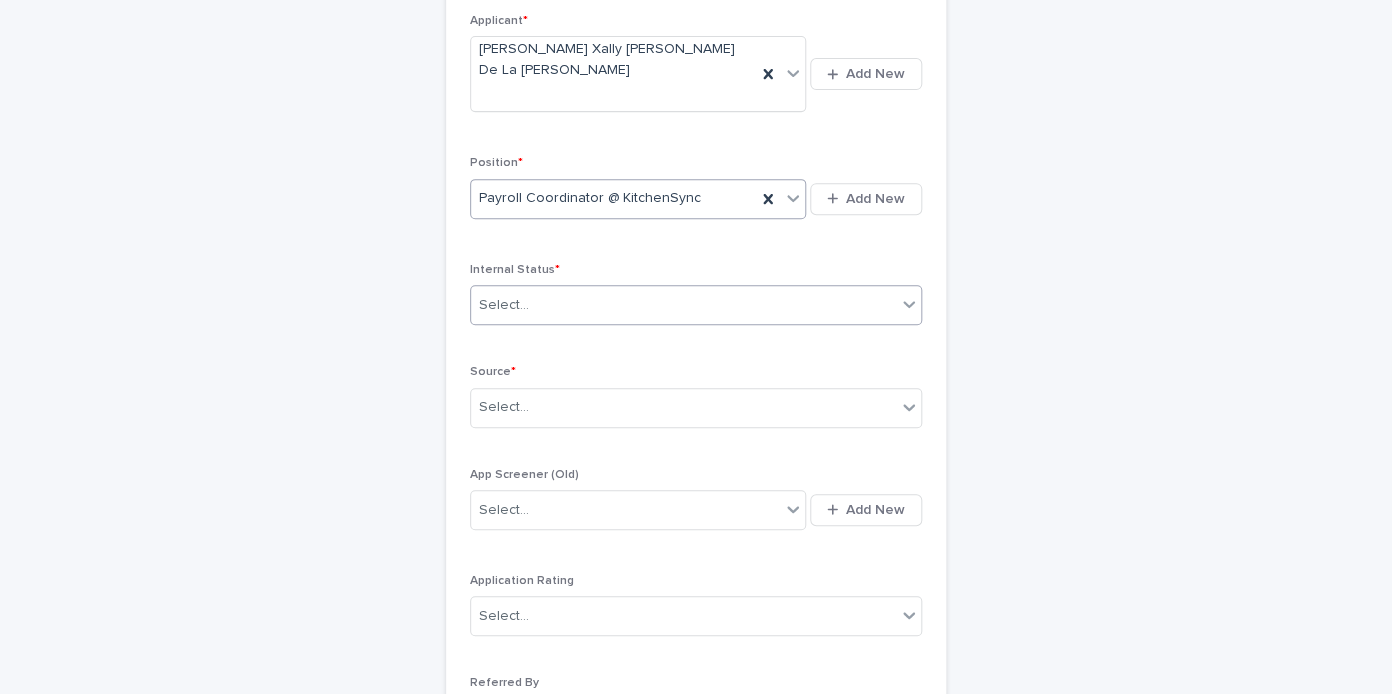 click on "Select..." at bounding box center (683, 305) 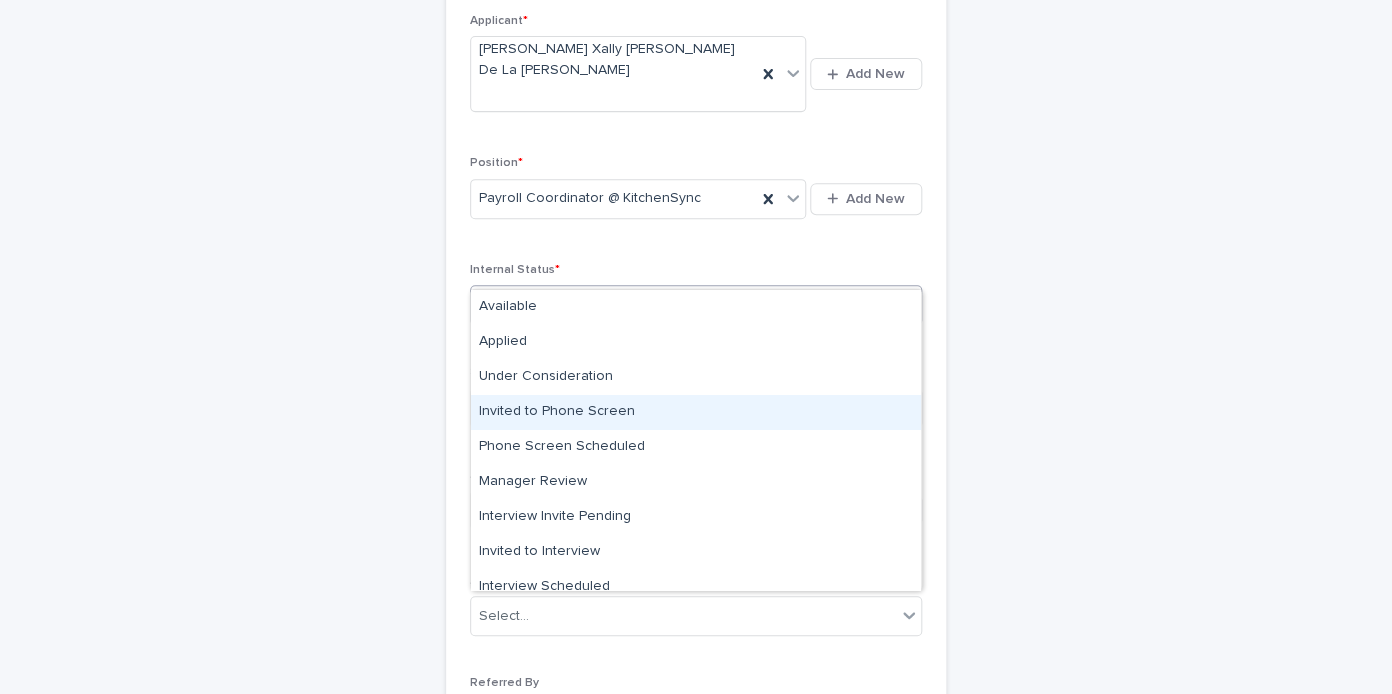 click on "Invited to Phone Screen" at bounding box center (696, 412) 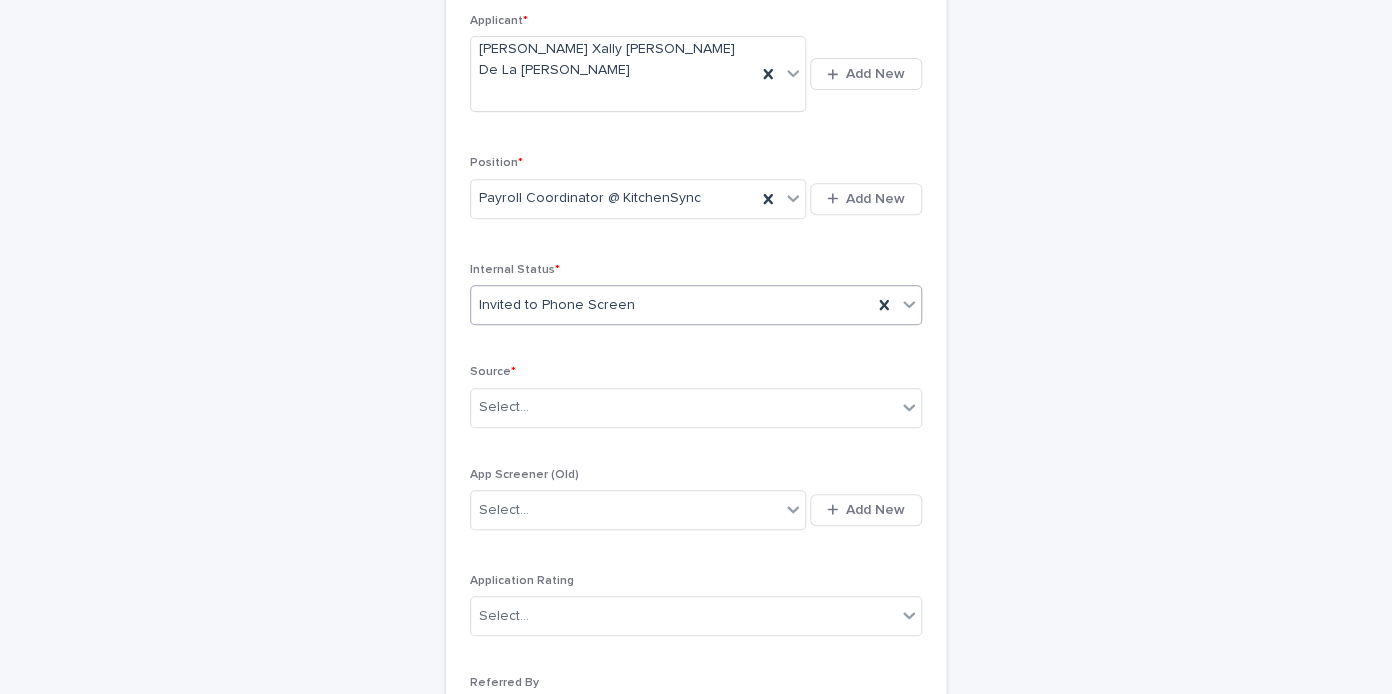 click on "Source * Select..." at bounding box center (696, 404) 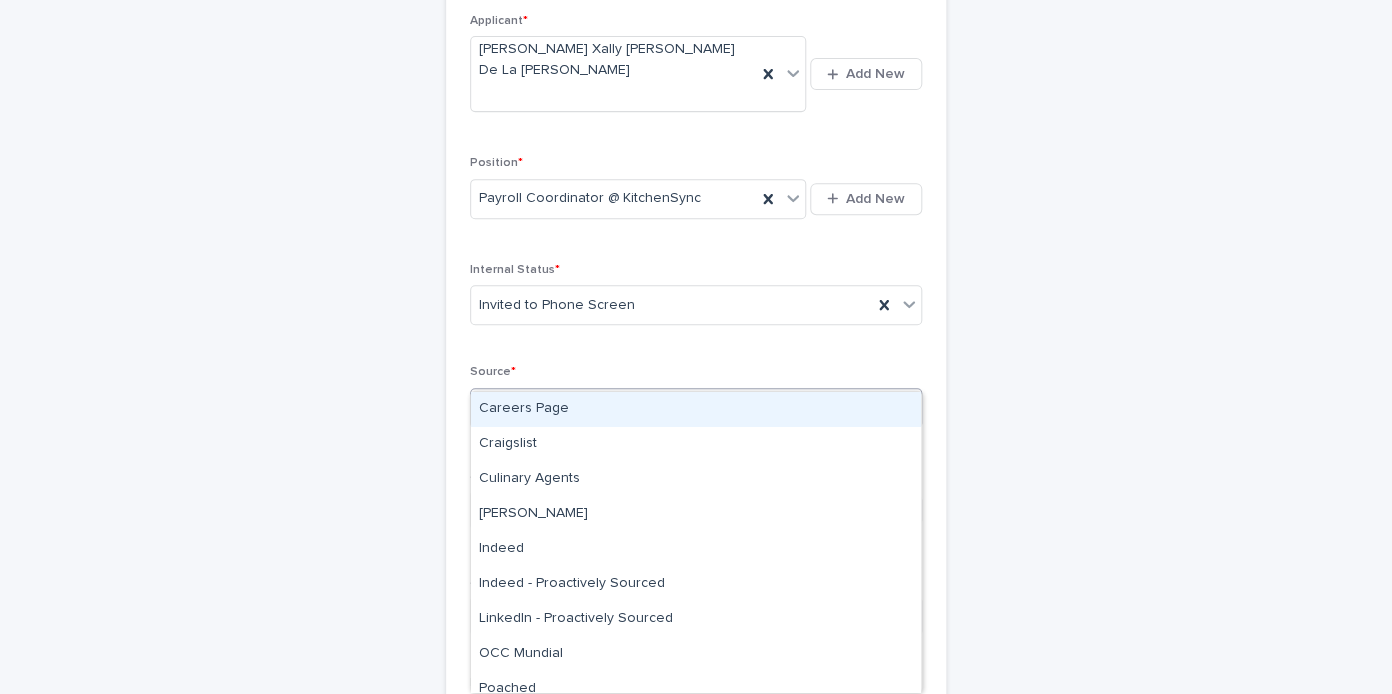 click on "Select..." at bounding box center [683, 407] 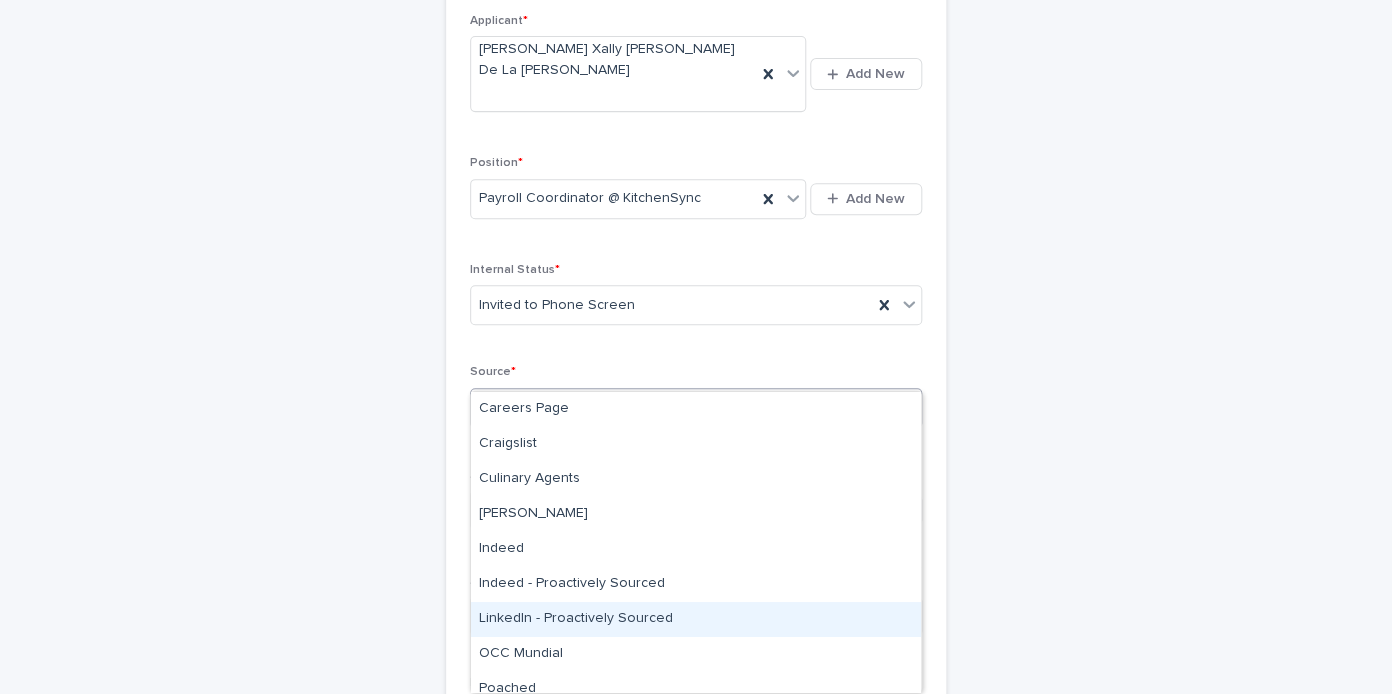 click on "LinkedIn - Proactively Sourced" at bounding box center [696, 619] 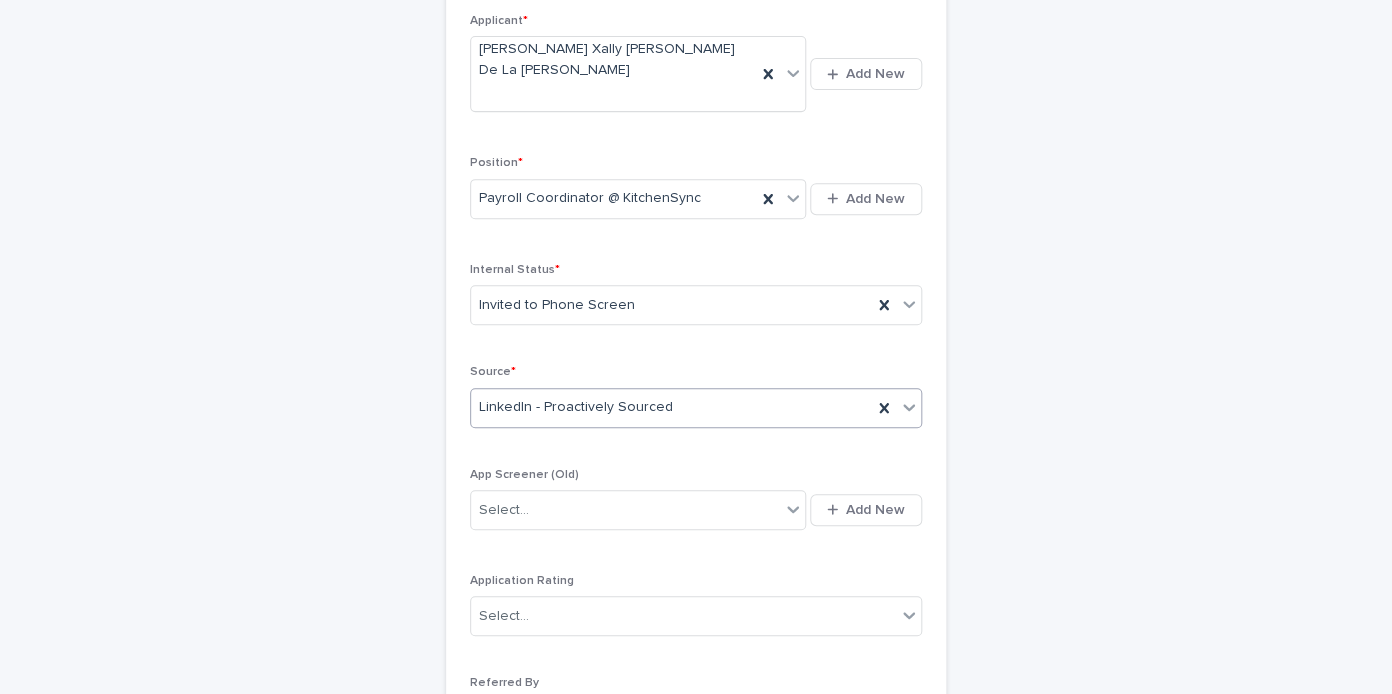 scroll, scrollTop: 534, scrollLeft: 0, axis: vertical 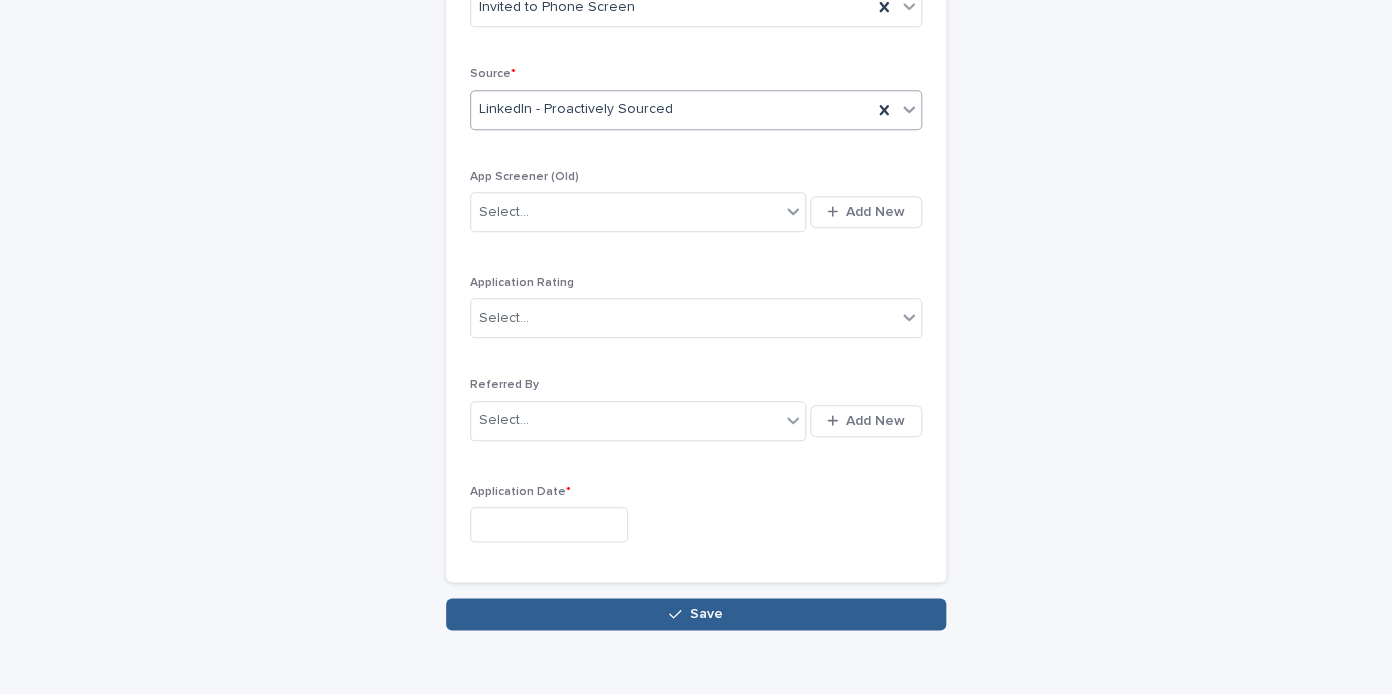 click at bounding box center (549, 524) 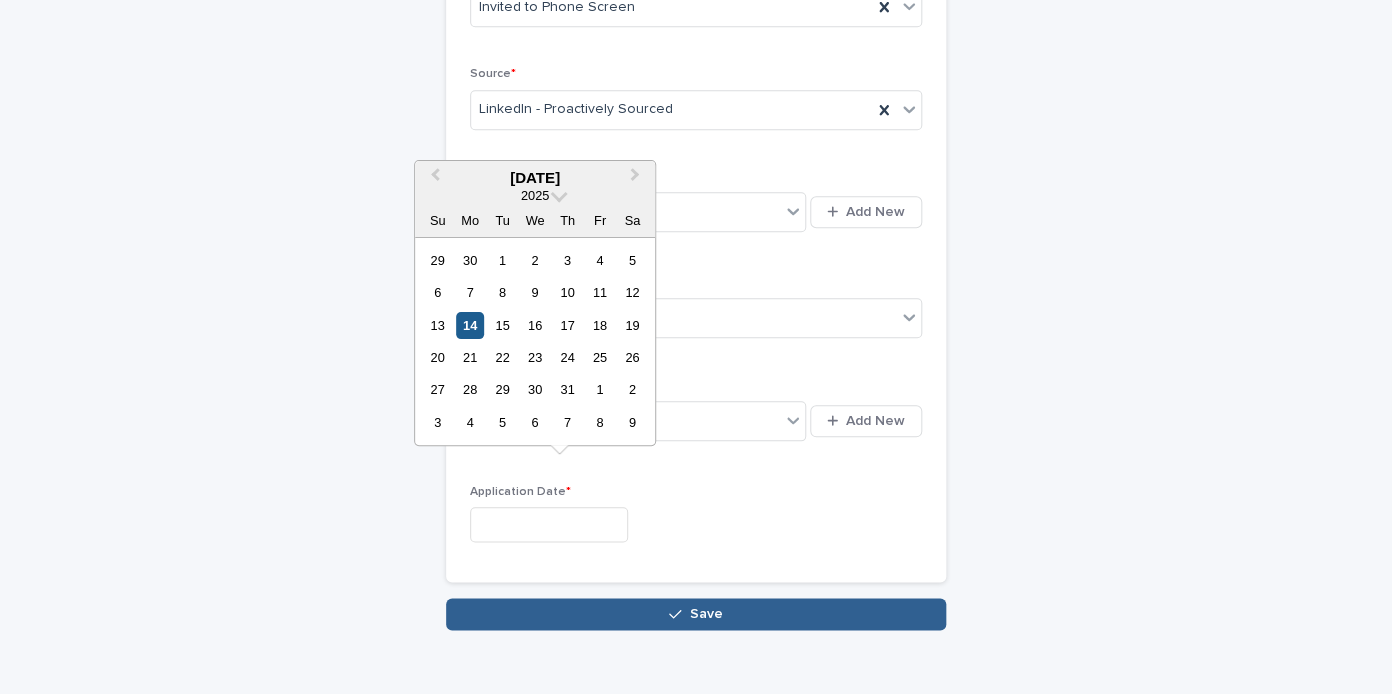 click on "14" at bounding box center [469, 325] 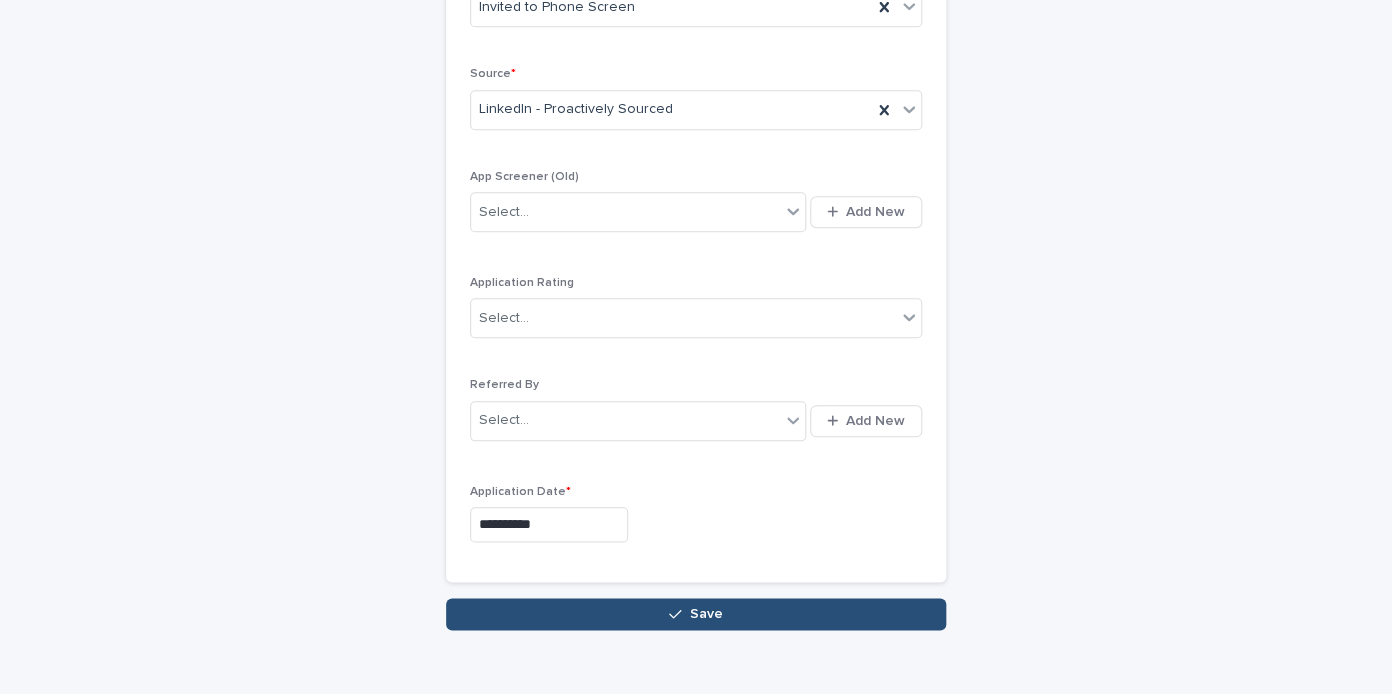click on "Save" at bounding box center [696, 614] 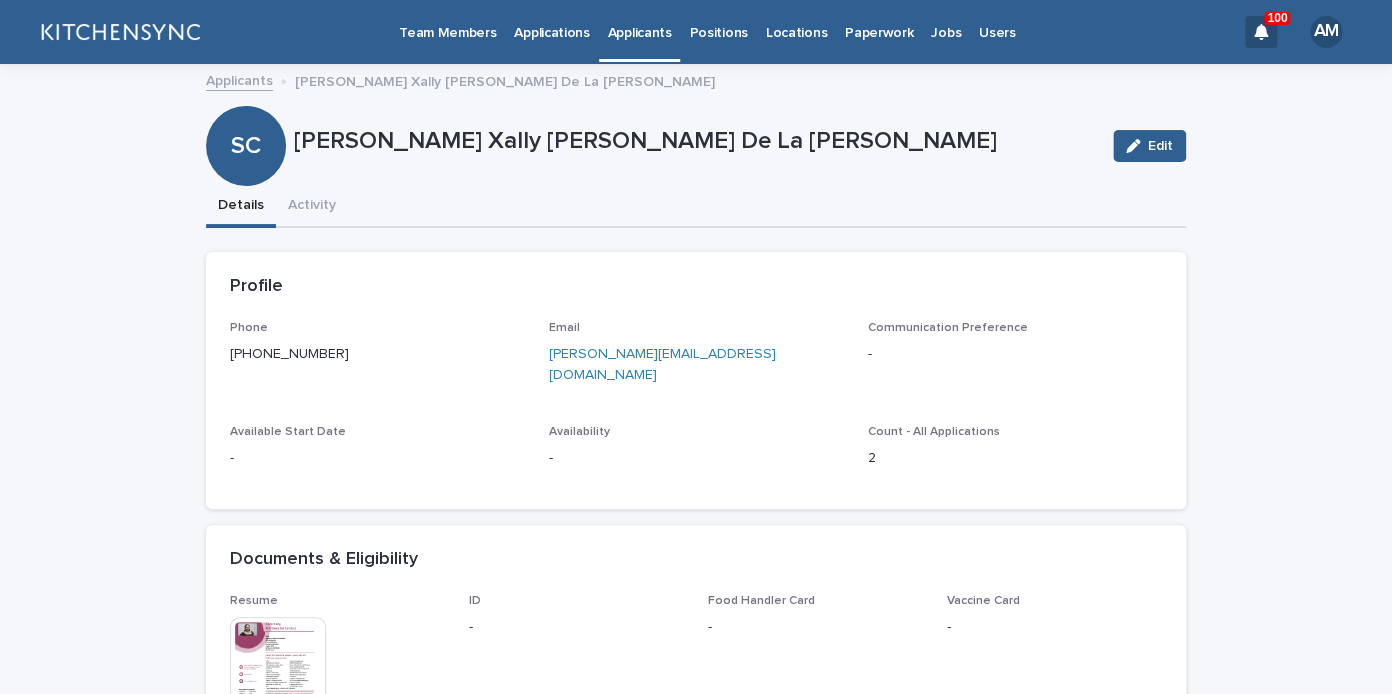scroll, scrollTop: 652, scrollLeft: 0, axis: vertical 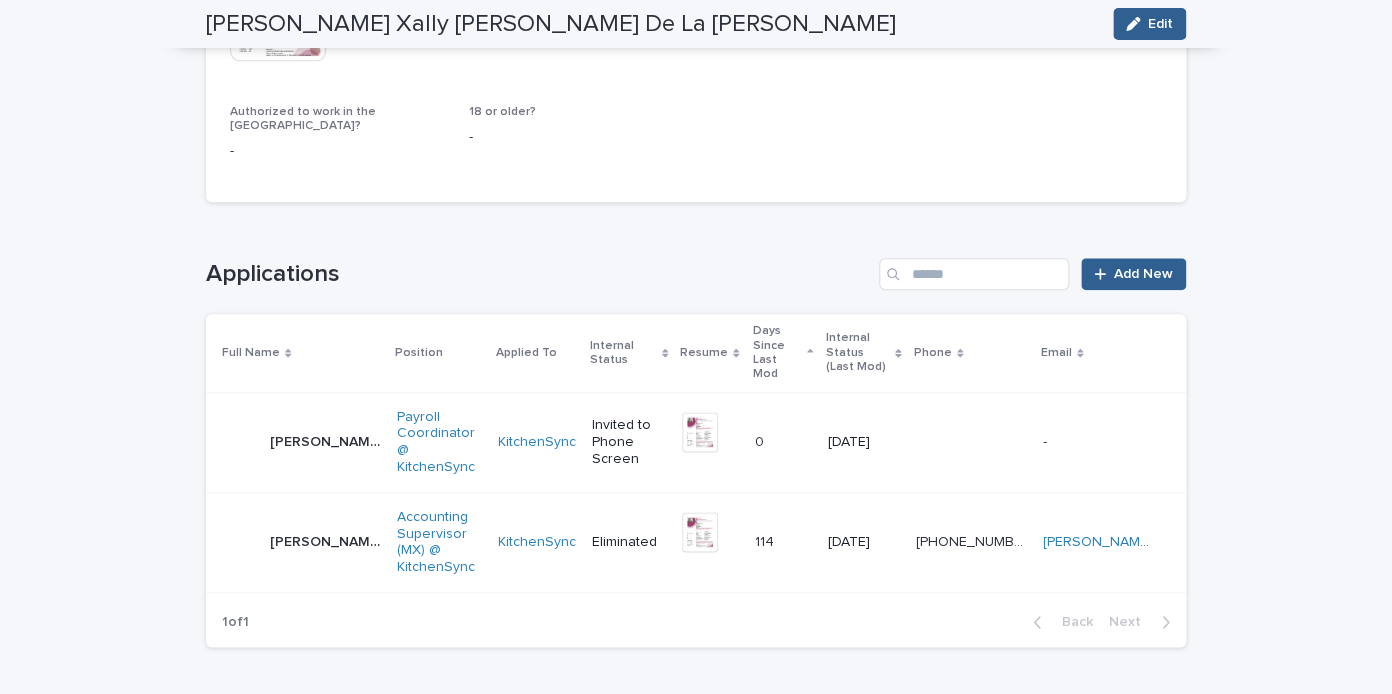 click on "Sara Xally Martínez De La Cruz Sara Xally Martínez De La Cruz" at bounding box center [325, 442] 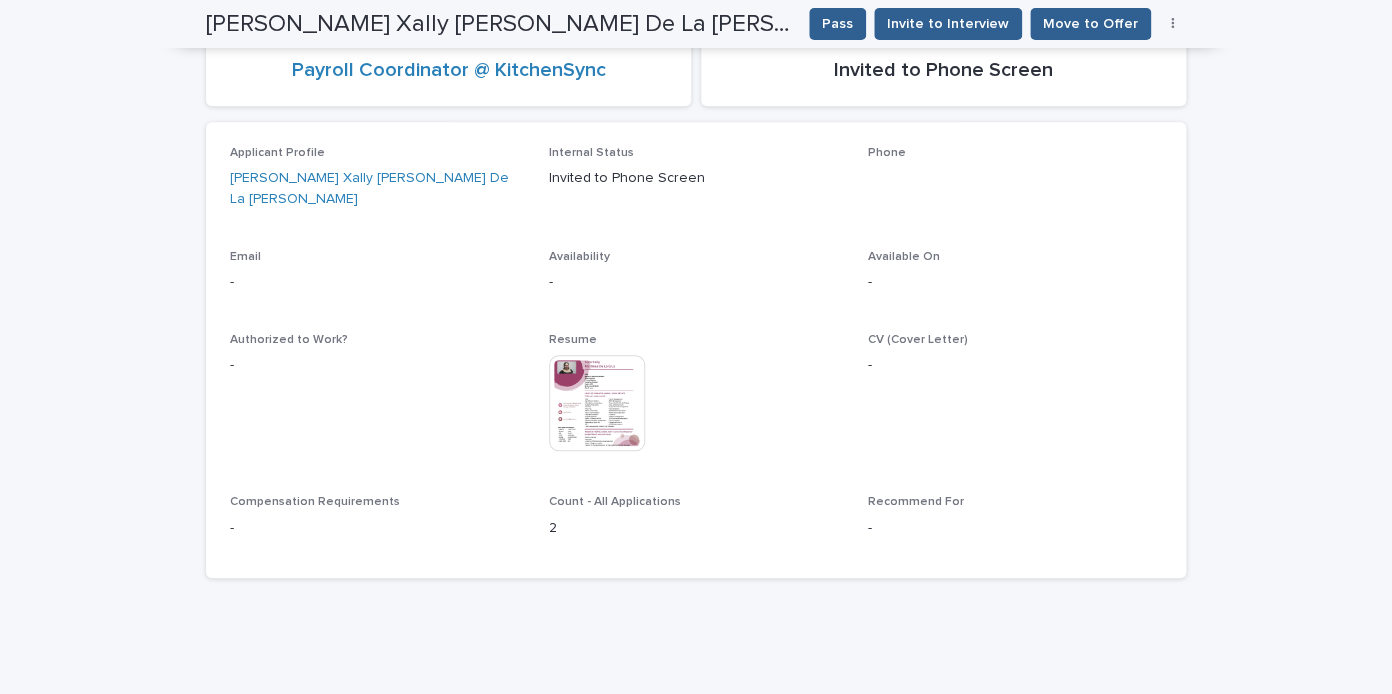 scroll, scrollTop: 276, scrollLeft: 0, axis: vertical 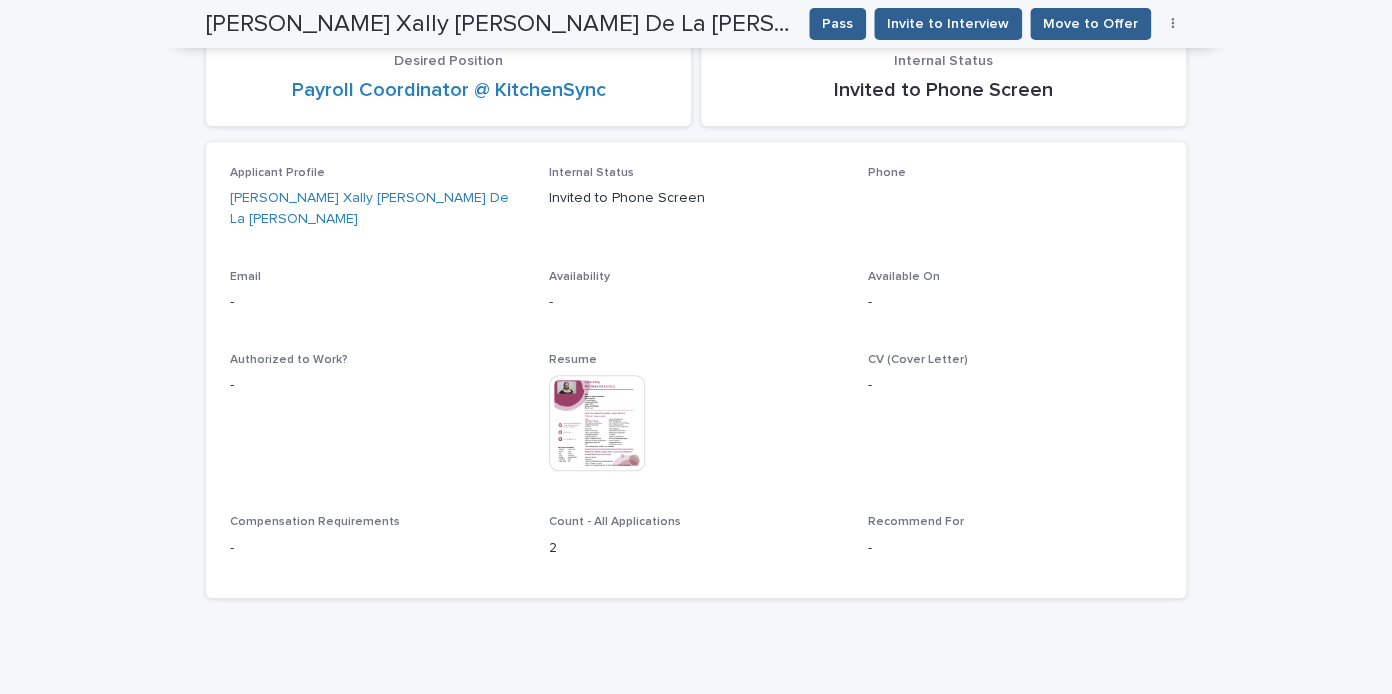 click on "Pass Invite to Interview Move to Offer Edit" at bounding box center [994, 24] 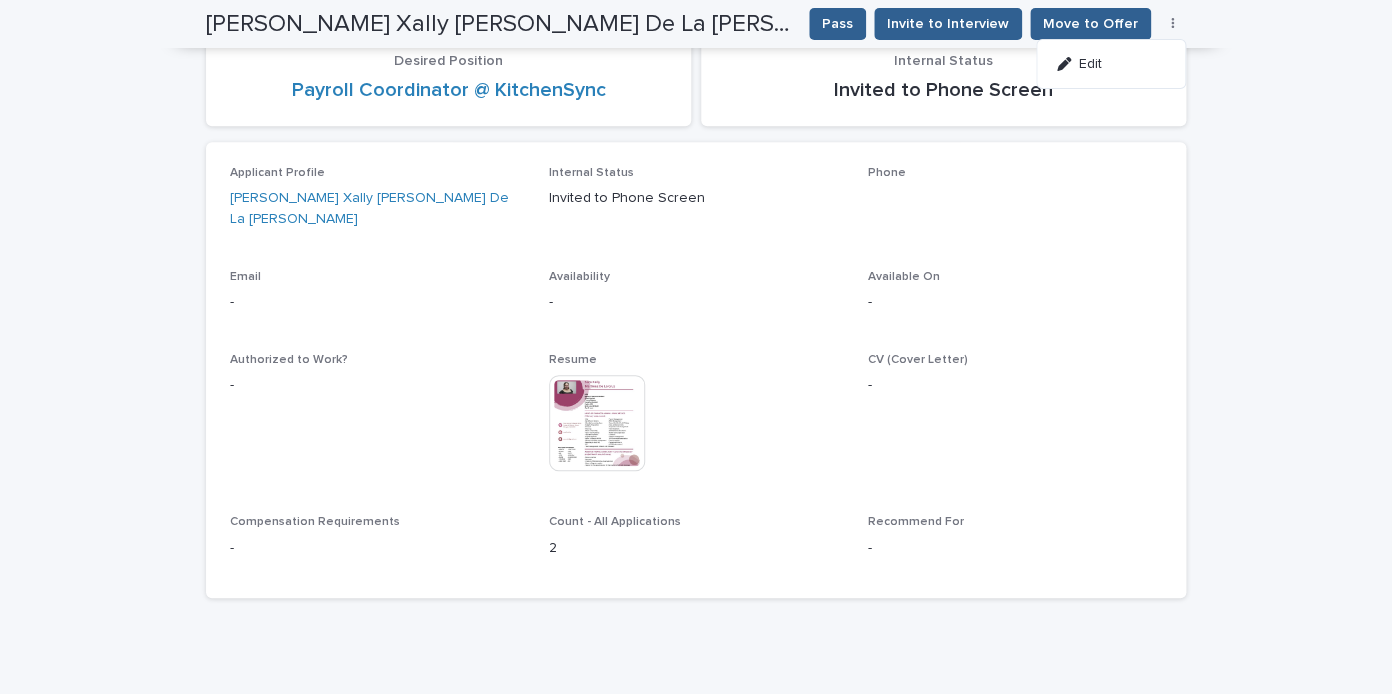 click on "Edit" at bounding box center (1111, 64) 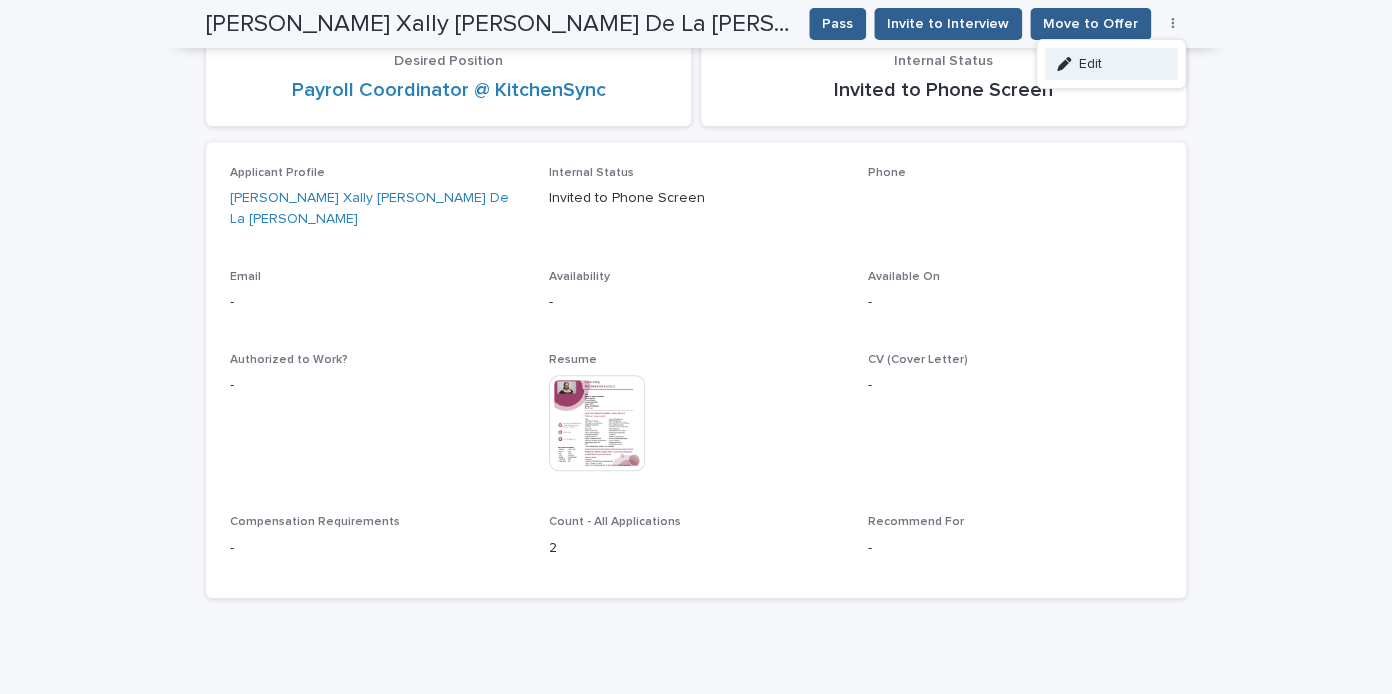 click on "Edit" at bounding box center [1111, 64] 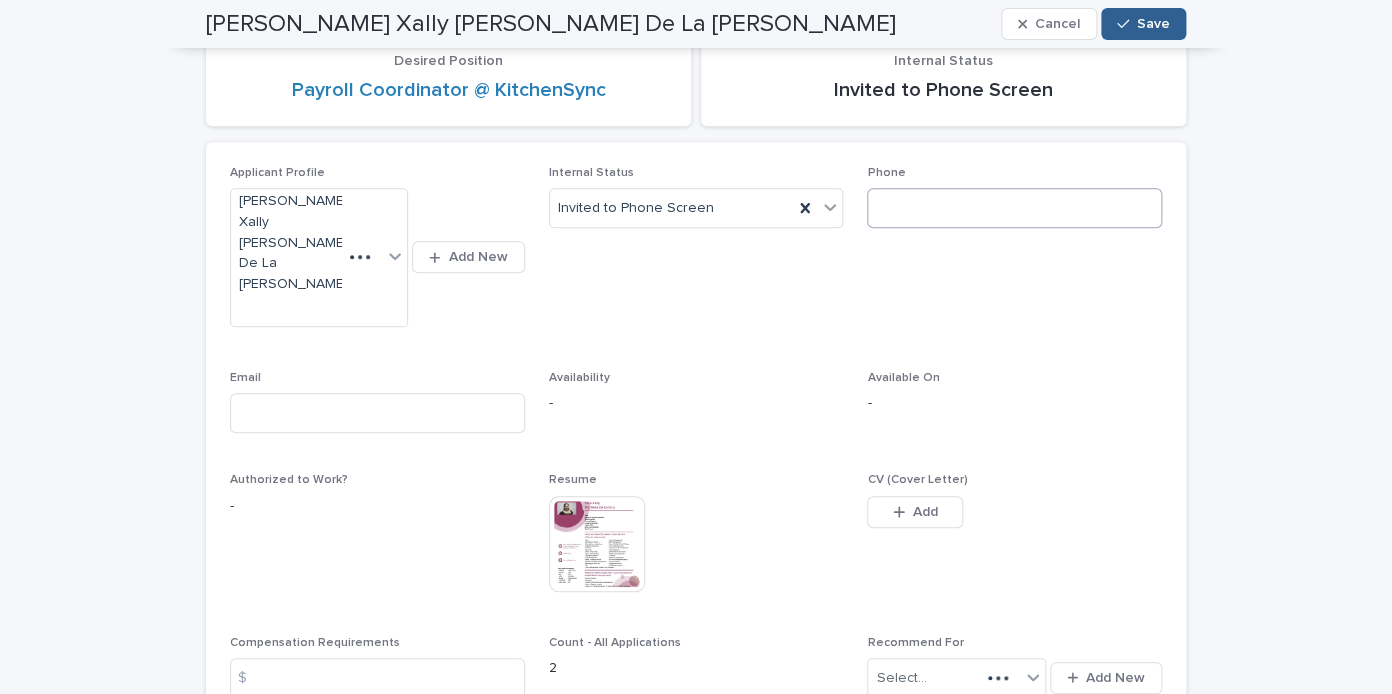 scroll, scrollTop: 337, scrollLeft: 0, axis: vertical 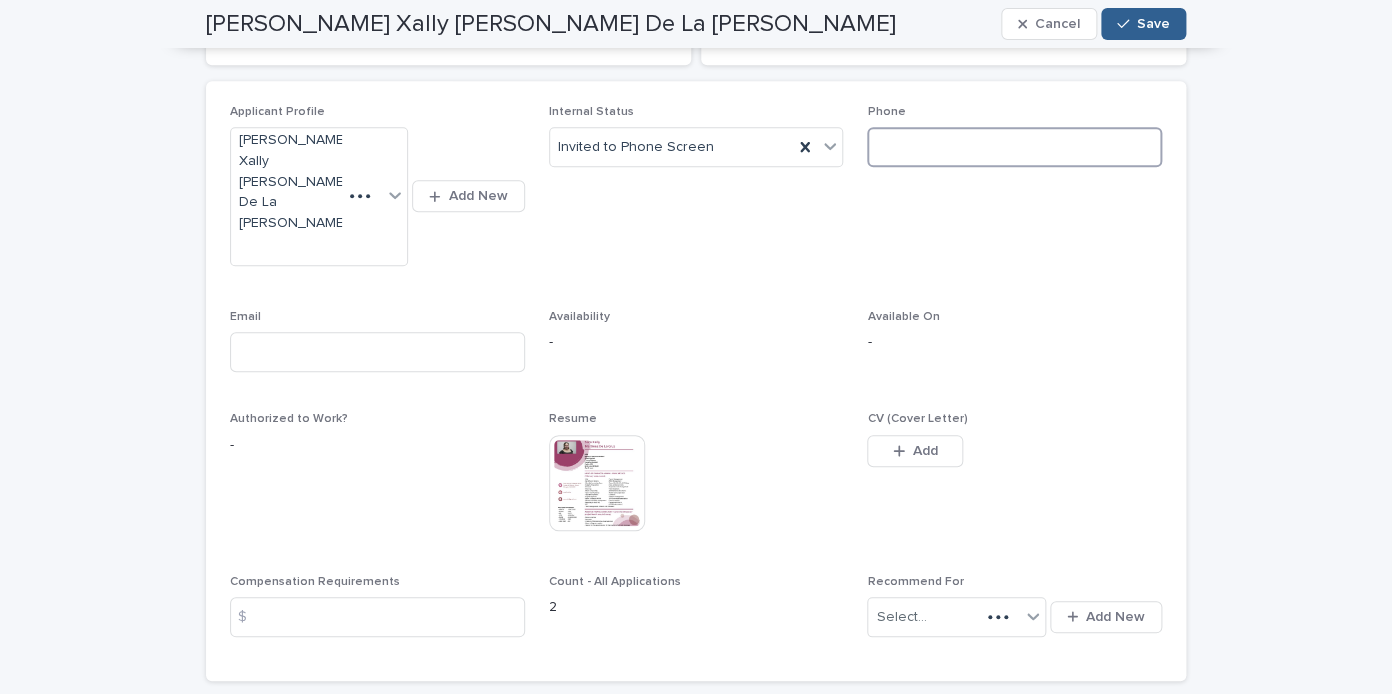 click at bounding box center [1014, 147] 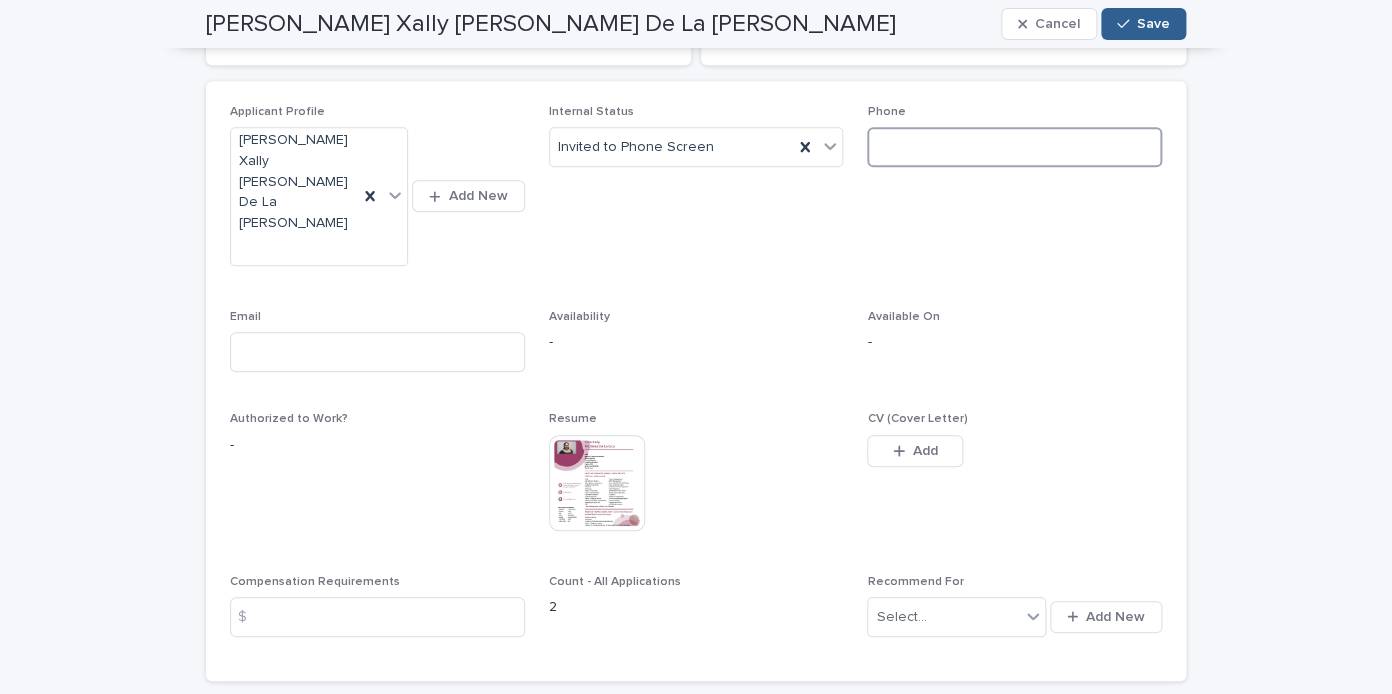 paste on "**********" 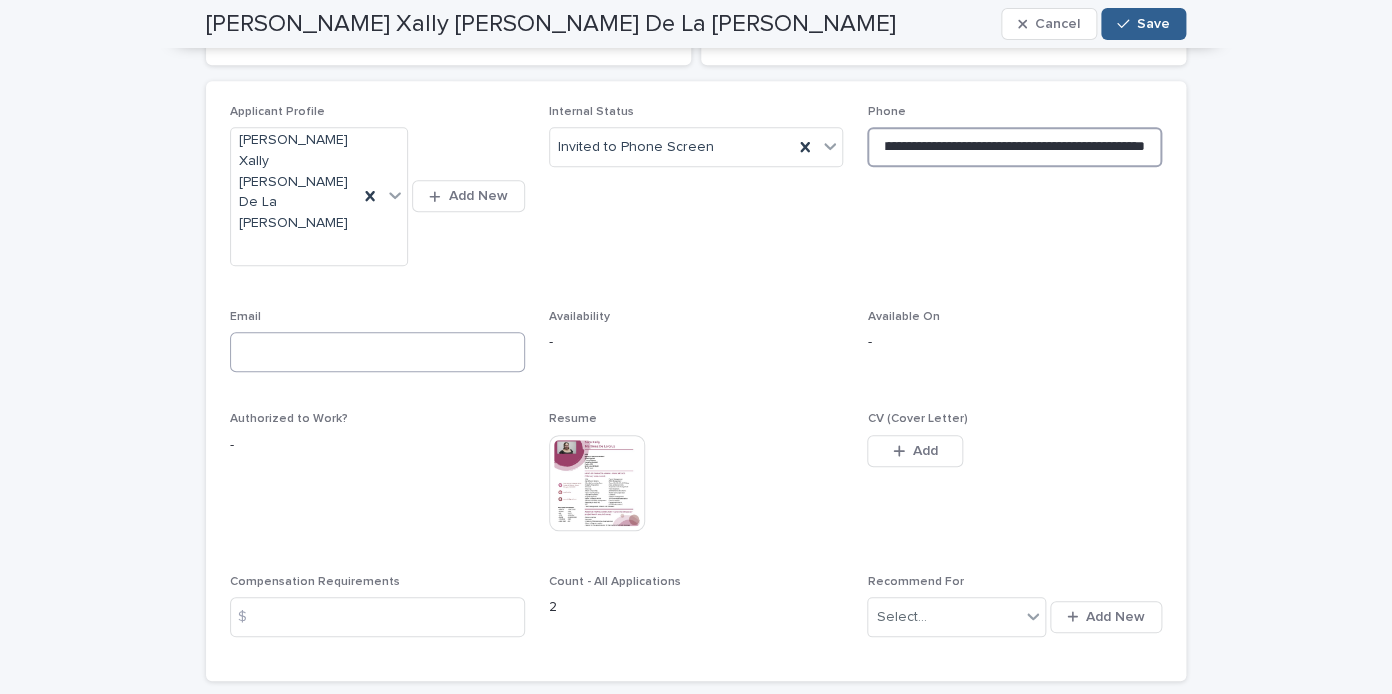 type on "**********" 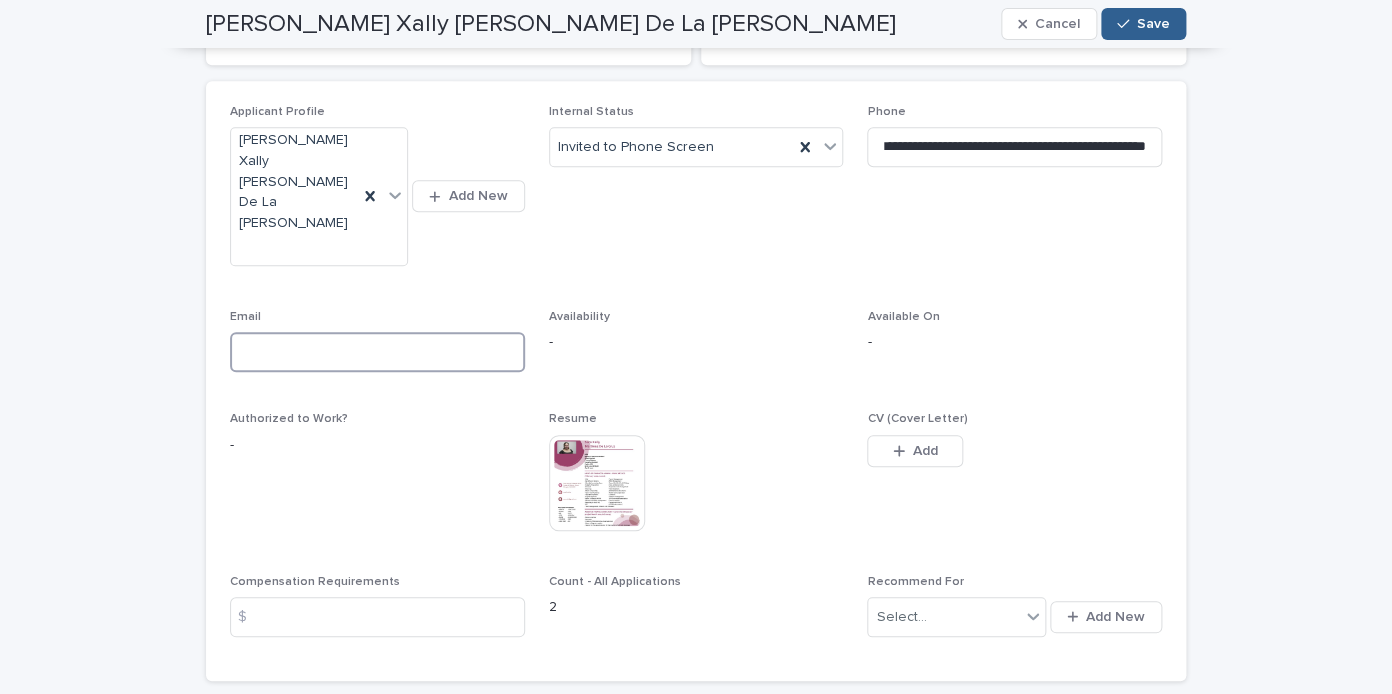 click at bounding box center [377, 352] 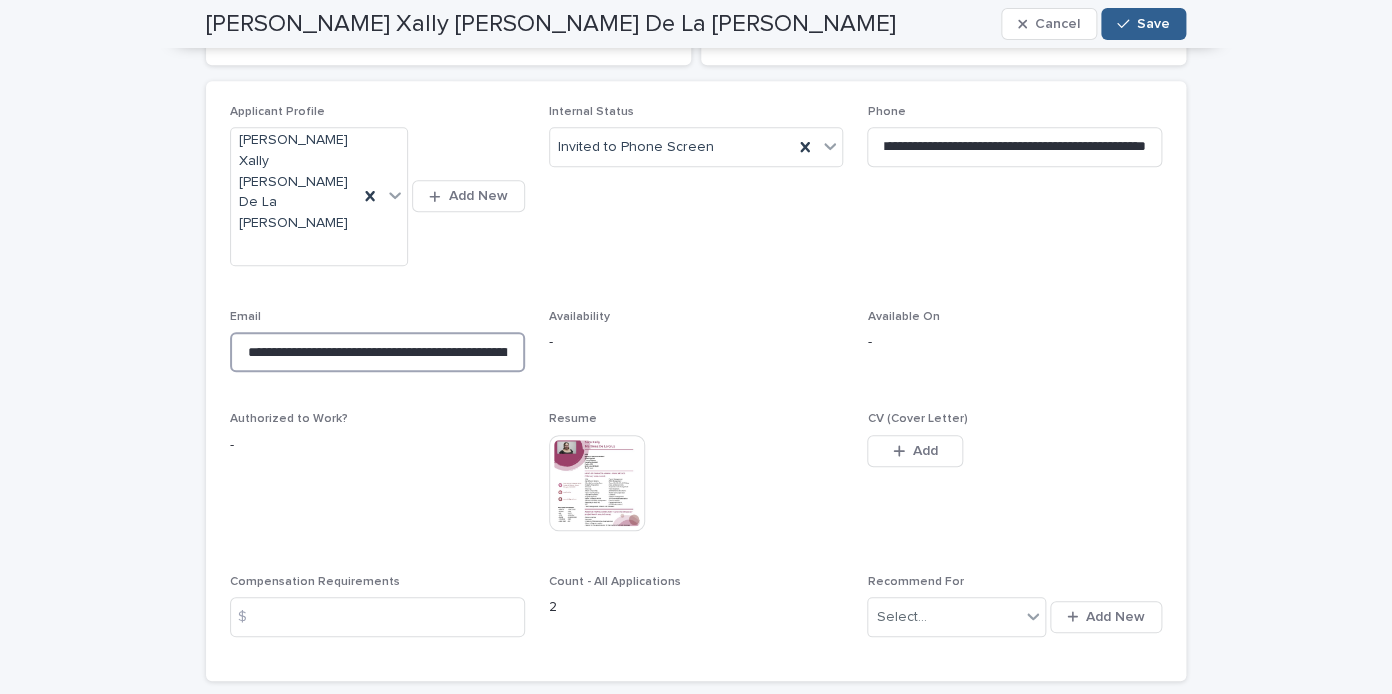 scroll, scrollTop: 0, scrollLeft: 74, axis: horizontal 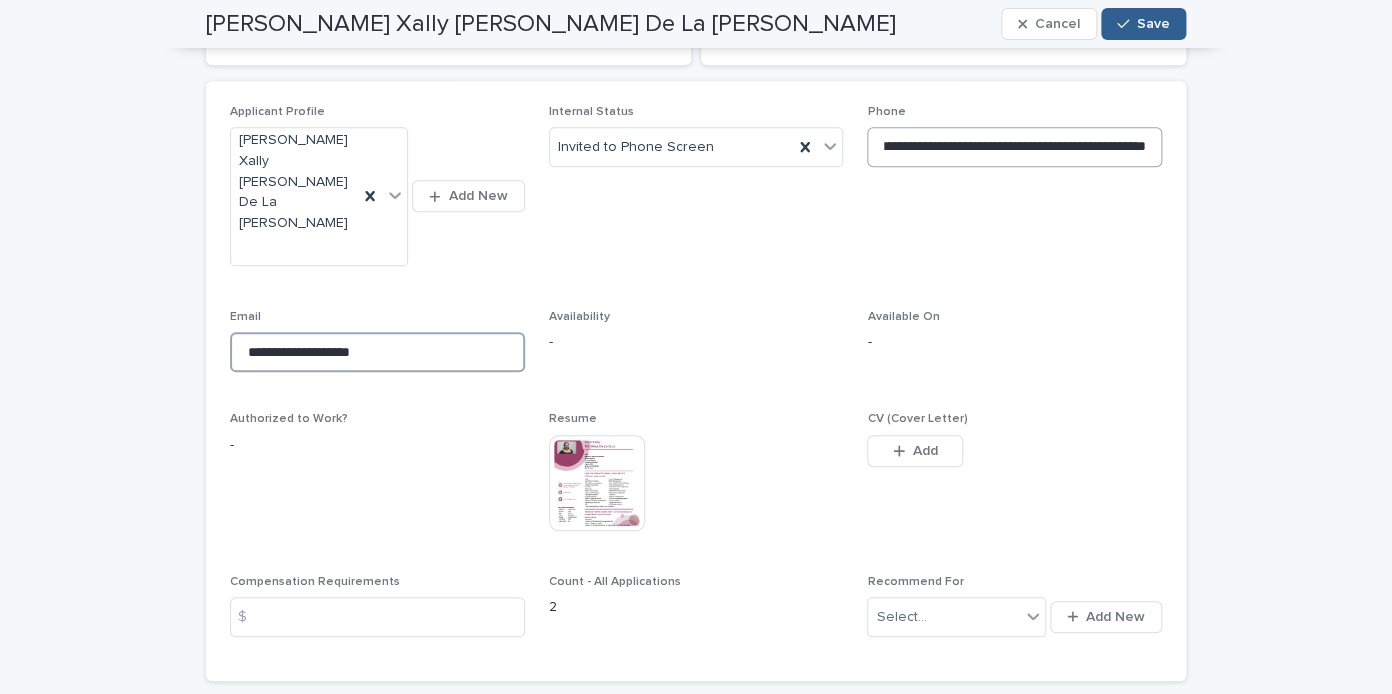 type on "**********" 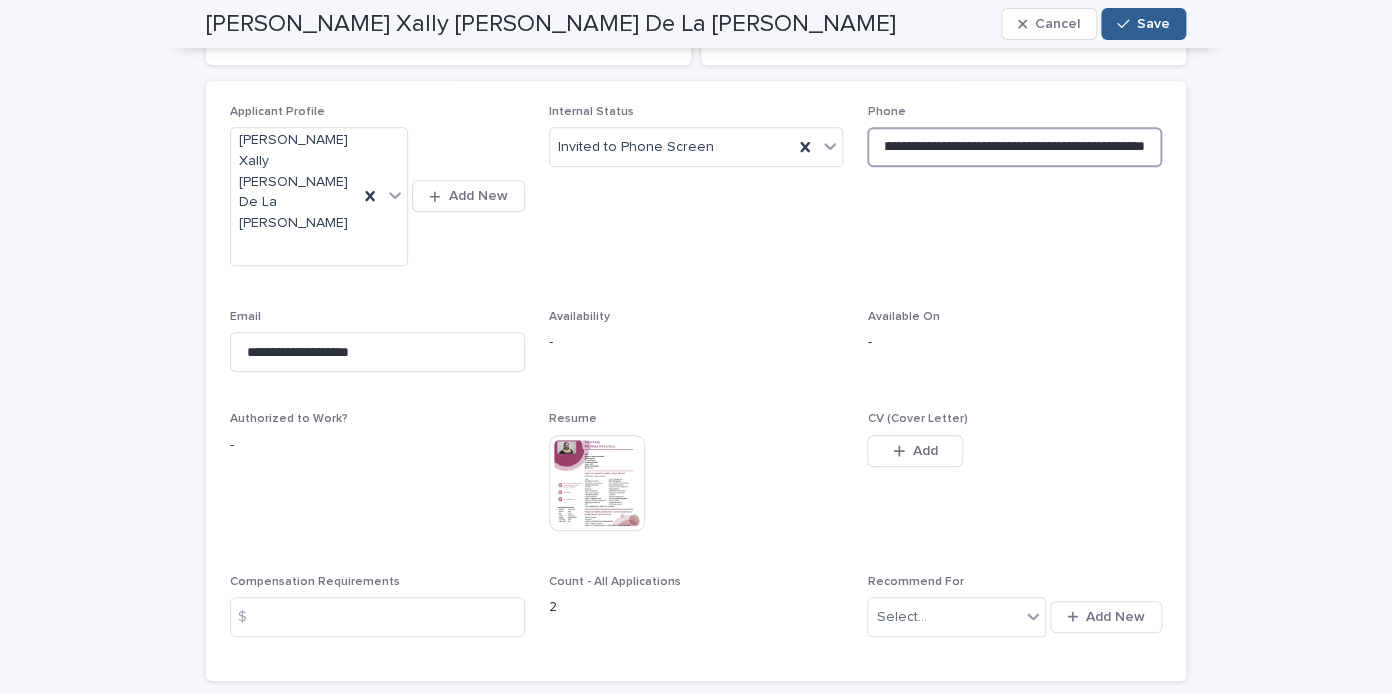 scroll, scrollTop: 0, scrollLeft: 76, axis: horizontal 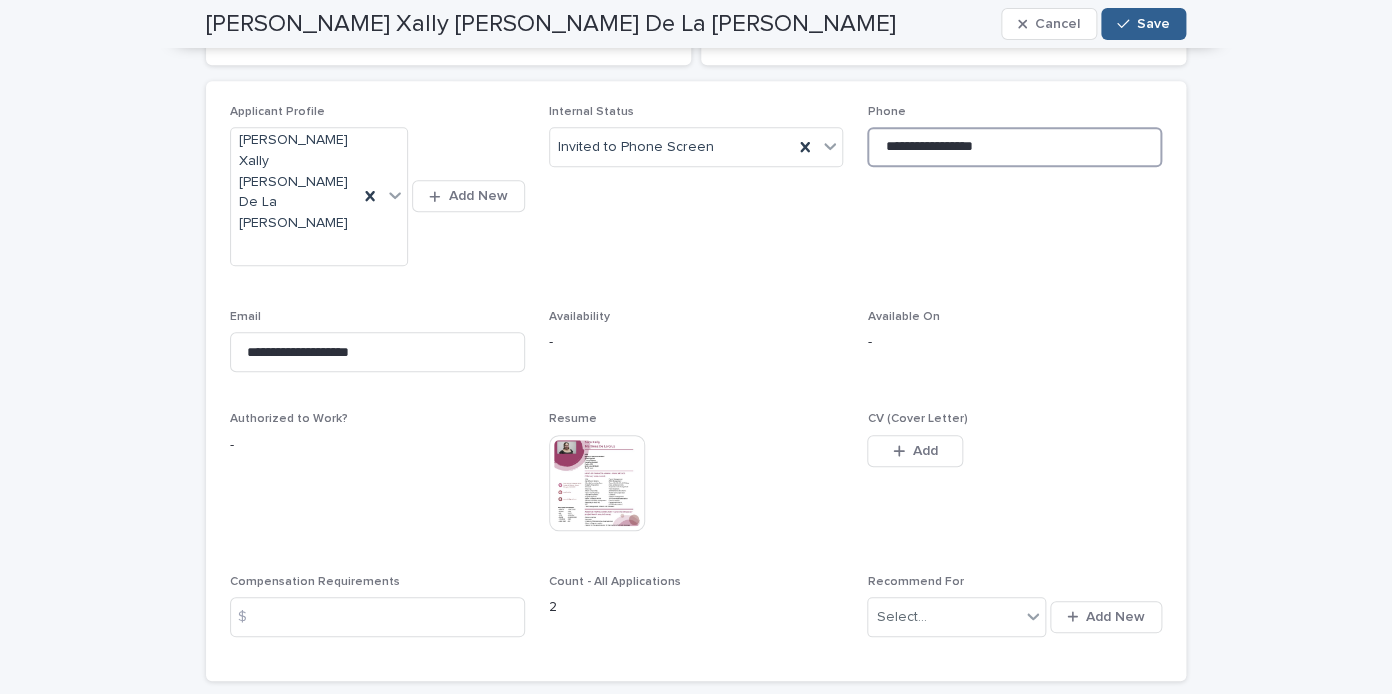 drag, startPoint x: 931, startPoint y: 153, endPoint x: 806, endPoint y: 153, distance: 125 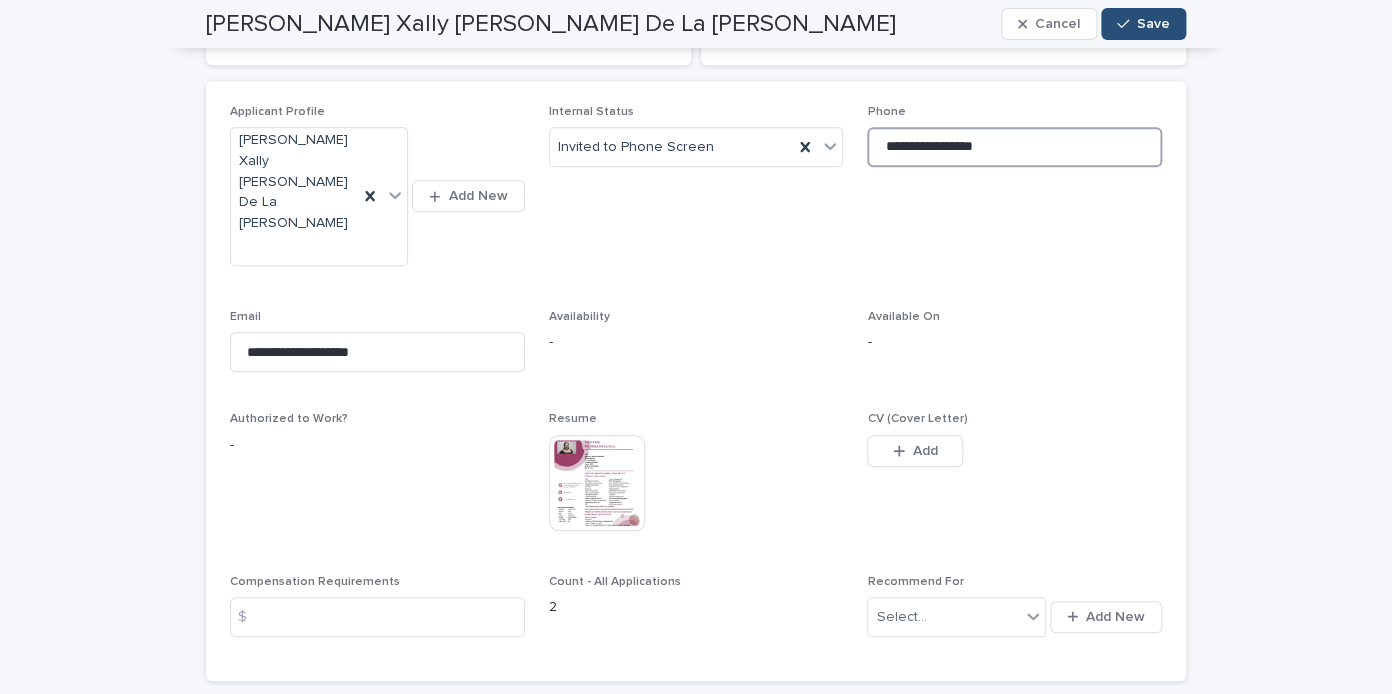 type on "**********" 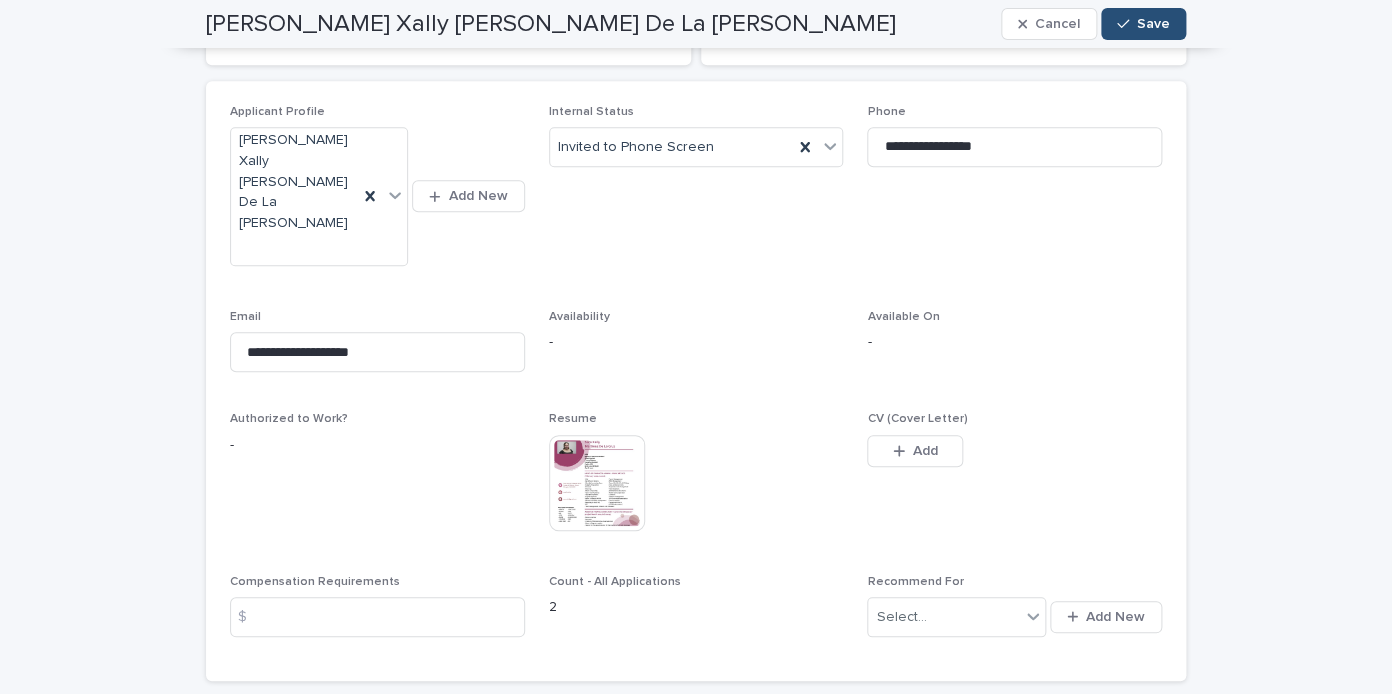 click on "Save" at bounding box center [1153, 24] 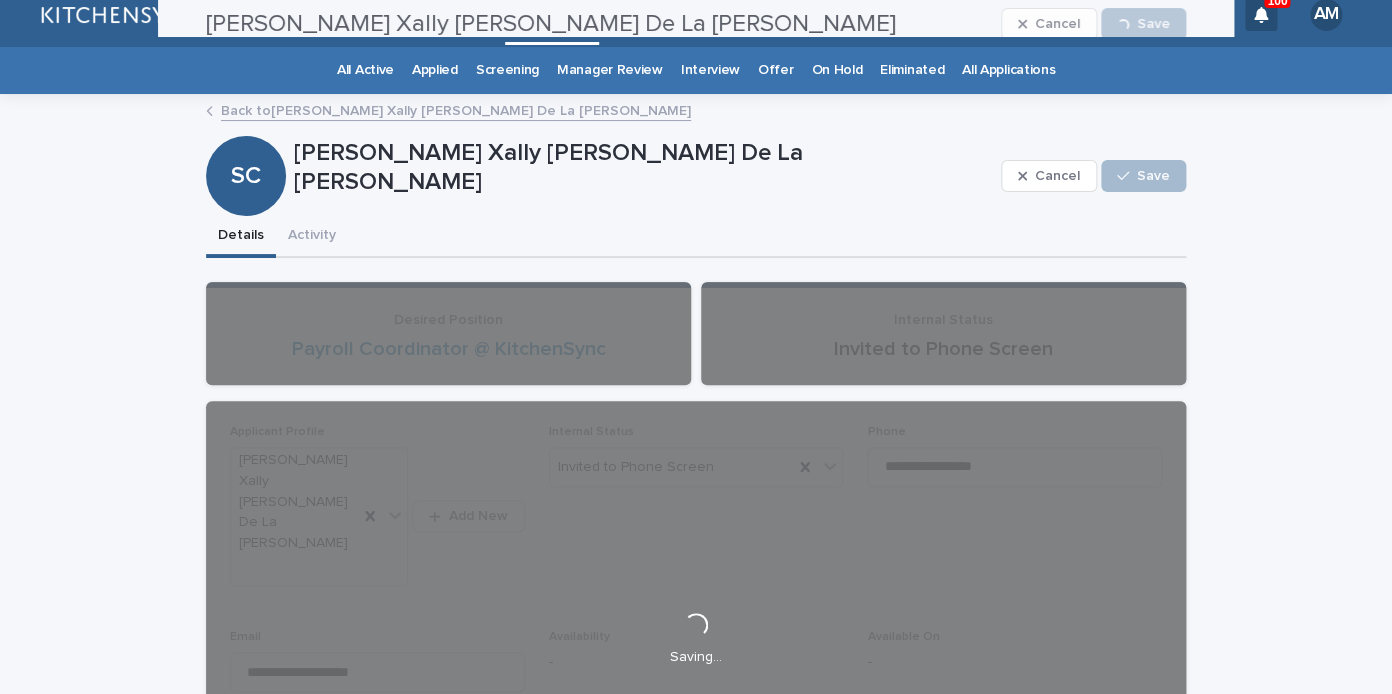 scroll, scrollTop: 0, scrollLeft: 0, axis: both 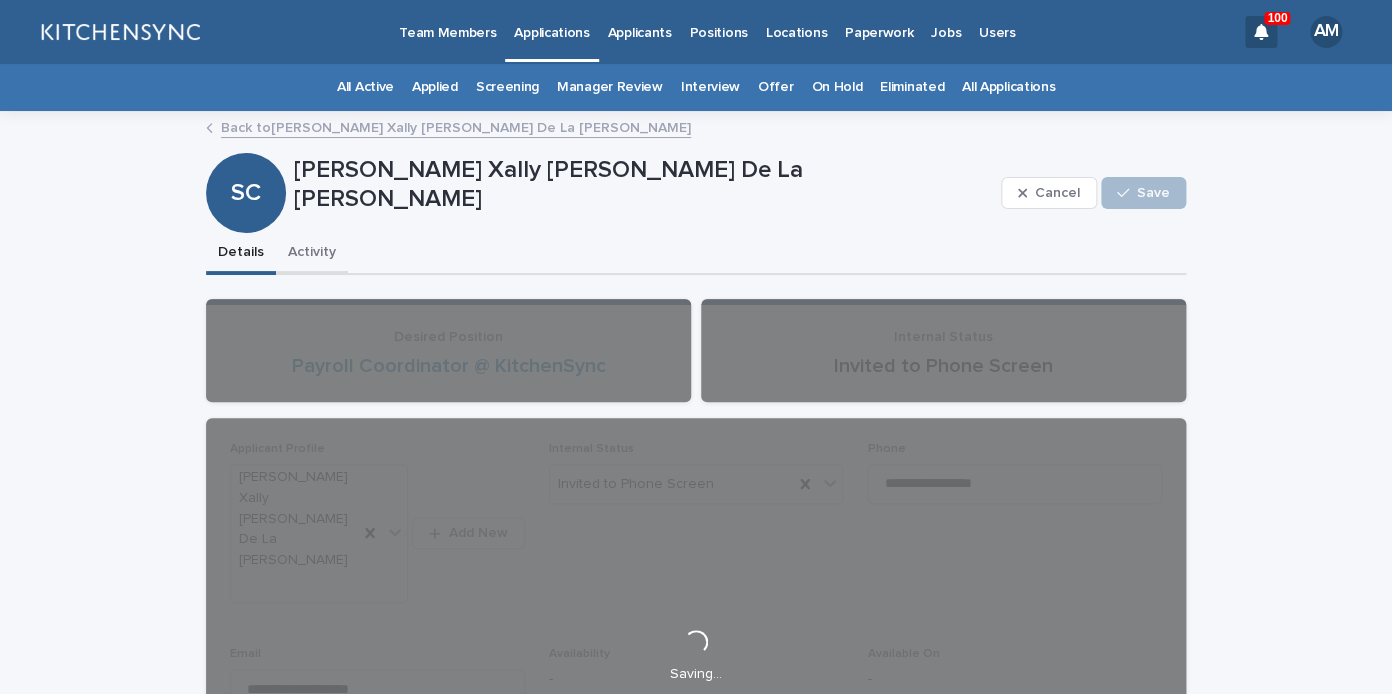 click on "Activity" at bounding box center (312, 254) 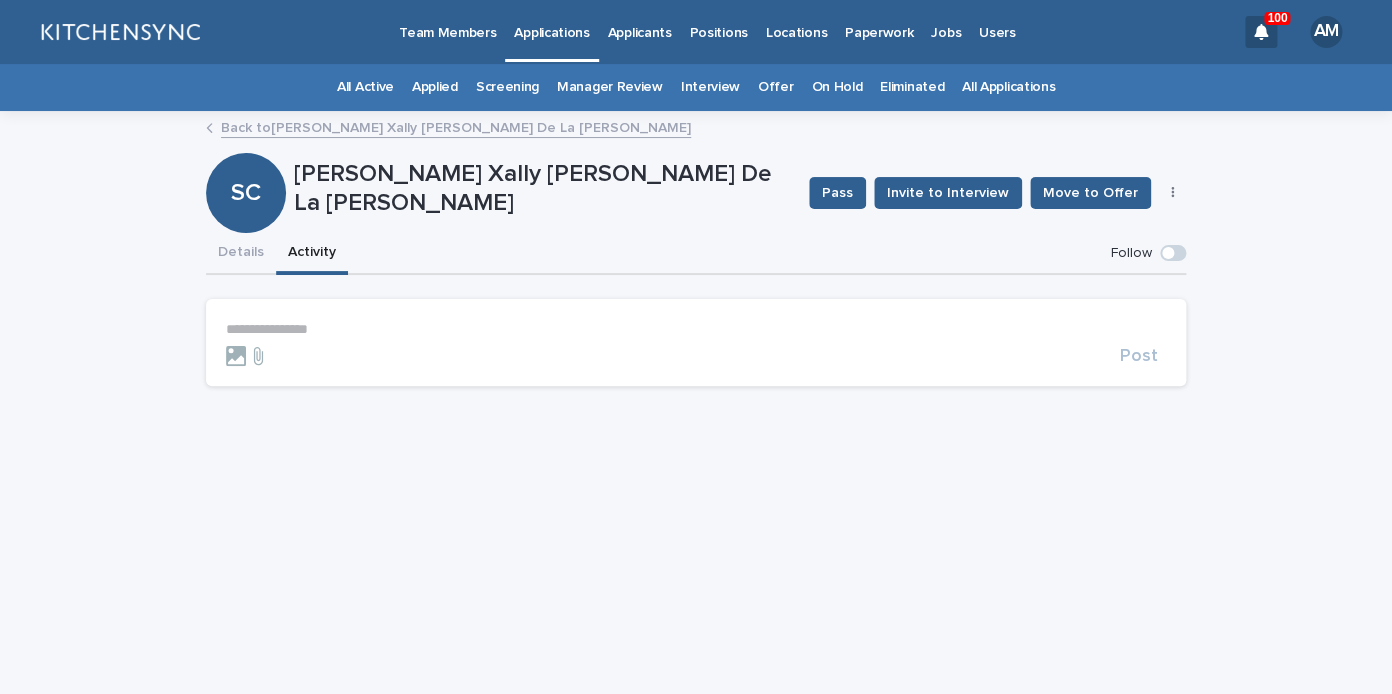 click on "**********" at bounding box center [696, 329] 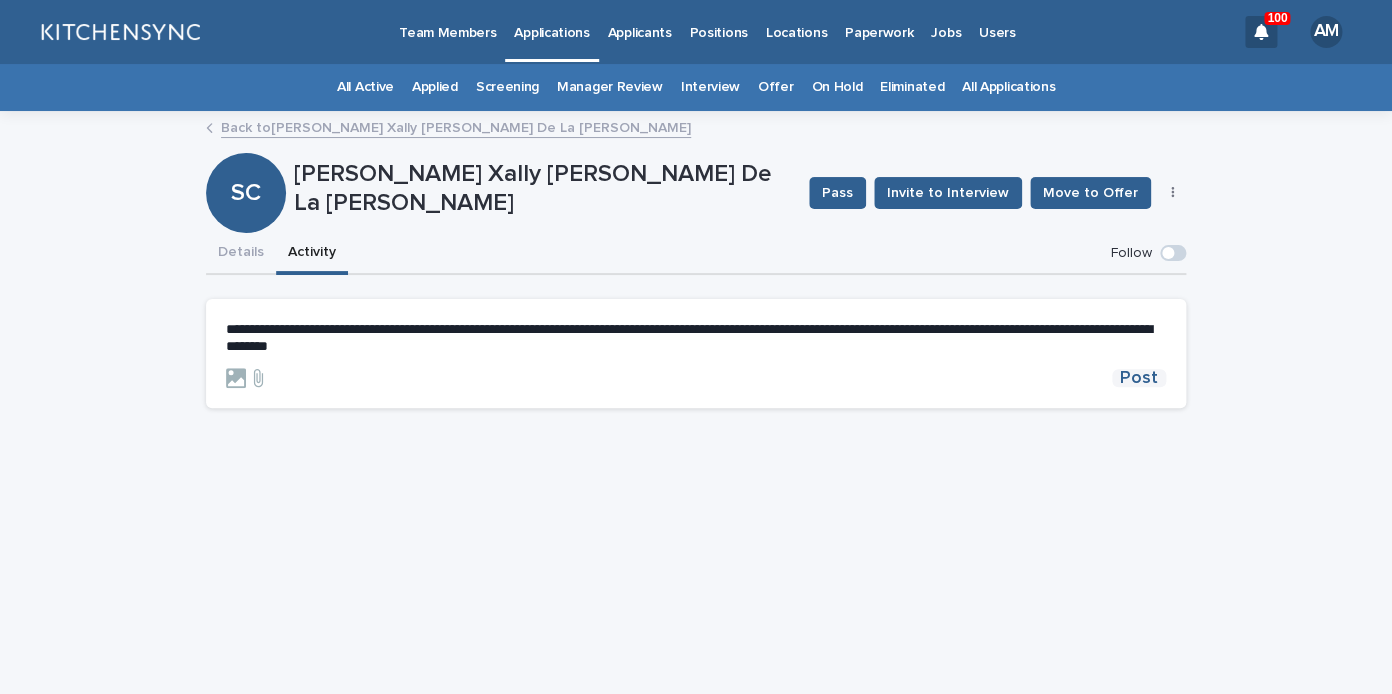 click on "Post" at bounding box center (1139, 378) 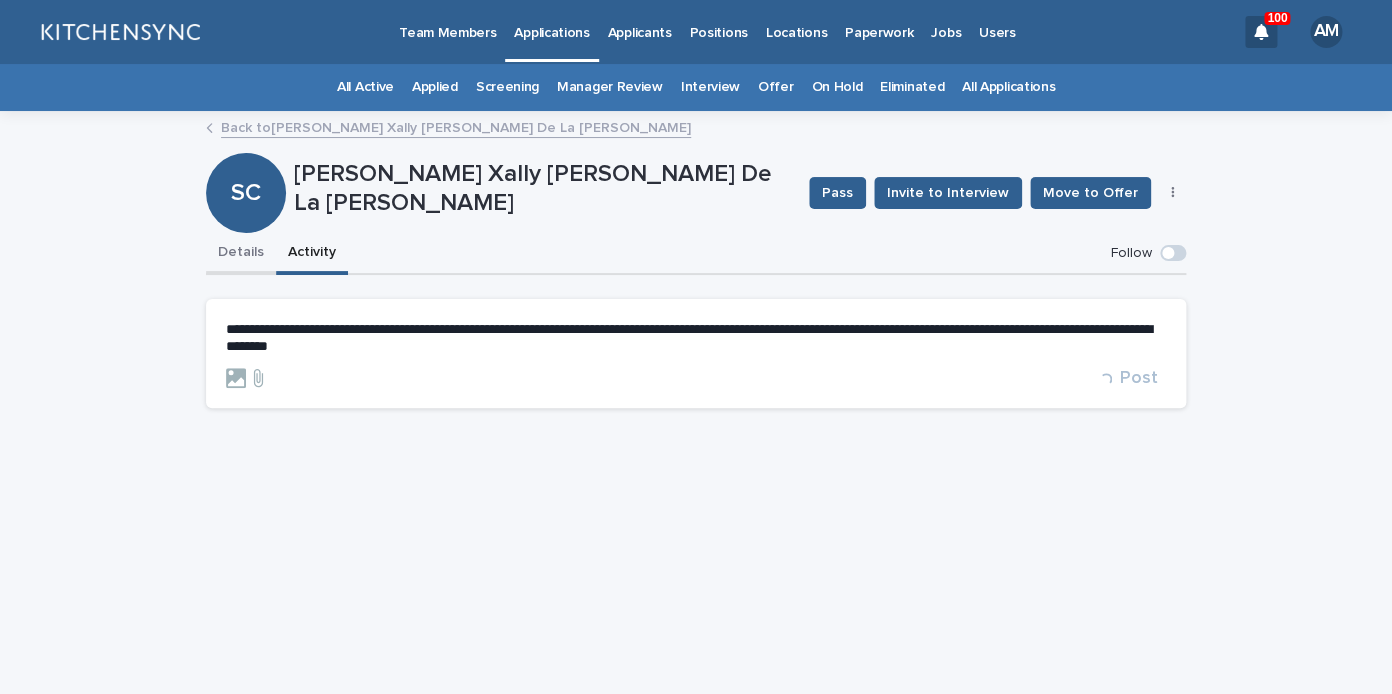 click on "Details" at bounding box center (241, 254) 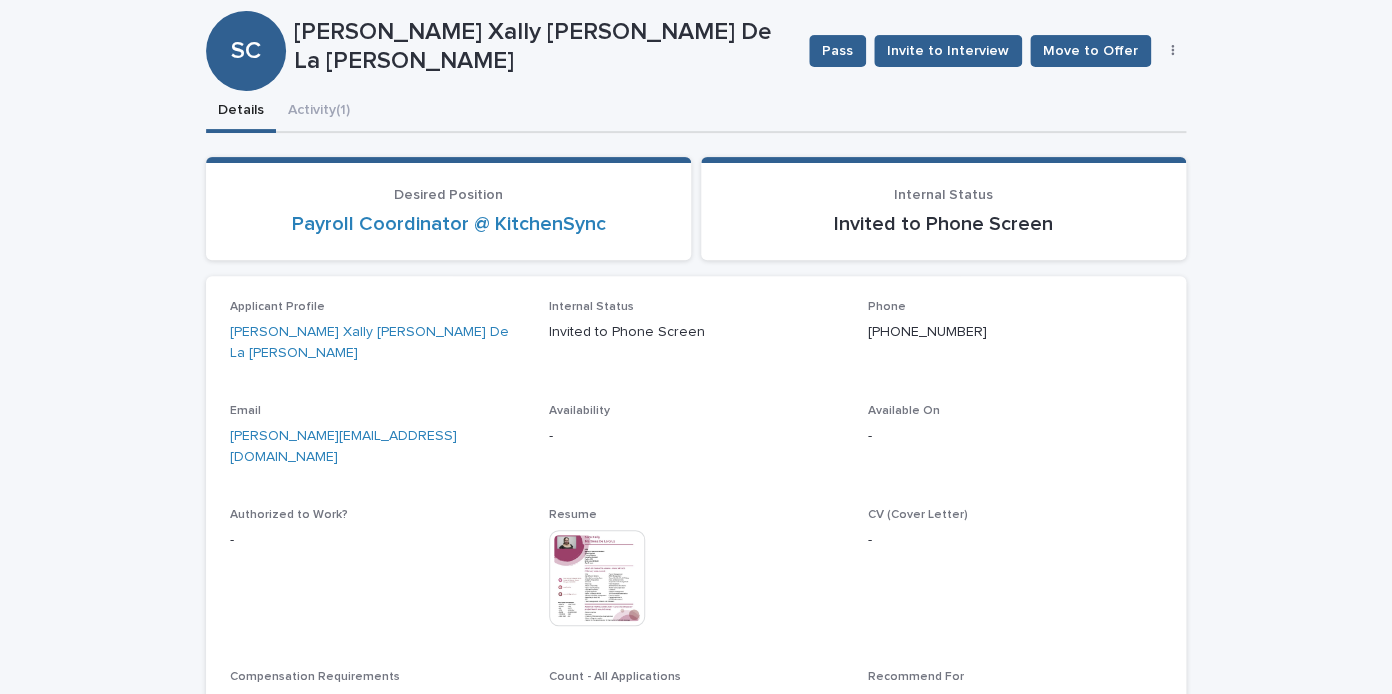 scroll, scrollTop: 153, scrollLeft: 0, axis: vertical 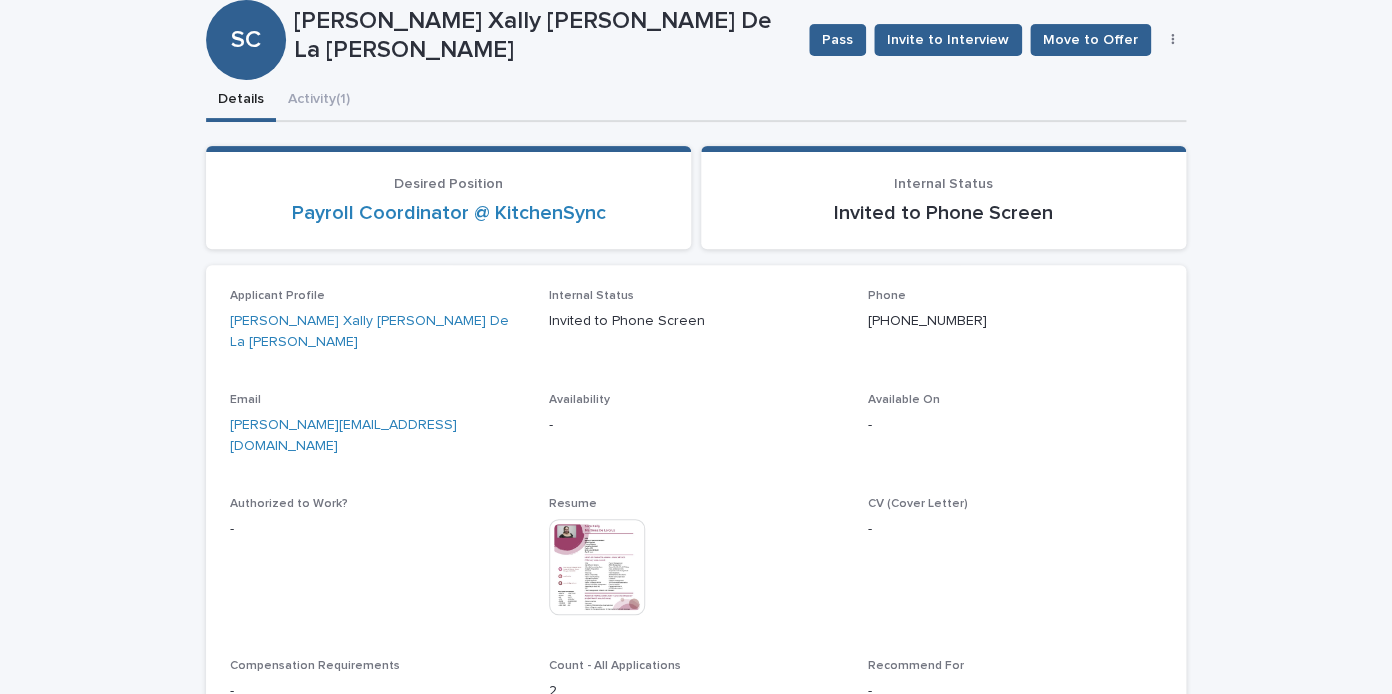 click at bounding box center [597, 567] 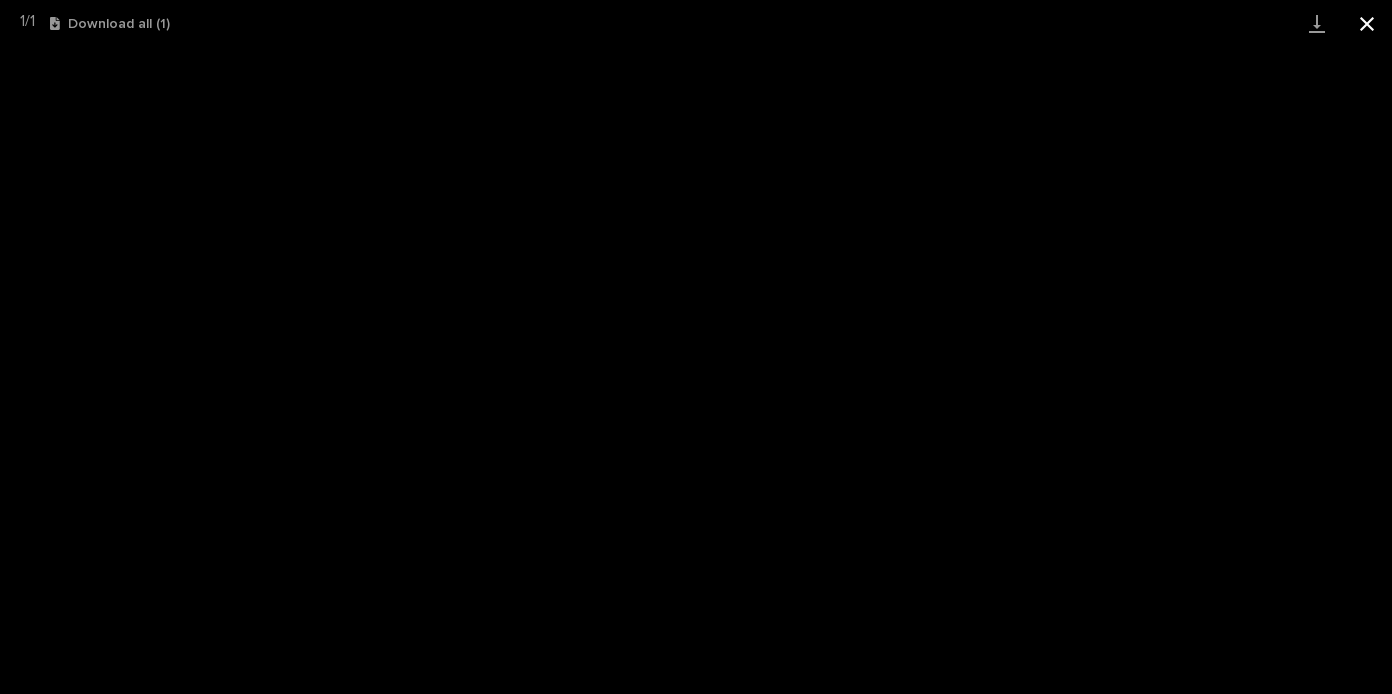 click at bounding box center (1367, 23) 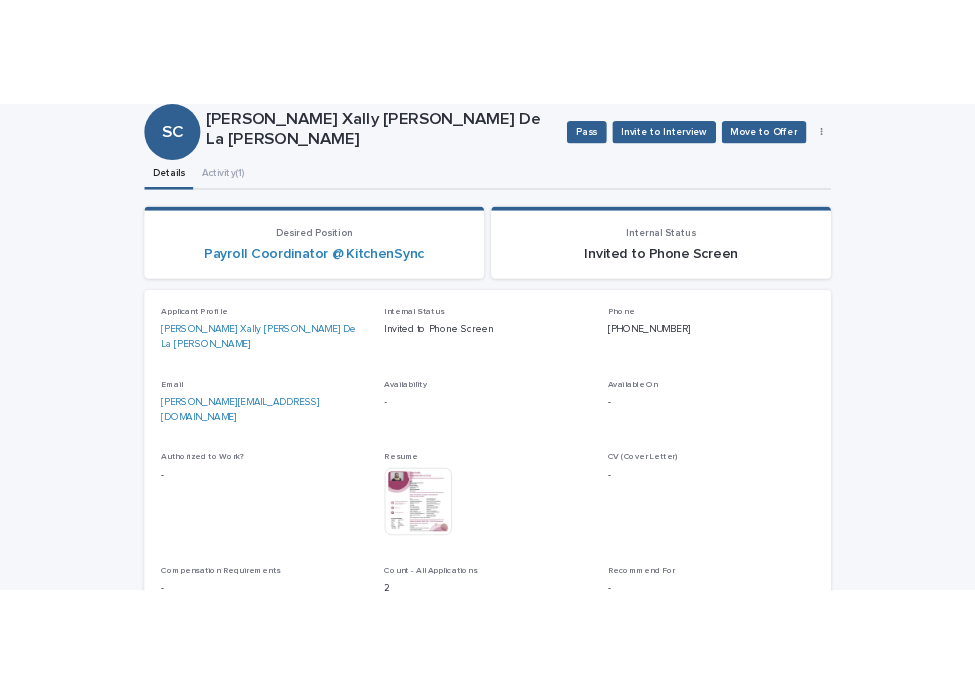 scroll, scrollTop: 0, scrollLeft: 0, axis: both 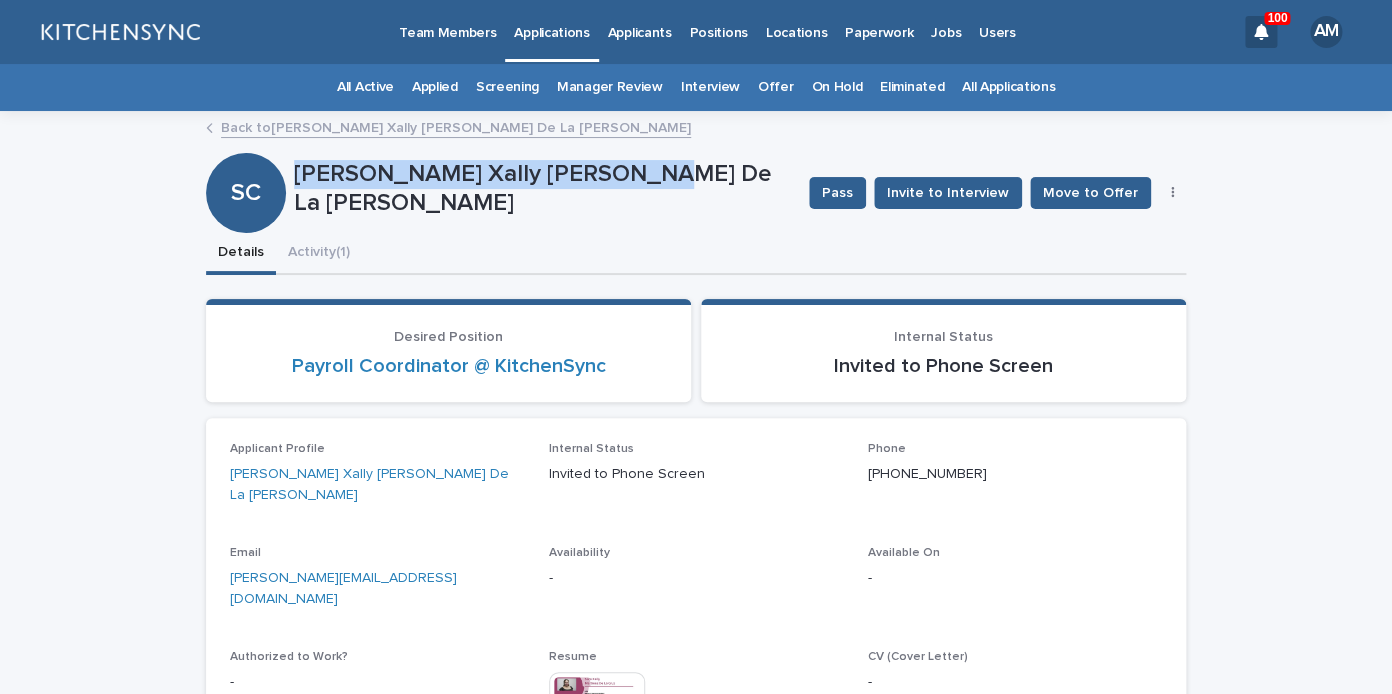 drag, startPoint x: 298, startPoint y: 181, endPoint x: 668, endPoint y: 187, distance: 370.04865 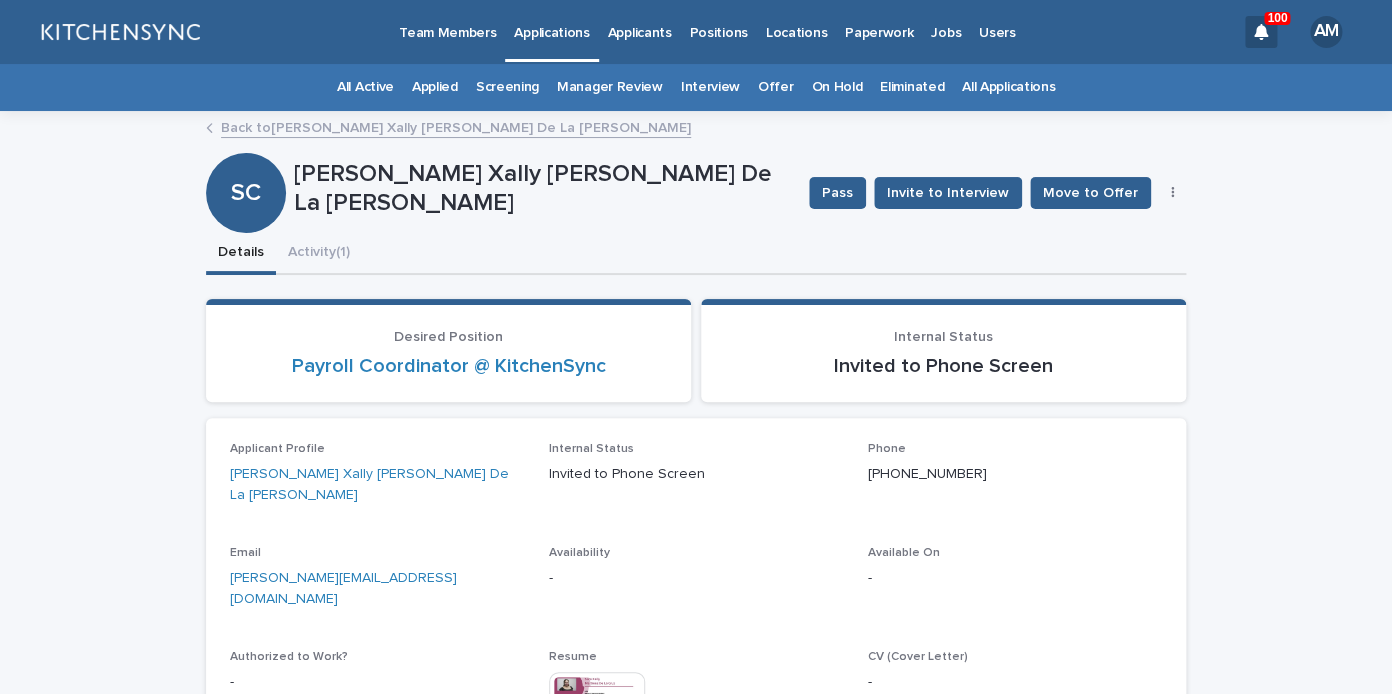 click on "SC Sara Xally Martínez De La Cruz Pass Invite to Interview Move to Offer Edit" at bounding box center [696, 193] 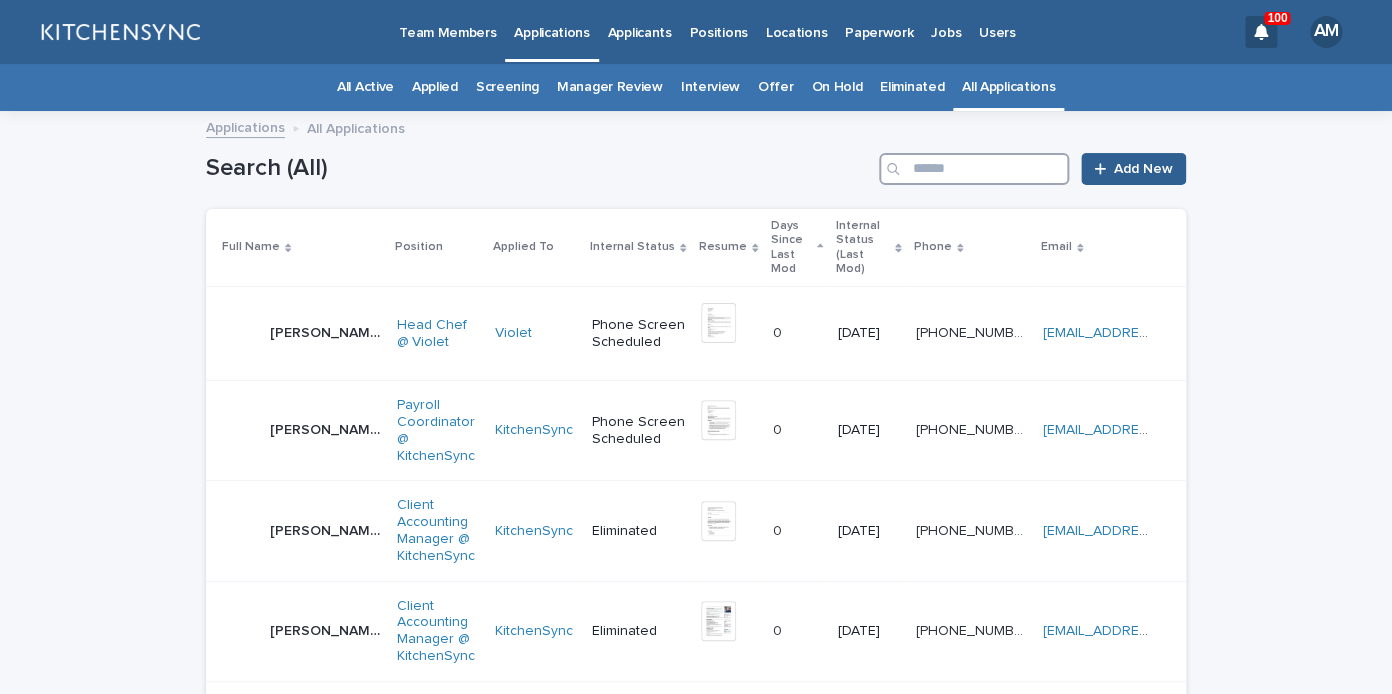 click at bounding box center (974, 169) 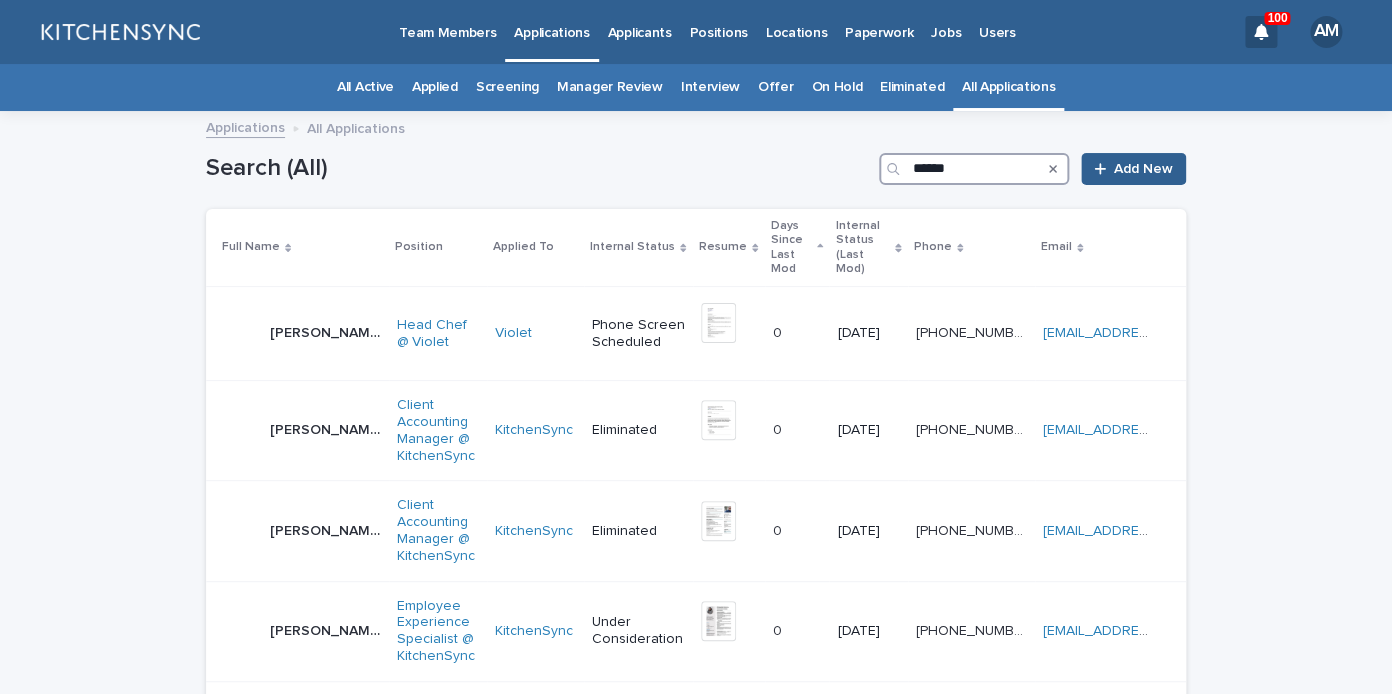 type on "******" 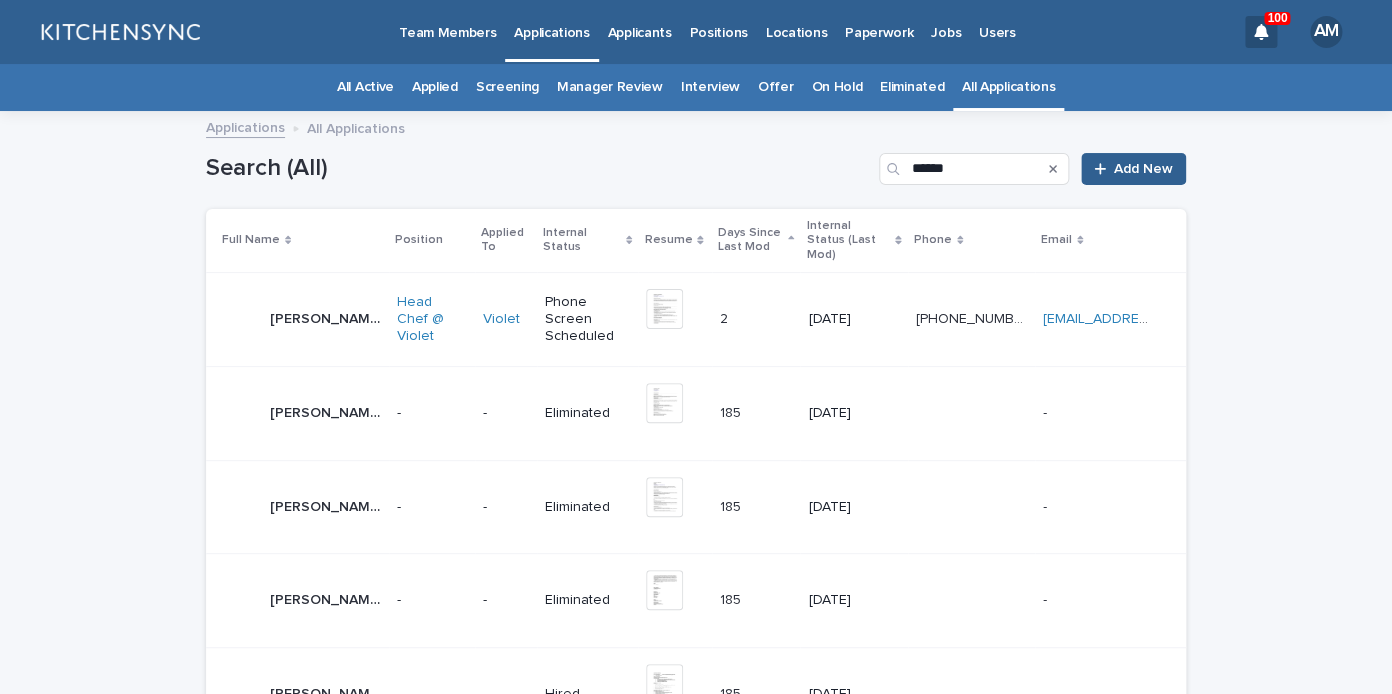 click on "[PERSON_NAME]" at bounding box center [327, 317] 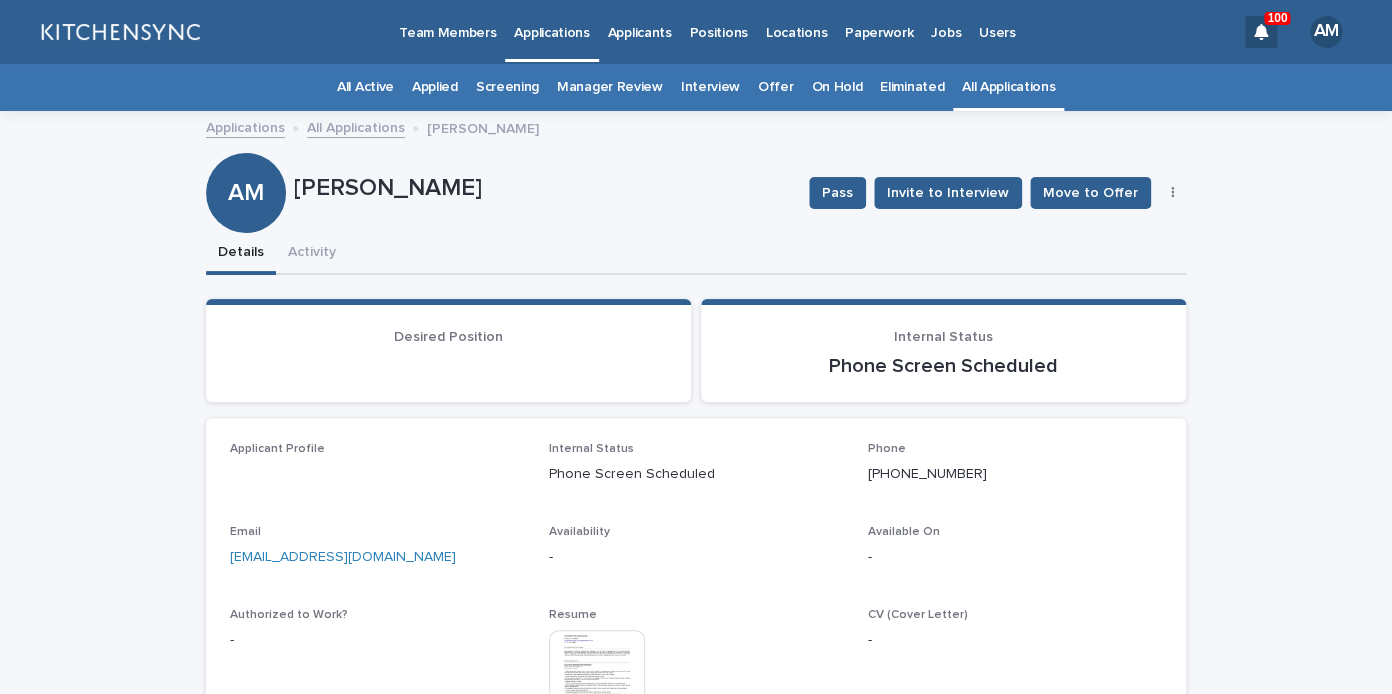 click at bounding box center (597, 678) 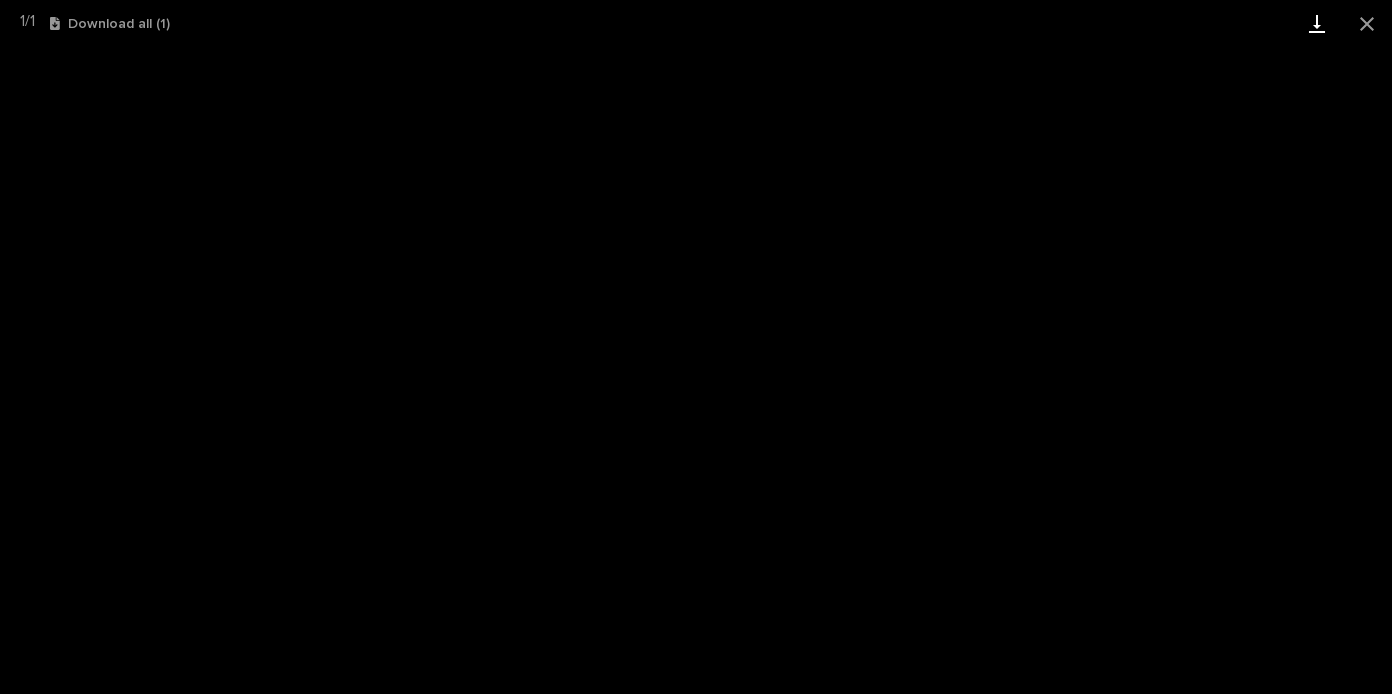 click at bounding box center [1317, 23] 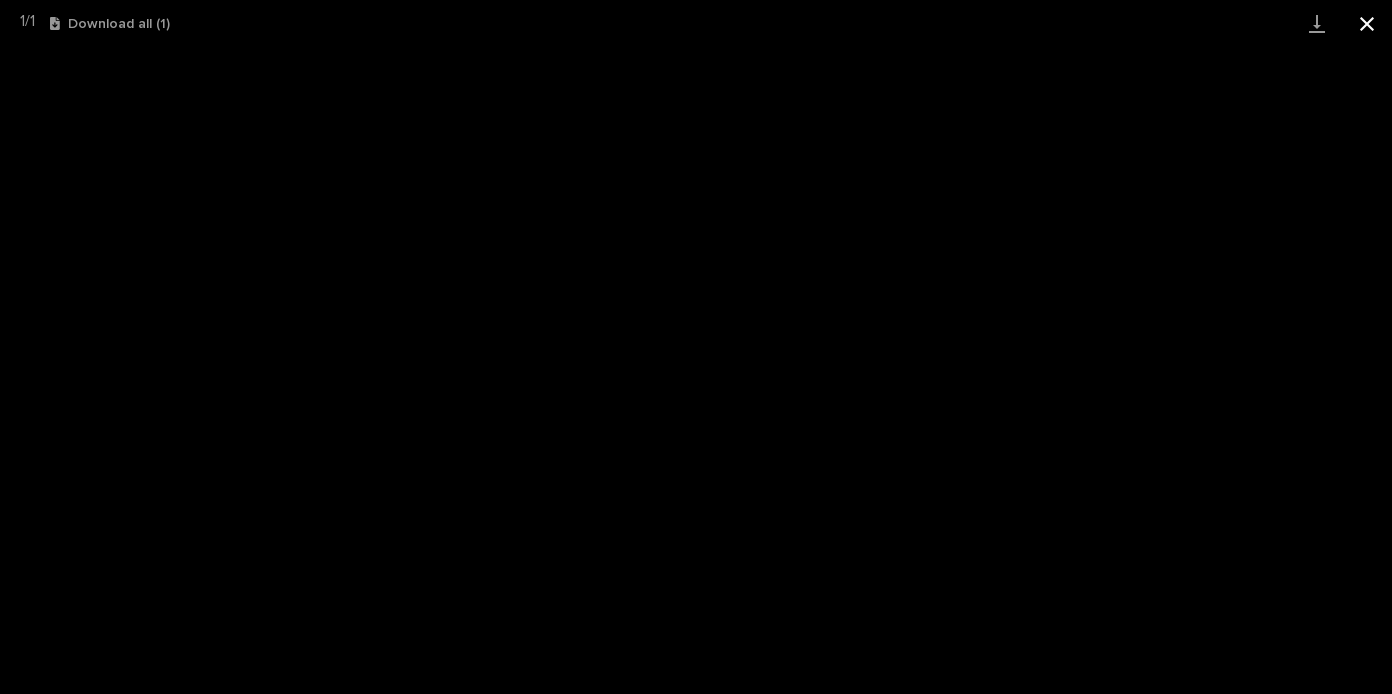click at bounding box center [1367, 23] 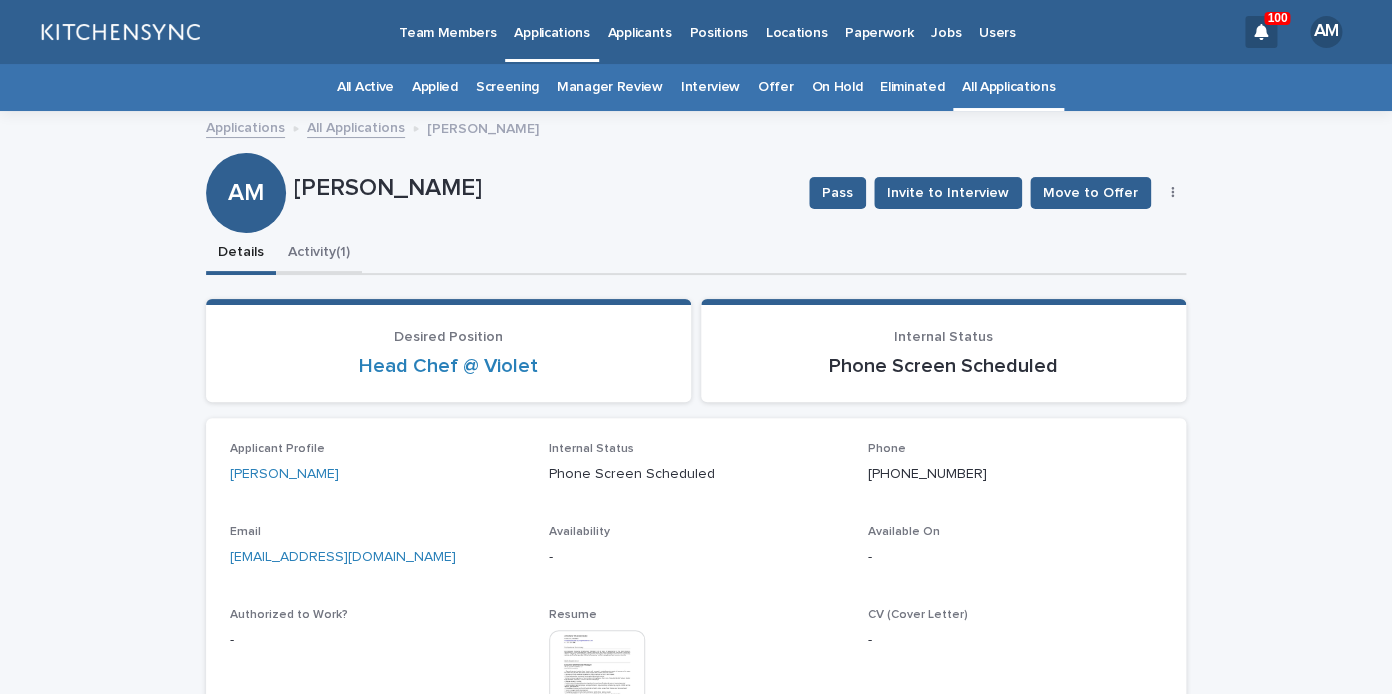 click on "Activity  (1)" at bounding box center [319, 254] 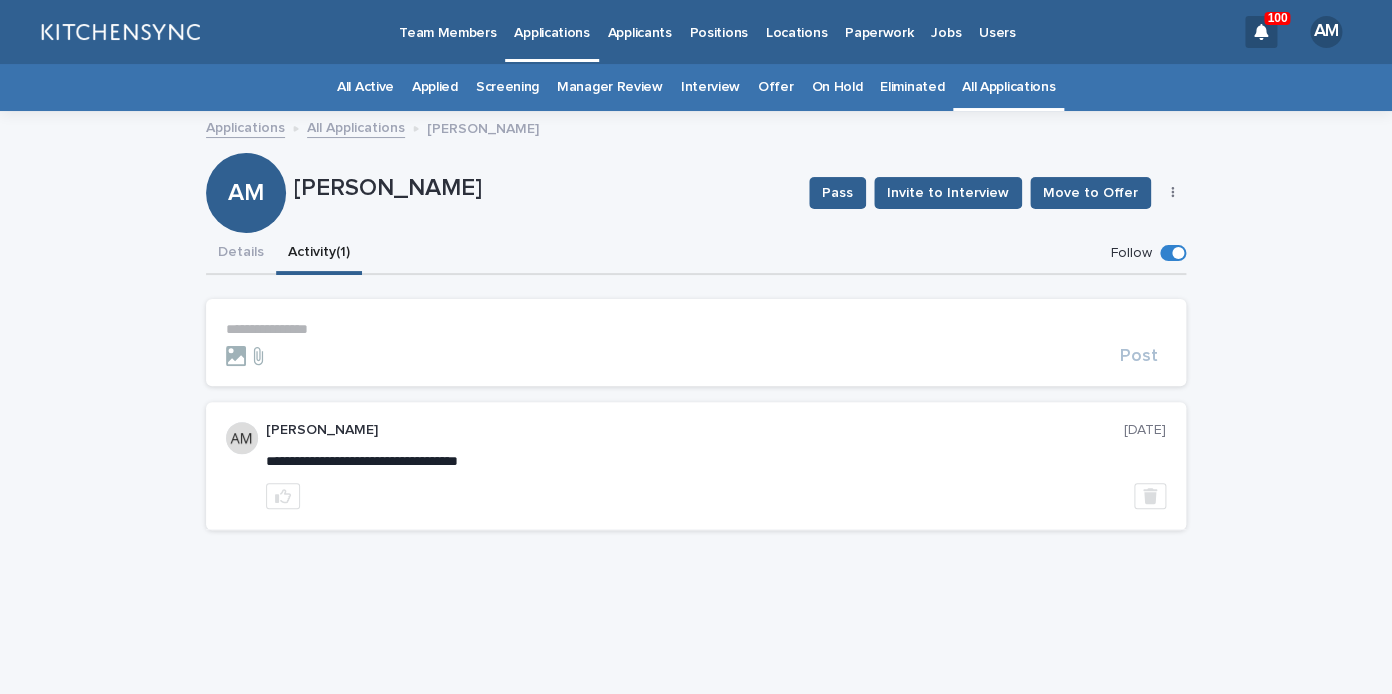 click on "**********" at bounding box center [696, 343] 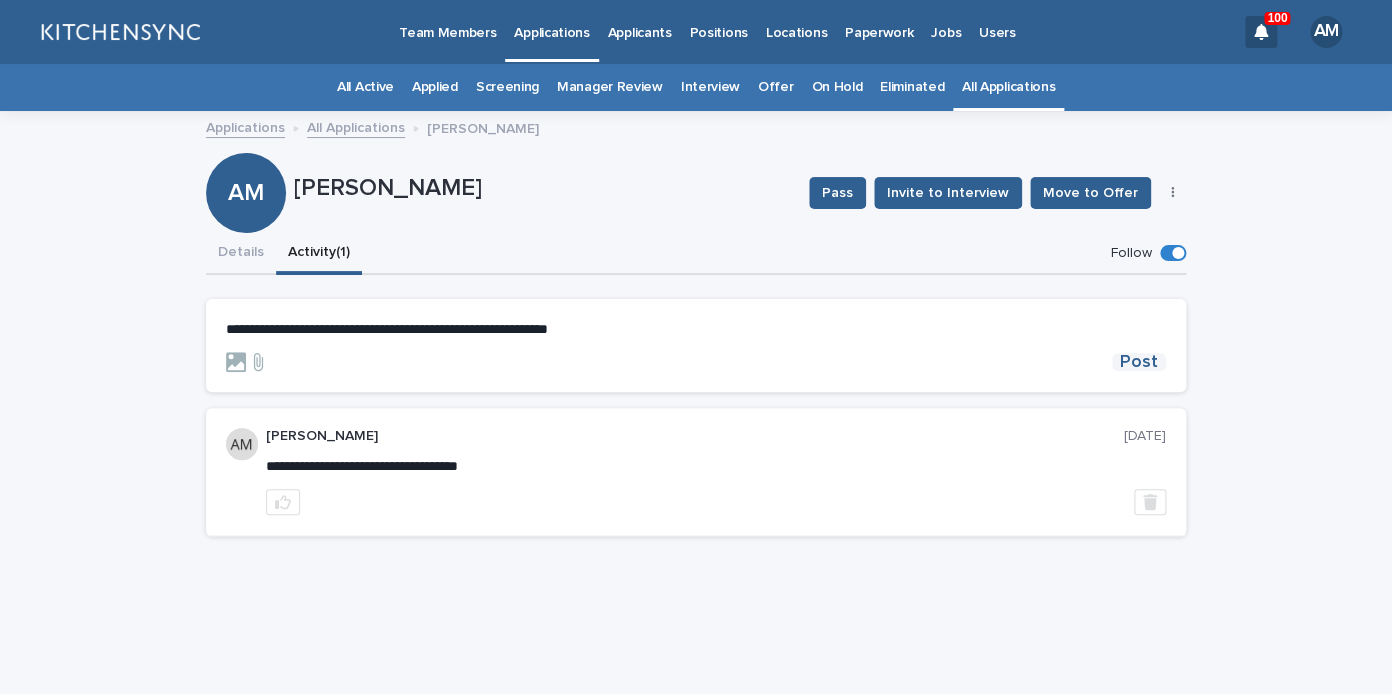 click on "Post" at bounding box center [1139, 362] 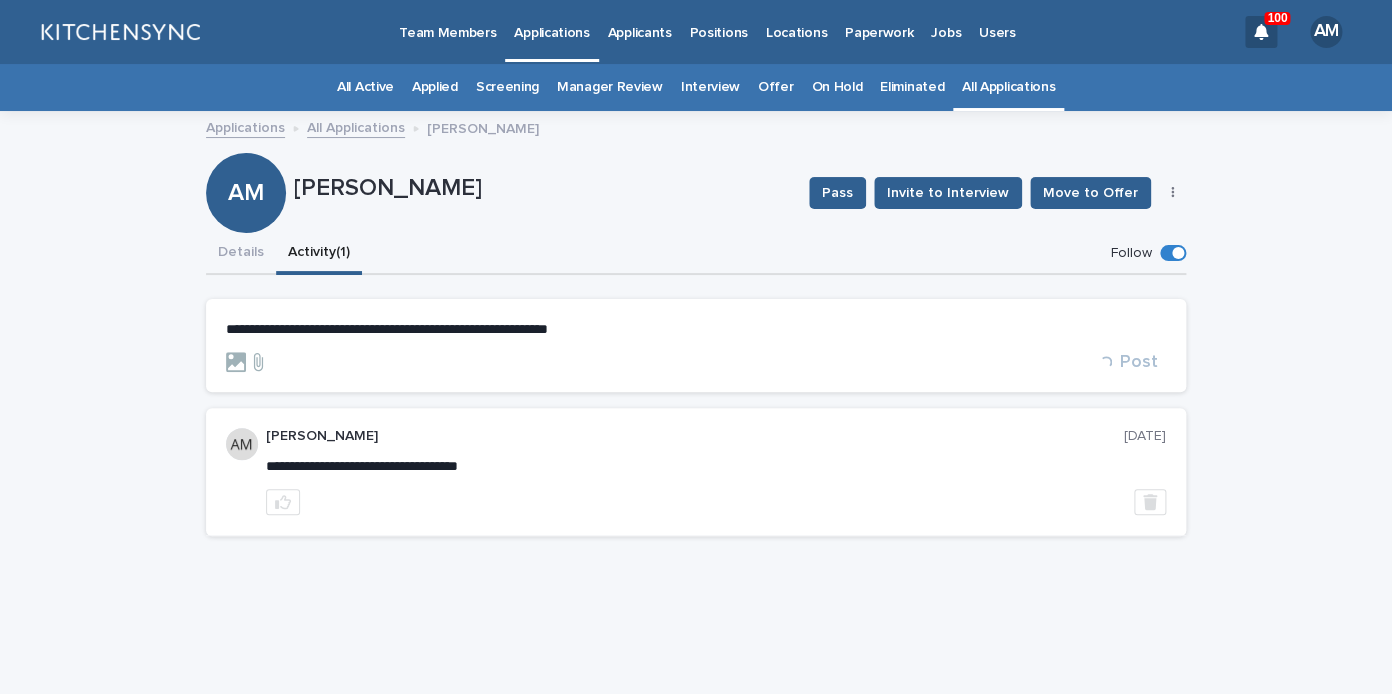 click on "Details" at bounding box center (241, 254) 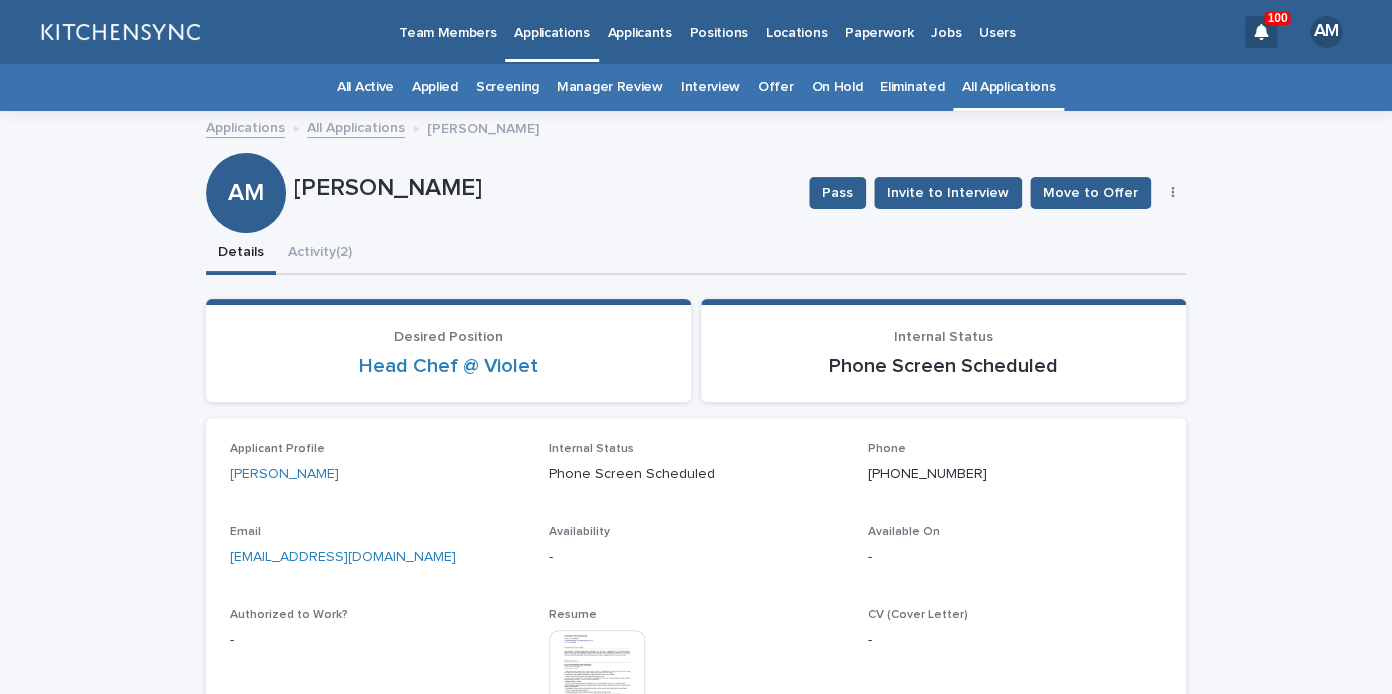 click at bounding box center (1173, 193) 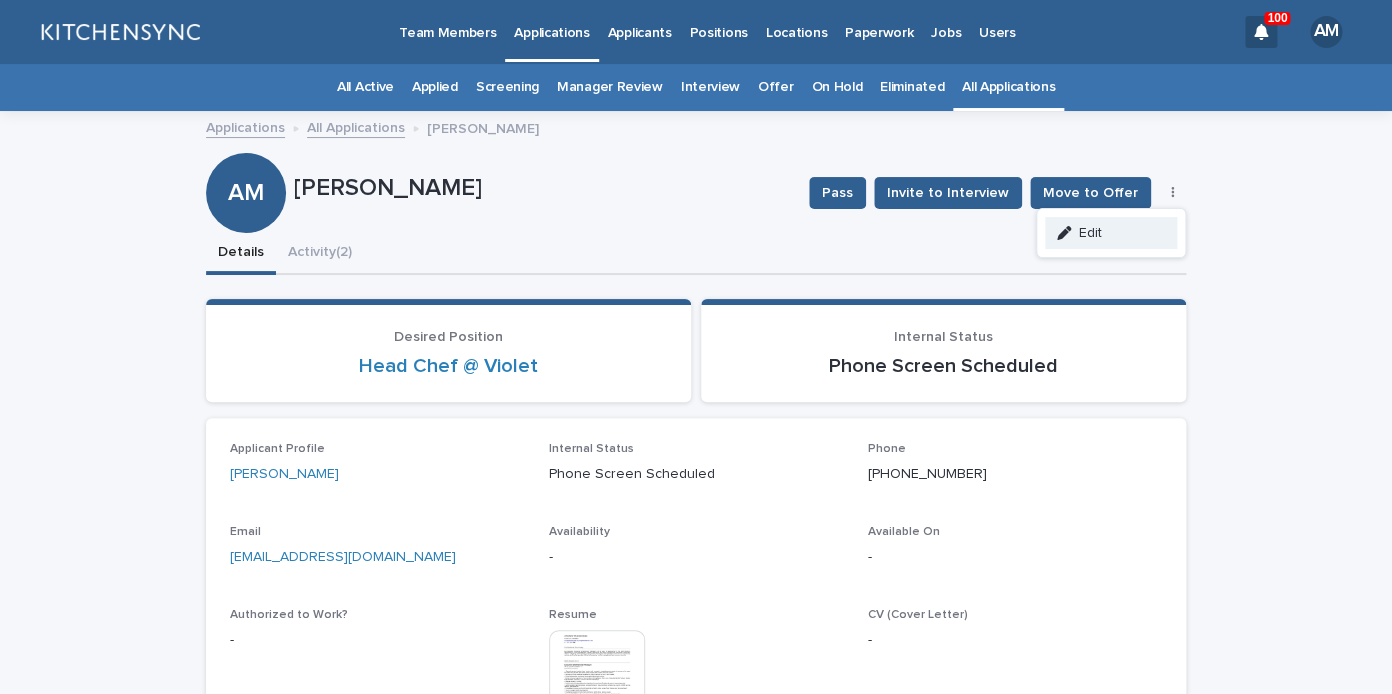 click on "Edit" at bounding box center (1111, 233) 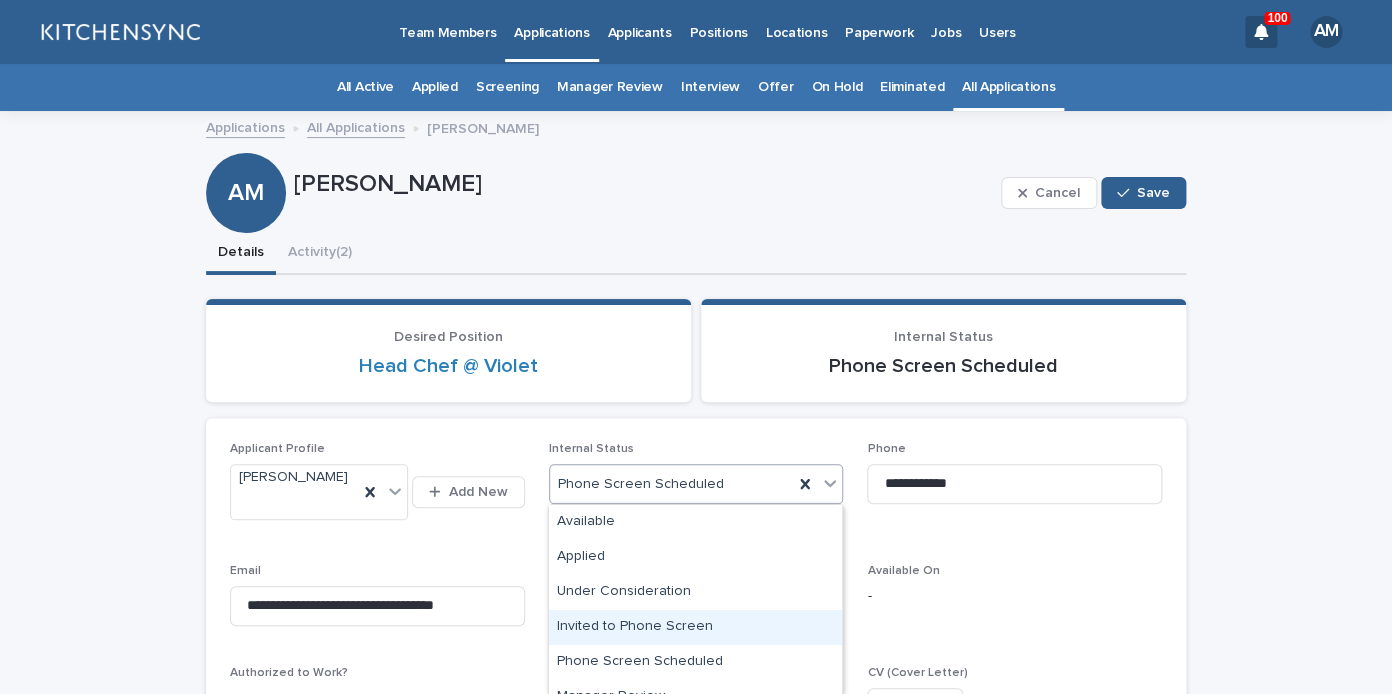 click on "Invited to Phone Screen" at bounding box center [695, 627] 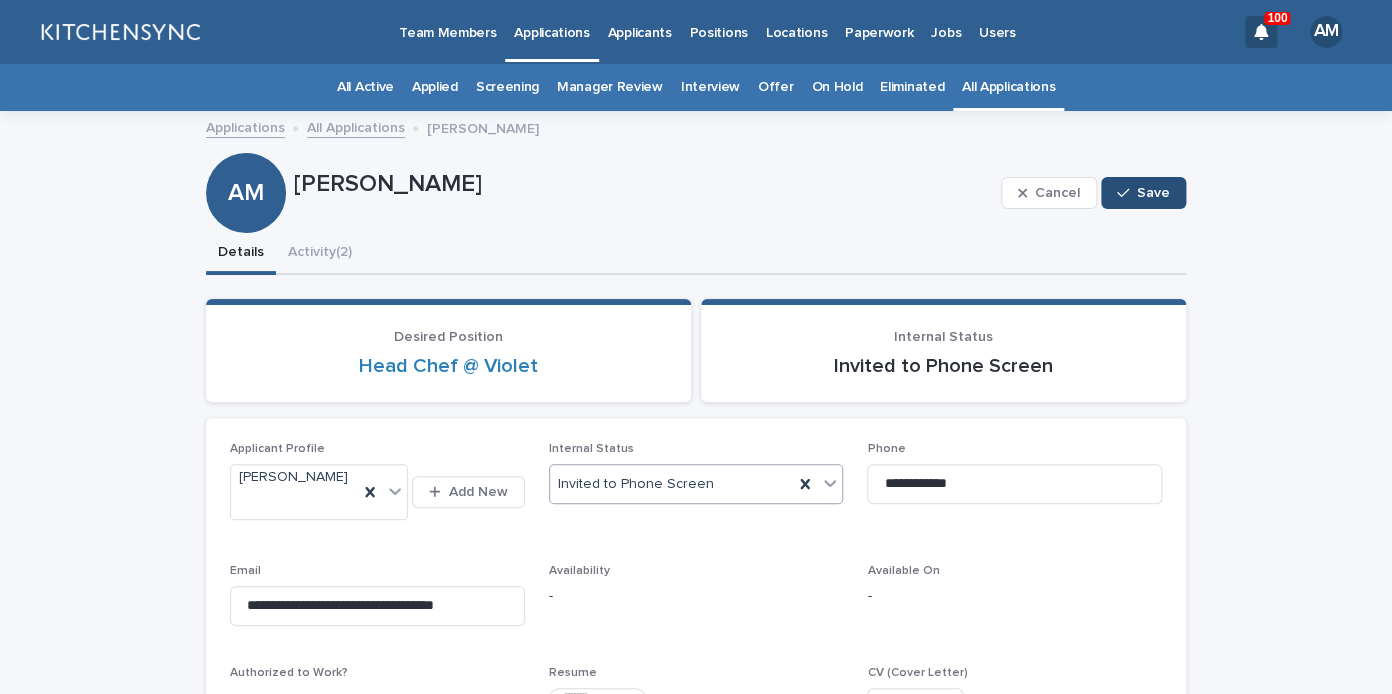 click on "Save" at bounding box center [1143, 193] 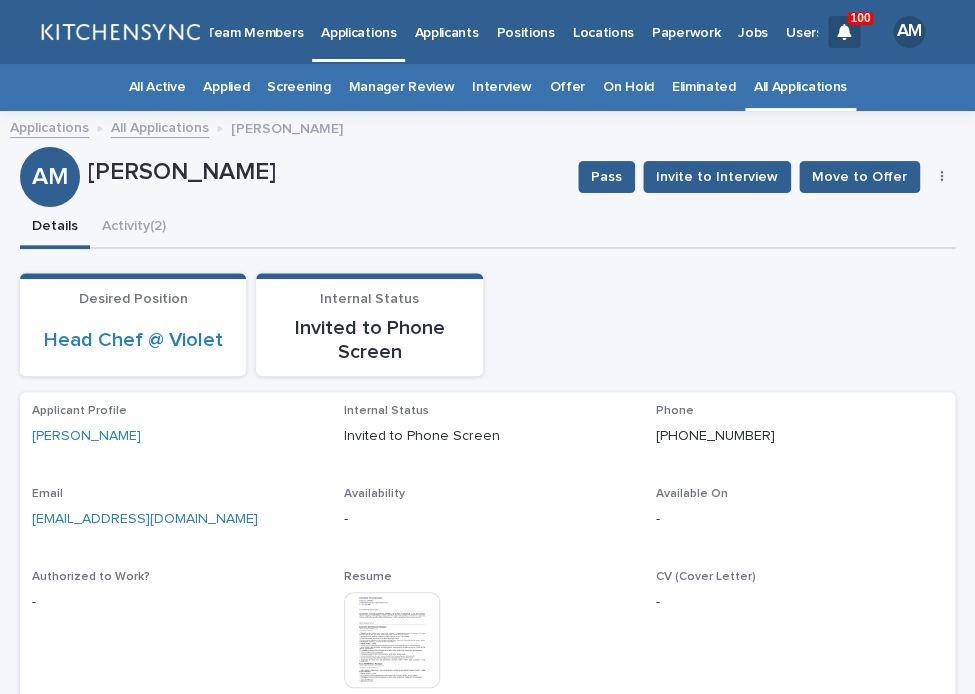 click on "All Applications" at bounding box center [800, 87] 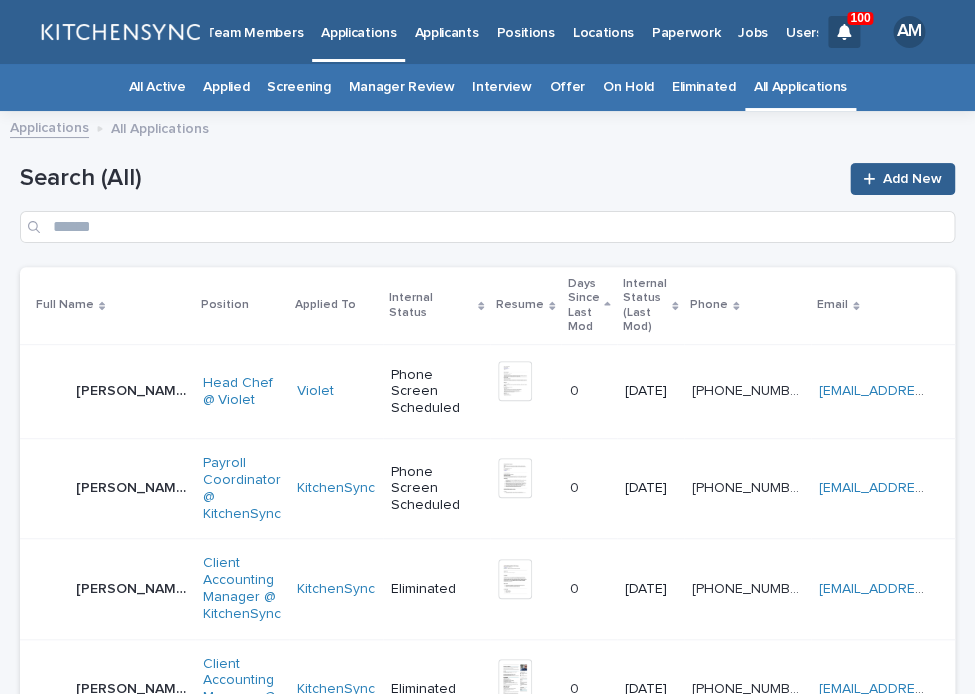 click on "Applicants" at bounding box center (446, 31) 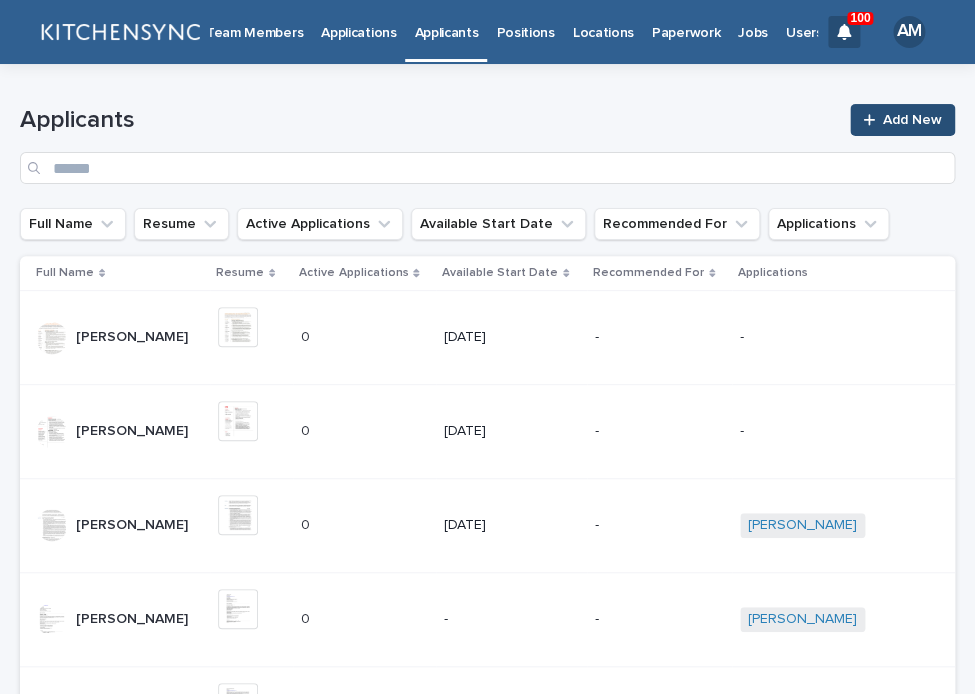 click on "Add New" at bounding box center [912, 120] 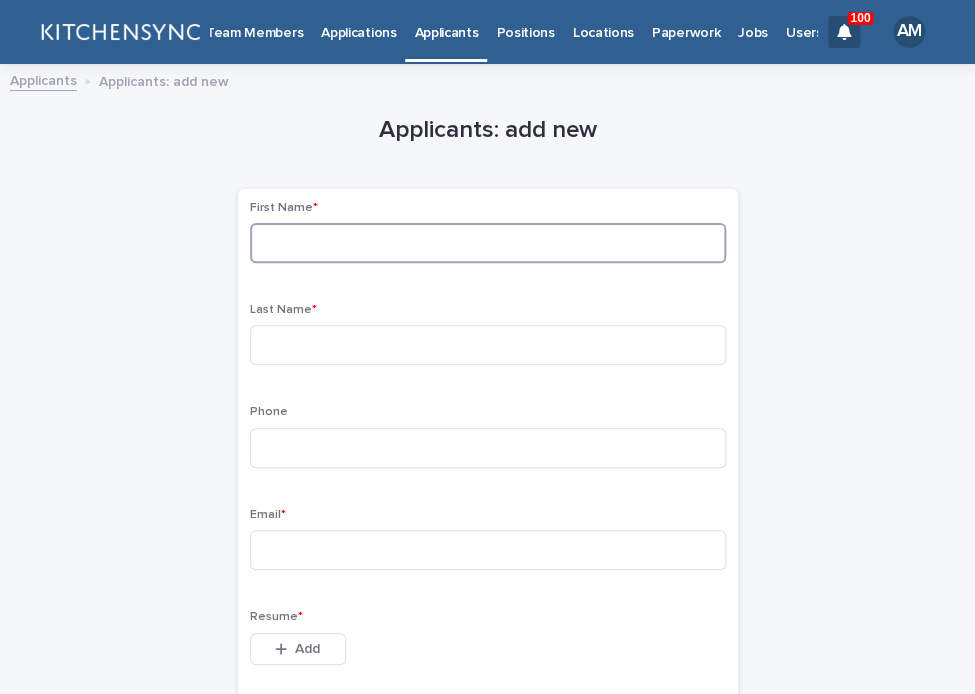 click at bounding box center [488, 243] 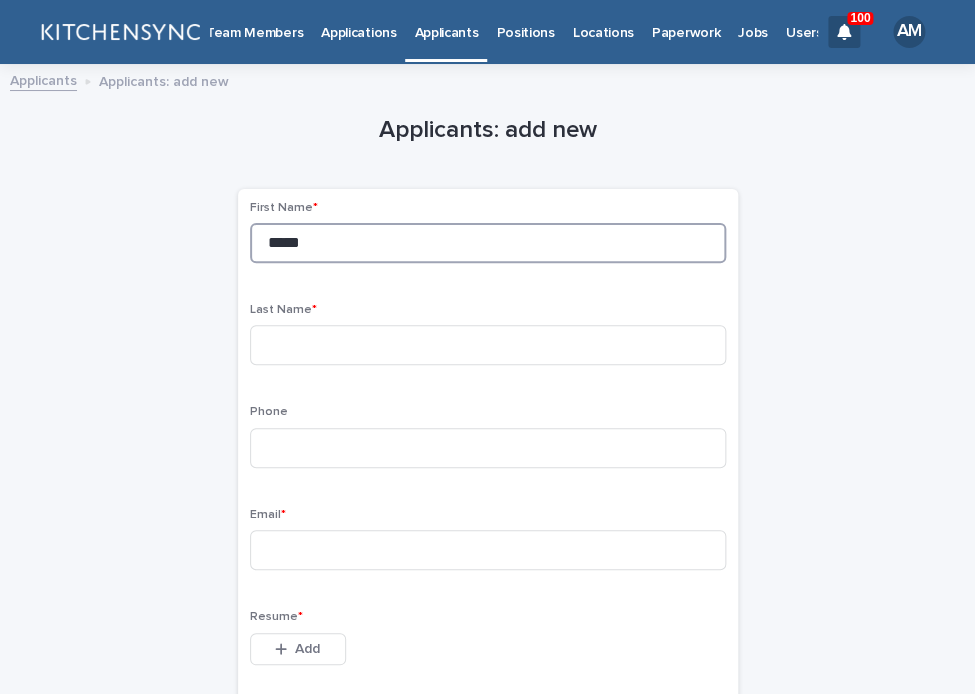 click on "****" at bounding box center [488, 243] 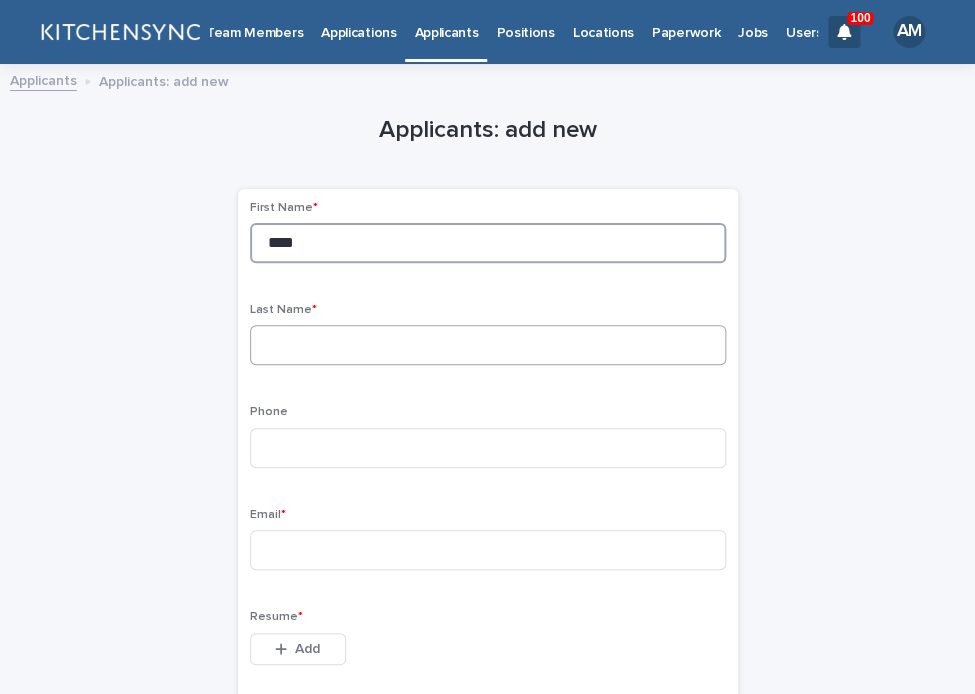 type on "****" 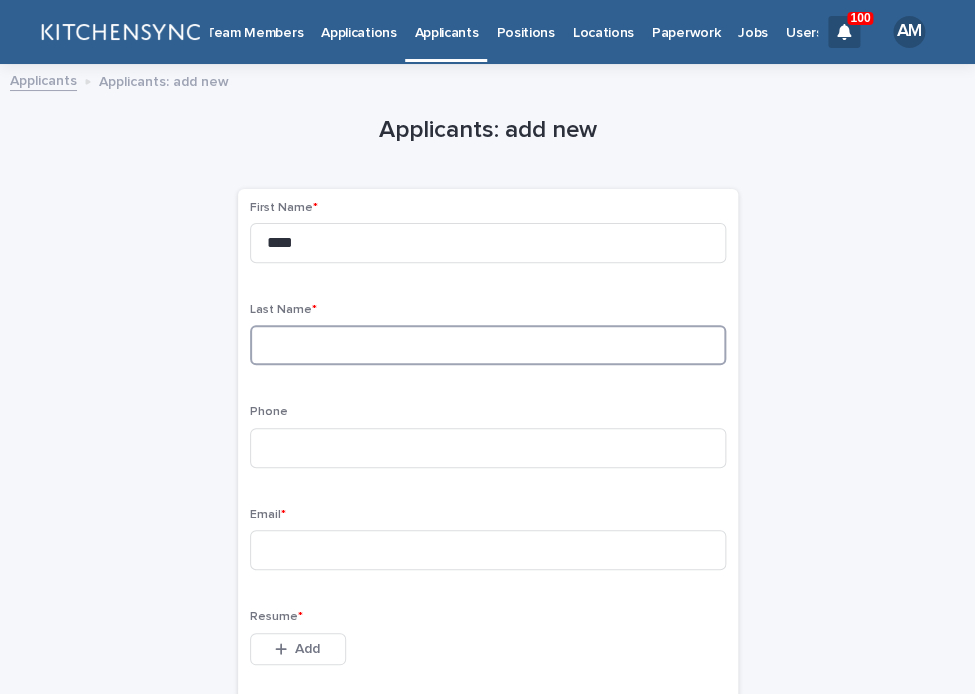 click at bounding box center [488, 345] 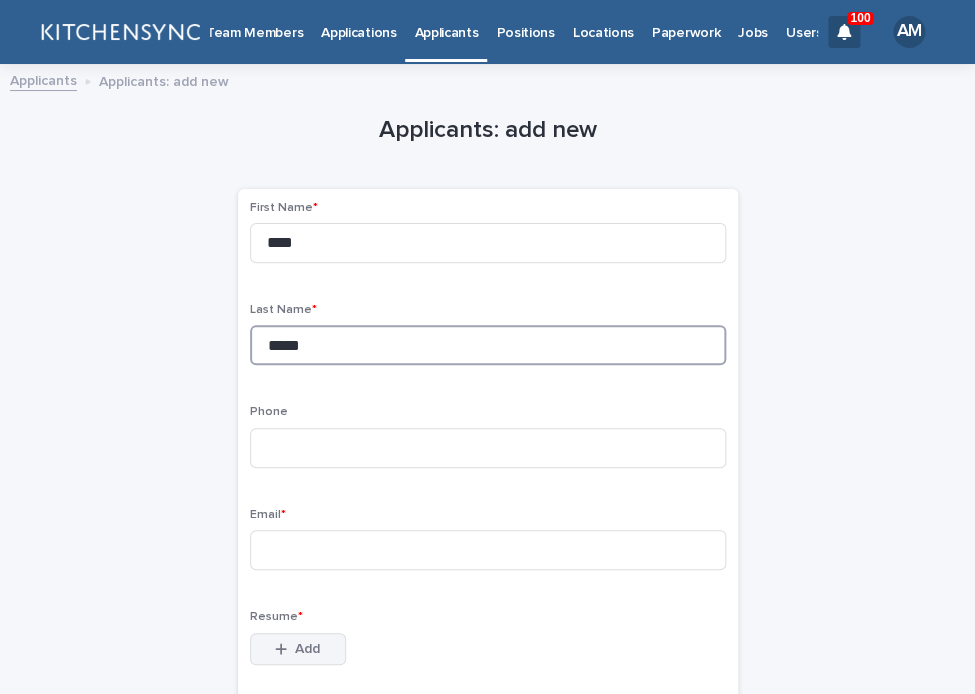 type on "*****" 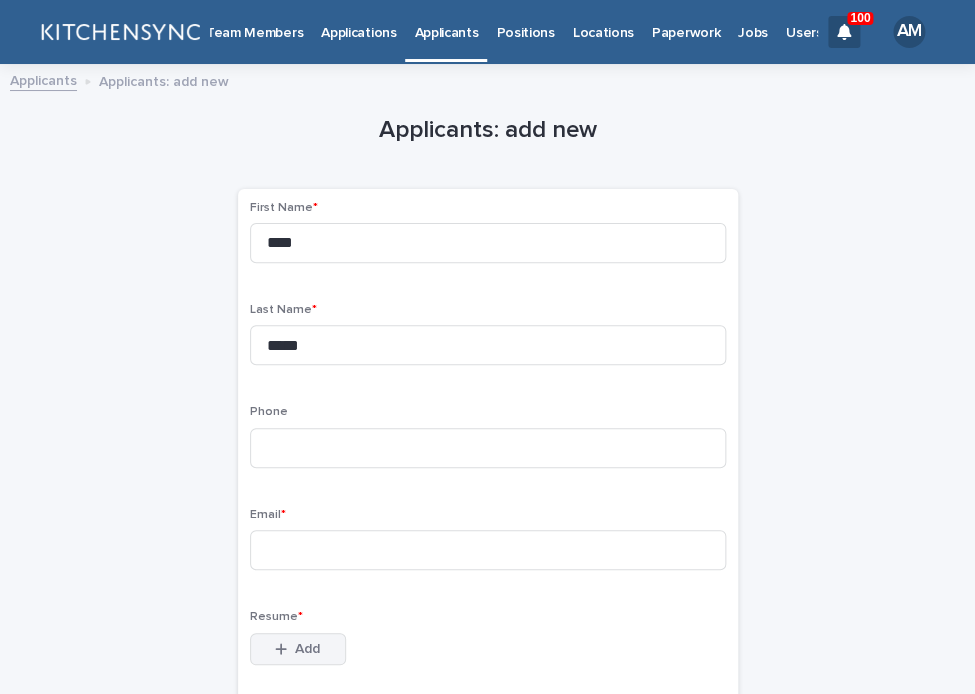 click on "Add" at bounding box center (307, 649) 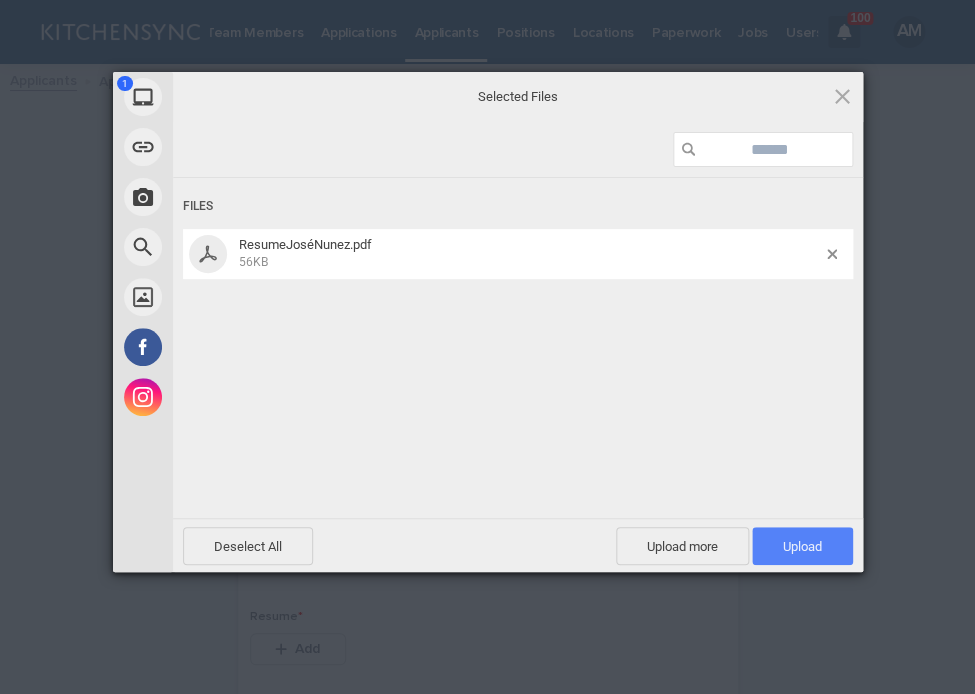 click on "Upload
1" at bounding box center (802, 546) 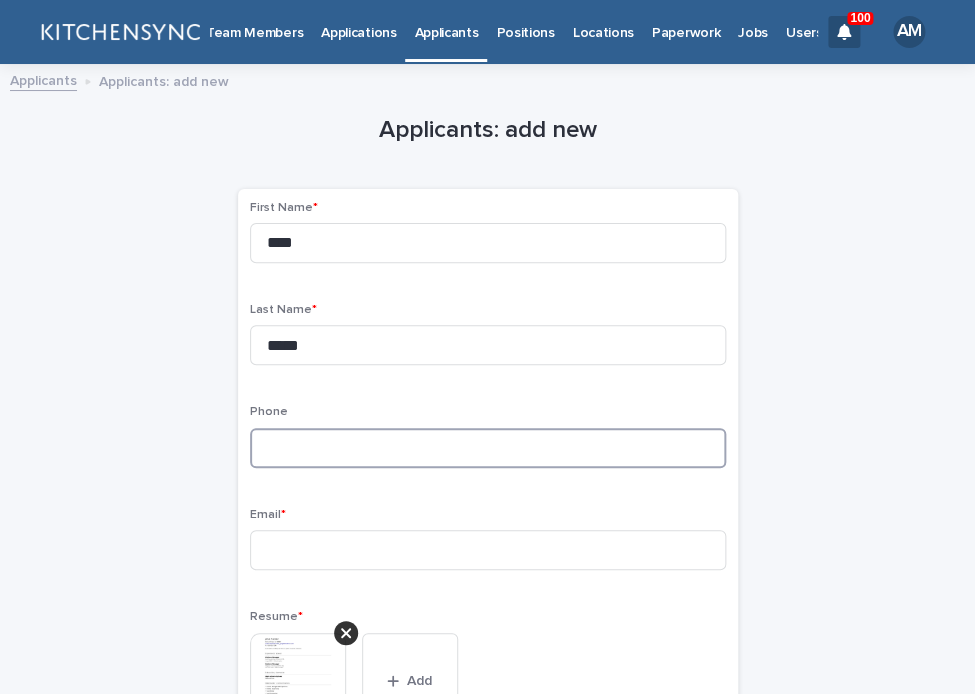 click at bounding box center (488, 448) 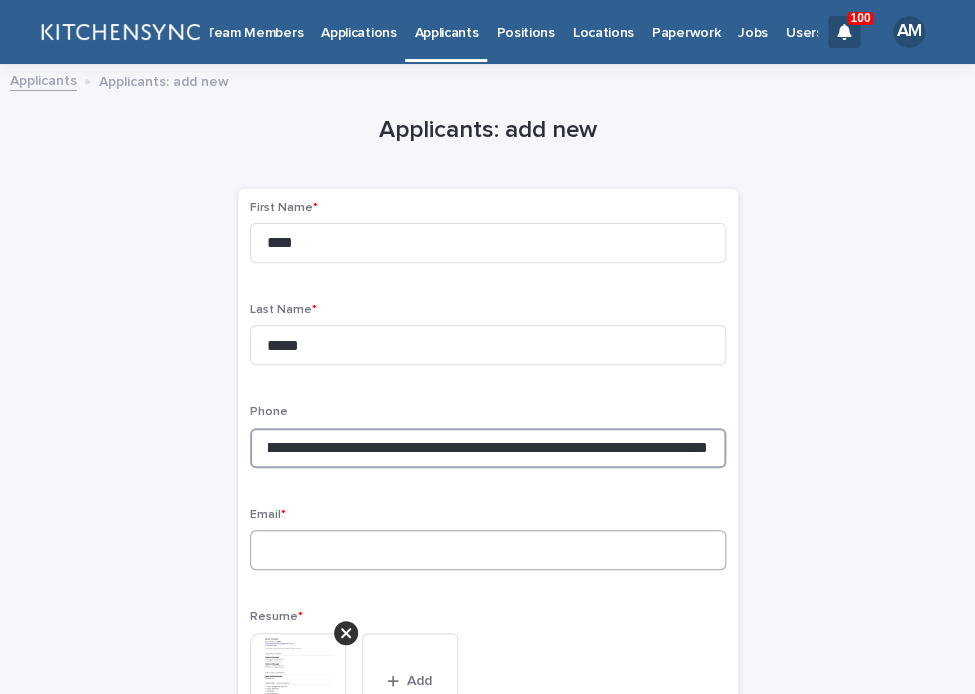 type on "**********" 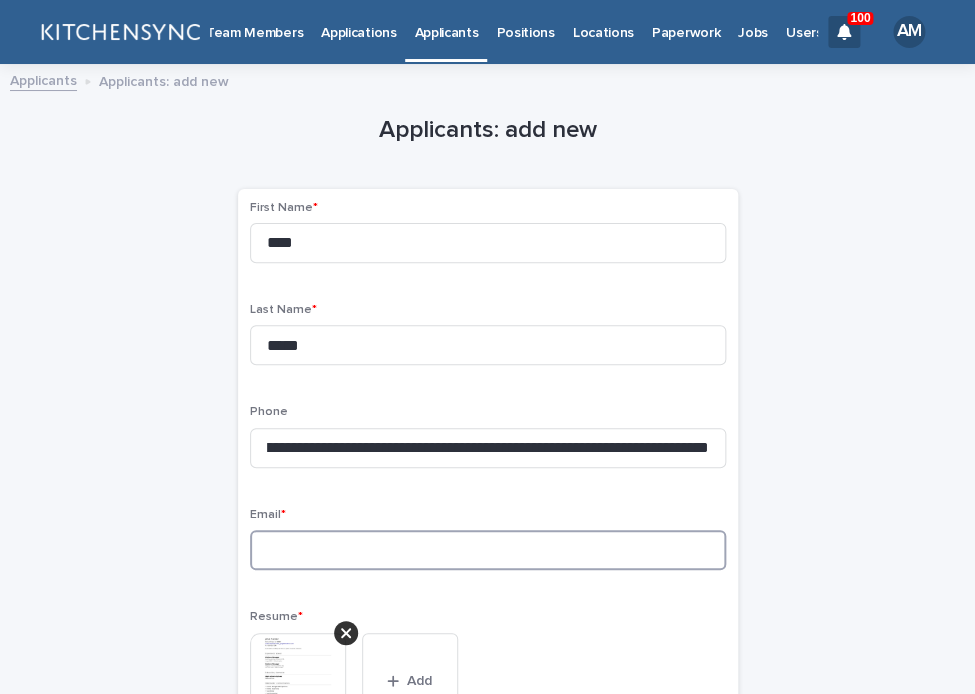 click at bounding box center [488, 550] 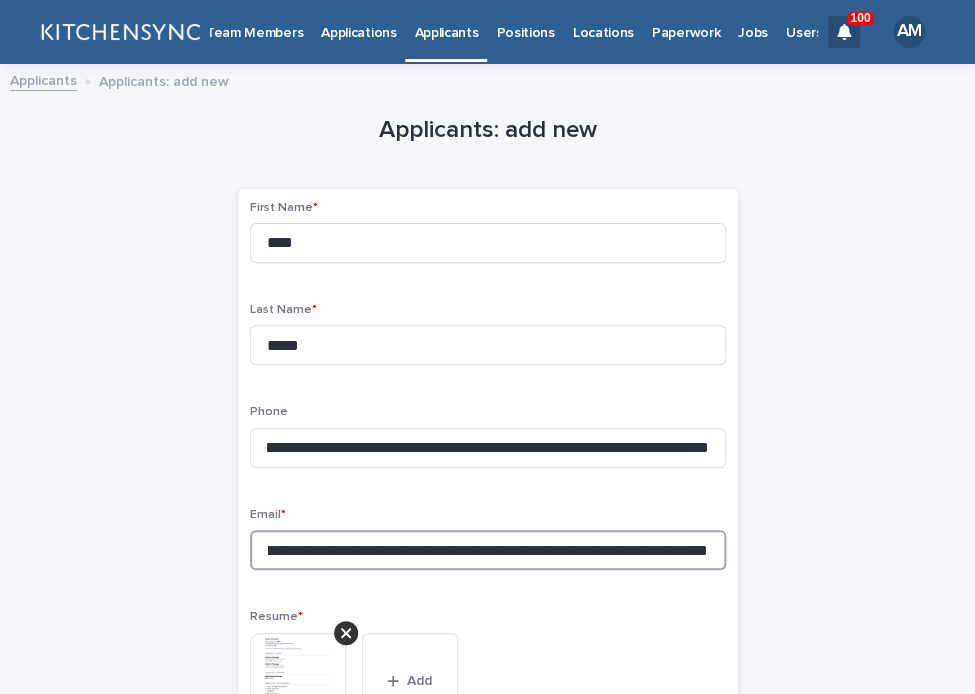 scroll, scrollTop: 0, scrollLeft: 0, axis: both 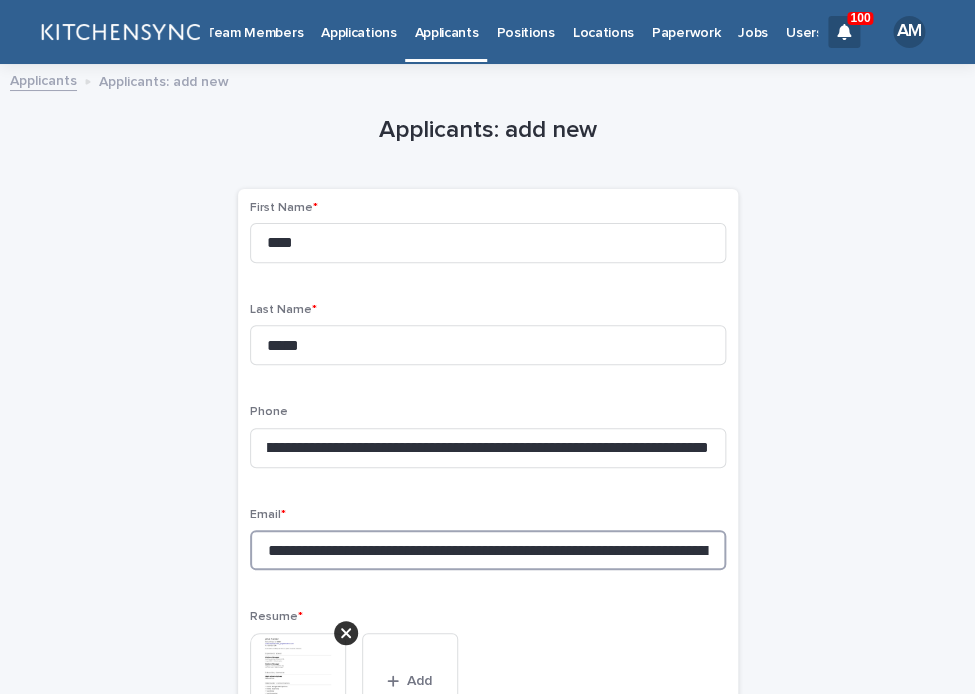 drag, startPoint x: 328, startPoint y: 556, endPoint x: 176, endPoint y: 552, distance: 152.05263 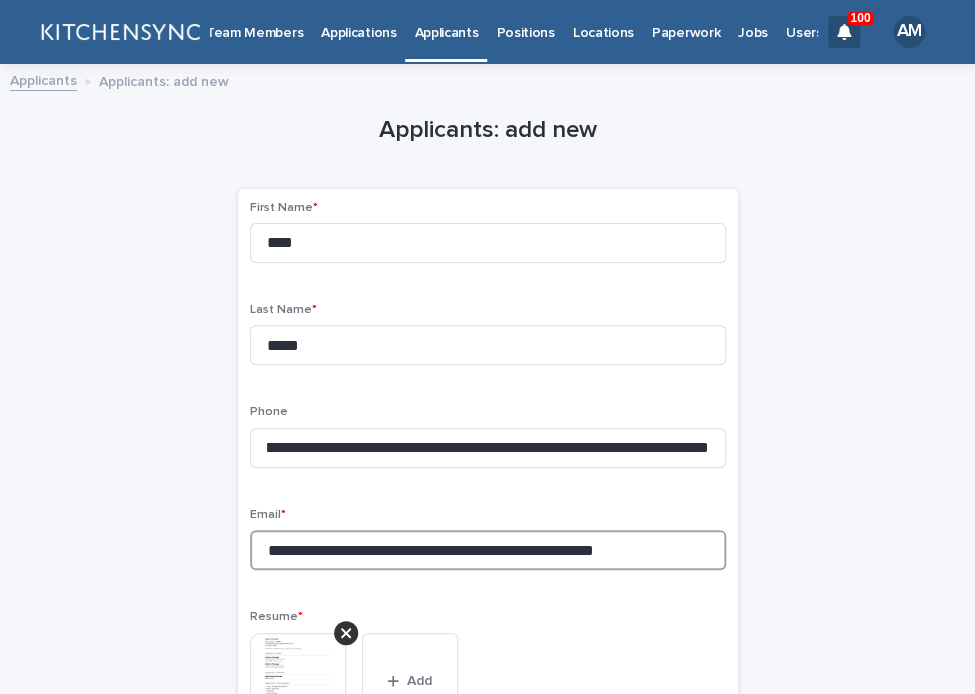 drag, startPoint x: 539, startPoint y: 564, endPoint x: 758, endPoint y: 562, distance: 219.00912 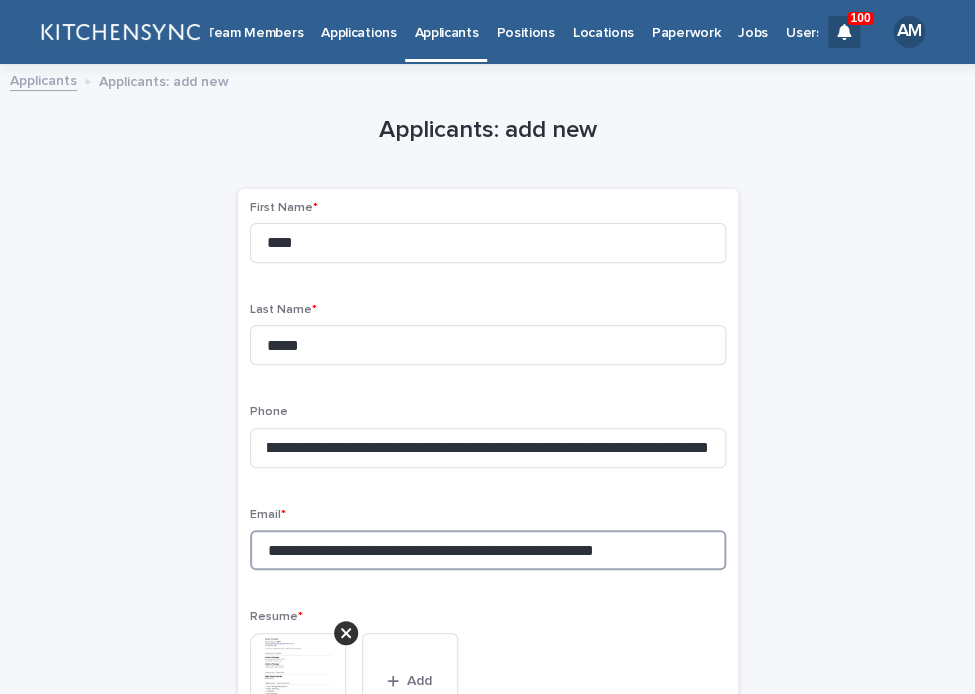 click on "**********" at bounding box center (488, 550) 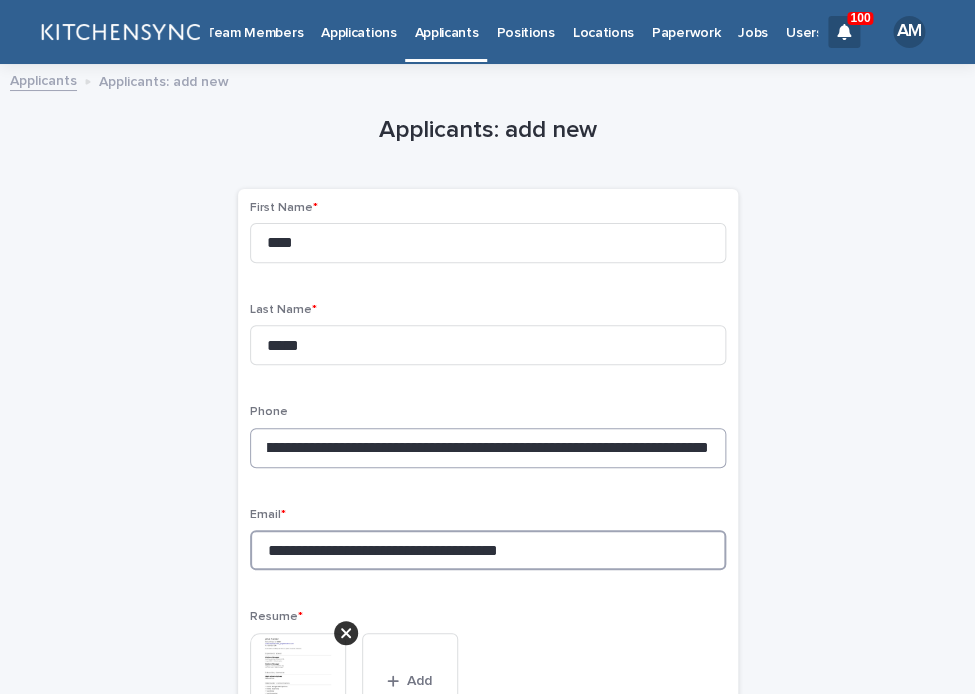 type on "**********" 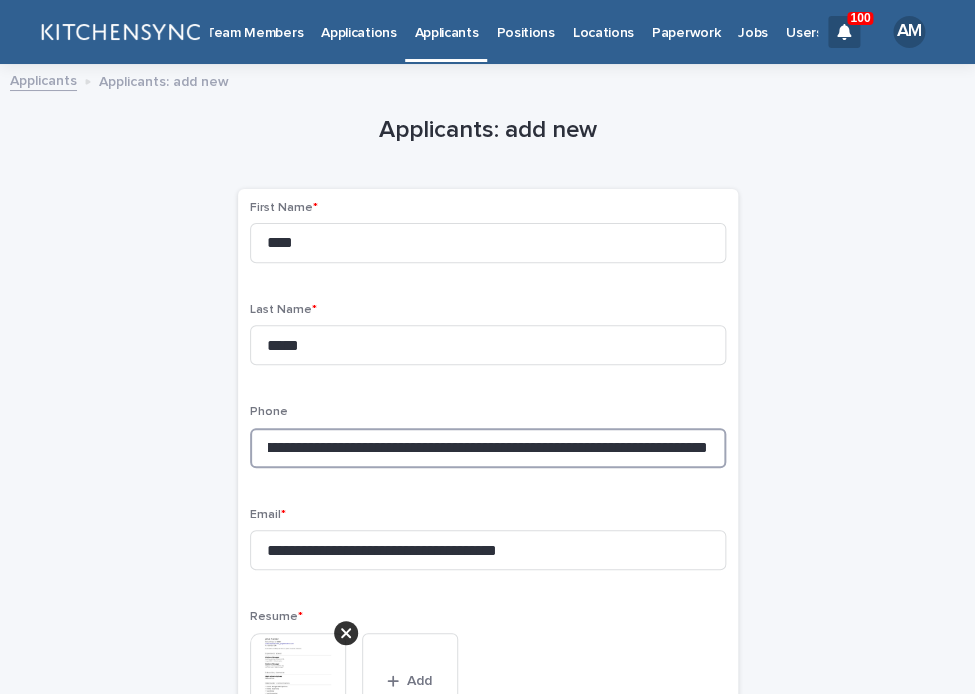 scroll, scrollTop: 0, scrollLeft: 0, axis: both 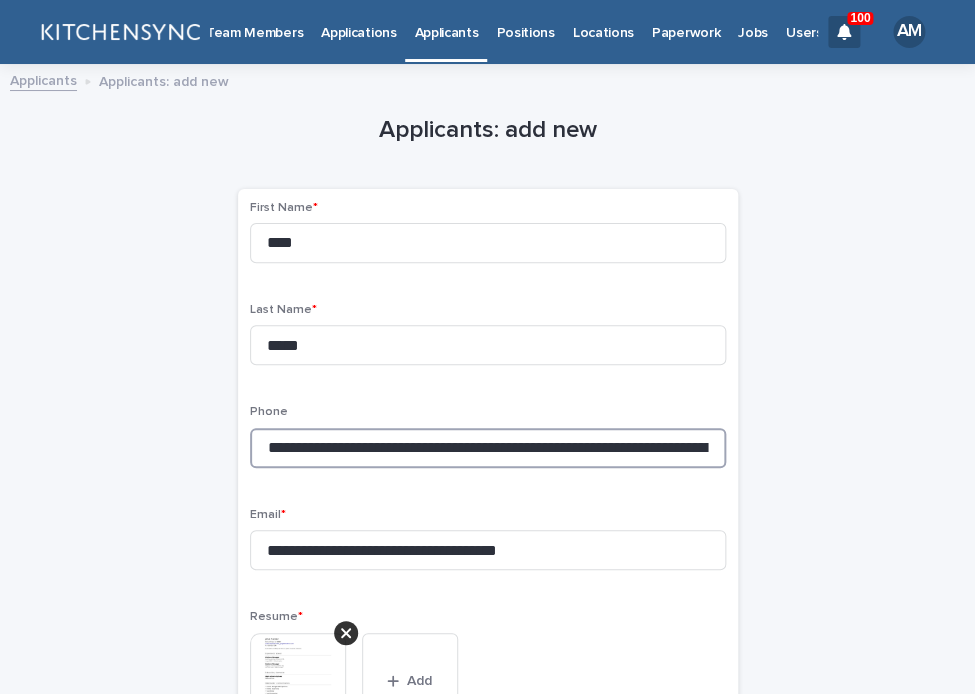 drag, startPoint x: 625, startPoint y: 454, endPoint x: 115, endPoint y: 453, distance: 510.00098 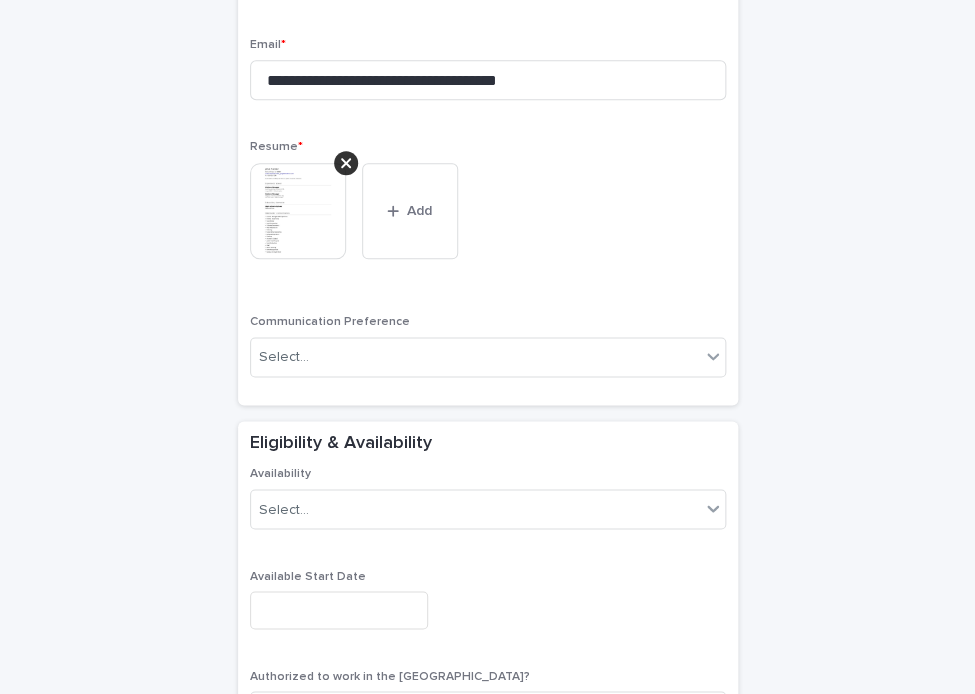 scroll, scrollTop: 1091, scrollLeft: 0, axis: vertical 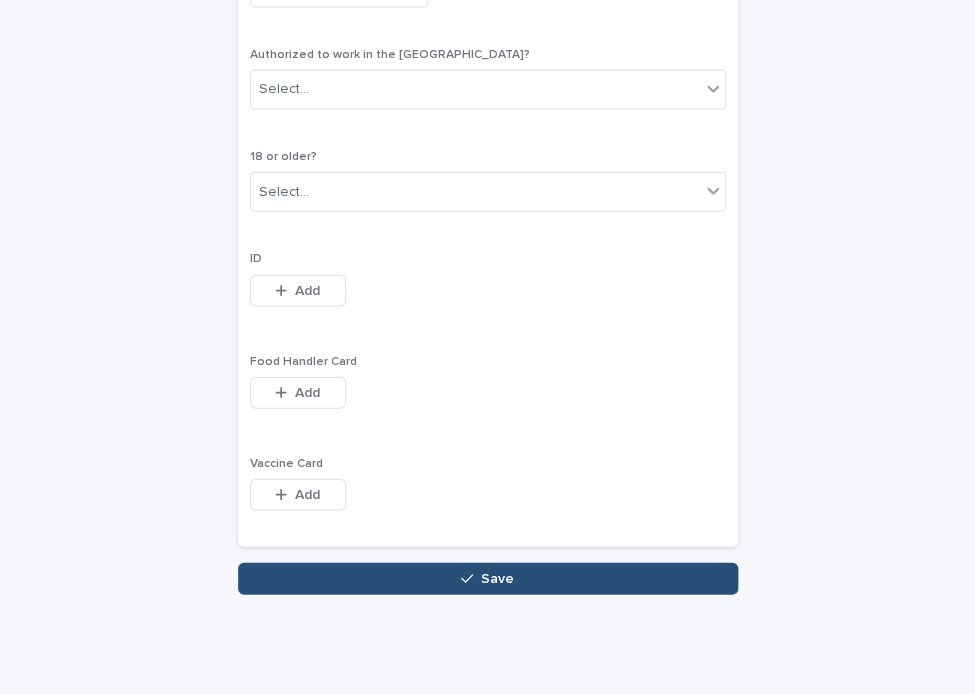 type on "**********" 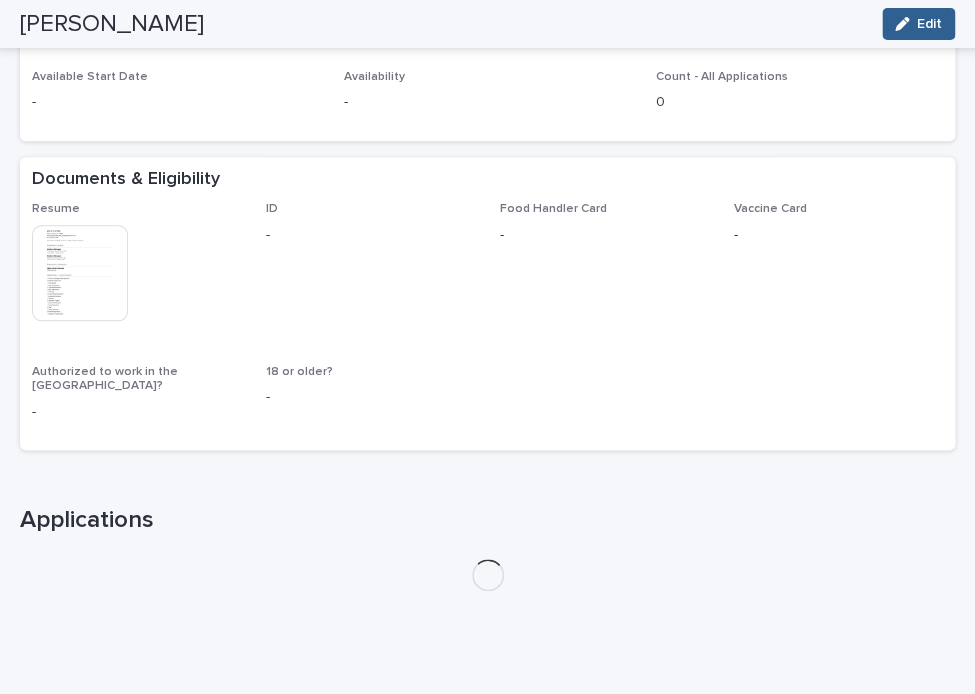 scroll, scrollTop: 395, scrollLeft: 0, axis: vertical 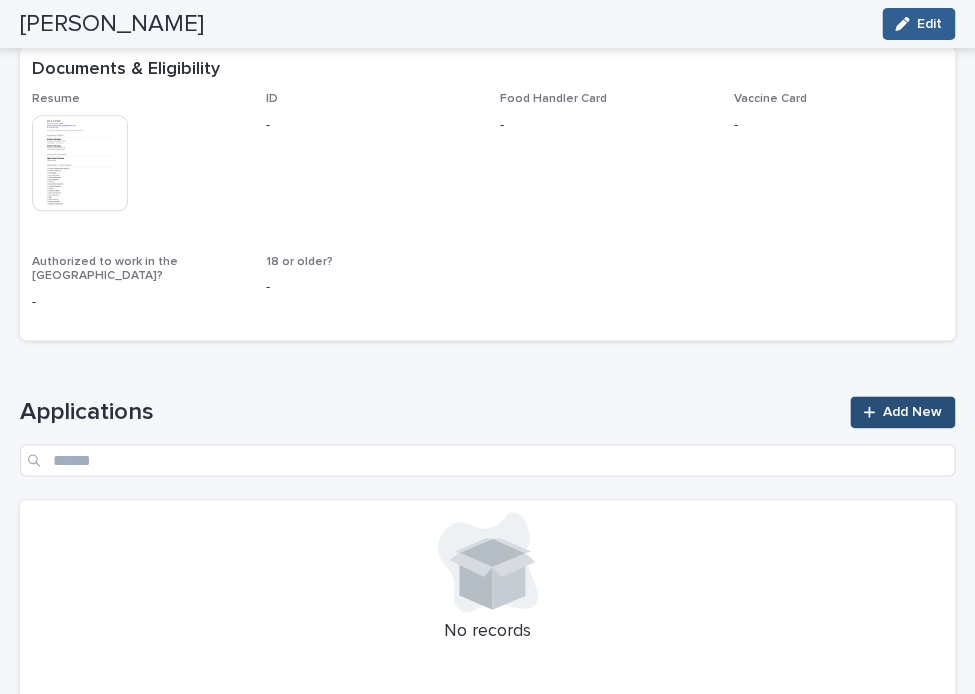 click on "Add New" at bounding box center (902, 412) 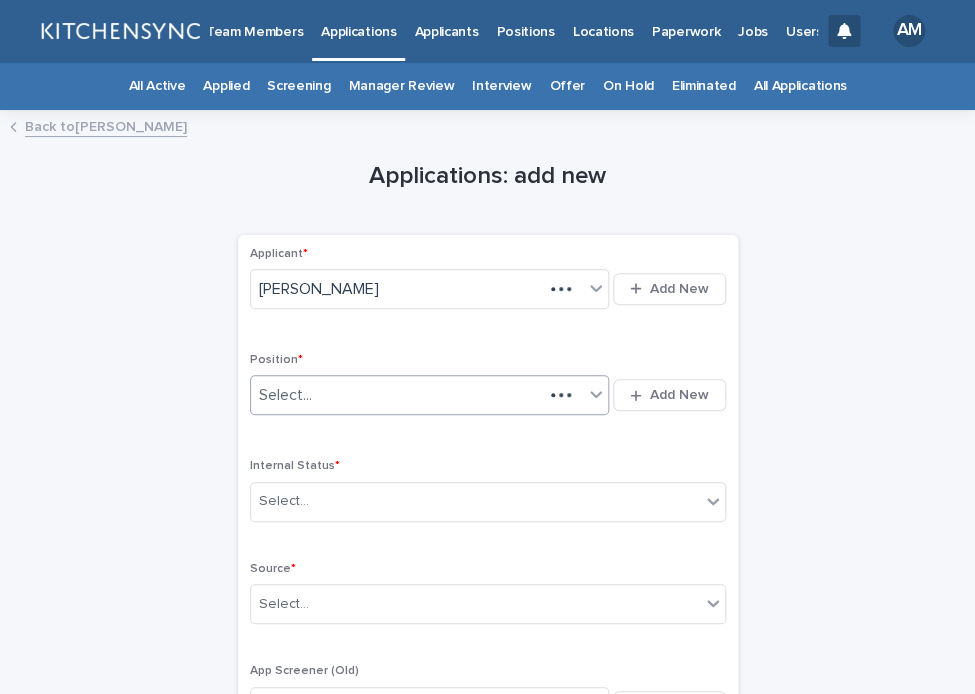 scroll, scrollTop: 0, scrollLeft: 0, axis: both 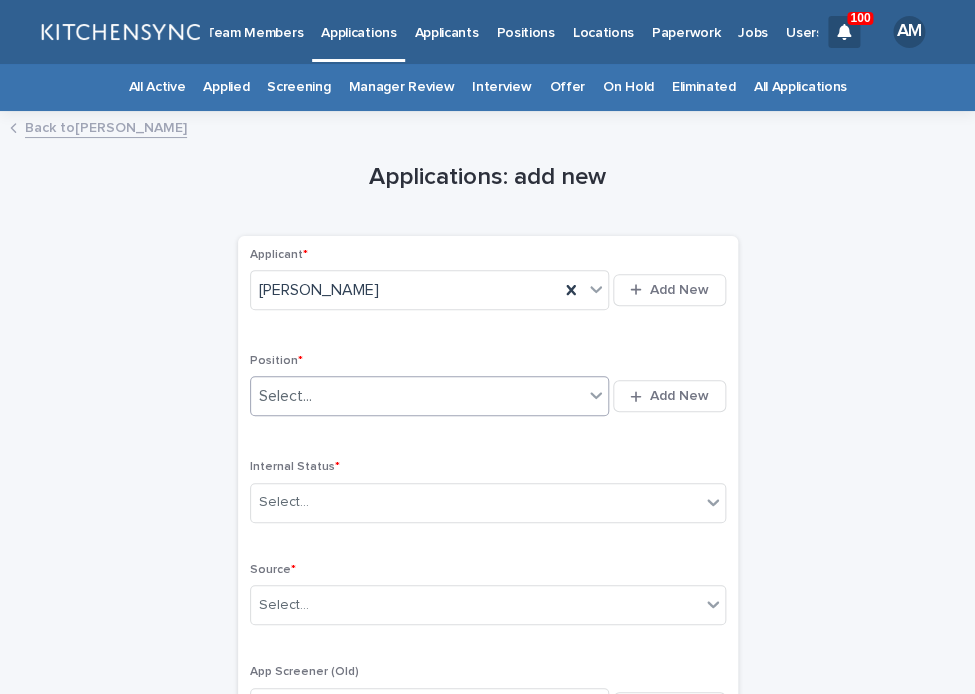 click on "Select..." at bounding box center (417, 396) 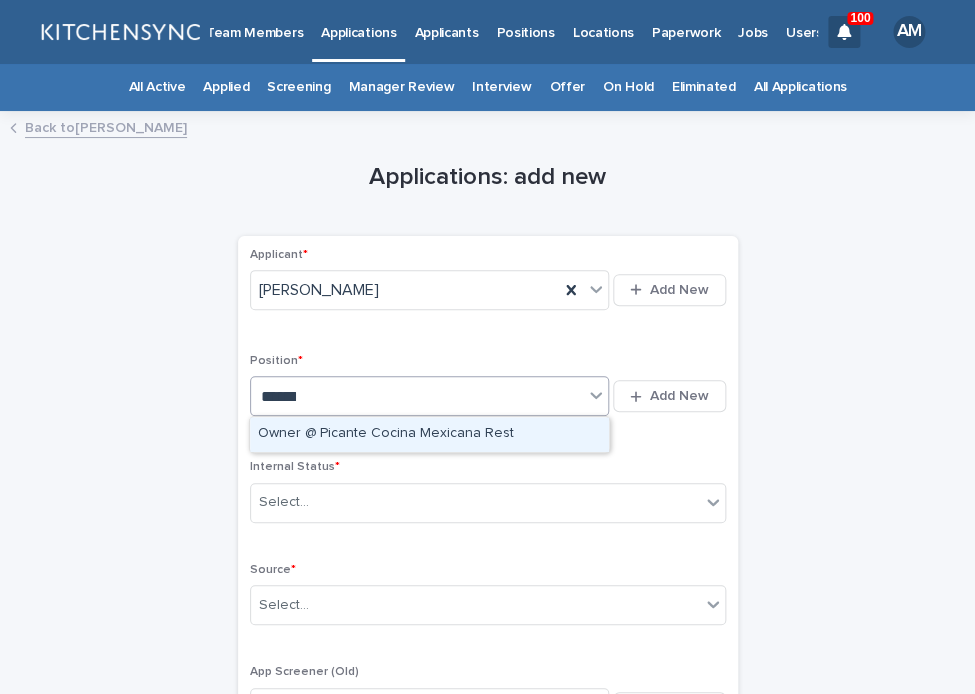 type on "*******" 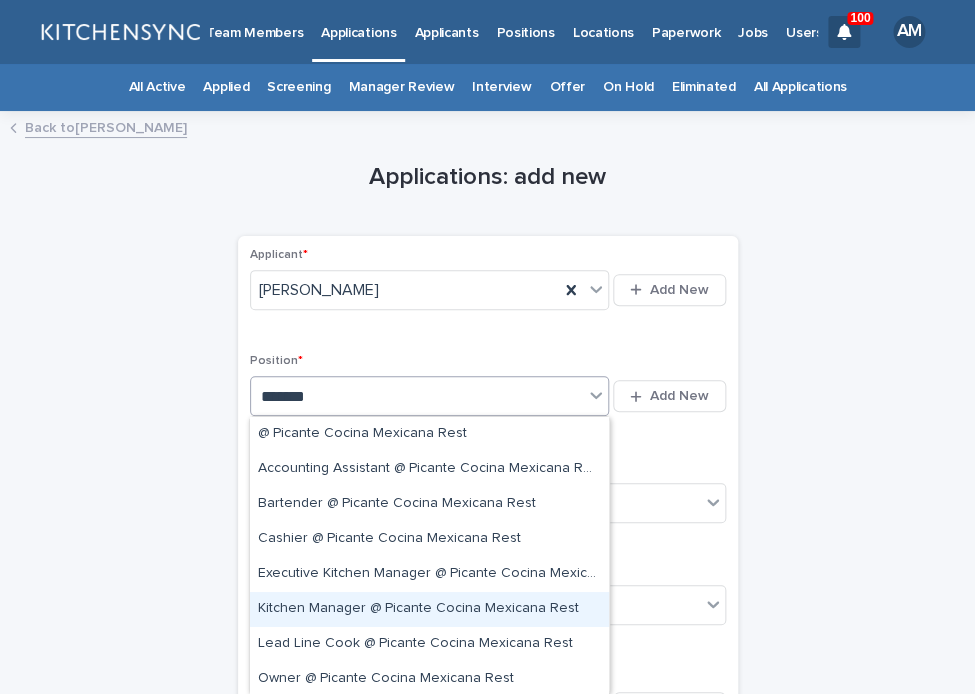 click on "Kitchen Manager @ Picante Cocina Mexicana Rest" at bounding box center [429, 609] 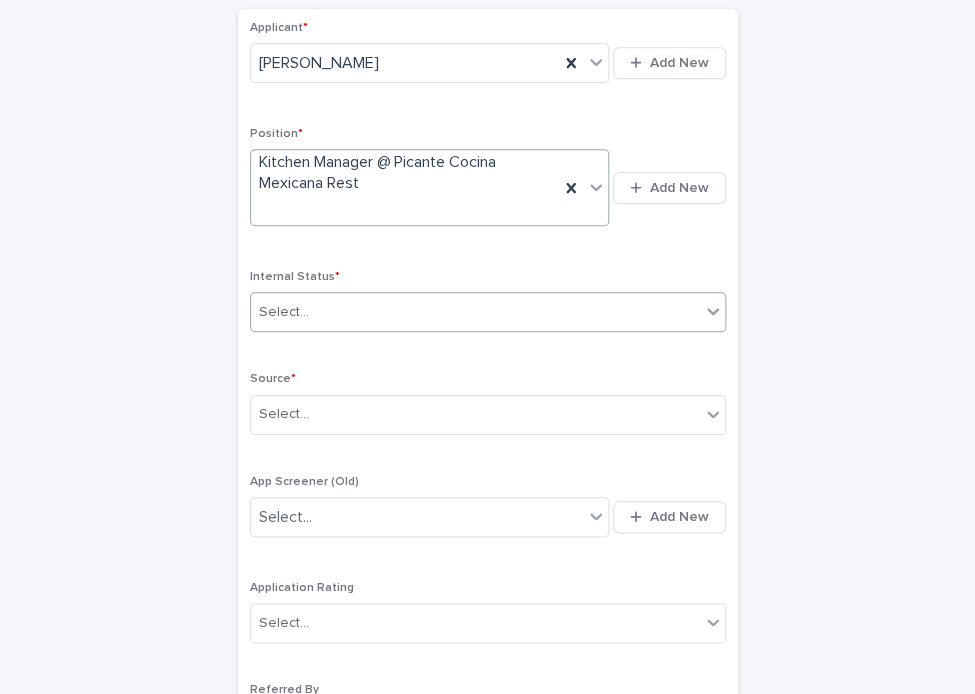 scroll, scrollTop: 245, scrollLeft: 0, axis: vertical 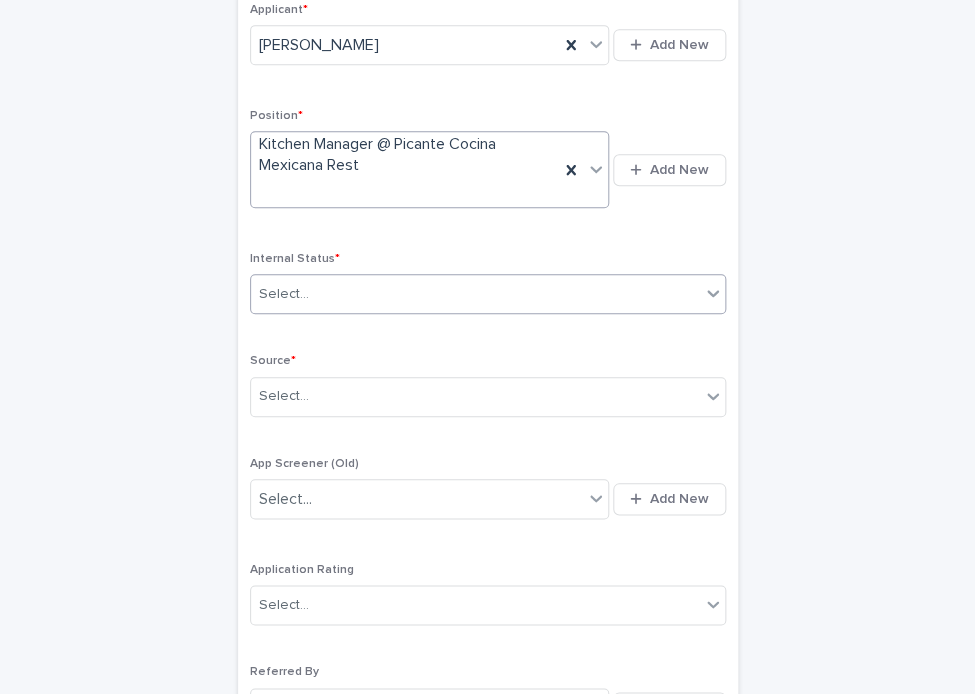 click on "Select..." at bounding box center (475, 294) 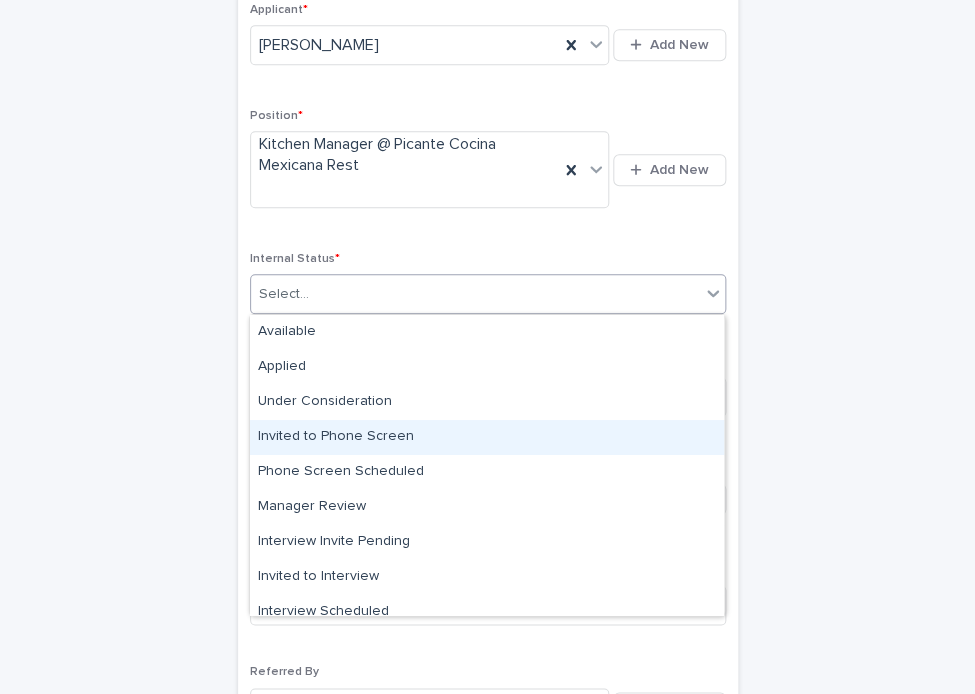 click on "Invited to Phone Screen" at bounding box center [487, 437] 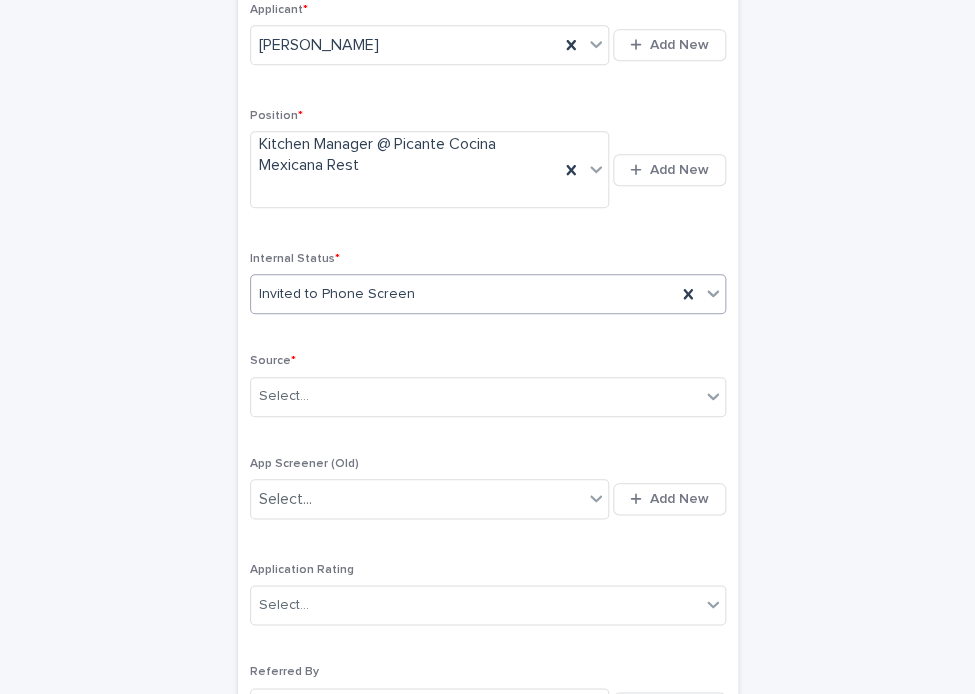 click on "Source *" at bounding box center (488, 361) 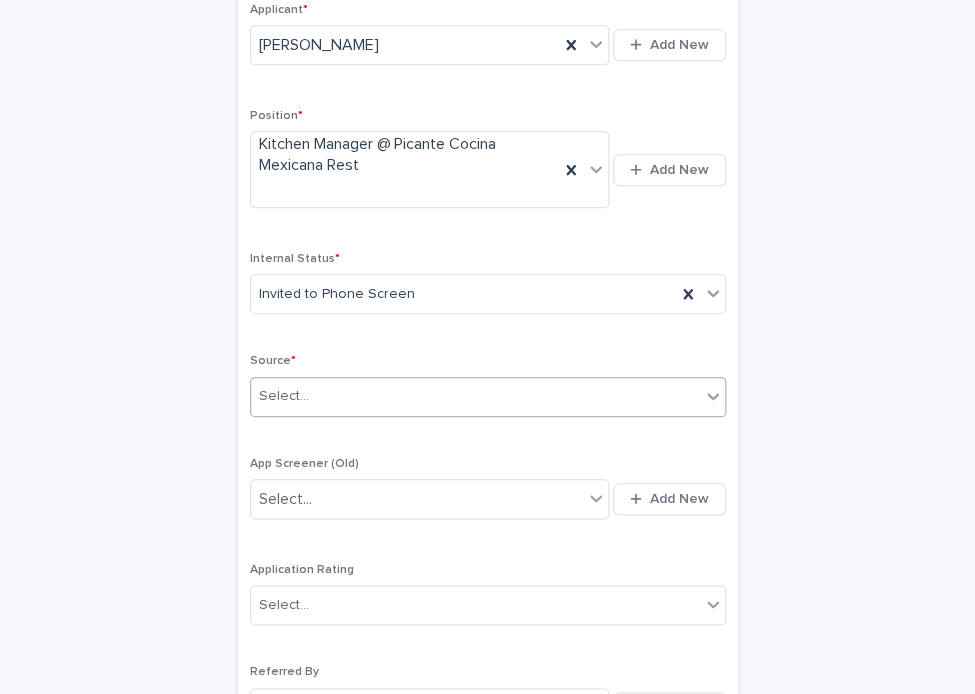 click on "Select..." at bounding box center (475, 396) 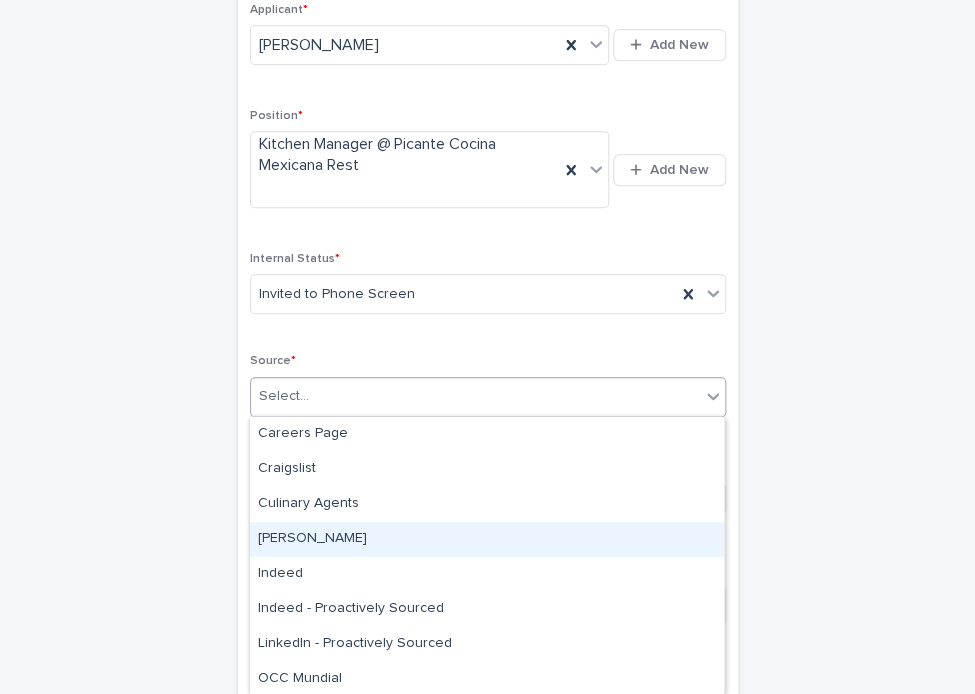 scroll, scrollTop: 26, scrollLeft: 0, axis: vertical 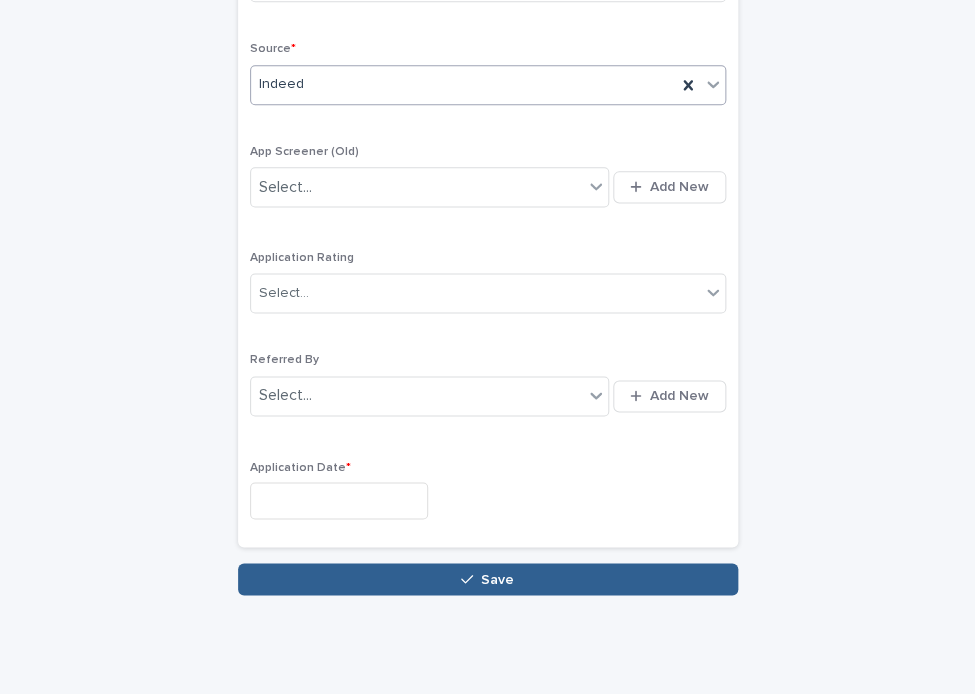 click at bounding box center [339, 500] 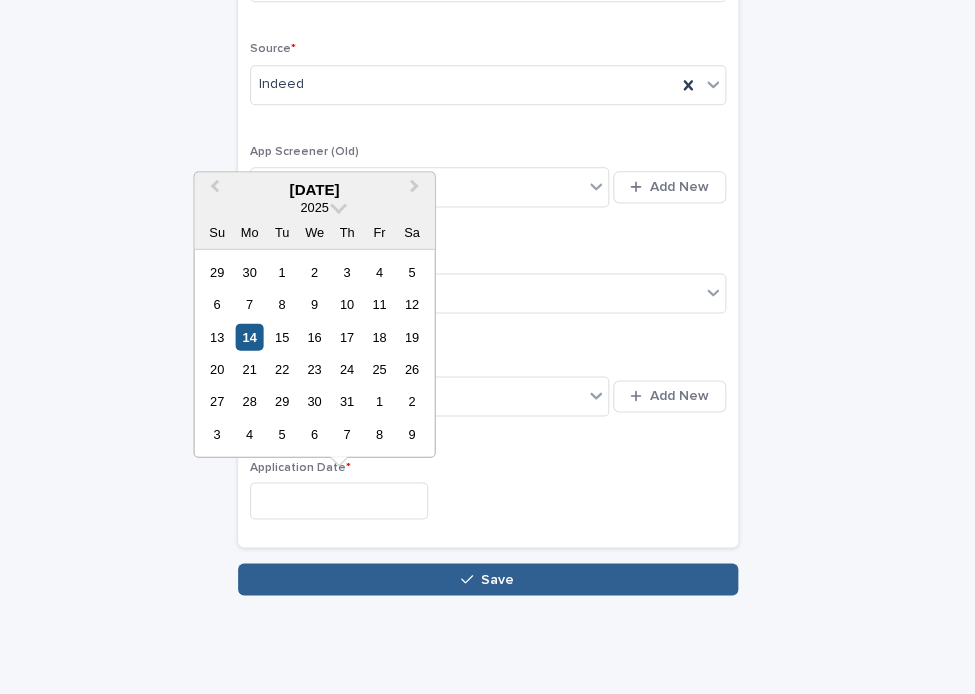 click on "14" at bounding box center (249, 336) 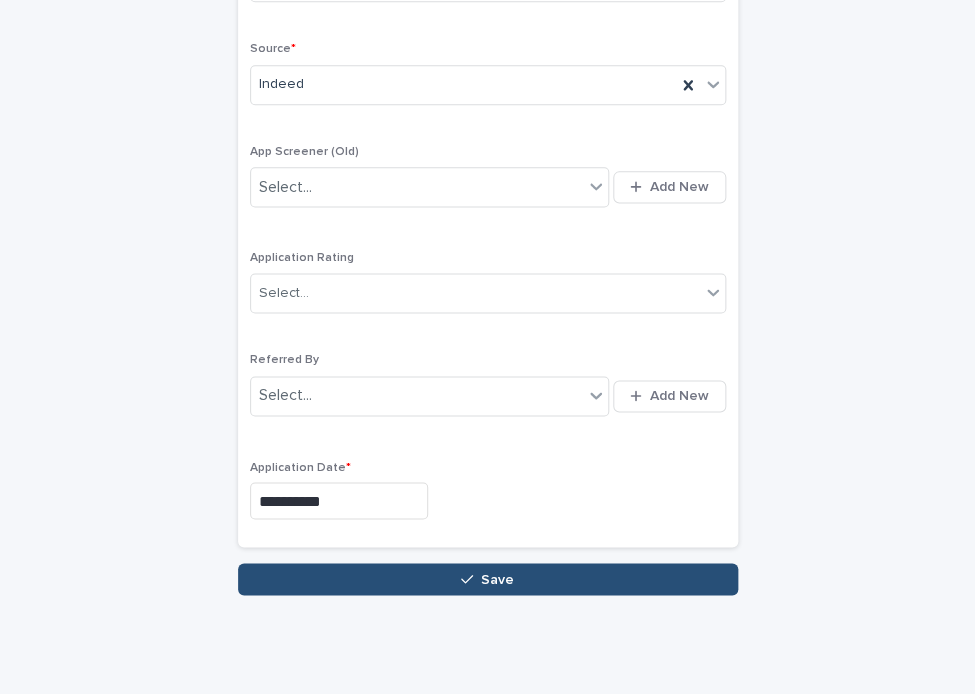 click on "Save" at bounding box center [488, 579] 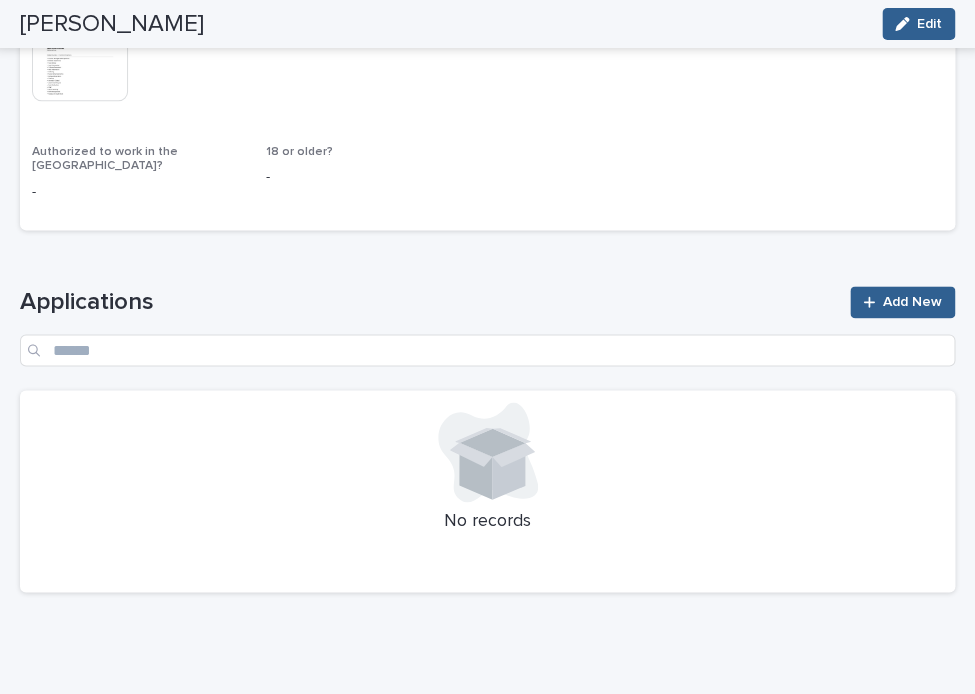 scroll, scrollTop: 506, scrollLeft: 0, axis: vertical 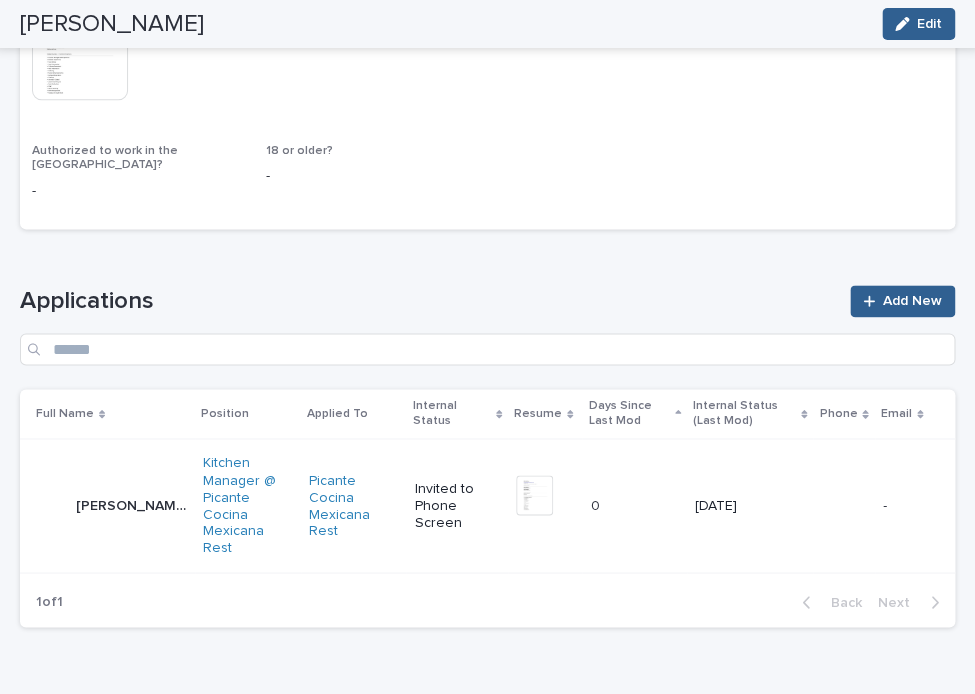 click on "Jose Nunez Jose Nunez" at bounding box center (107, 506) 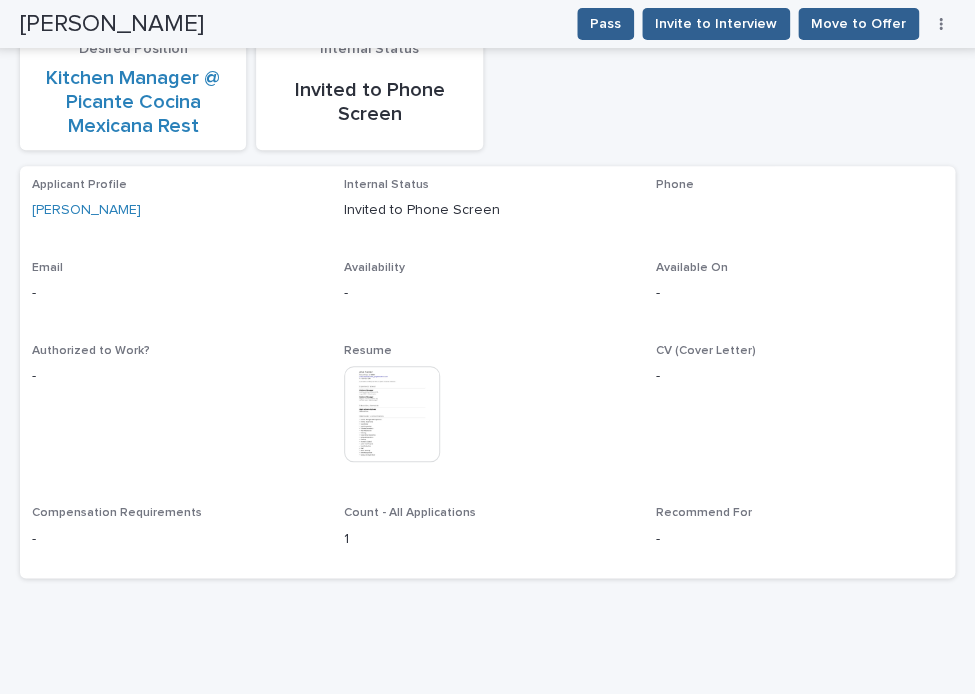 scroll, scrollTop: 250, scrollLeft: 0, axis: vertical 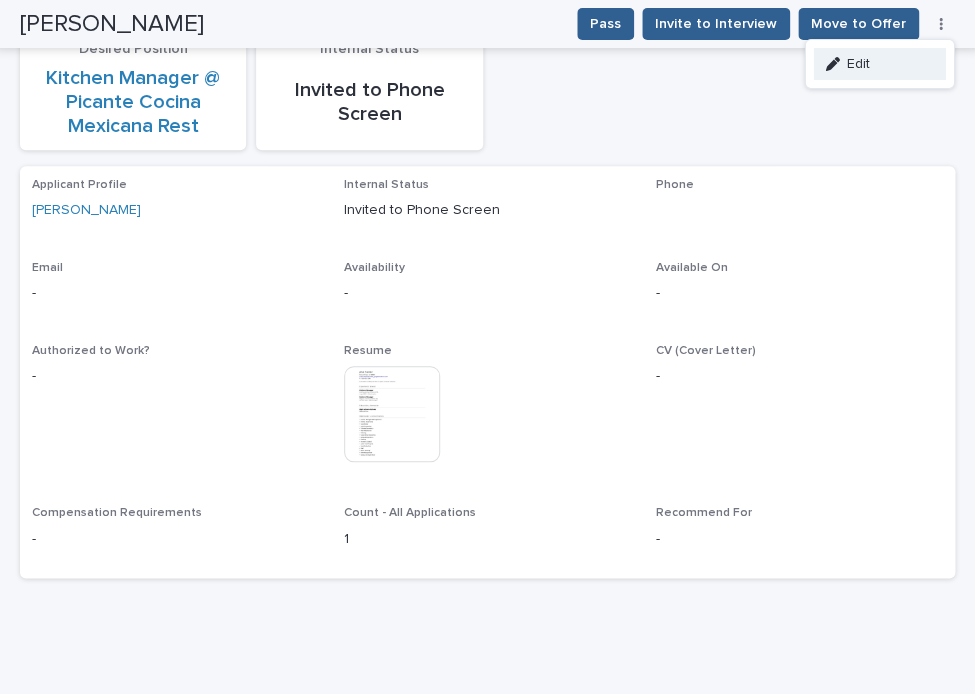 click on "Edit" at bounding box center (879, 64) 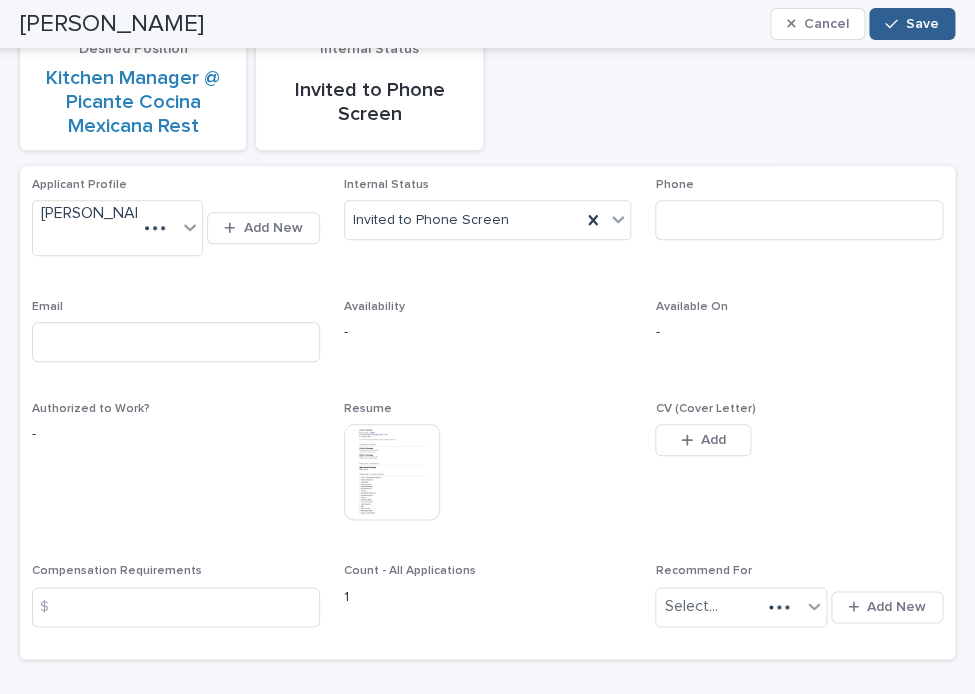 scroll, scrollTop: 283, scrollLeft: 0, axis: vertical 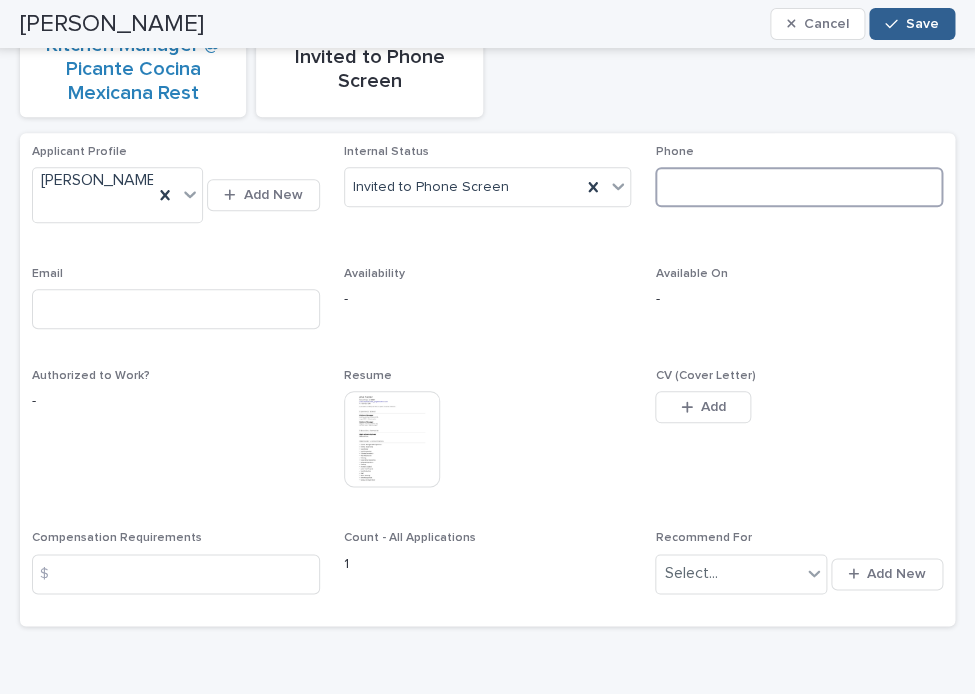 click at bounding box center [799, 187] 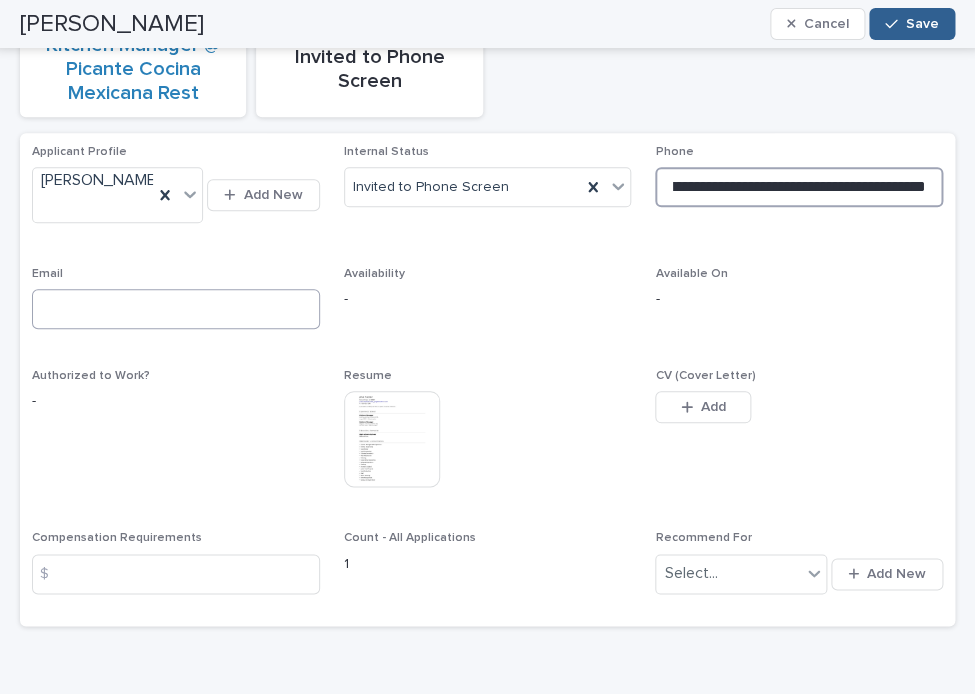 type on "**********" 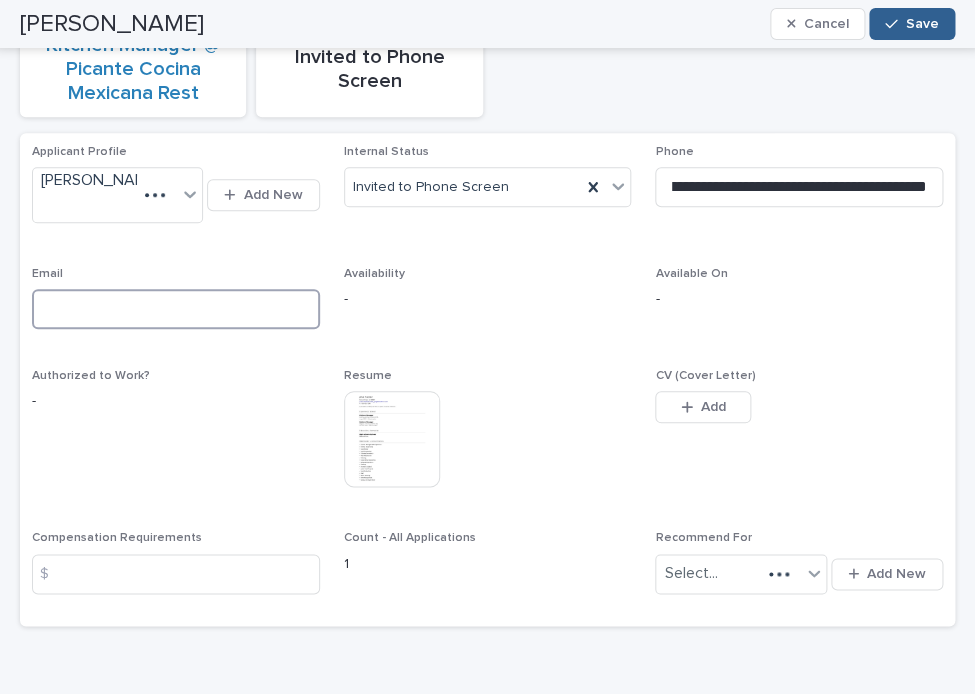 click at bounding box center (176, 309) 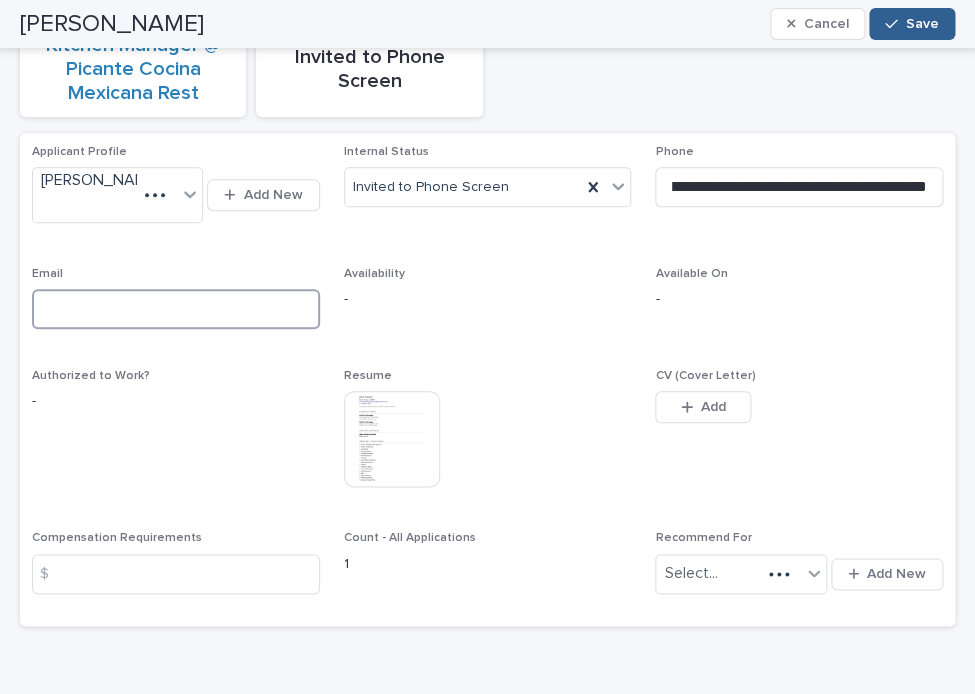 scroll, scrollTop: 0, scrollLeft: 281, axis: horizontal 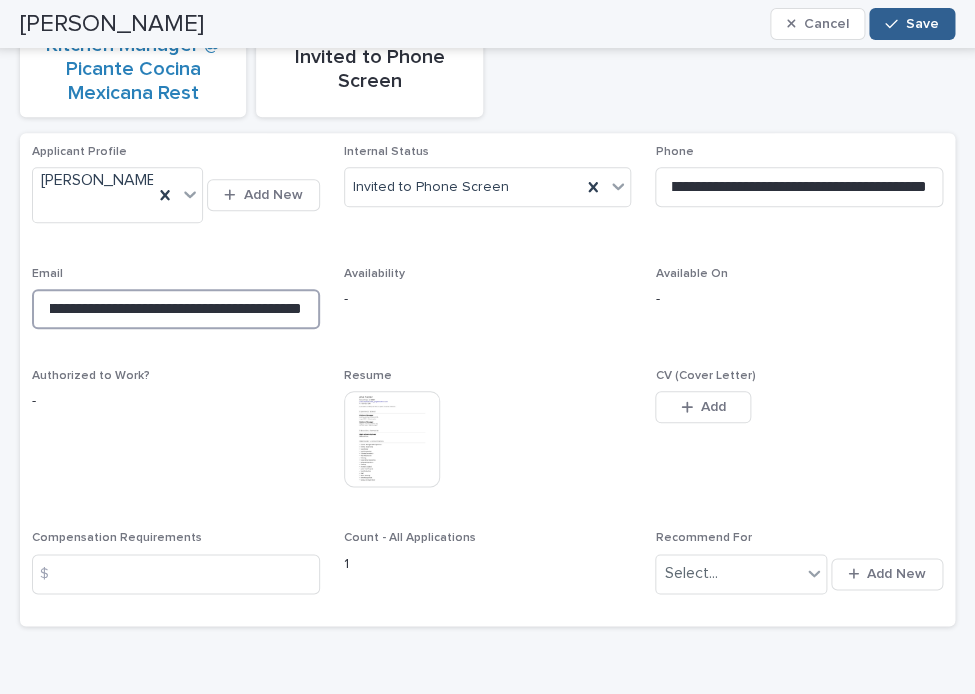 drag, startPoint x: 198, startPoint y: 293, endPoint x: 445, endPoint y: 292, distance: 247.00203 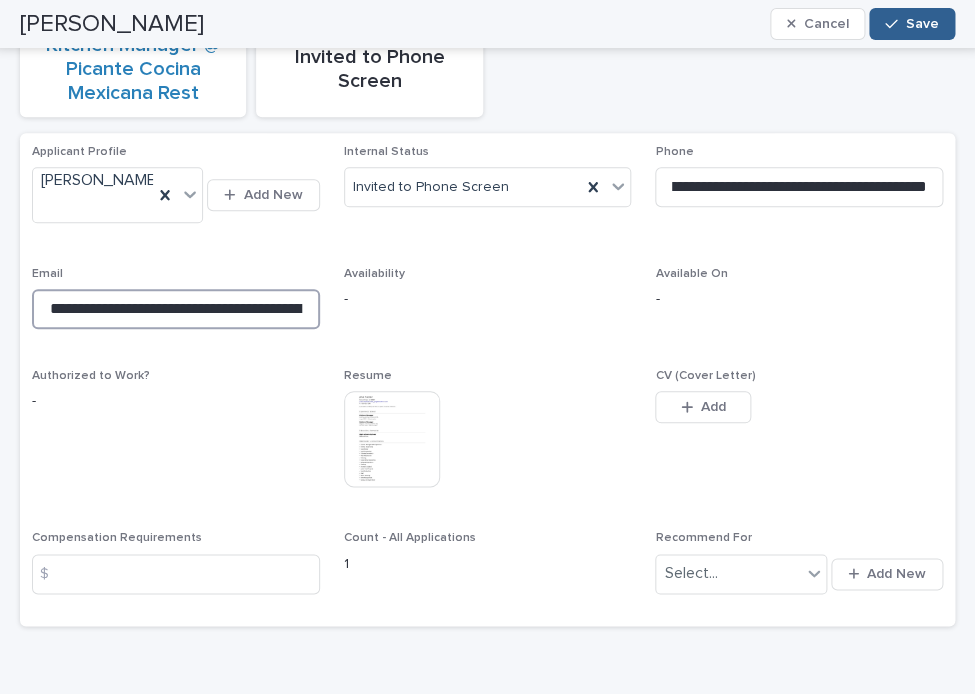 drag, startPoint x: 87, startPoint y: 304, endPoint x: -48, endPoint y: 281, distance: 136.94525 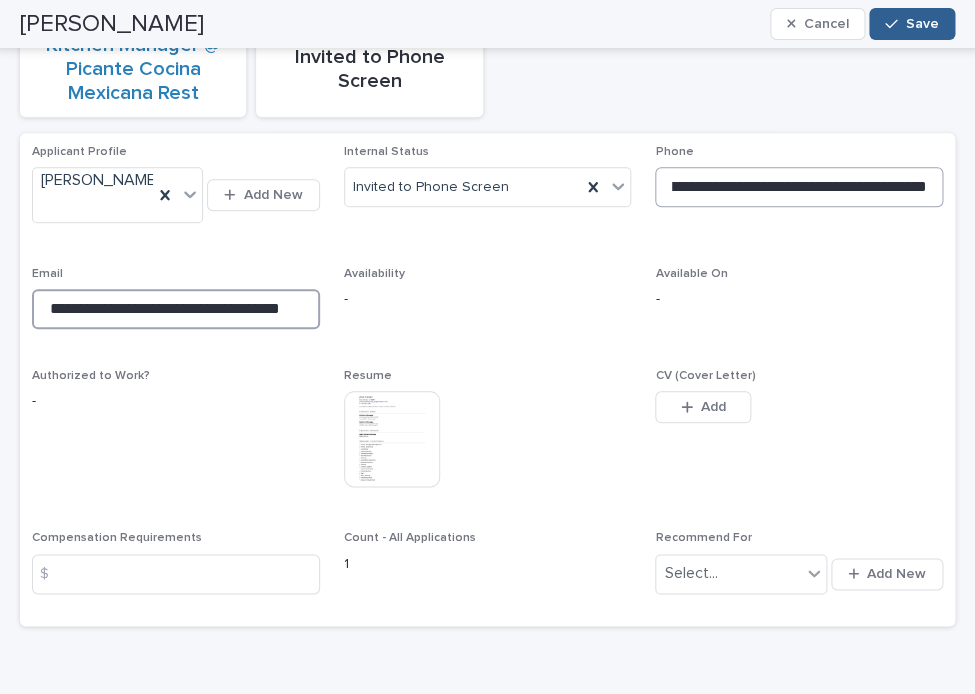 type on "**********" 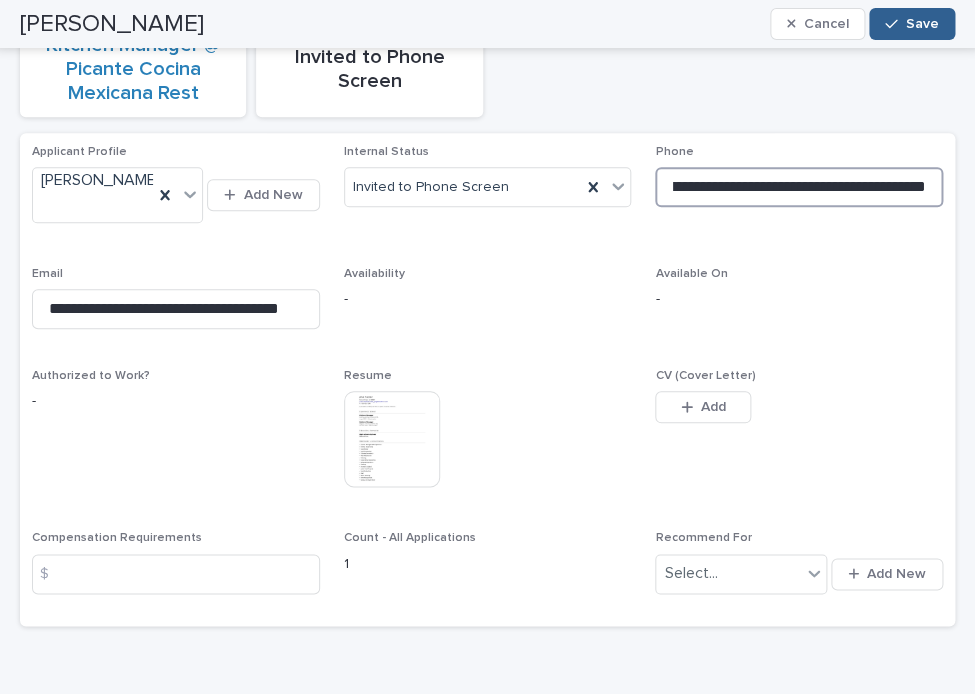 scroll, scrollTop: 0, scrollLeft: 0, axis: both 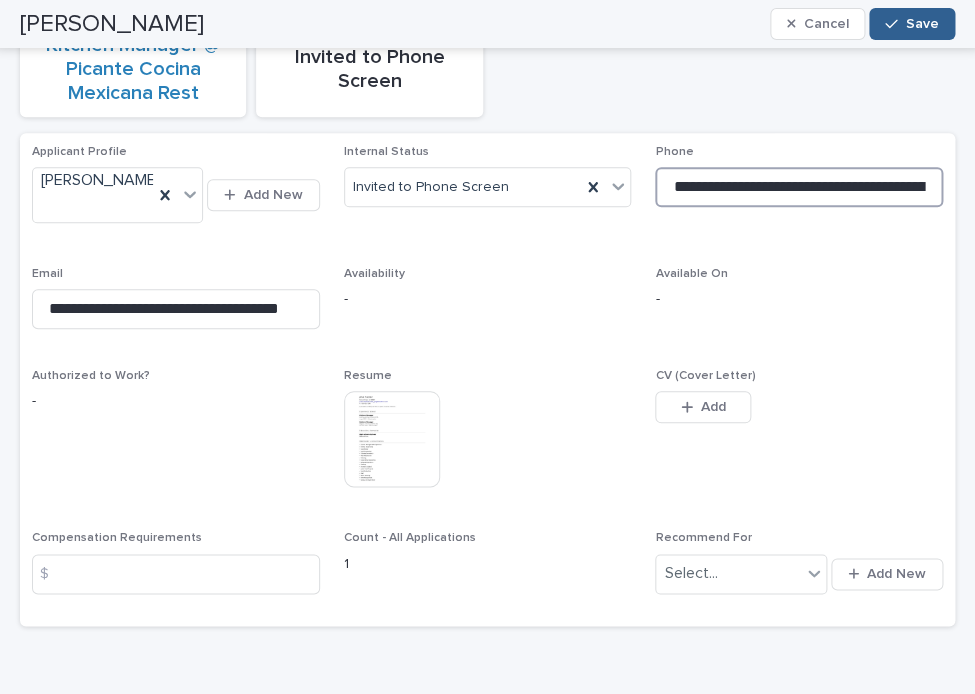 drag, startPoint x: 839, startPoint y: 198, endPoint x: 576, endPoint y: 198, distance: 263 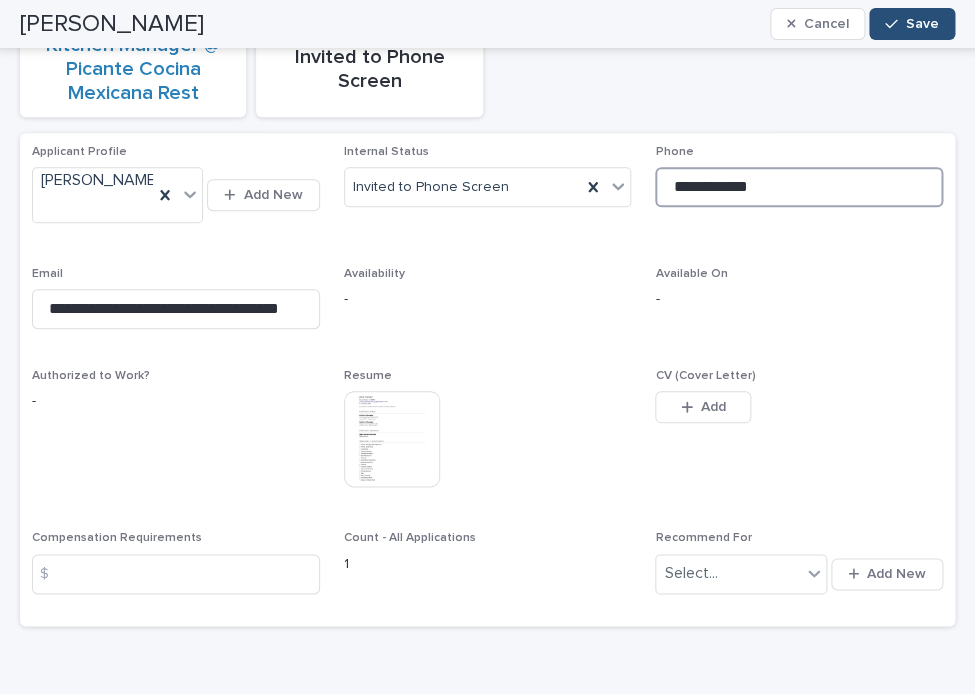type on "**********" 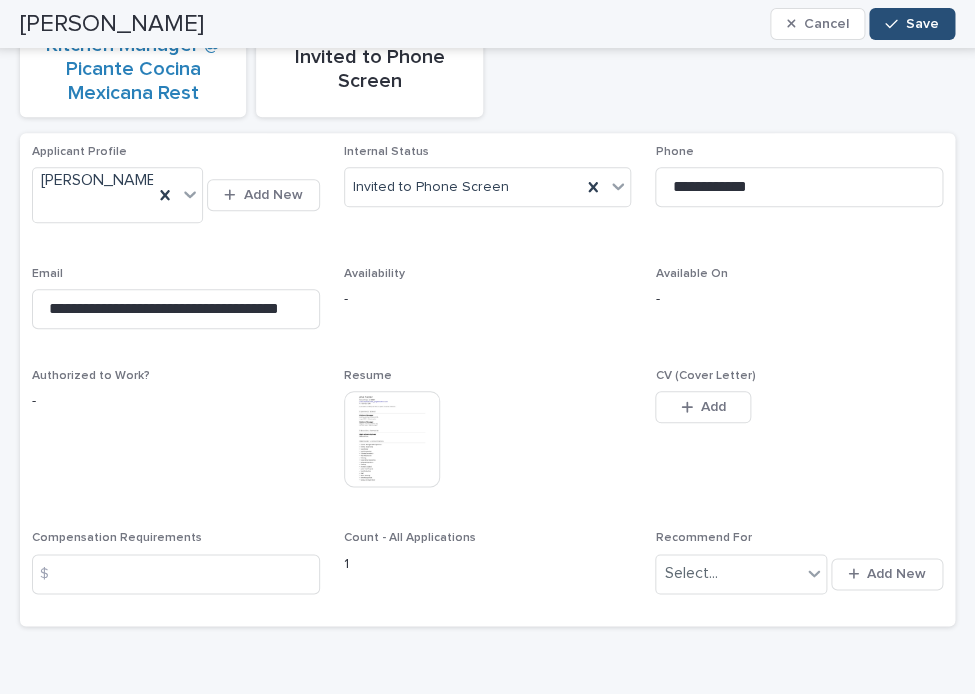 click on "Save" at bounding box center [922, 24] 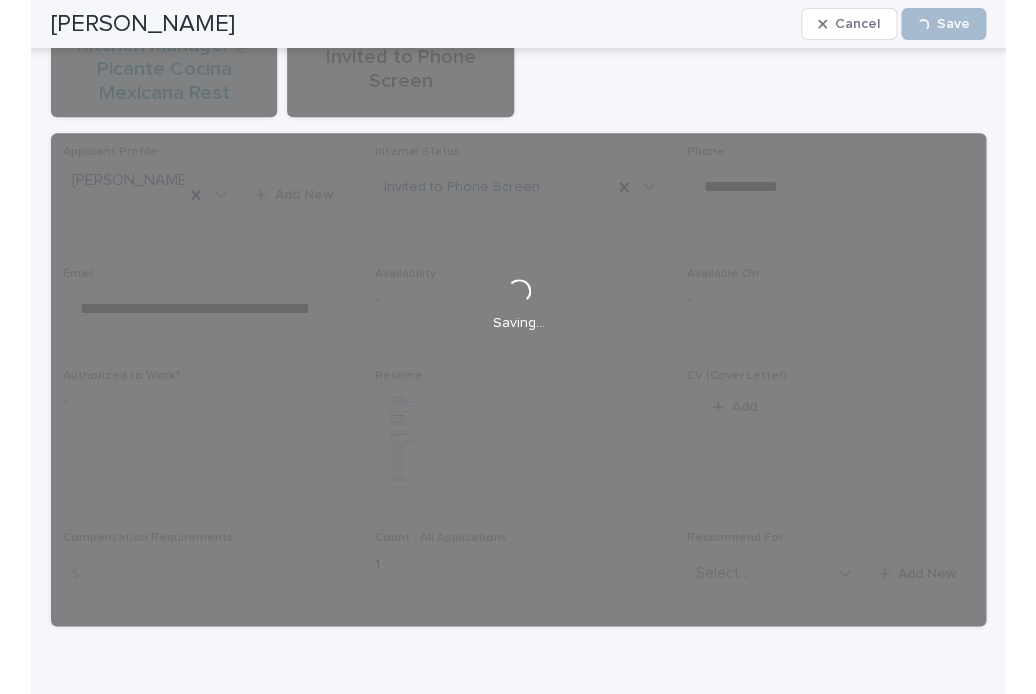 scroll, scrollTop: 0, scrollLeft: 0, axis: both 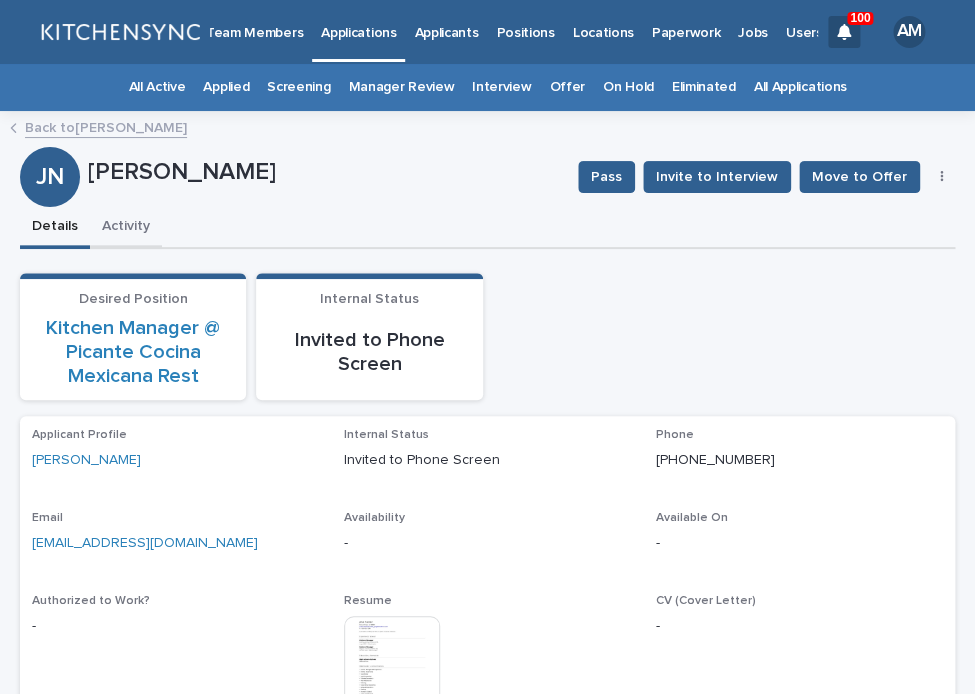 click on "Activity" at bounding box center (126, 228) 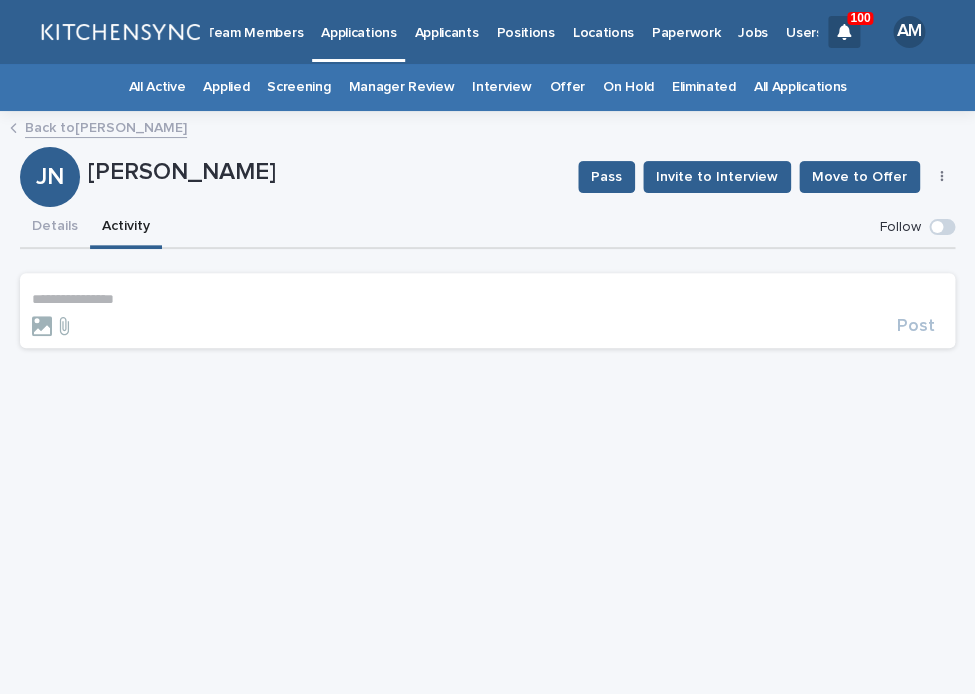 click on "**********" at bounding box center (487, 299) 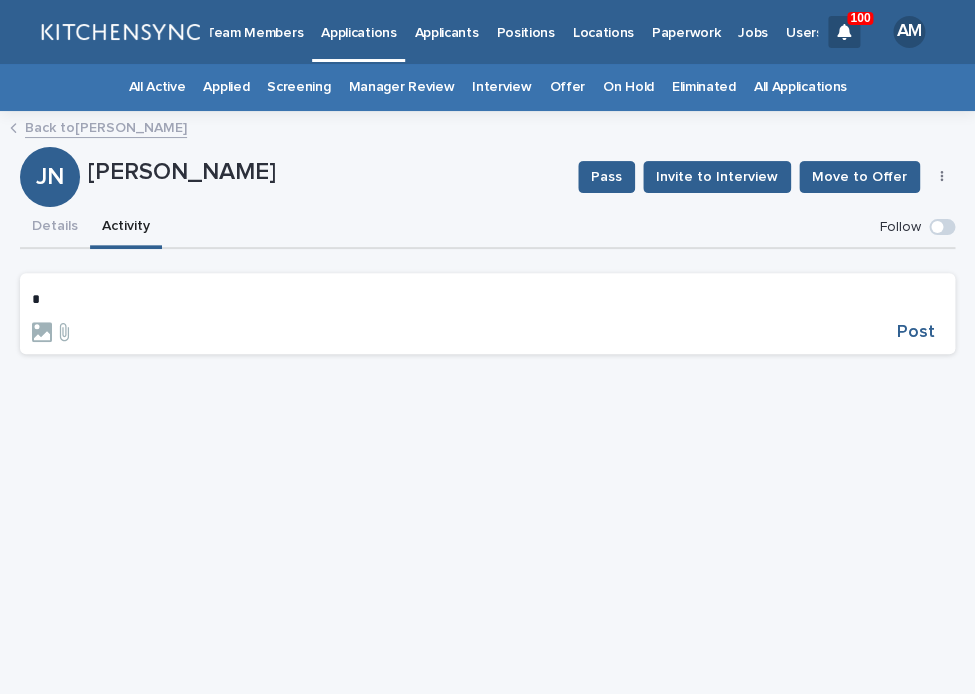 type 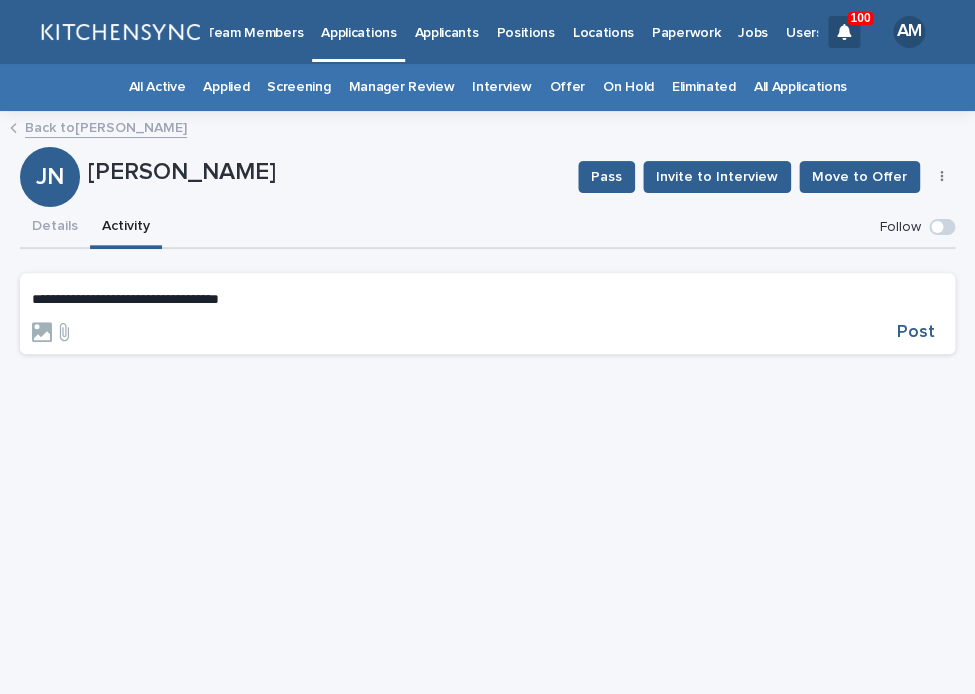 click on "**********" at bounding box center [487, 316] 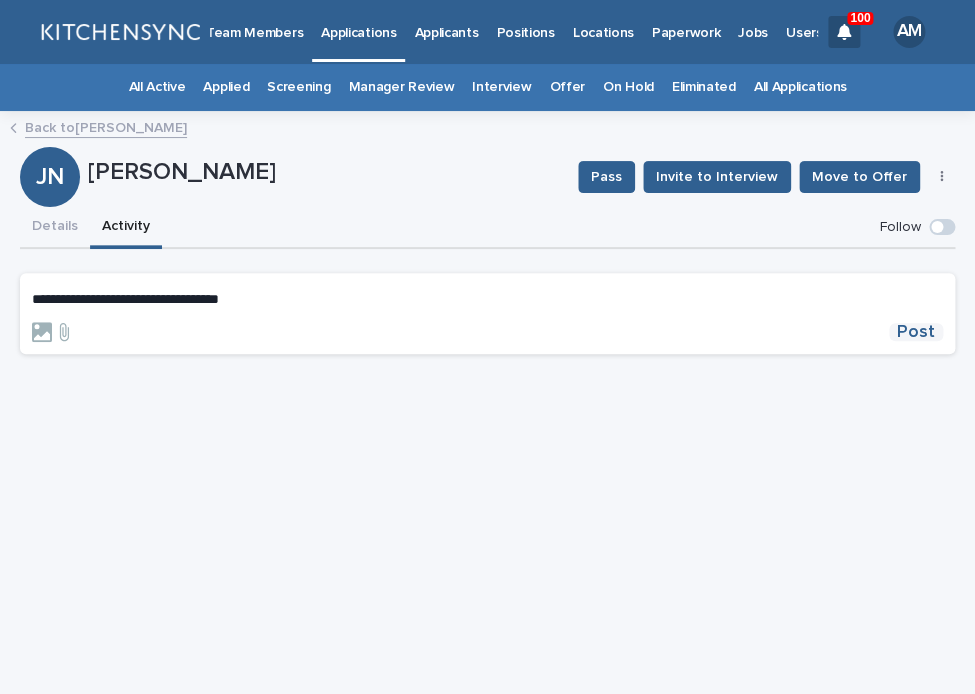 click on "Post" at bounding box center (916, 332) 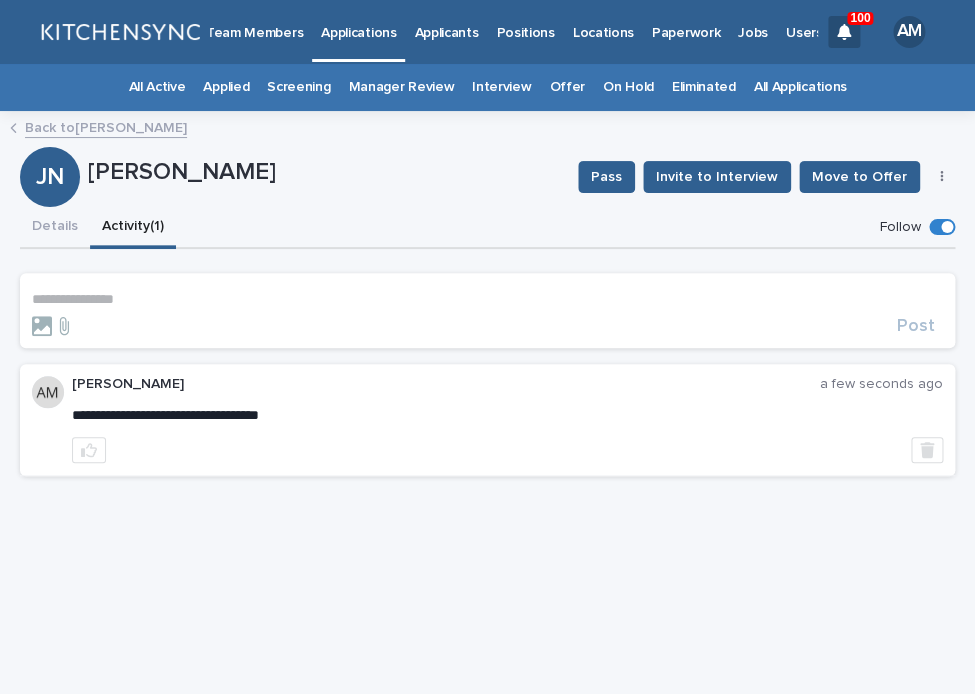 click on "**********" at bounding box center (487, 383) 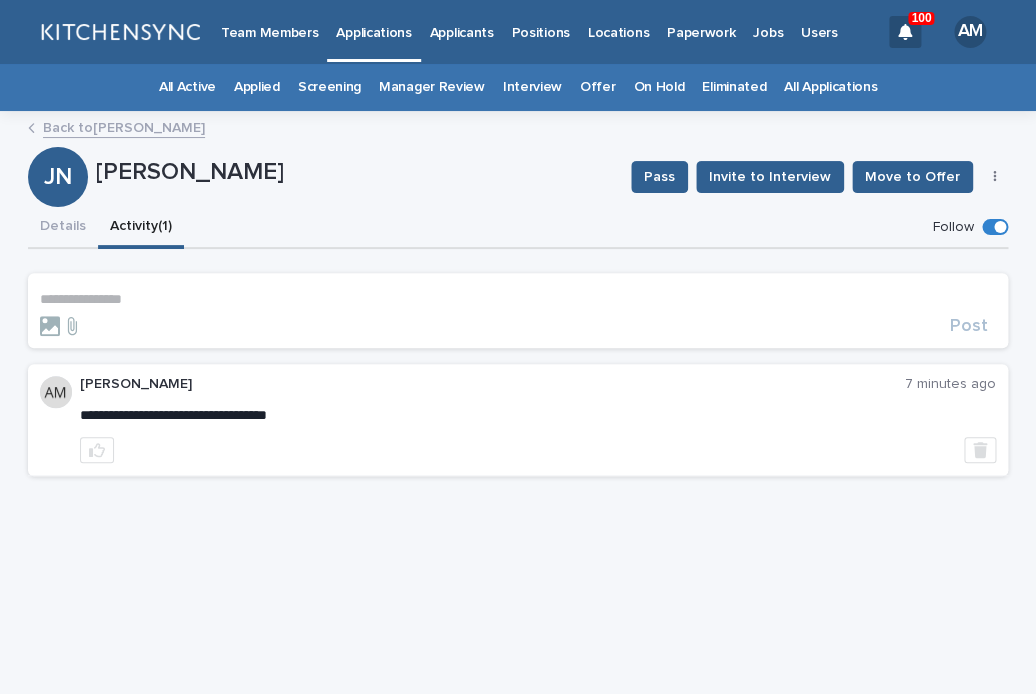 click on "Applicants" at bounding box center [462, 21] 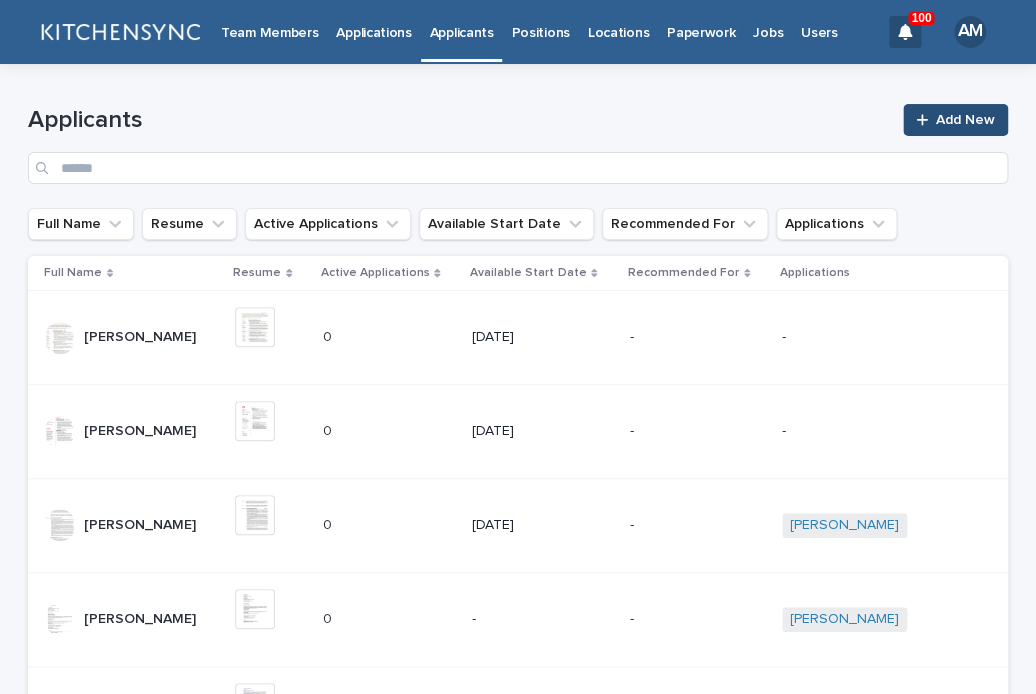 click on "Add New" at bounding box center [955, 120] 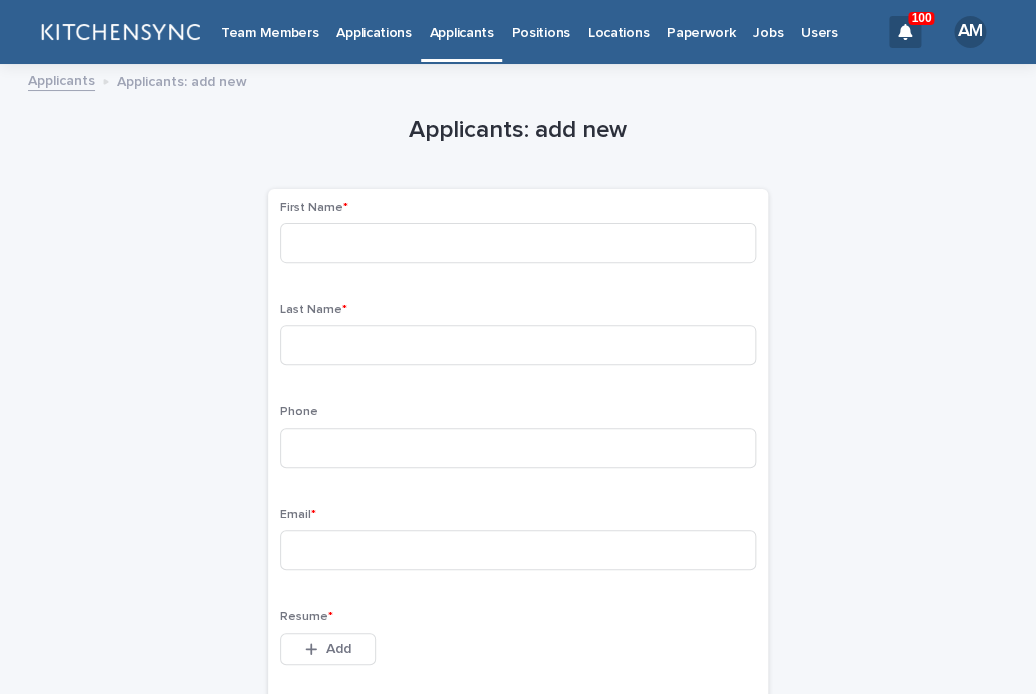 click on "First Name *" at bounding box center (518, 240) 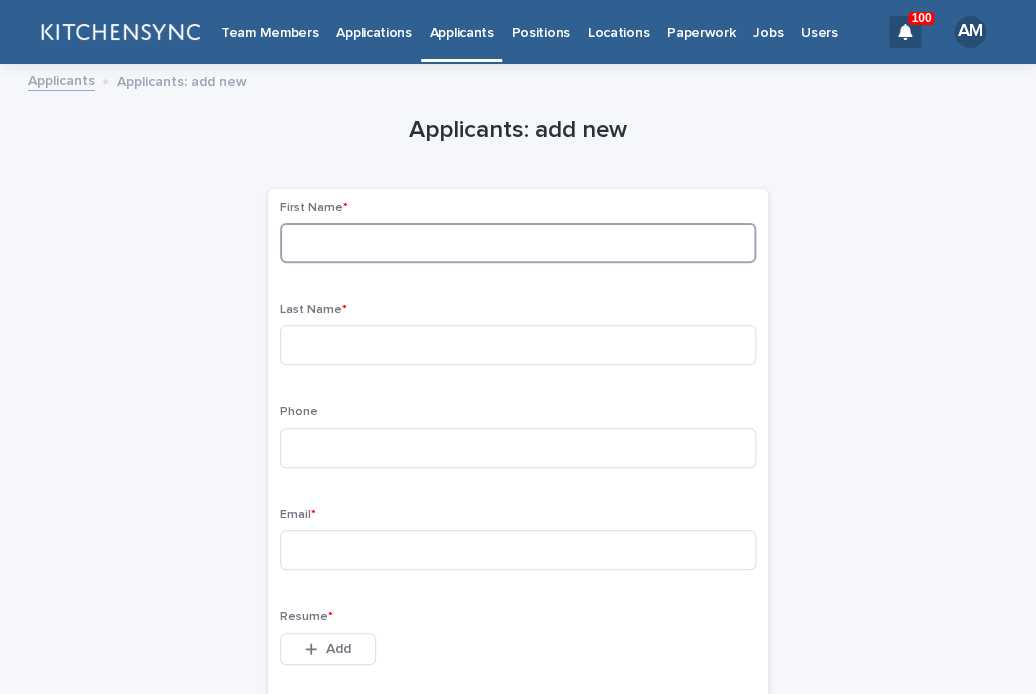 click at bounding box center [518, 243] 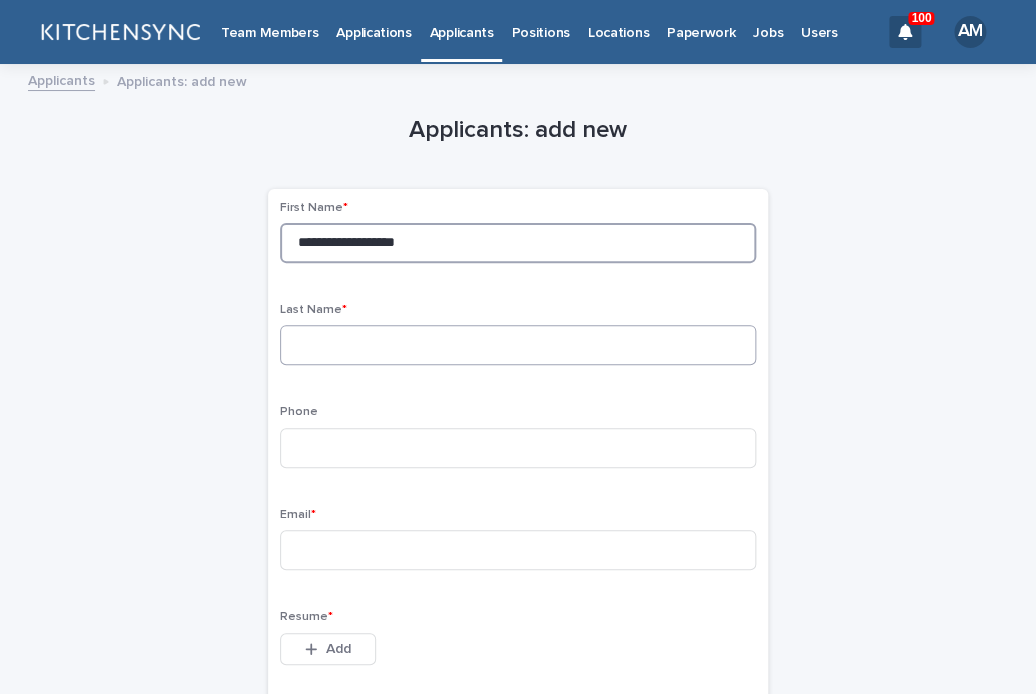 type on "**********" 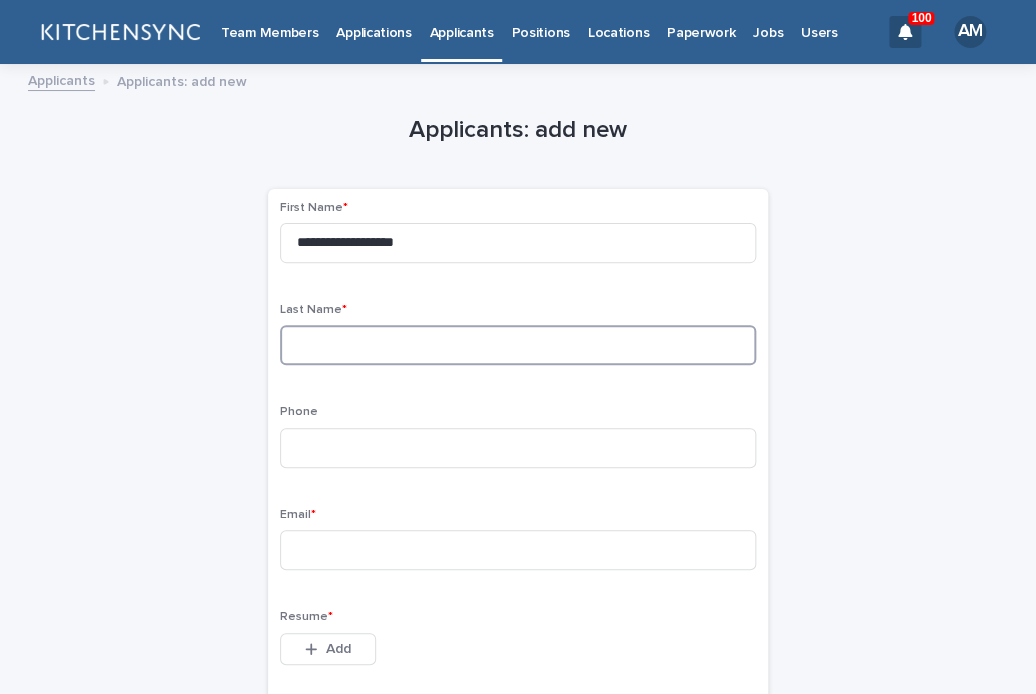 click at bounding box center [518, 345] 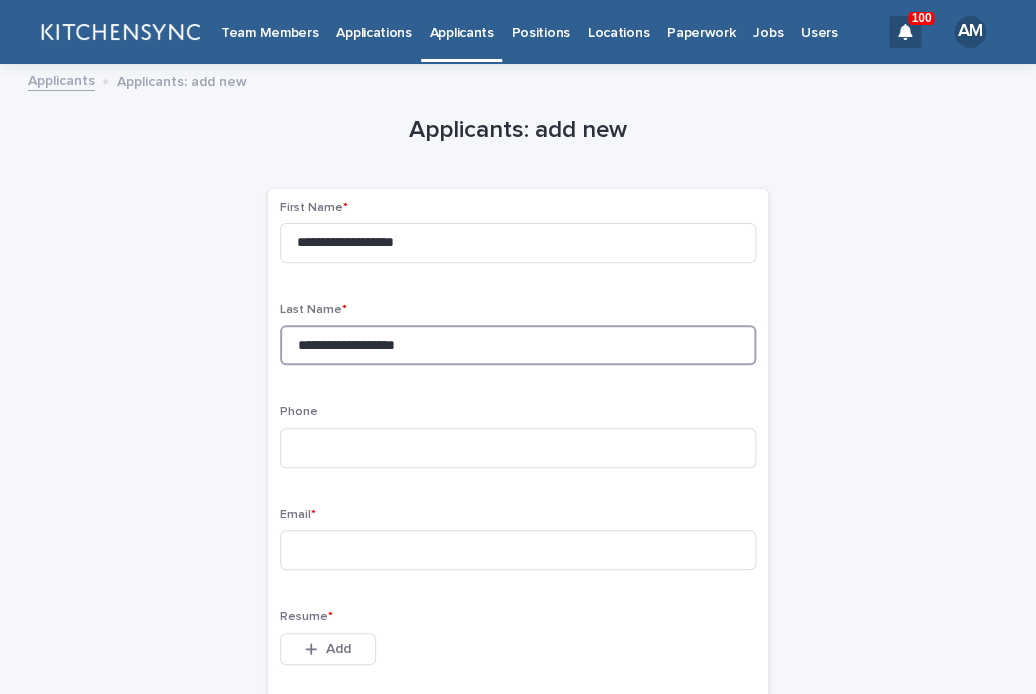 drag, startPoint x: 372, startPoint y: 357, endPoint x: 103, endPoint y: 352, distance: 269.04648 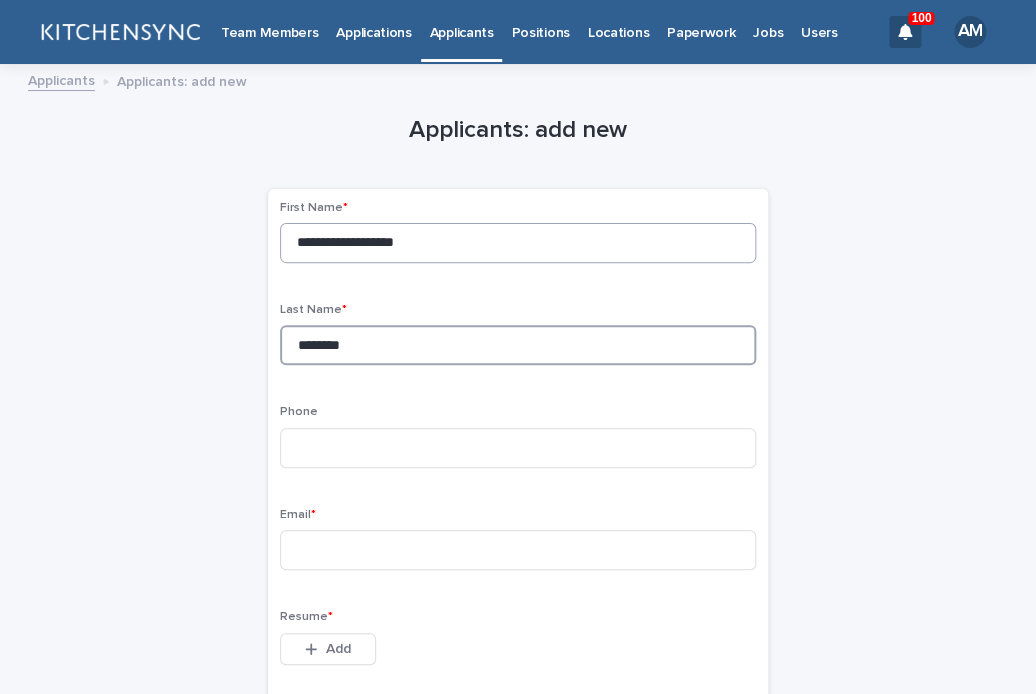 type on "********" 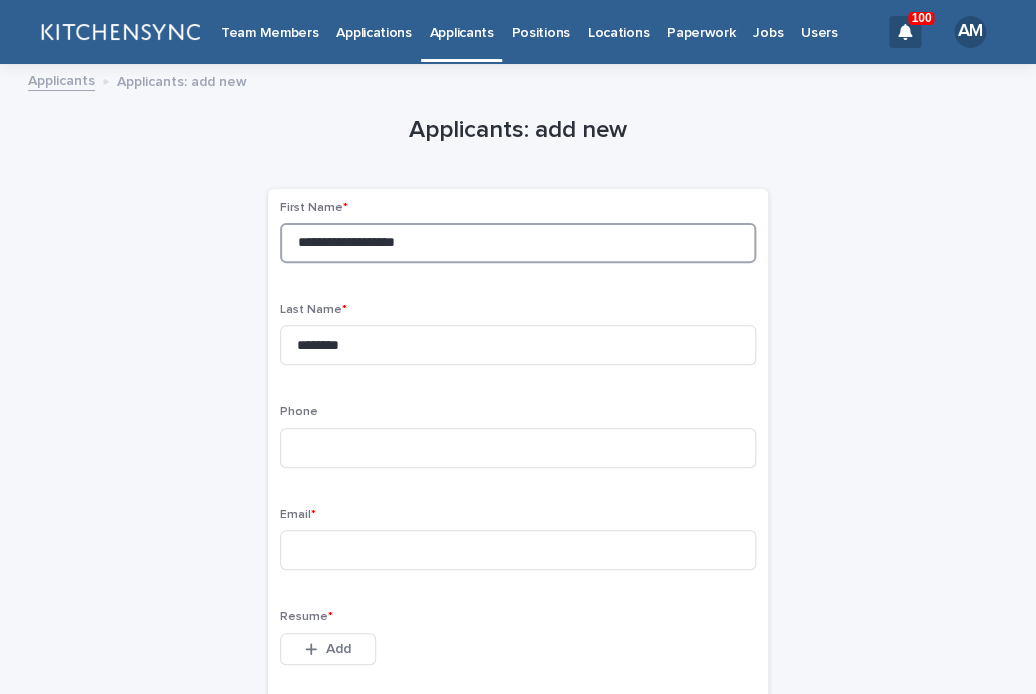 drag, startPoint x: 366, startPoint y: 254, endPoint x: 508, endPoint y: 259, distance: 142.088 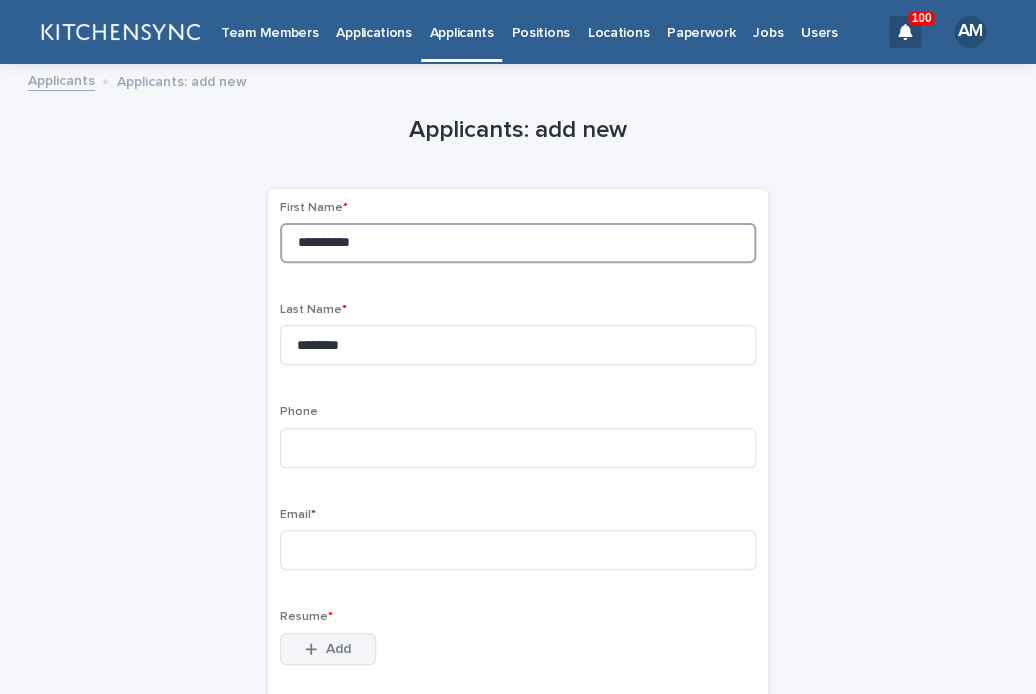 type on "**********" 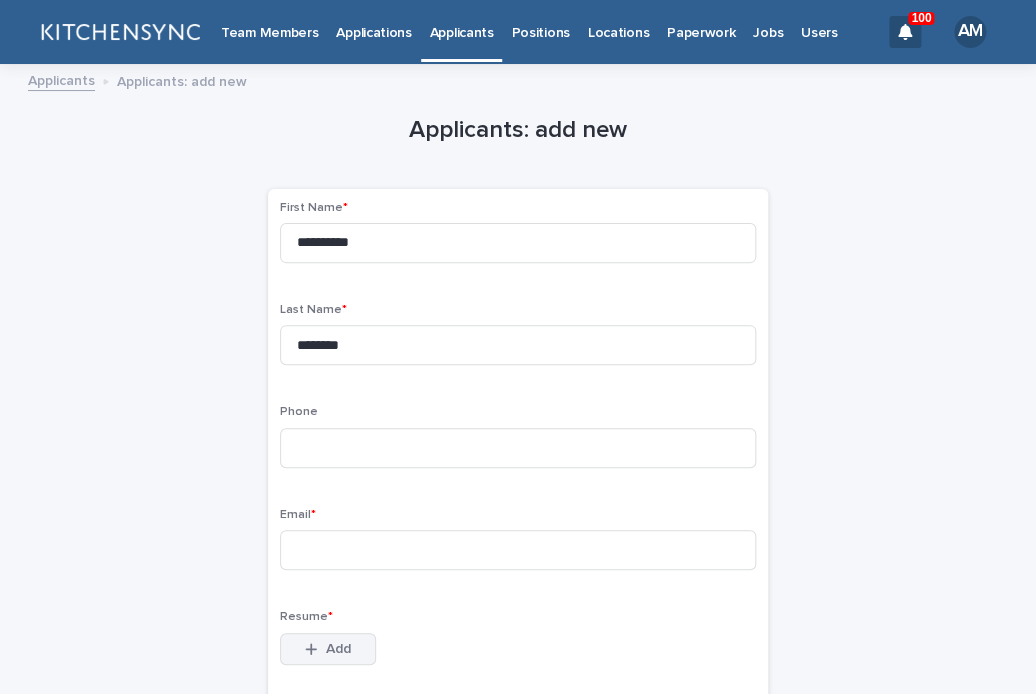 click on "Add" at bounding box center [338, 649] 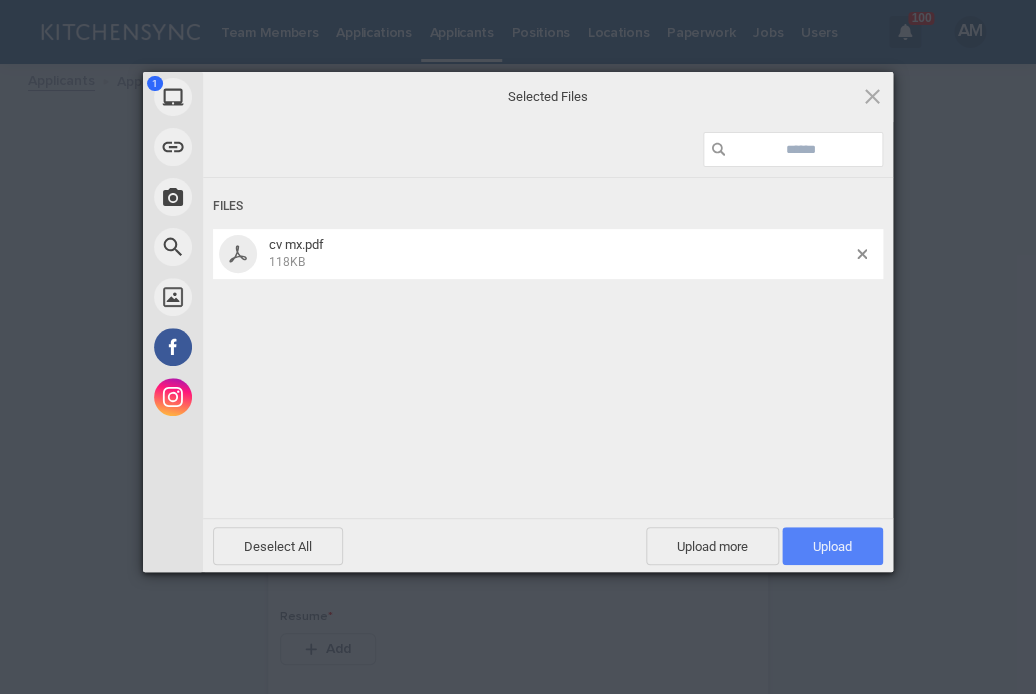 click on "Upload
1" at bounding box center (832, 546) 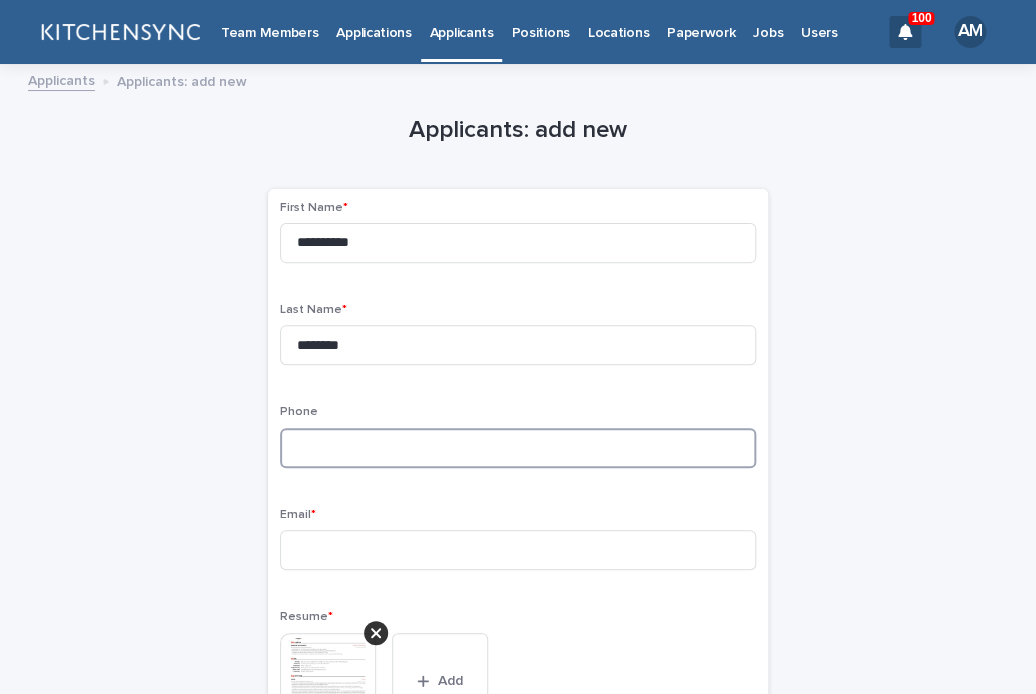click at bounding box center [518, 448] 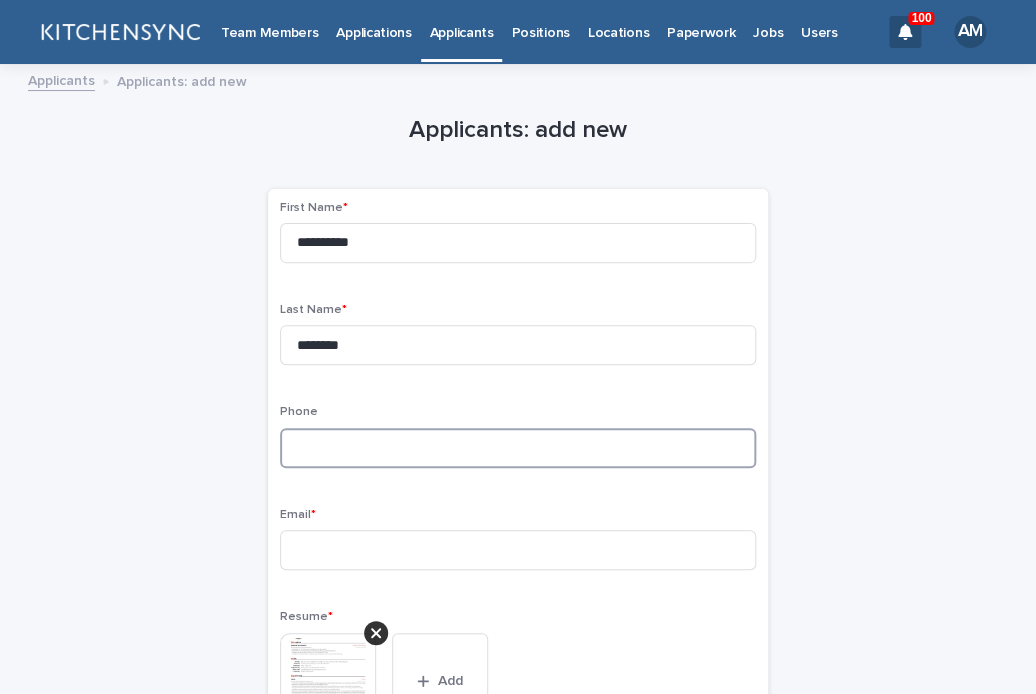 paste on "**********" 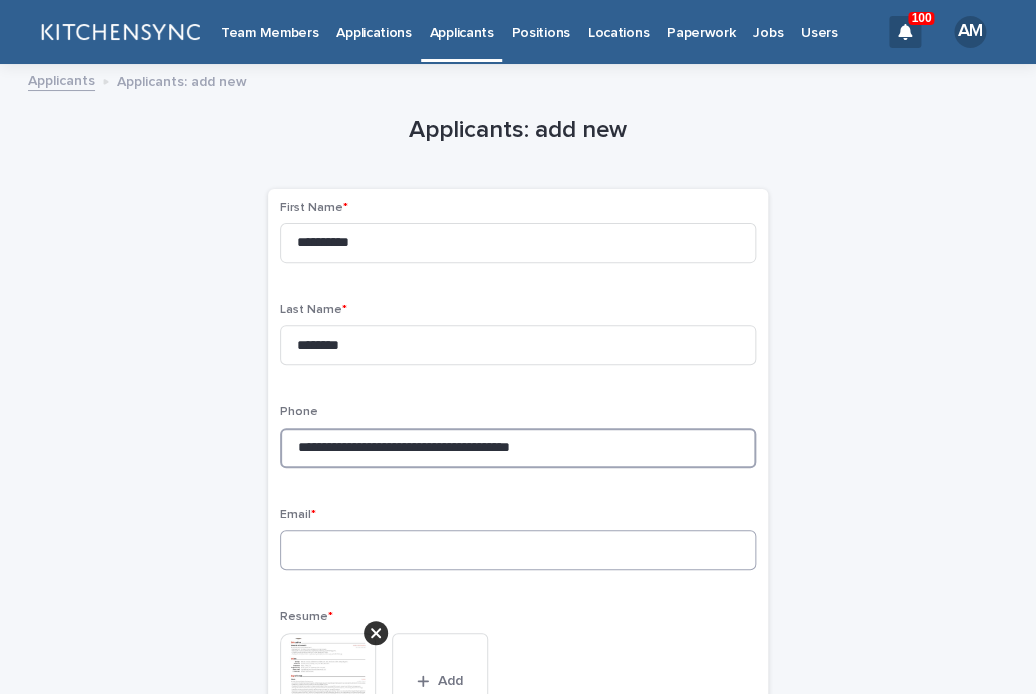 type on "**********" 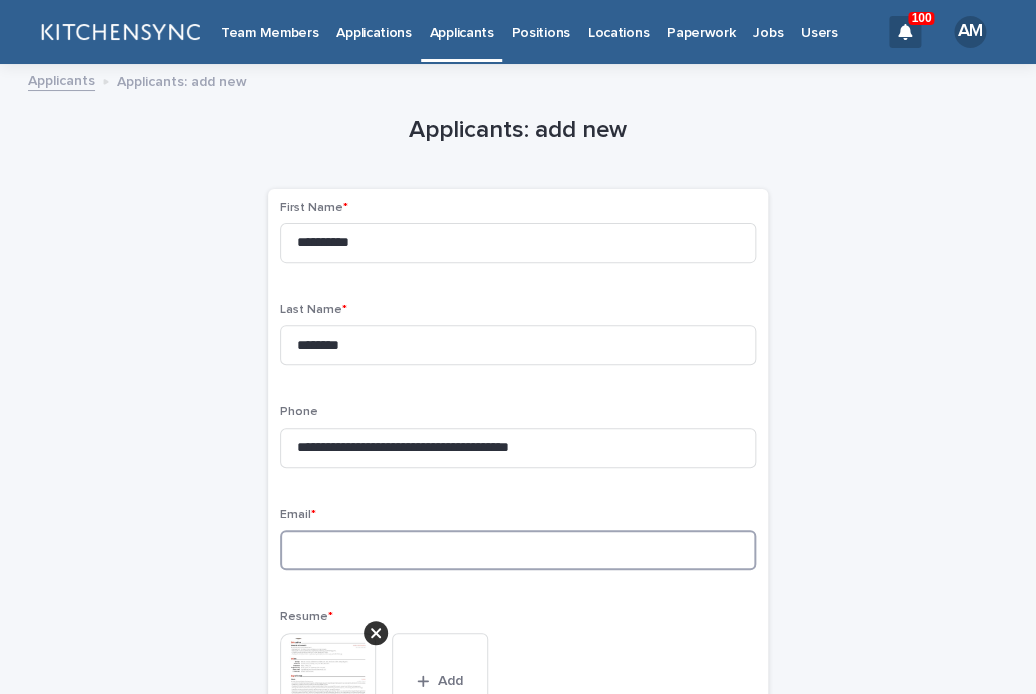 click at bounding box center (518, 550) 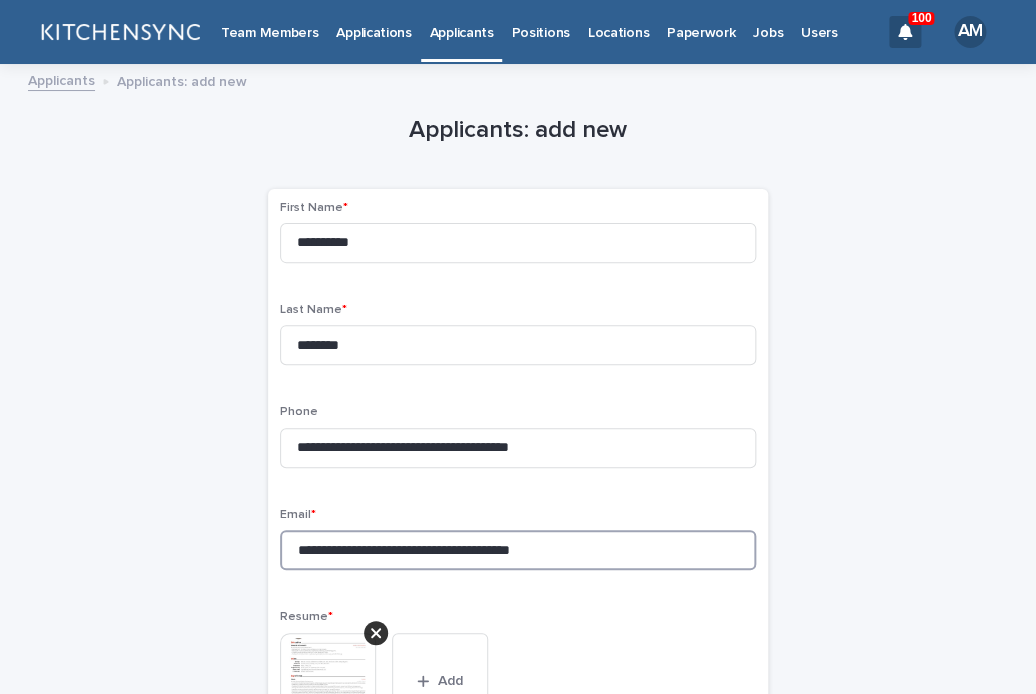 drag, startPoint x: 442, startPoint y: 563, endPoint x: 171, endPoint y: 557, distance: 271.0664 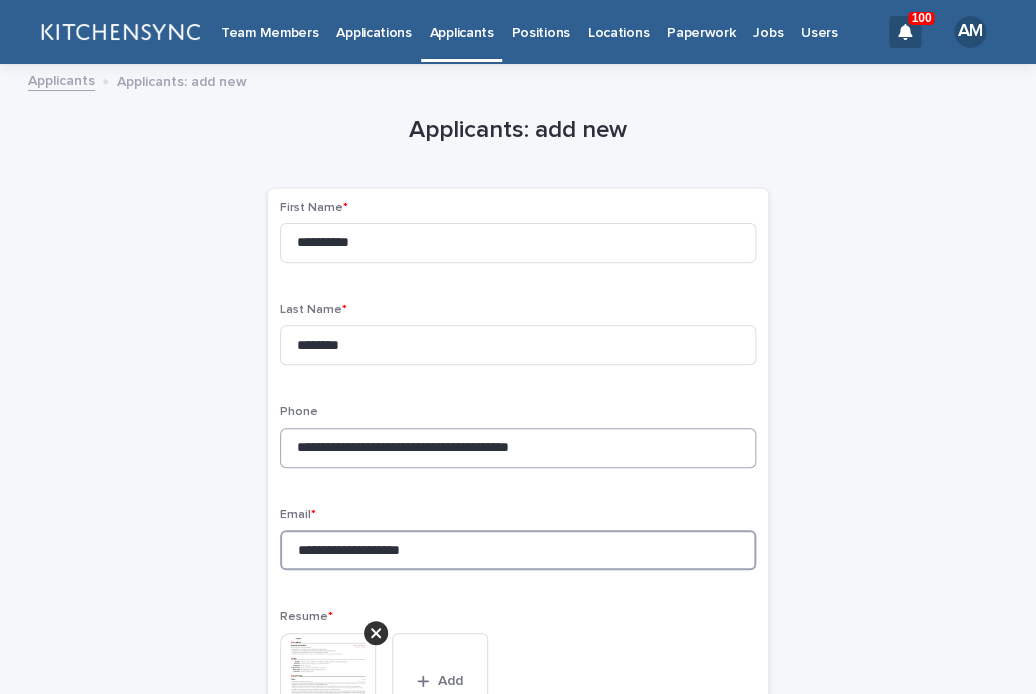 type on "**********" 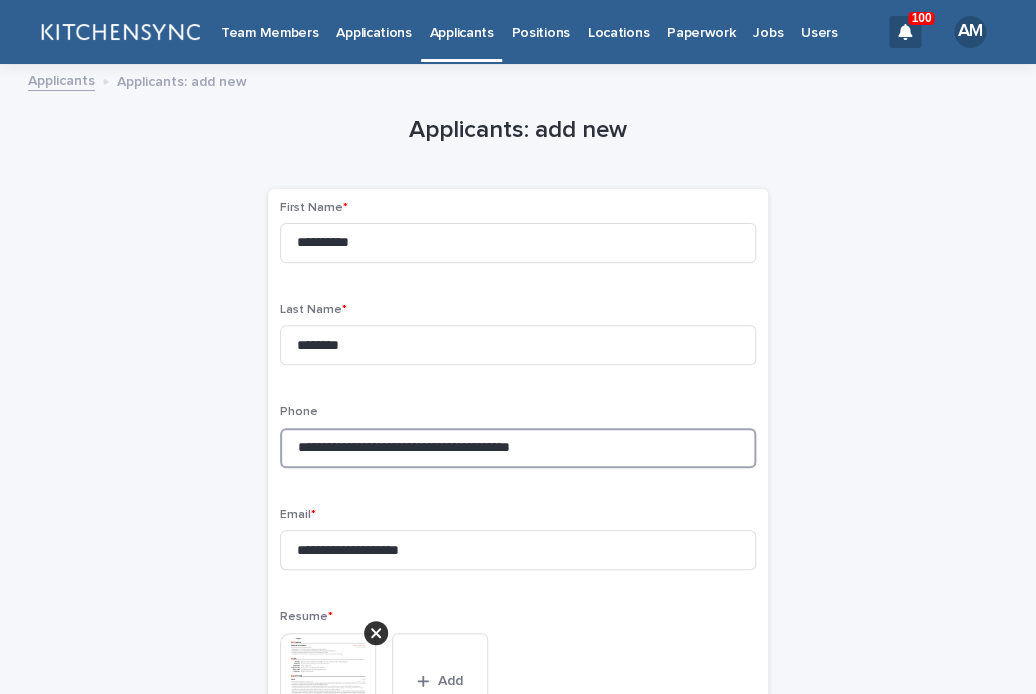 drag, startPoint x: 408, startPoint y: 452, endPoint x: 749, endPoint y: 482, distance: 342.3171 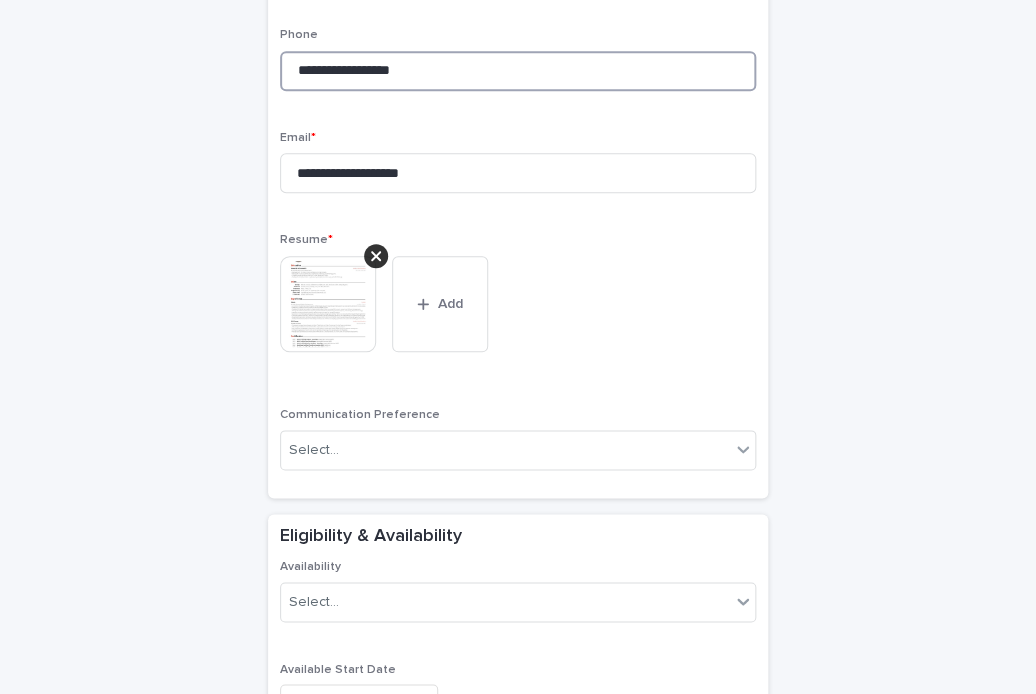 scroll, scrollTop: 1091, scrollLeft: 0, axis: vertical 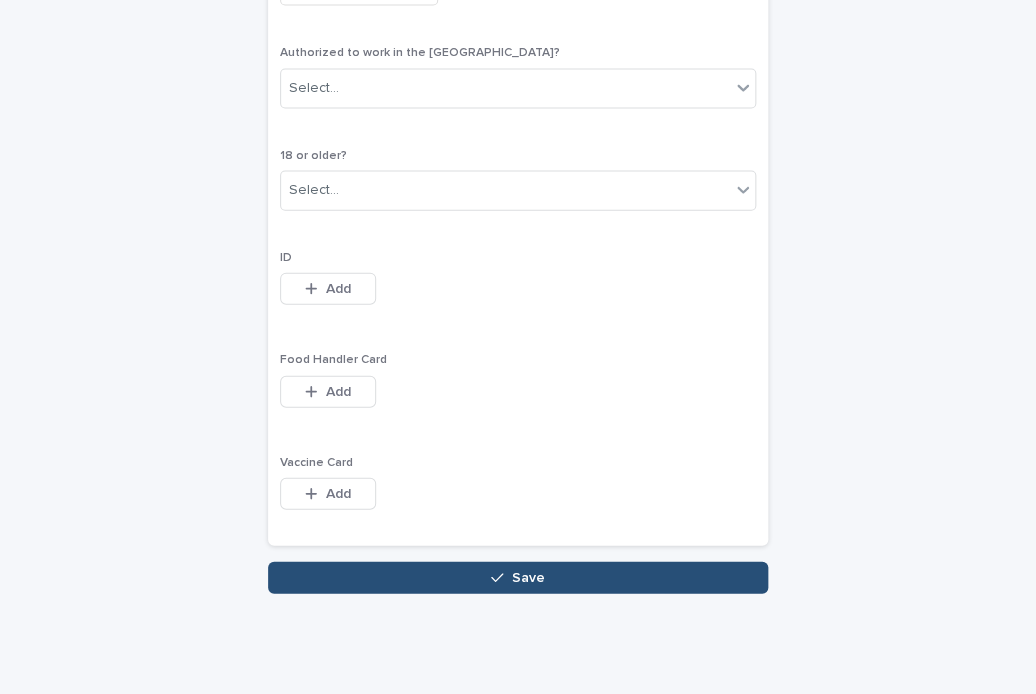 type on "**********" 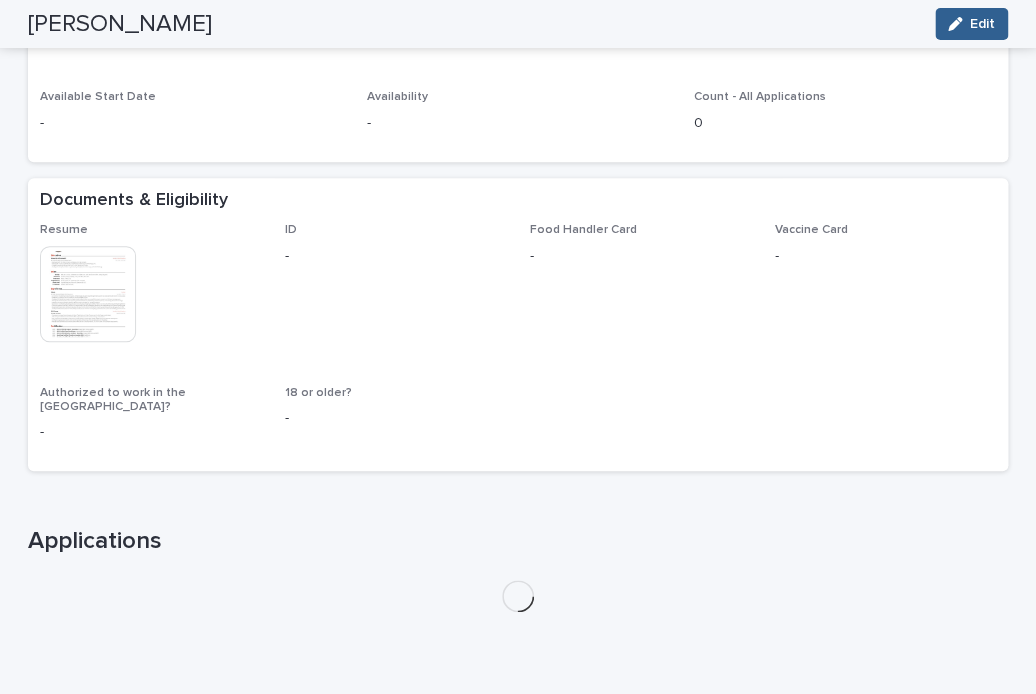 scroll, scrollTop: 395, scrollLeft: 0, axis: vertical 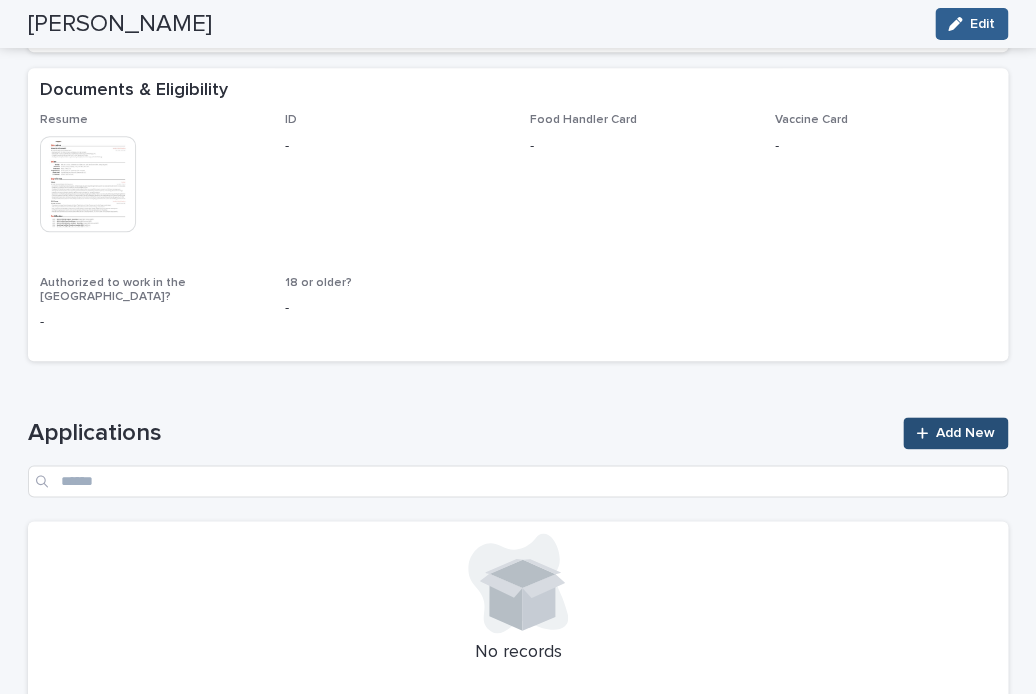 click on "Add New" at bounding box center (965, 433) 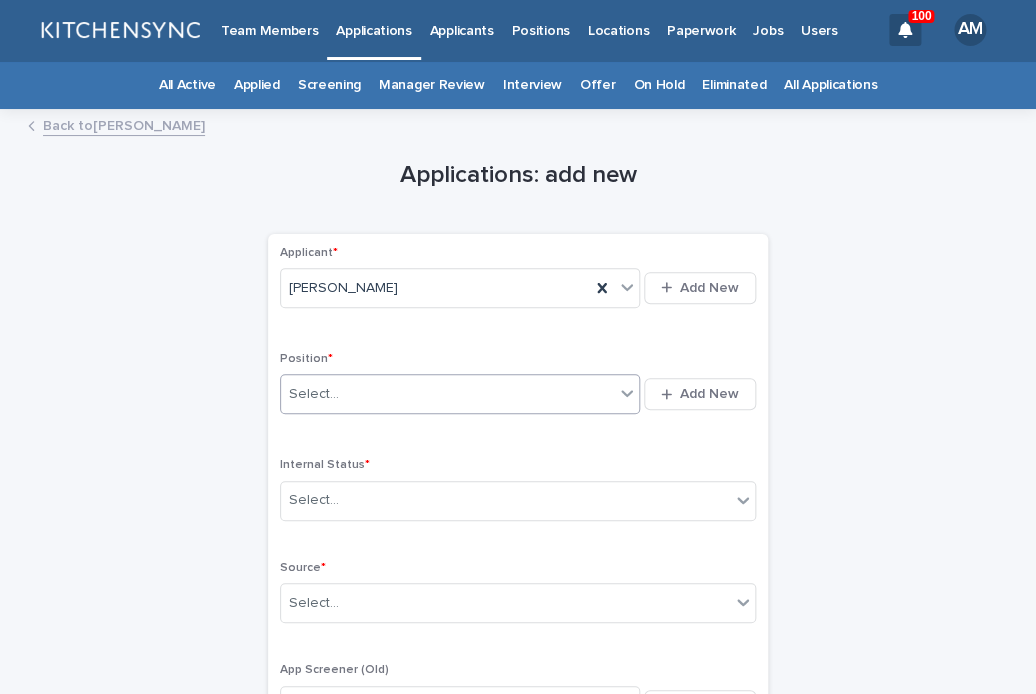 scroll, scrollTop: 0, scrollLeft: 0, axis: both 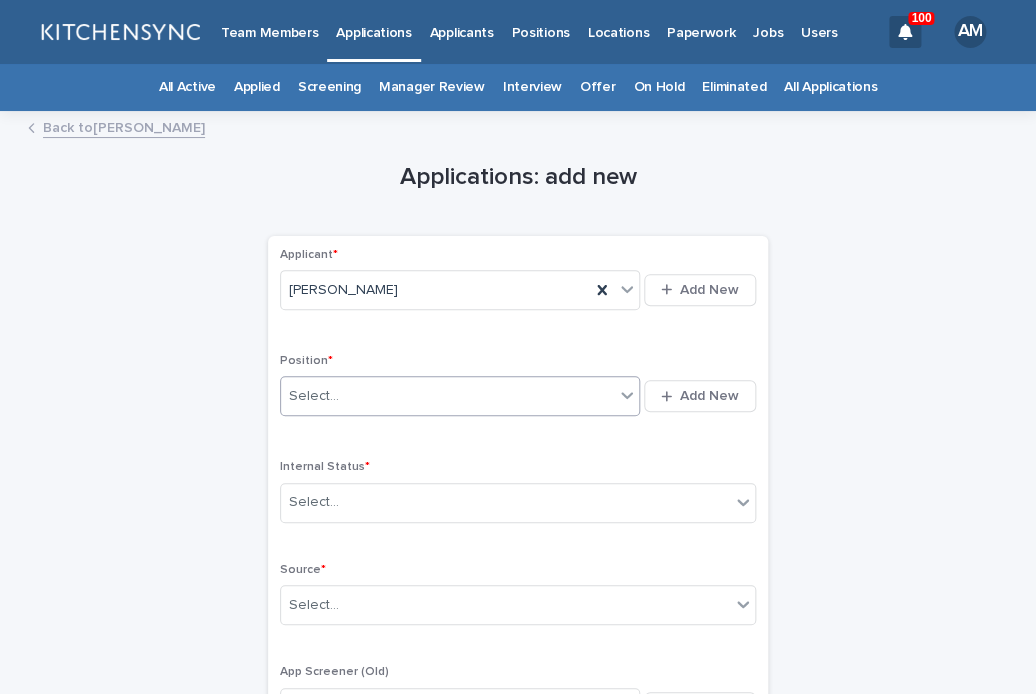 click on "Select..." at bounding box center (447, 396) 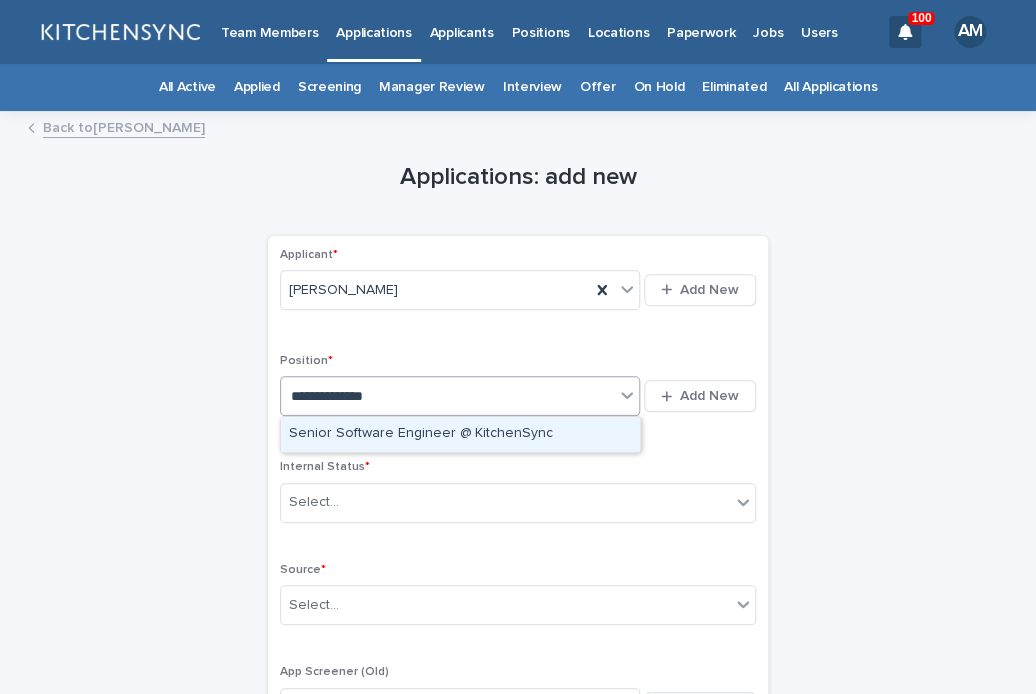 type on "**********" 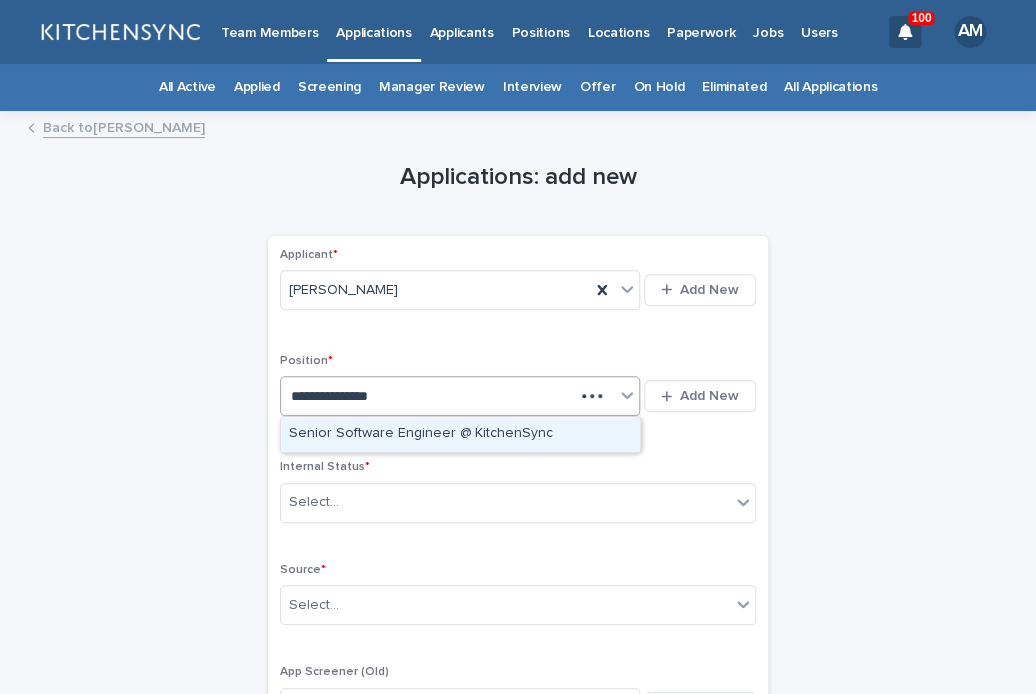 click on "Senior Software Engineer @ KitchenSync" at bounding box center [460, 434] 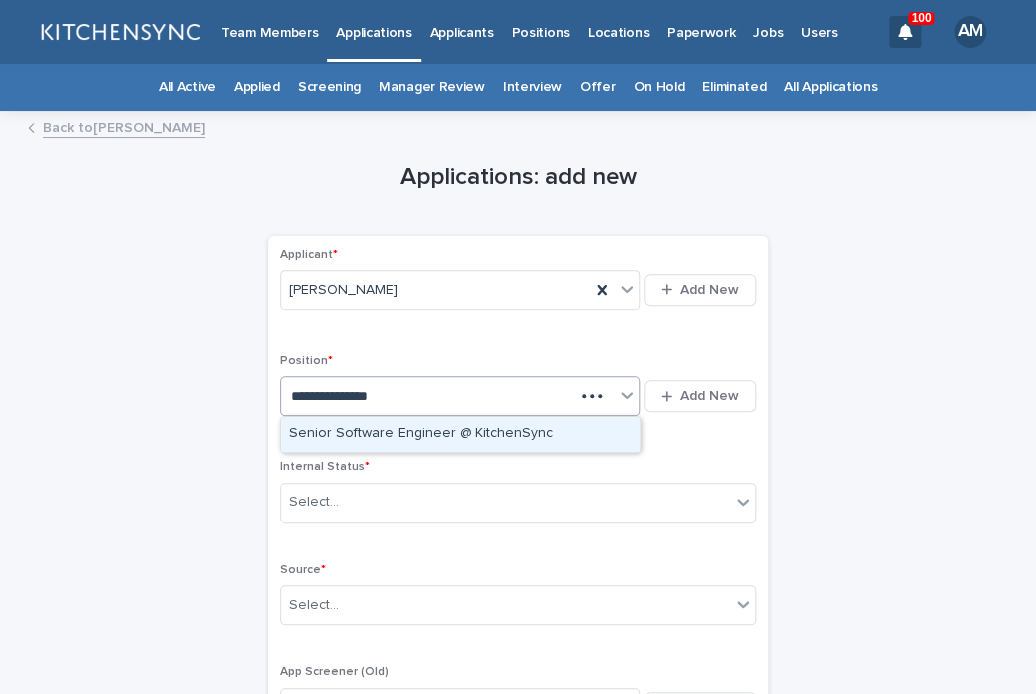 type 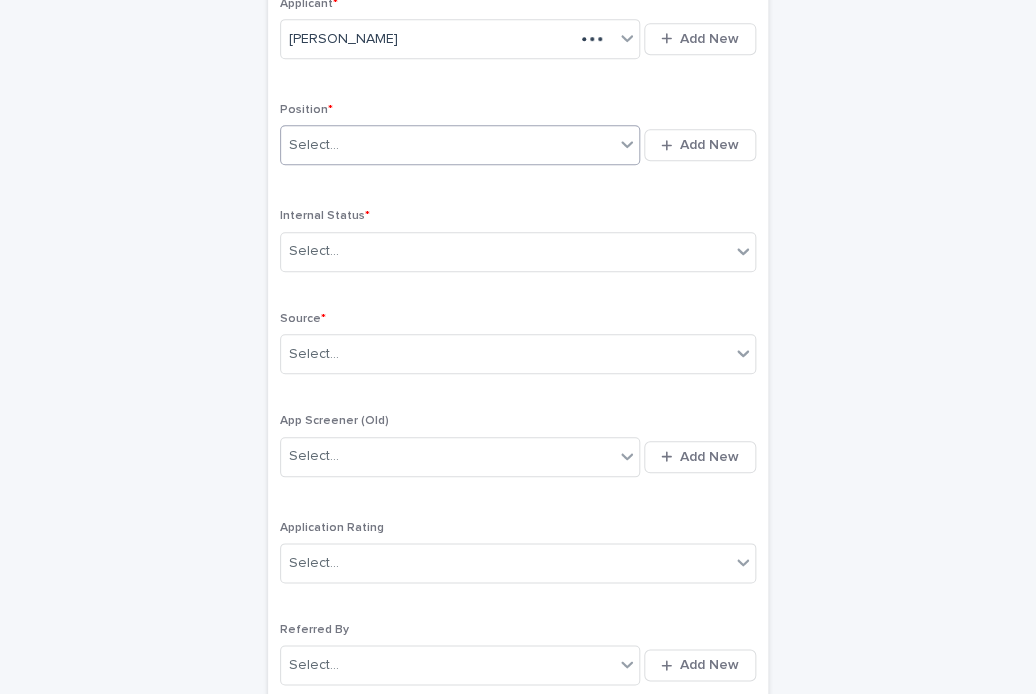 scroll, scrollTop: 273, scrollLeft: 0, axis: vertical 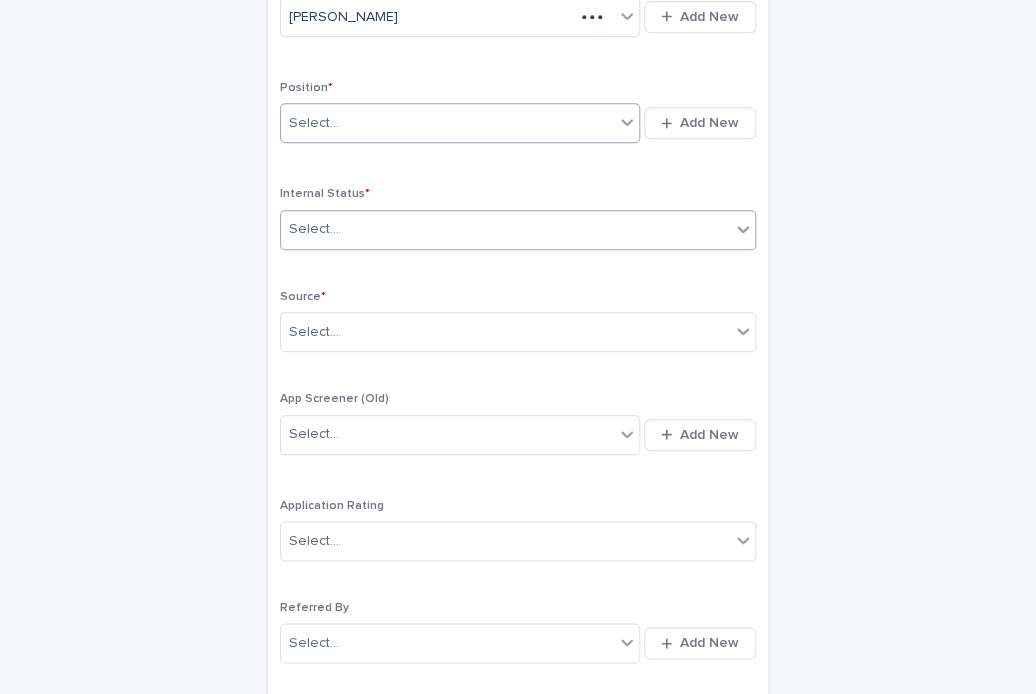 click on "Select..." at bounding box center [505, 229] 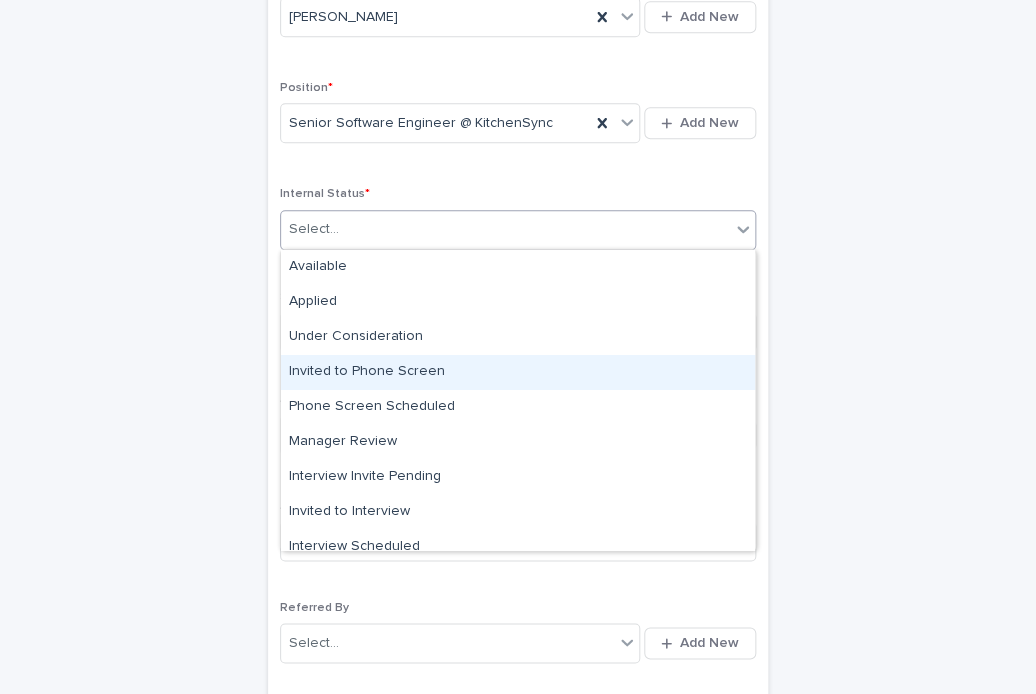 click on "Invited to Phone Screen" at bounding box center (518, 372) 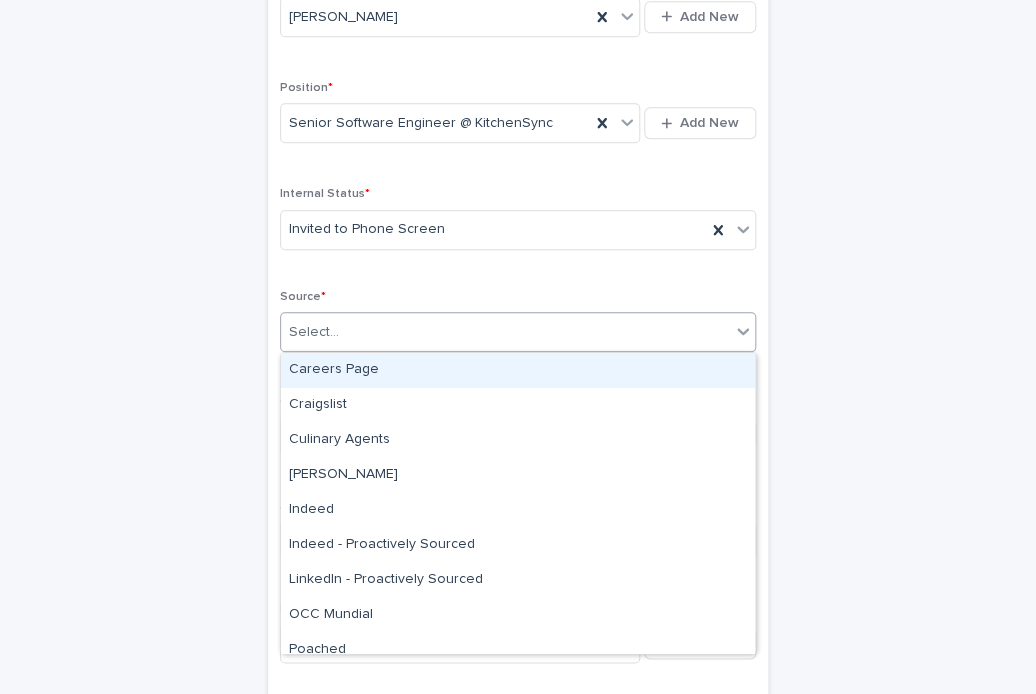 click on "Select..." at bounding box center (505, 332) 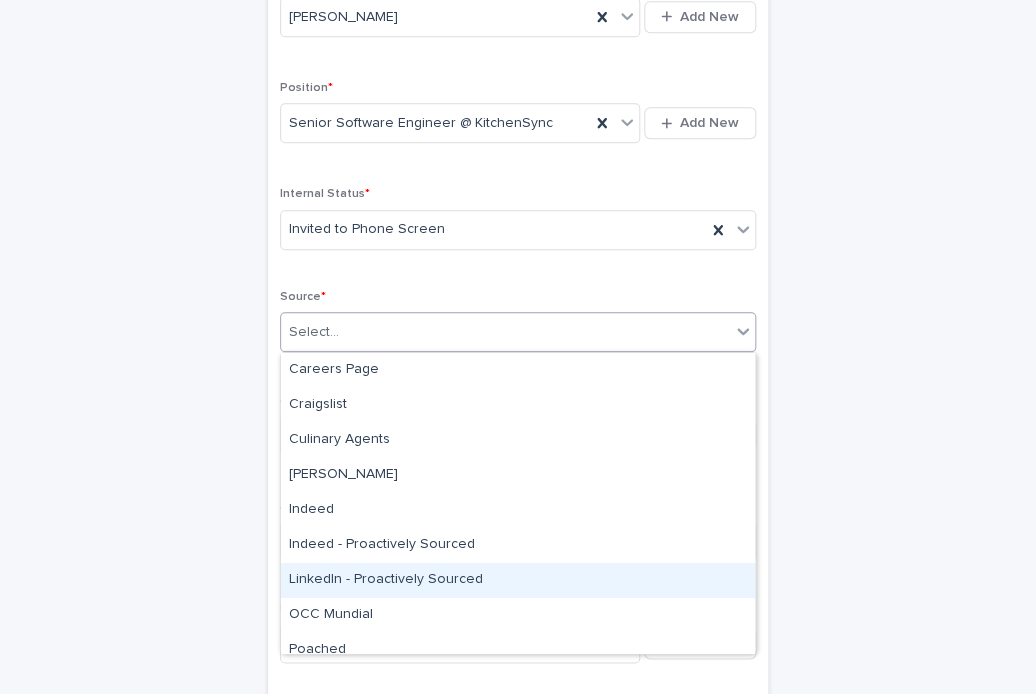 click on "LinkedIn - Proactively Sourced" at bounding box center [518, 580] 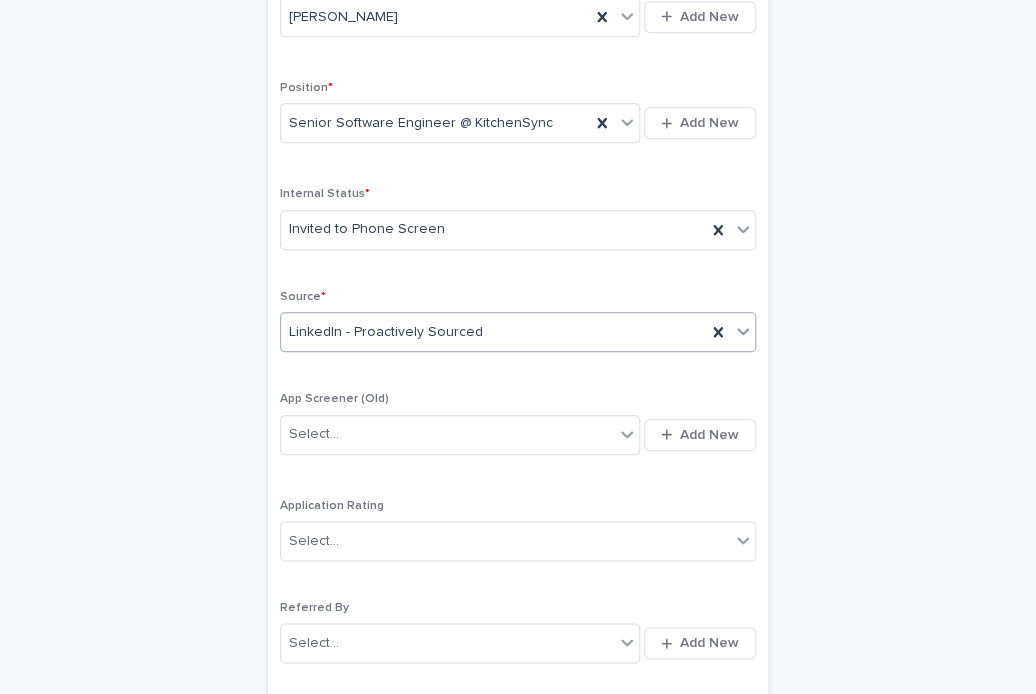 scroll, scrollTop: 520, scrollLeft: 0, axis: vertical 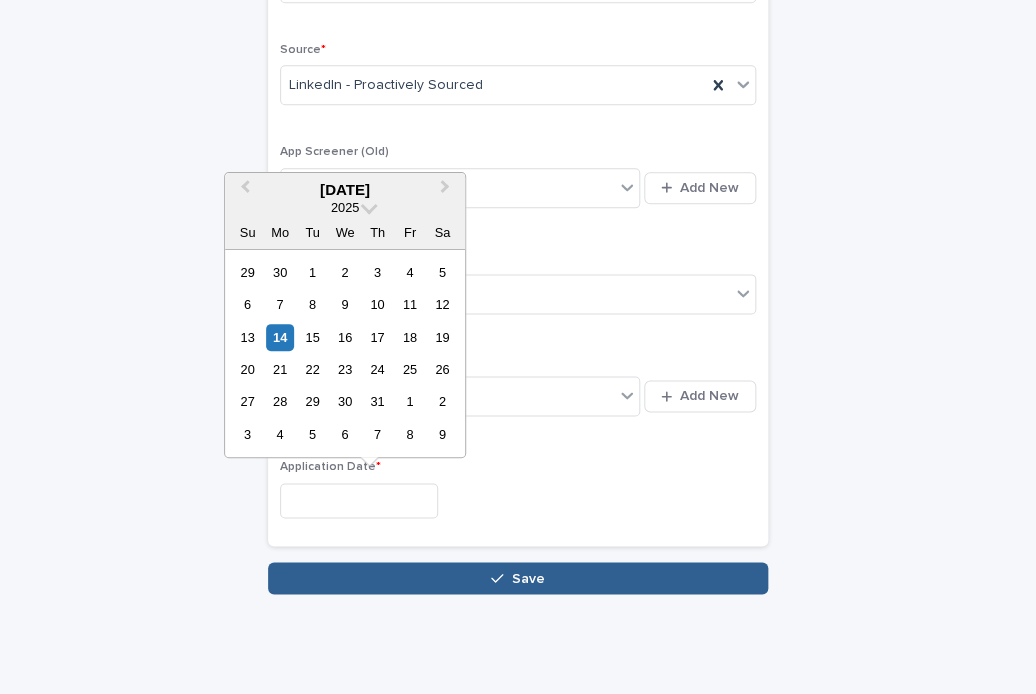click at bounding box center [359, 500] 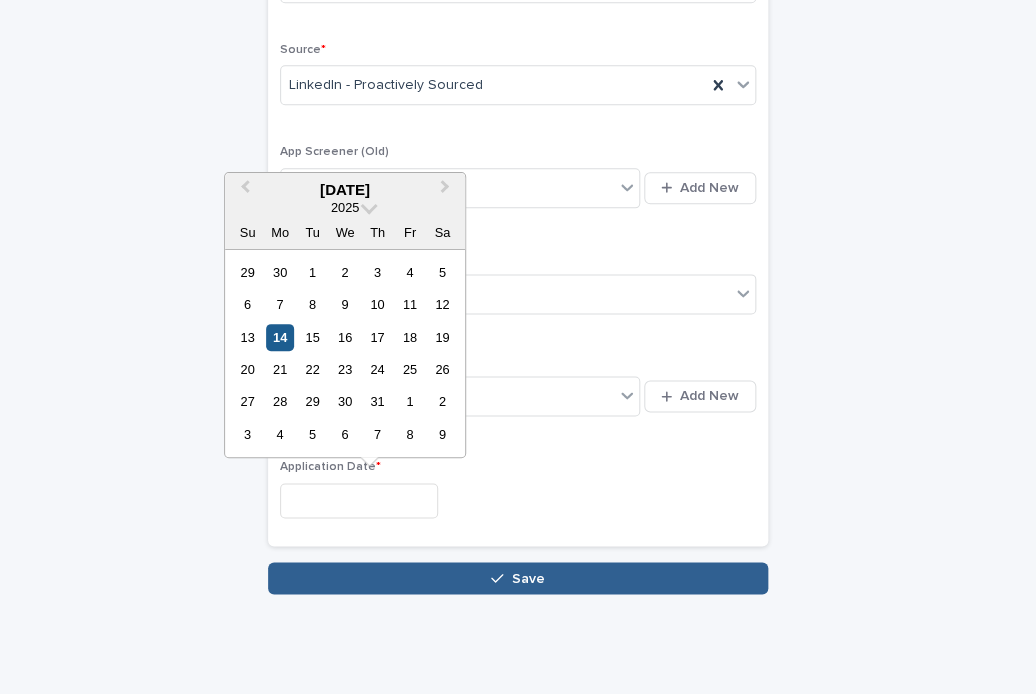 click on "14" at bounding box center (279, 337) 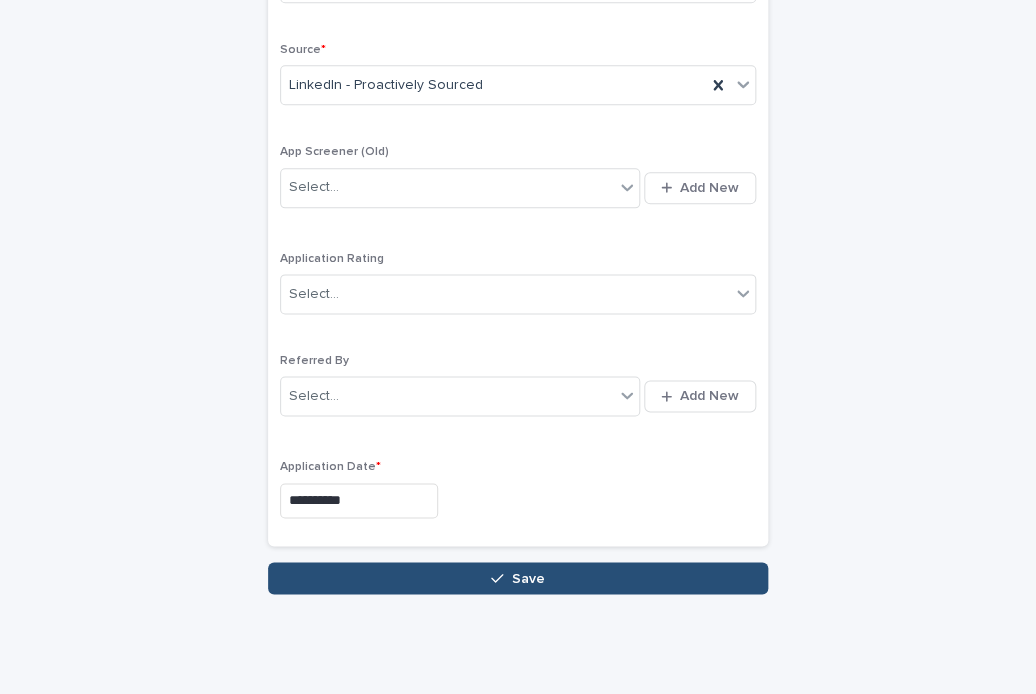 click on "Save" at bounding box center [518, 578] 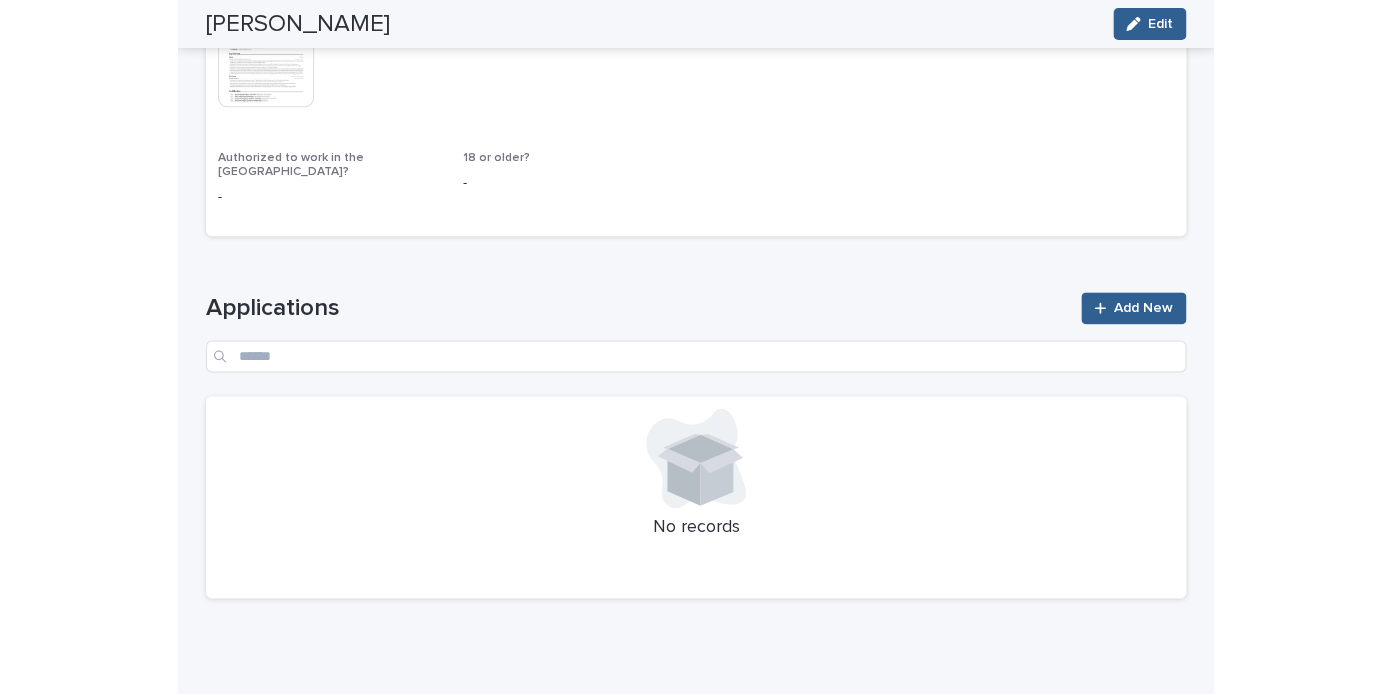 scroll, scrollTop: 505, scrollLeft: 0, axis: vertical 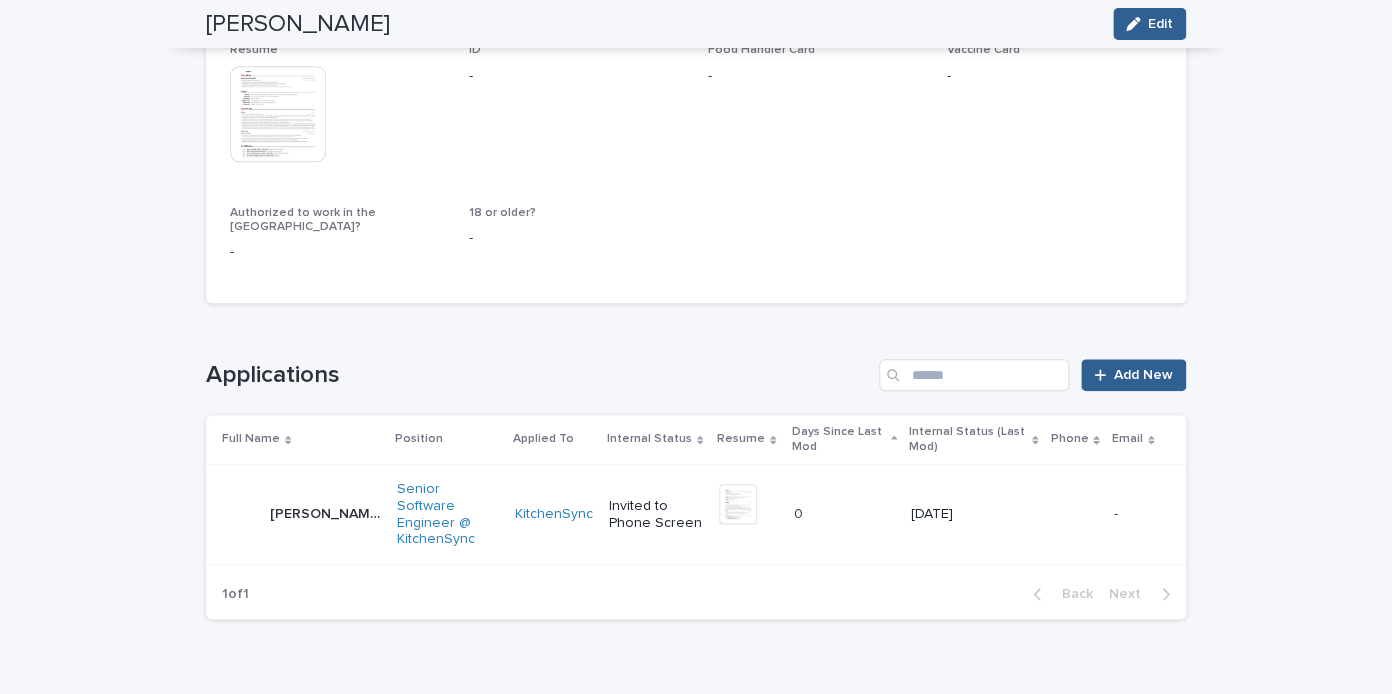 click on "[PERSON_NAME]" at bounding box center (327, 512) 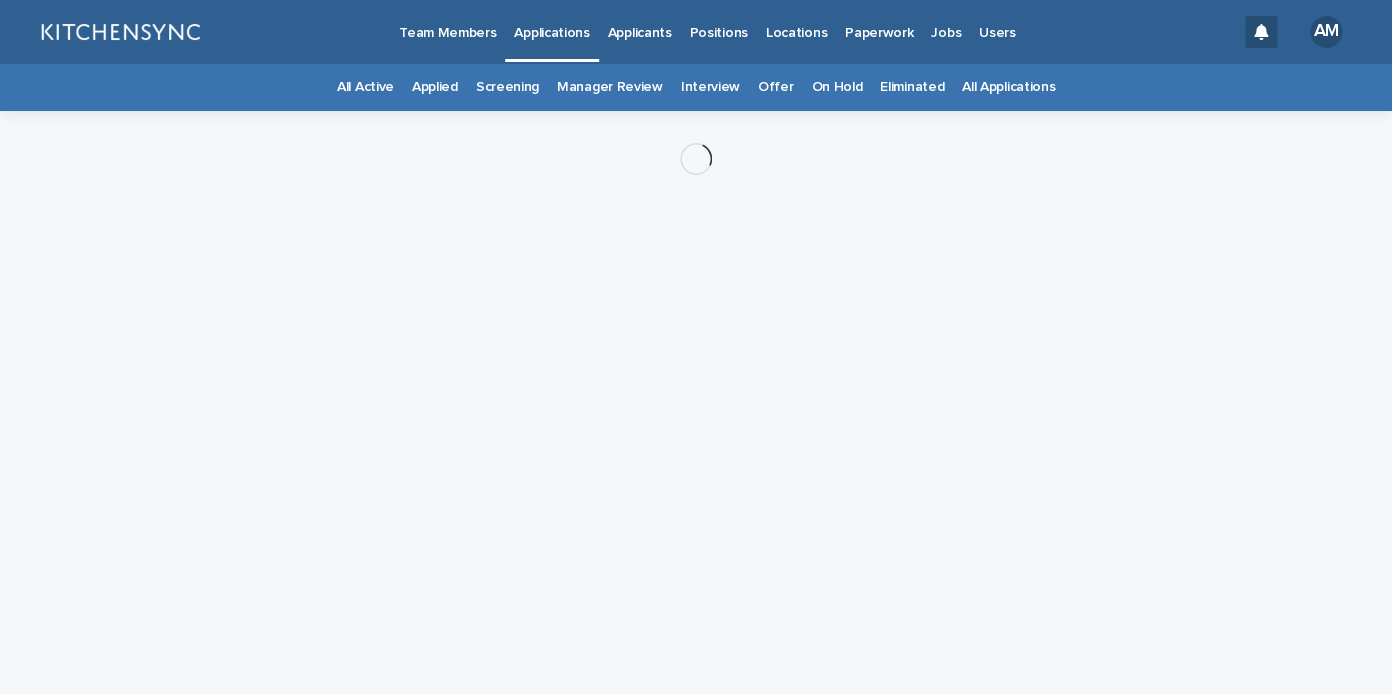 scroll, scrollTop: 0, scrollLeft: 0, axis: both 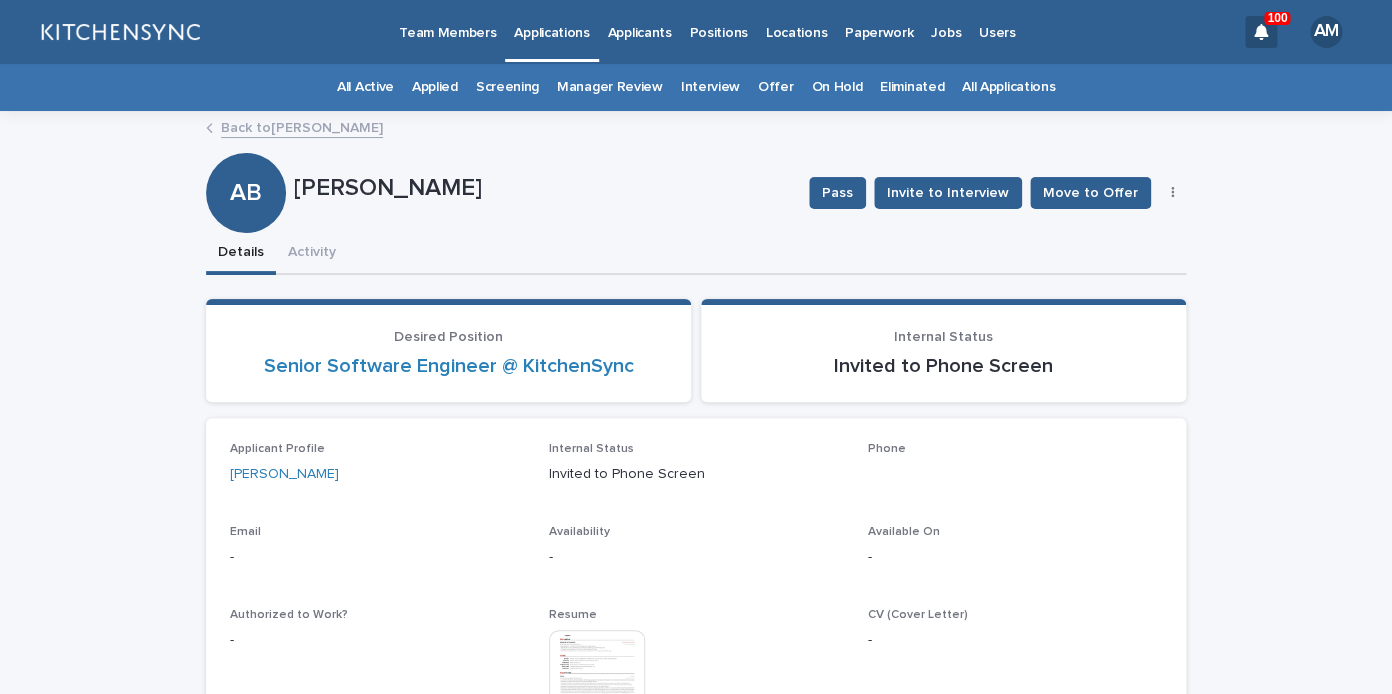 click at bounding box center (1173, 193) 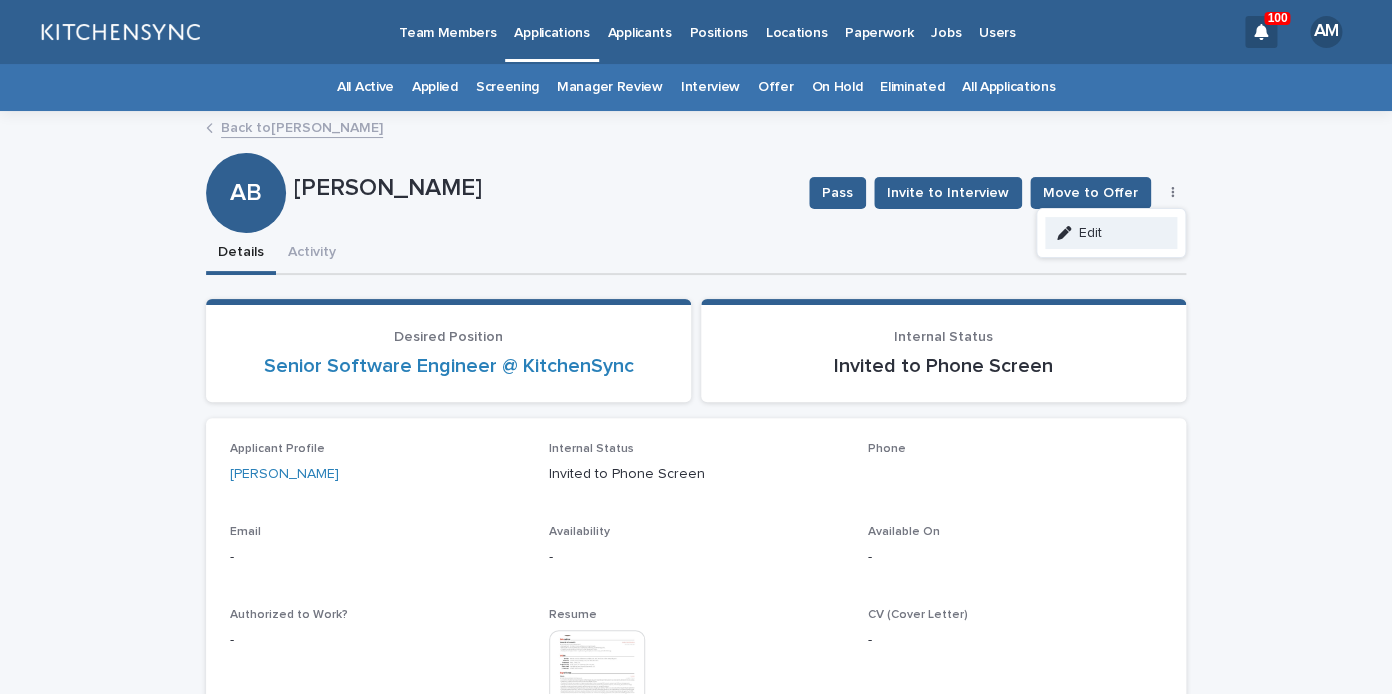 click on "Edit" at bounding box center [1111, 233] 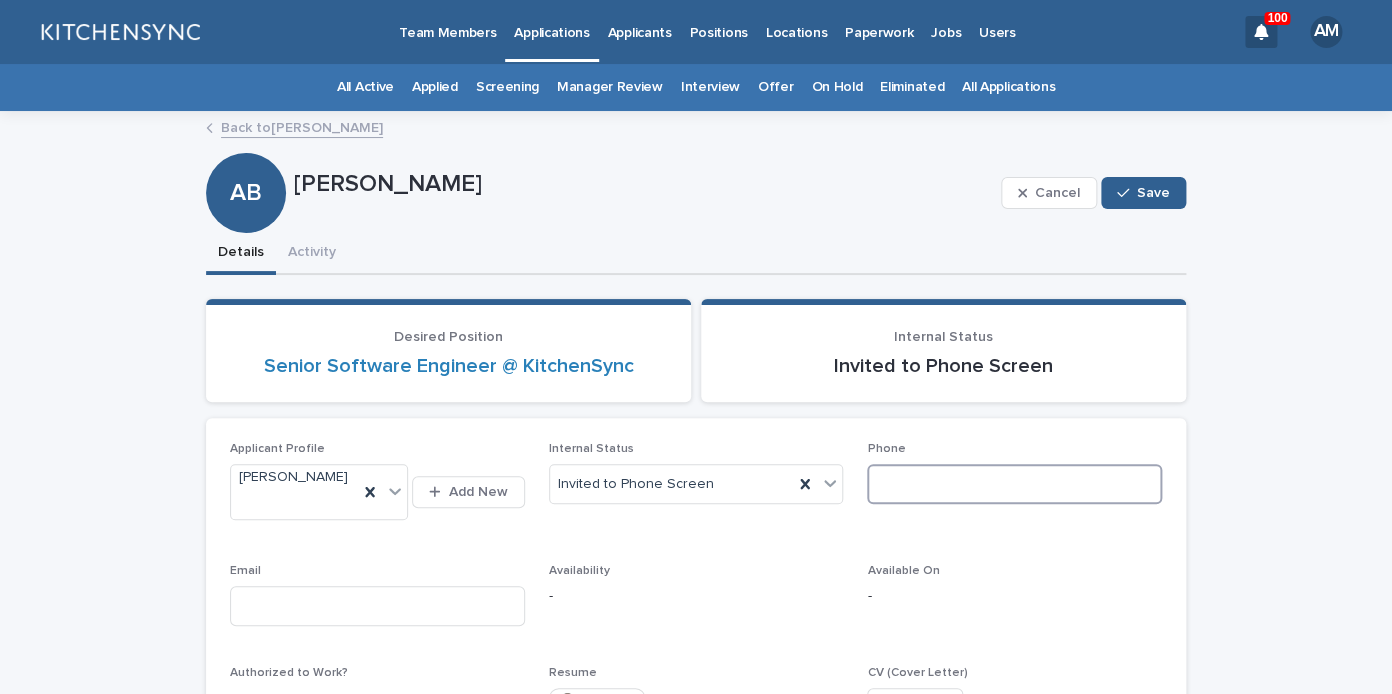 click at bounding box center [1014, 484] 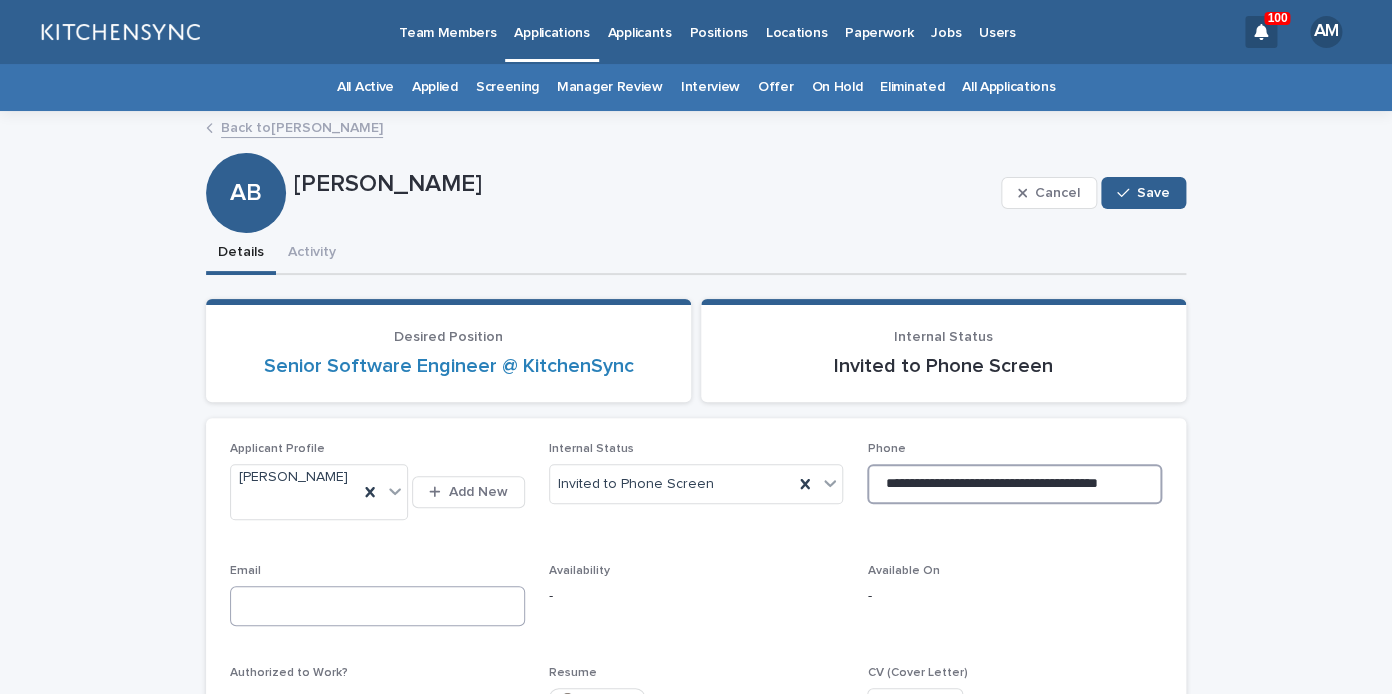 type on "**********" 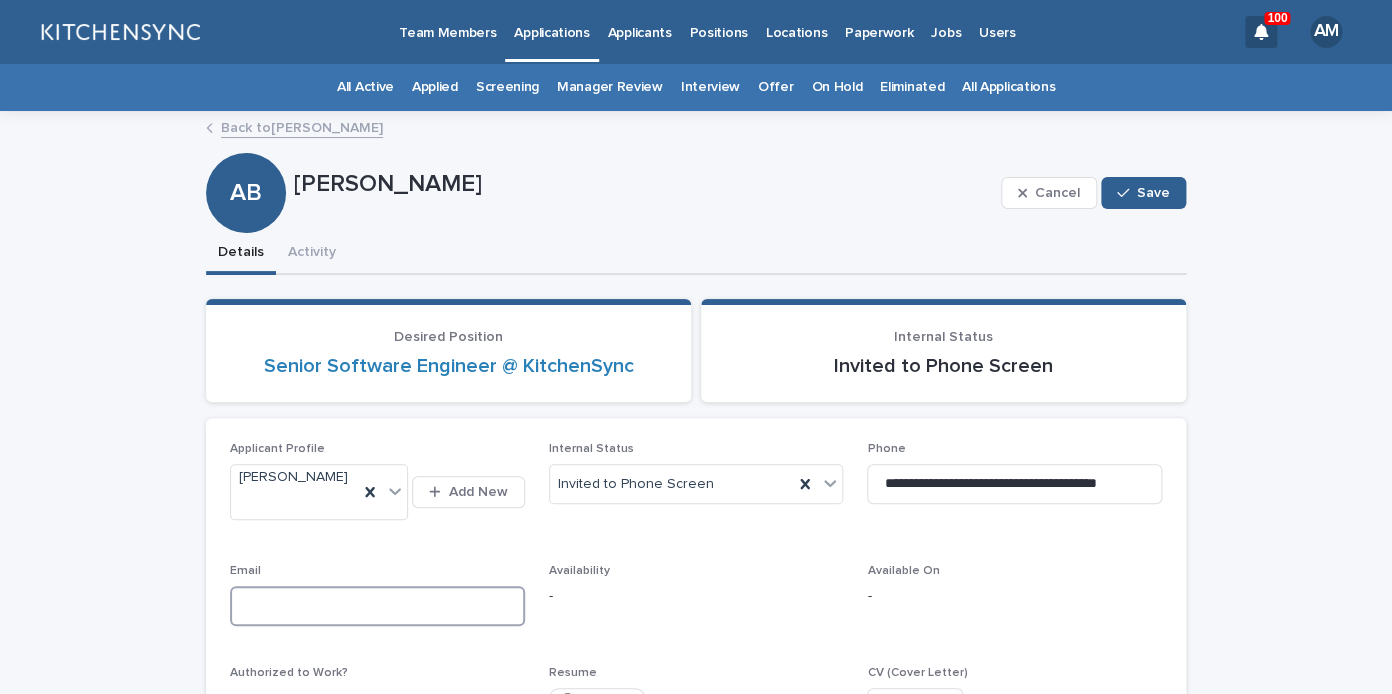 scroll, scrollTop: 0, scrollLeft: 24, axis: horizontal 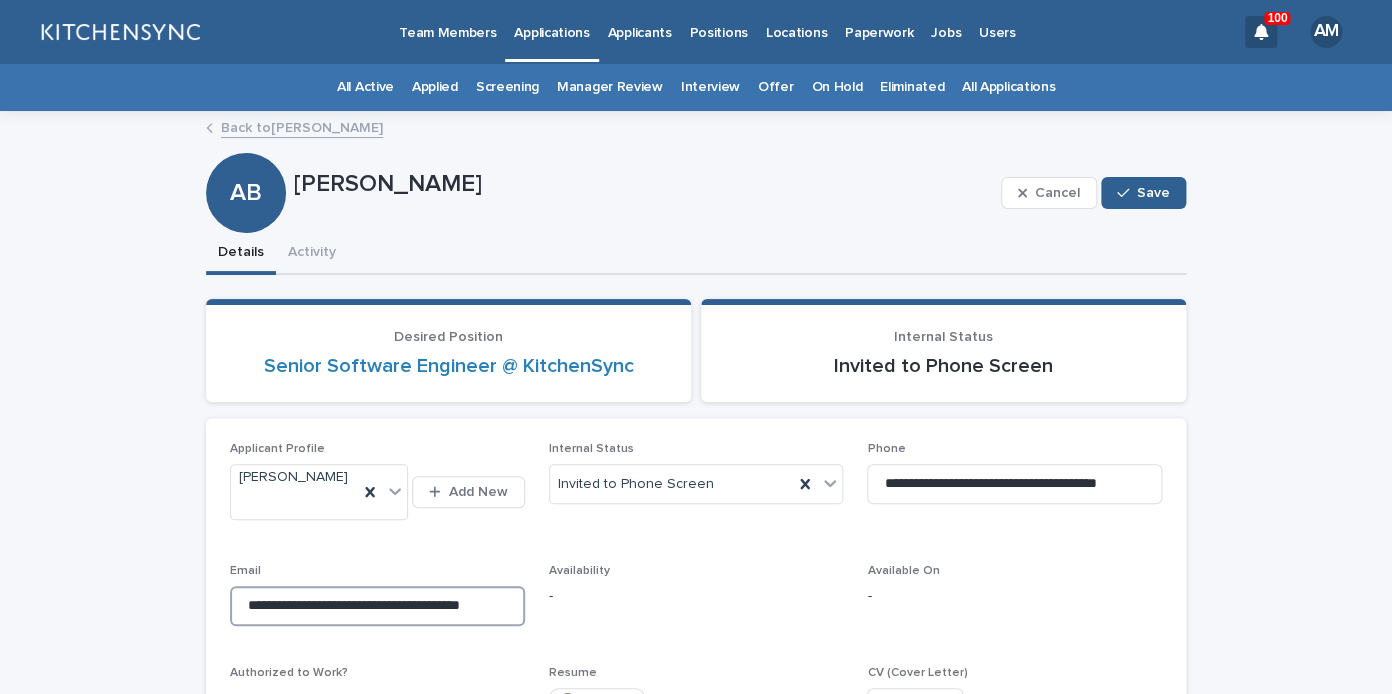 drag, startPoint x: 362, startPoint y: 638, endPoint x: 61, endPoint y: 630, distance: 301.1063 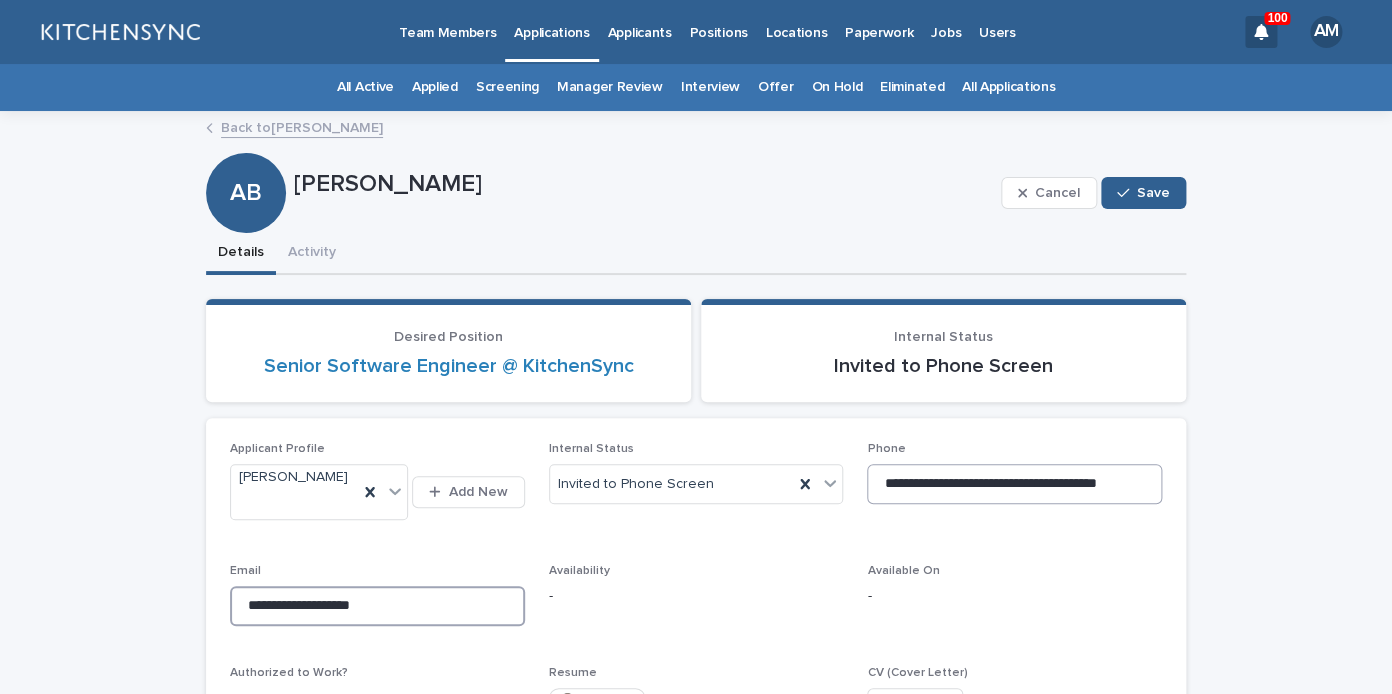 type on "**********" 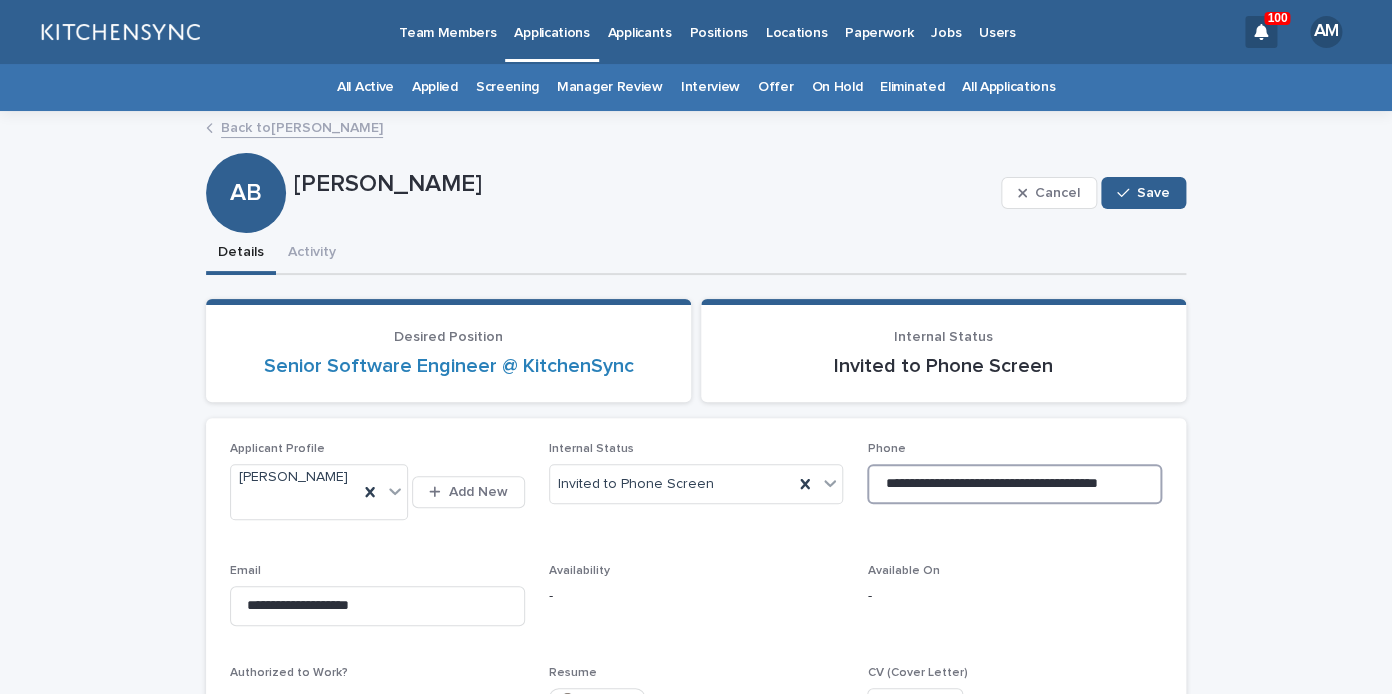 click on "**********" at bounding box center (1014, 484) 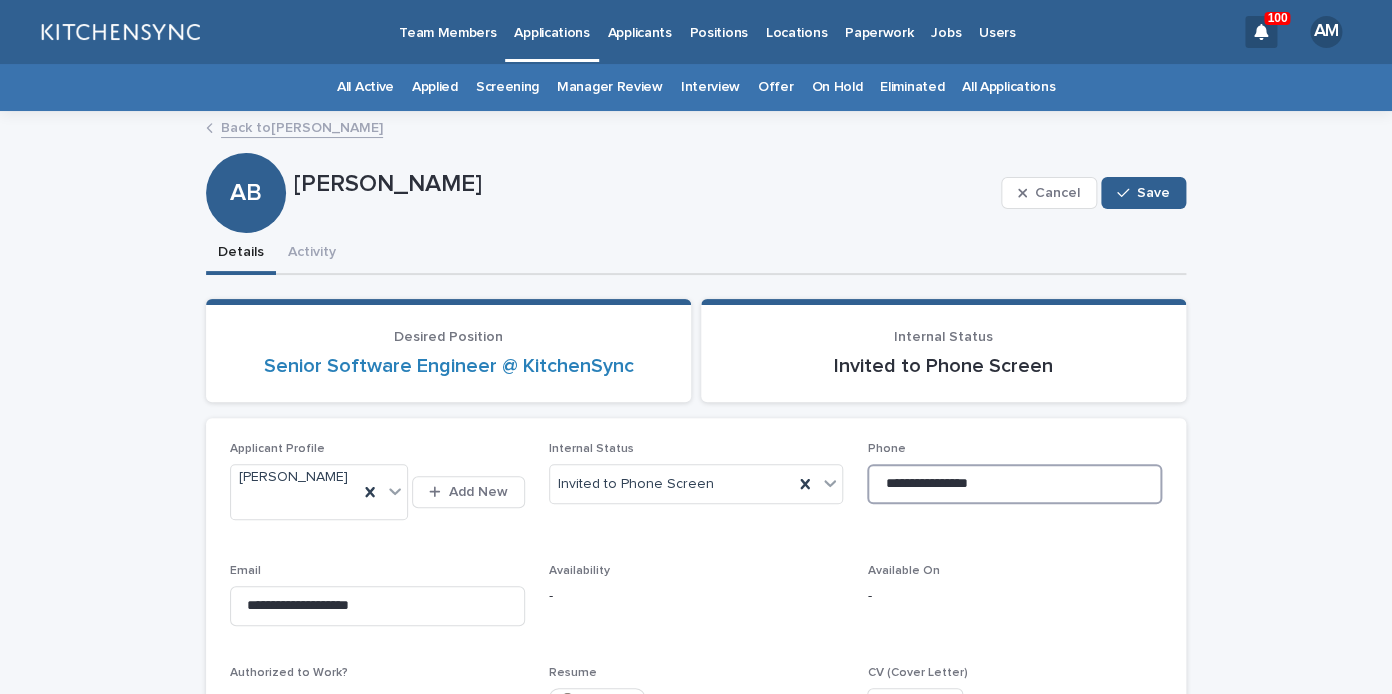 scroll, scrollTop: 0, scrollLeft: 0, axis: both 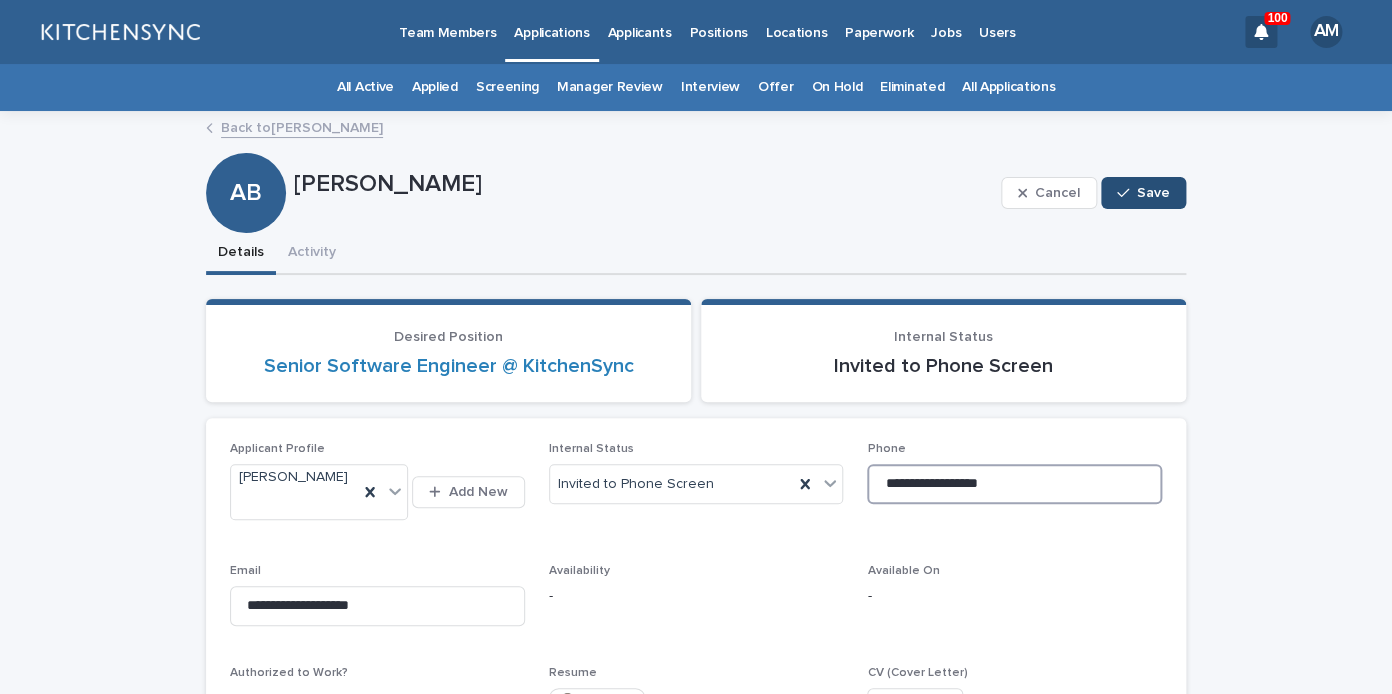 type on "**********" 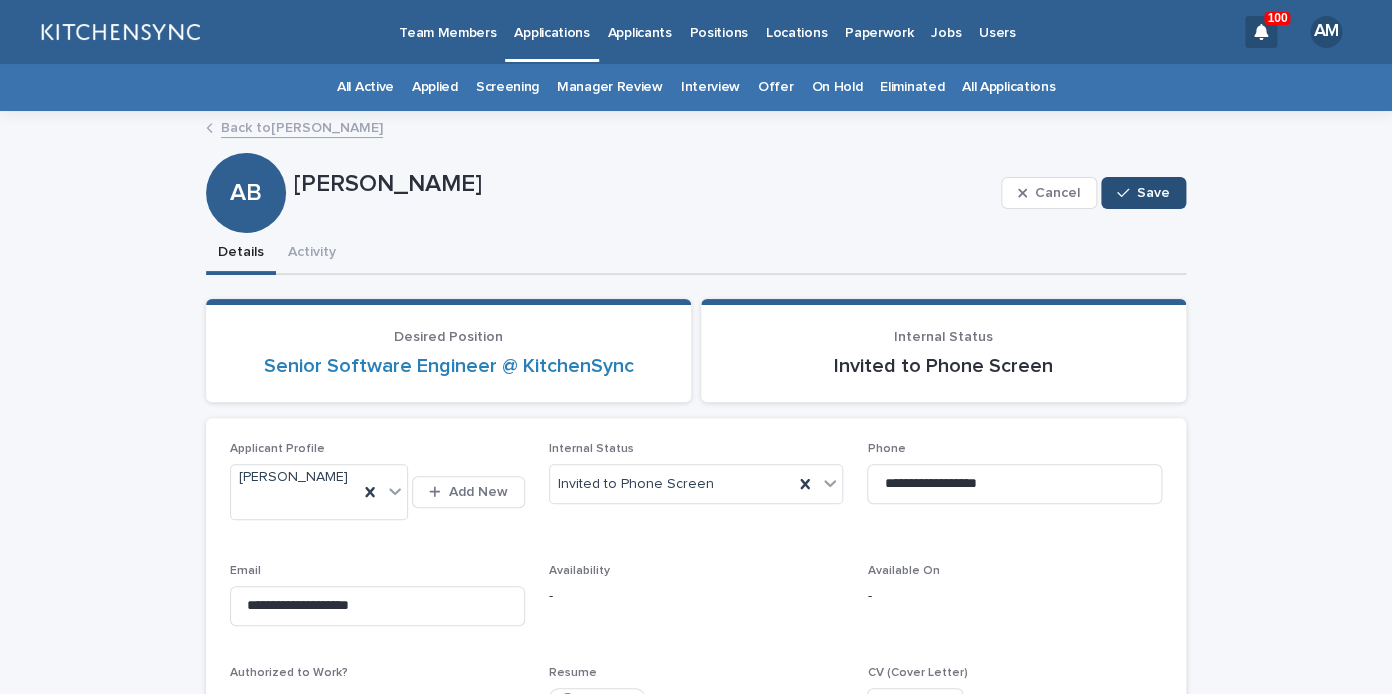 click on "Save" at bounding box center (1143, 193) 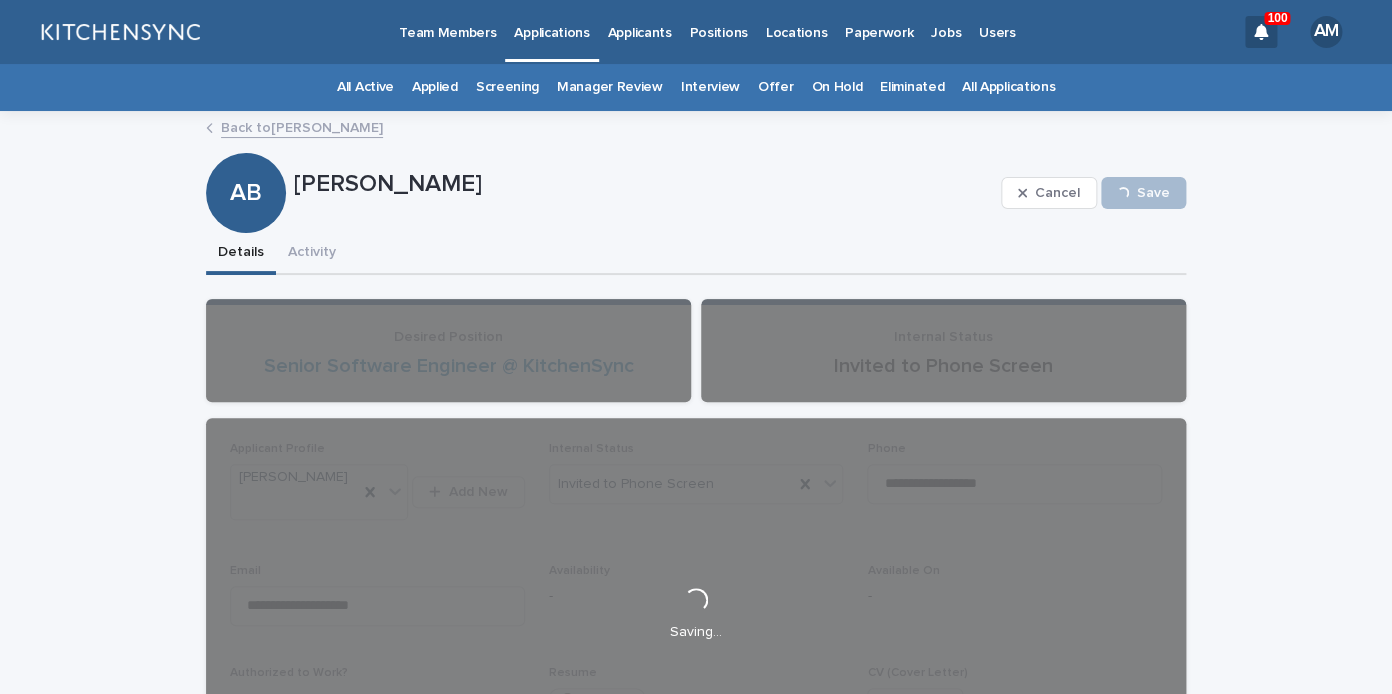 click on "Details Activity" at bounding box center [696, 254] 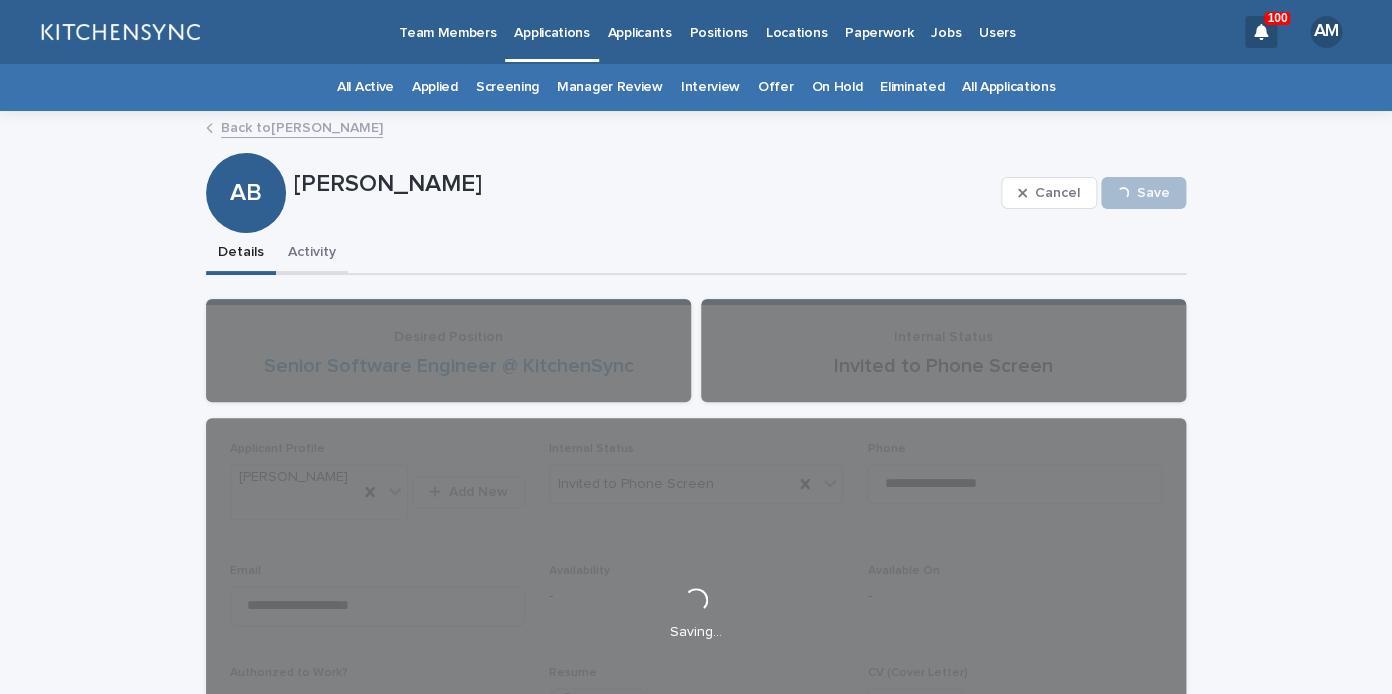 click on "Activity" at bounding box center [312, 254] 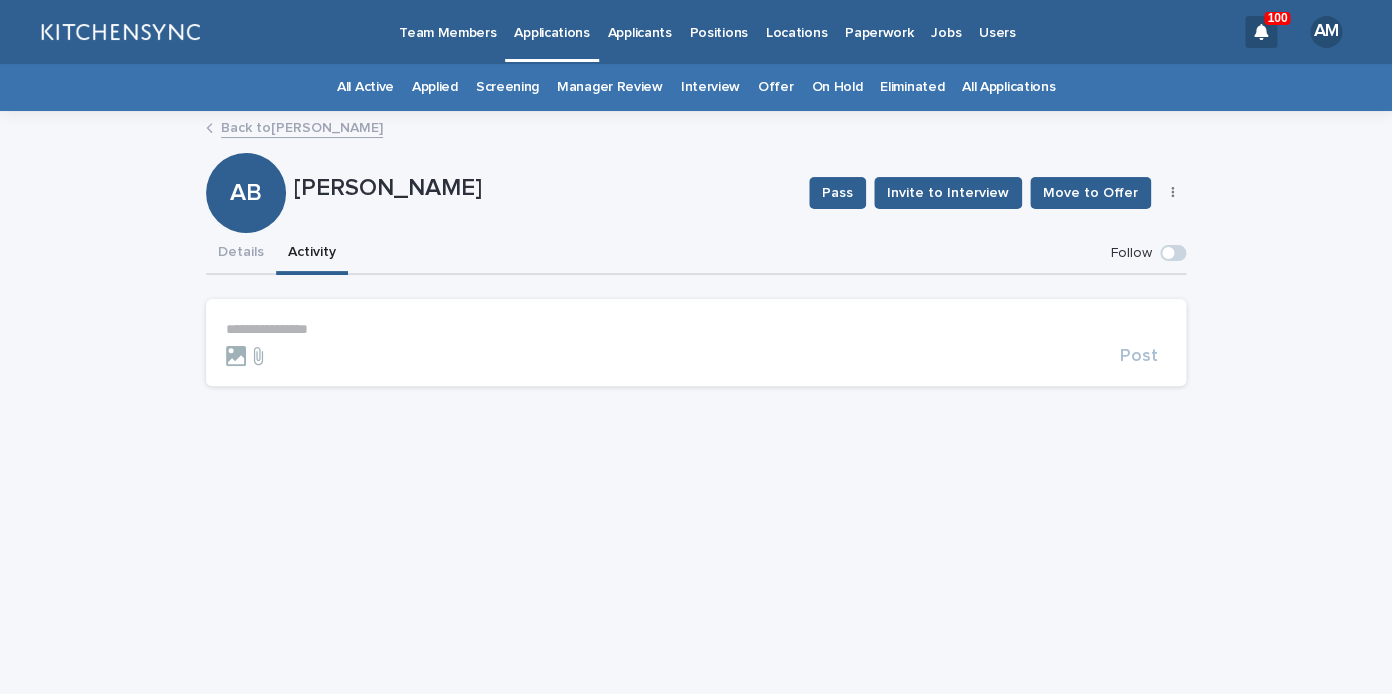 click on "**********" at bounding box center [696, 329] 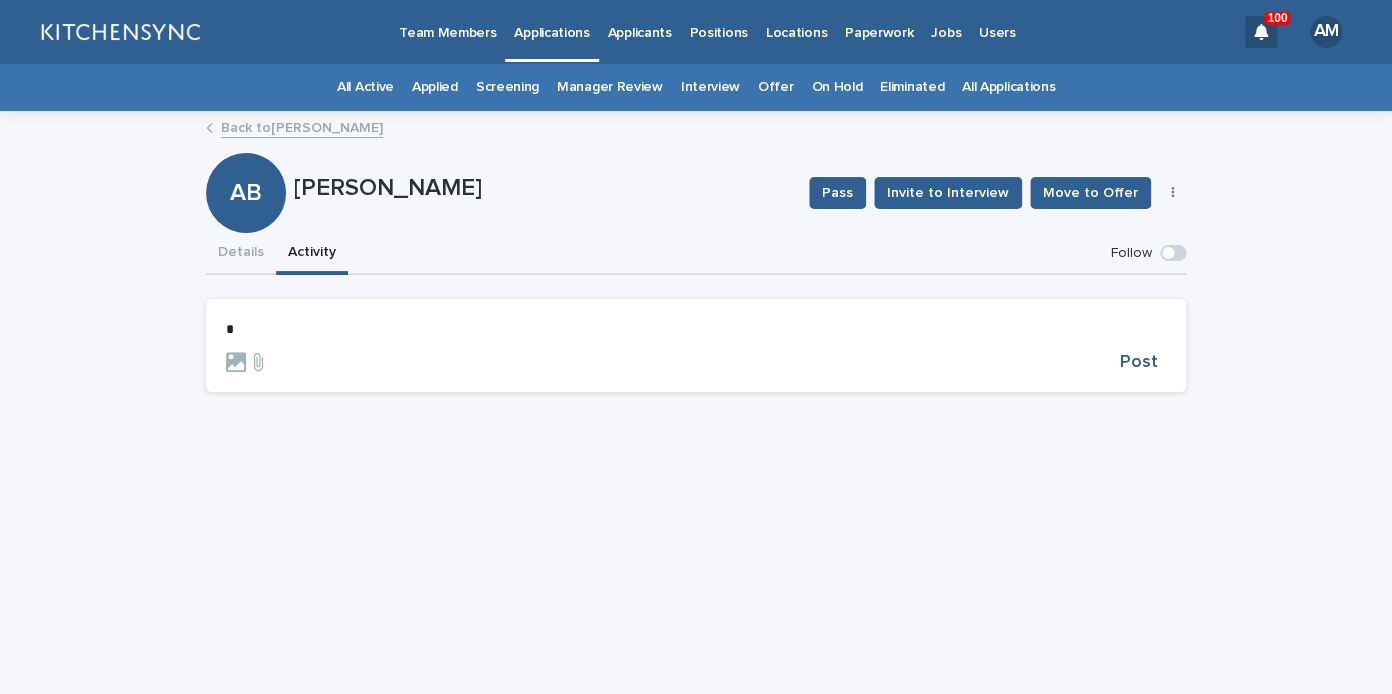 type 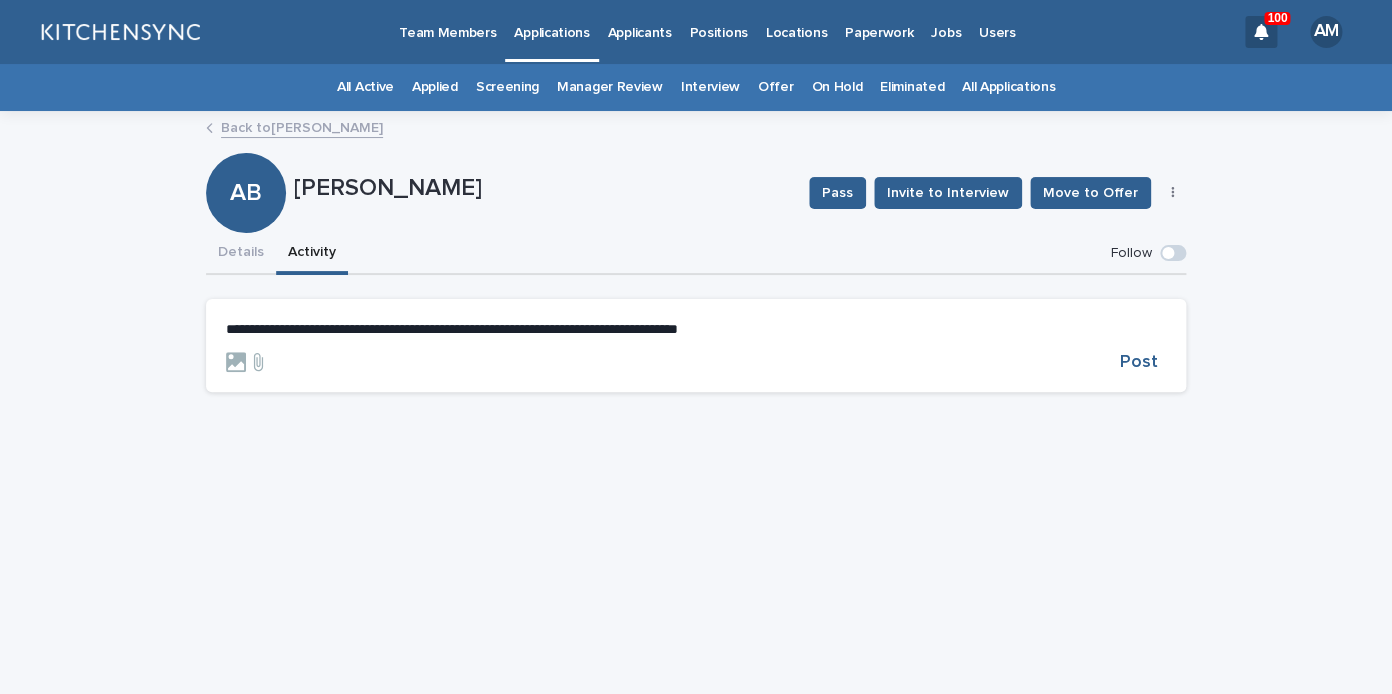 click on "**********" at bounding box center [696, 346] 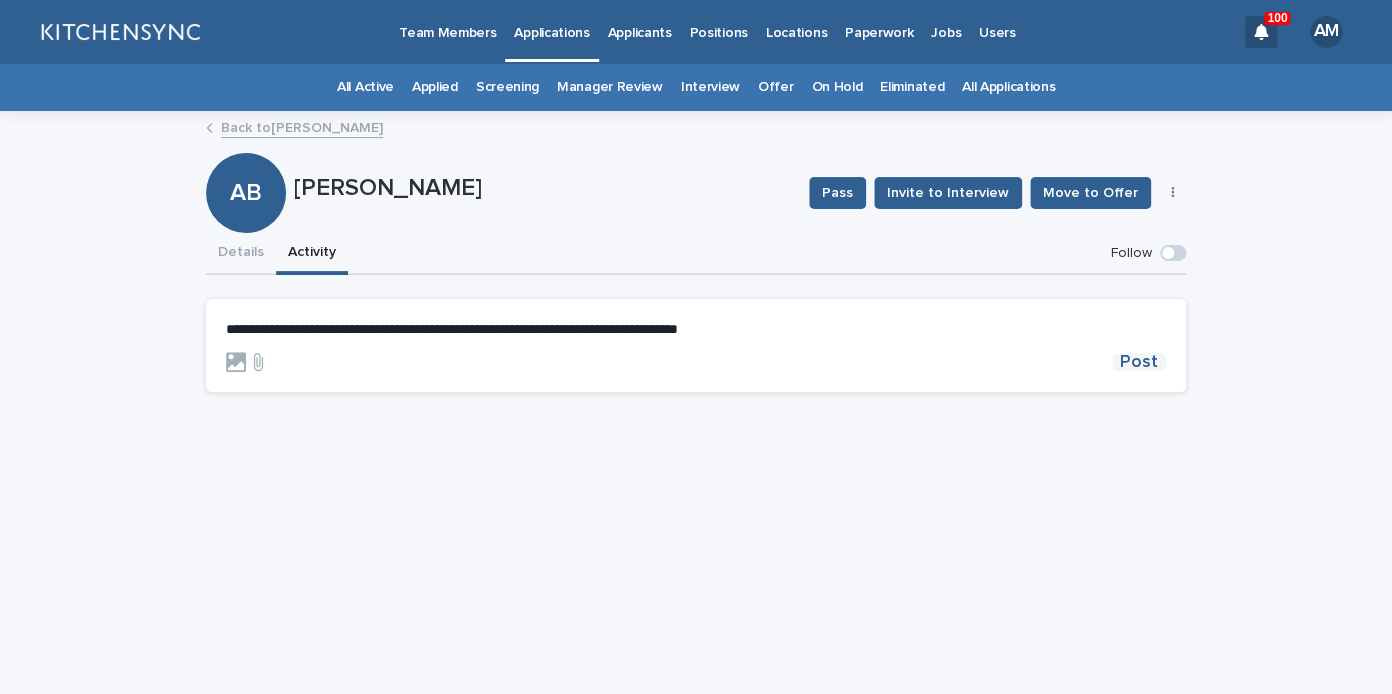 click on "Post" at bounding box center (1139, 362) 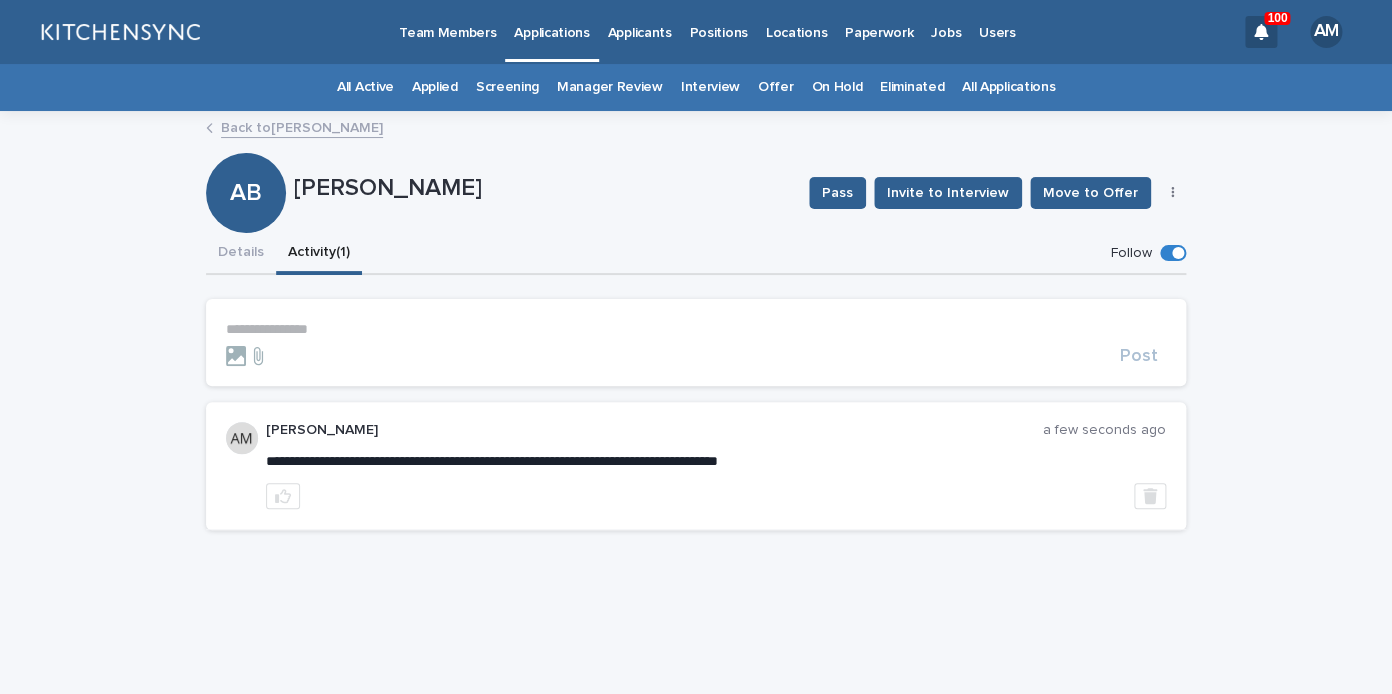 click on "All Applications" at bounding box center [1008, 87] 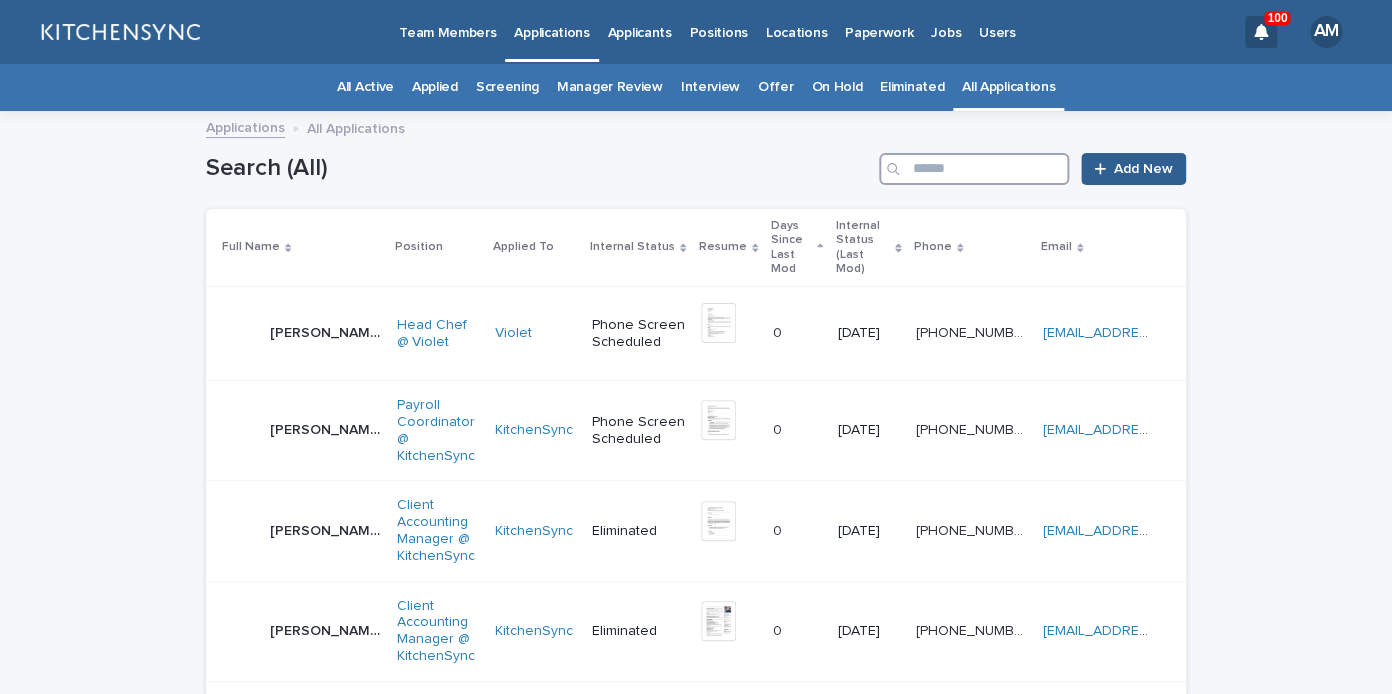 click at bounding box center [974, 169] 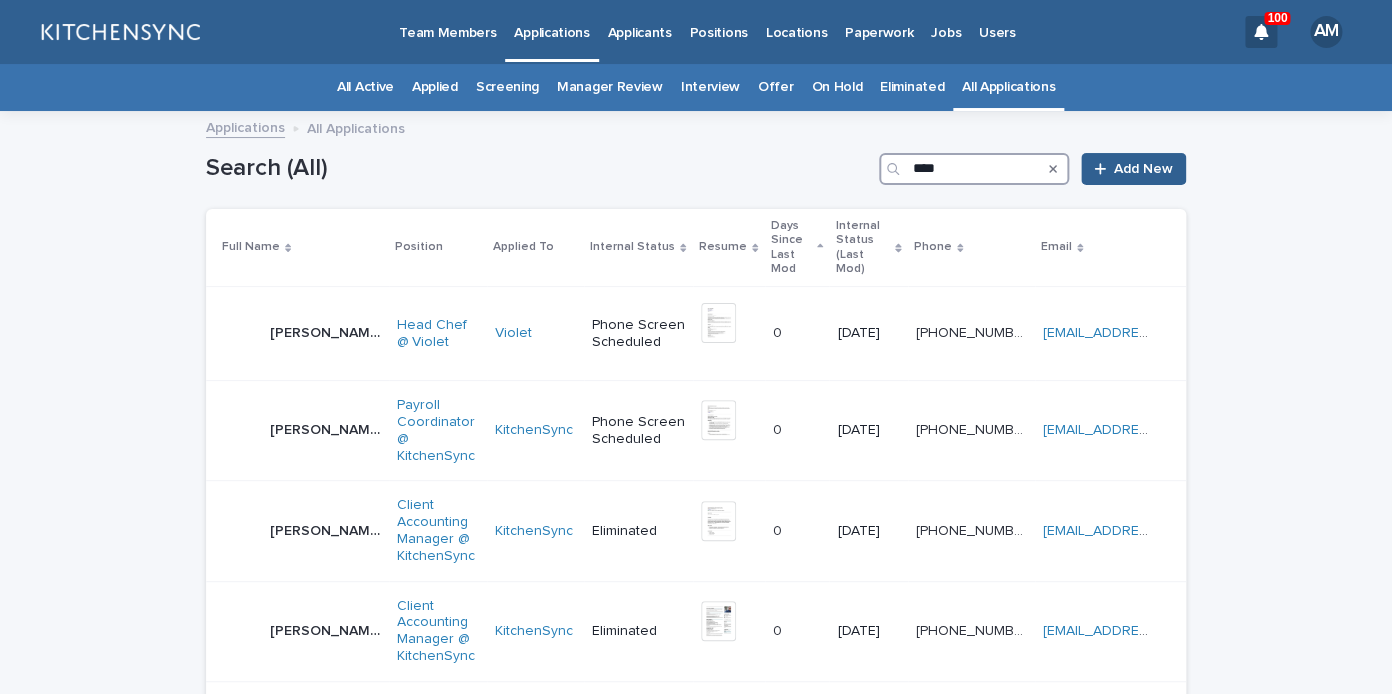 type on "****" 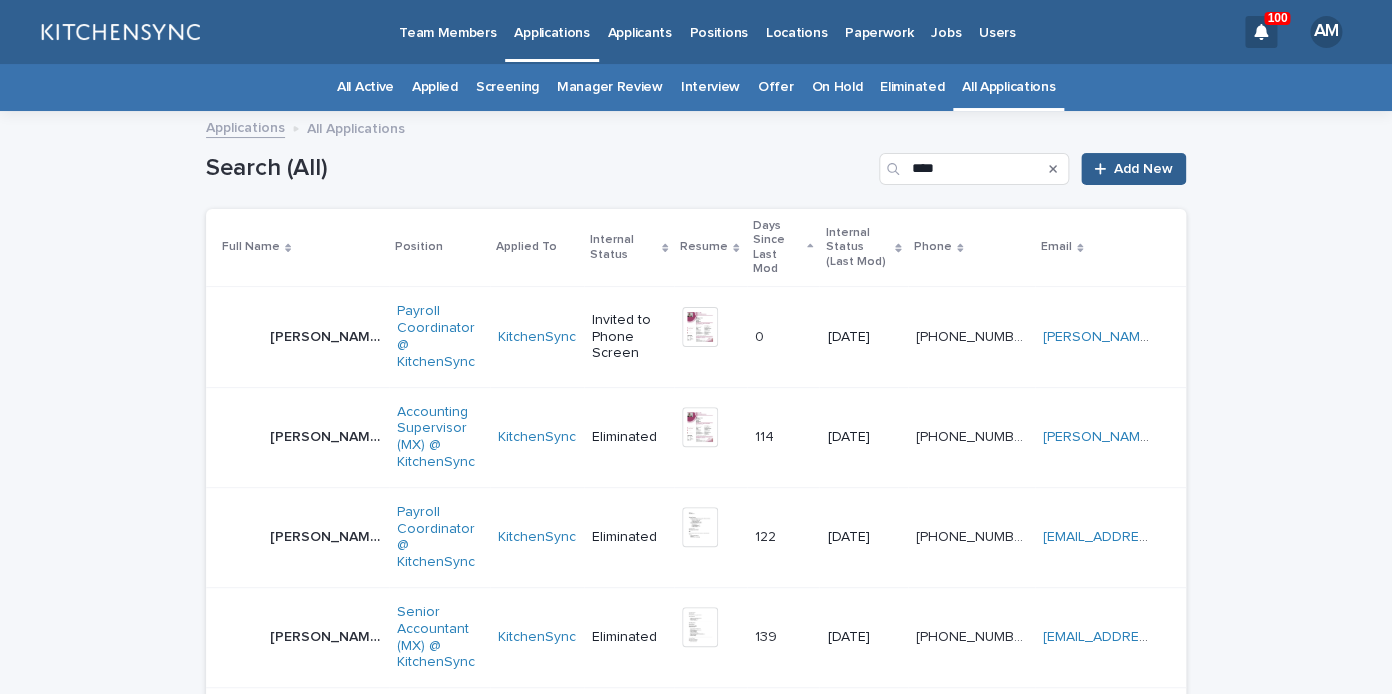 click on "[PERSON_NAME] Xally [PERSON_NAME] De La [PERSON_NAME]" at bounding box center [327, 335] 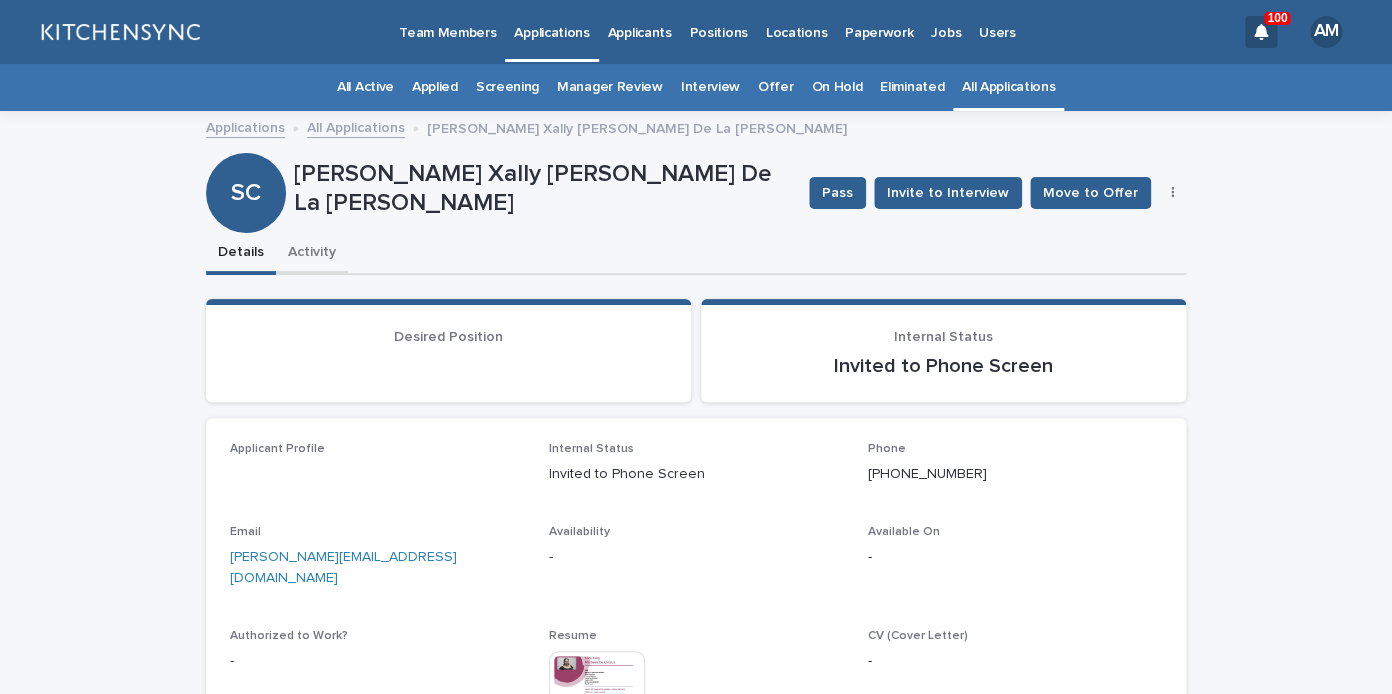 click on "Activity" at bounding box center [312, 254] 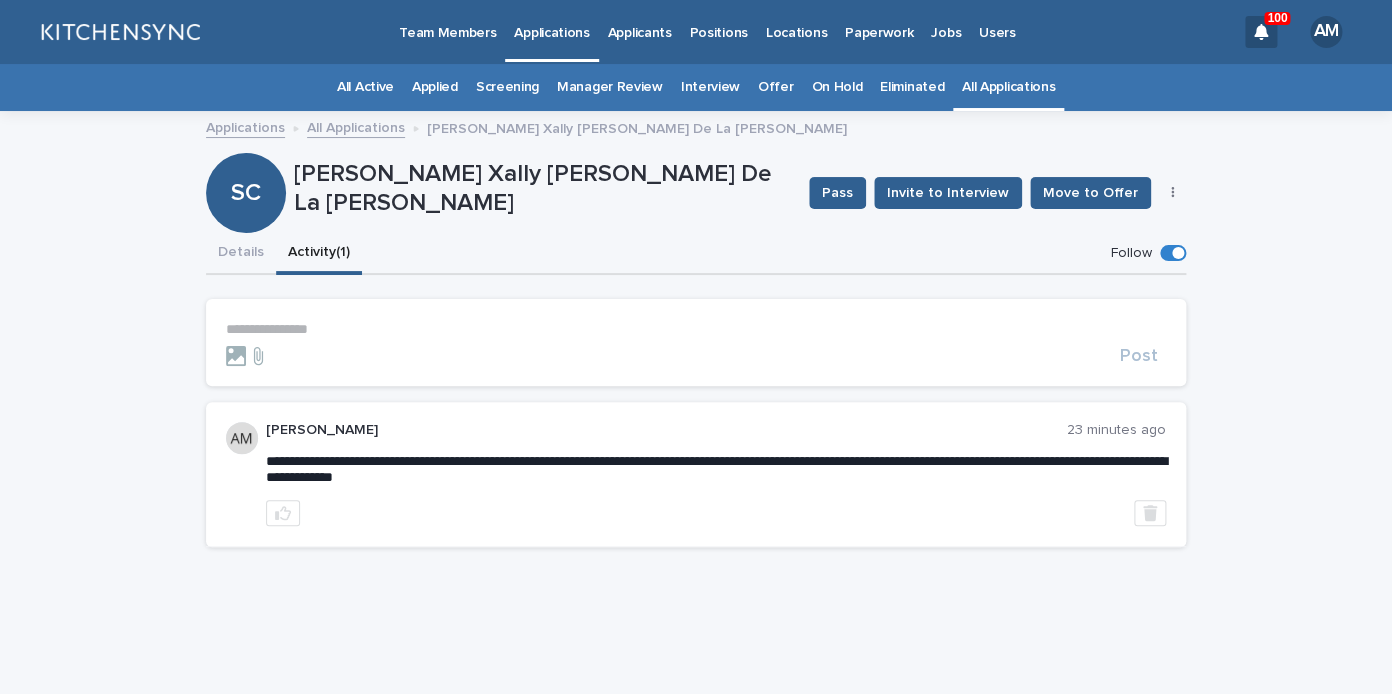 click on "**********" at bounding box center (696, 329) 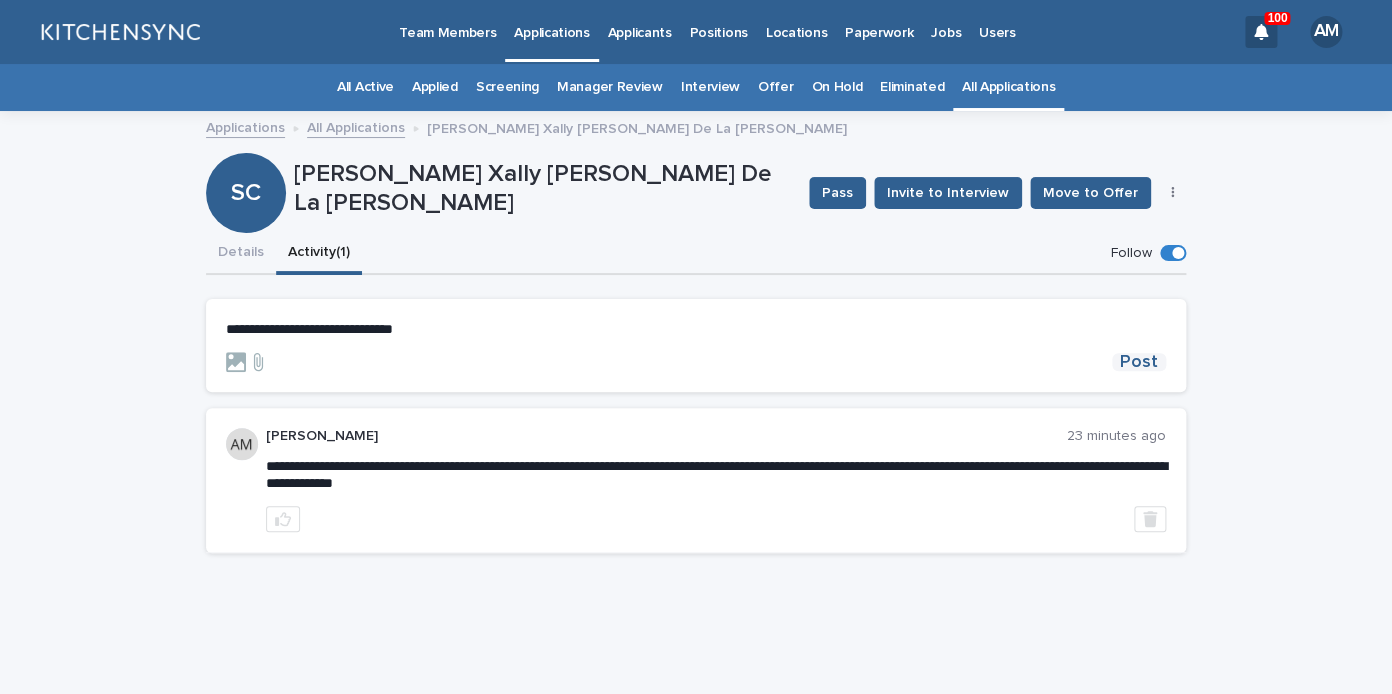 click on "Post" at bounding box center (1139, 362) 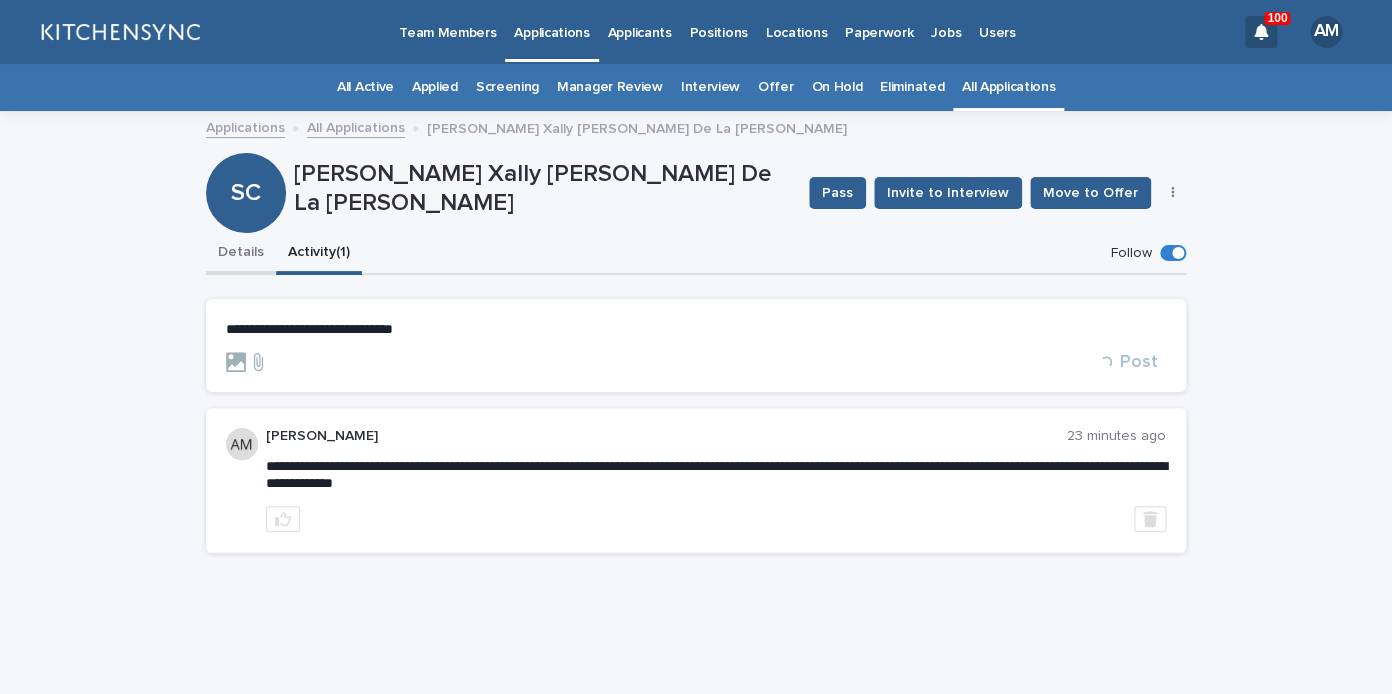 click on "Details" at bounding box center (241, 254) 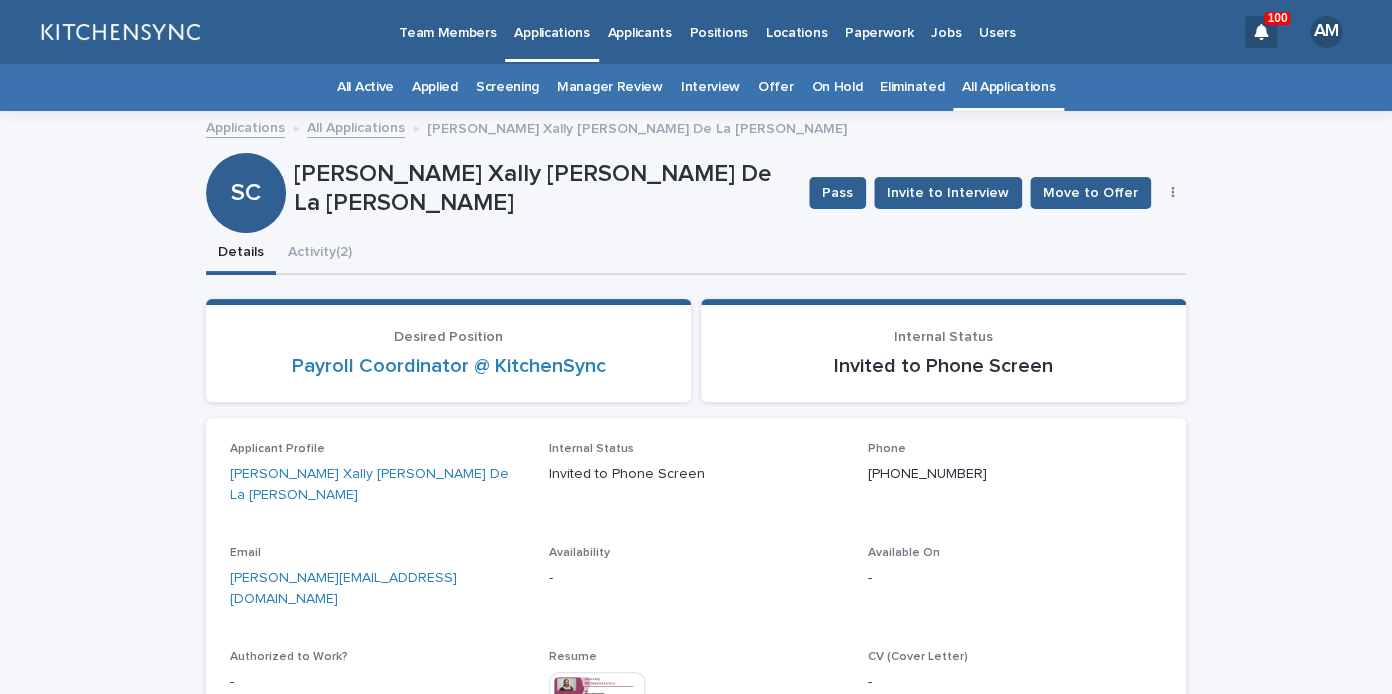 click at bounding box center (1173, 193) 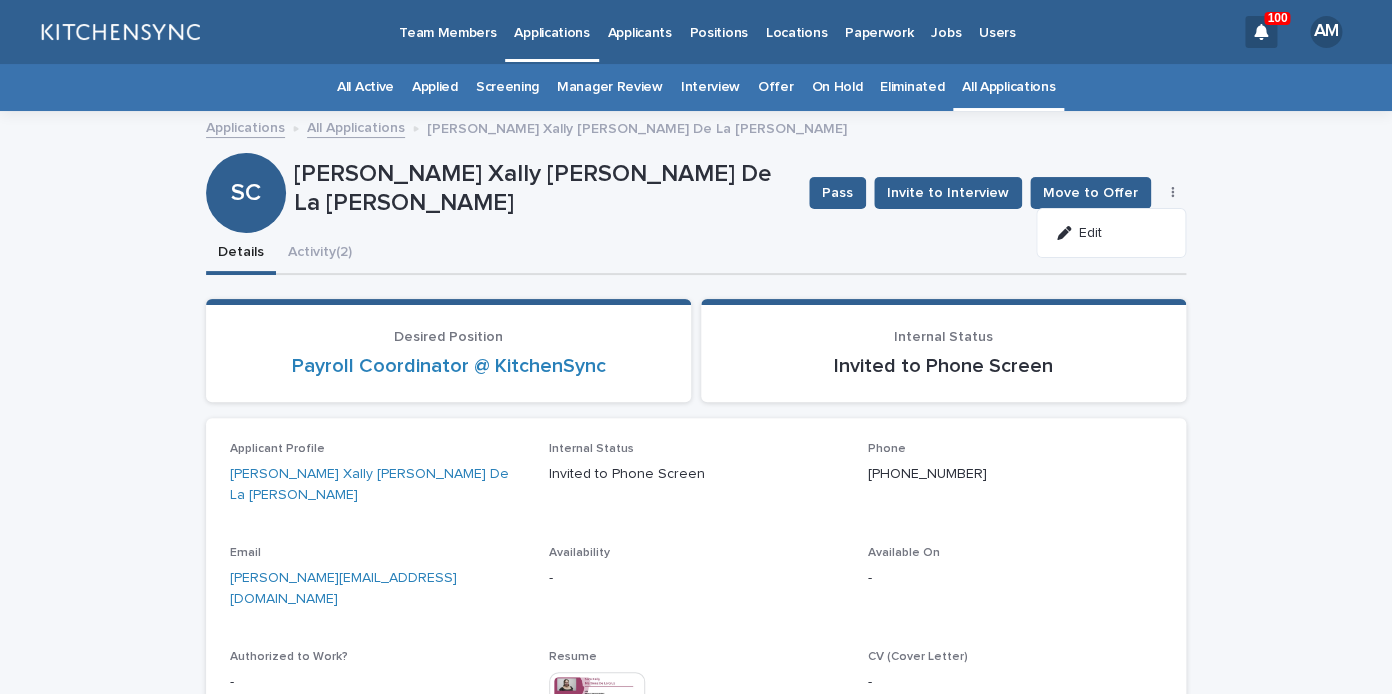 click on "Edit" at bounding box center [1111, 233] 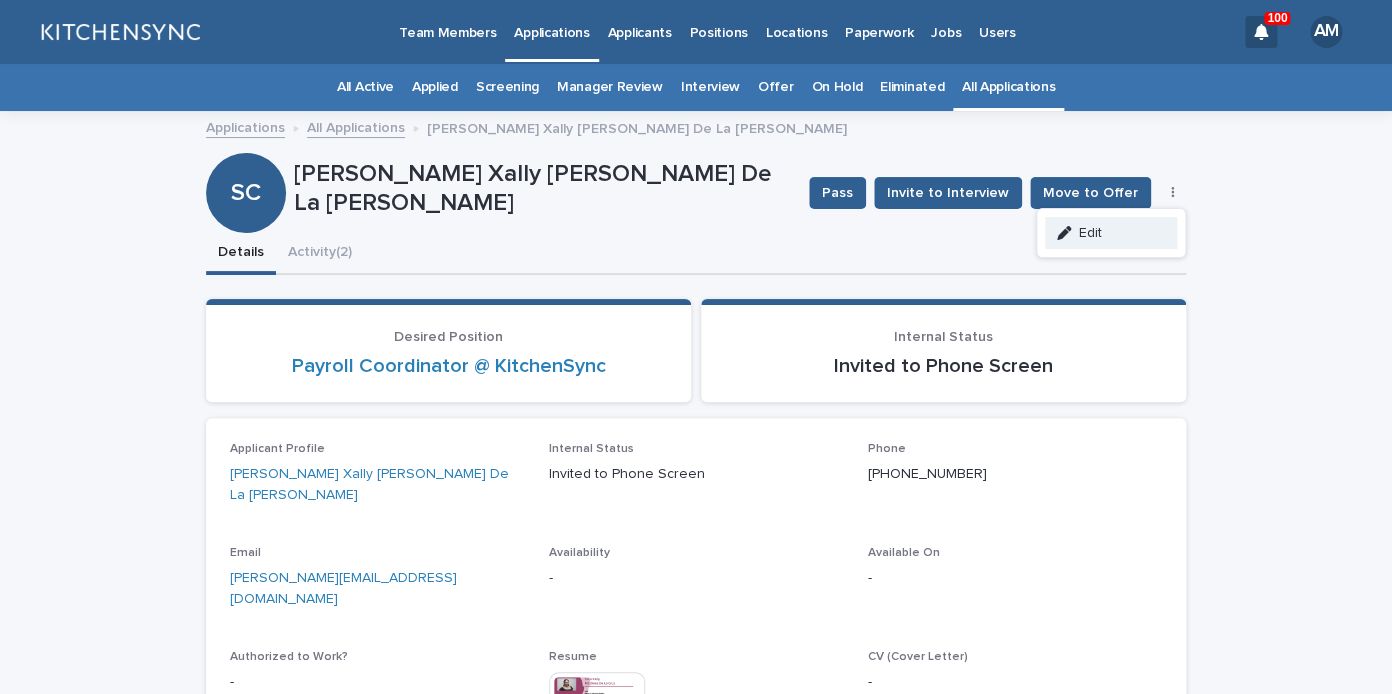 click on "Edit" at bounding box center [1111, 233] 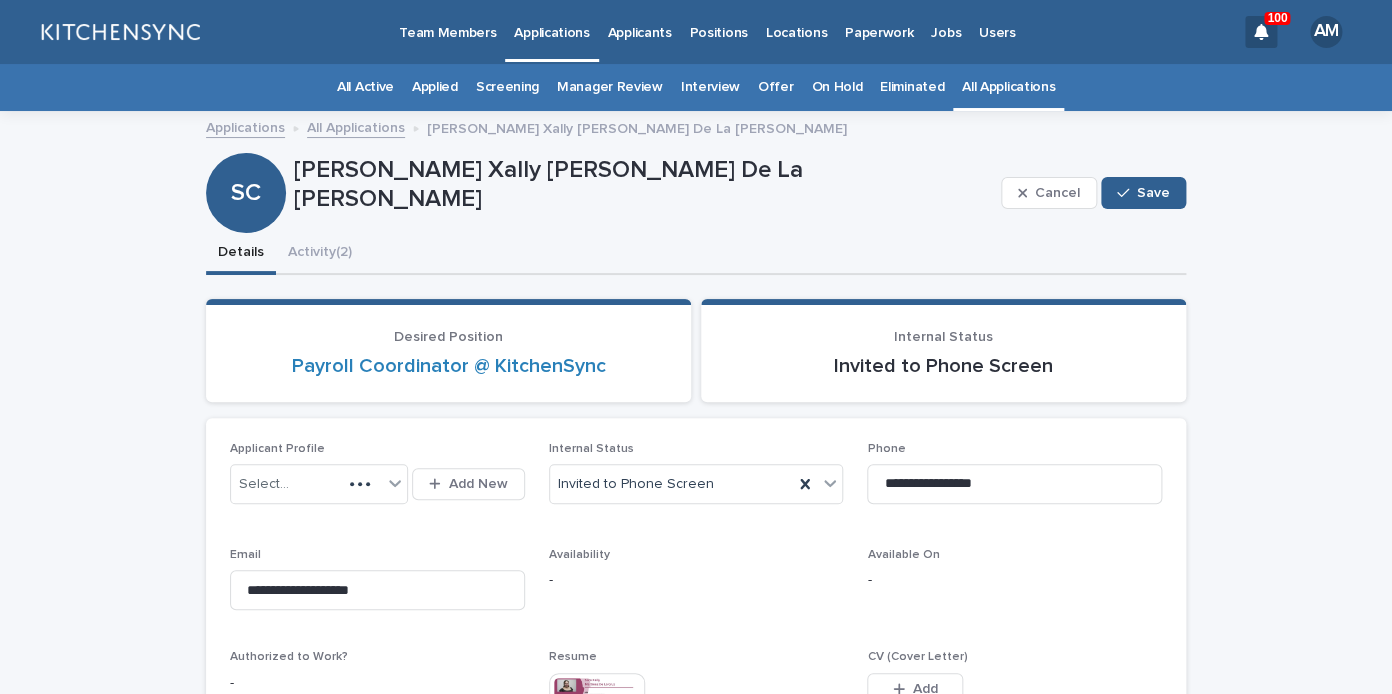 click on "Internal Status Invited to Phone Screen" at bounding box center [696, 481] 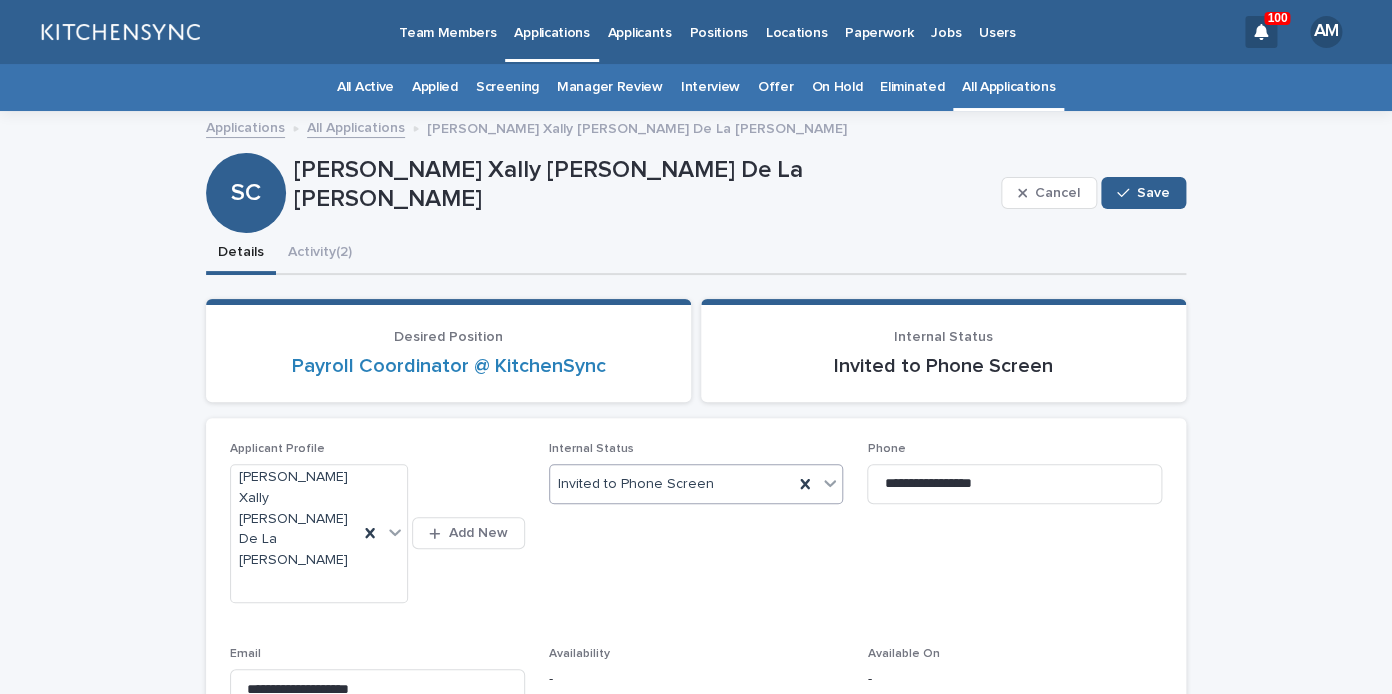 click on "Invited to Phone Screen" at bounding box center [672, 484] 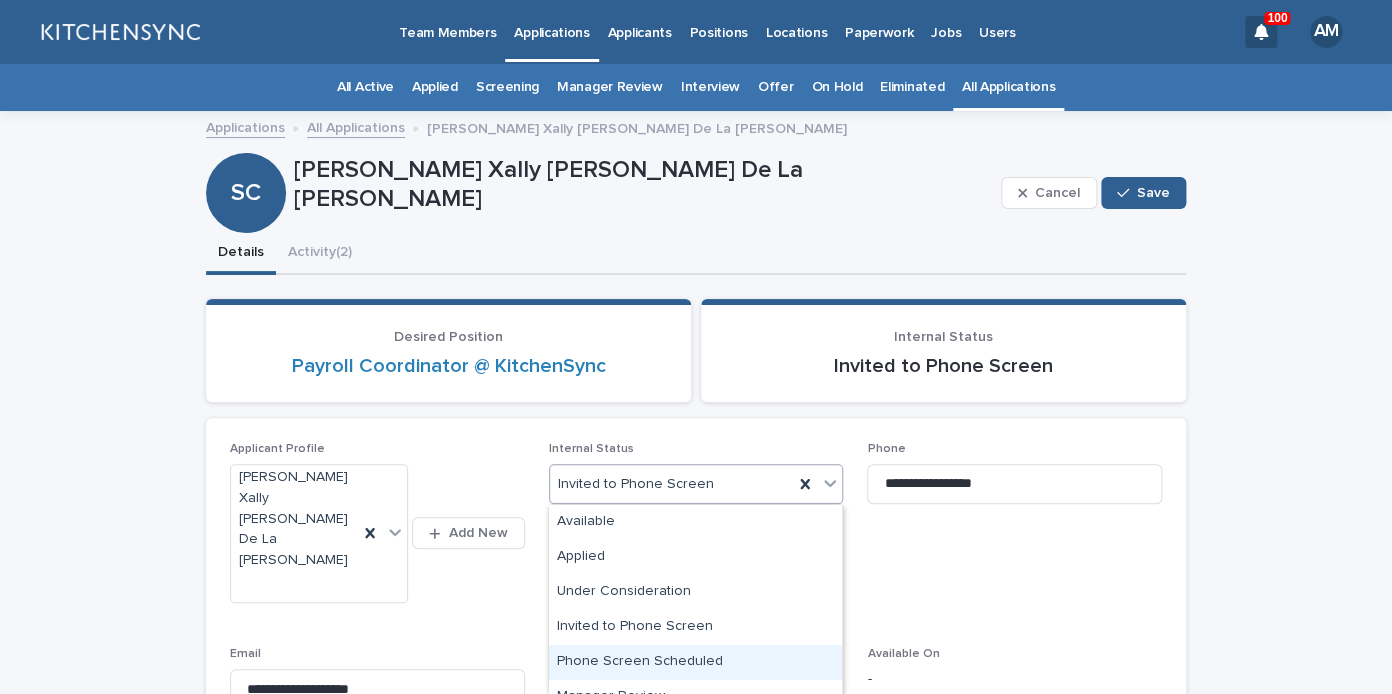 click on "Phone Screen Scheduled" at bounding box center [695, 662] 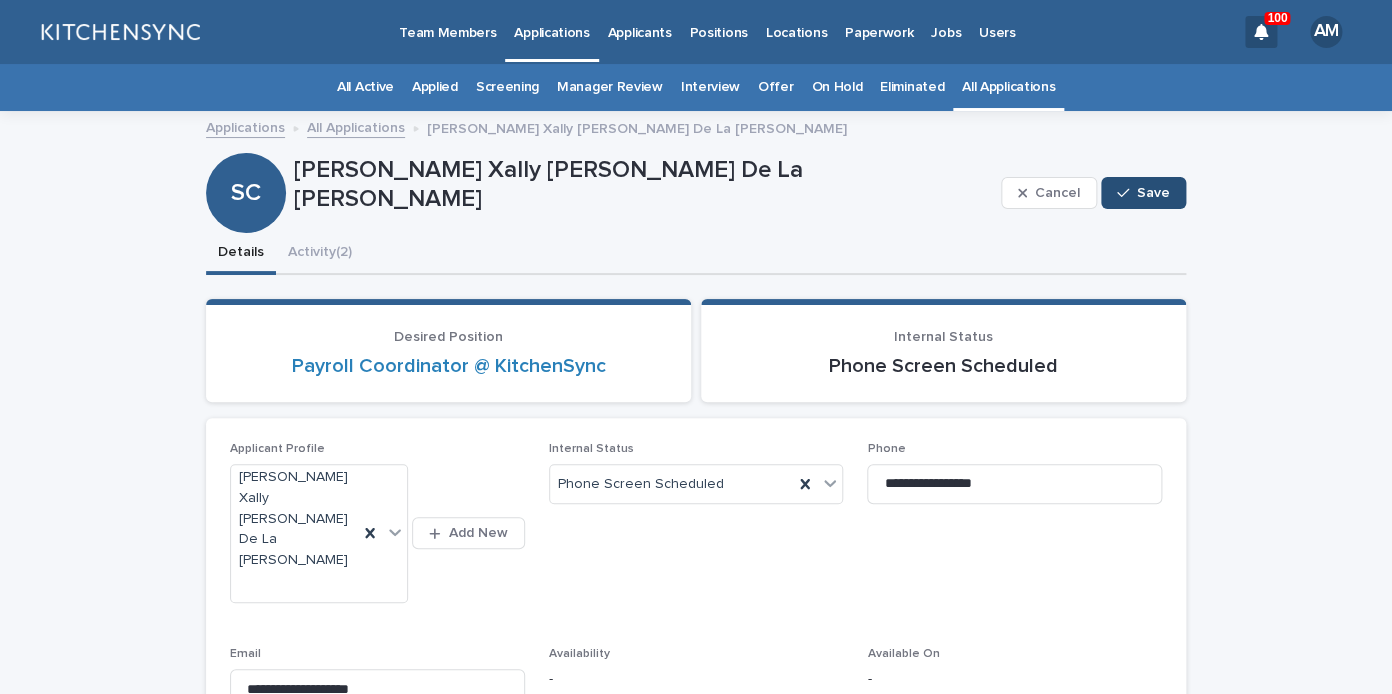 click on "Save" at bounding box center [1143, 193] 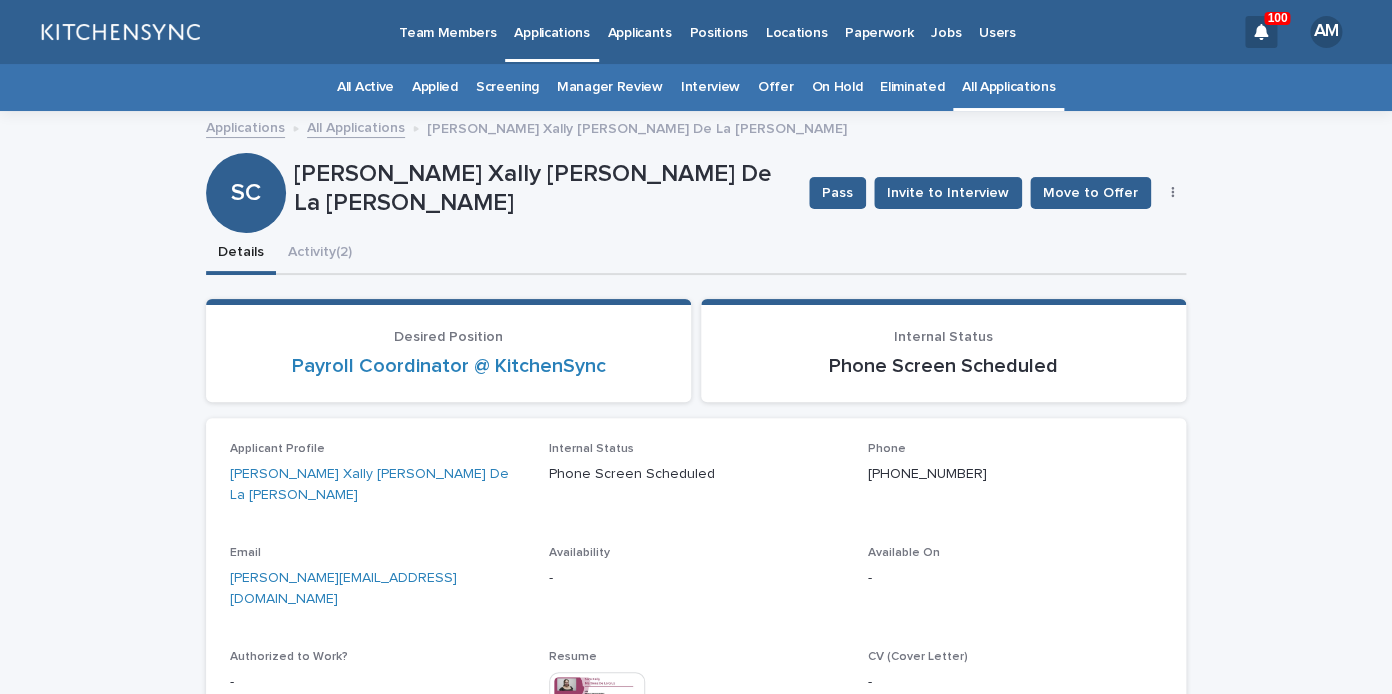 click on "All Applications" at bounding box center [1008, 87] 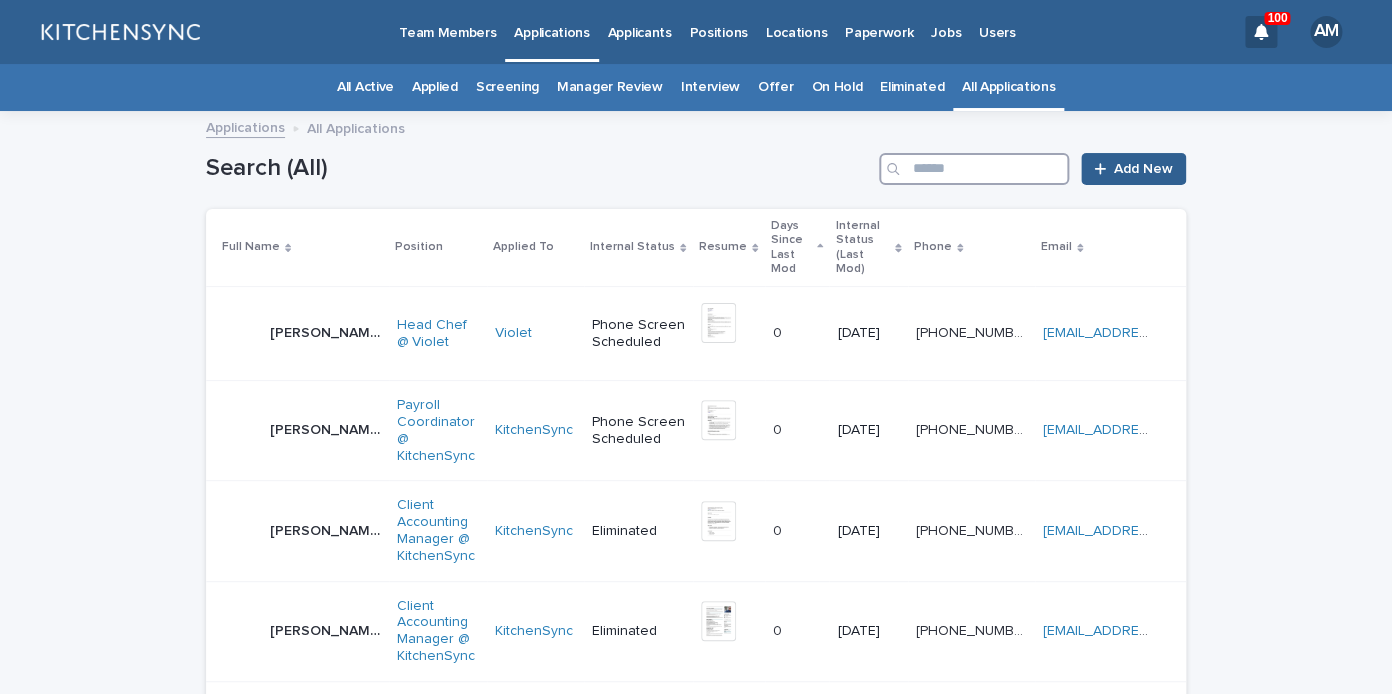 click at bounding box center [974, 169] 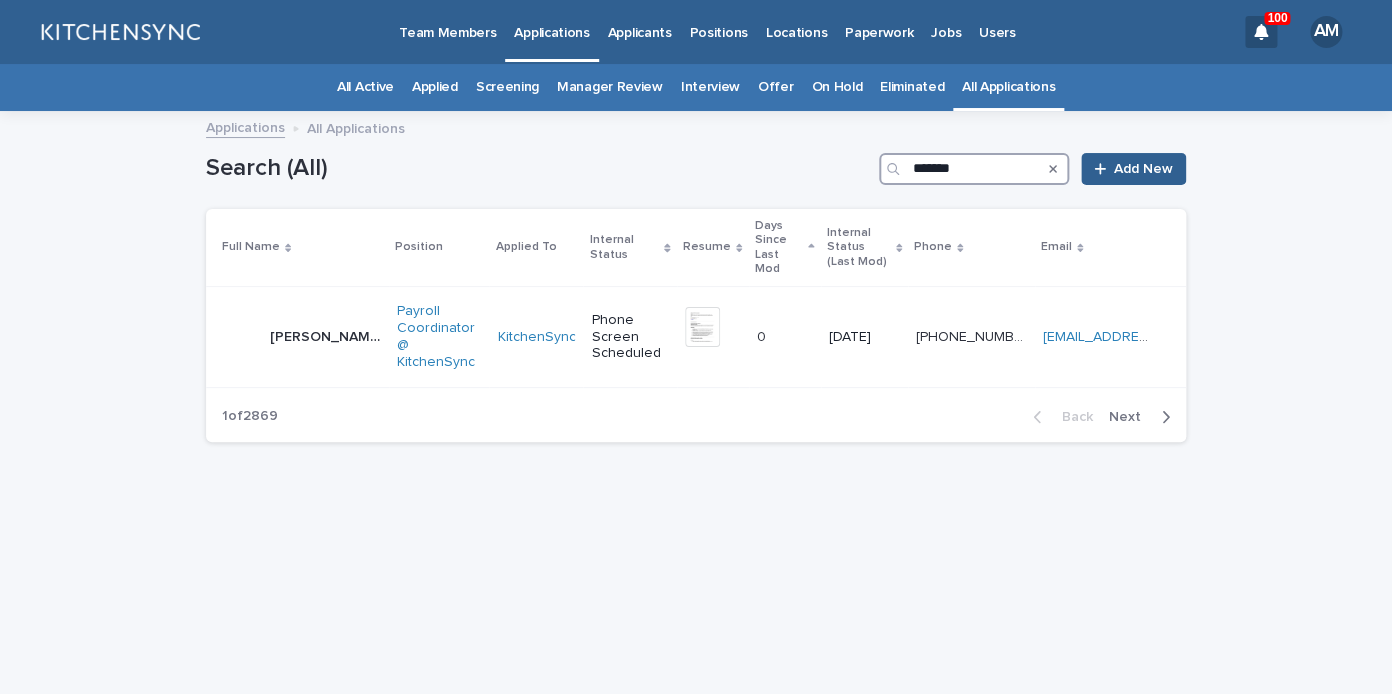 type on "*******" 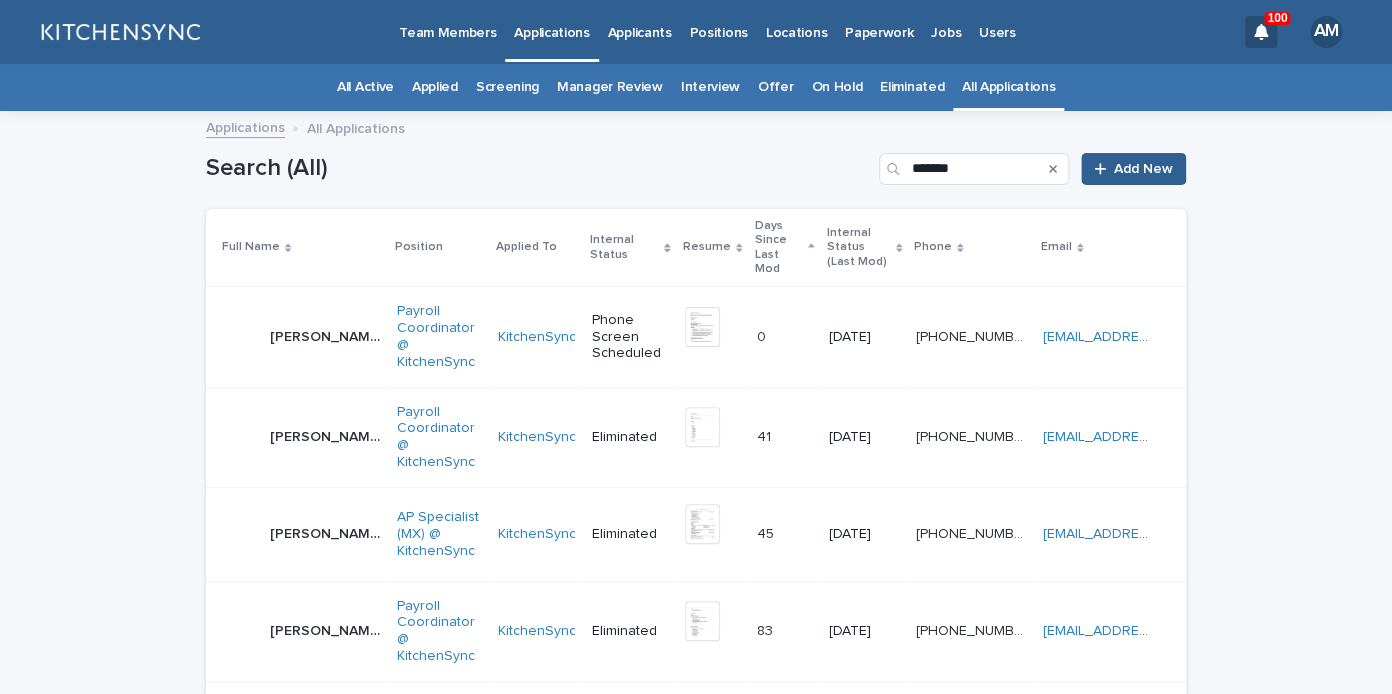 click on "[PERSON_NAME] [PERSON_NAME]" at bounding box center [327, 335] 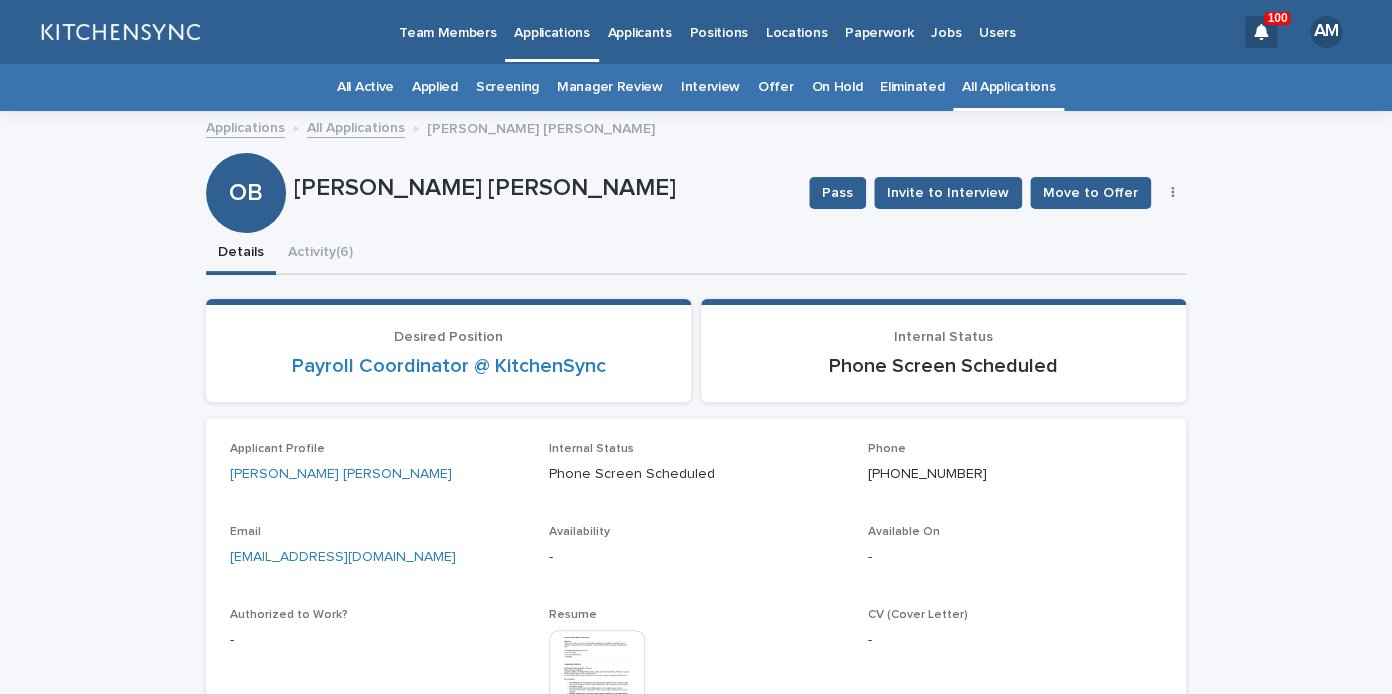 click on "All Applications" at bounding box center [1008, 87] 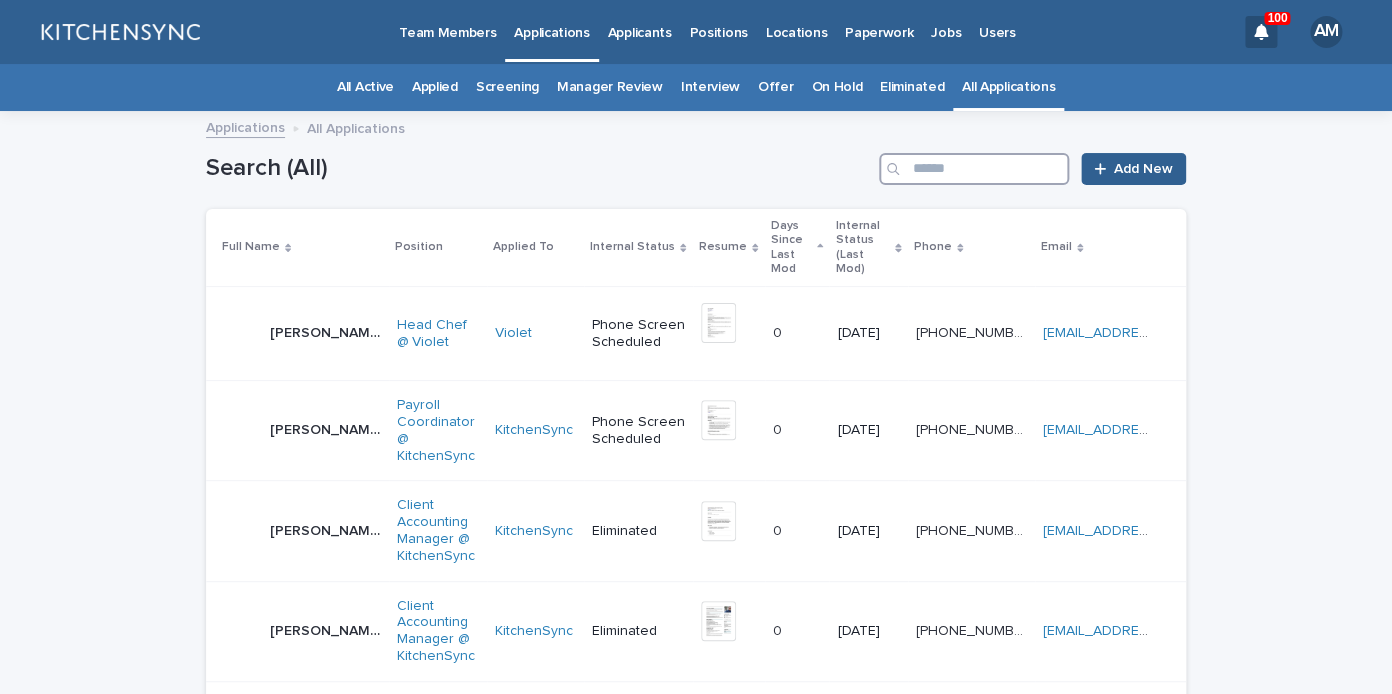 click at bounding box center [974, 169] 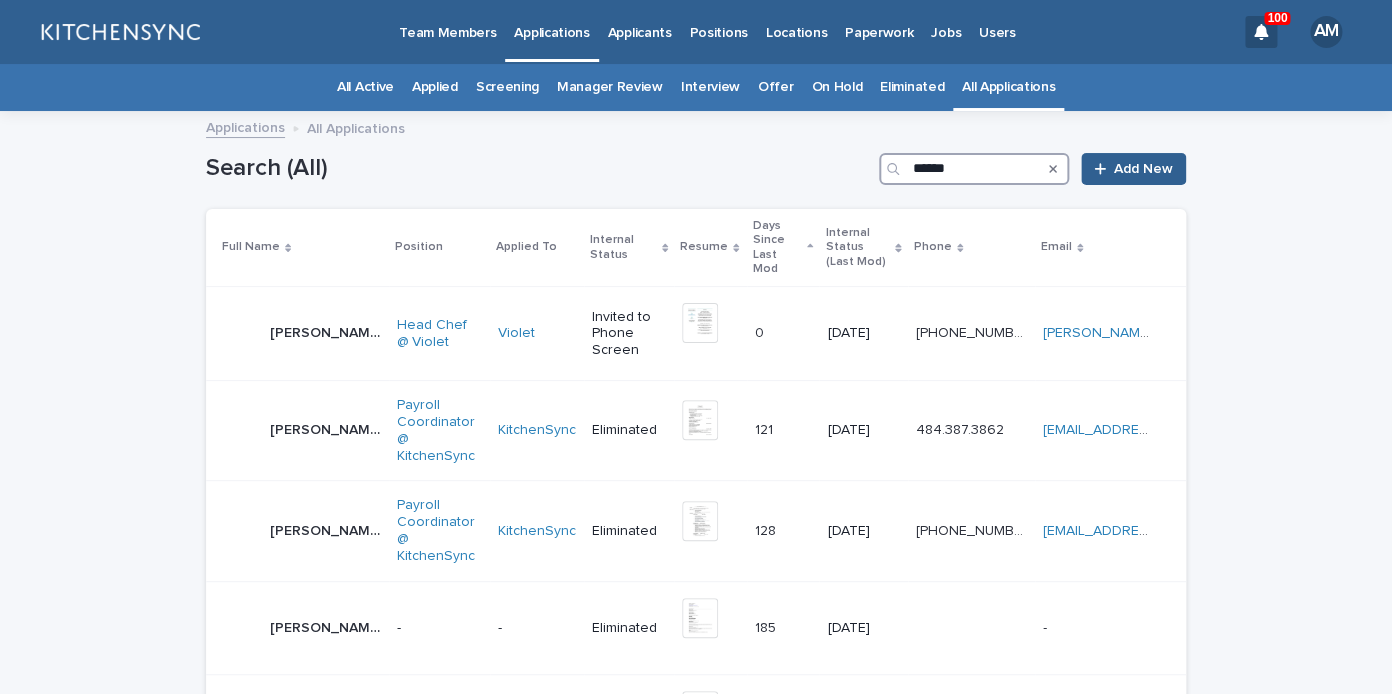 drag, startPoint x: 964, startPoint y: 168, endPoint x: 879, endPoint y: 167, distance: 85.00588 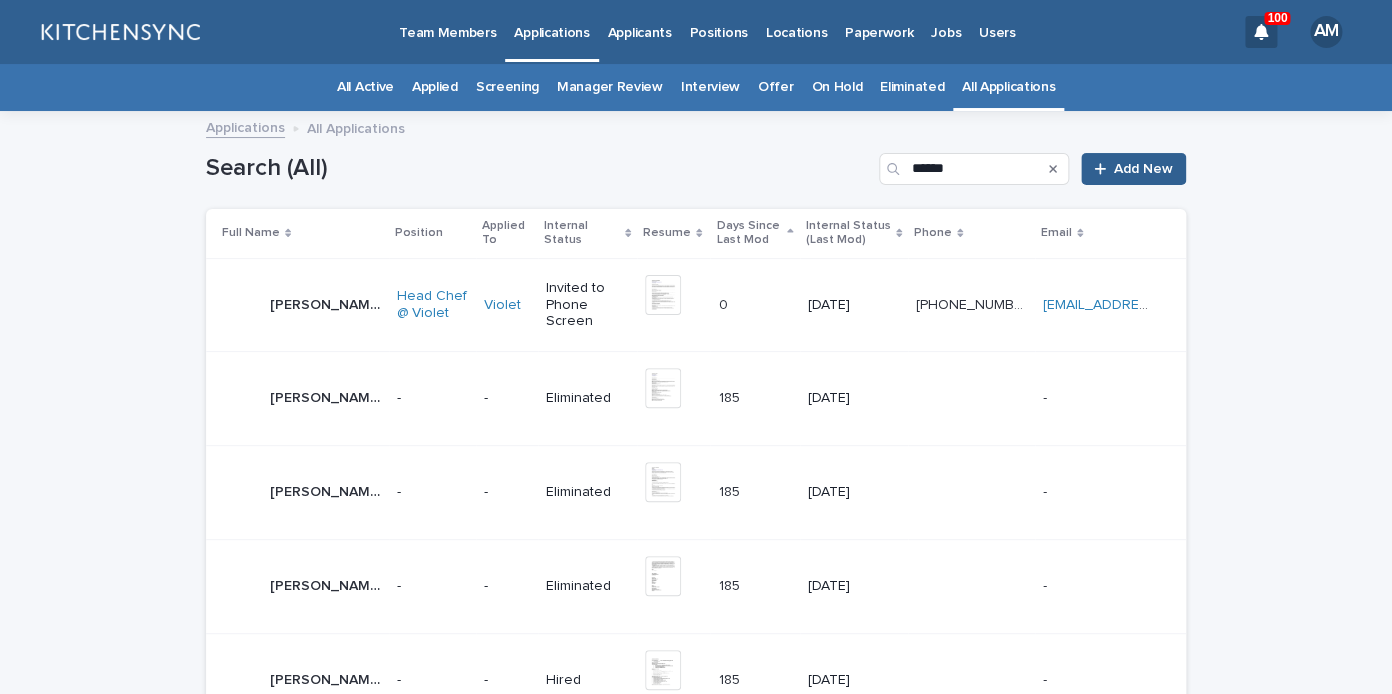 click on "[PERSON_NAME] [PERSON_NAME]" at bounding box center [297, 305] 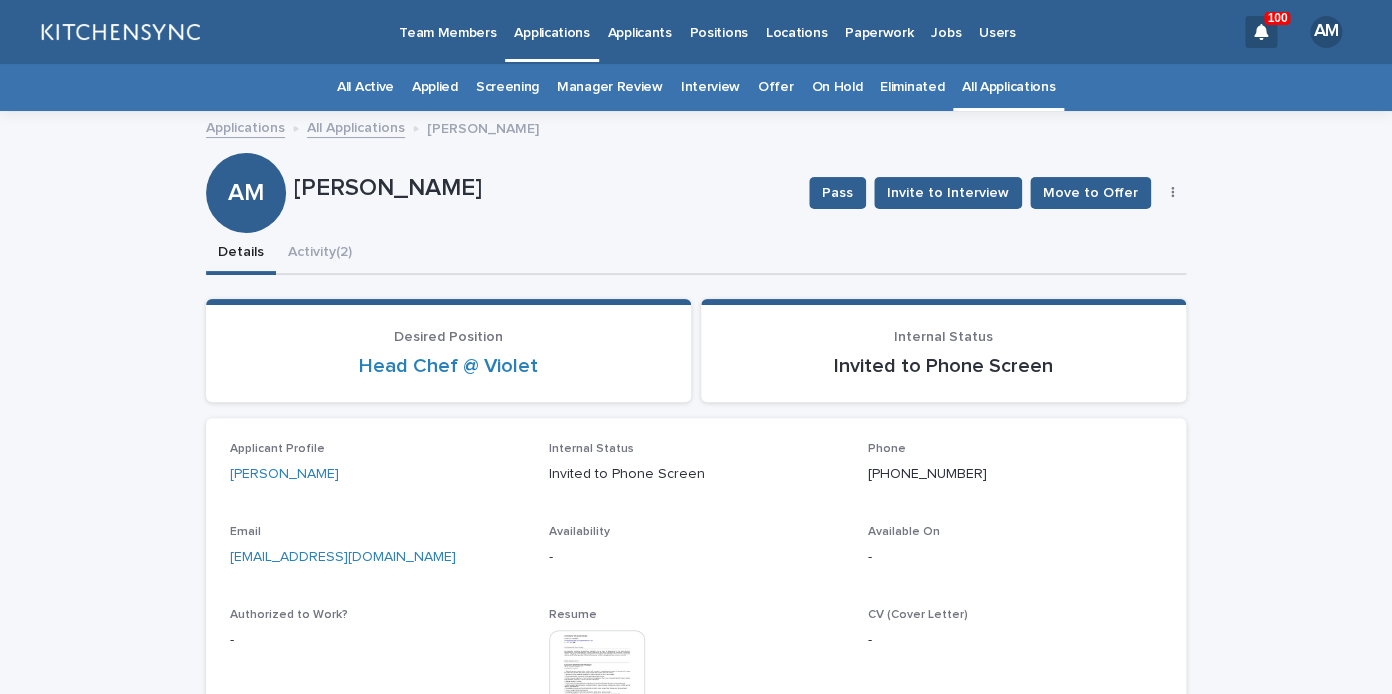 click on "Loading... Saving… Loading... Saving… Desired Position Head Chef @ Violet   Internal Status Invited to Phone Screen Loading... Saving… Applicant Profile [PERSON_NAME]   Internal Status Invited to Phone Screen Phone [PHONE_NUMBER] Email [EMAIL_ADDRESS][DOMAIN_NAME] Availability - Available On - Authorized to Work? - Resume This file cannot be opened Download File CV (Cover Letter) - Compensation Requirements - Count - All Applications 1 Recommend For - Loading... Saving… Loading... Saving… Application Loading... Saving… Phone Screen Loading... Saving… Interview Loading... Saving… Offer Details Loading... Saving… Onboarding Details Loading... Saving…" at bounding box center (696, 574) 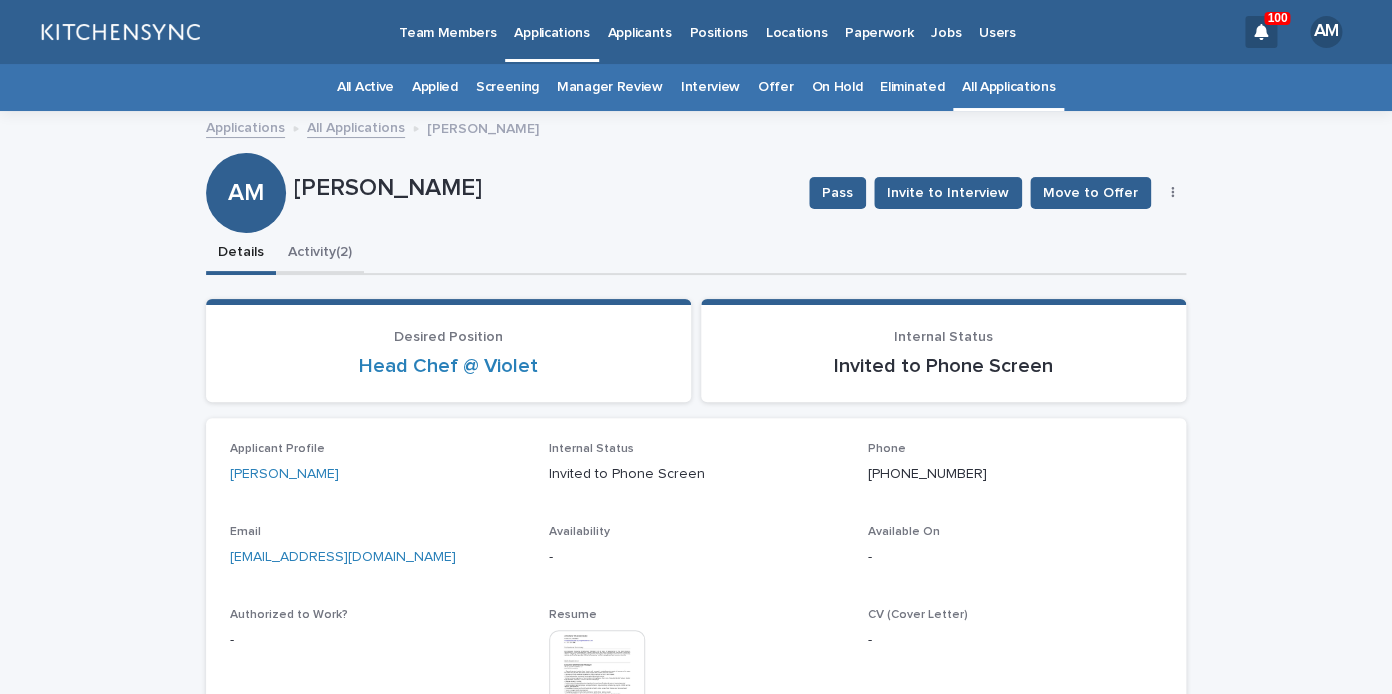 click on "Activity  (2)" at bounding box center [320, 254] 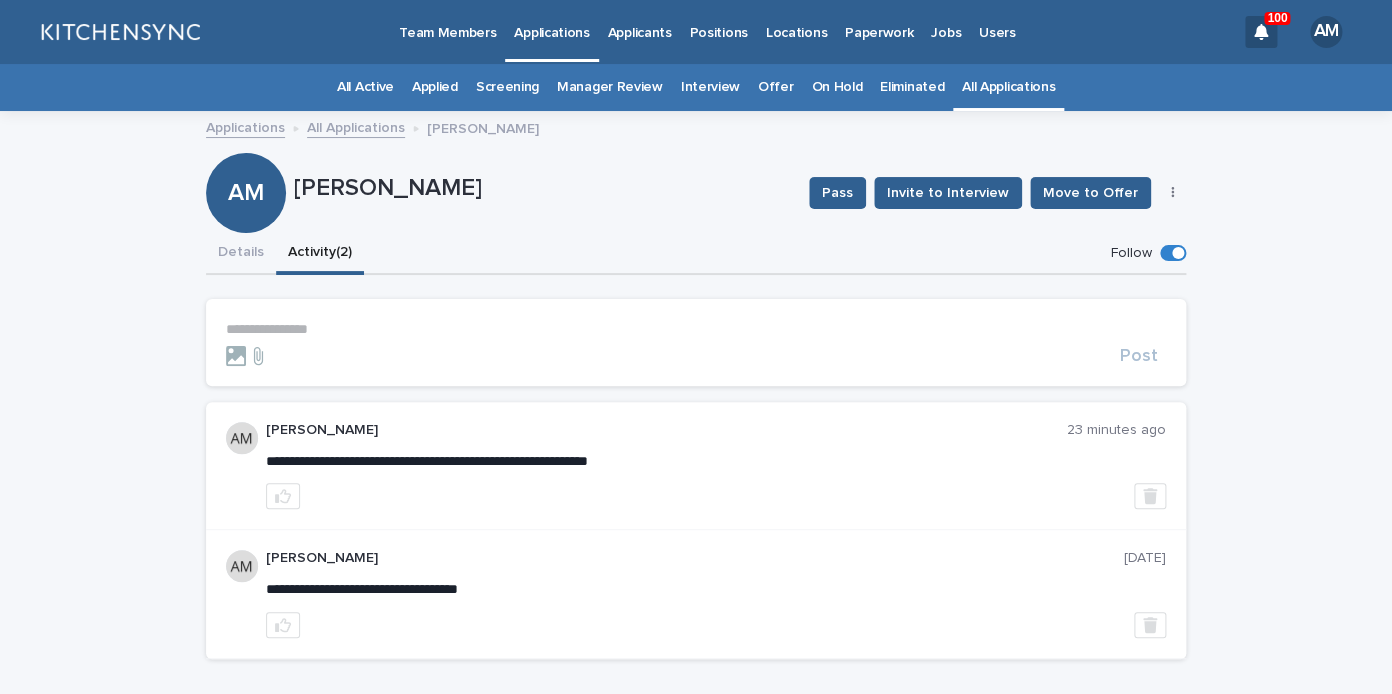click on "**********" at bounding box center [696, 329] 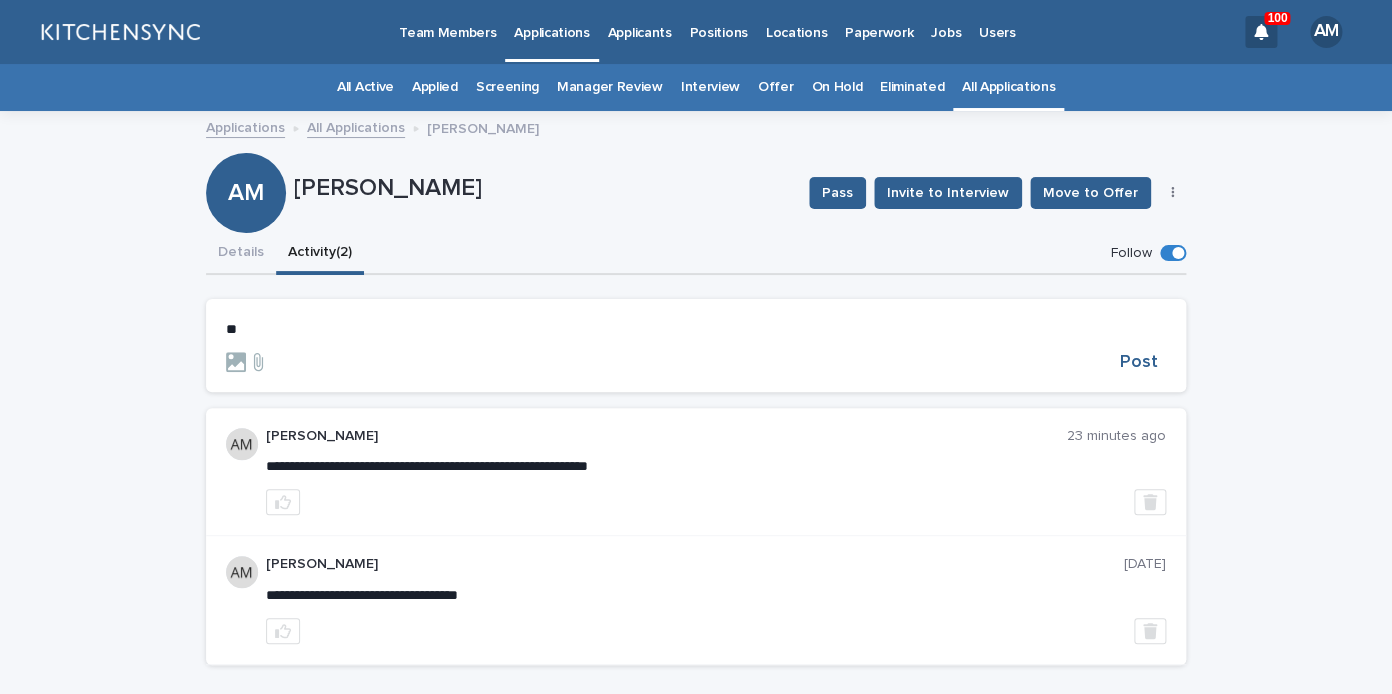 type 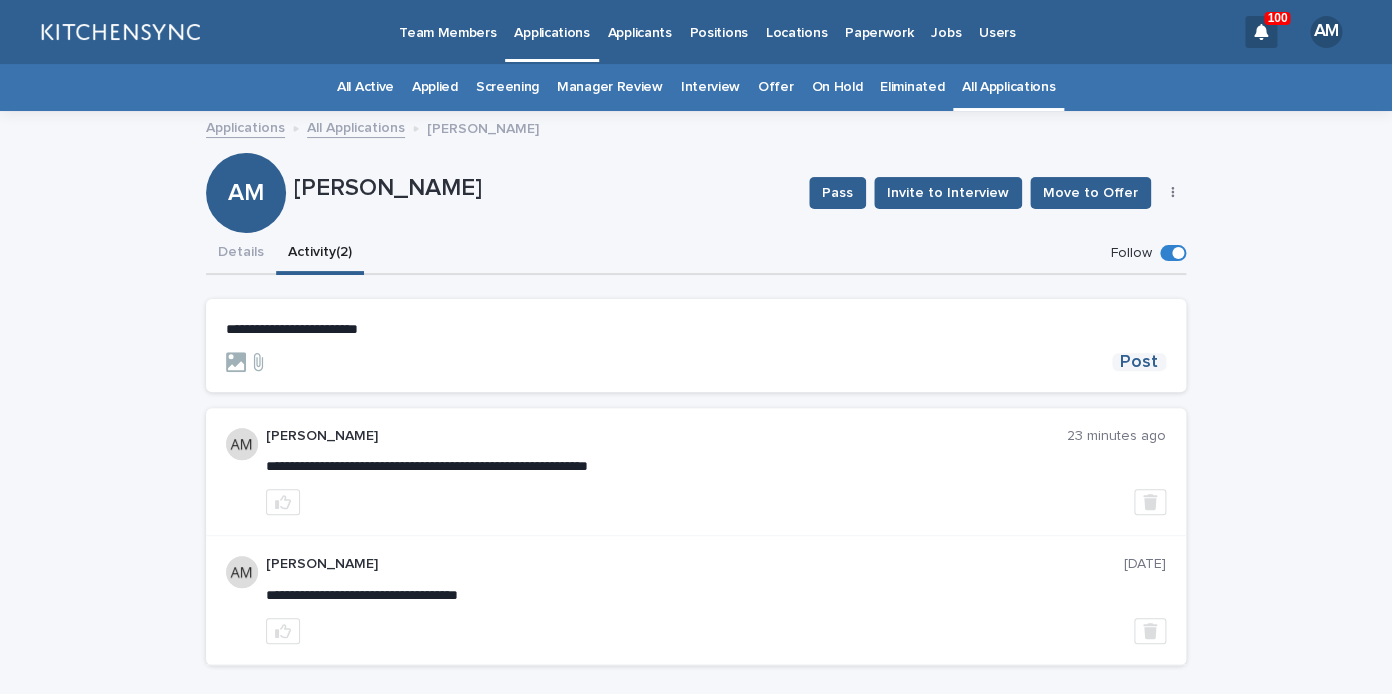 click on "Post" at bounding box center [1139, 362] 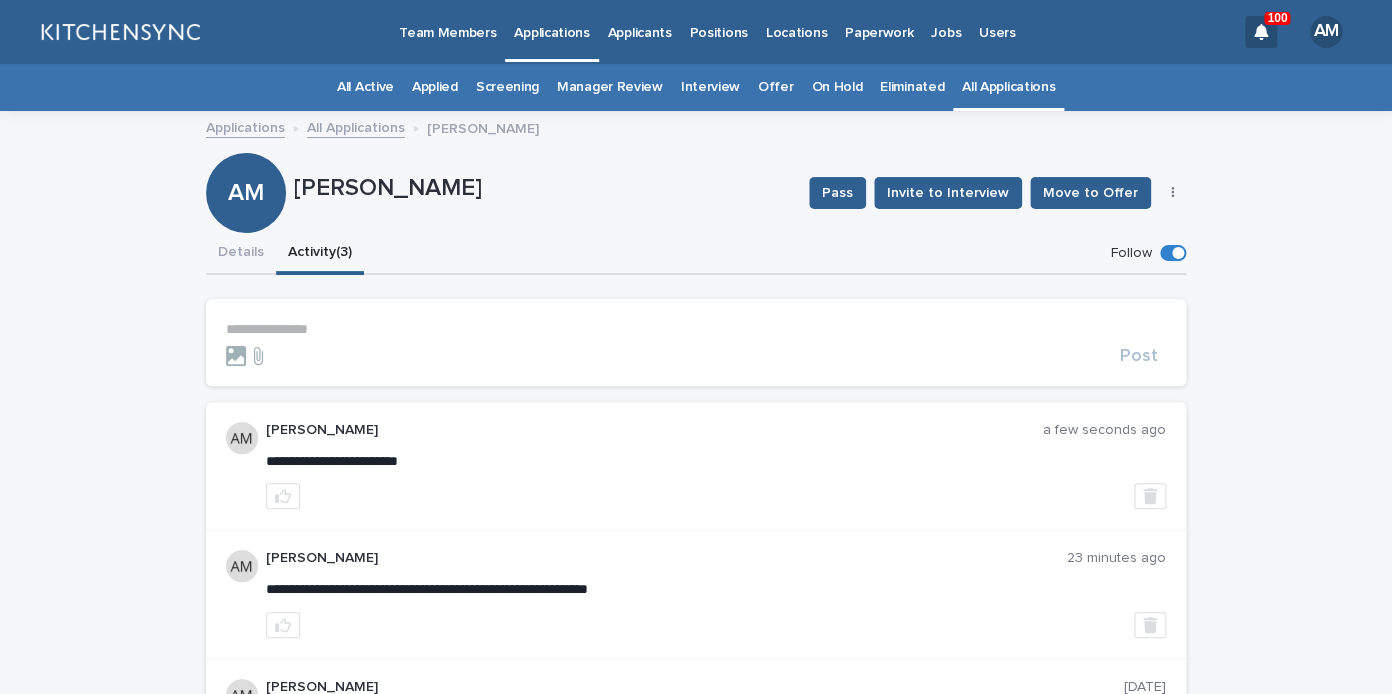 click on "All Applications" at bounding box center [1008, 87] 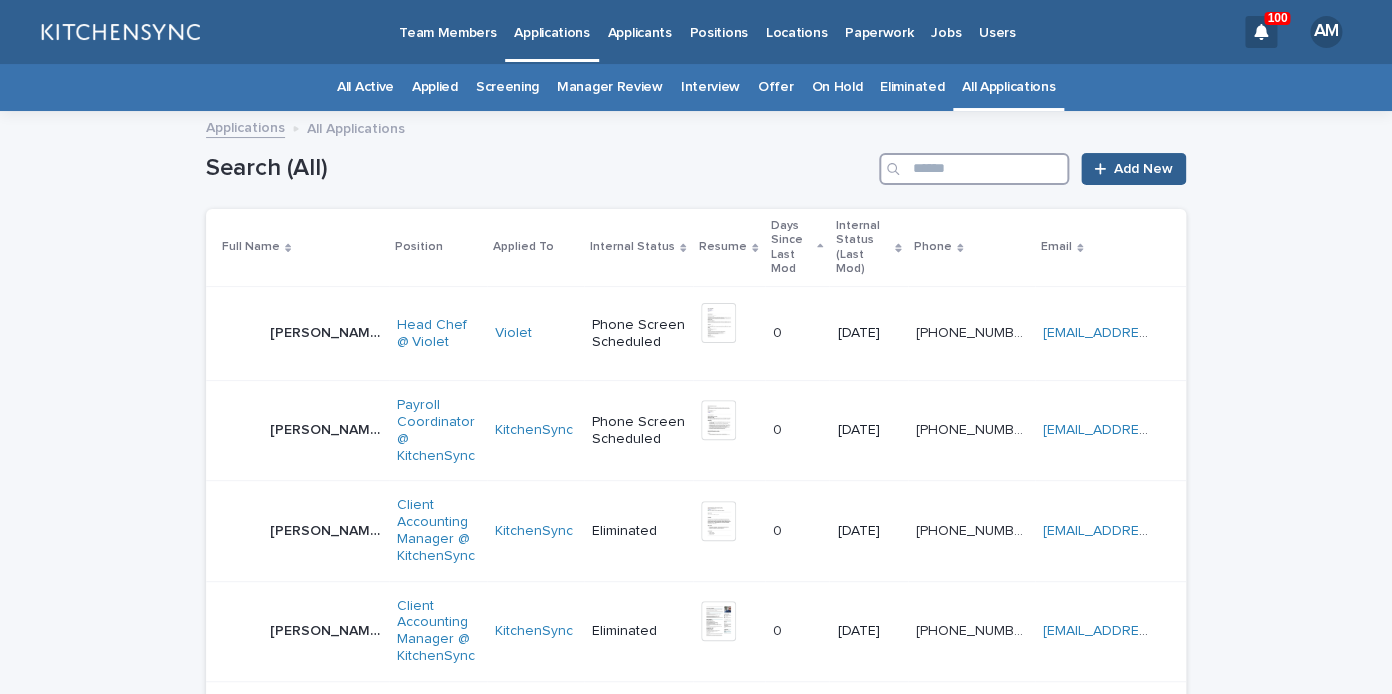 click at bounding box center [974, 169] 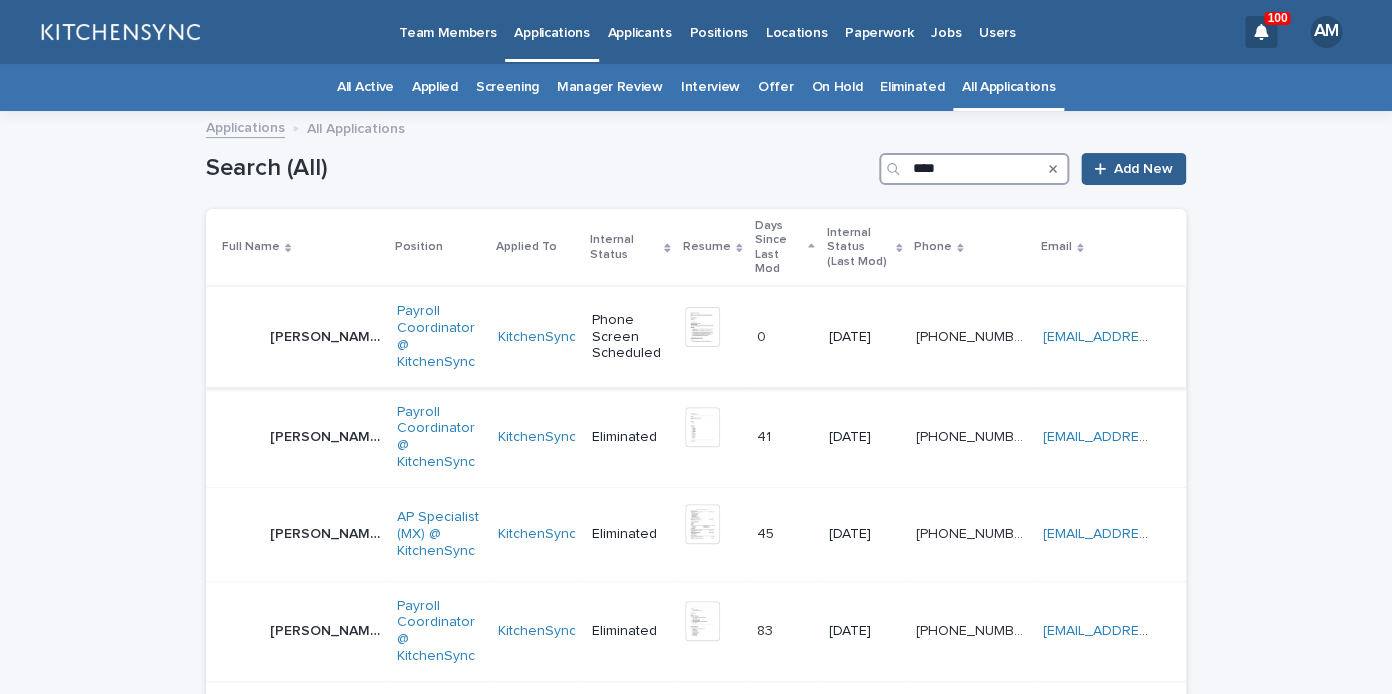 type on "****" 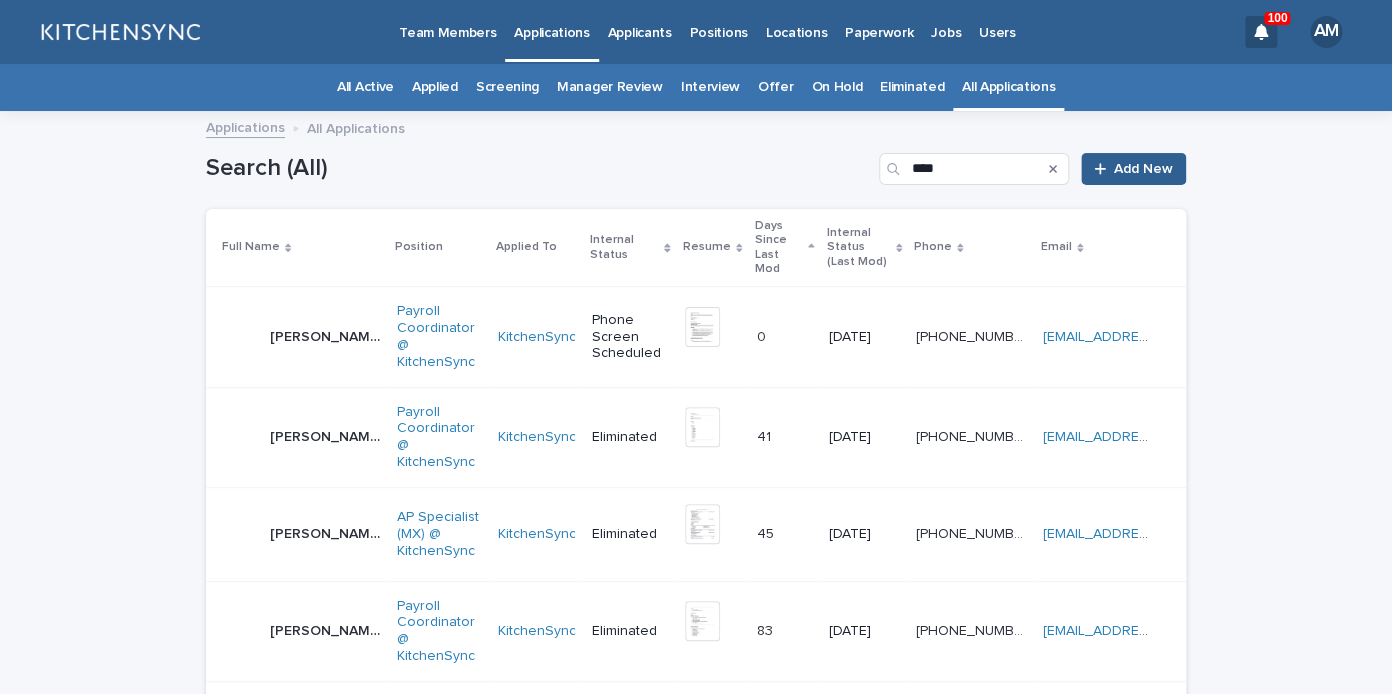 click on "[PERSON_NAME] [PERSON_NAME] [PERSON_NAME] [PERSON_NAME]" at bounding box center (325, 337) 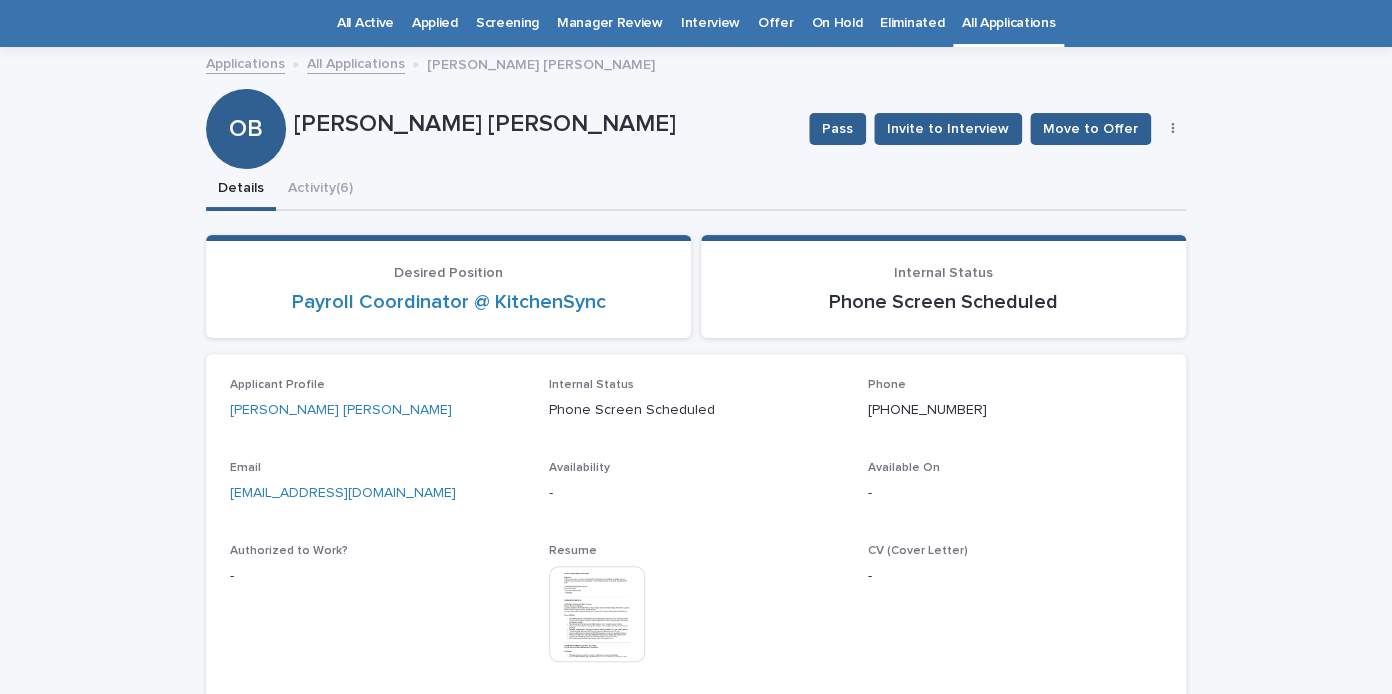scroll, scrollTop: 64, scrollLeft: 0, axis: vertical 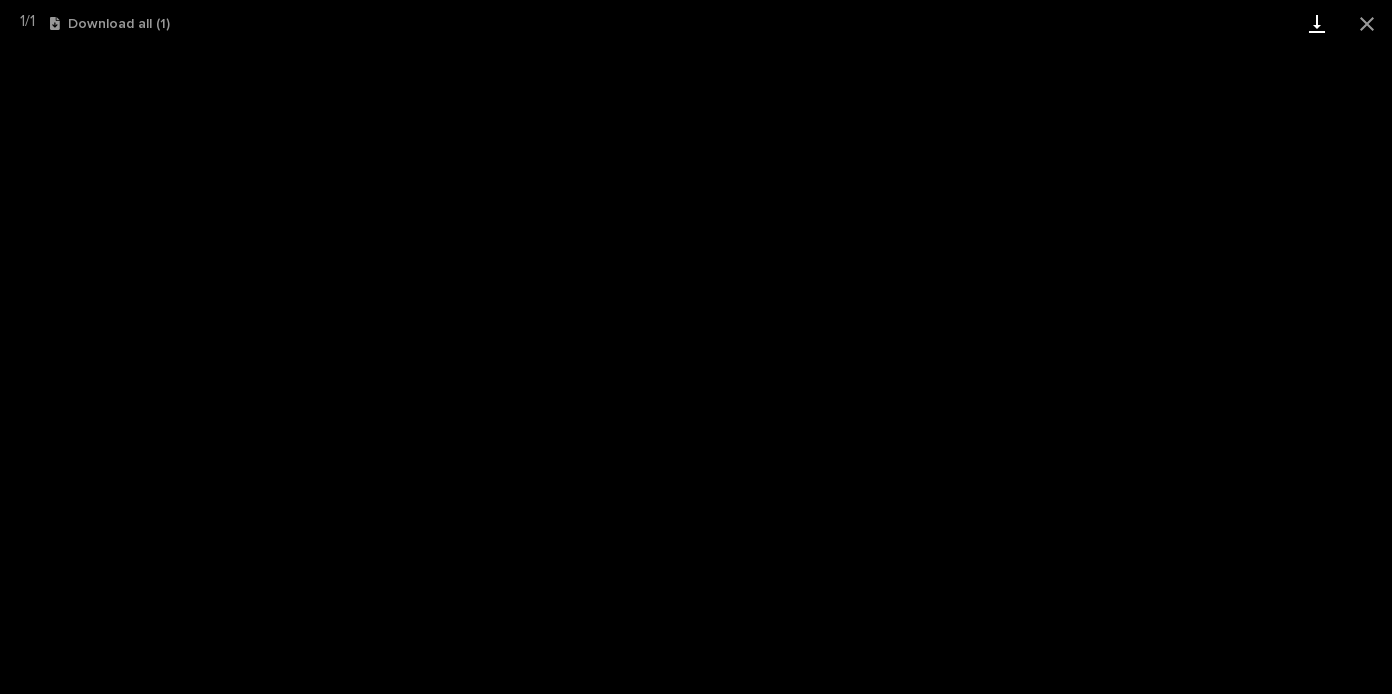 click at bounding box center [1317, 23] 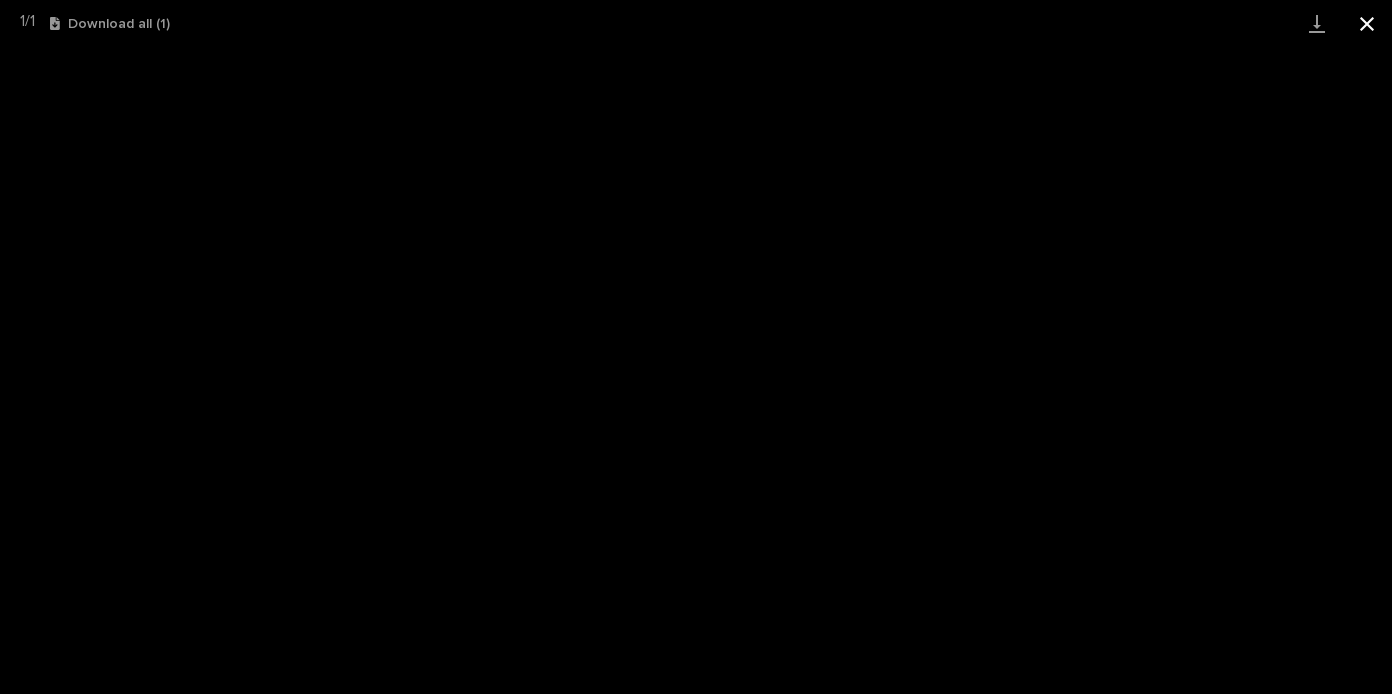 click at bounding box center [1367, 23] 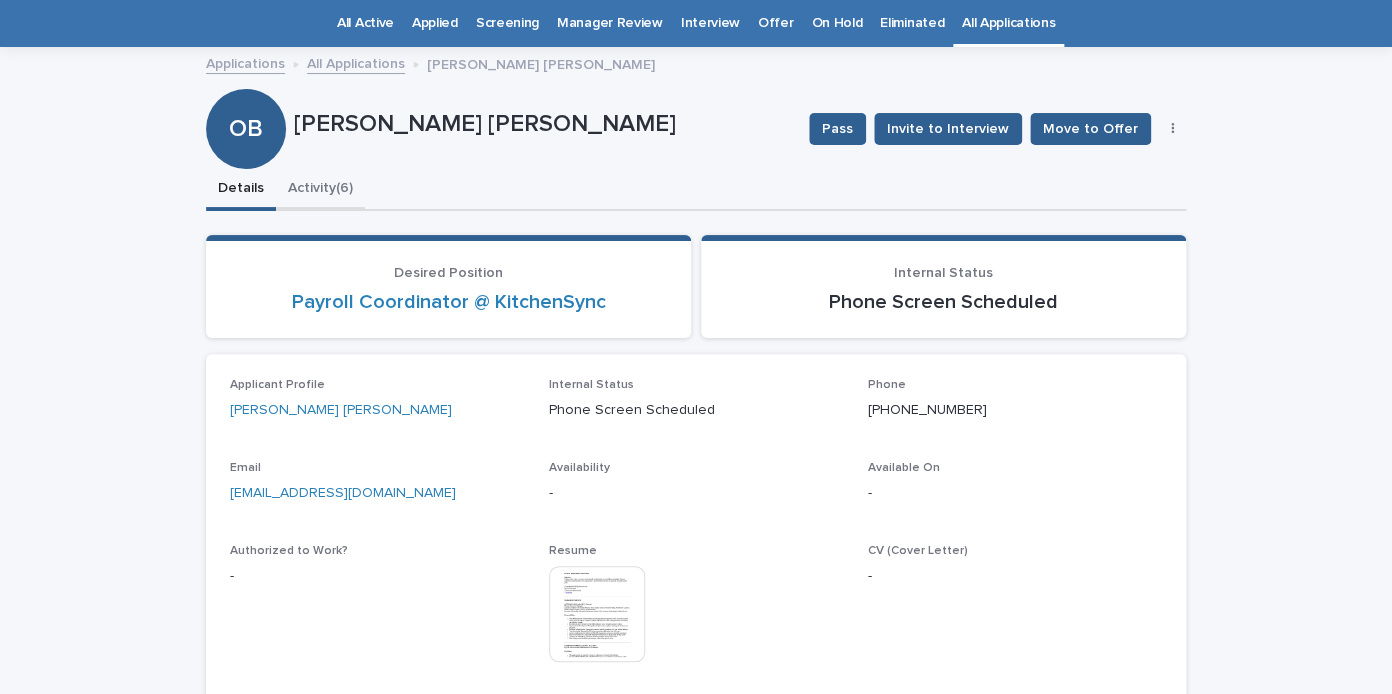 click on "Activity  (6)" at bounding box center [320, 190] 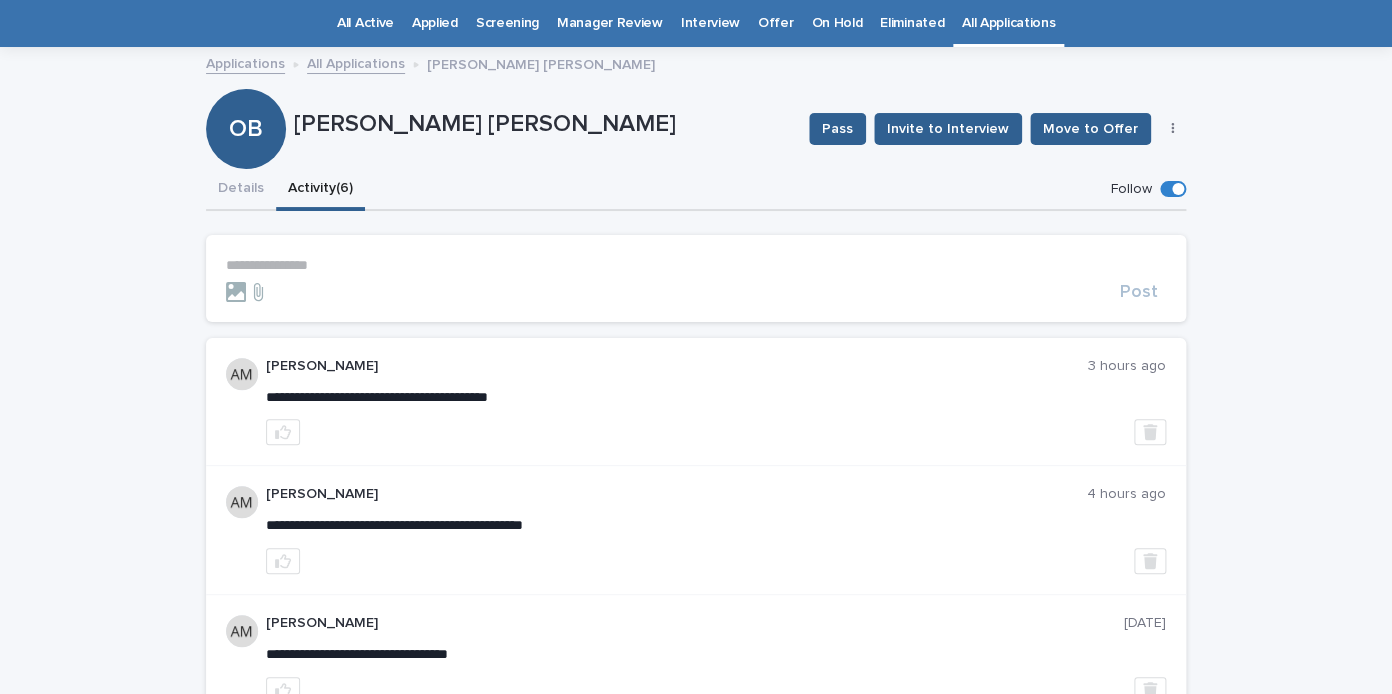 click on "**********" at bounding box center [696, 278] 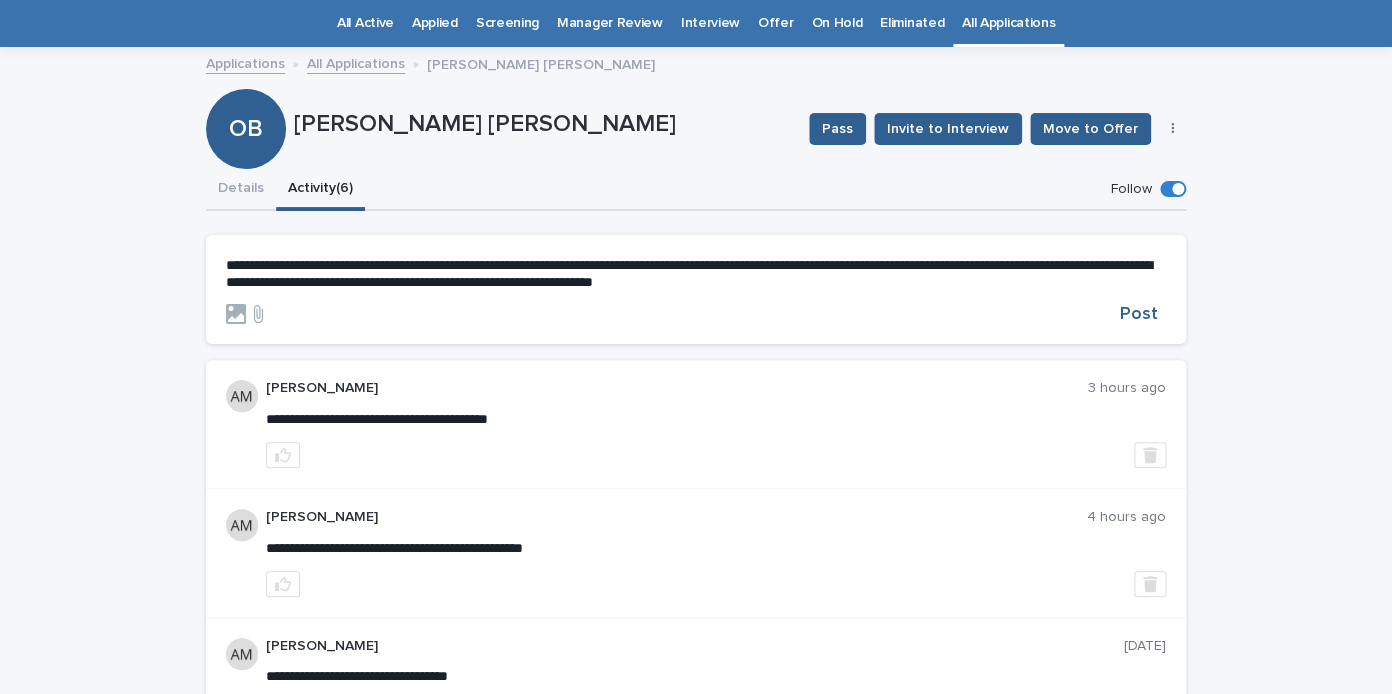 click on "**********" at bounding box center [689, 273] 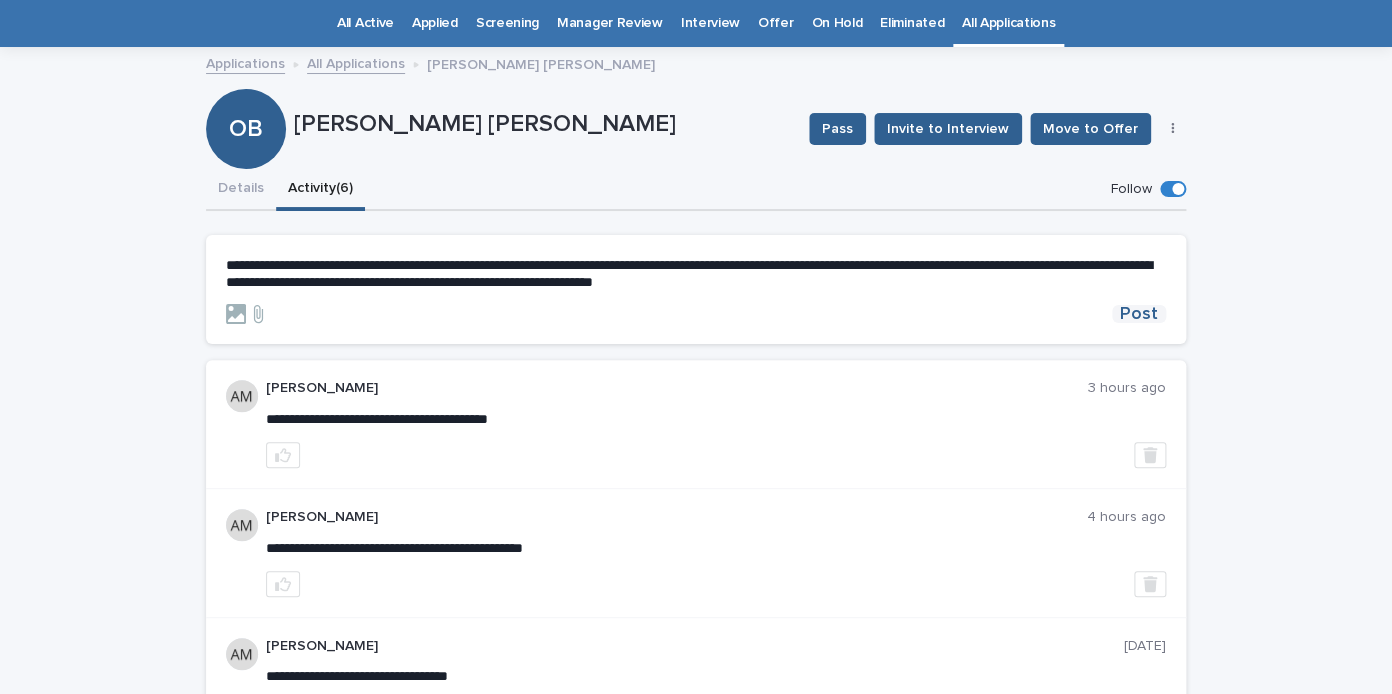 click on "Post" at bounding box center (1139, 314) 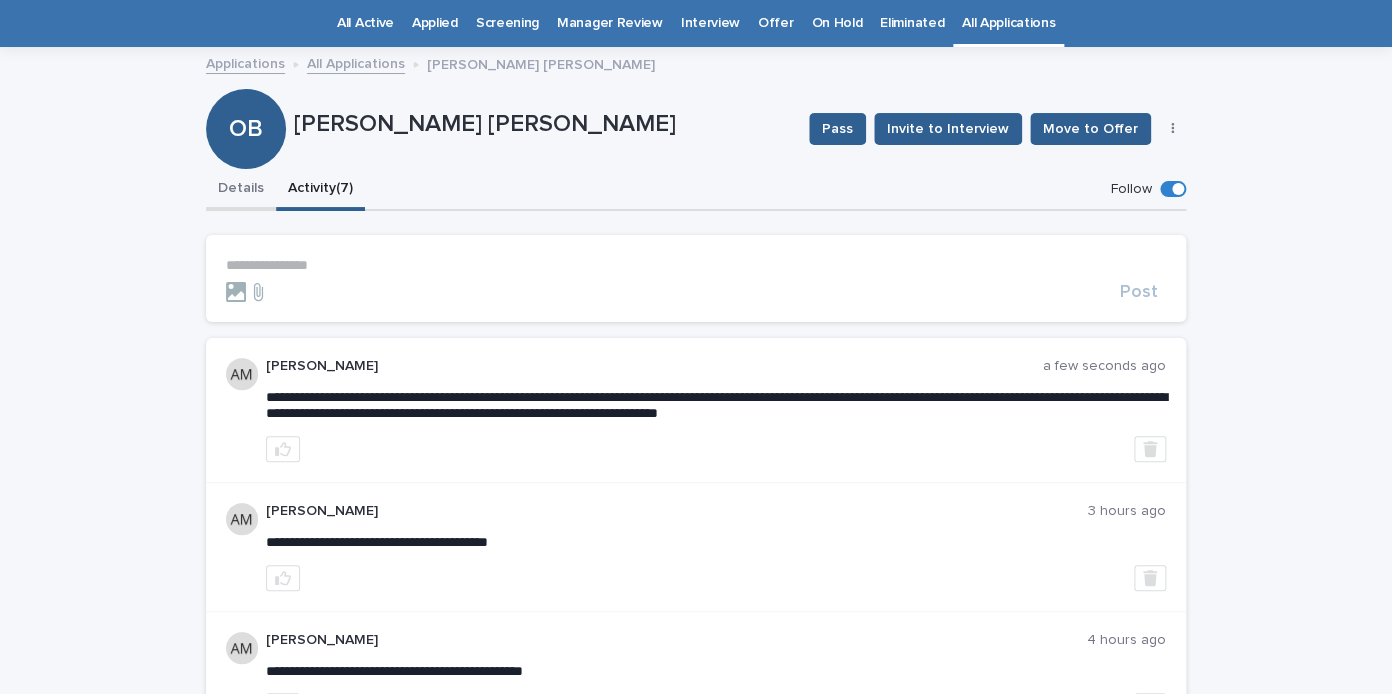 click on "Details" at bounding box center [241, 190] 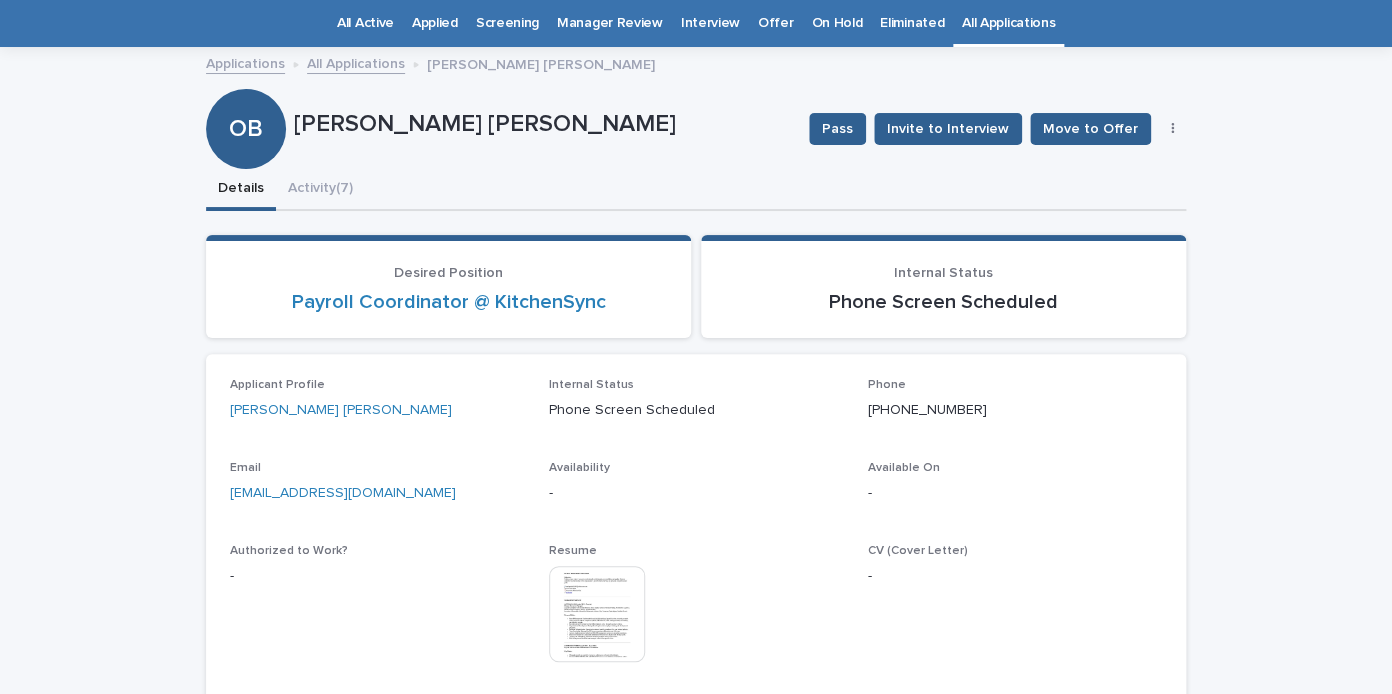click 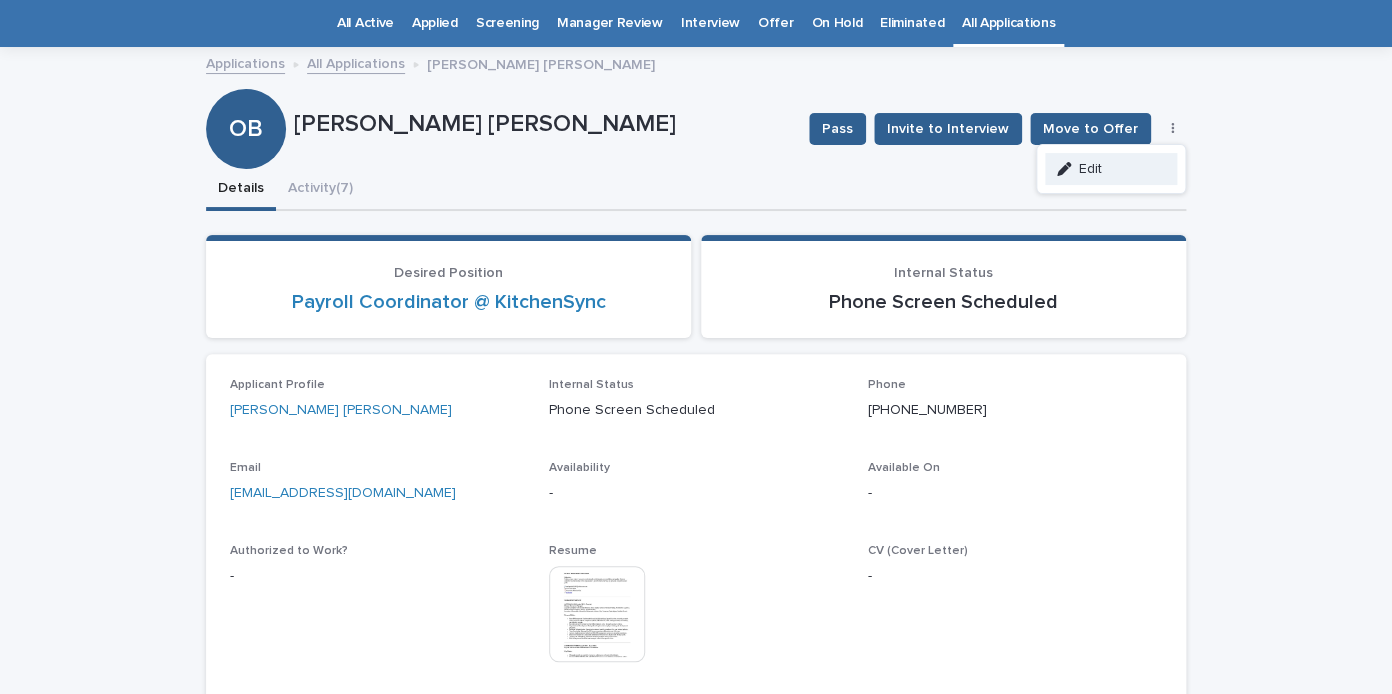 click on "Edit" at bounding box center [1111, 169] 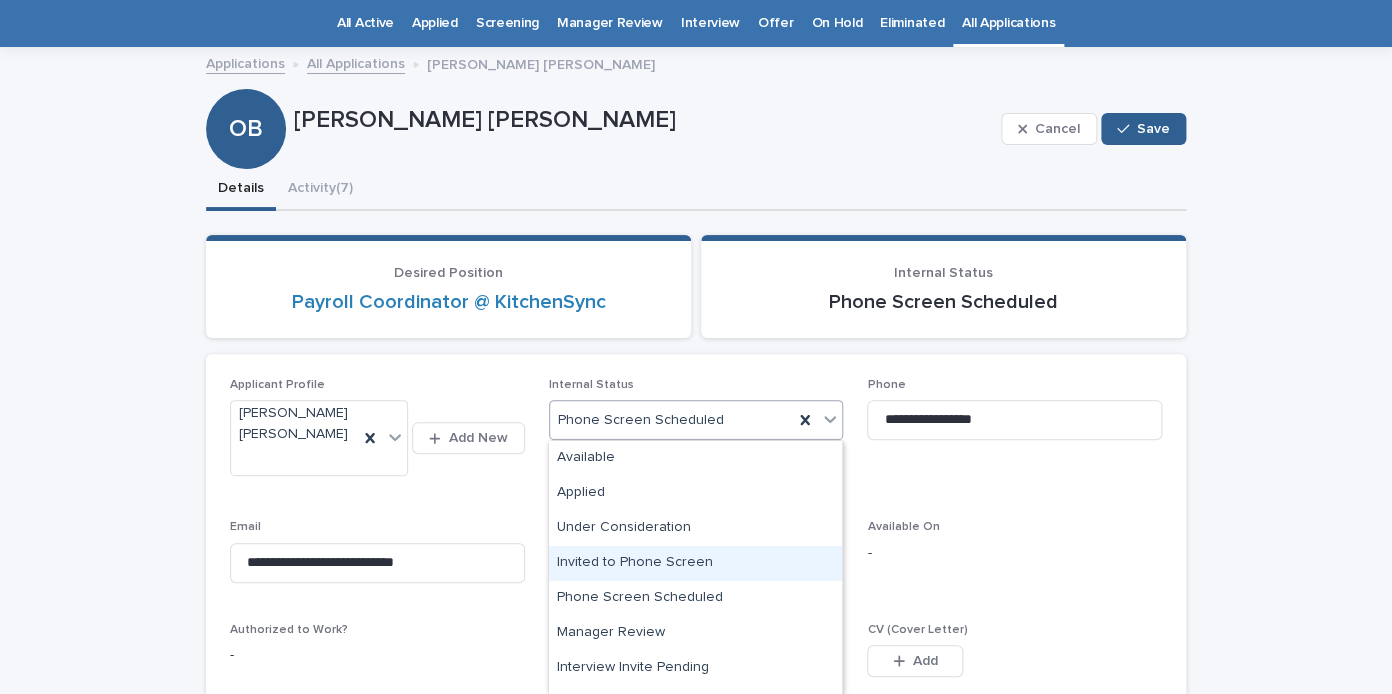 click on "Invited to Phone Screen" at bounding box center [695, 563] 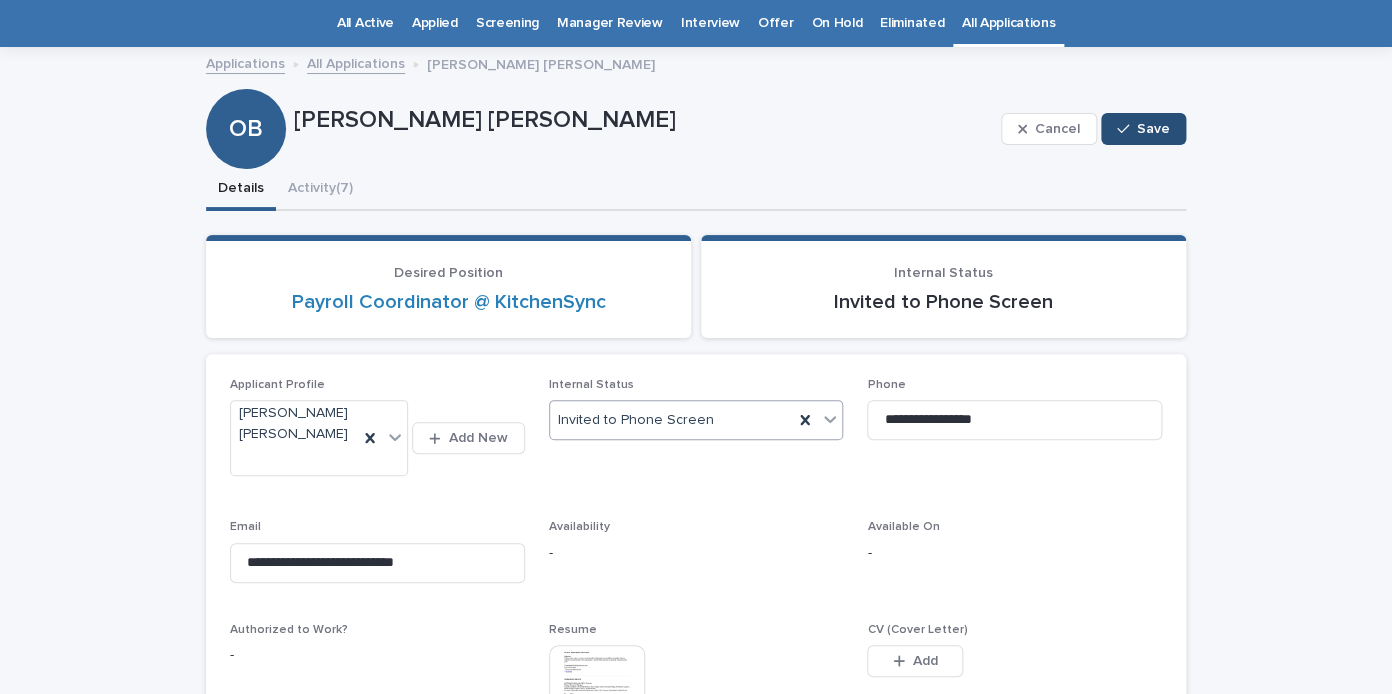 click on "Save" at bounding box center [1153, 129] 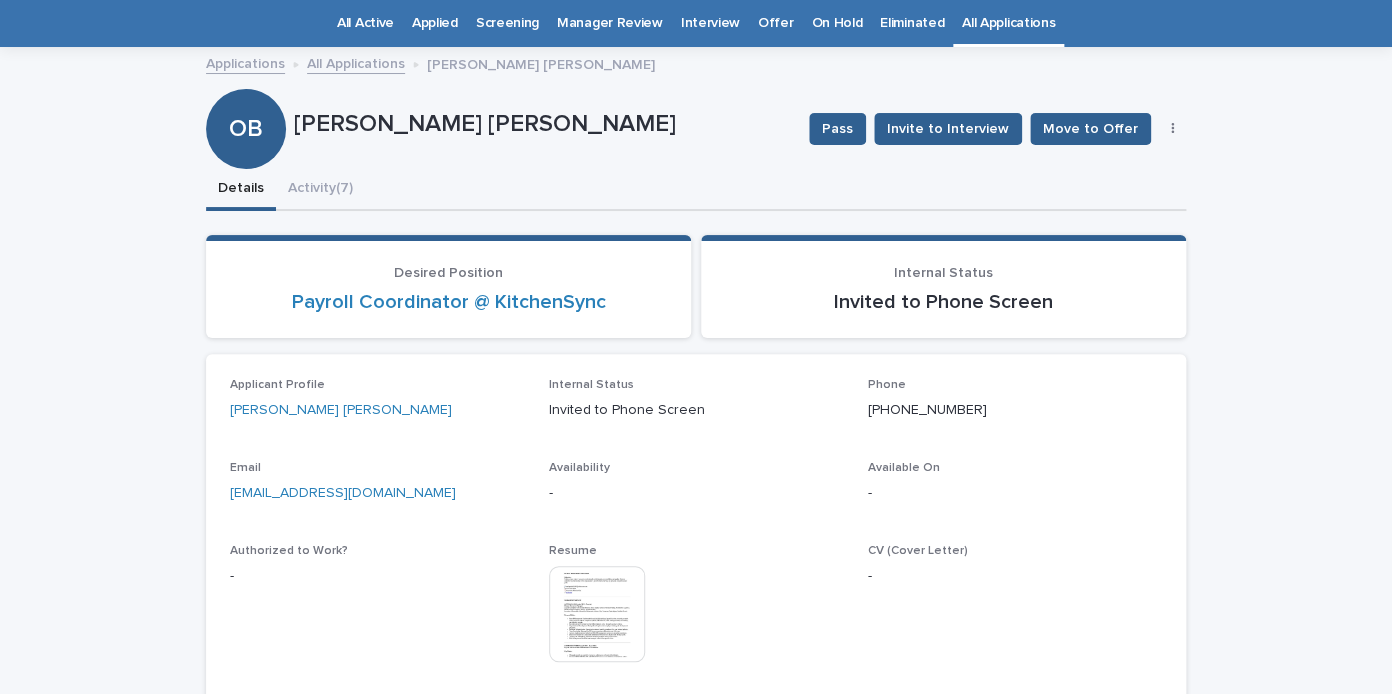 click on "Loading... Saving… Loading... Saving… Desired Position Payroll Coordinator @ KitchenSync   Internal Status Invited to Phone Screen Loading... Saving… Applicant Profile [PERSON_NAME] [PERSON_NAME]   Internal Status Invited to Phone Screen Phone [PHONE_NUMBER] Email [EMAIL_ADDRESS][DOMAIN_NAME] Availability - Available On - Authorized to Work? - Resume This file cannot be opened Download File CV (Cover Letter) - Compensation Requirements - Count - All Applications 1 Recommend For - Loading... Saving… Loading... Saving… Application Loading... Saving… Phone Screen Loading... Saving… Interview Loading... Saving… Offer Details Loading... Saving… Onboarding Details Loading... Saving…" at bounding box center [696, 510] 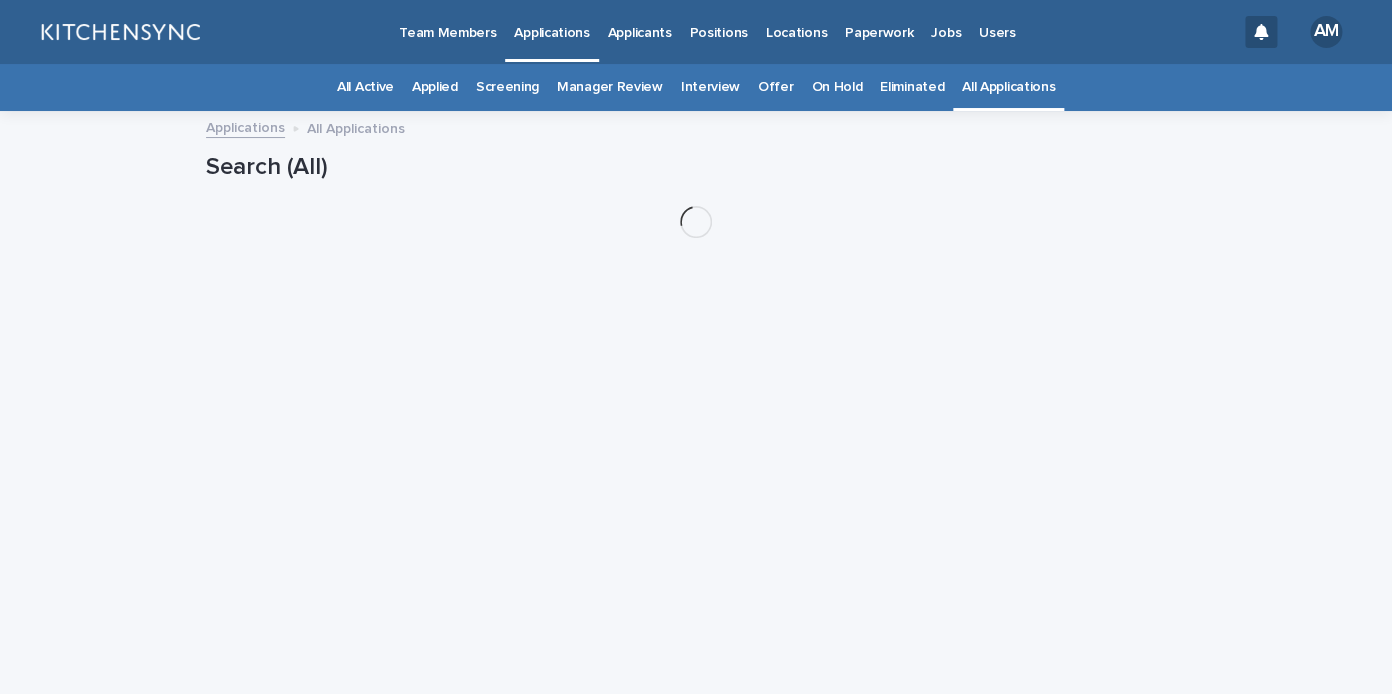 scroll, scrollTop: 0, scrollLeft: 0, axis: both 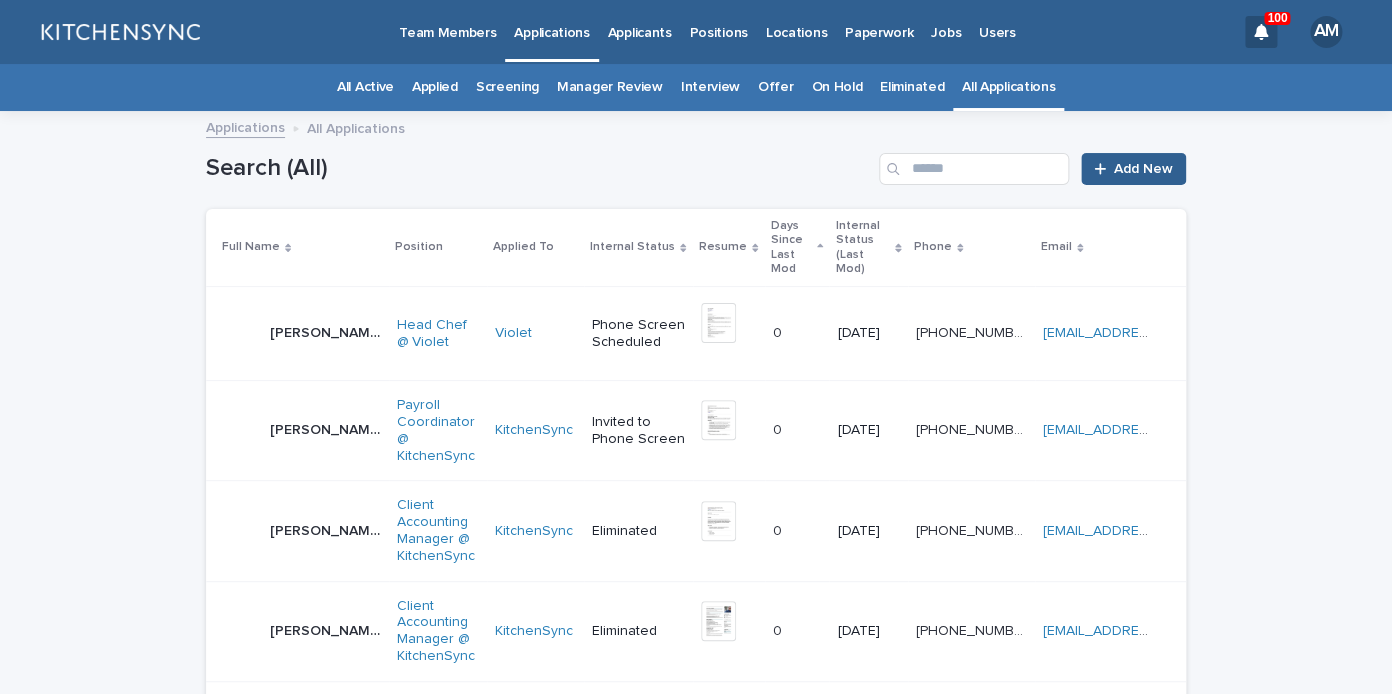 click on "Search (All) Add New" at bounding box center [696, 161] 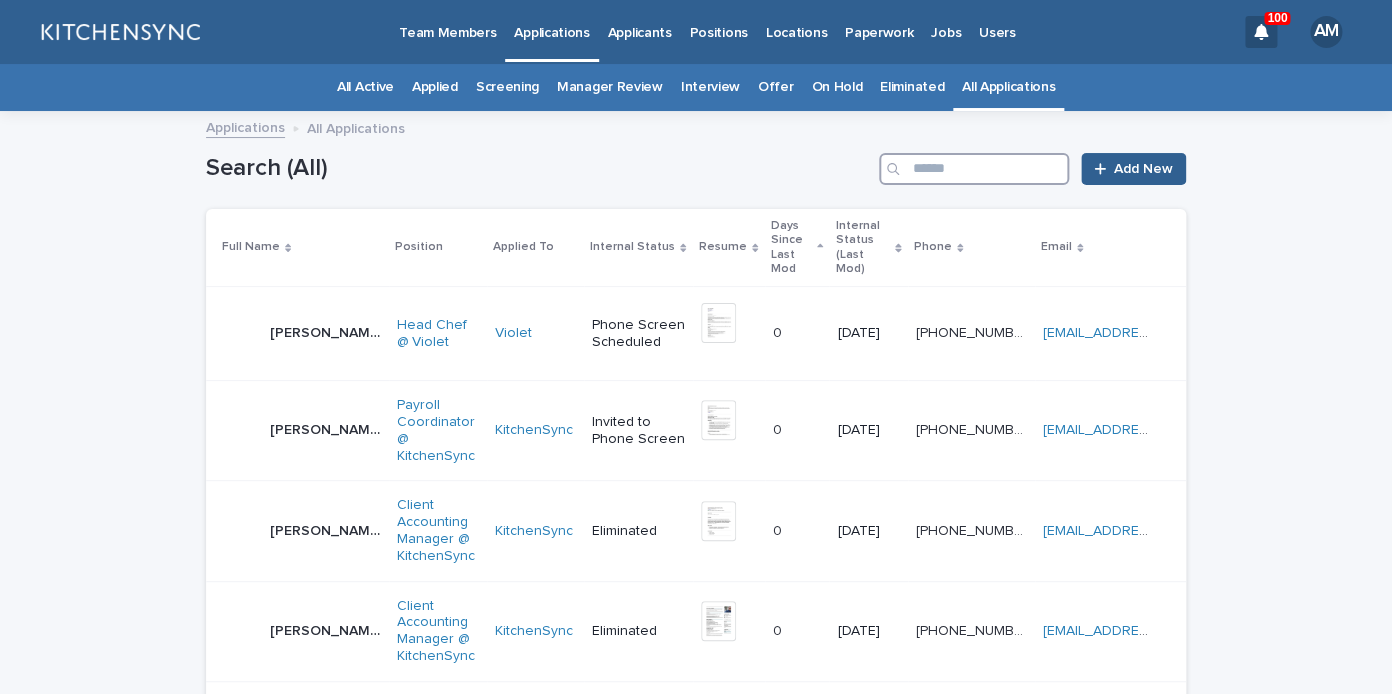 click at bounding box center [974, 169] 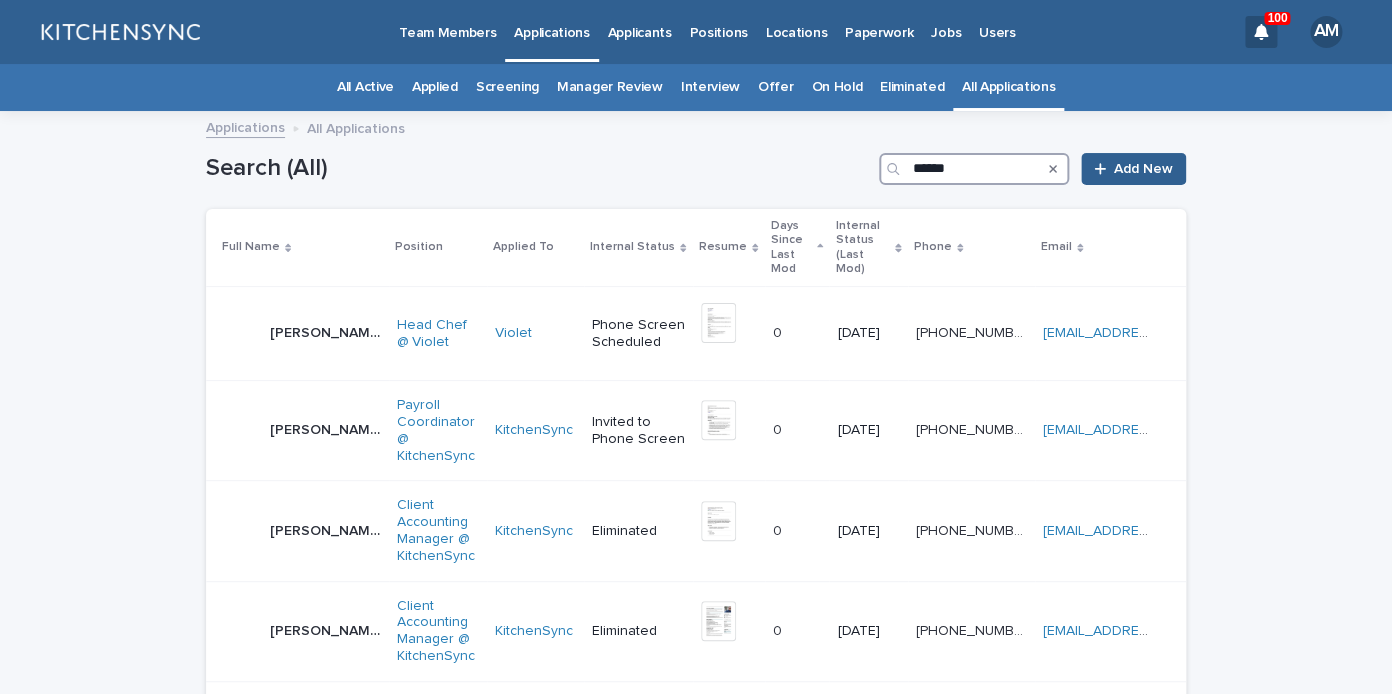type on "******" 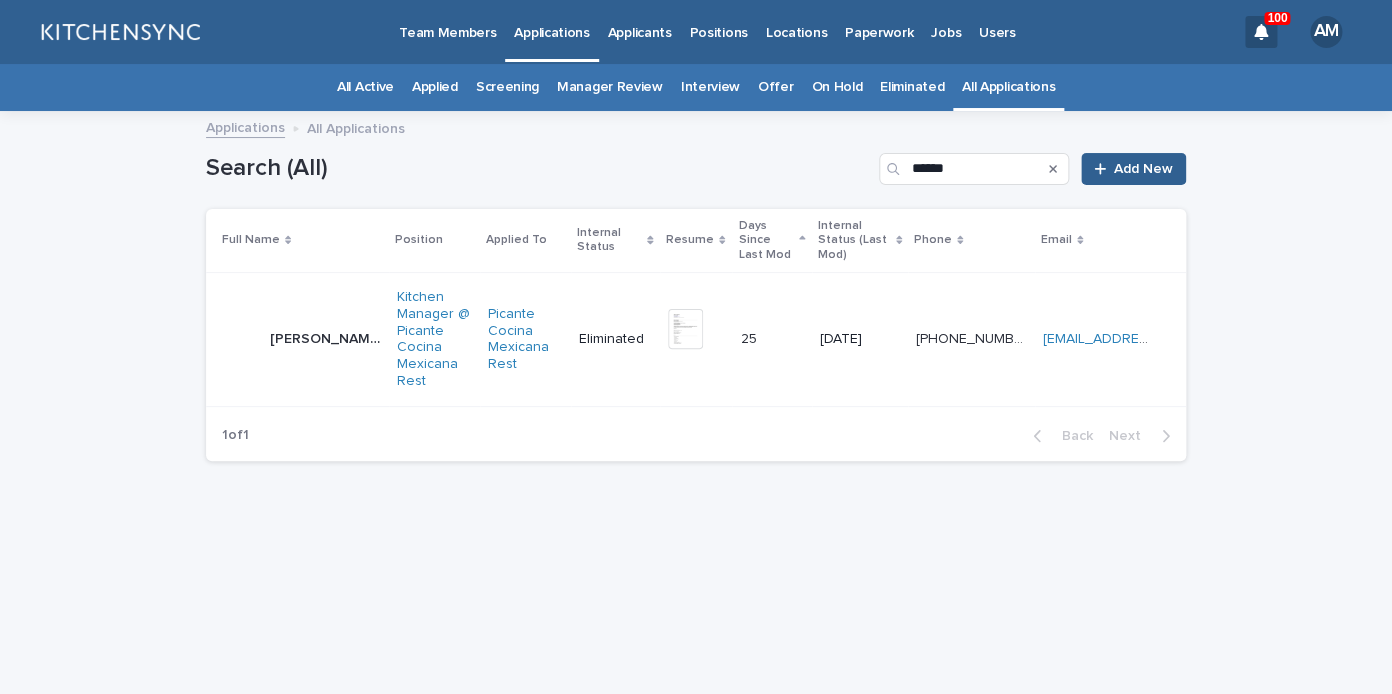 click on "[PERSON_NAME] [PERSON_NAME]" at bounding box center (297, 339) 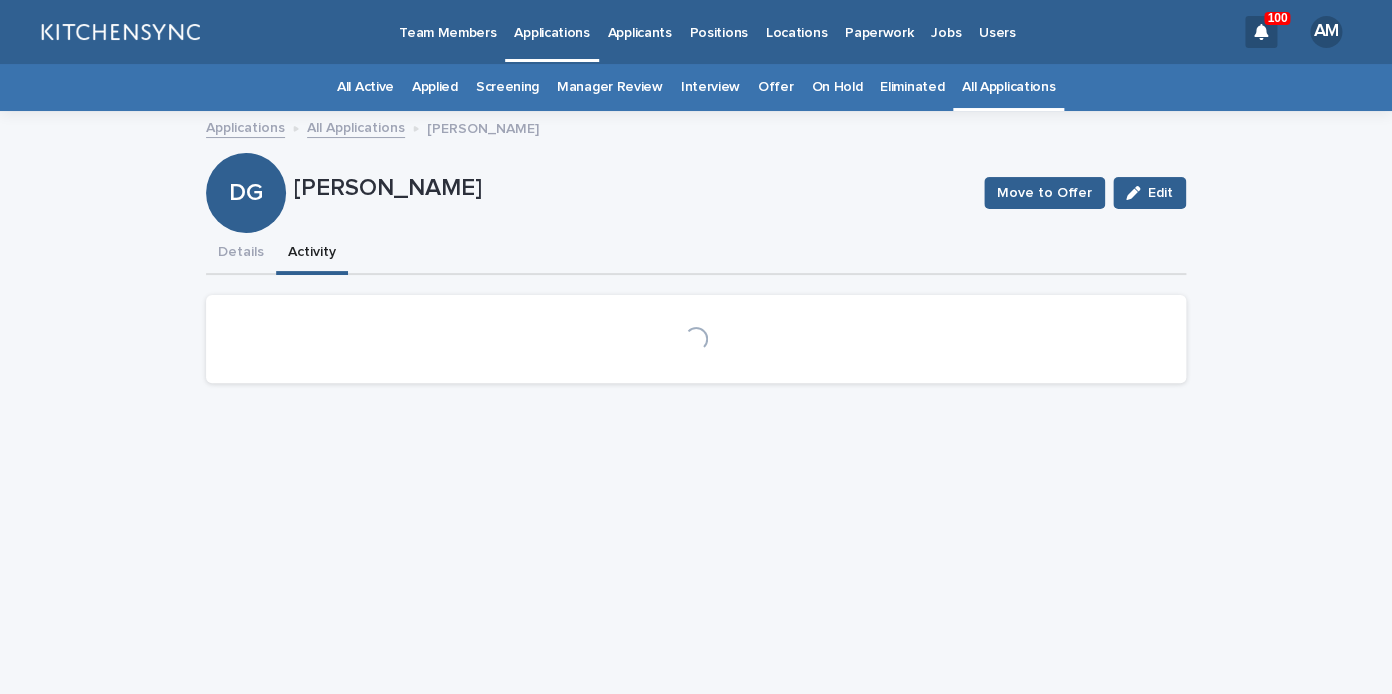 click on "Activity" at bounding box center (312, 254) 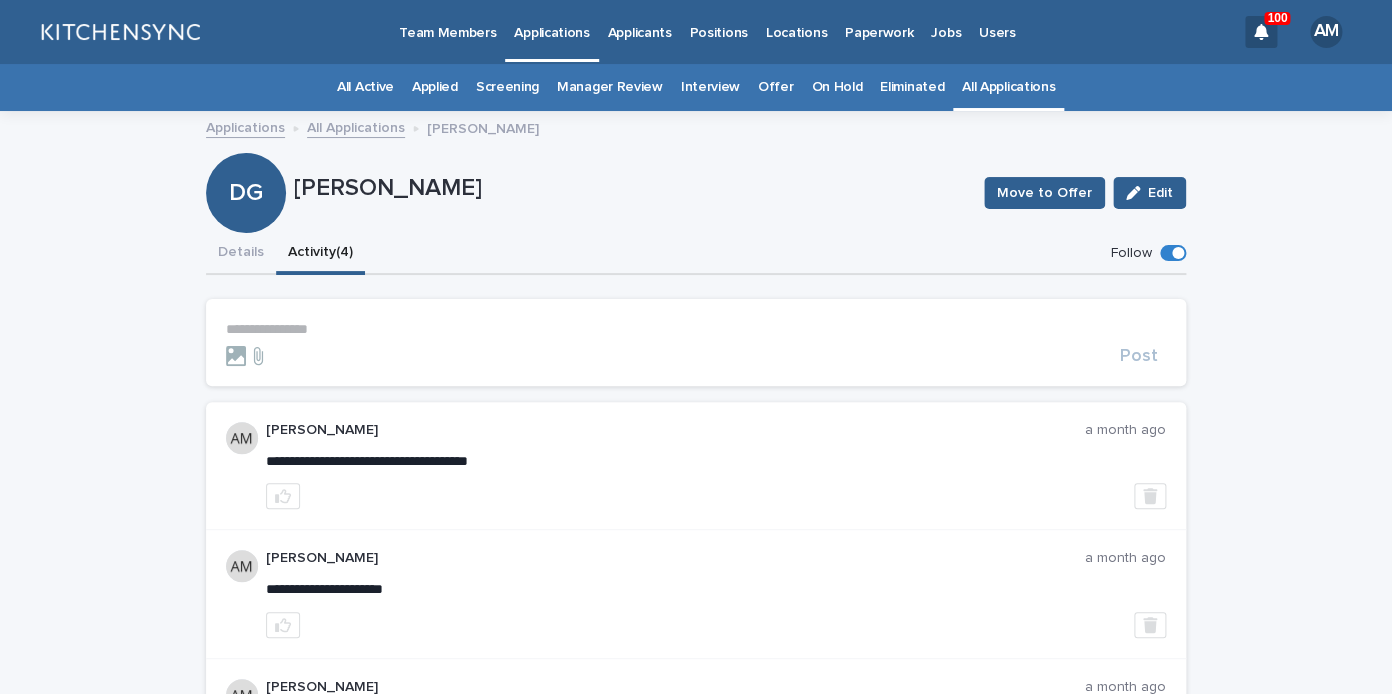 click on "All Applications" at bounding box center [1008, 87] 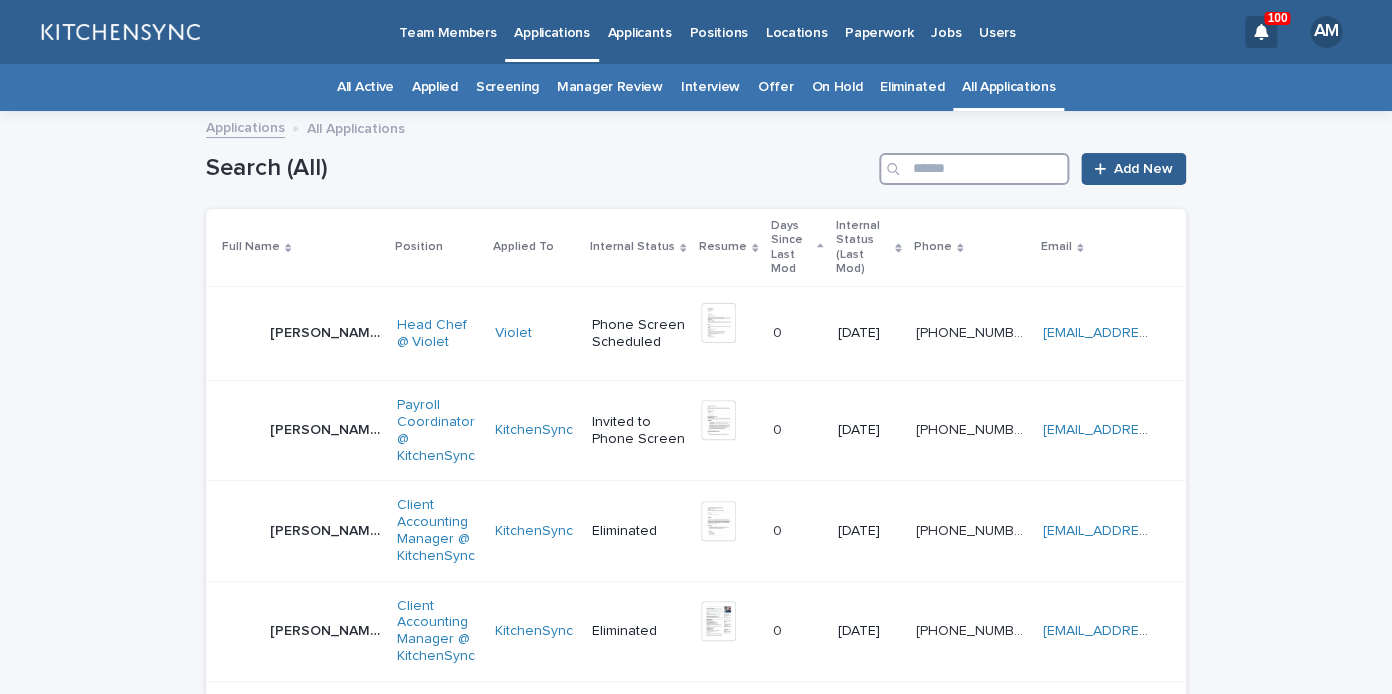 click at bounding box center [974, 169] 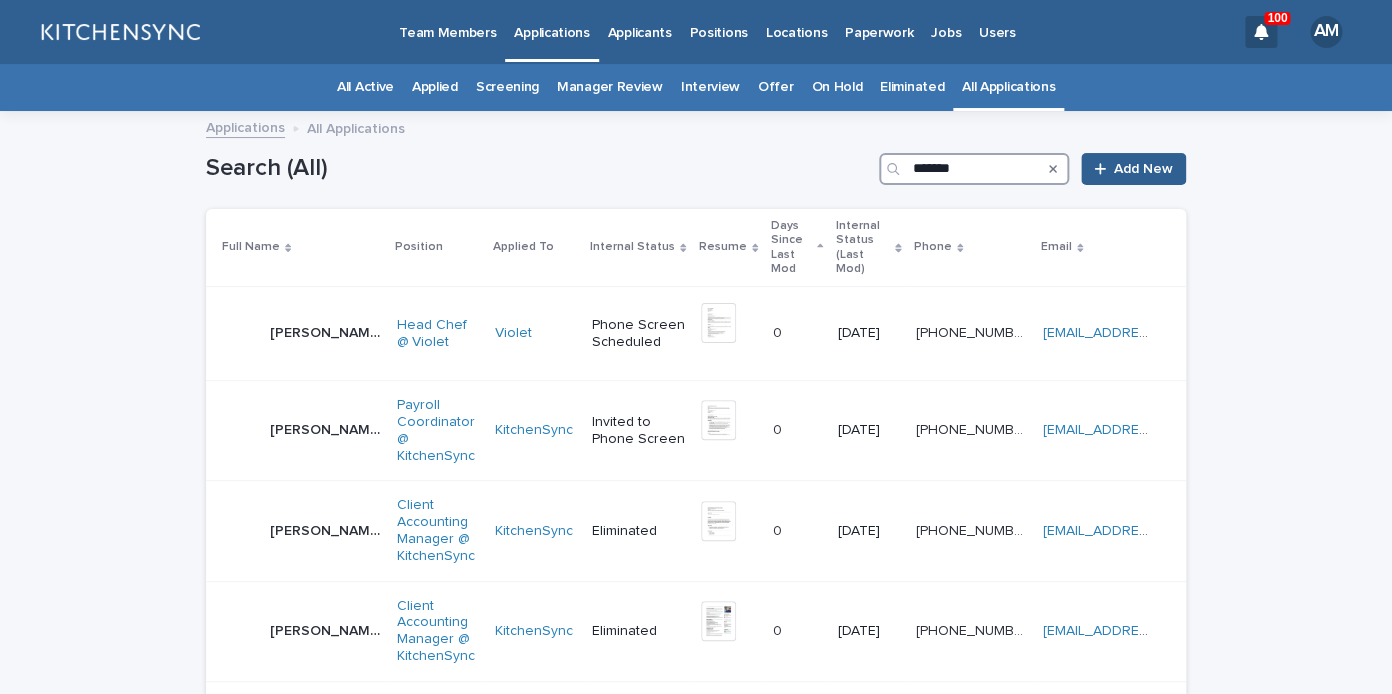type on "*******" 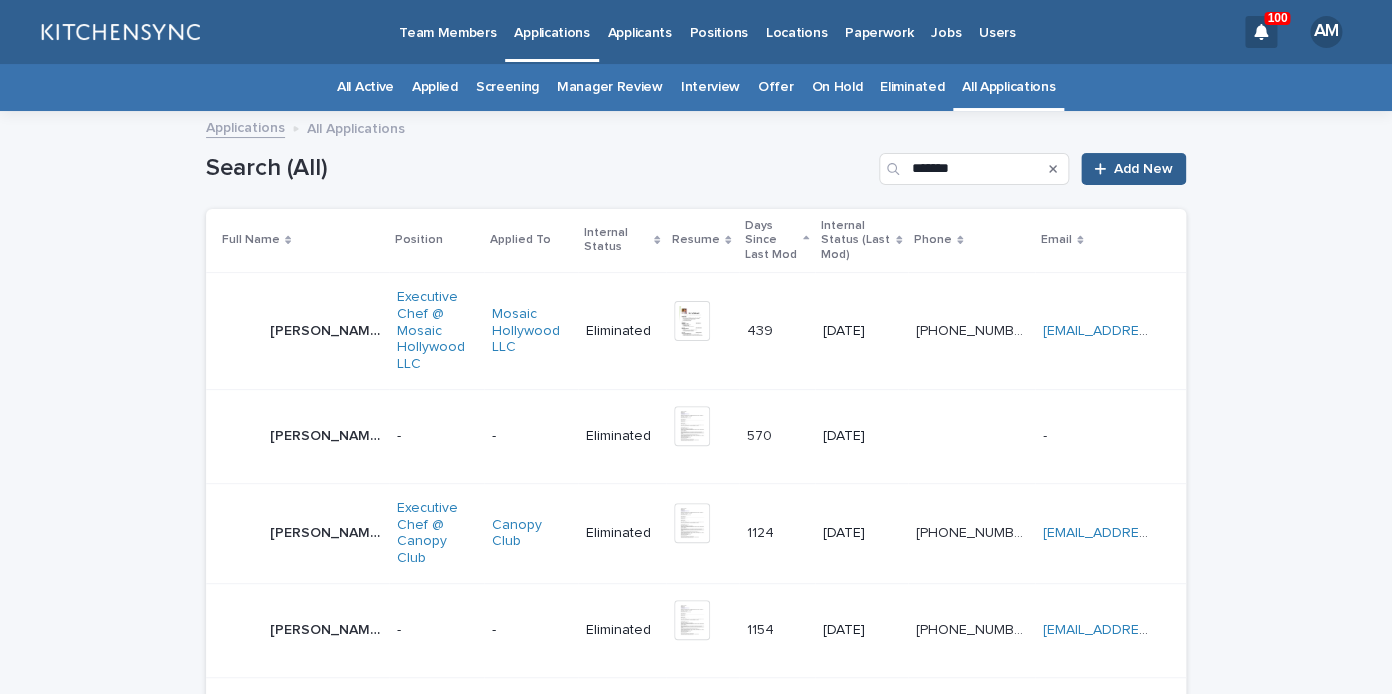 click on "[PERSON_NAME] [PERSON_NAME]" at bounding box center (325, 331) 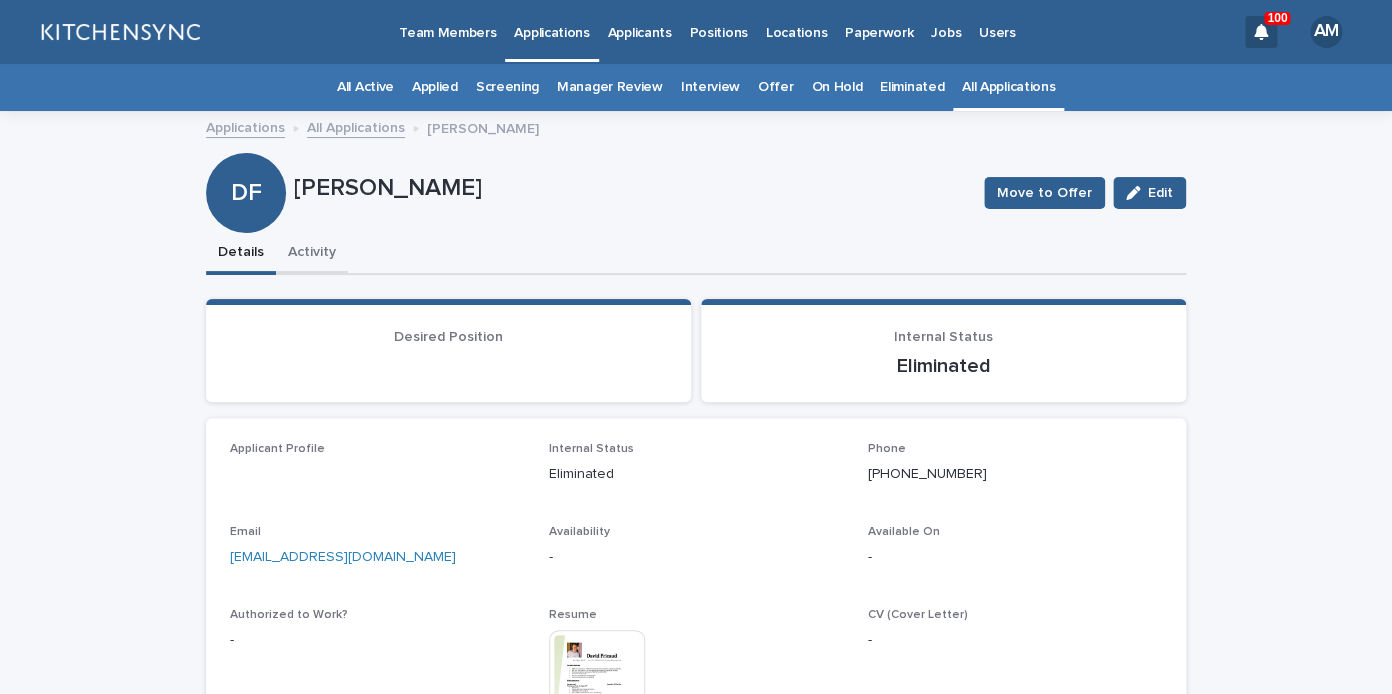 click on "Activity" at bounding box center [312, 254] 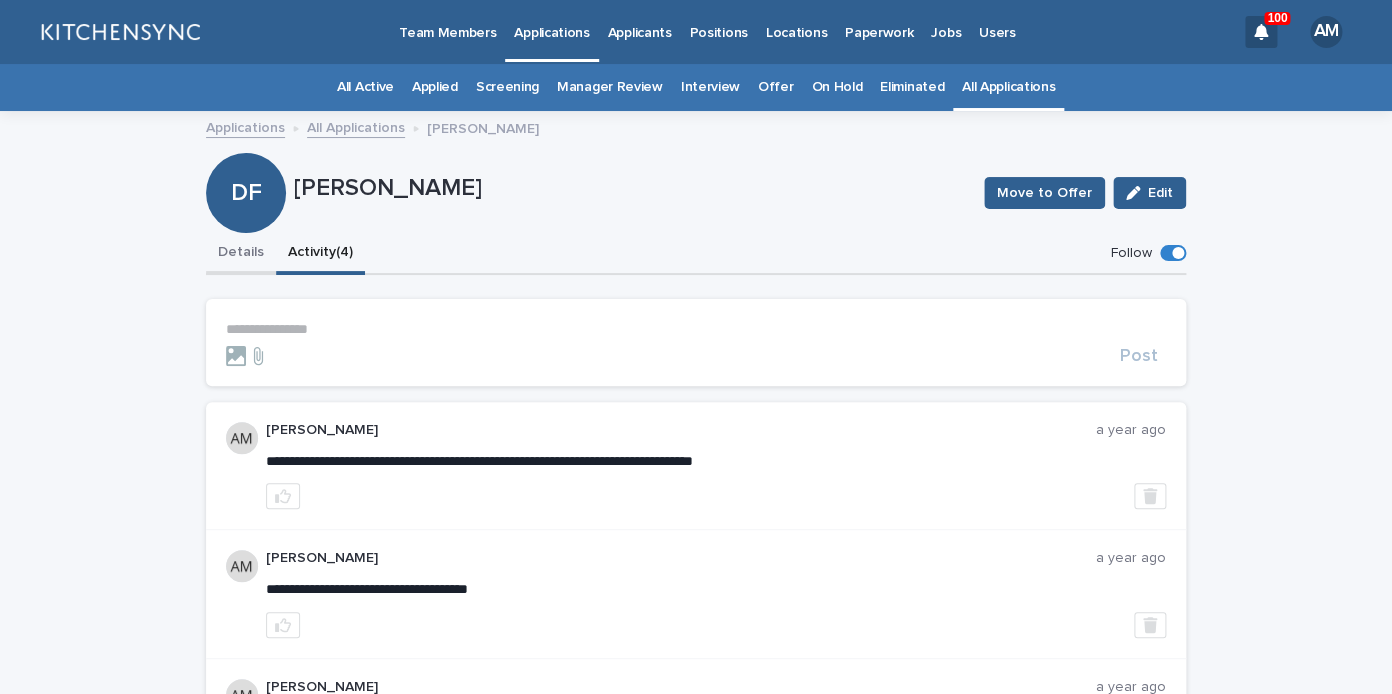 click on "Details" at bounding box center [241, 254] 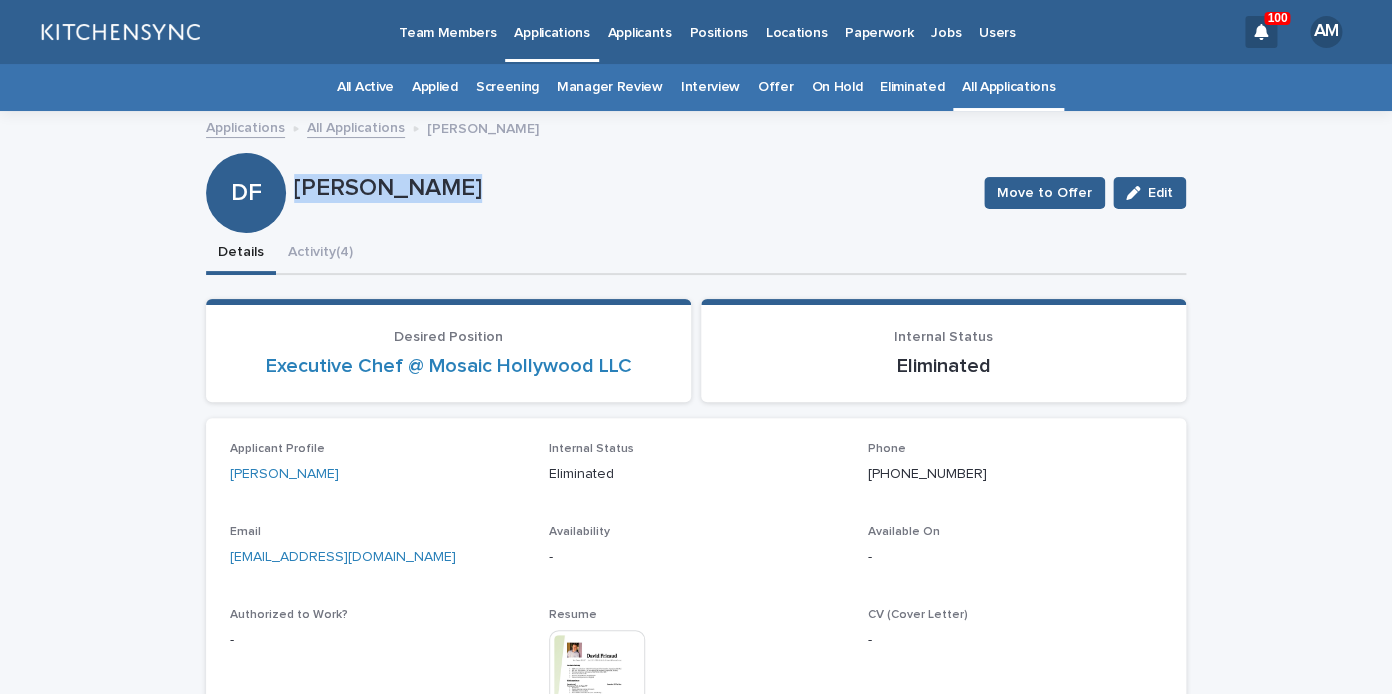 drag, startPoint x: 300, startPoint y: 190, endPoint x: 445, endPoint y: 195, distance: 145.08618 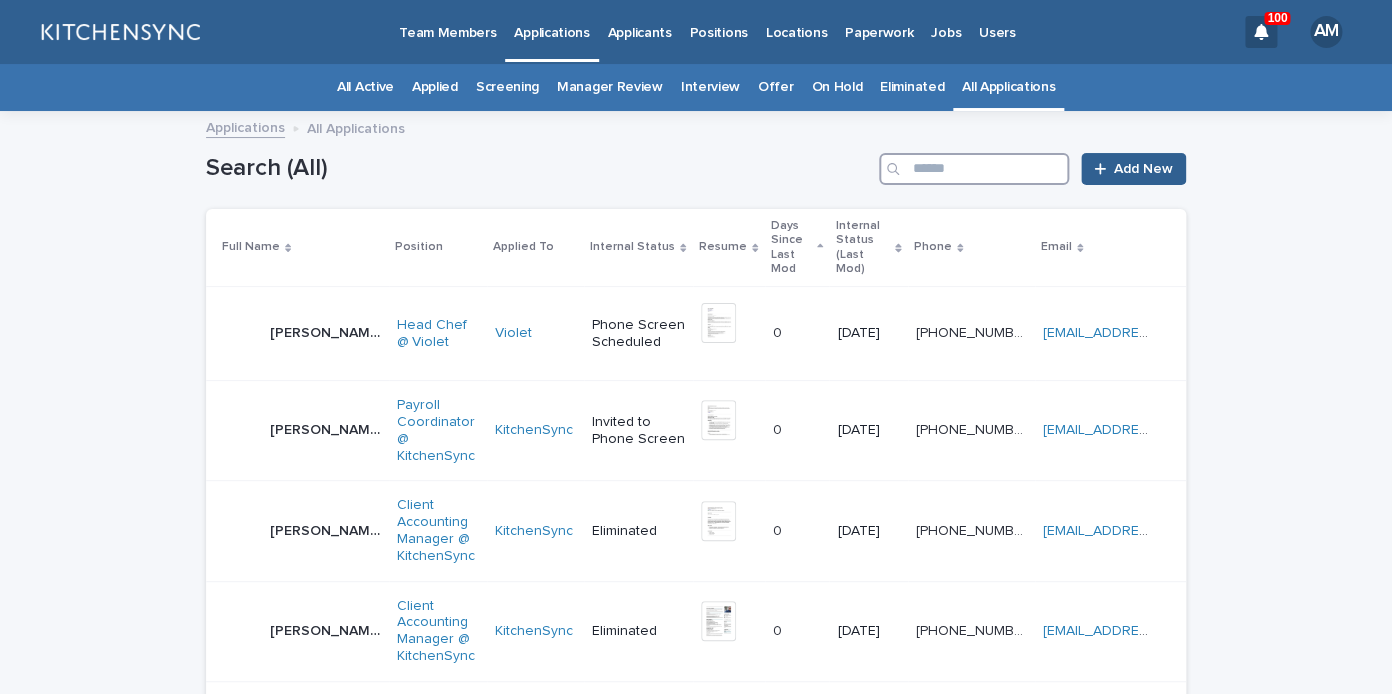 click at bounding box center [974, 169] 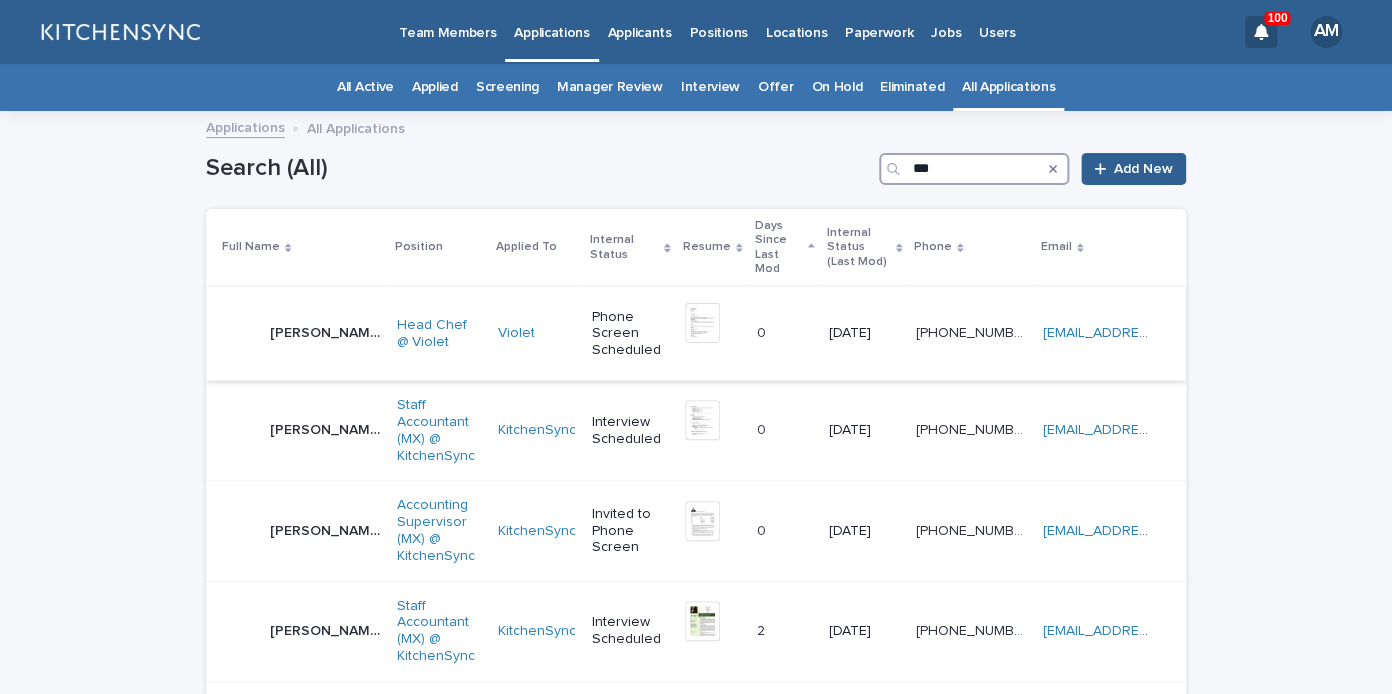 type on "***" 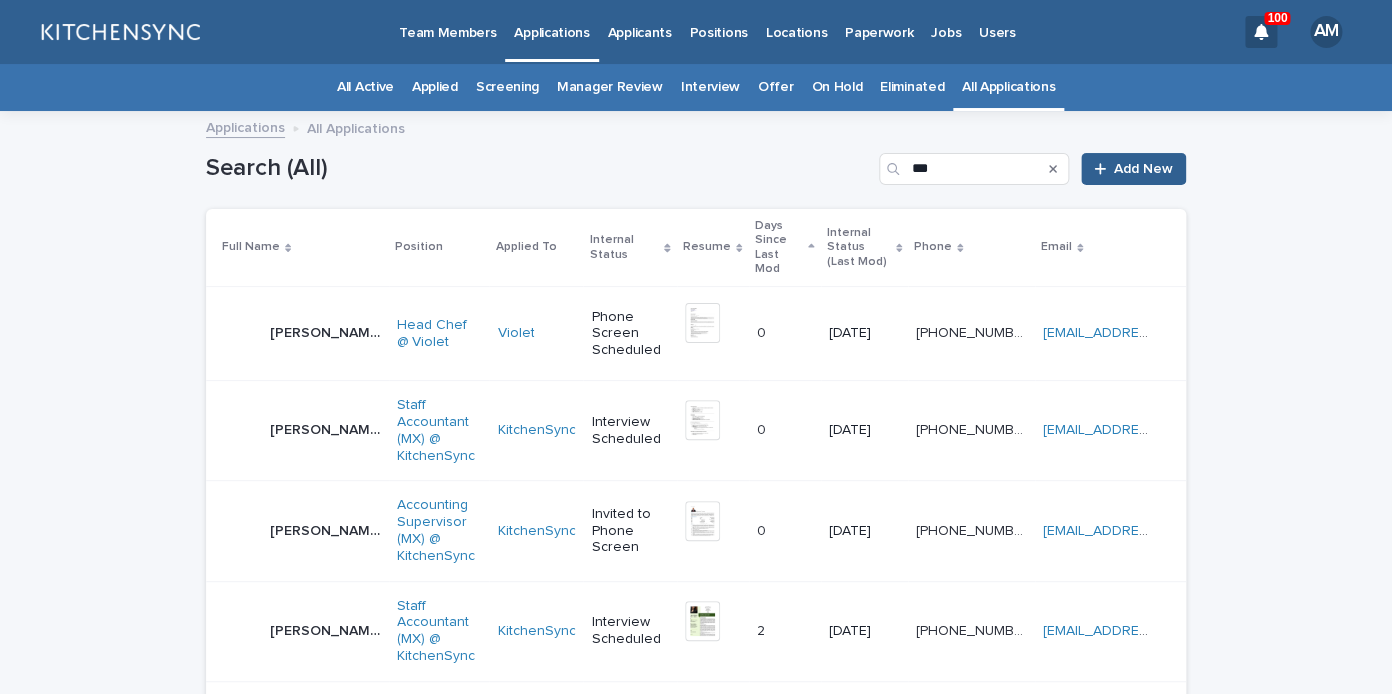 click on "[PERSON_NAME]" at bounding box center [327, 331] 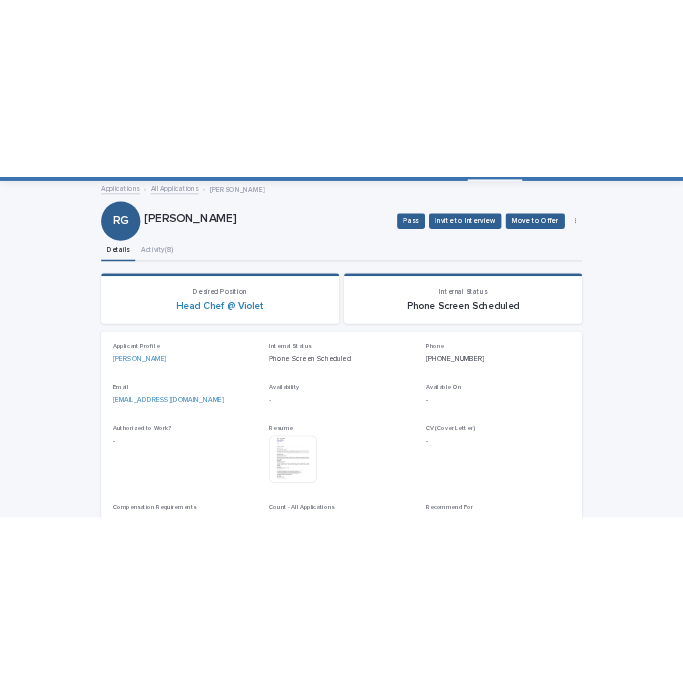 scroll, scrollTop: 109, scrollLeft: 0, axis: vertical 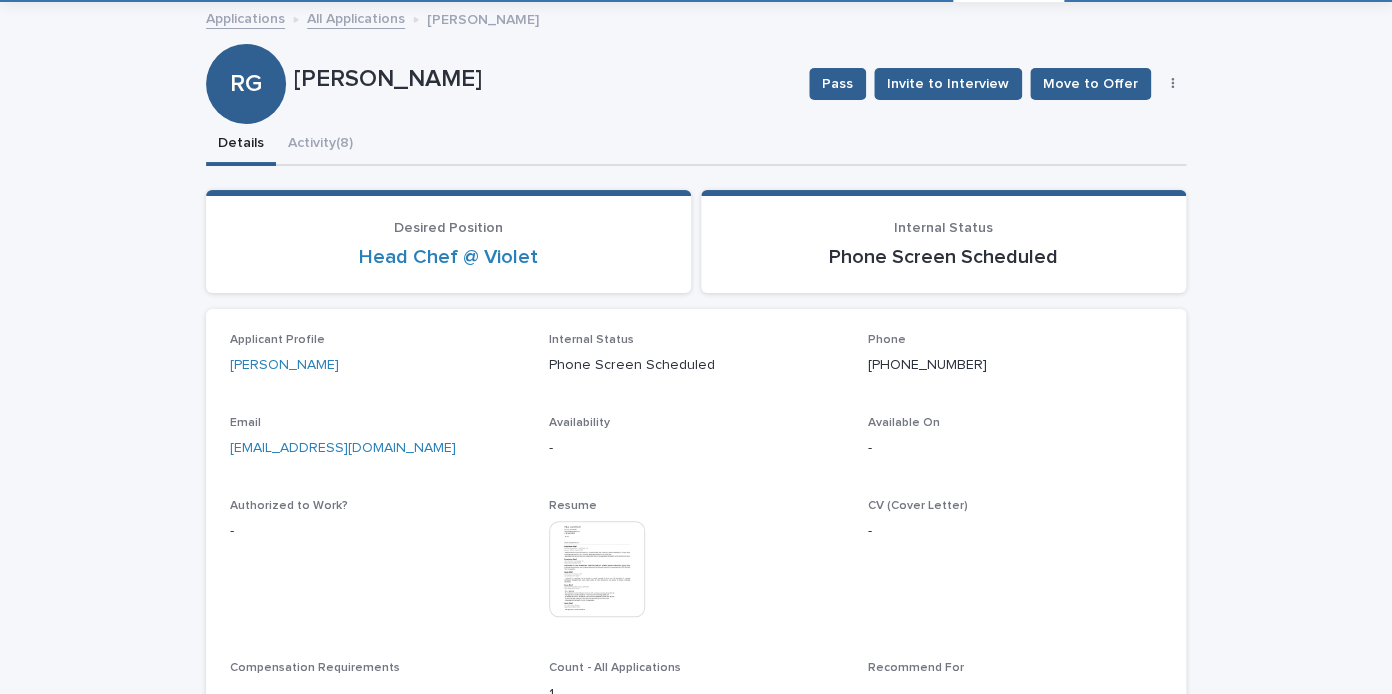click at bounding box center (597, 569) 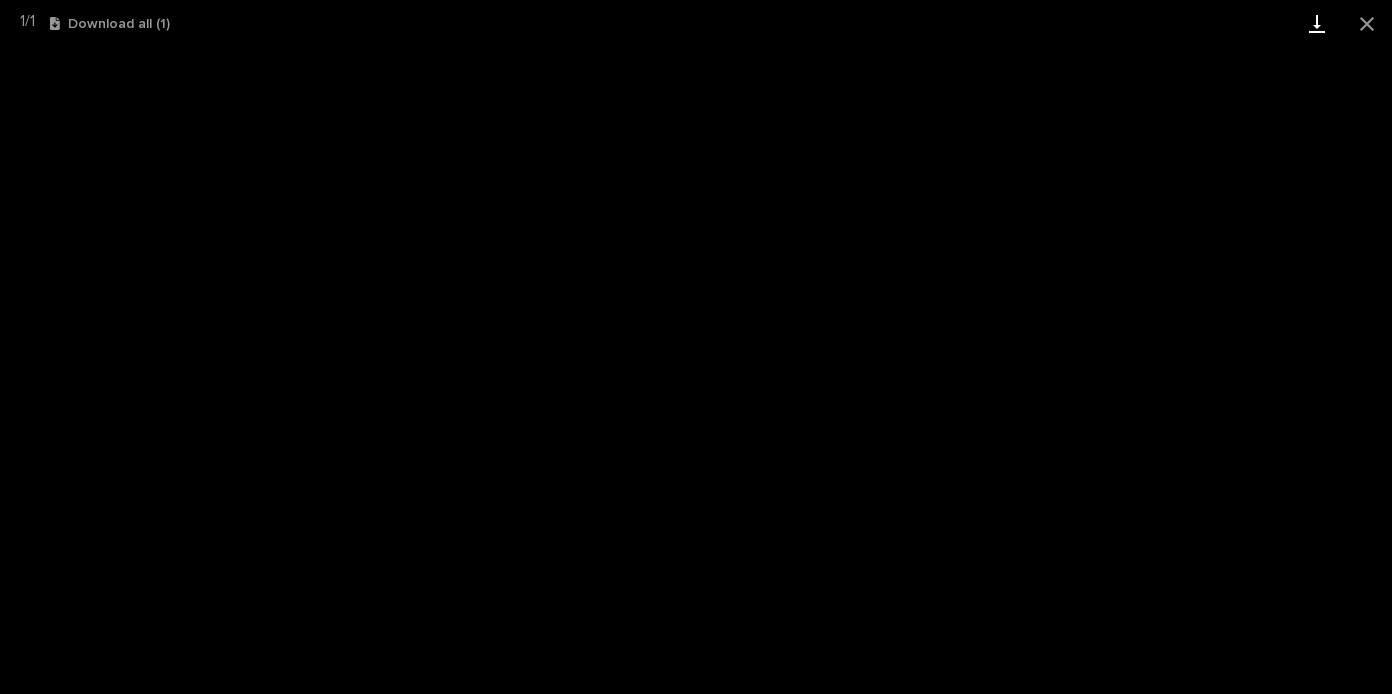 click at bounding box center [1317, 23] 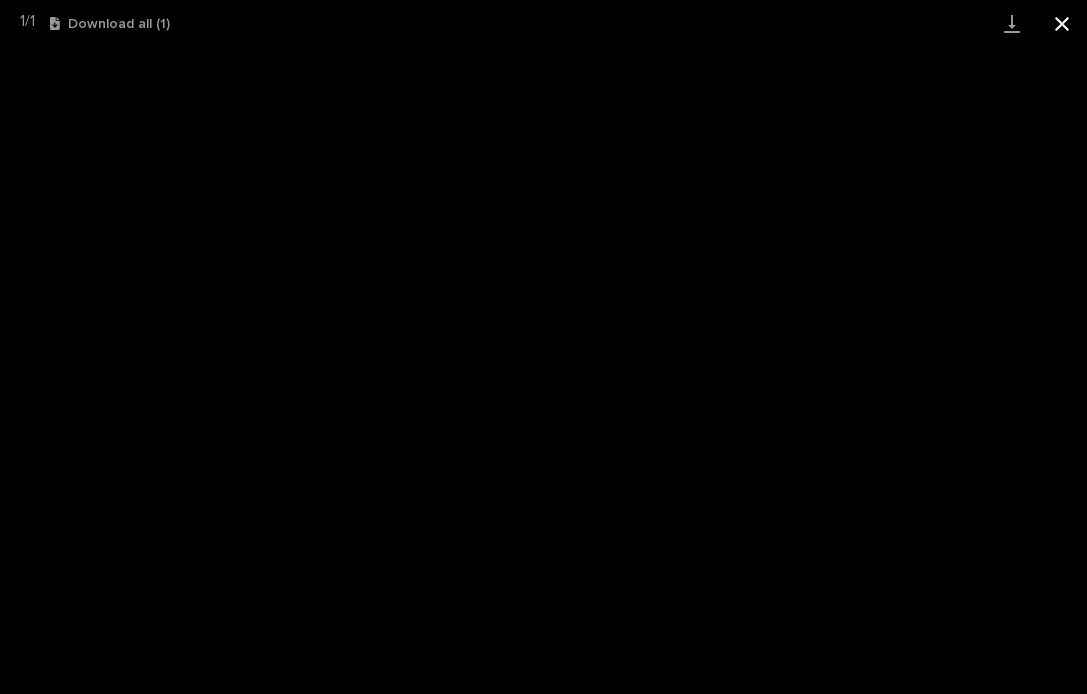 click at bounding box center (1062, 23) 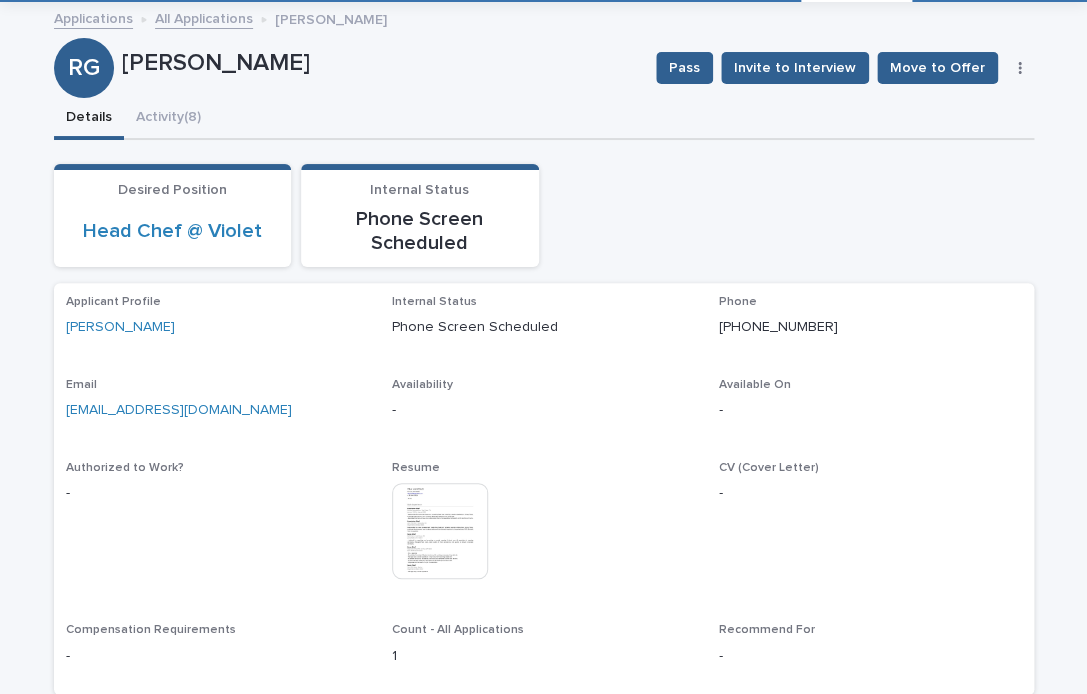 click at bounding box center [1020, 68] 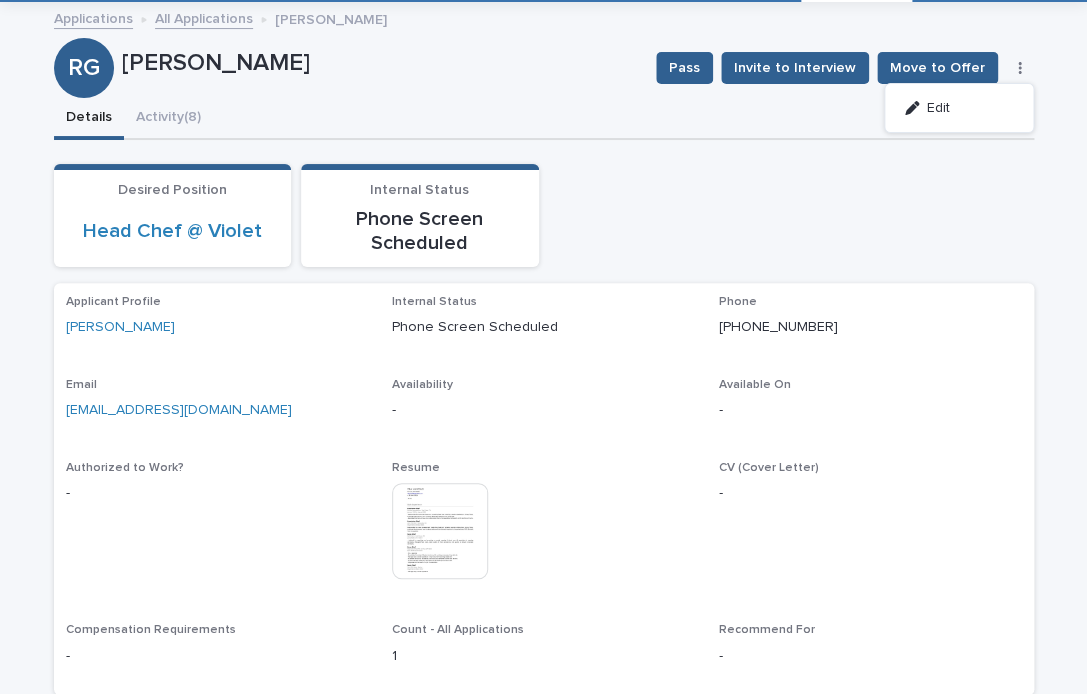 click on "Edit" at bounding box center [959, 108] 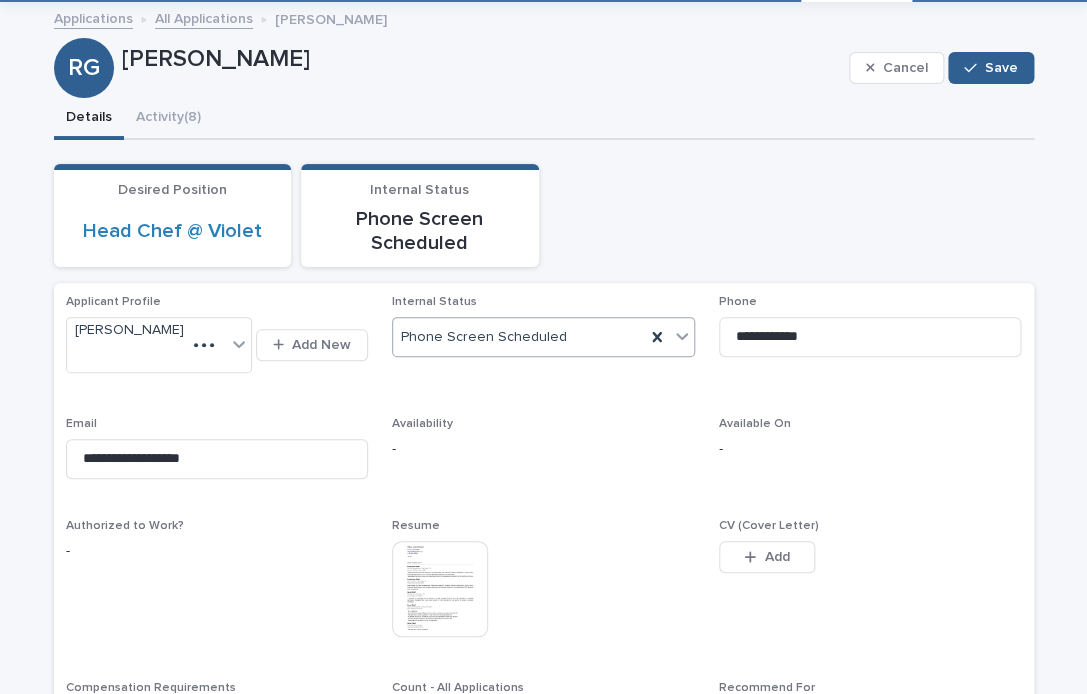 click at bounding box center (570, 337) 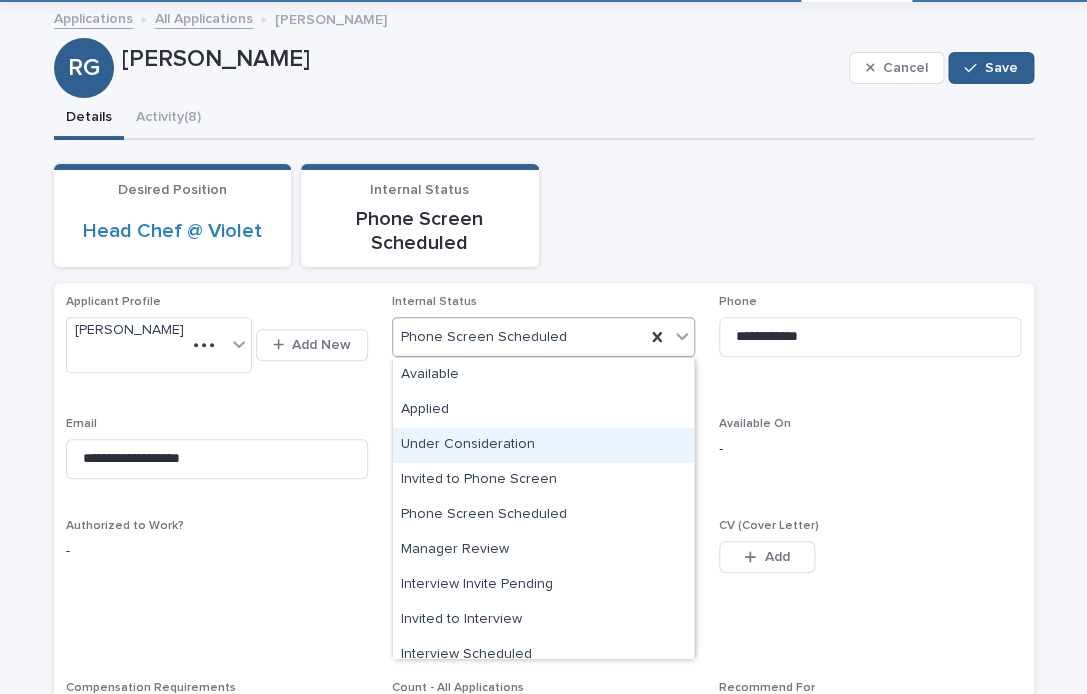 click on "Under Consideration" at bounding box center [543, 445] 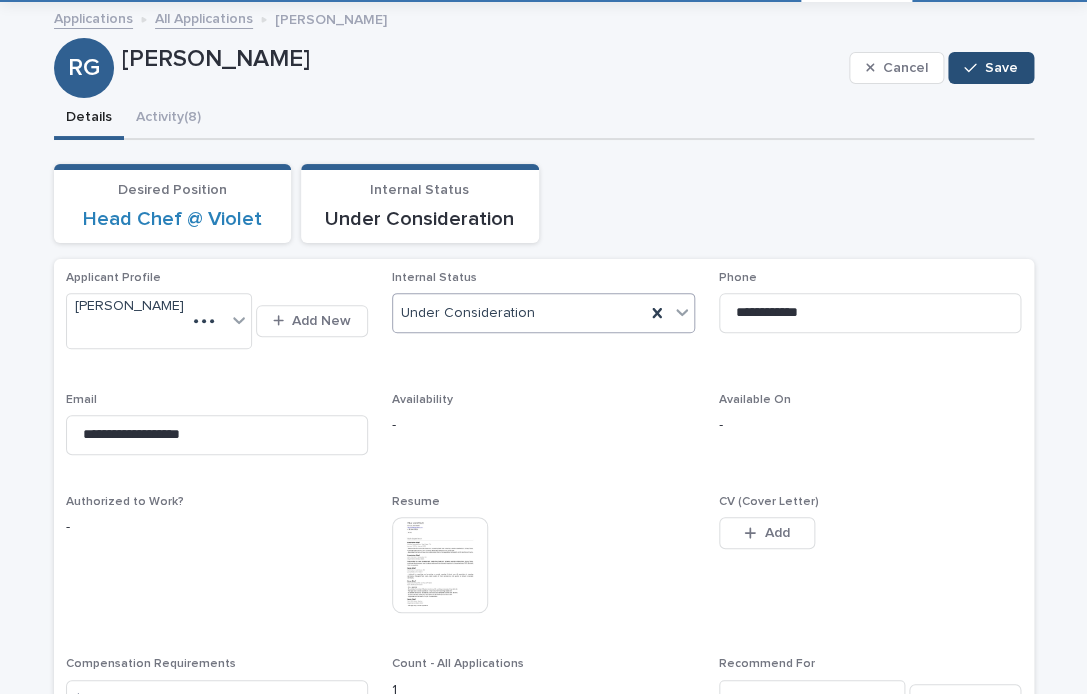 click at bounding box center (974, 68) 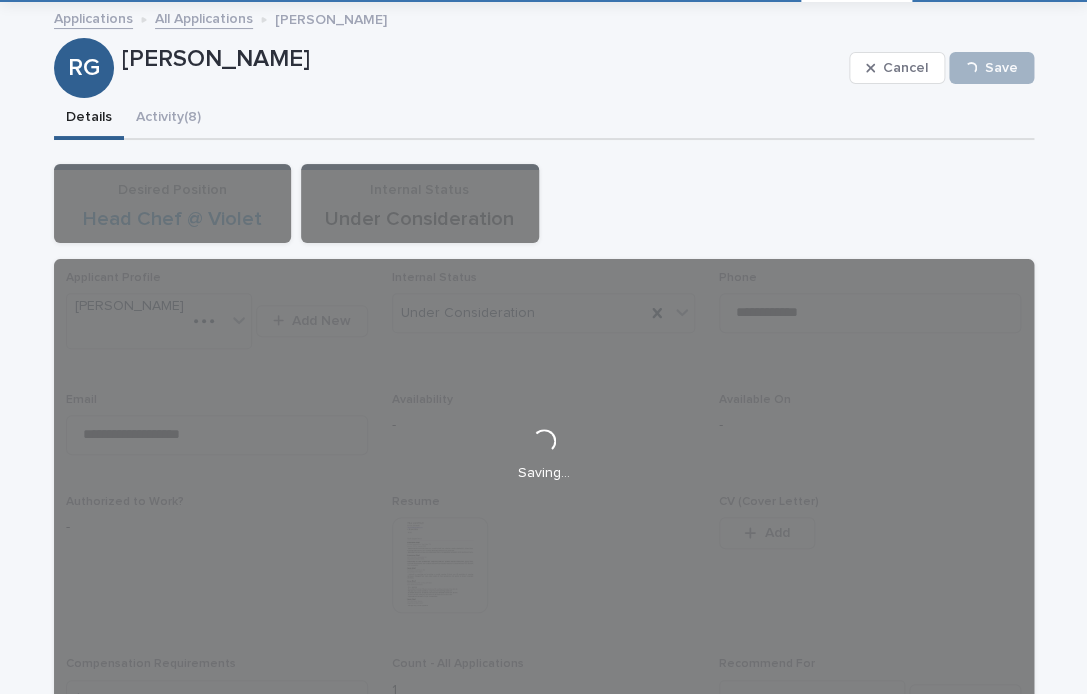 click on "Loading... Saving…" at bounding box center (544, 456) 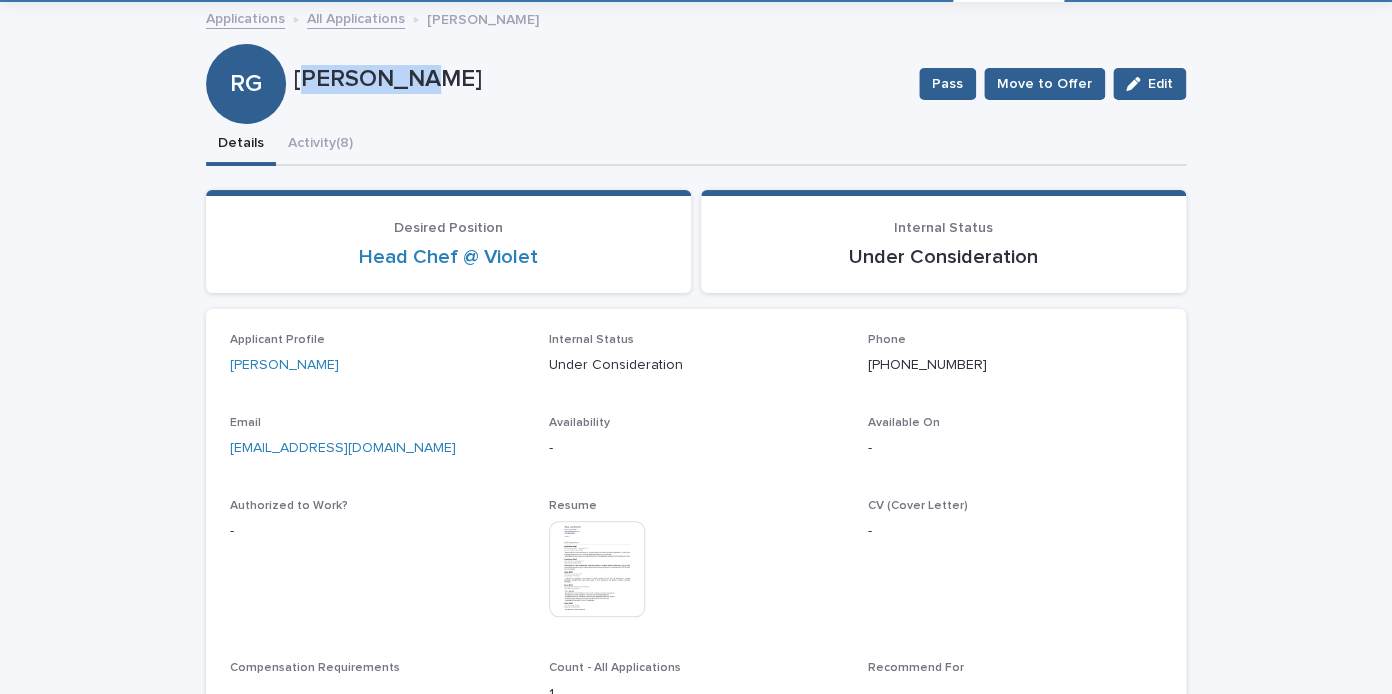 drag, startPoint x: 302, startPoint y: 80, endPoint x: 476, endPoint y: 87, distance: 174.14075 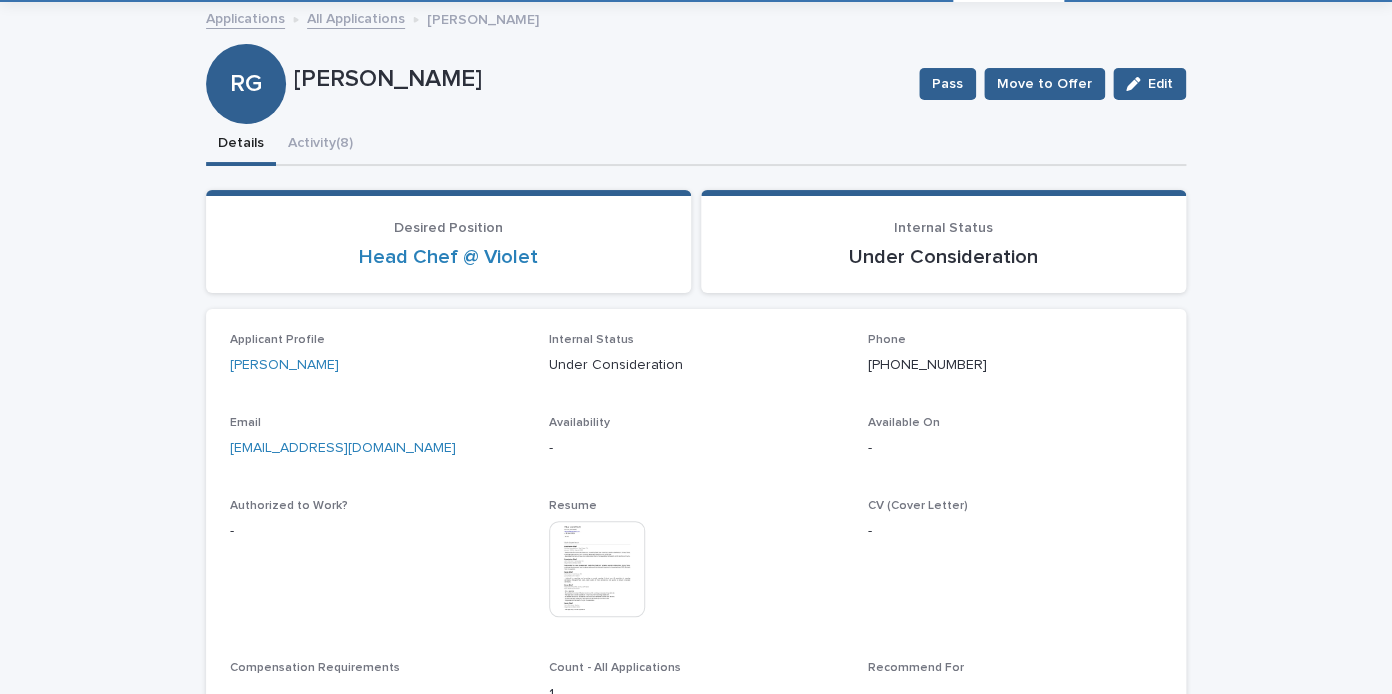 click on "[PERSON_NAME]" at bounding box center (598, 79) 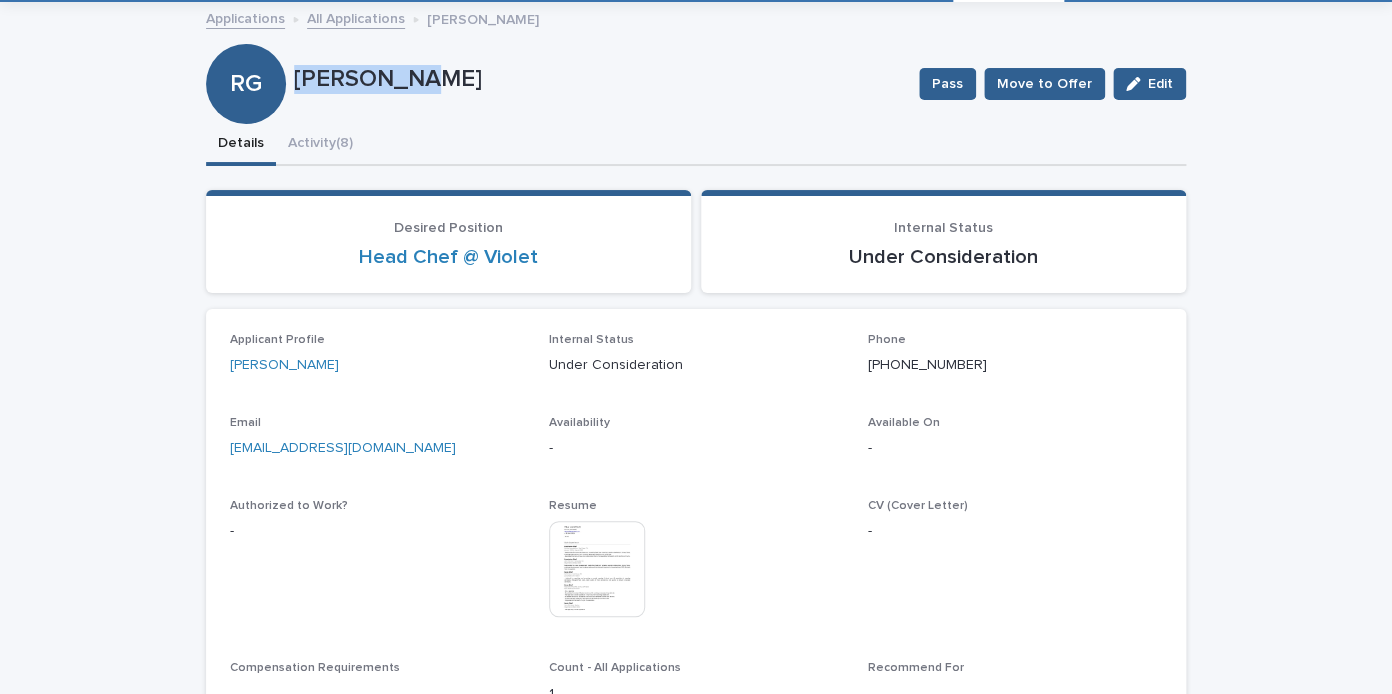 drag, startPoint x: 298, startPoint y: 75, endPoint x: 469, endPoint y: 81, distance: 171.10522 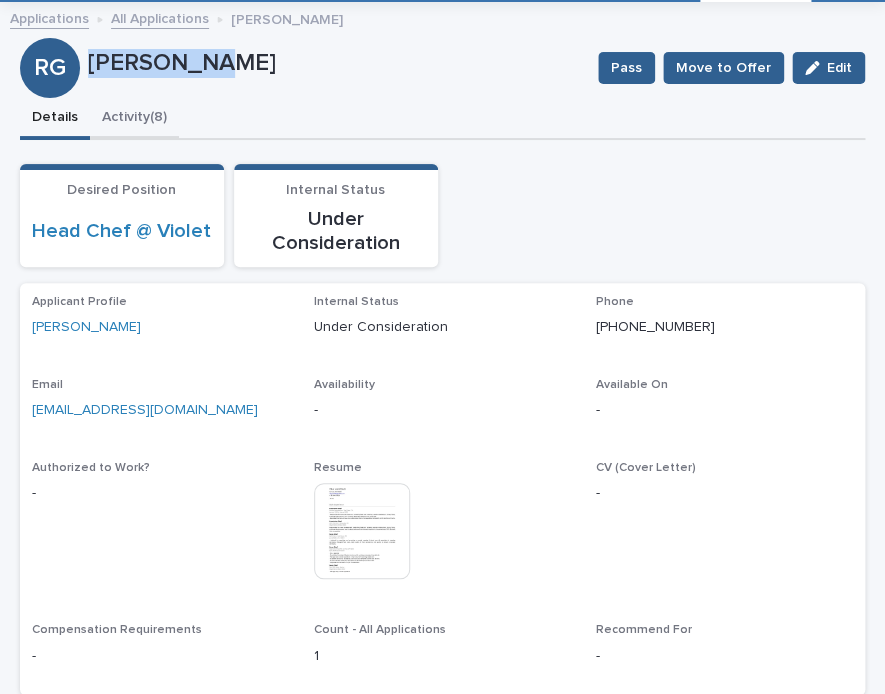 click on "Activity  (8)" at bounding box center (134, 119) 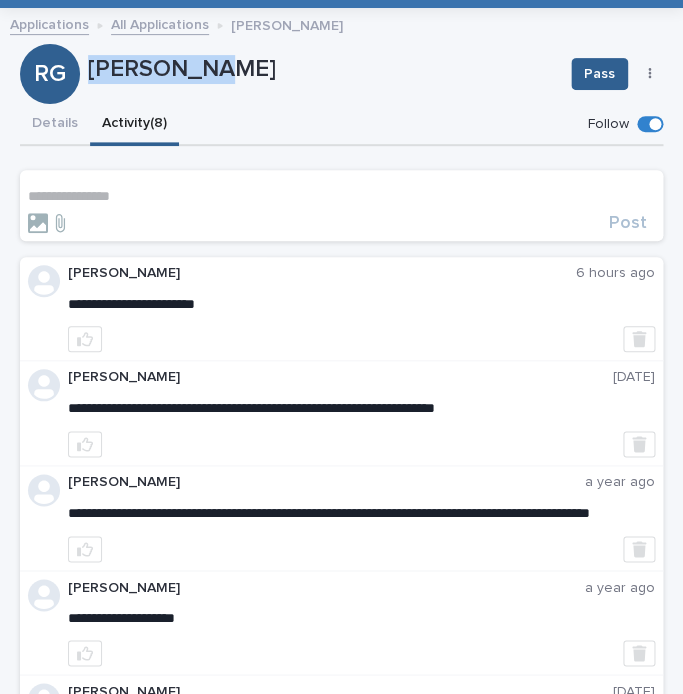 scroll, scrollTop: 83, scrollLeft: 0, axis: vertical 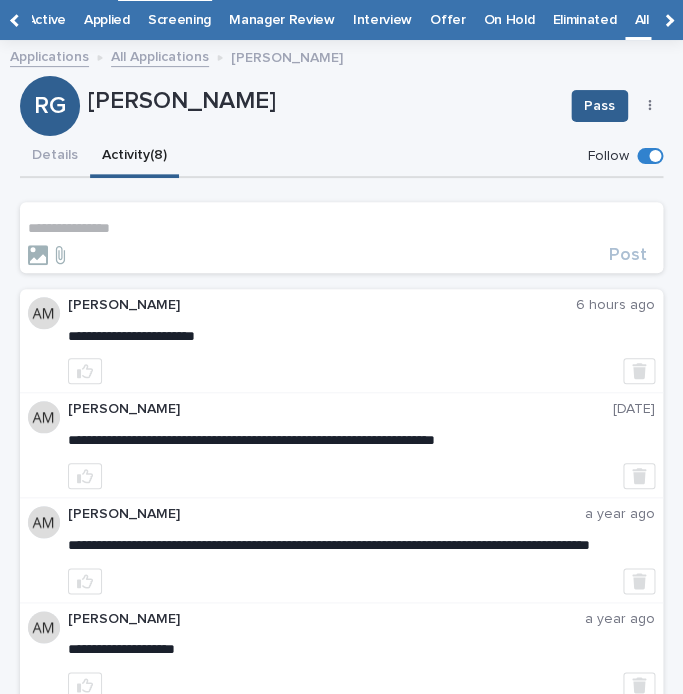 click on "**********" at bounding box center [341, 228] 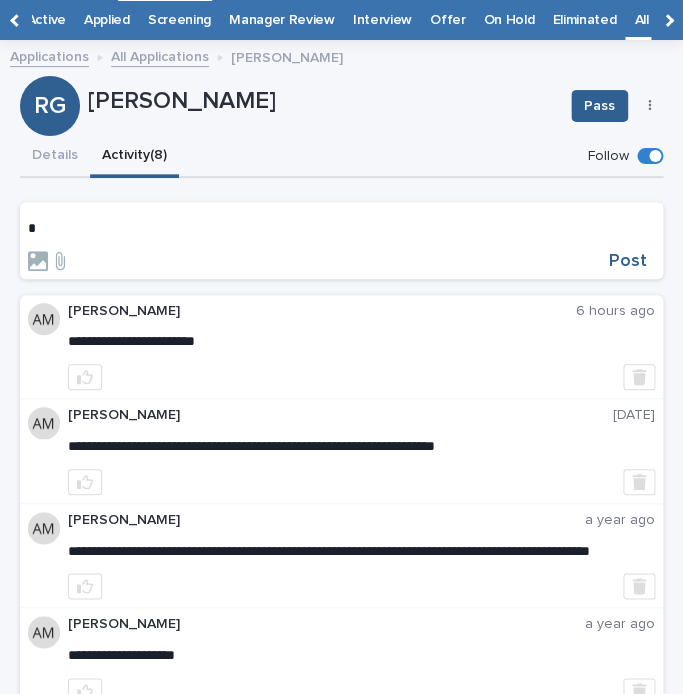 type 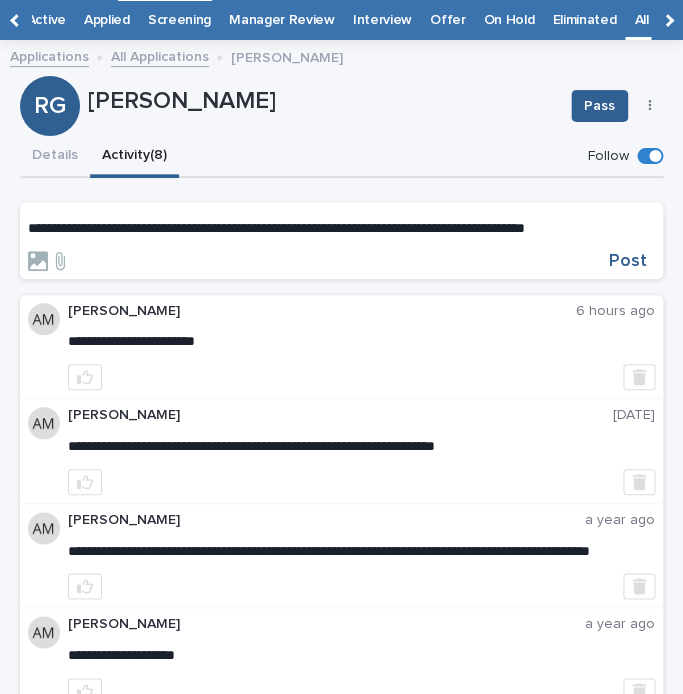 click on "**********" at bounding box center (276, 228) 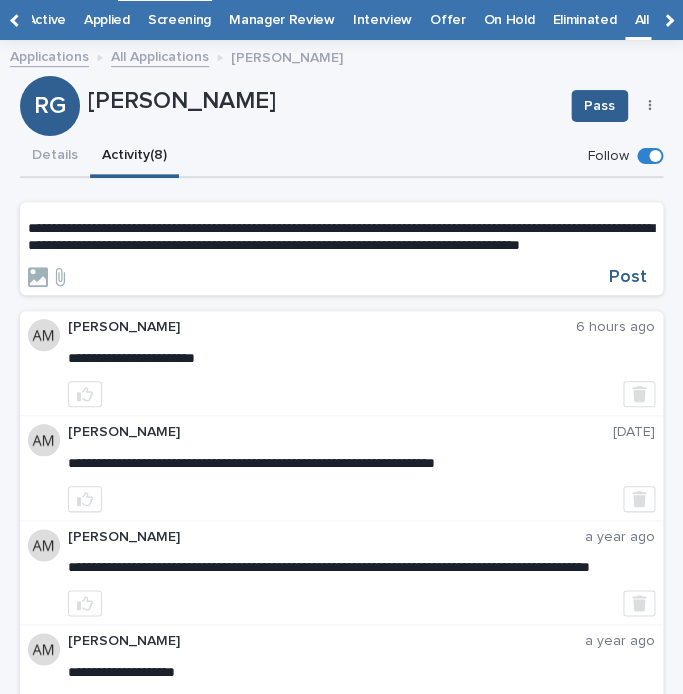 click on "**********" at bounding box center [341, 237] 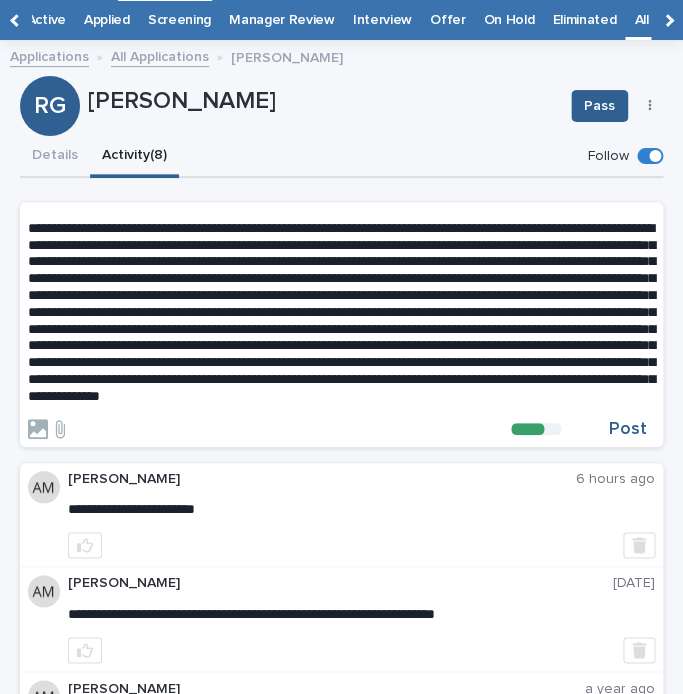 click at bounding box center (341, 312) 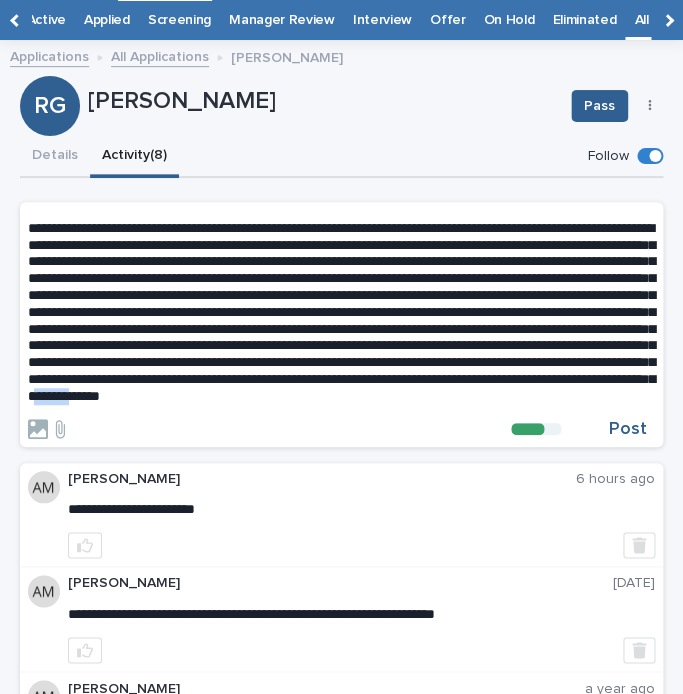click at bounding box center (341, 312) 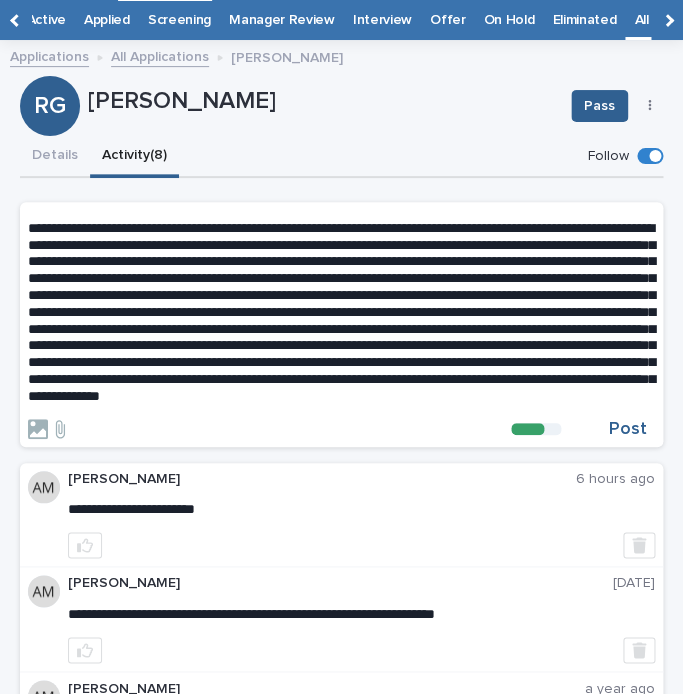 click at bounding box center [341, 312] 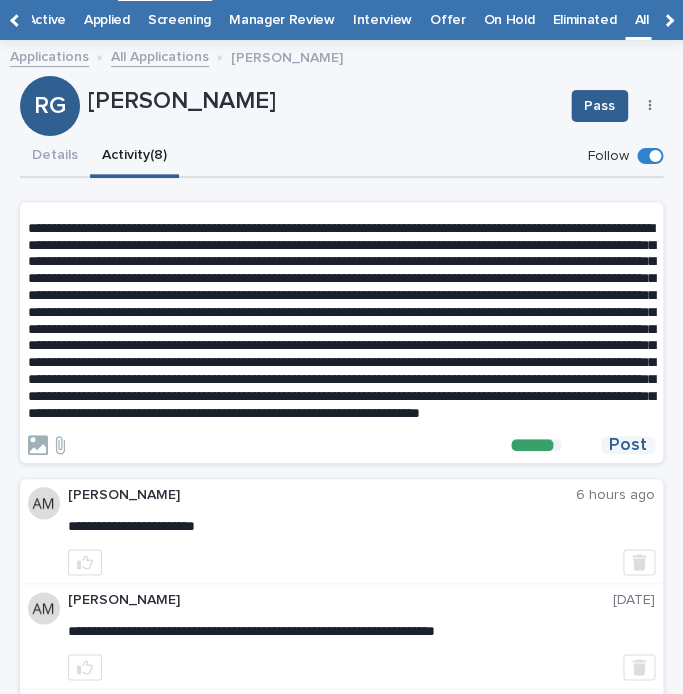 click on "Post" at bounding box center [628, 445] 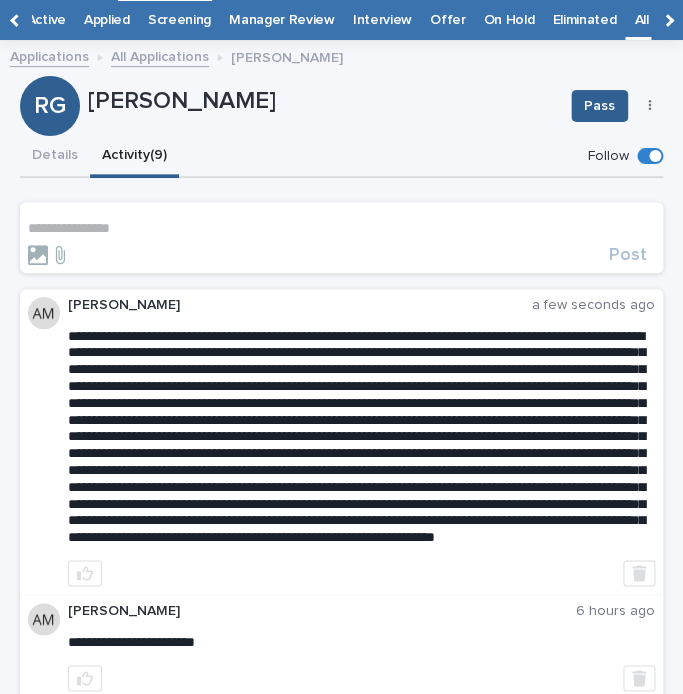 click on "**********" at bounding box center (341, 228) 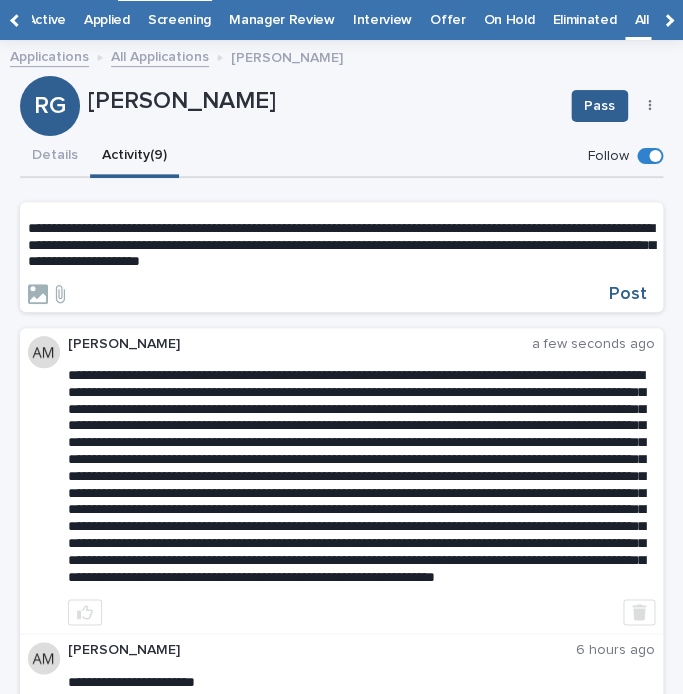 click on "**********" at bounding box center [341, 262] 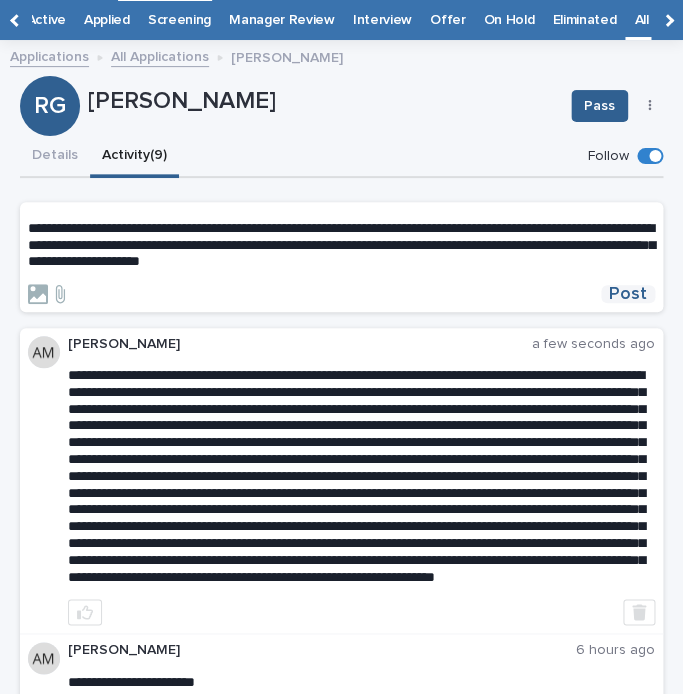 click on "Post" at bounding box center [628, 294] 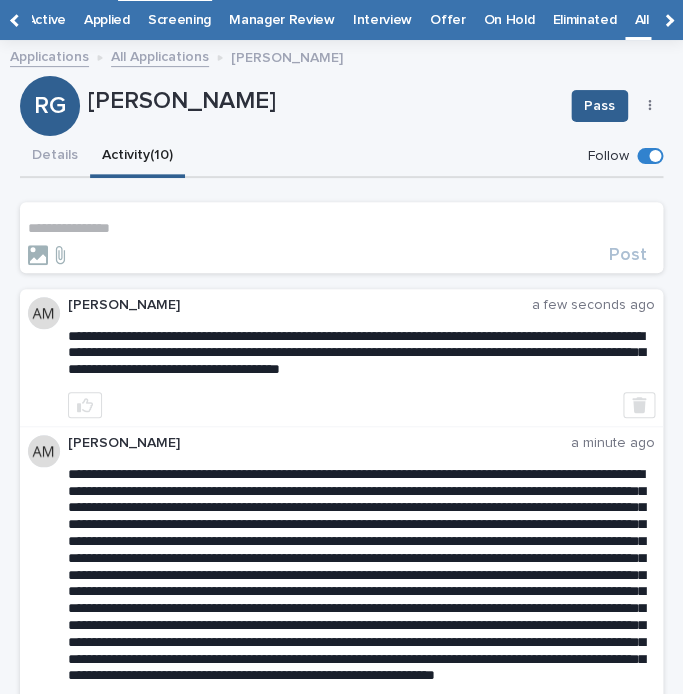 click on "[PERSON_NAME] a minute ago" at bounding box center (341, 580) 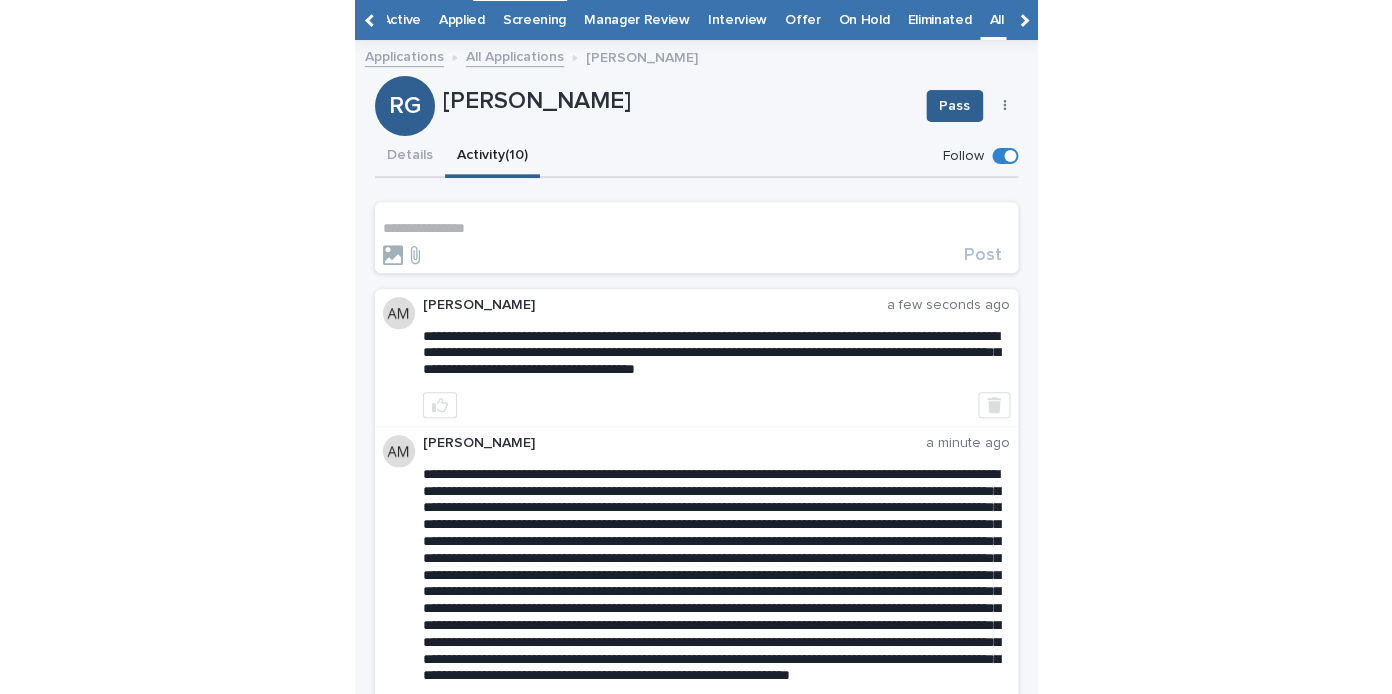 scroll, scrollTop: 140, scrollLeft: 0, axis: vertical 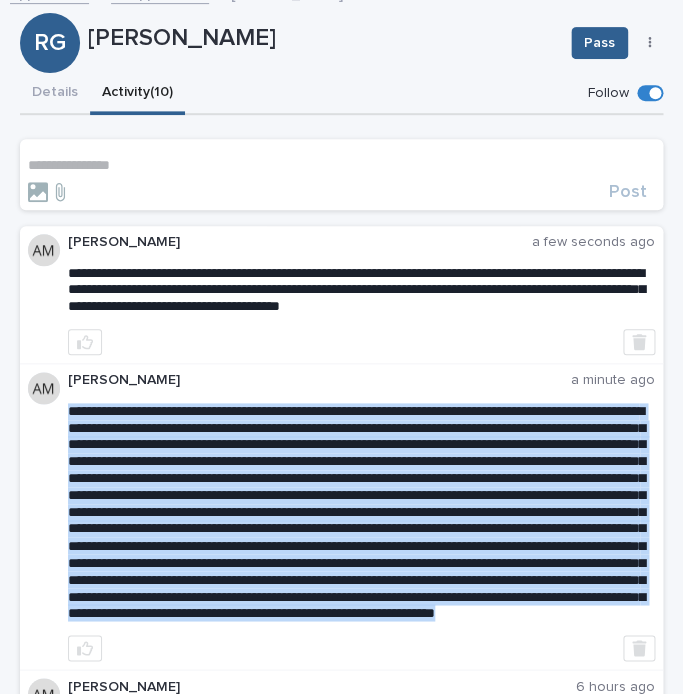 drag, startPoint x: 71, startPoint y: 411, endPoint x: 436, endPoint y: 667, distance: 445.8262 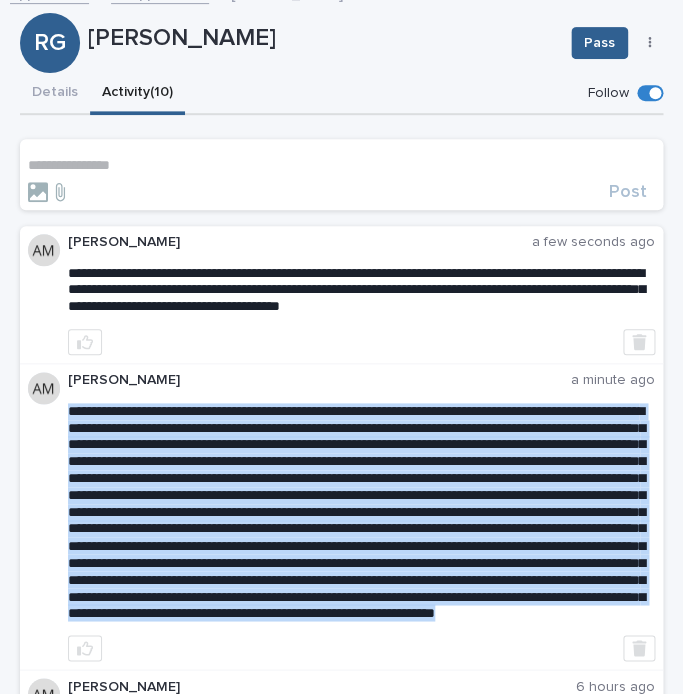 click at bounding box center (356, 512) 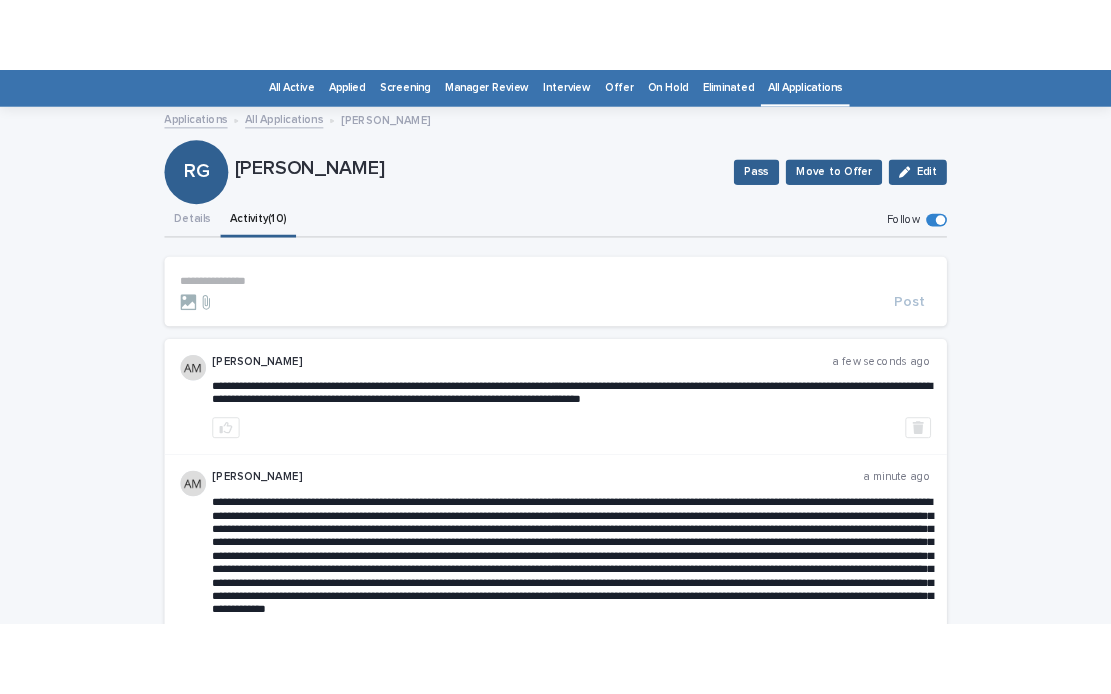 scroll, scrollTop: 64, scrollLeft: 0, axis: vertical 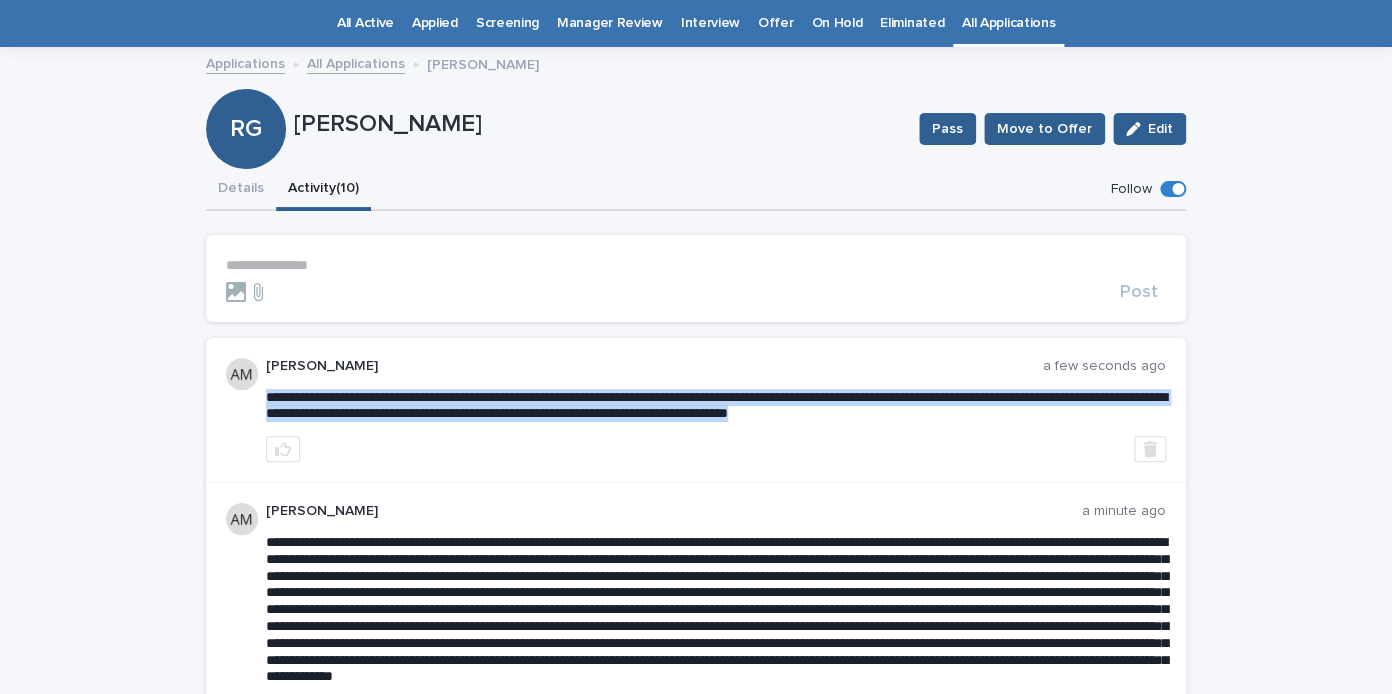 drag, startPoint x: 267, startPoint y: 400, endPoint x: 1067, endPoint y: 439, distance: 800.9501 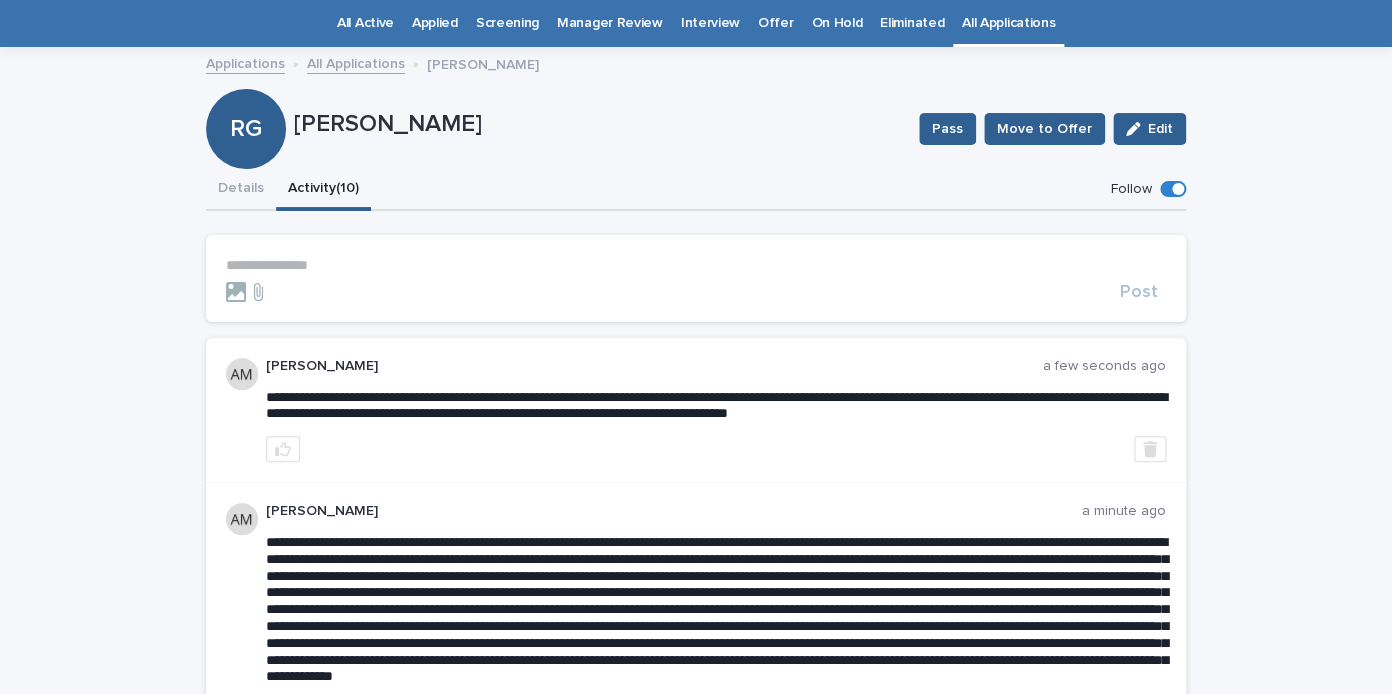 click on "**********" at bounding box center [696, 279] 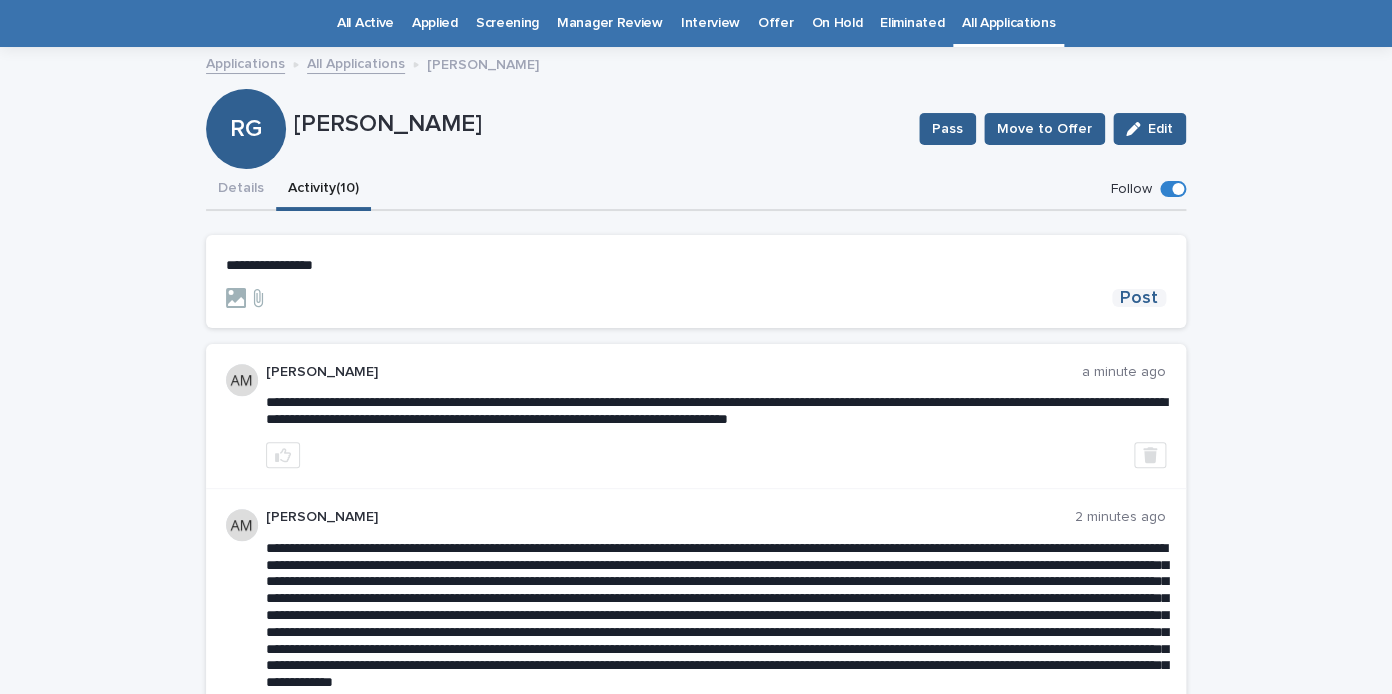 click on "Post" at bounding box center (1139, 298) 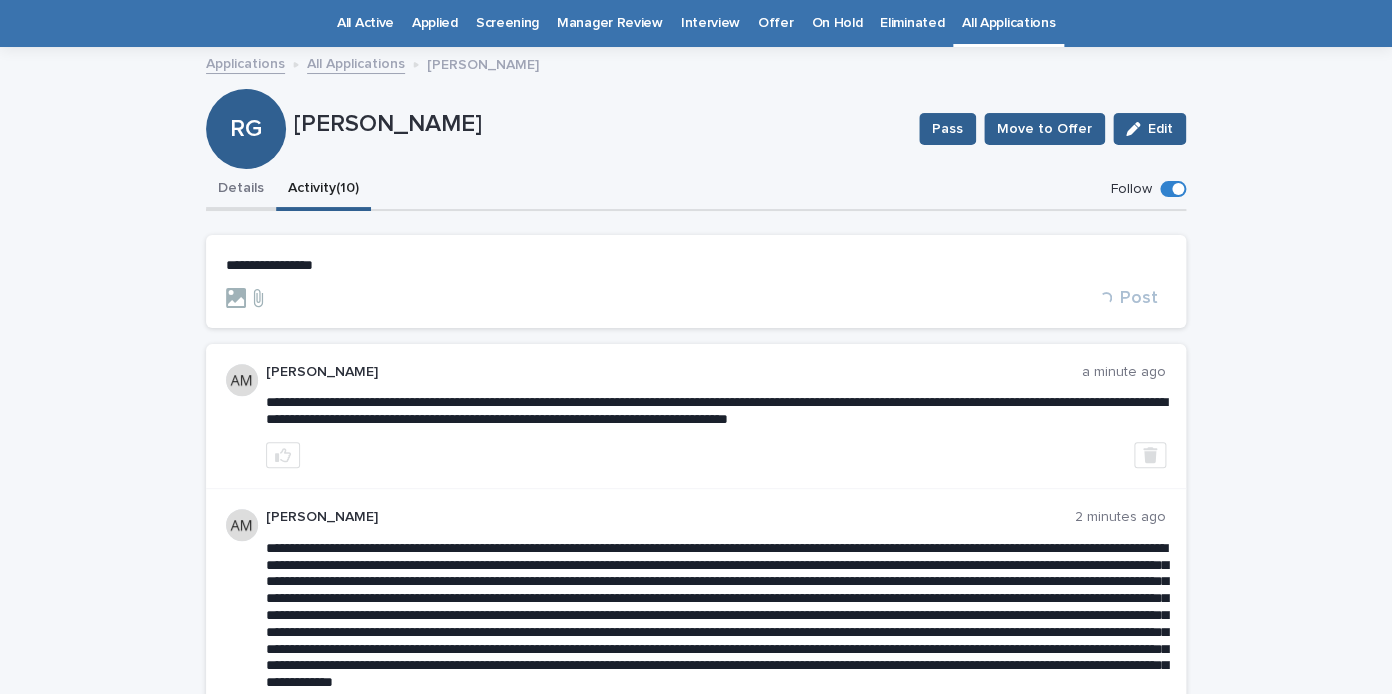 click on "Details" at bounding box center (241, 190) 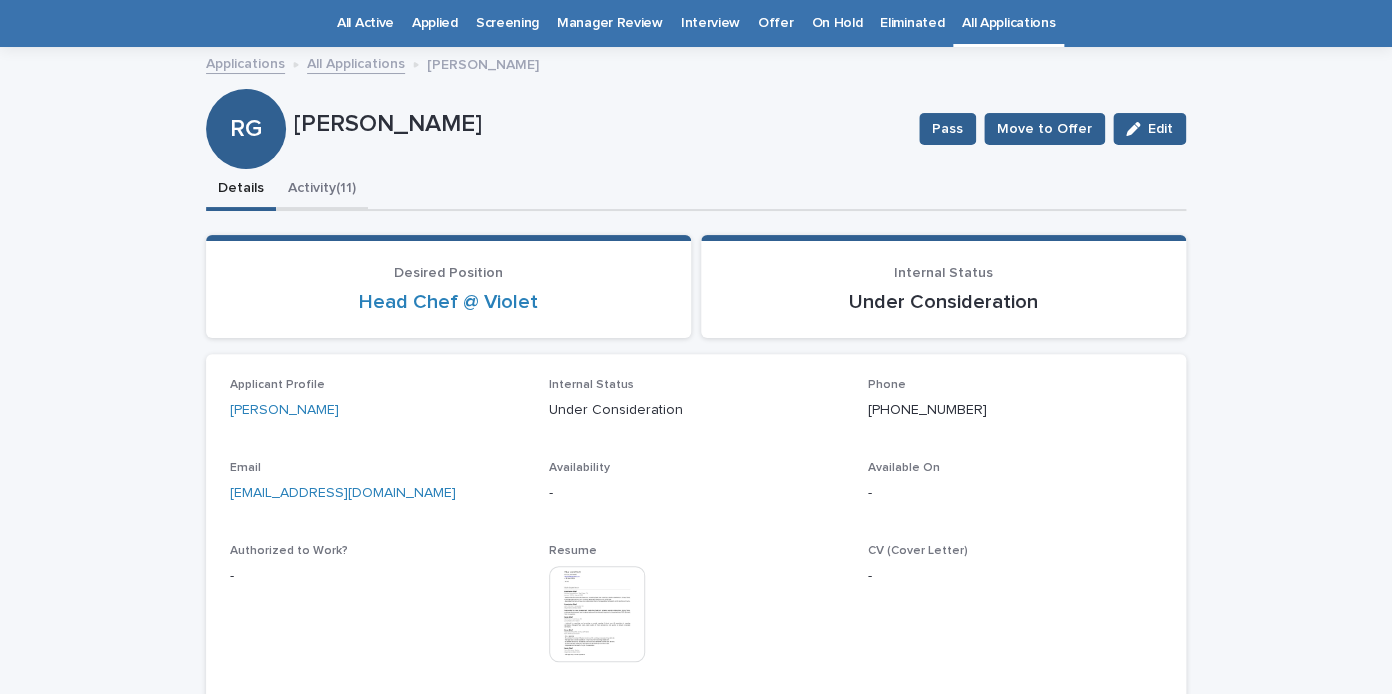 click on "Activity  (11)" at bounding box center [322, 190] 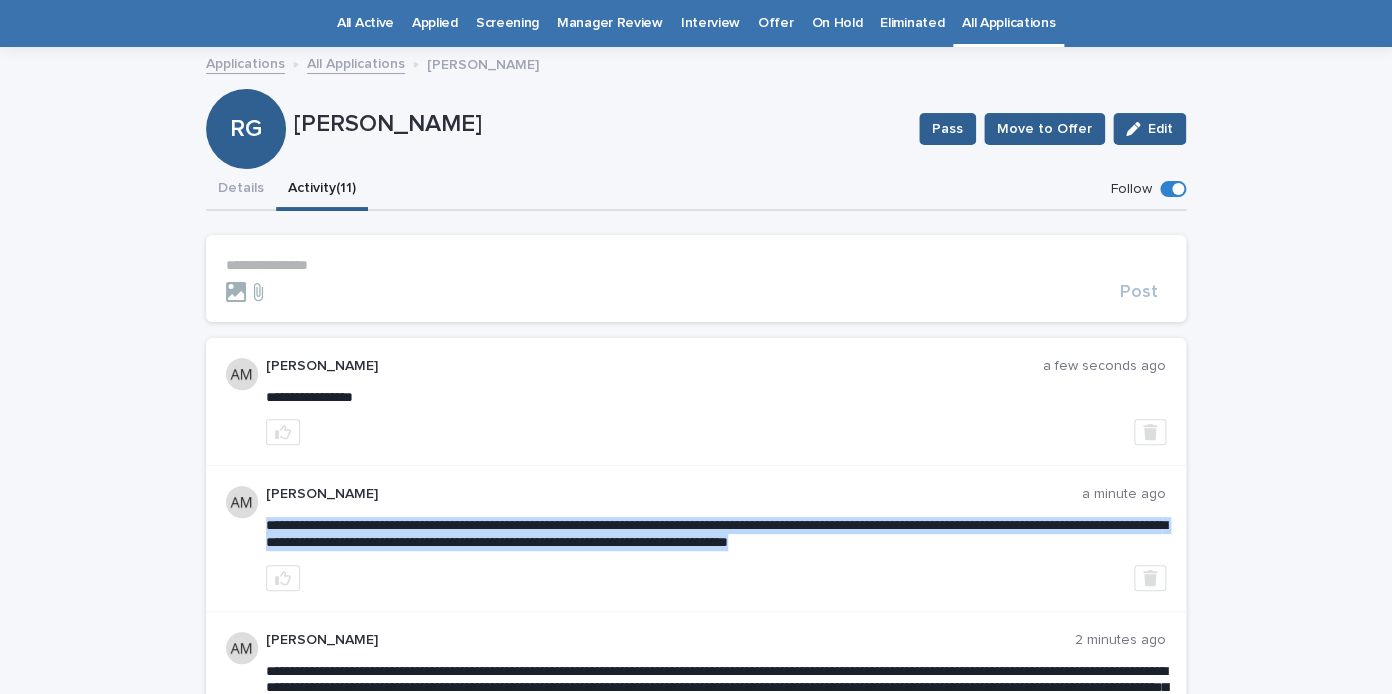 drag, startPoint x: 267, startPoint y: 527, endPoint x: 1083, endPoint y: 563, distance: 816.7937 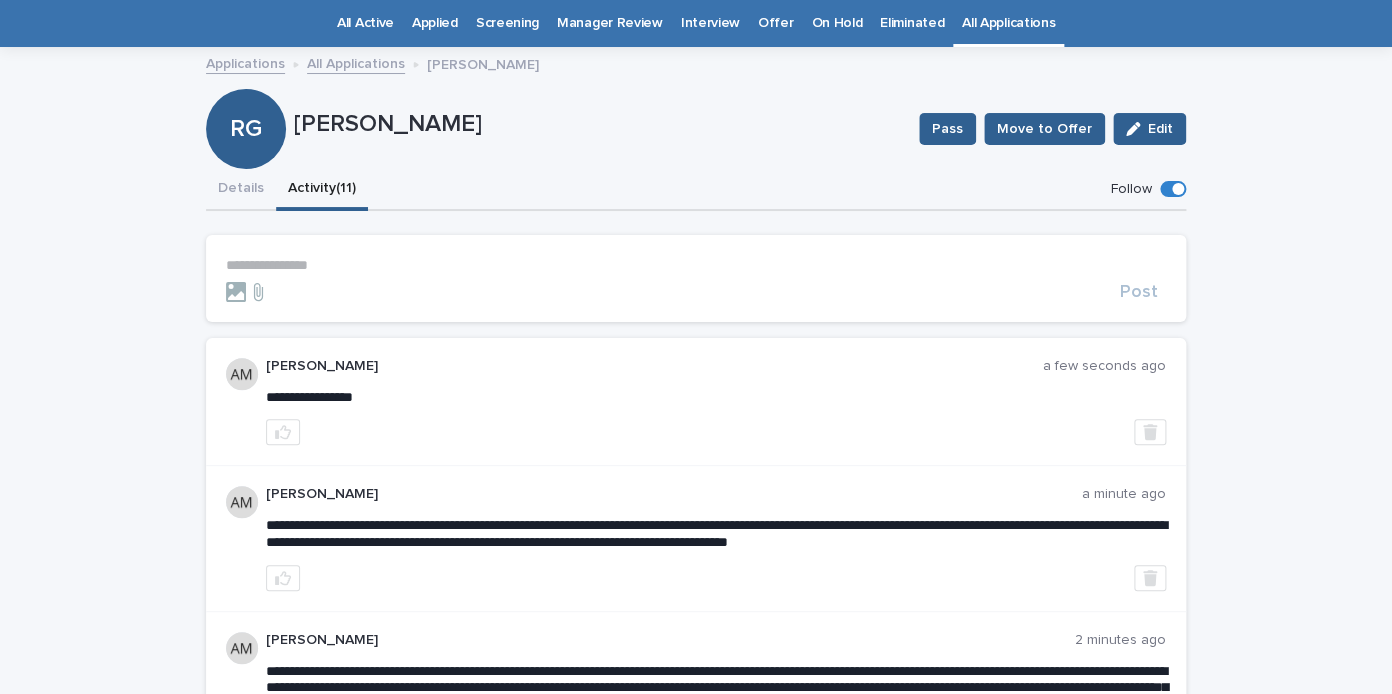 click on "**********" at bounding box center (716, 402) 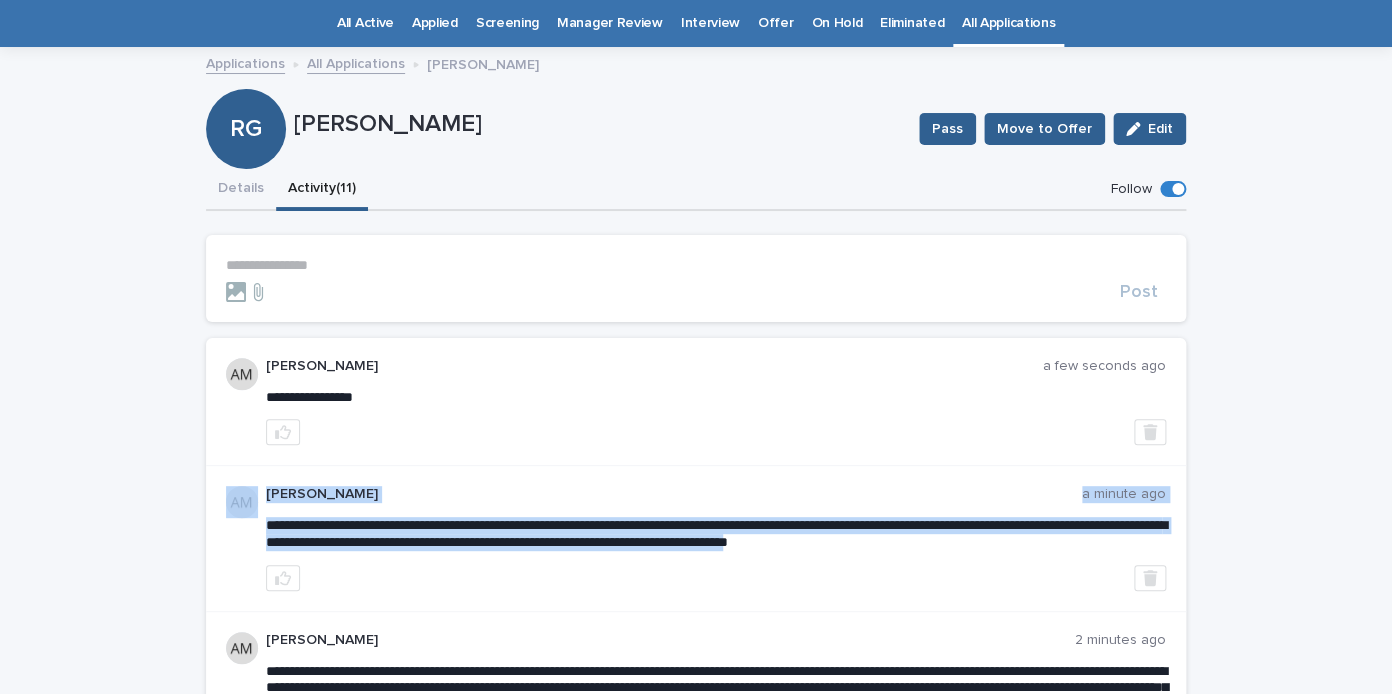 drag, startPoint x: 1008, startPoint y: 546, endPoint x: 258, endPoint y: 530, distance: 750.17065 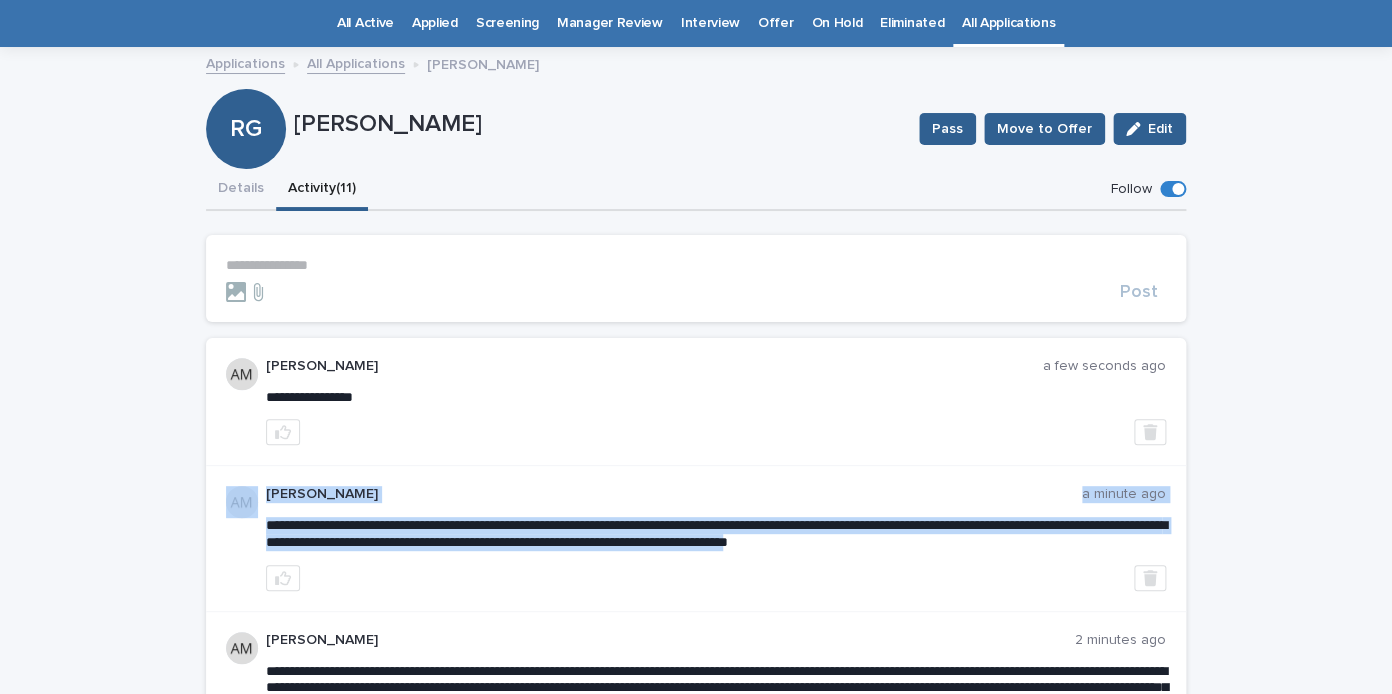 click on "**********" at bounding box center (696, 538) 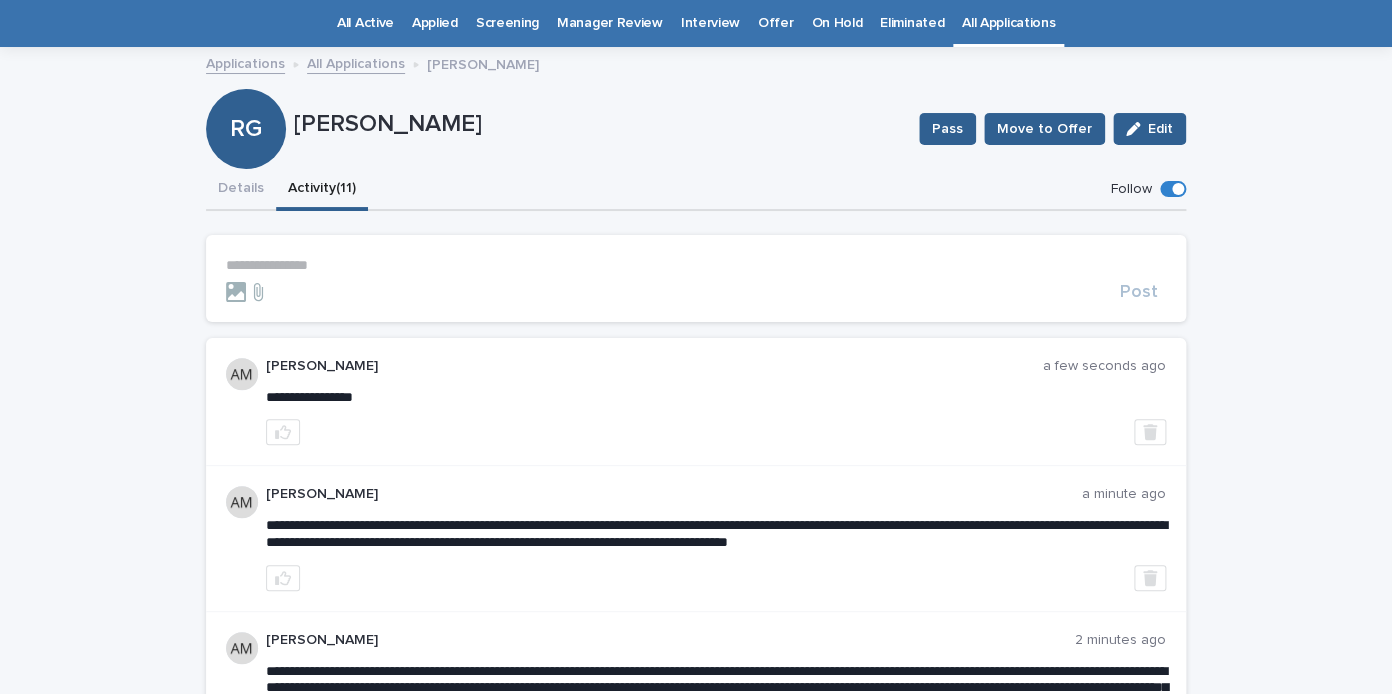 click on "RG Rez [PERSON_NAME] Pass Move to Offer Edit" at bounding box center (696, 129) 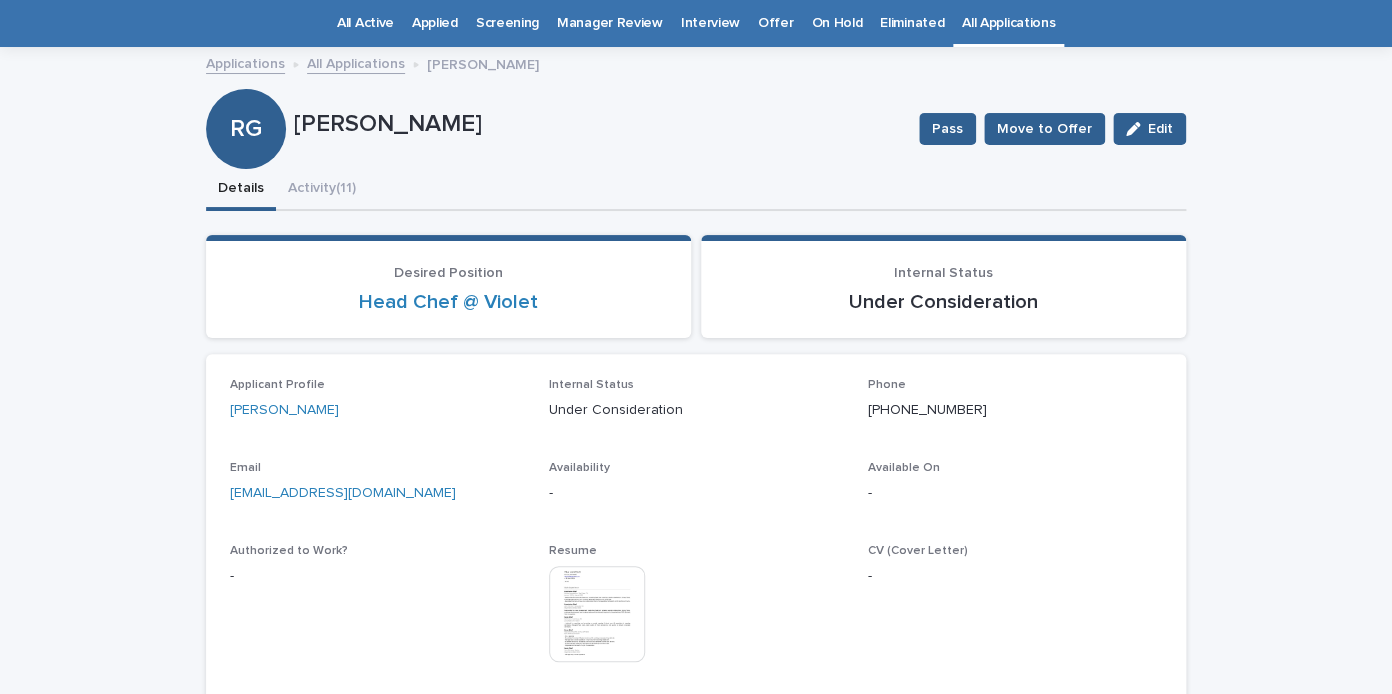 click on "RG Rez [PERSON_NAME] Pass Move to Offer Edit" at bounding box center (696, 129) 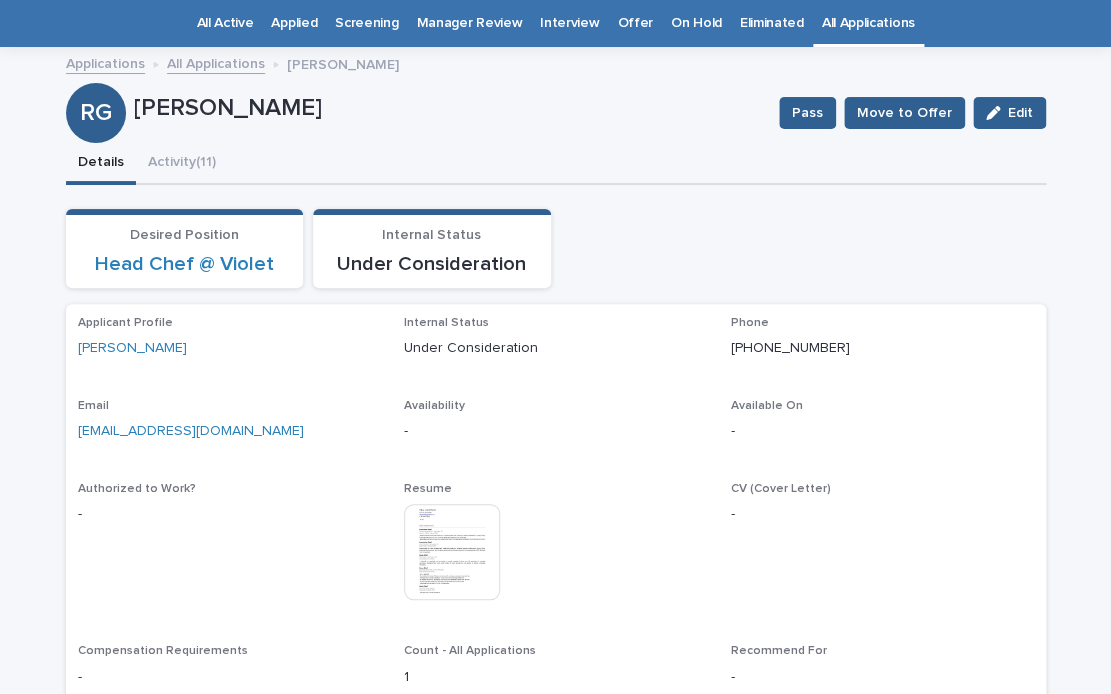 scroll, scrollTop: 0, scrollLeft: 0, axis: both 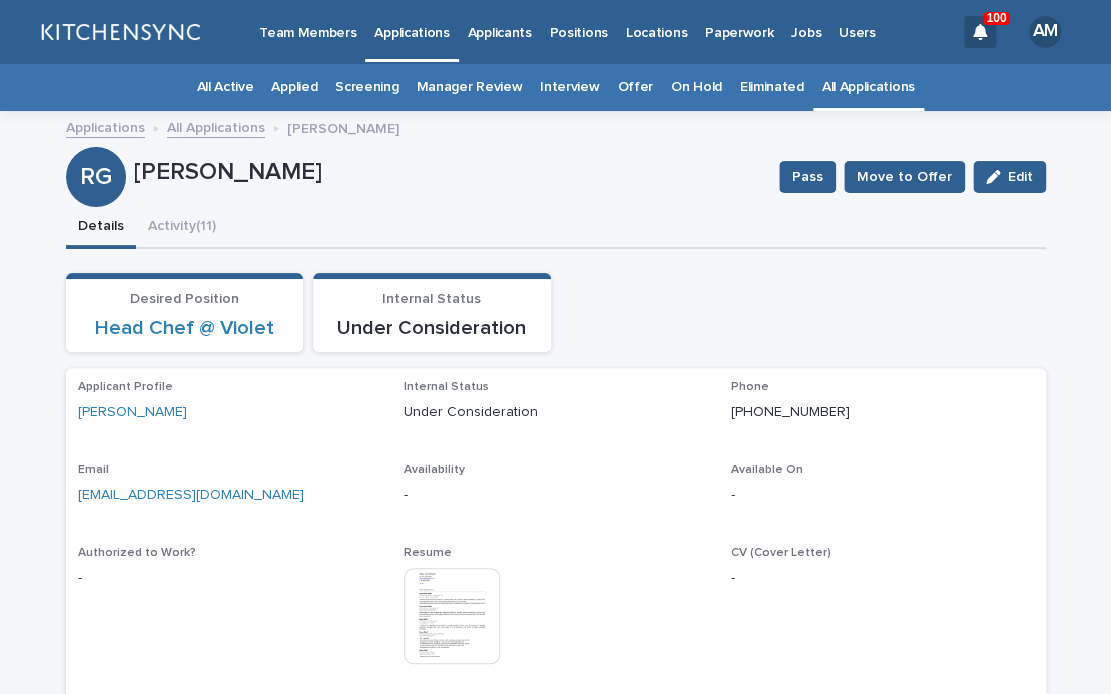 click on "Applicants" at bounding box center [500, 31] 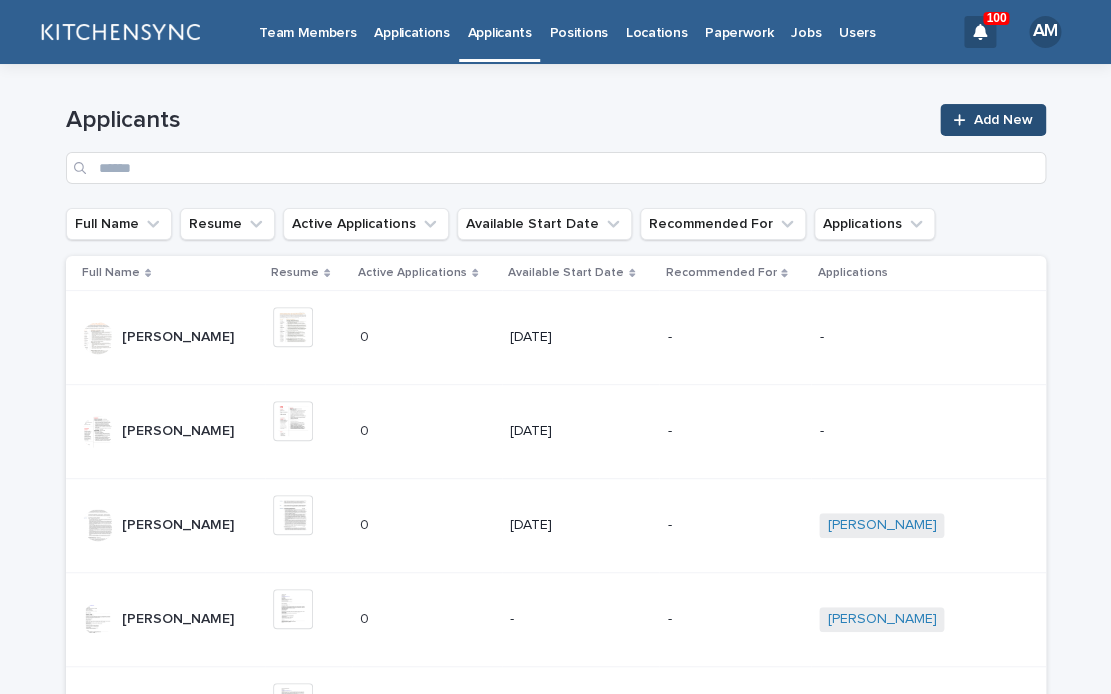 click on "Add New" at bounding box center [1003, 120] 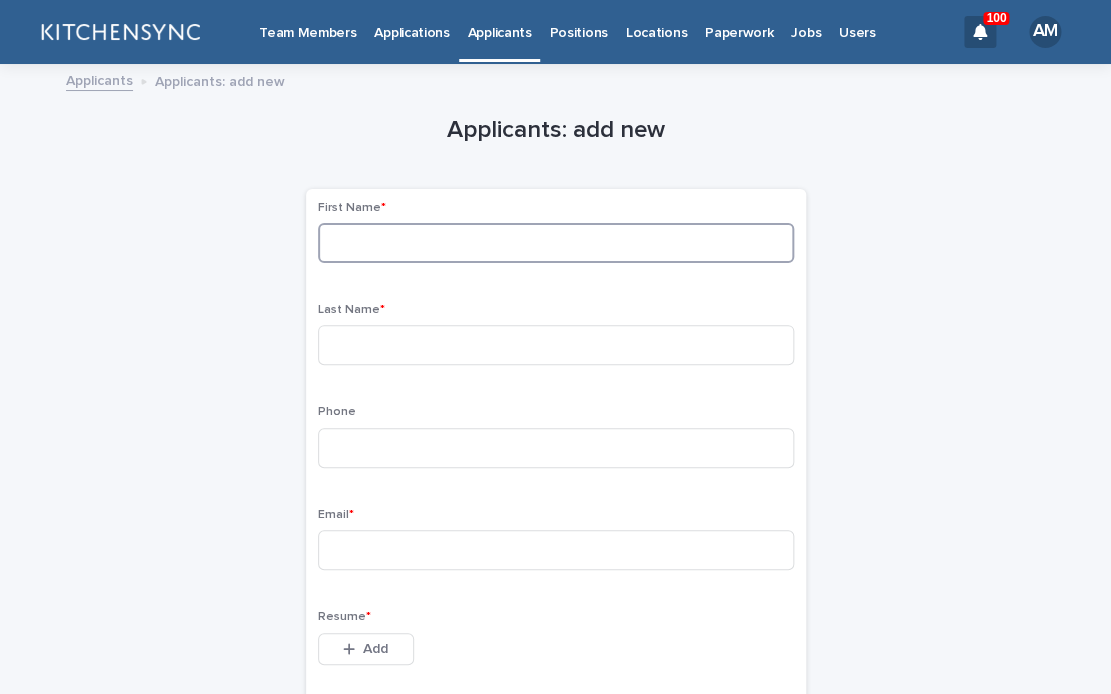 click at bounding box center [556, 243] 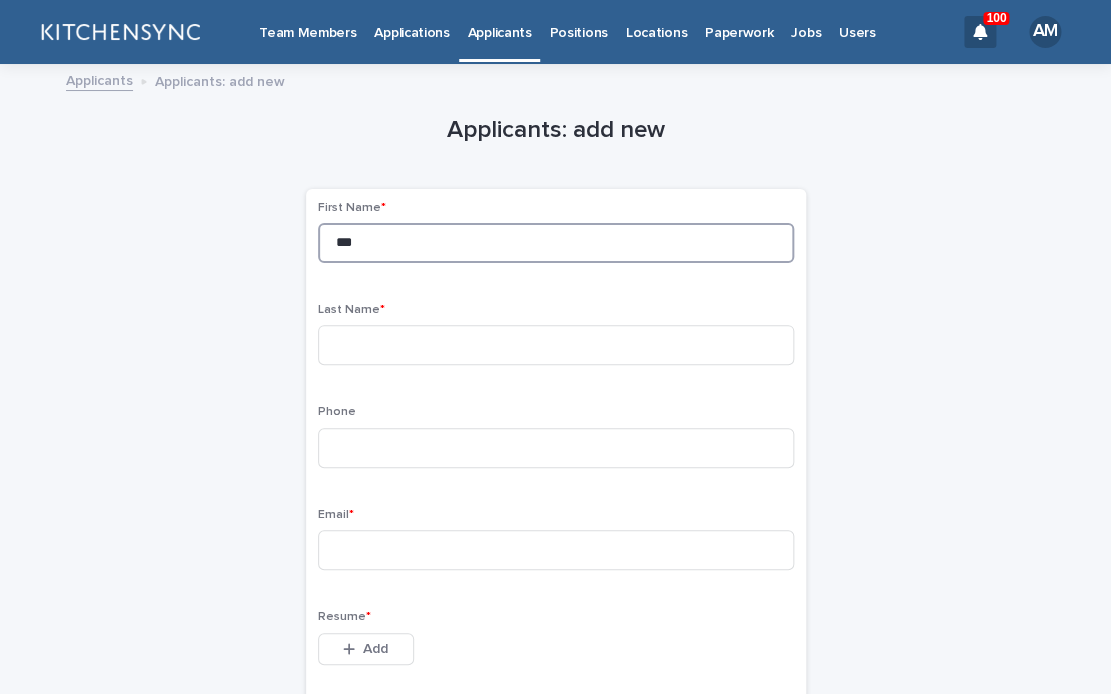 type on "***" 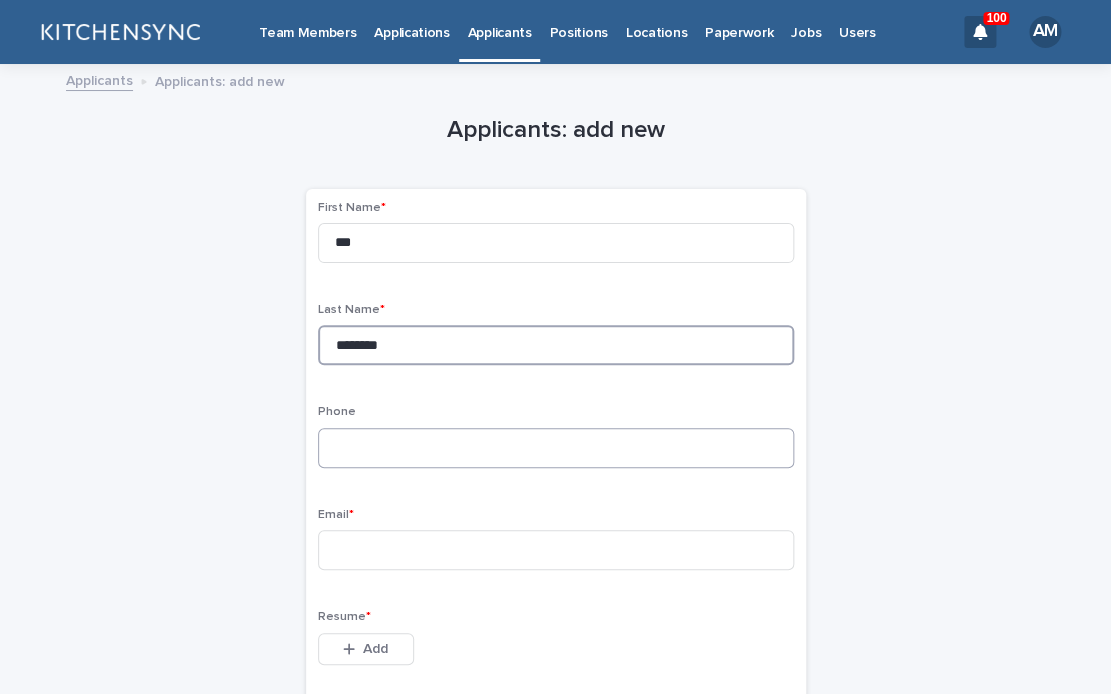 type on "********" 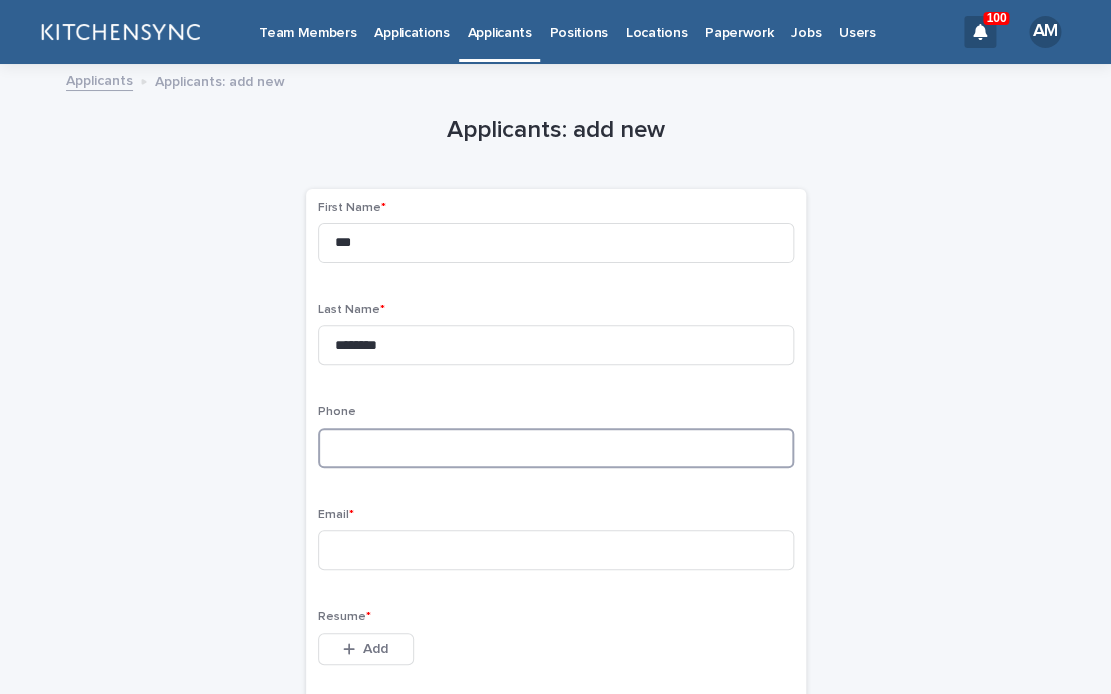 click at bounding box center (556, 448) 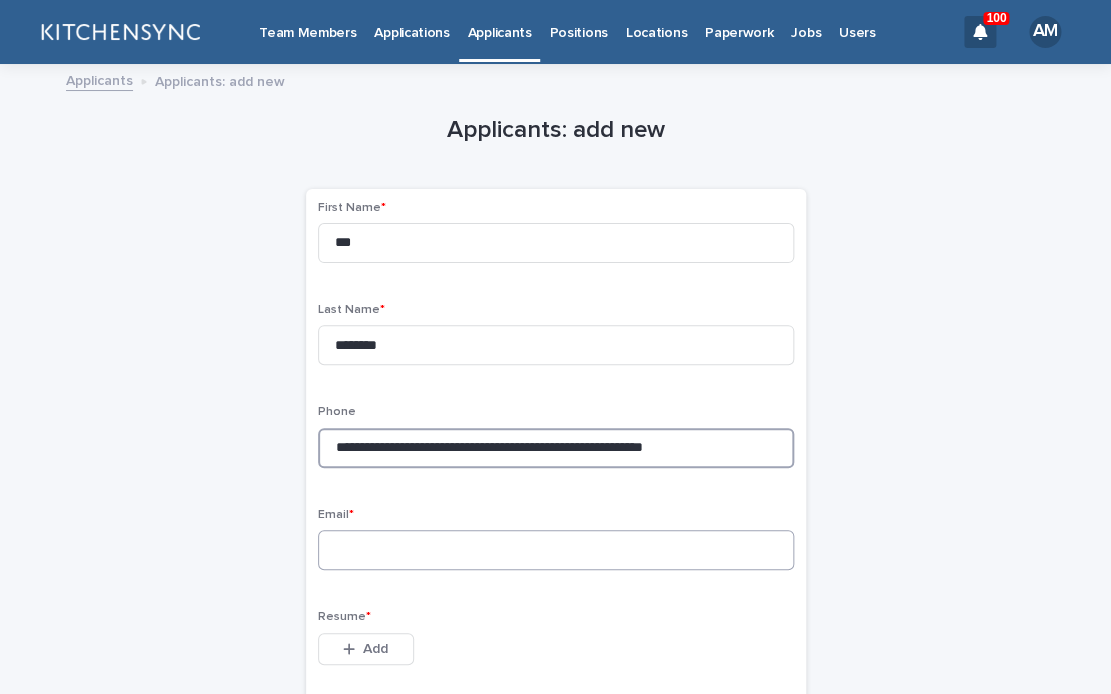 type on "**********" 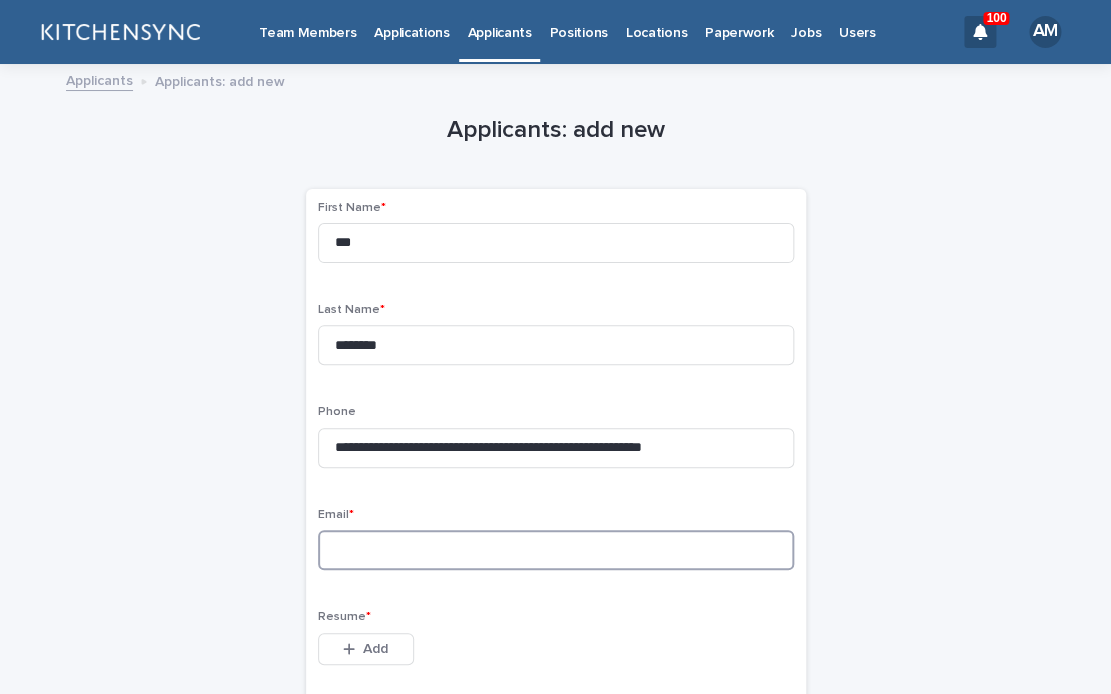 click at bounding box center [556, 550] 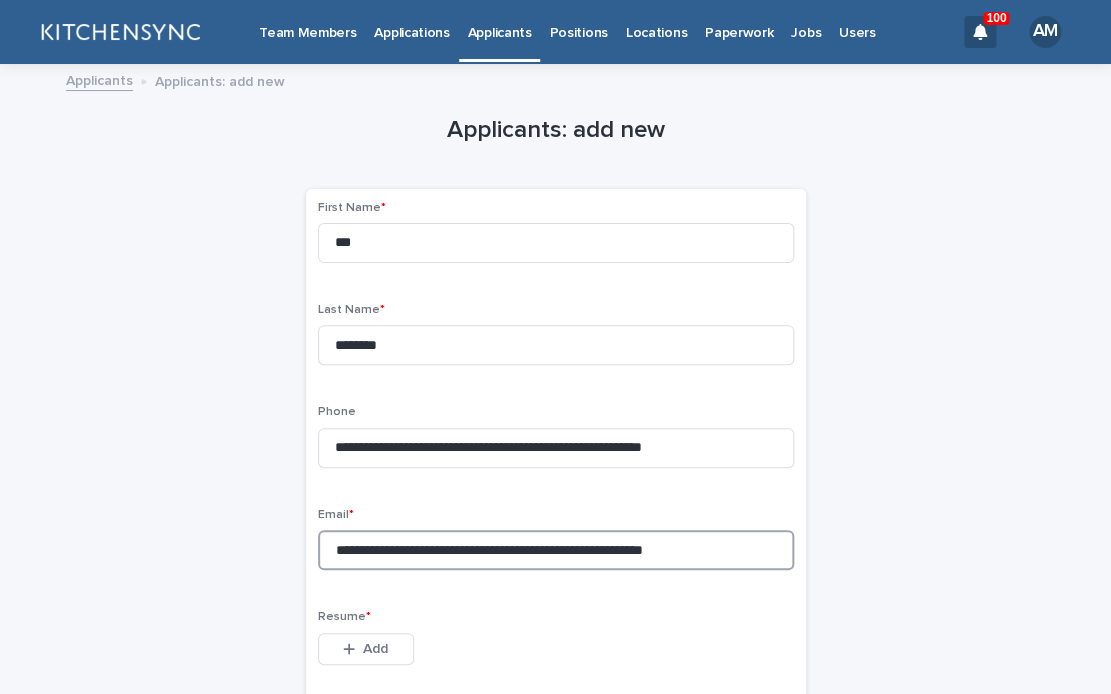 drag, startPoint x: 494, startPoint y: 560, endPoint x: 157, endPoint y: 552, distance: 337.09494 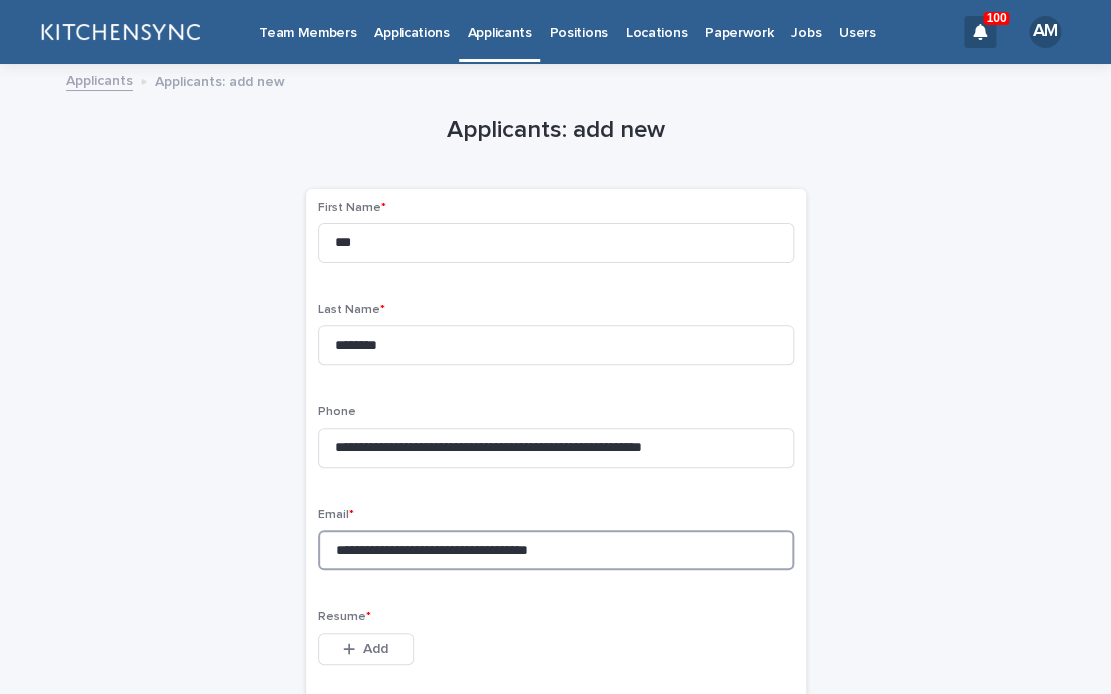 drag, startPoint x: 522, startPoint y: 559, endPoint x: 777, endPoint y: 559, distance: 255 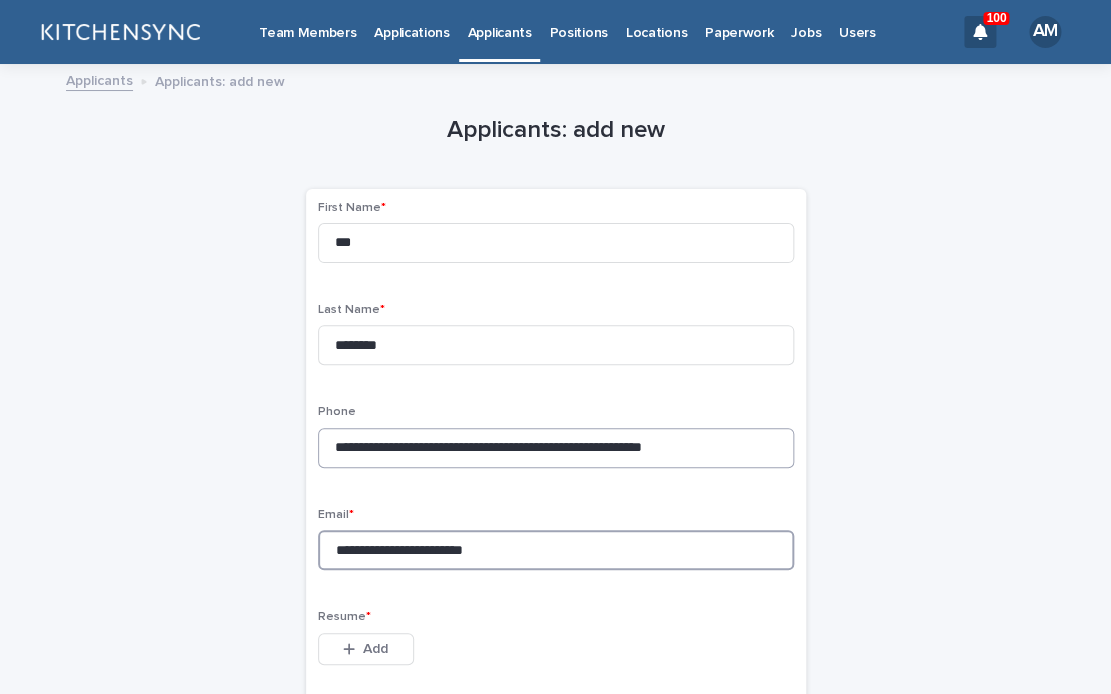 type on "**********" 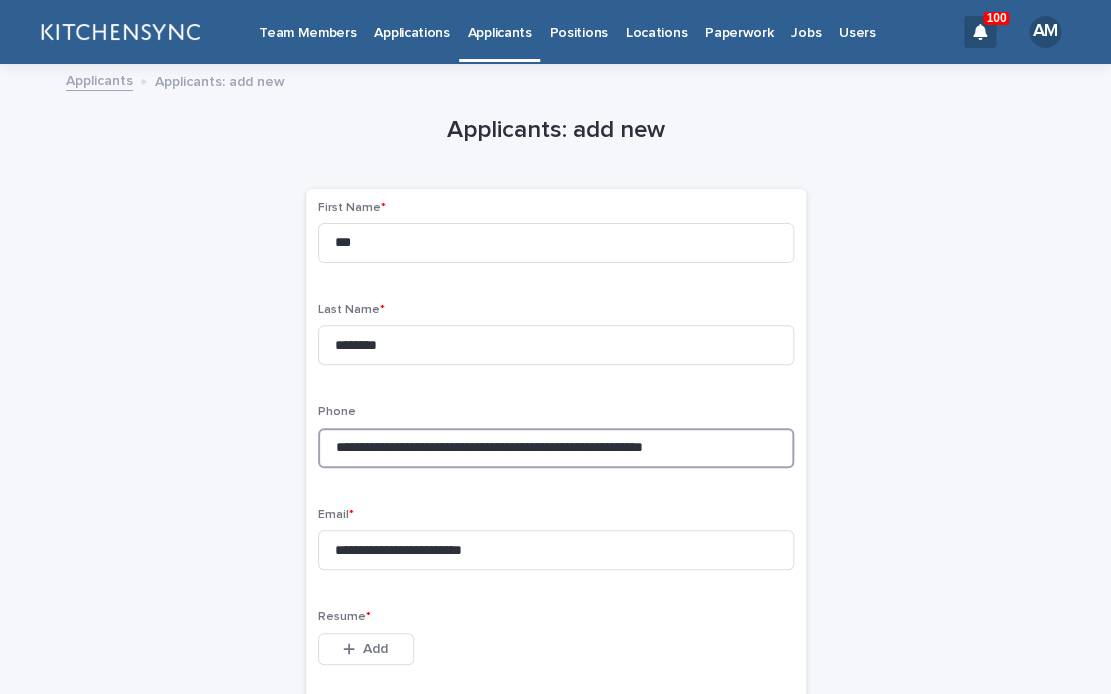 drag, startPoint x: 682, startPoint y: 457, endPoint x: 122, endPoint y: 429, distance: 560.6996 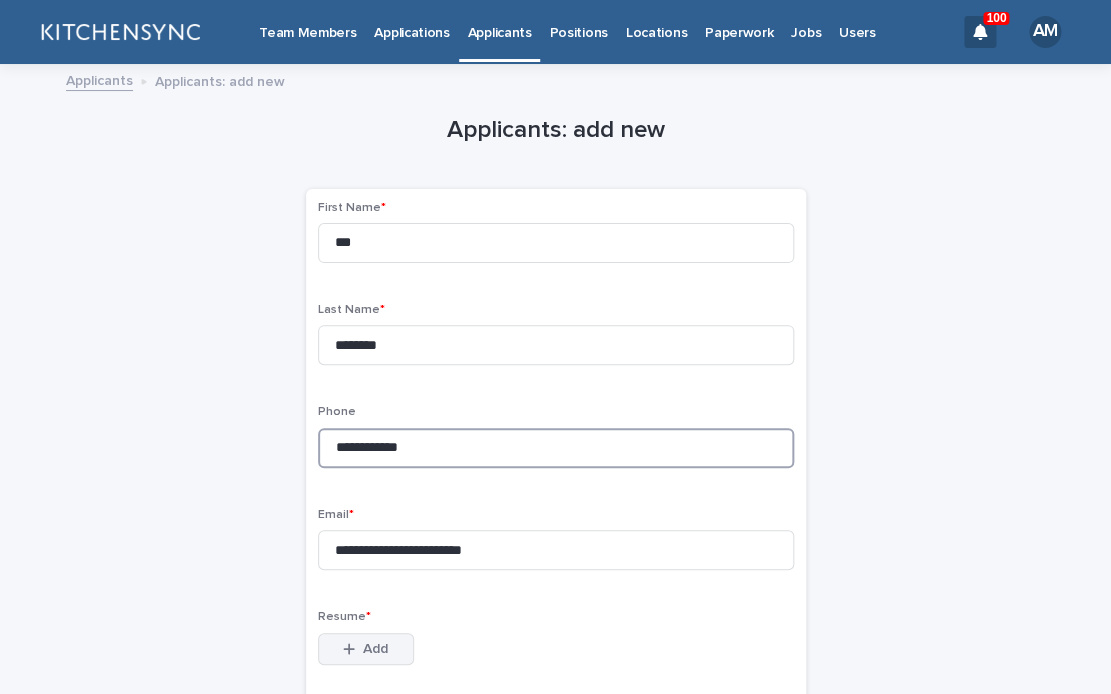 type on "**********" 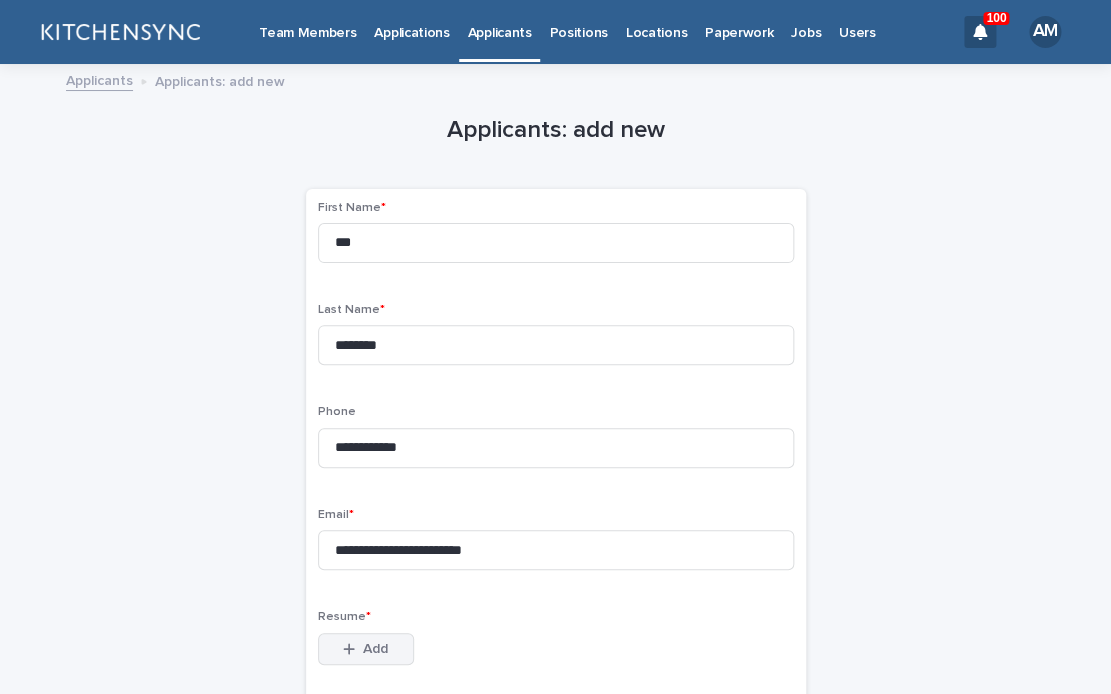 click on "Add" at bounding box center (366, 649) 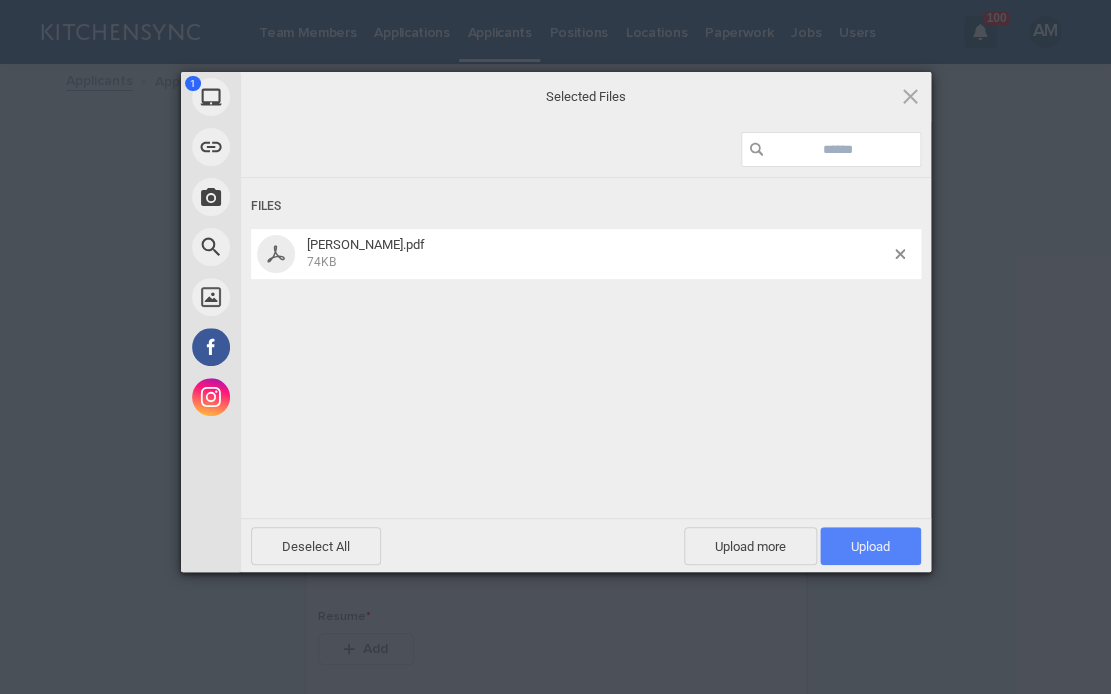 click on "Upload
1" at bounding box center (870, 546) 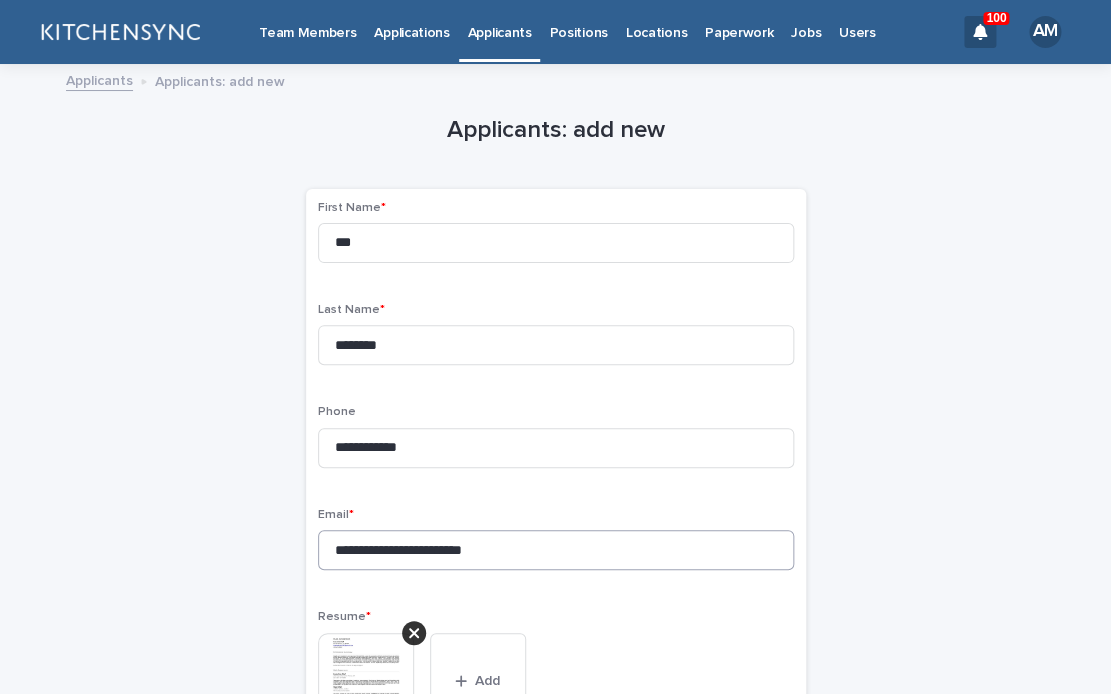 scroll, scrollTop: 1091, scrollLeft: 0, axis: vertical 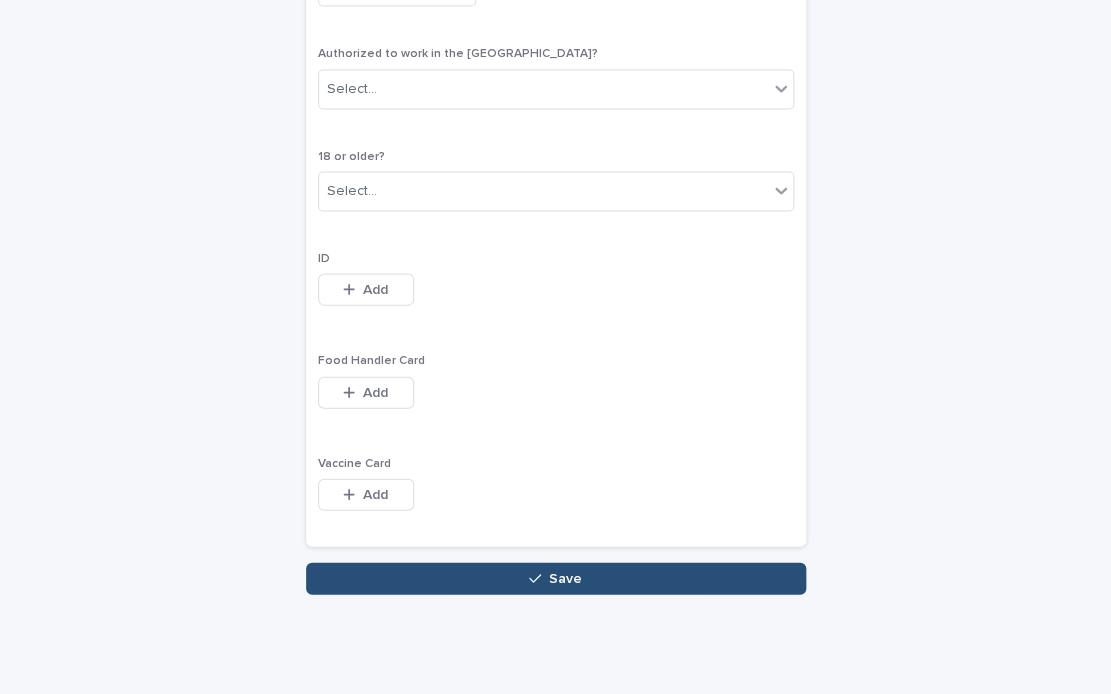 click on "Save" at bounding box center (556, 578) 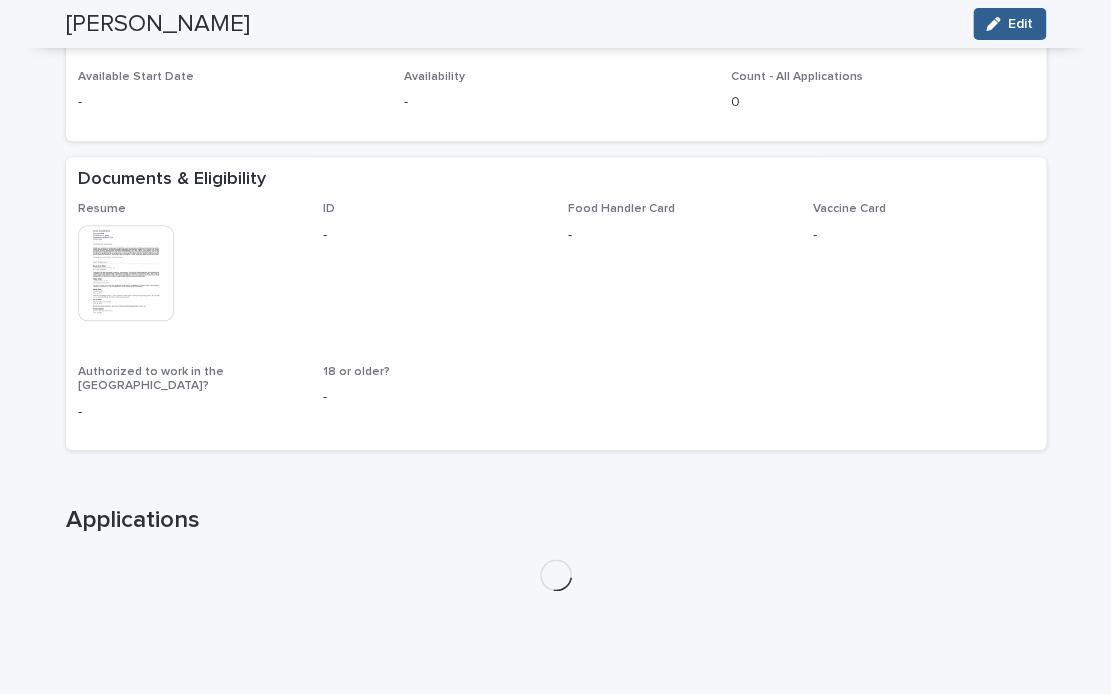 scroll, scrollTop: 395, scrollLeft: 0, axis: vertical 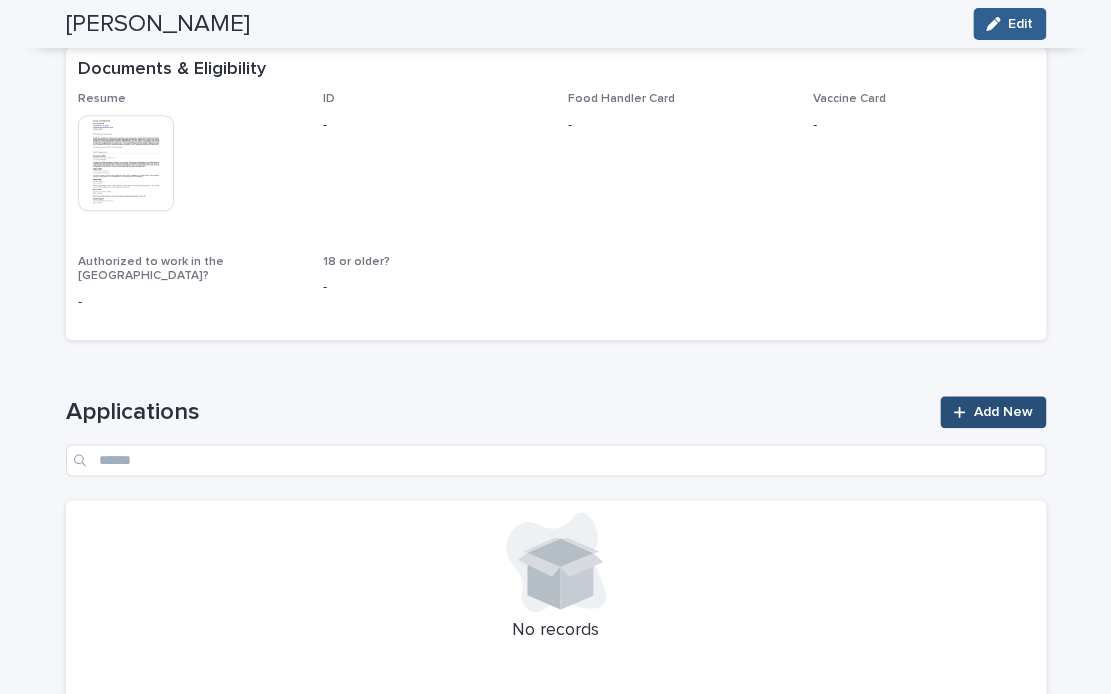click on "Add New" at bounding box center [992, 412] 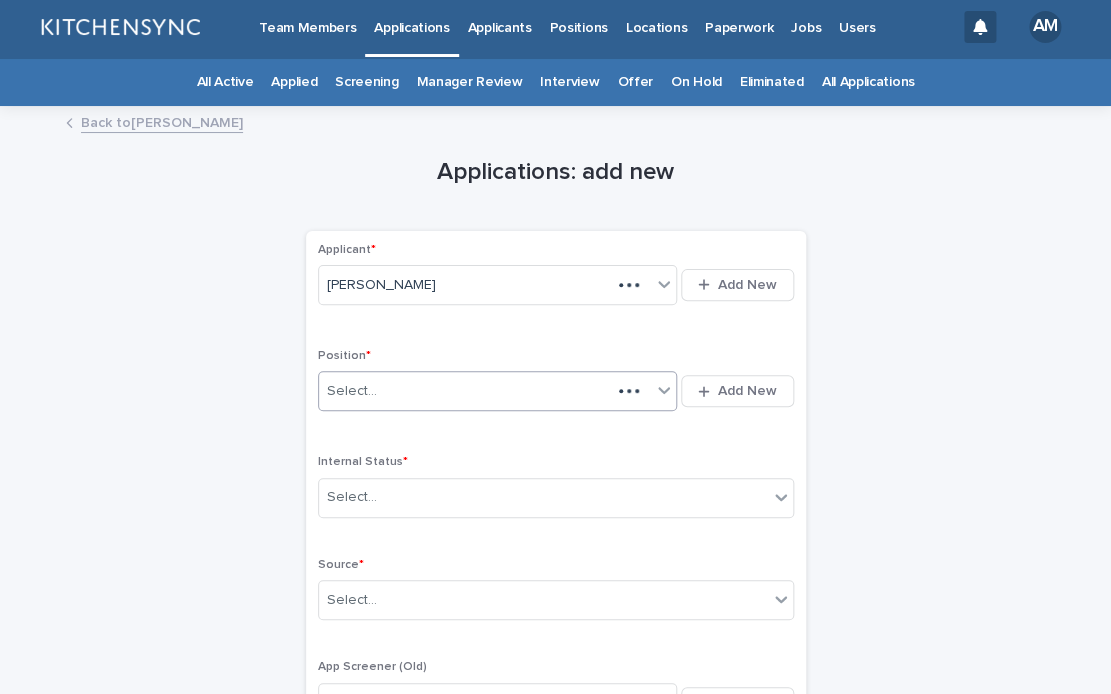 scroll, scrollTop: 1, scrollLeft: 0, axis: vertical 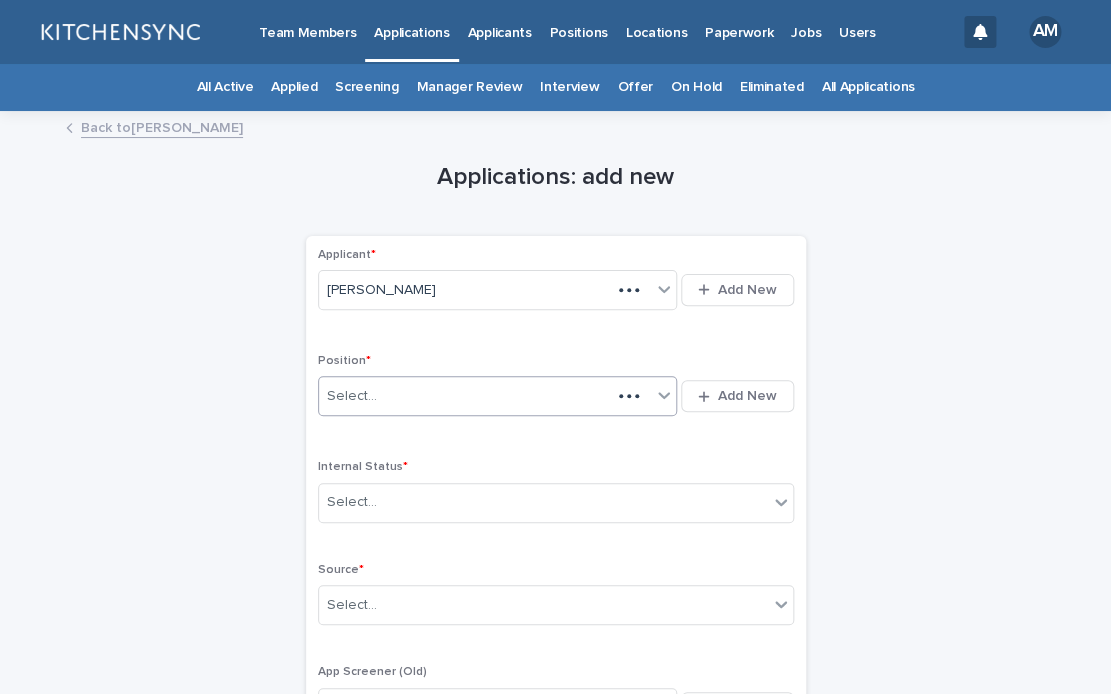 click on "Select..." at bounding box center [465, 396] 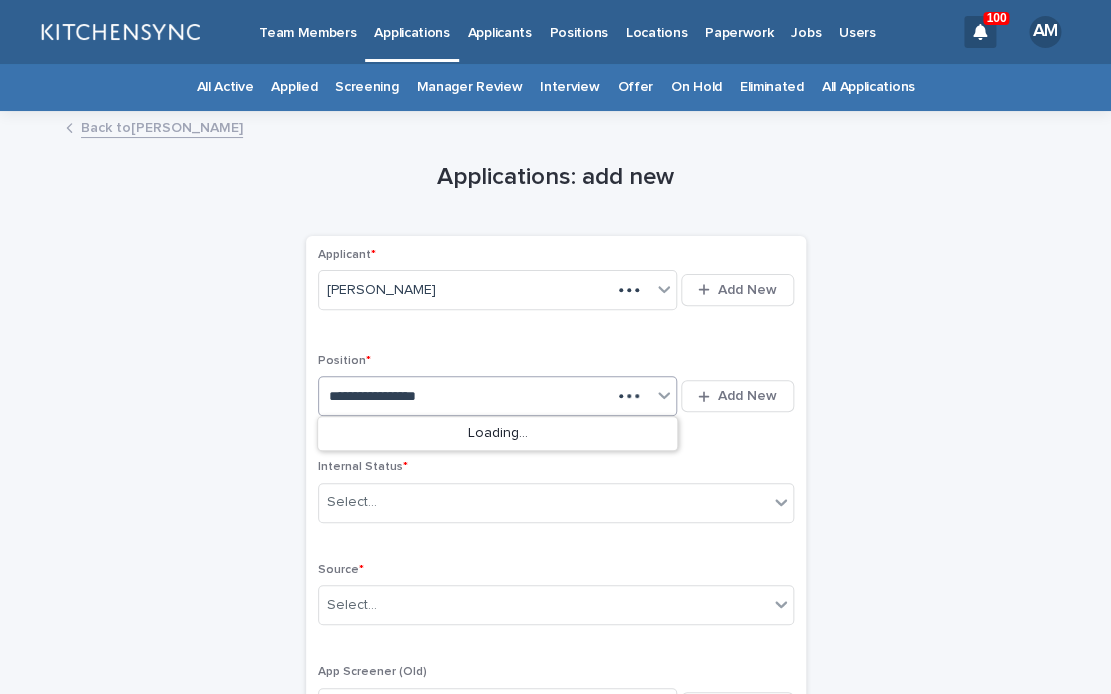 type on "**********" 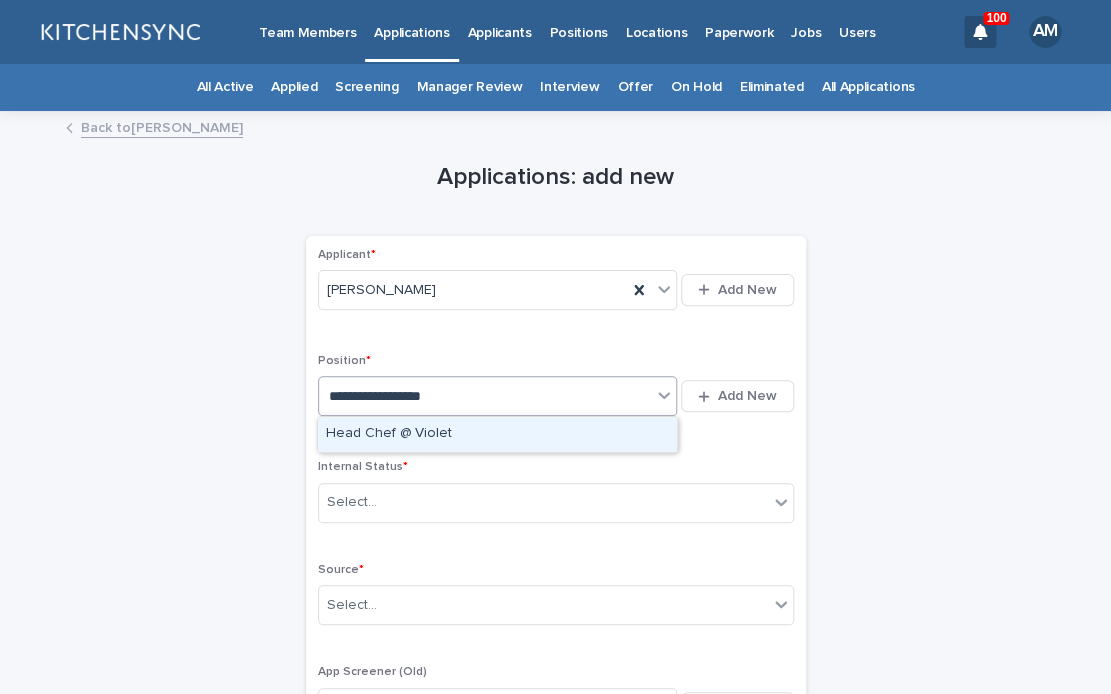 drag, startPoint x: 496, startPoint y: 431, endPoint x: 476, endPoint y: 438, distance: 21.189621 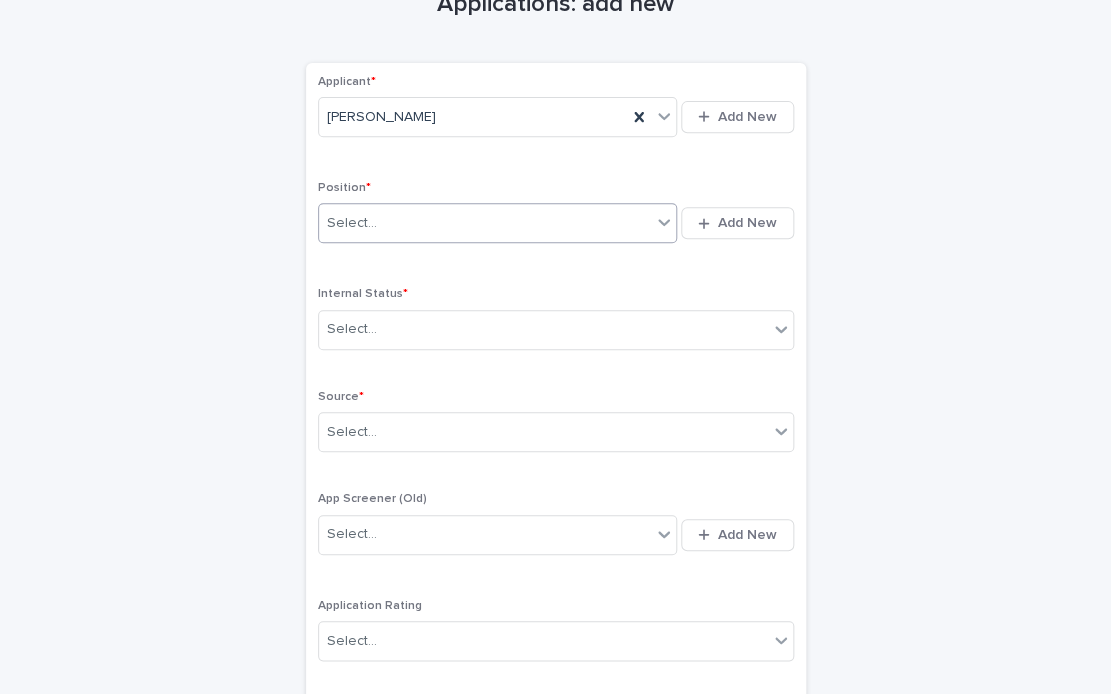 scroll, scrollTop: 205, scrollLeft: 0, axis: vertical 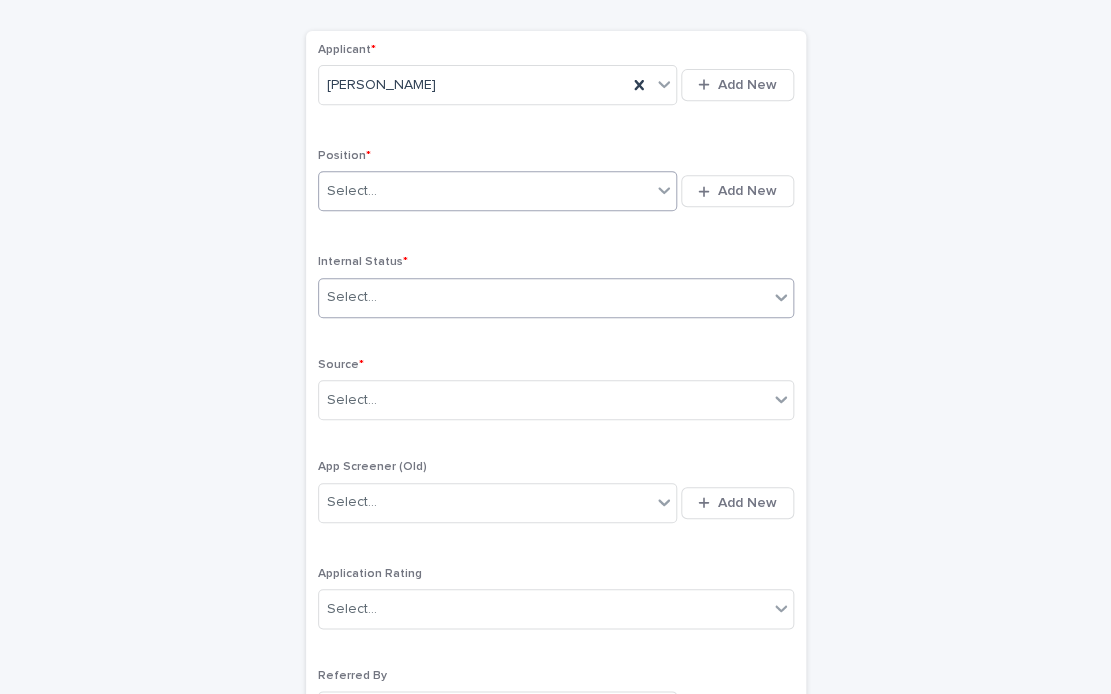 click on "Select..." at bounding box center [543, 297] 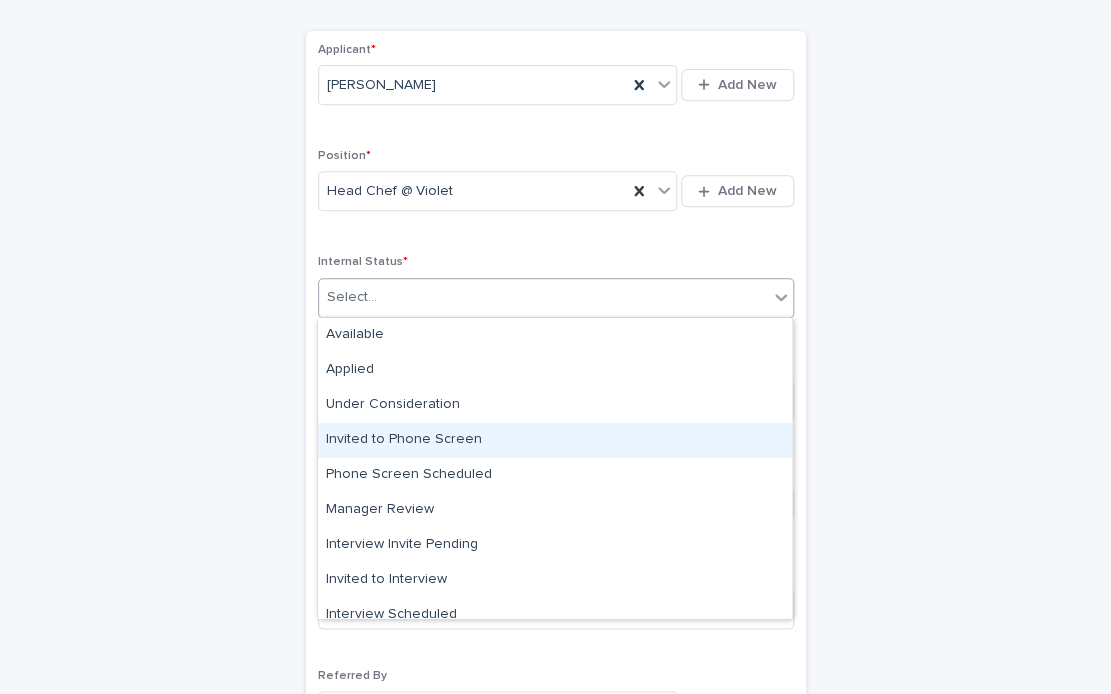 click on "Invited to Phone Screen" at bounding box center (555, 440) 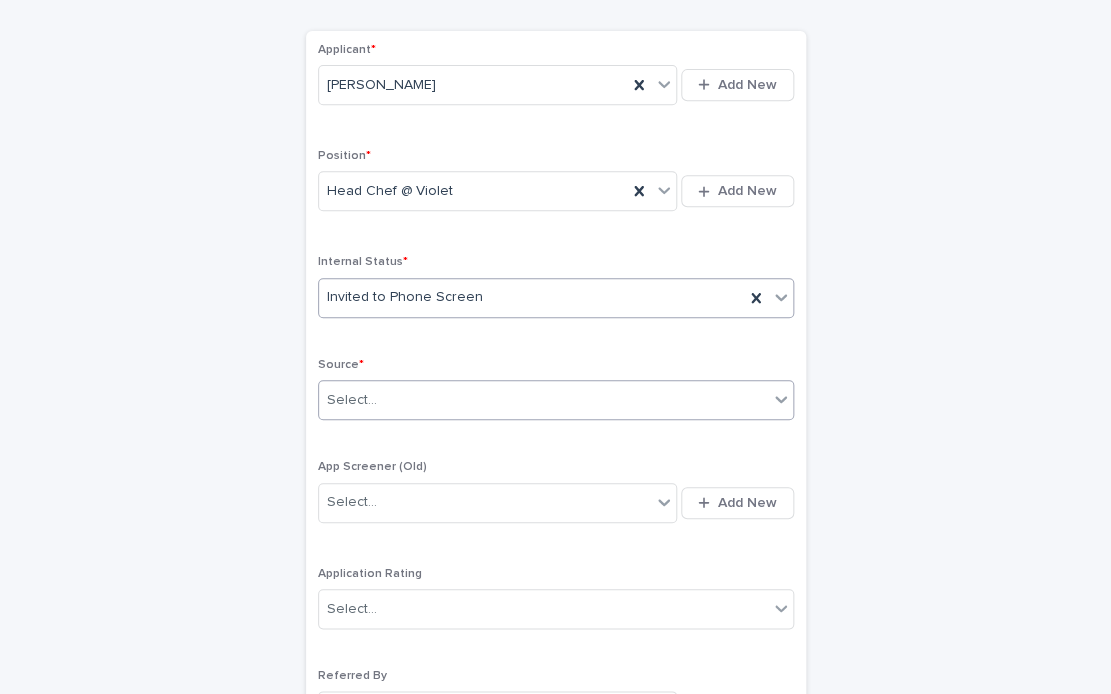 click on "Select..." at bounding box center [543, 400] 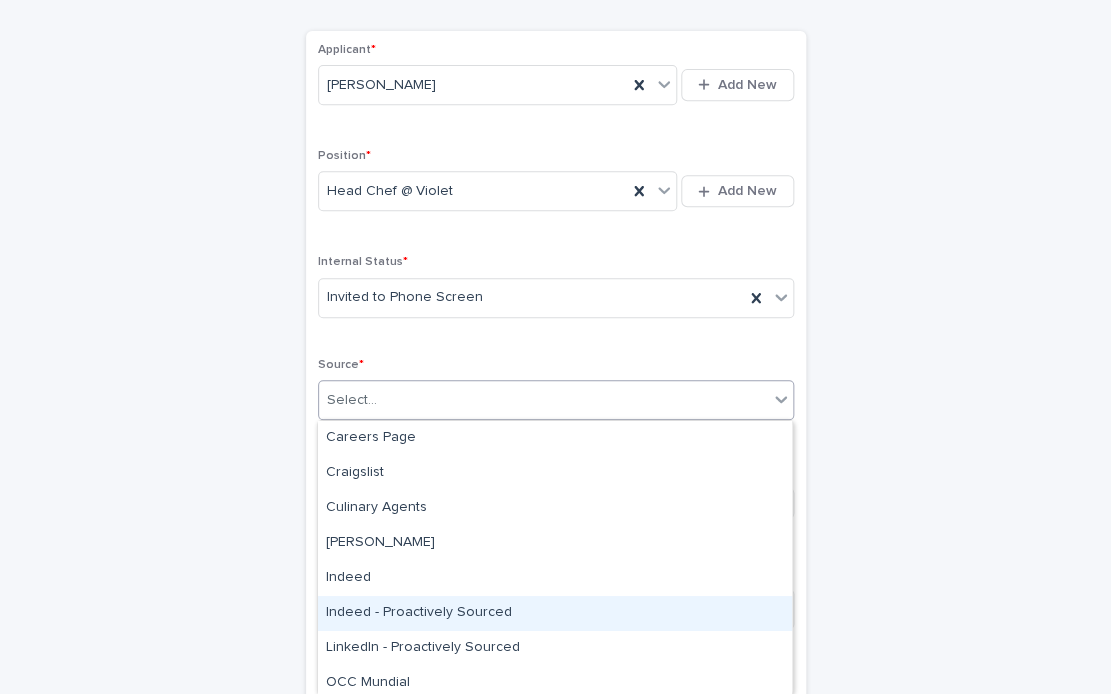 click on "Indeed - Proactively Sourced" at bounding box center [555, 613] 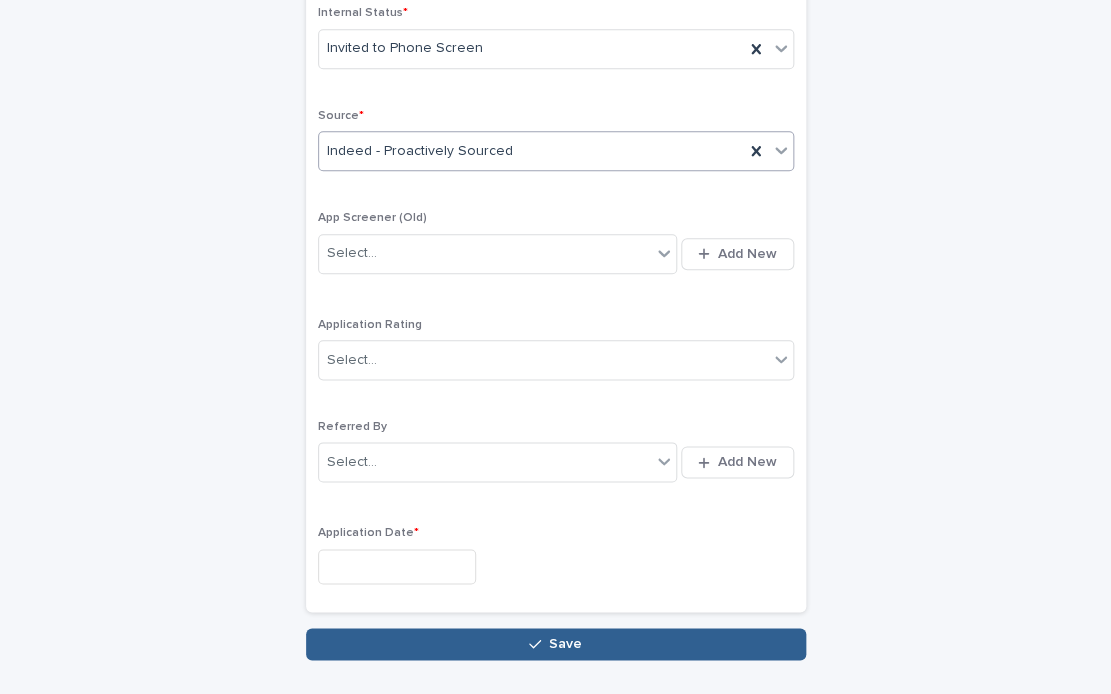 scroll, scrollTop: 464, scrollLeft: 0, axis: vertical 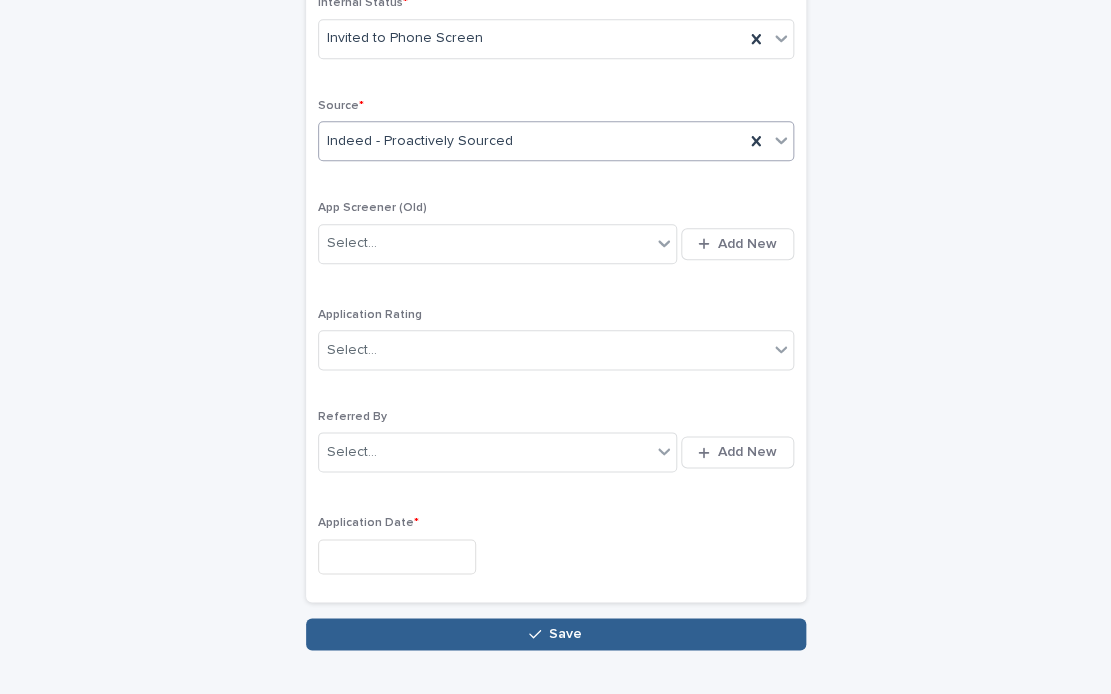 click at bounding box center [397, 556] 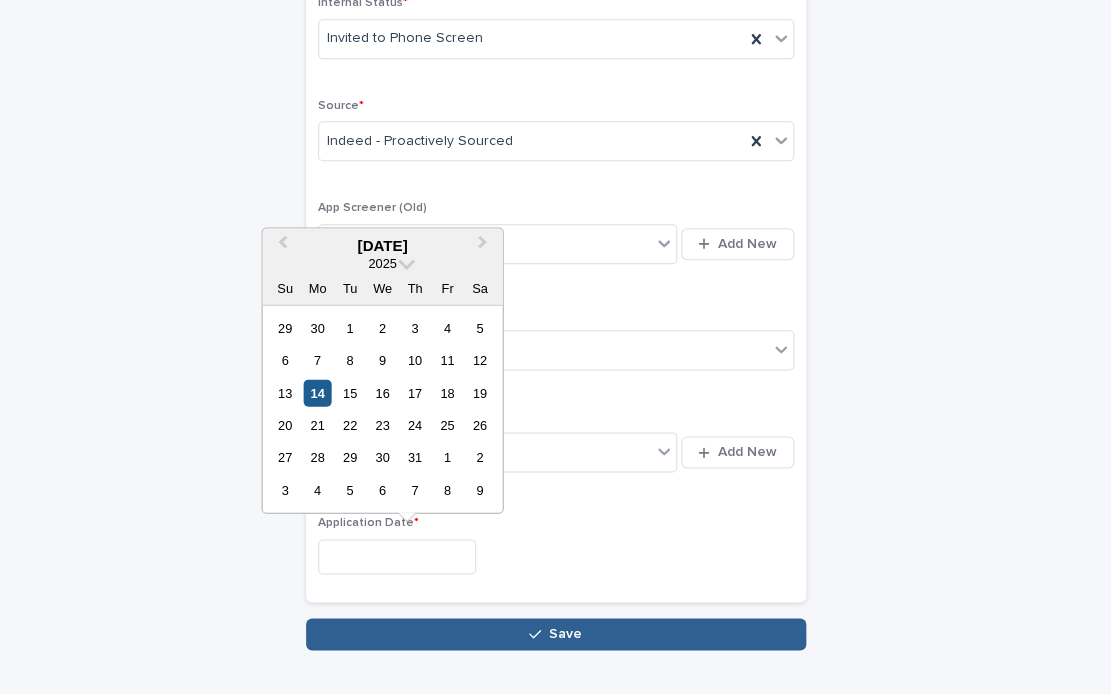 click on "14" at bounding box center (317, 392) 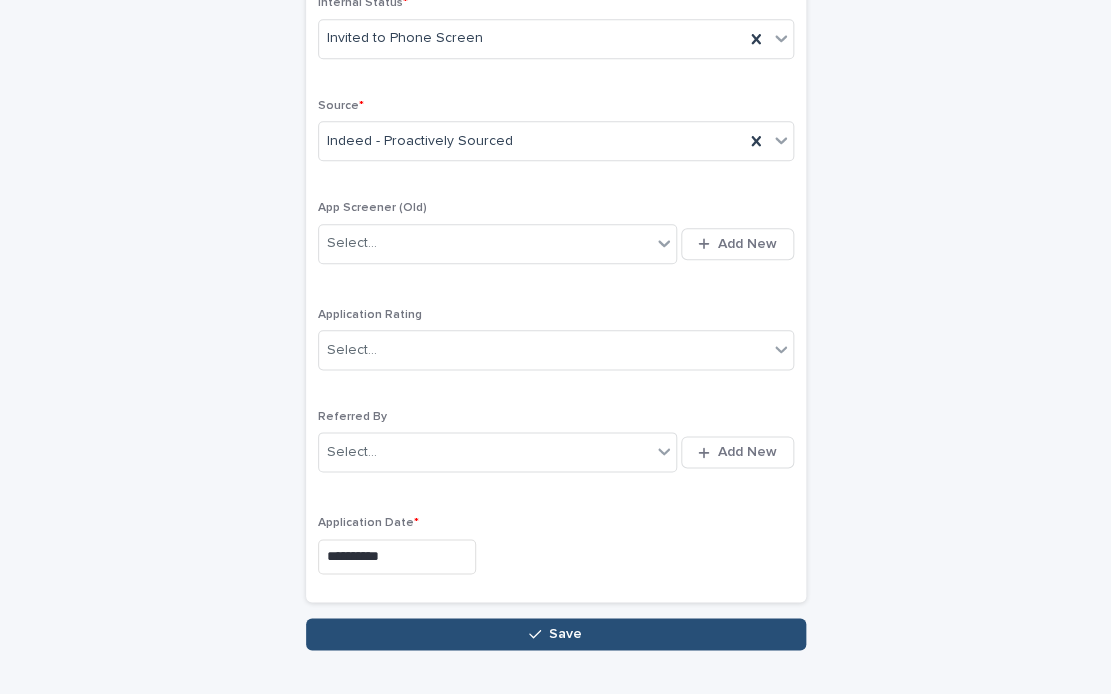 click on "Save" at bounding box center (556, 634) 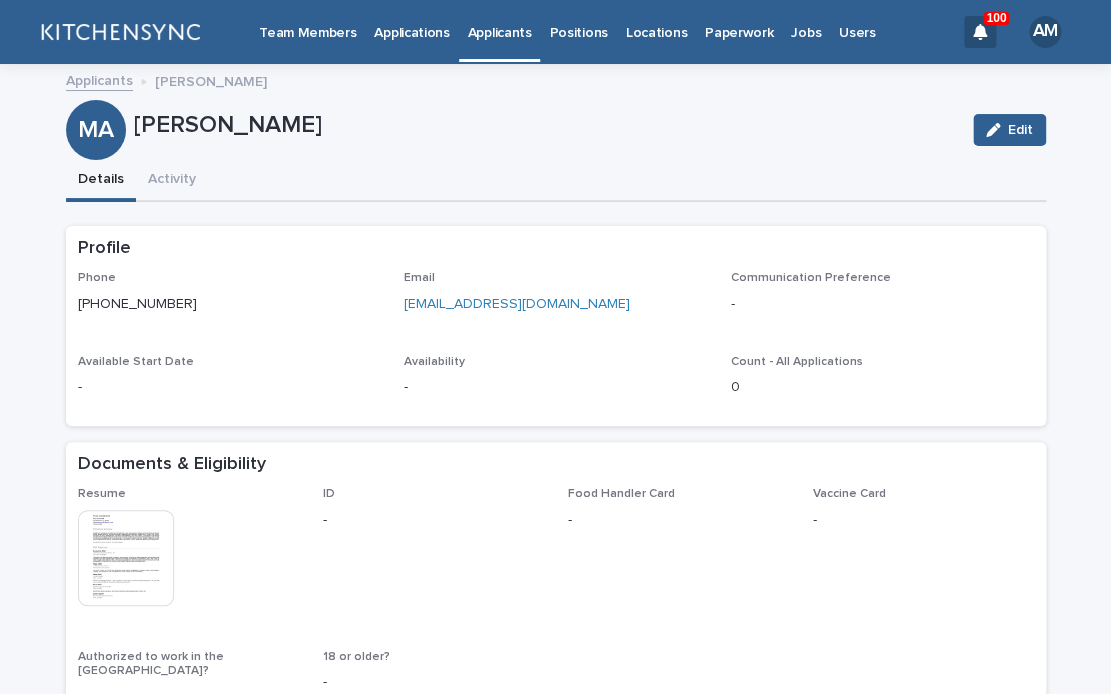 scroll, scrollTop: 505, scrollLeft: 0, axis: vertical 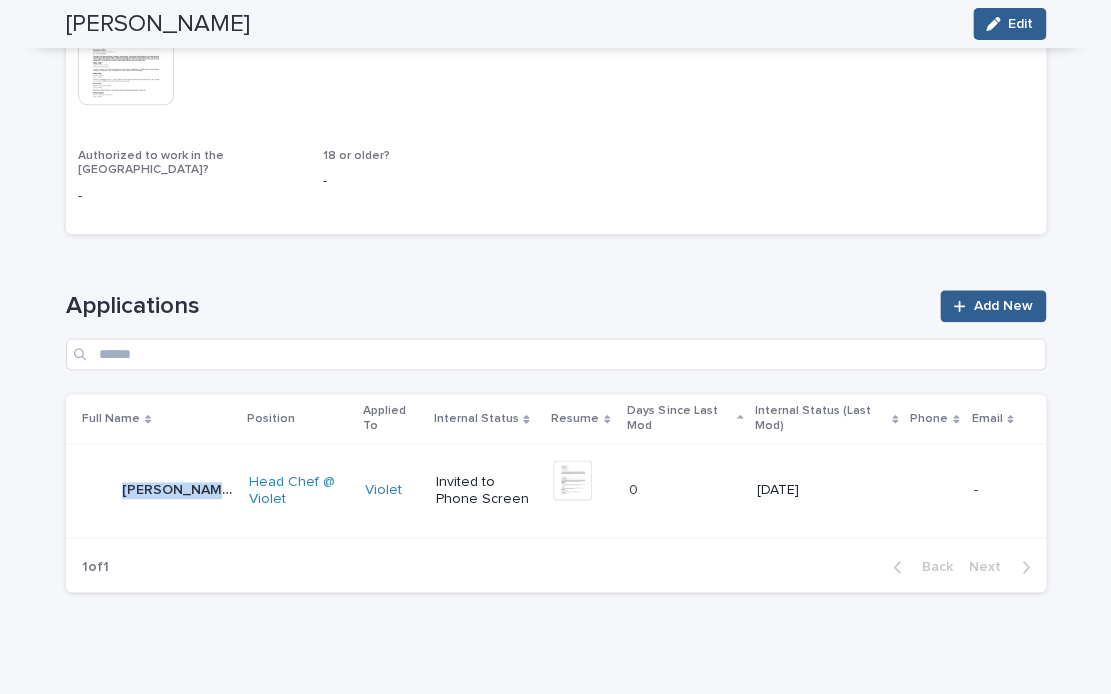 click on "[PERSON_NAME]" at bounding box center [179, 488] 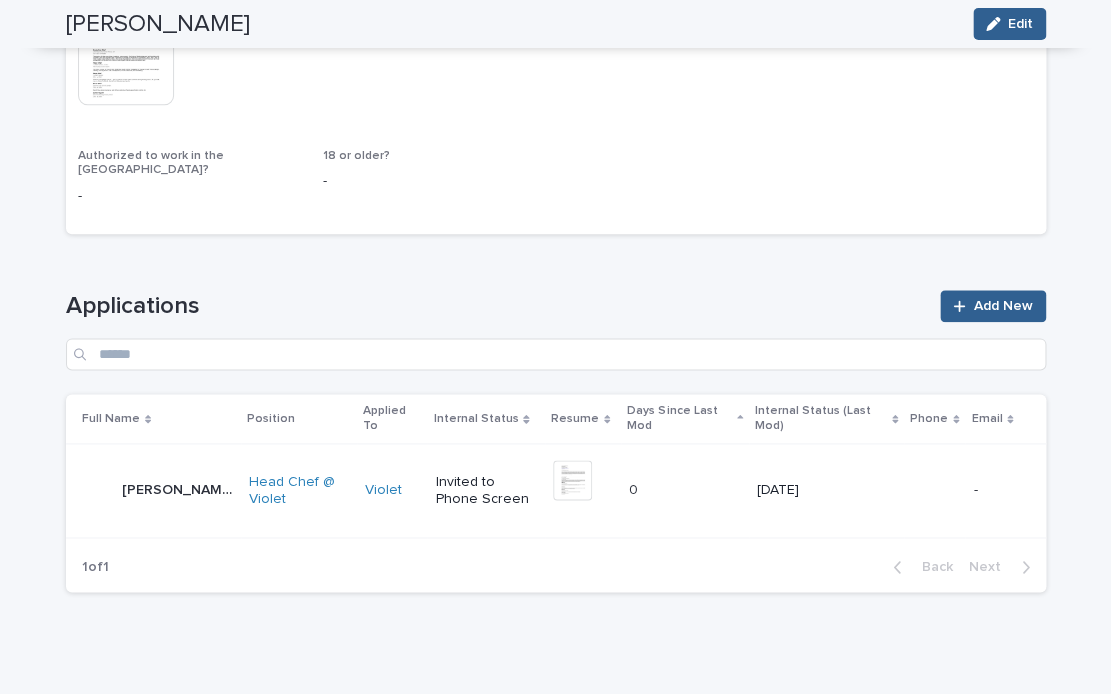 scroll, scrollTop: 0, scrollLeft: 0, axis: both 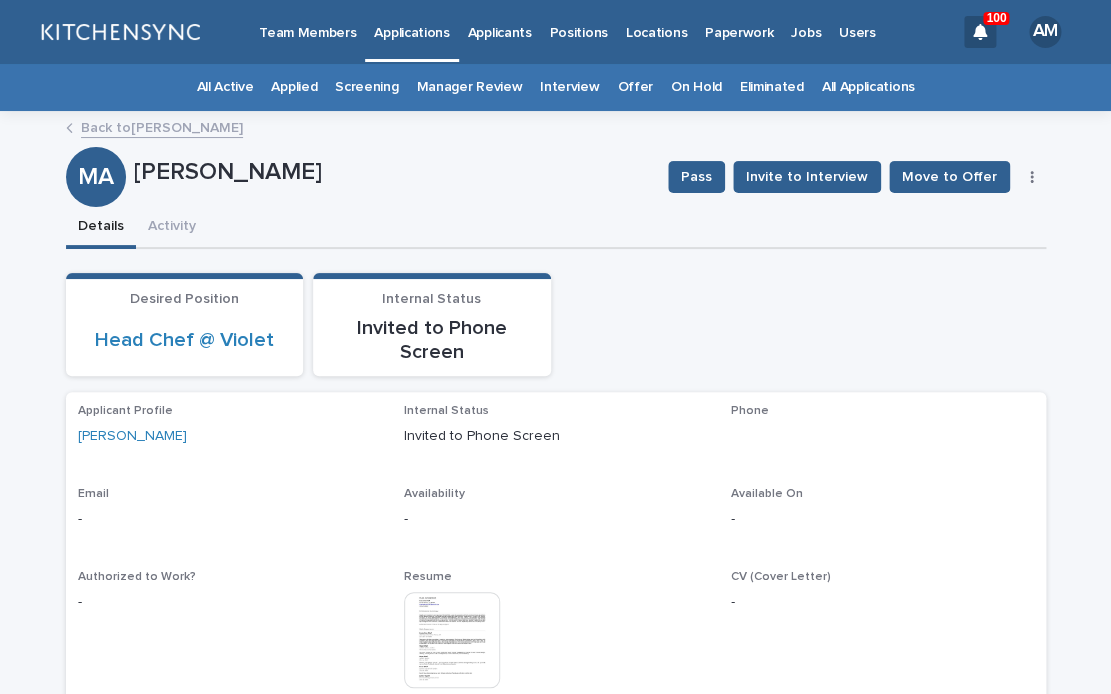click at bounding box center [1032, 177] 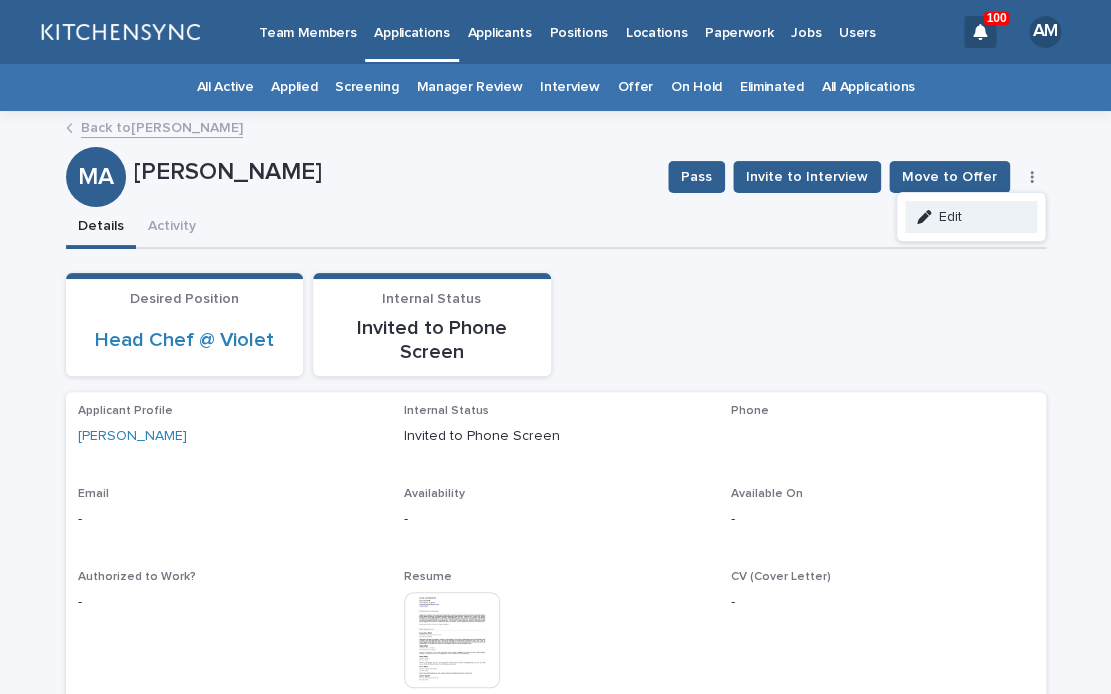 click on "Edit" at bounding box center [971, 217] 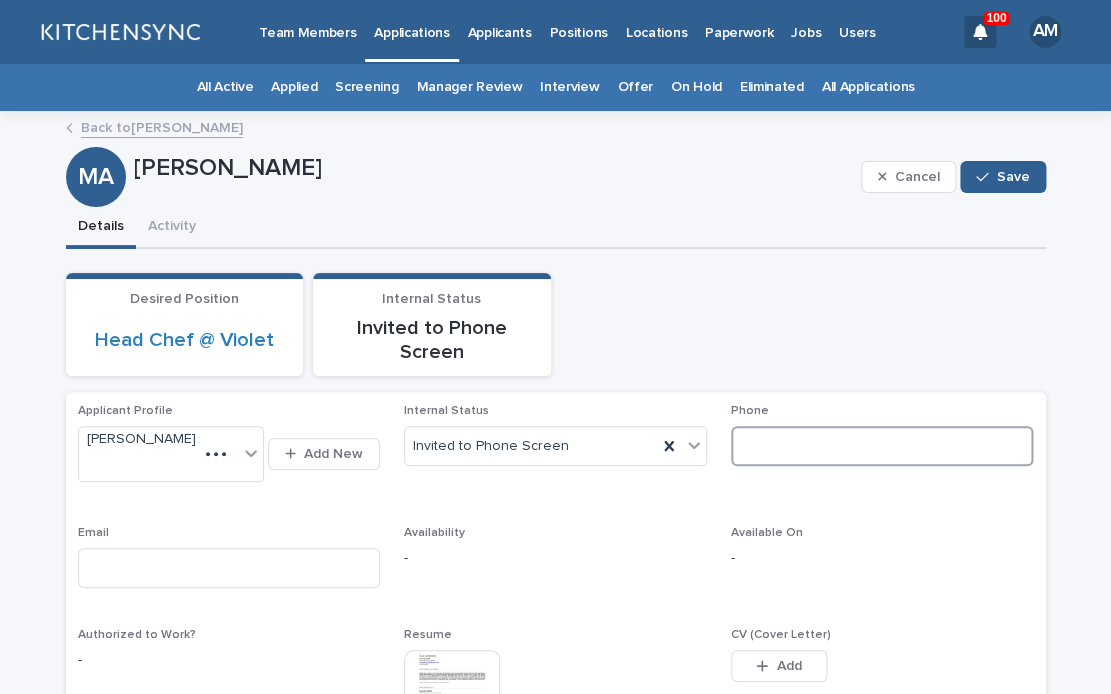 click at bounding box center (882, 446) 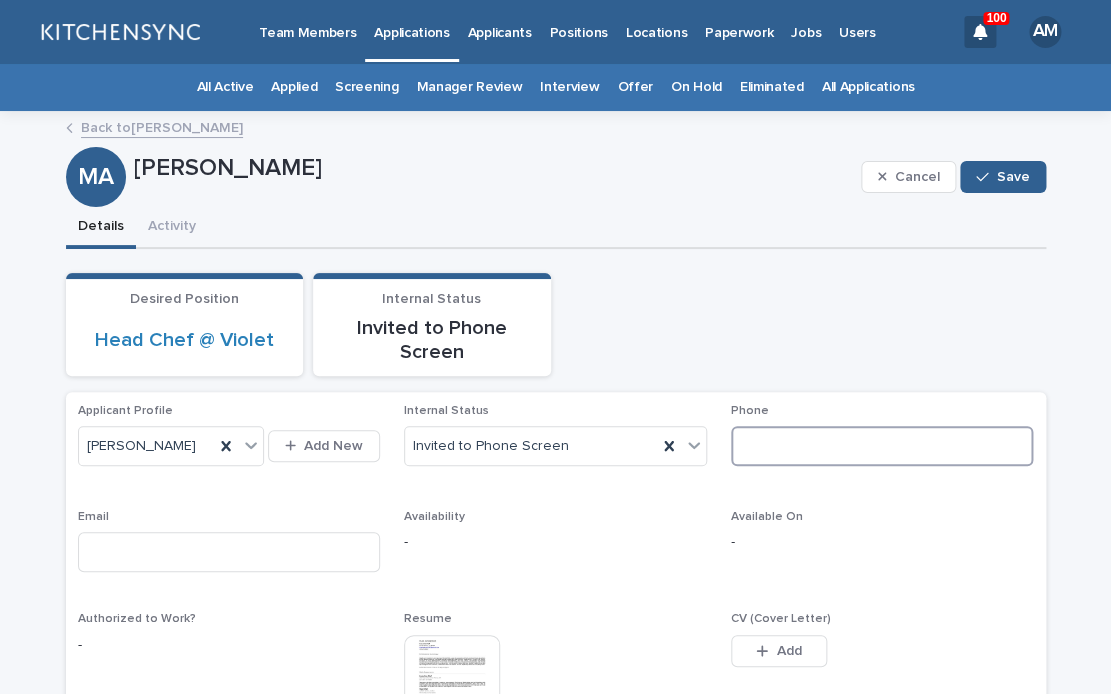 paste on "**********" 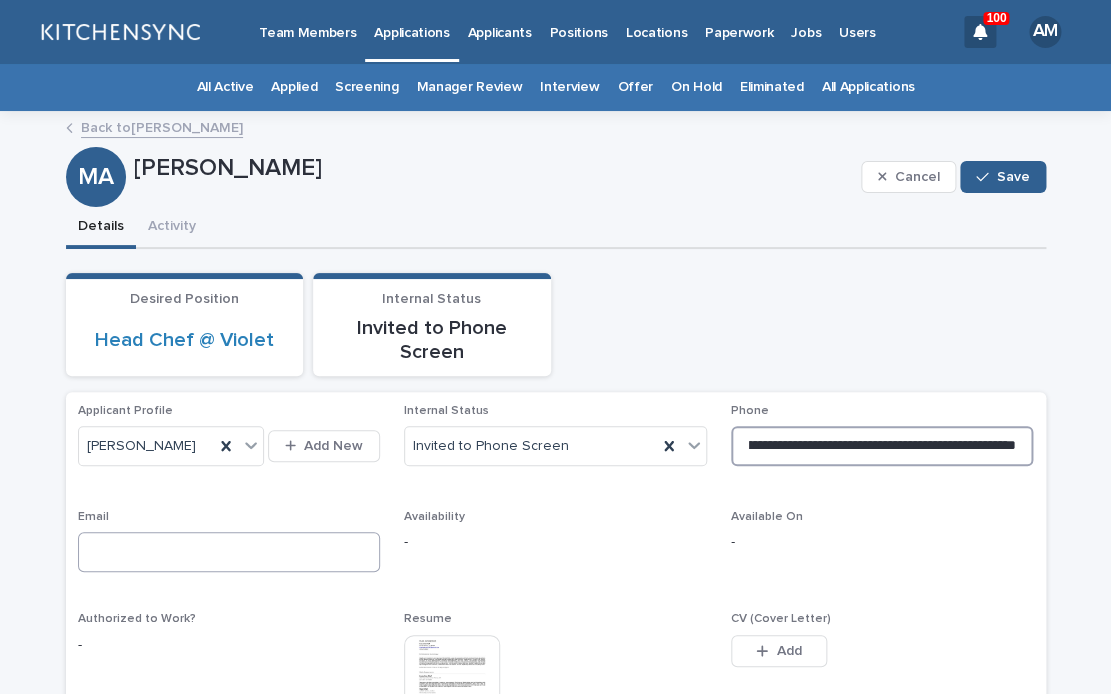 type on "**********" 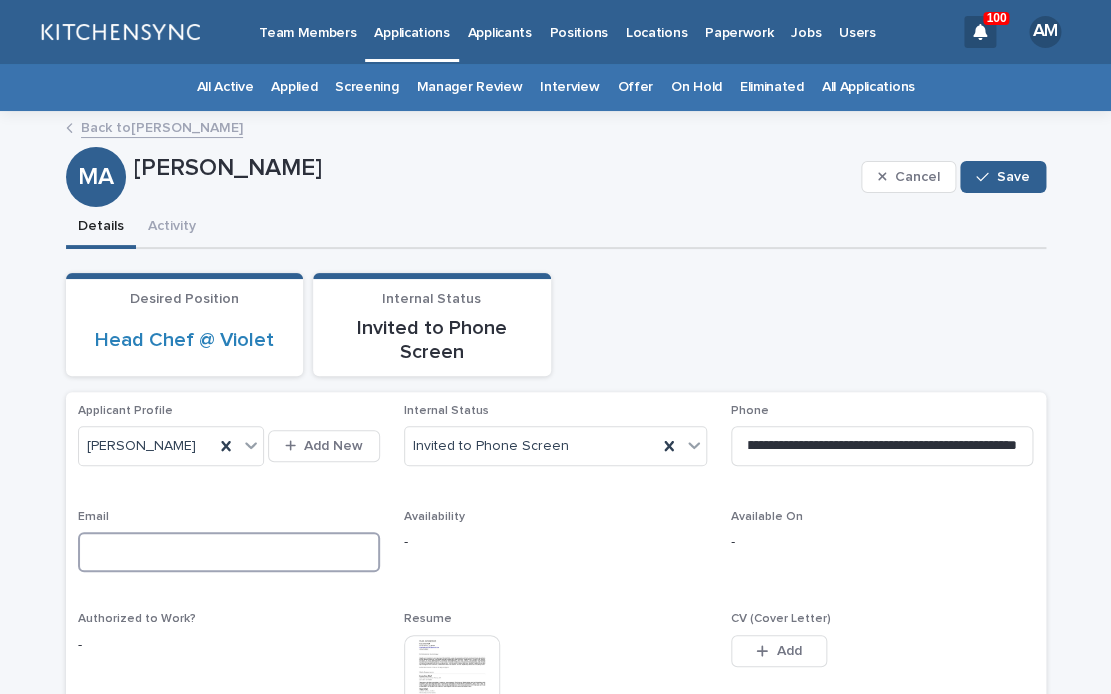 scroll, scrollTop: 0, scrollLeft: 164, axis: horizontal 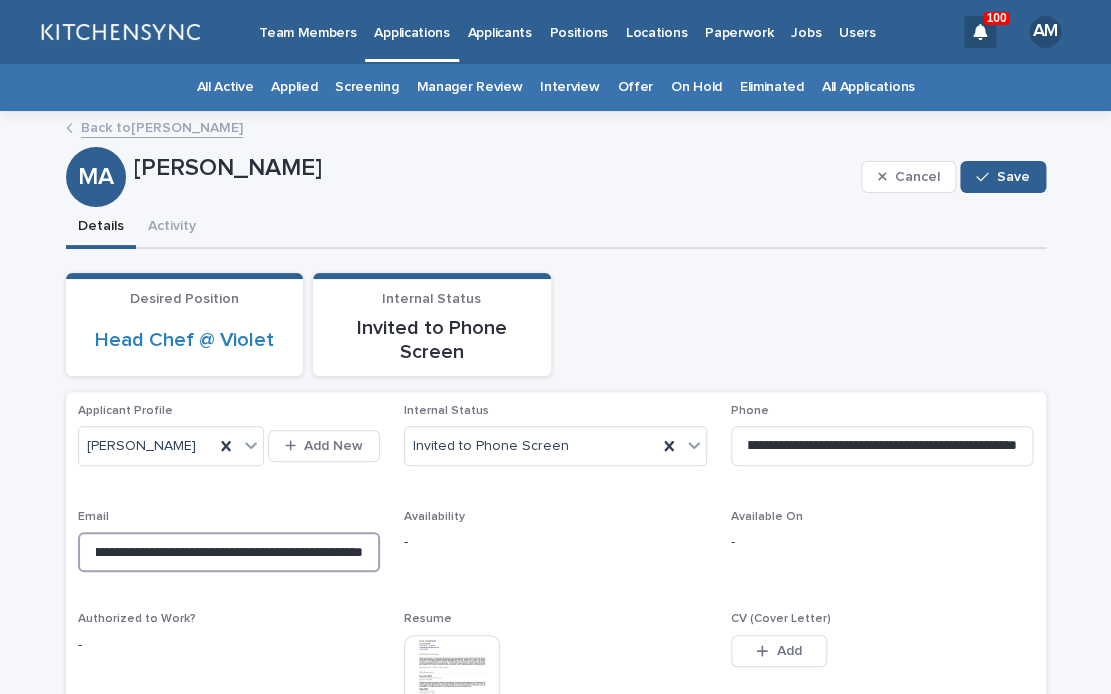 drag, startPoint x: 272, startPoint y: 558, endPoint x: 548, endPoint y: 563, distance: 276.0453 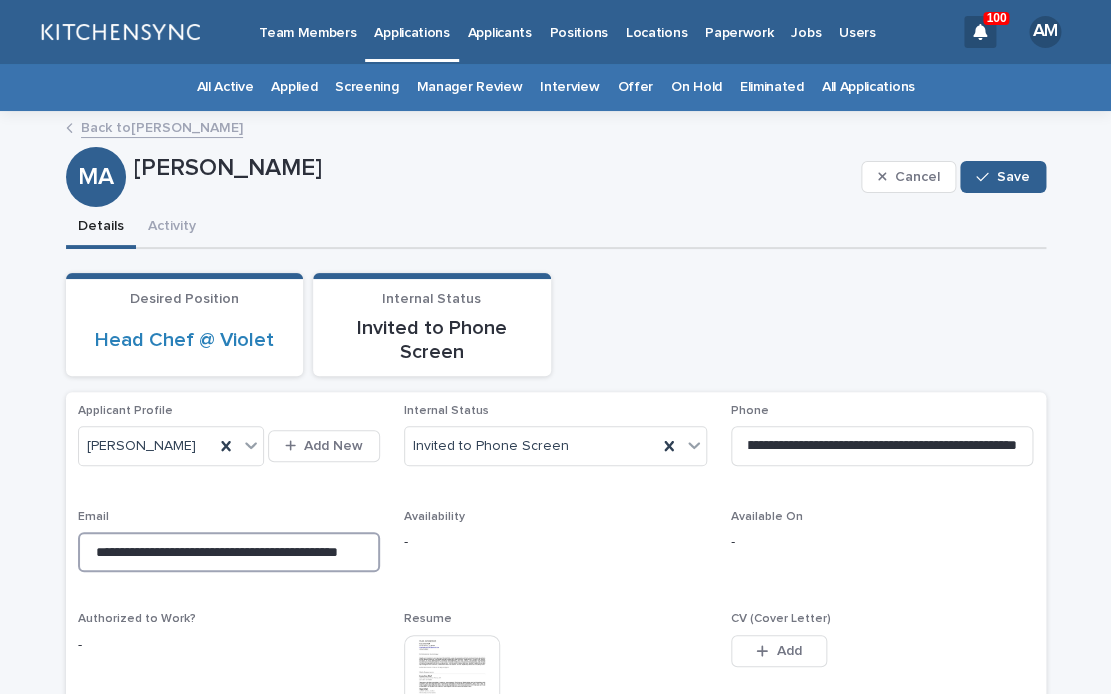 scroll, scrollTop: 0, scrollLeft: 78, axis: horizontal 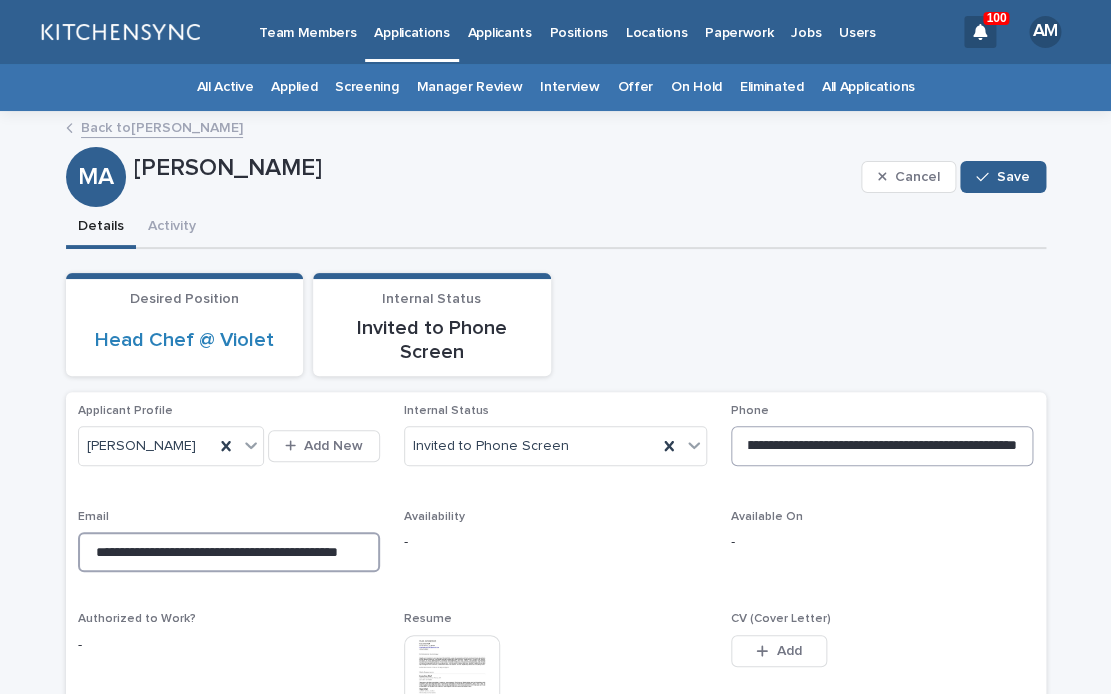 type on "**********" 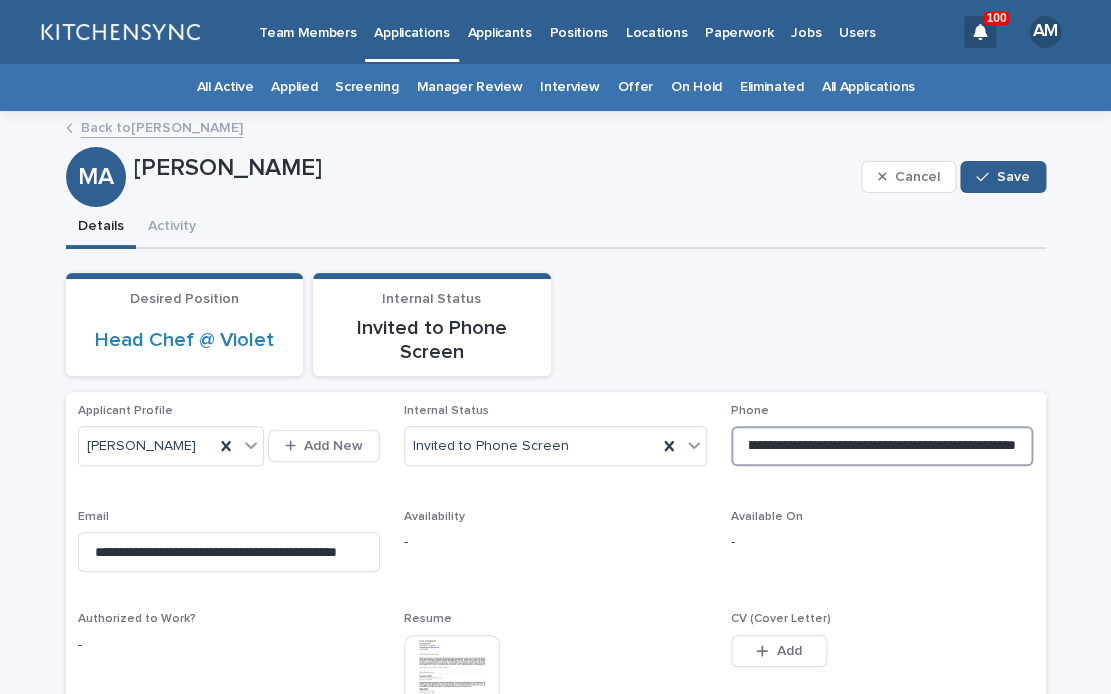 scroll, scrollTop: 0, scrollLeft: 76, axis: horizontal 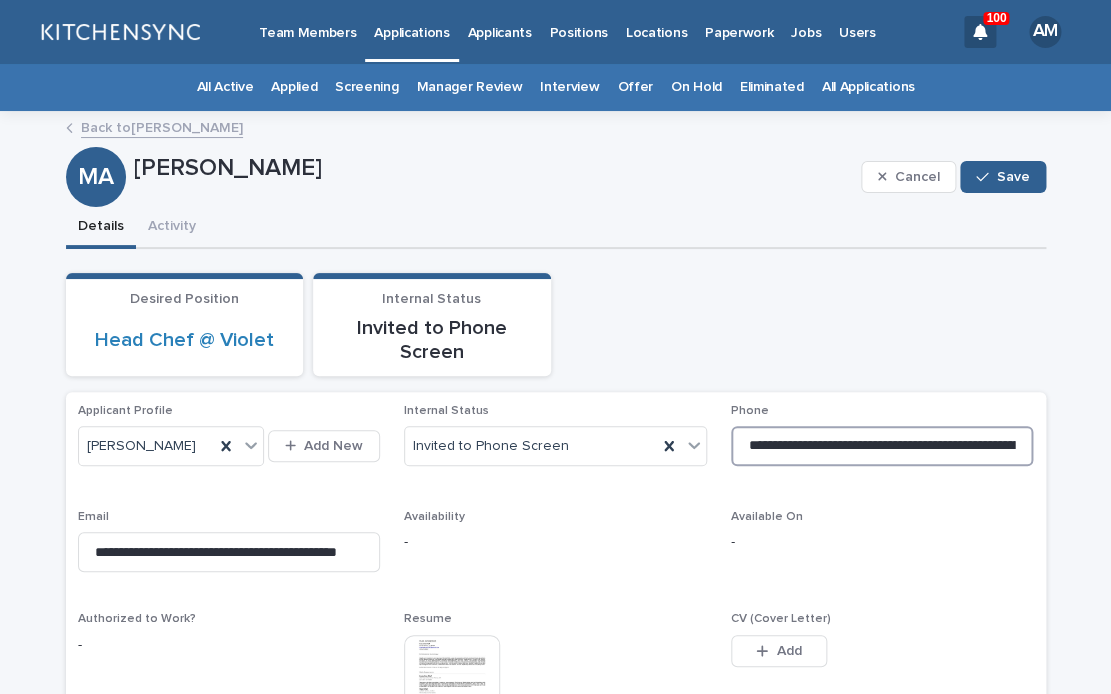 drag, startPoint x: 933, startPoint y: 450, endPoint x: 600, endPoint y: 448, distance: 333.006 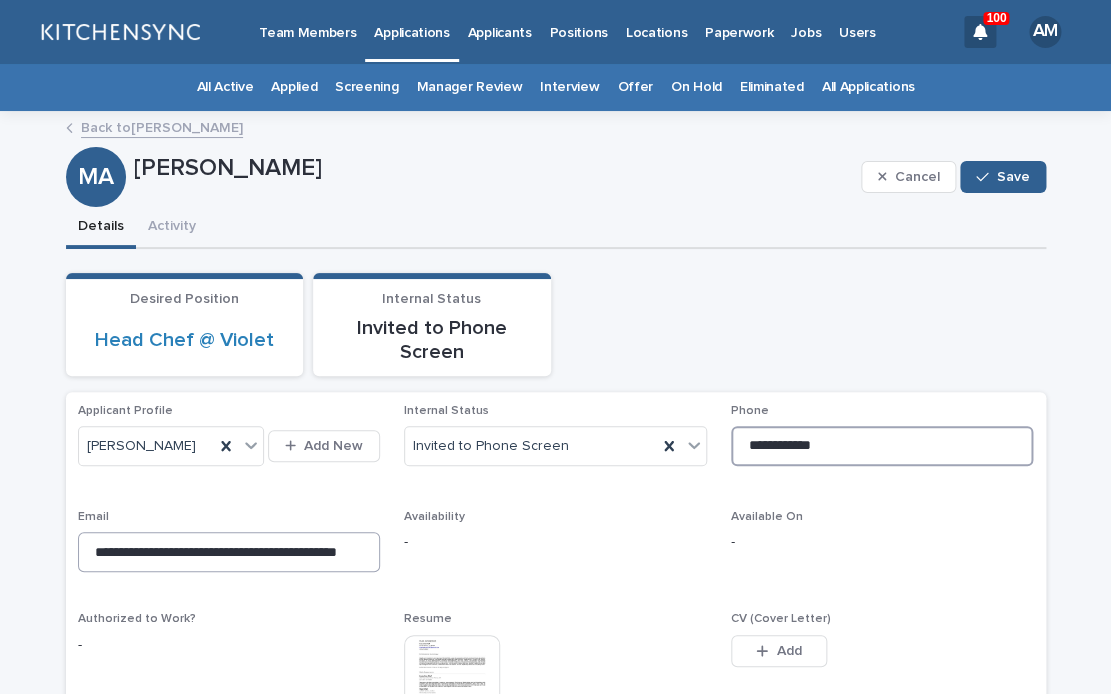 type on "**********" 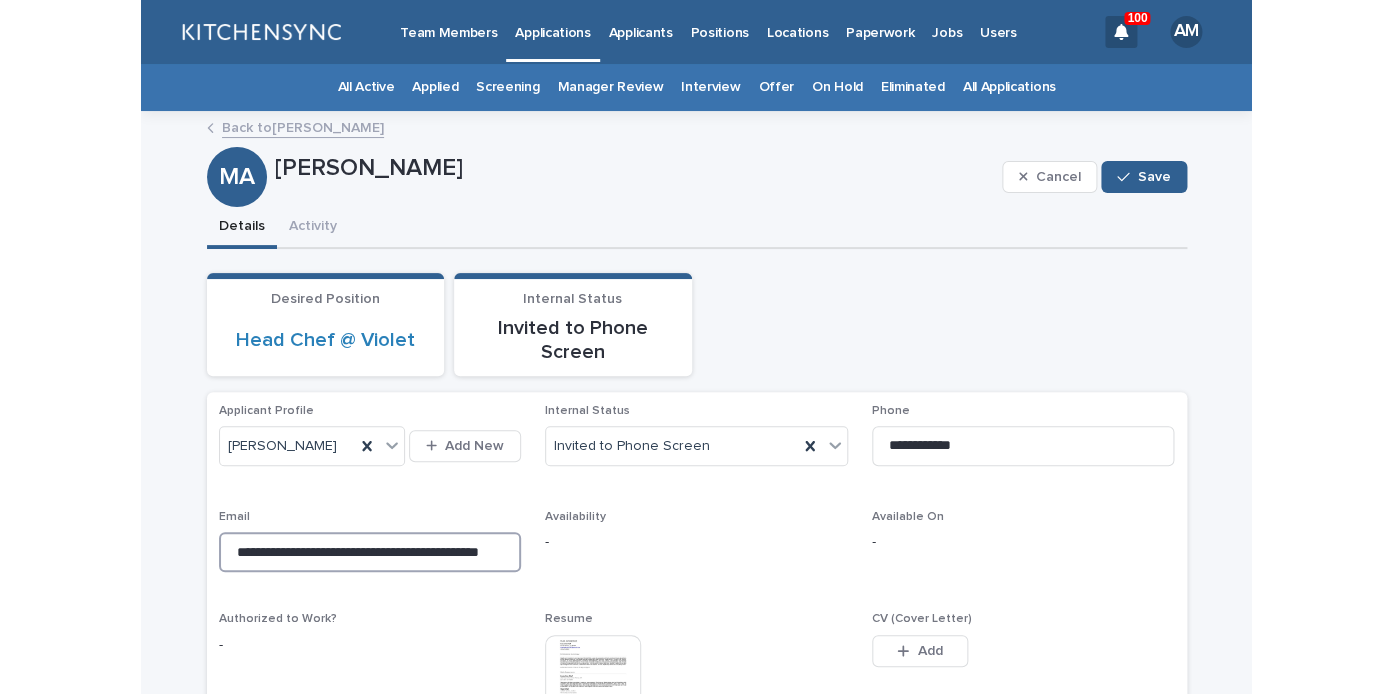 scroll, scrollTop: 0, scrollLeft: 0, axis: both 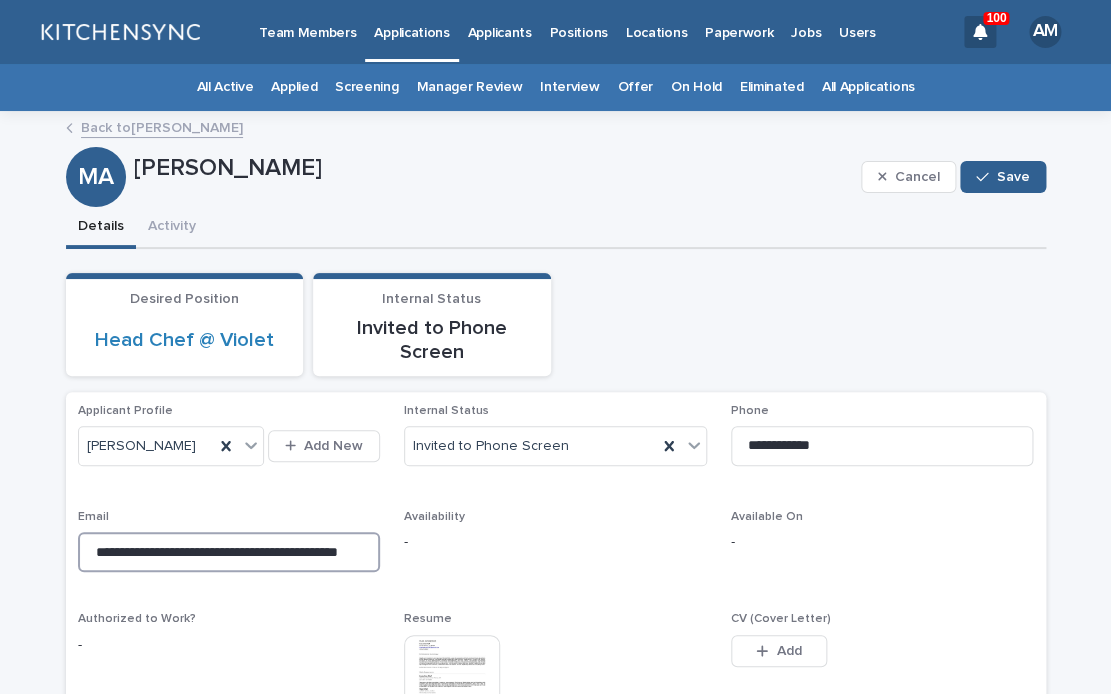 drag, startPoint x: 176, startPoint y: 552, endPoint x: -48, endPoint y: 540, distance: 224.3212 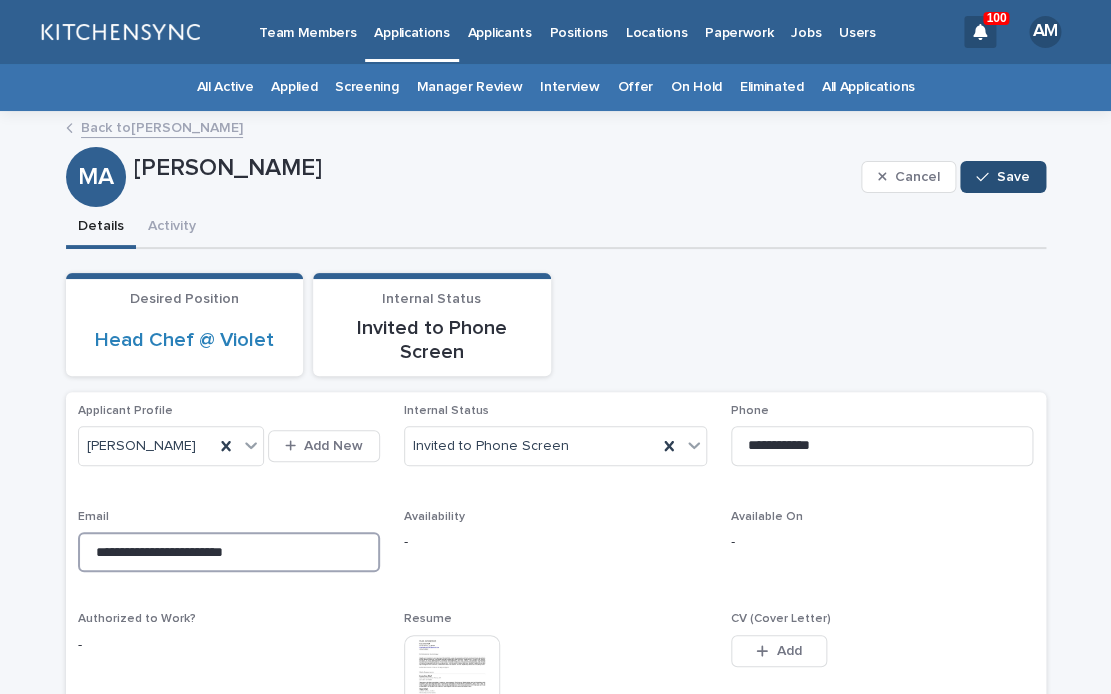 type on "**********" 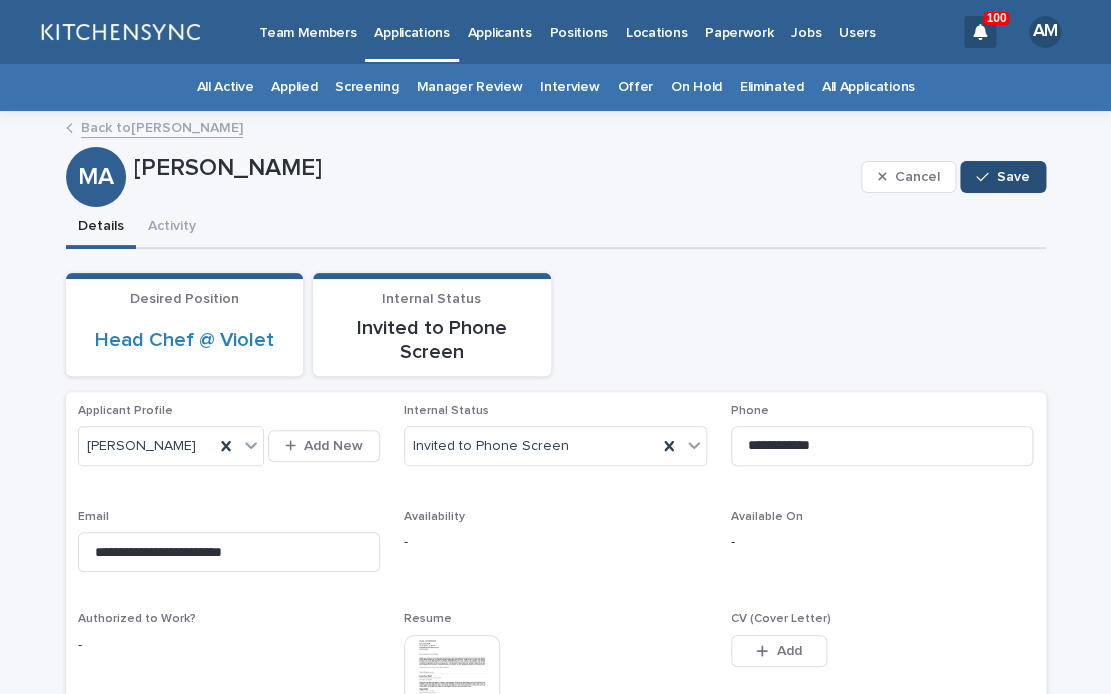 click 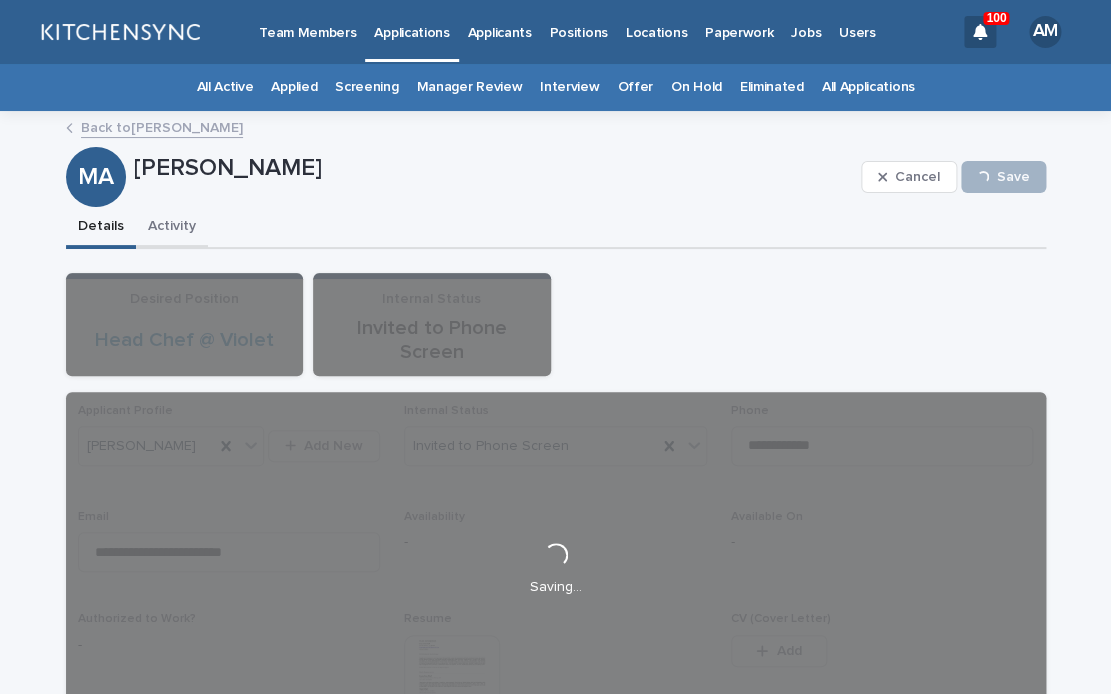 click on "Activity" at bounding box center (172, 228) 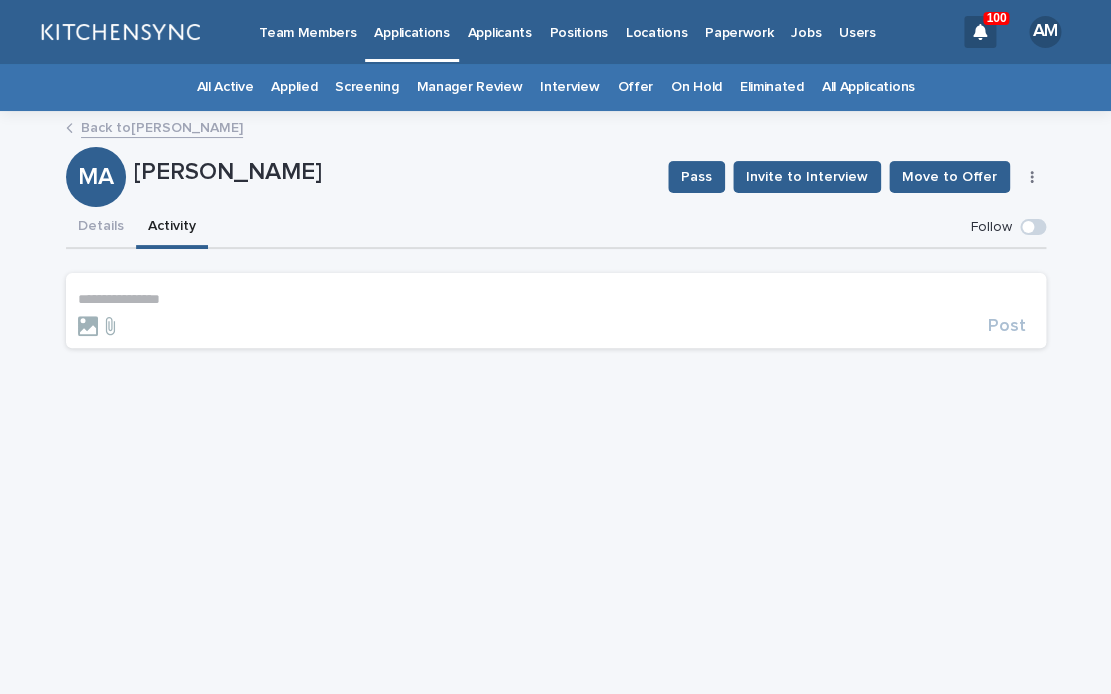 click on "**********" at bounding box center (556, 299) 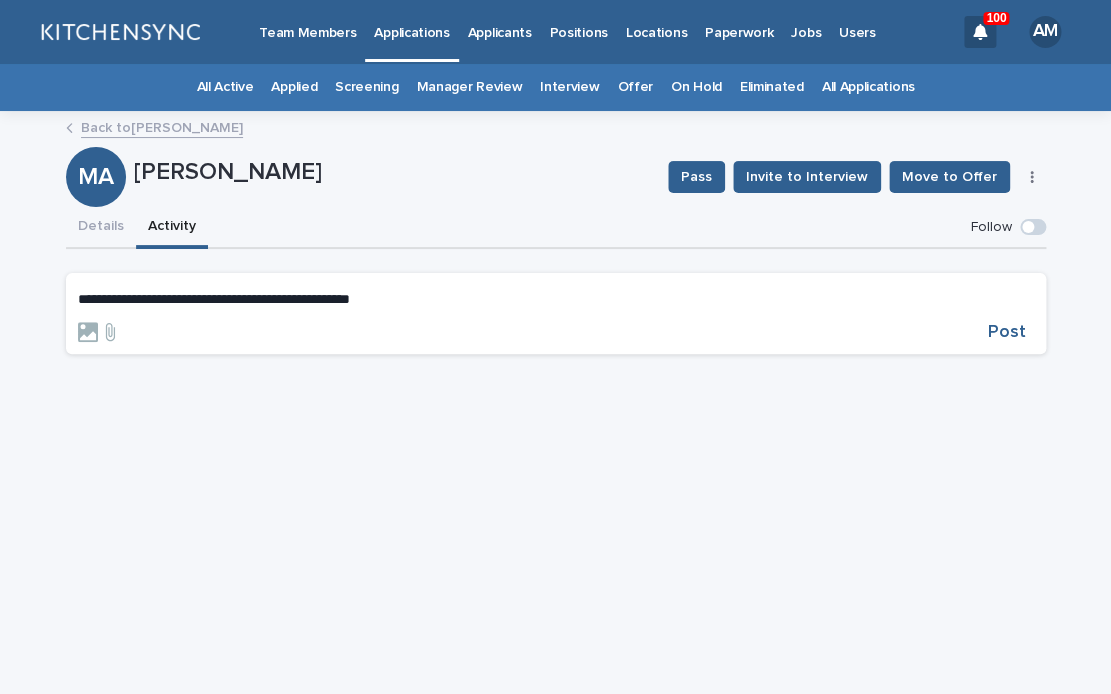 click on "**********" at bounding box center [556, 313] 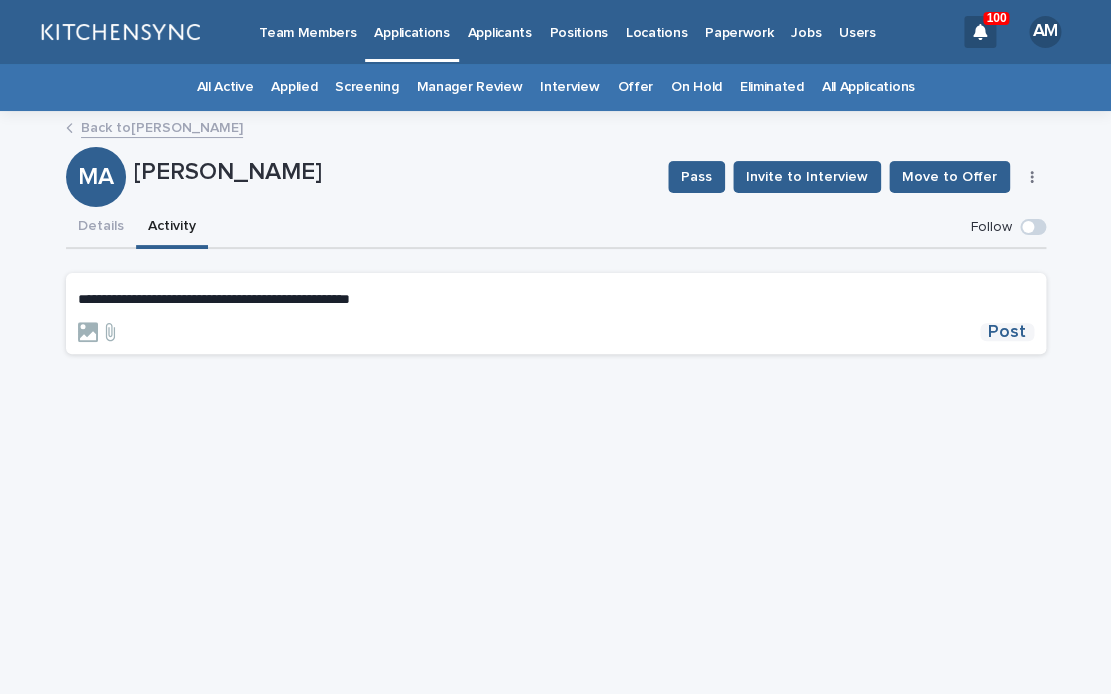 click on "Post" at bounding box center [1007, 332] 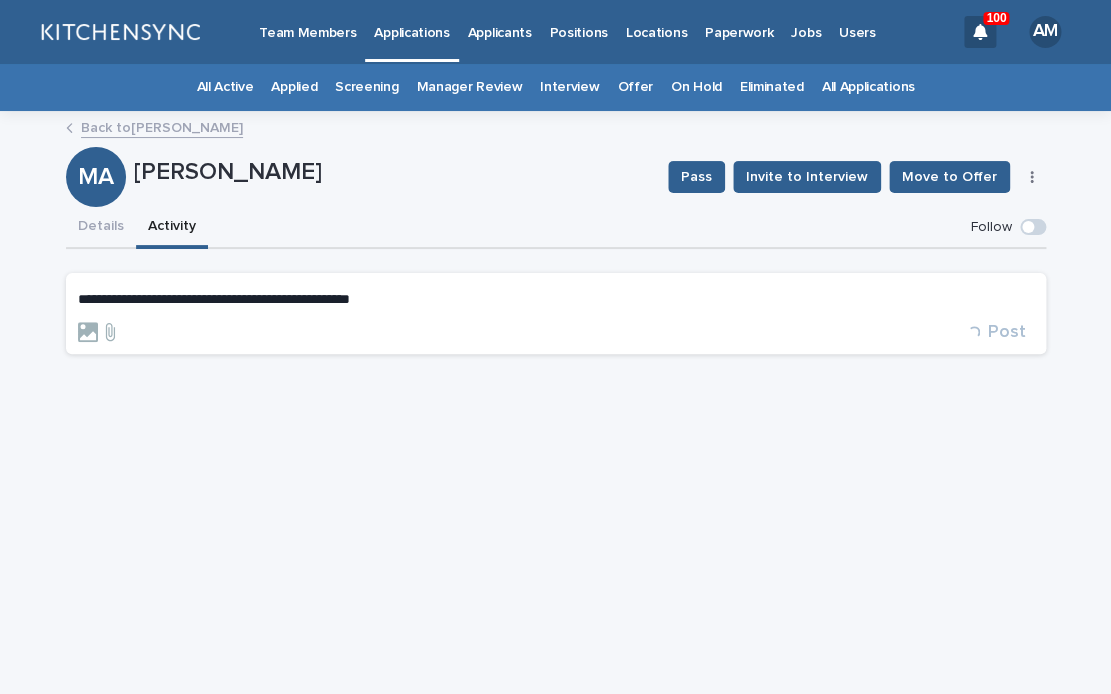 click on "**********" at bounding box center (555, 408) 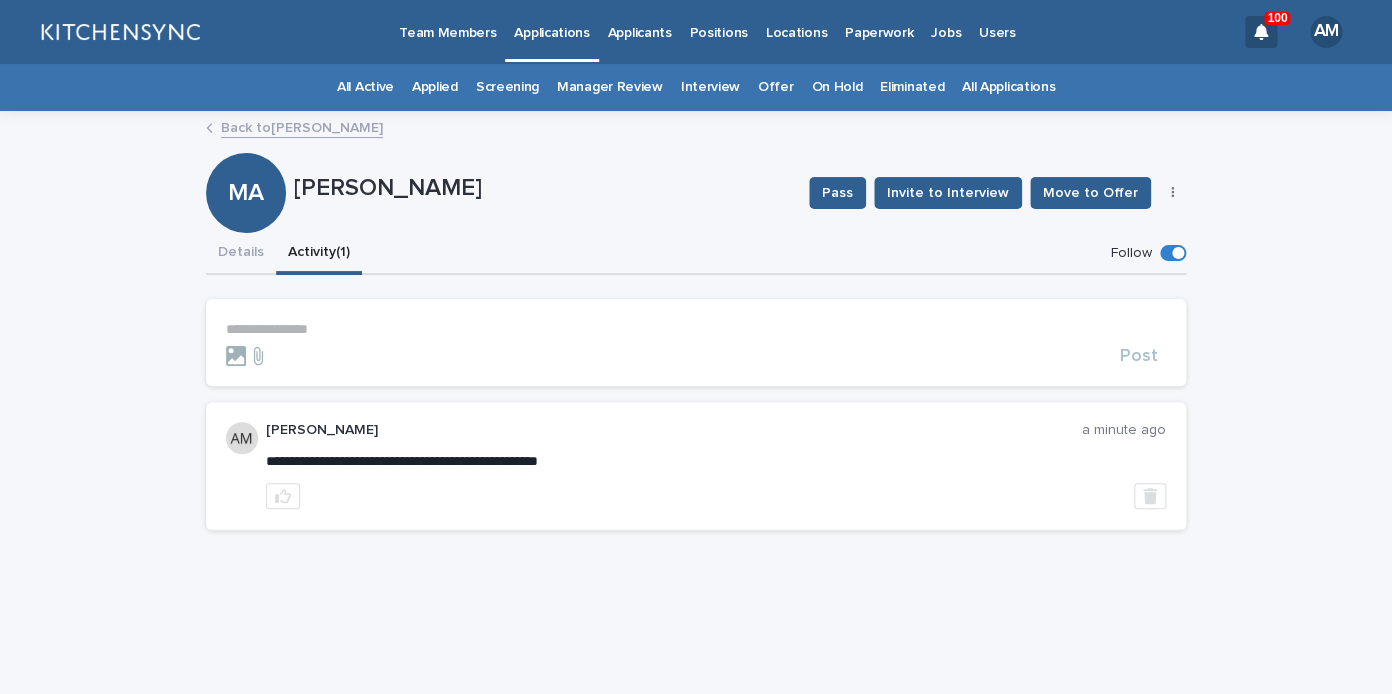 click on "**********" at bounding box center (696, 330) 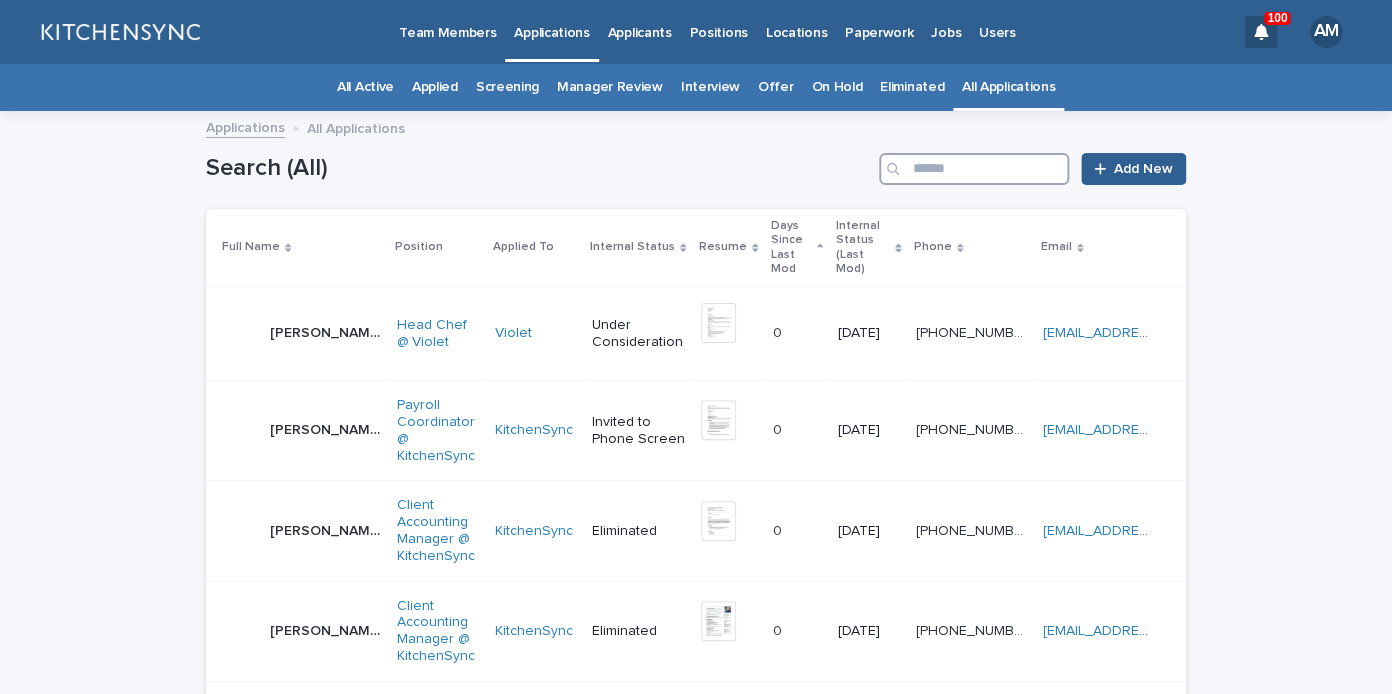 click at bounding box center [974, 169] 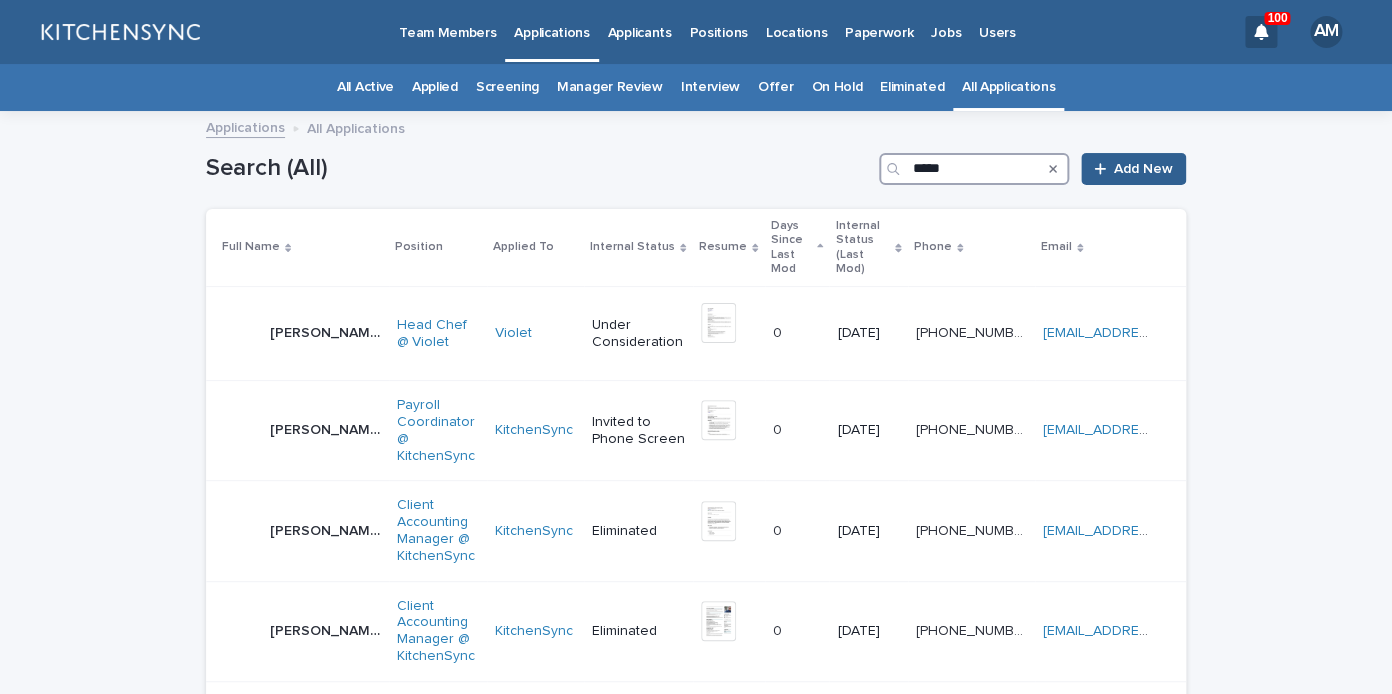 type on "*****" 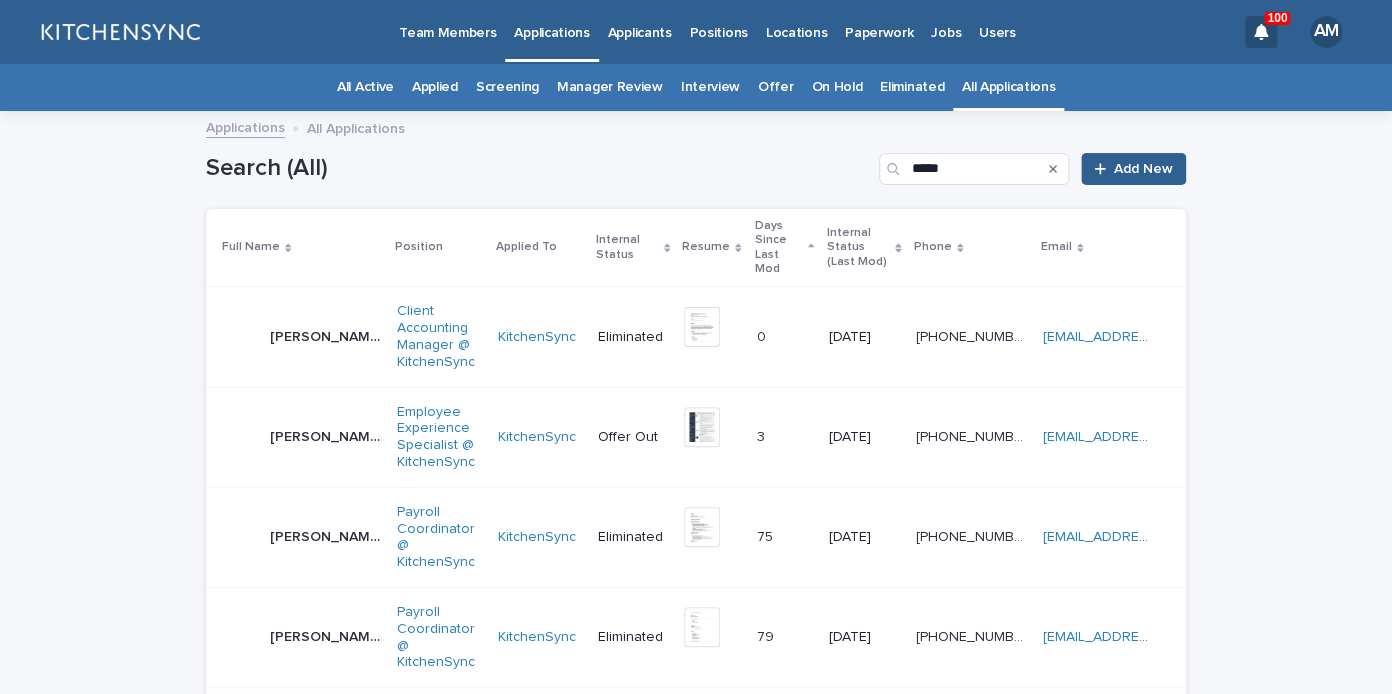 click on "Diego Rodriguez Castro Diego Rodriguez Castro" at bounding box center [325, 437] 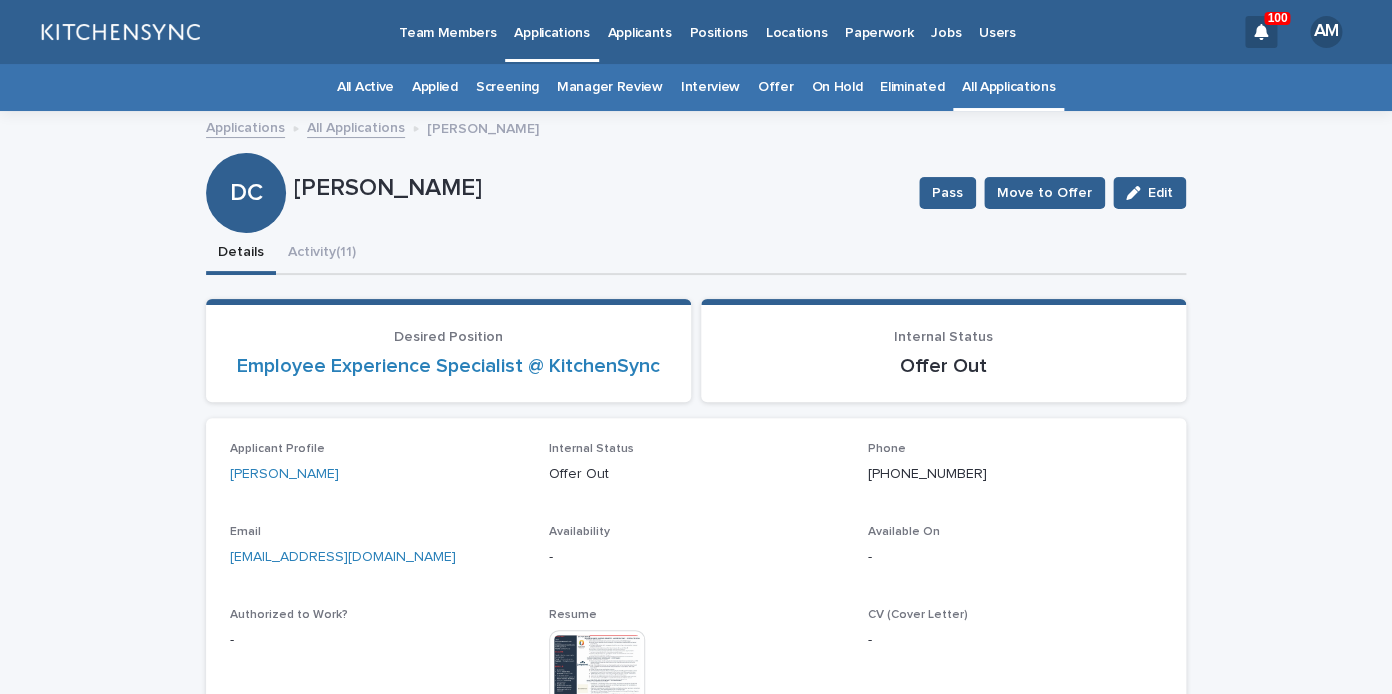 click on "All Applications" at bounding box center [1008, 87] 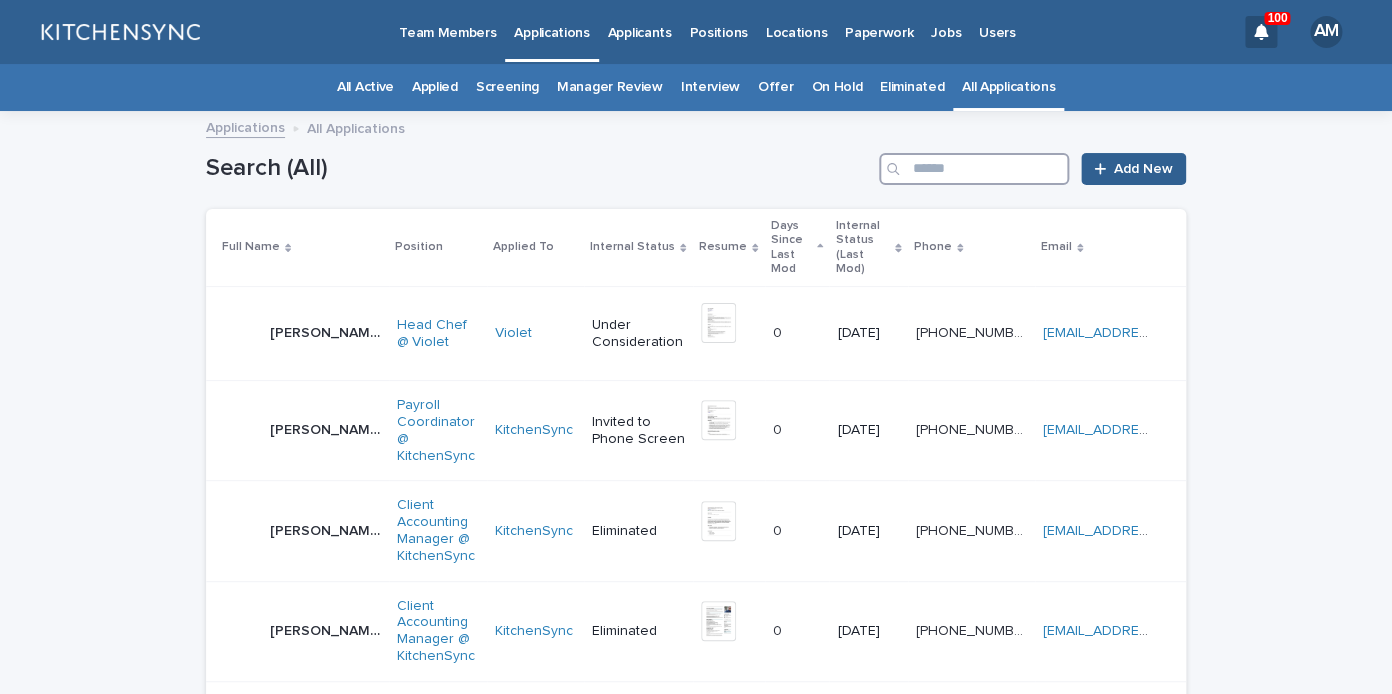 click at bounding box center (974, 169) 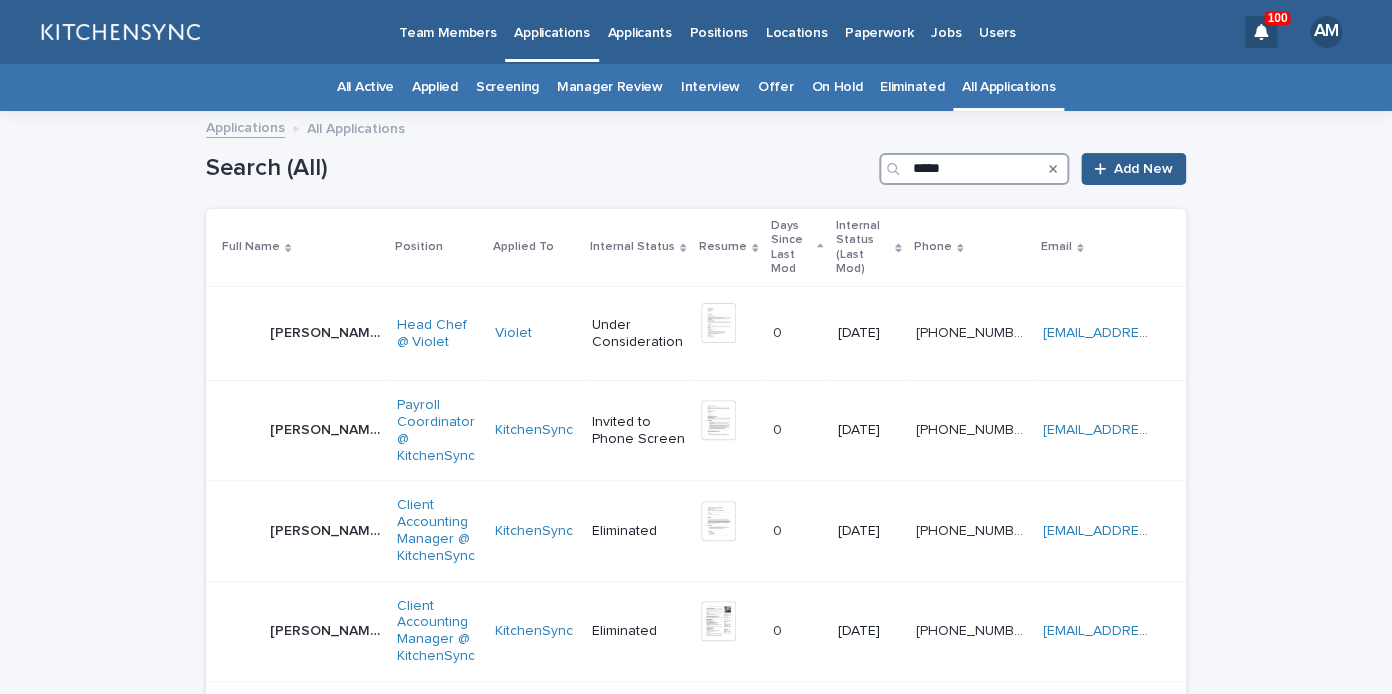 type on "*****" 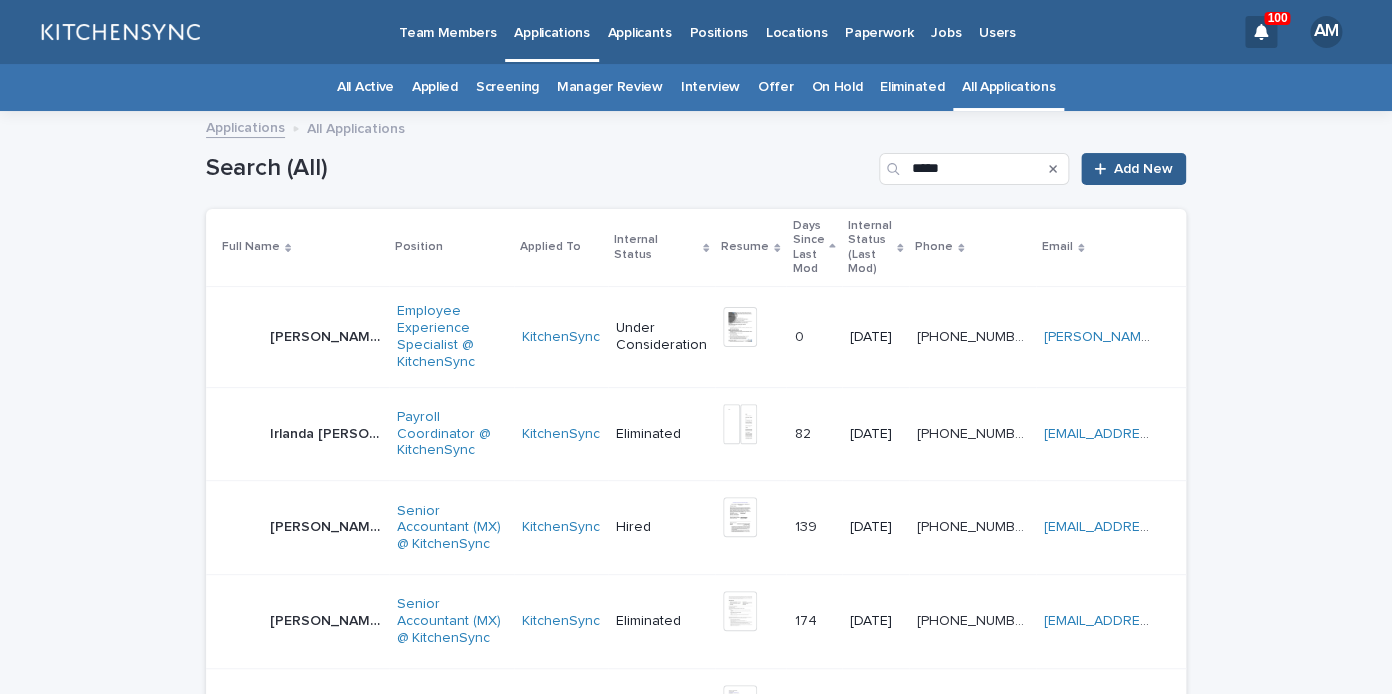 click on "Rocio Azcune" at bounding box center [327, 335] 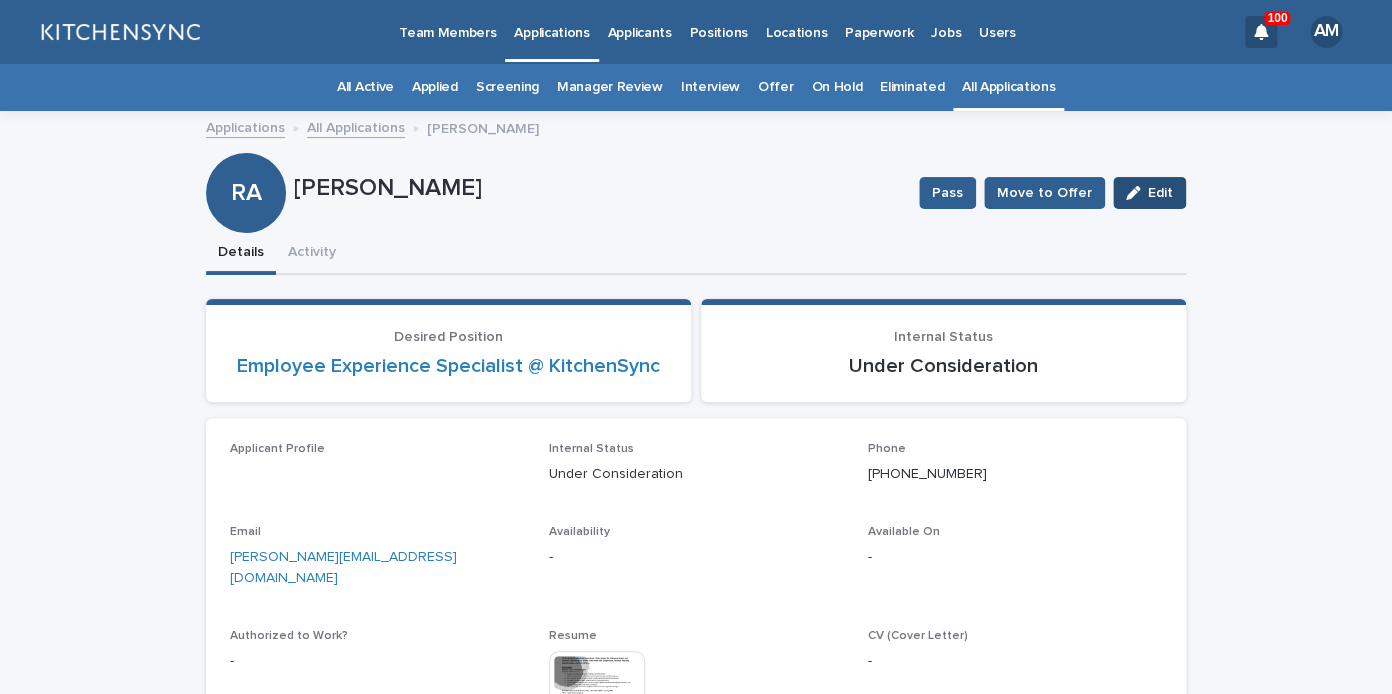 click on "Edit" at bounding box center [1149, 193] 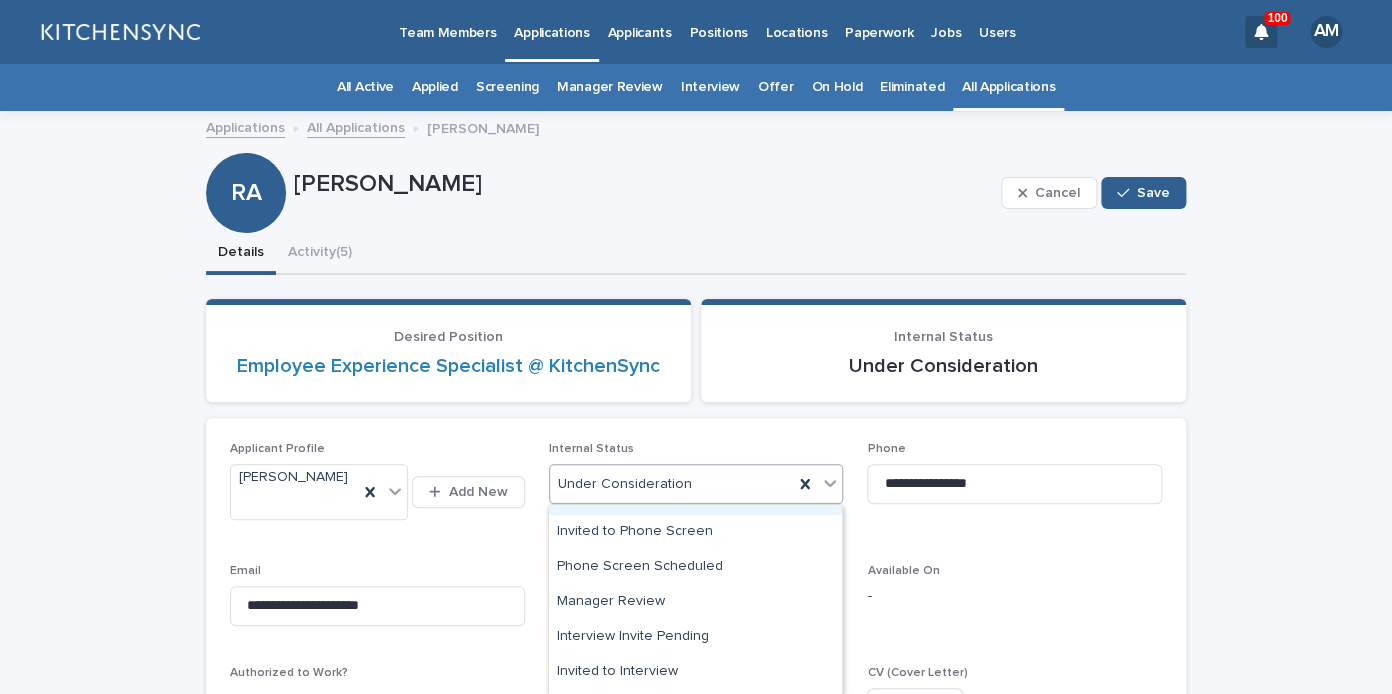 scroll, scrollTop: 103, scrollLeft: 0, axis: vertical 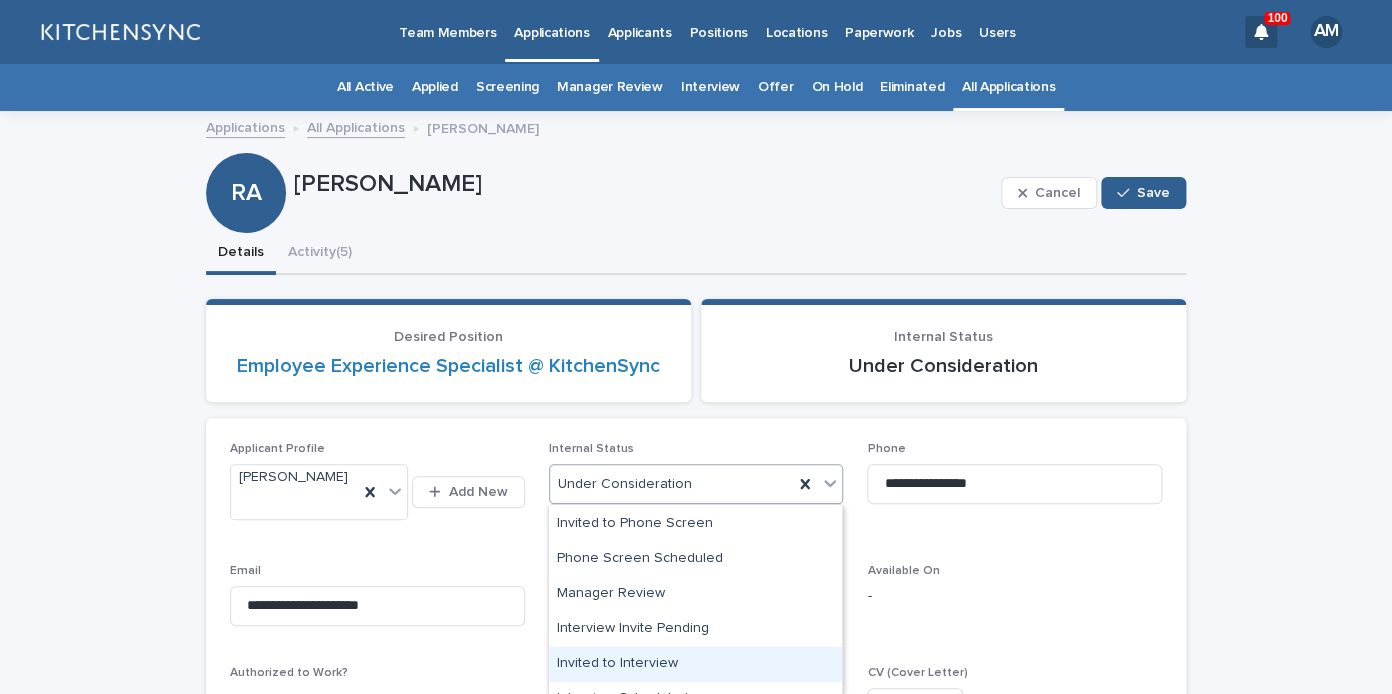 click on "Invited to Interview" at bounding box center [695, 664] 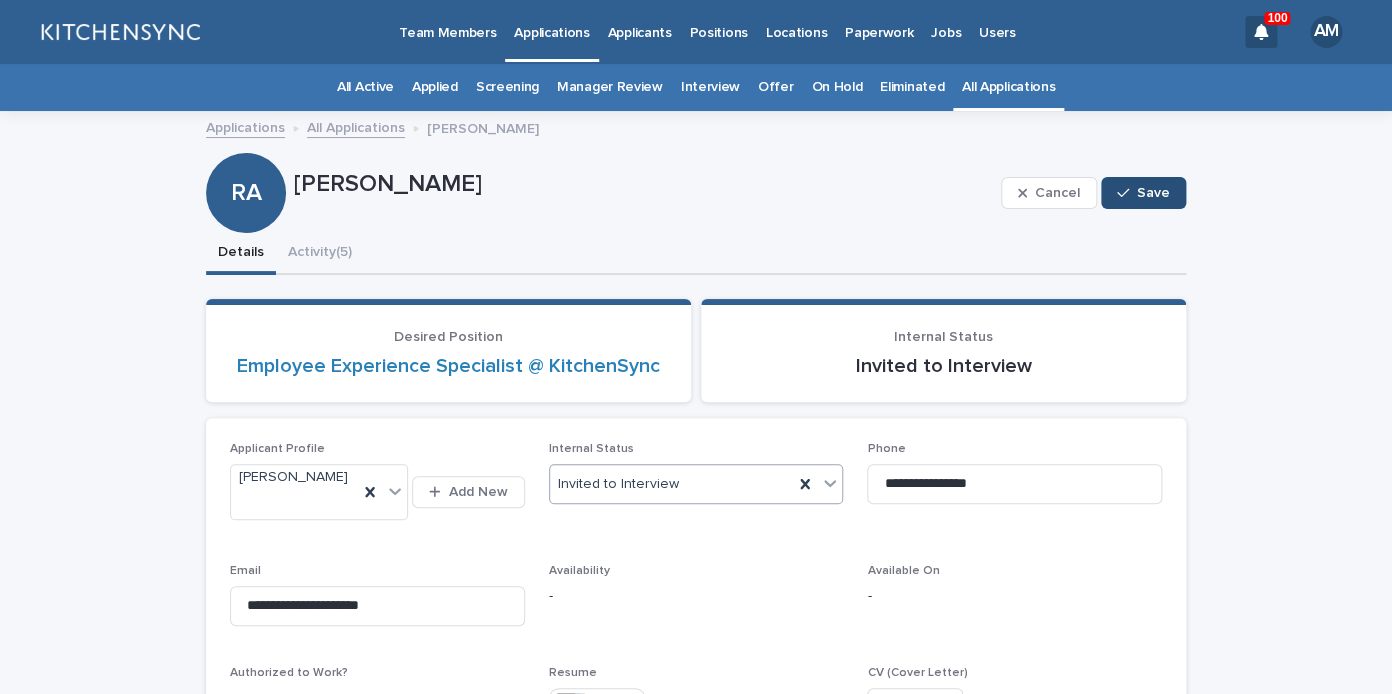 click on "Save" at bounding box center [1153, 193] 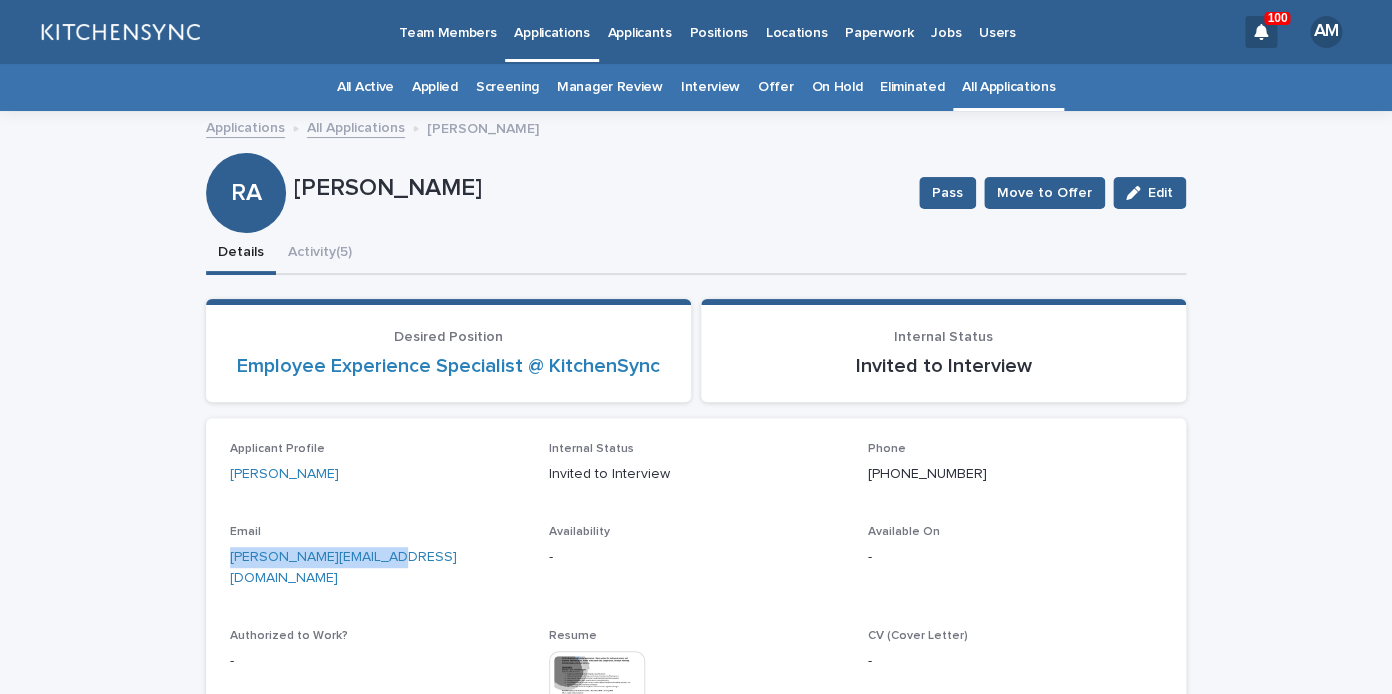 drag, startPoint x: 395, startPoint y: 555, endPoint x: 192, endPoint y: 566, distance: 203.2978 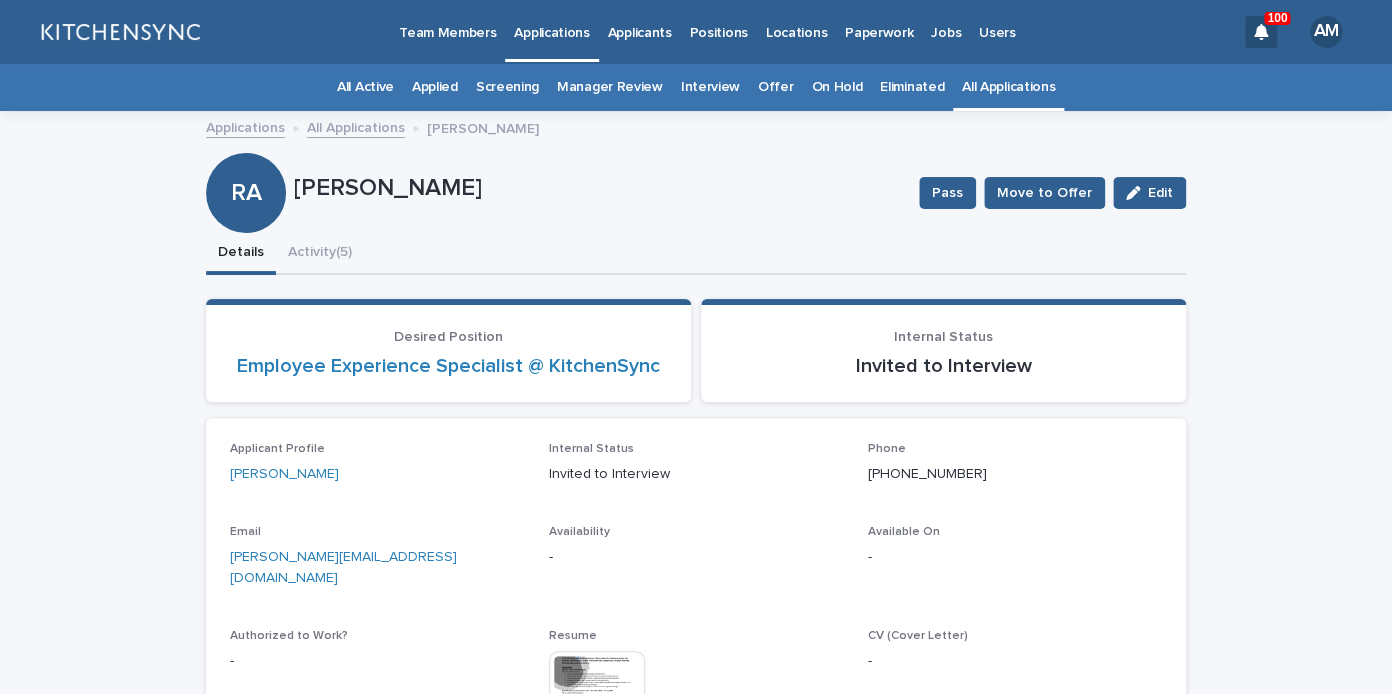 click on "RA Rocio Azcune Pass Move to Offer Edit" at bounding box center (696, 193) 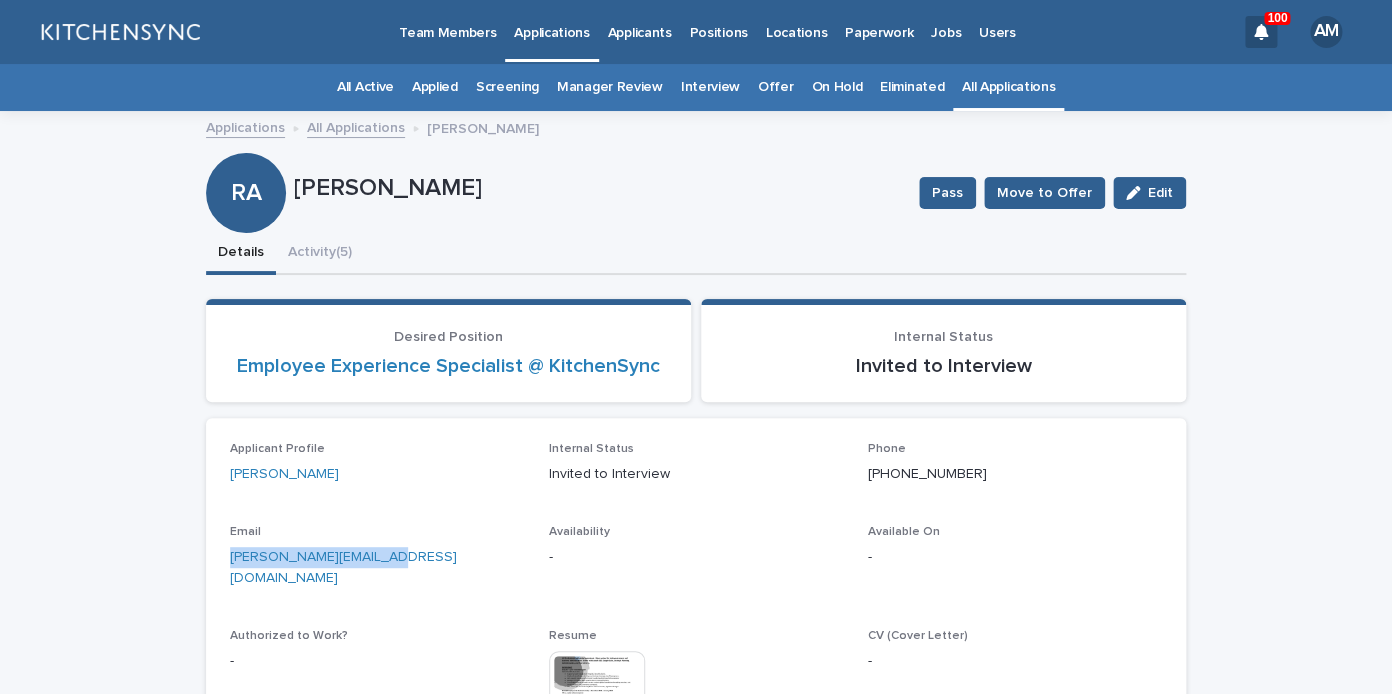 drag, startPoint x: 402, startPoint y: 565, endPoint x: 199, endPoint y: 560, distance: 203.06157 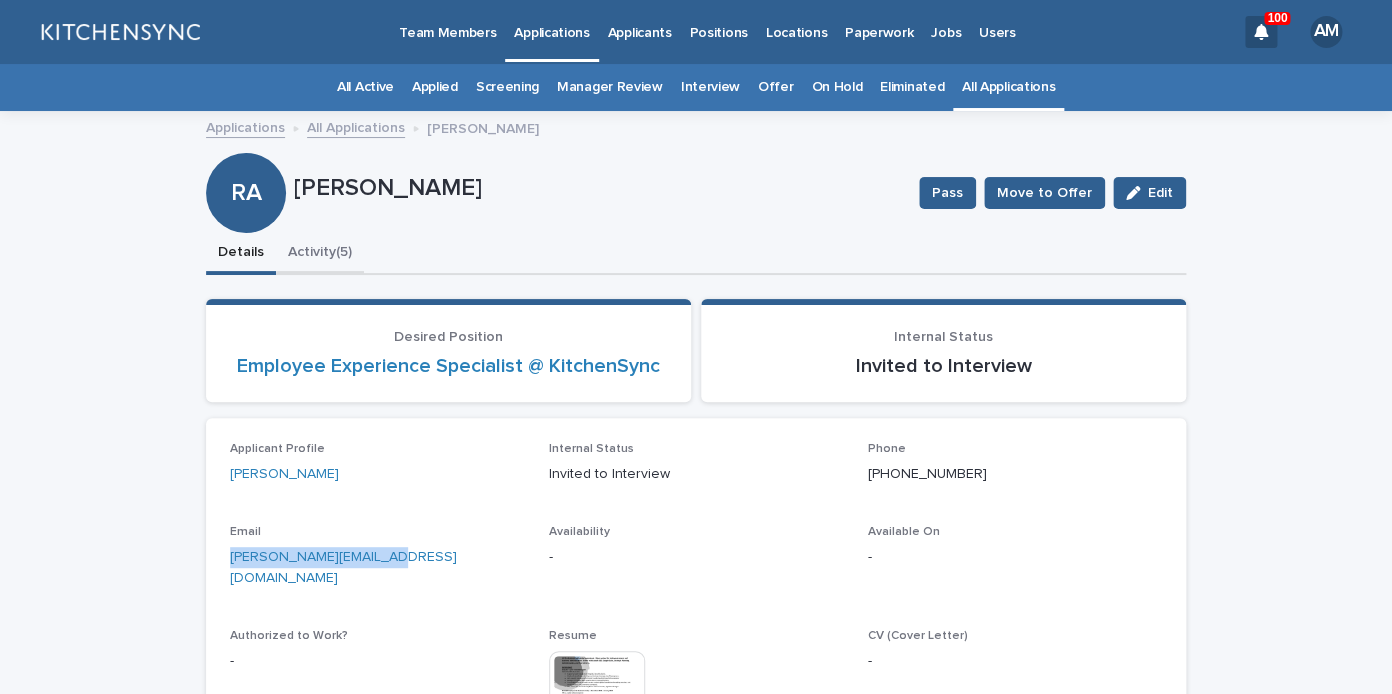 click on "Activity  (5)" at bounding box center (320, 254) 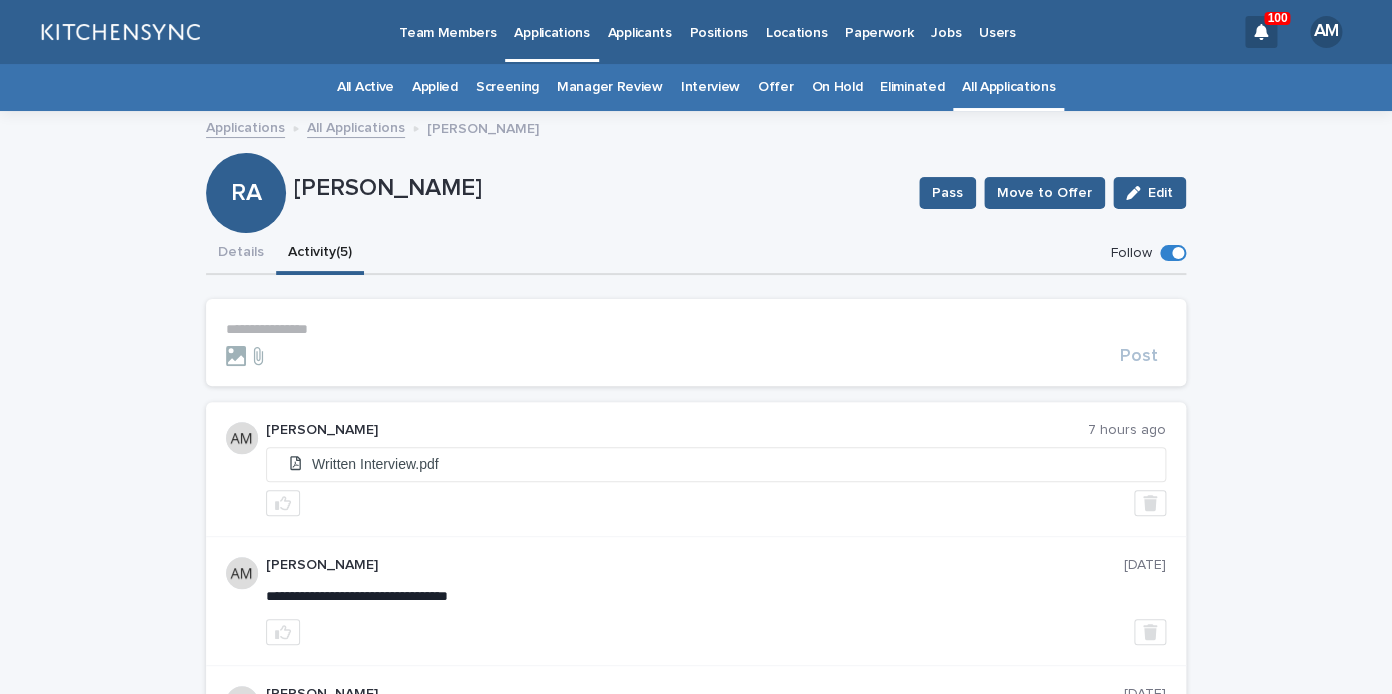click on "**********" at bounding box center [696, 329] 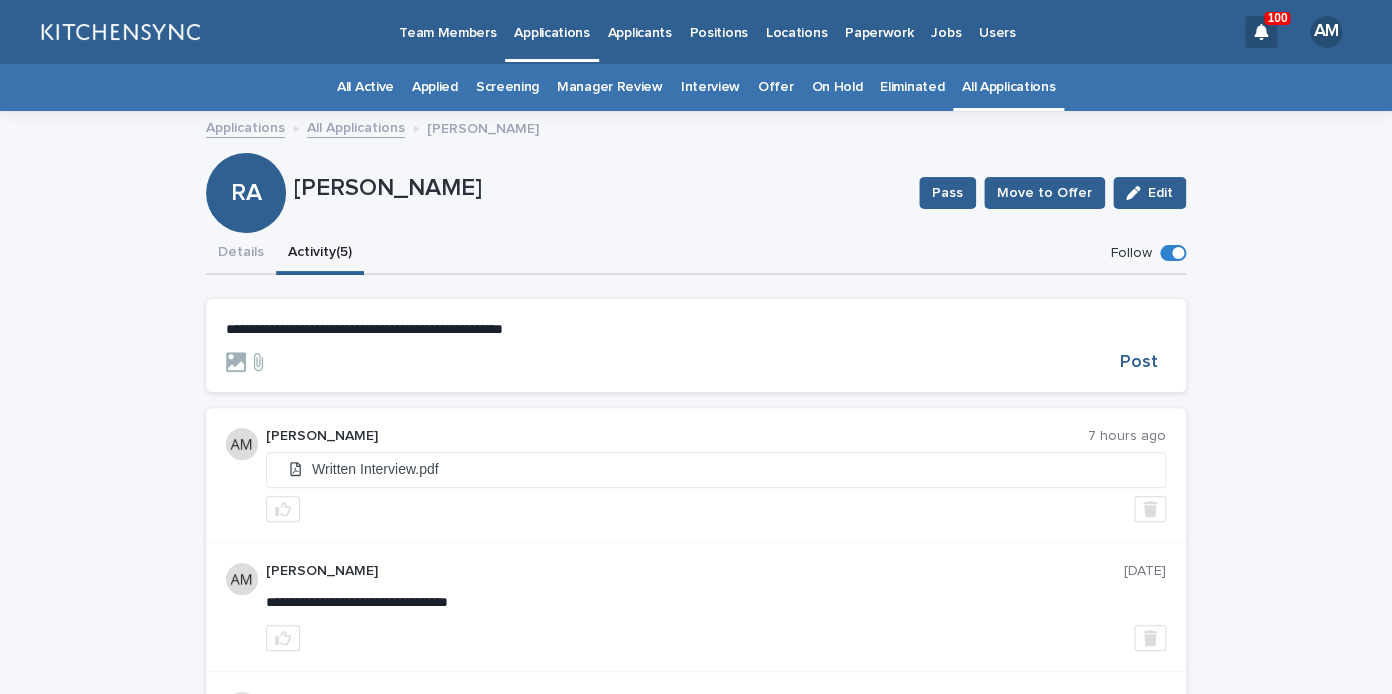 click on "Post" at bounding box center (696, 362) 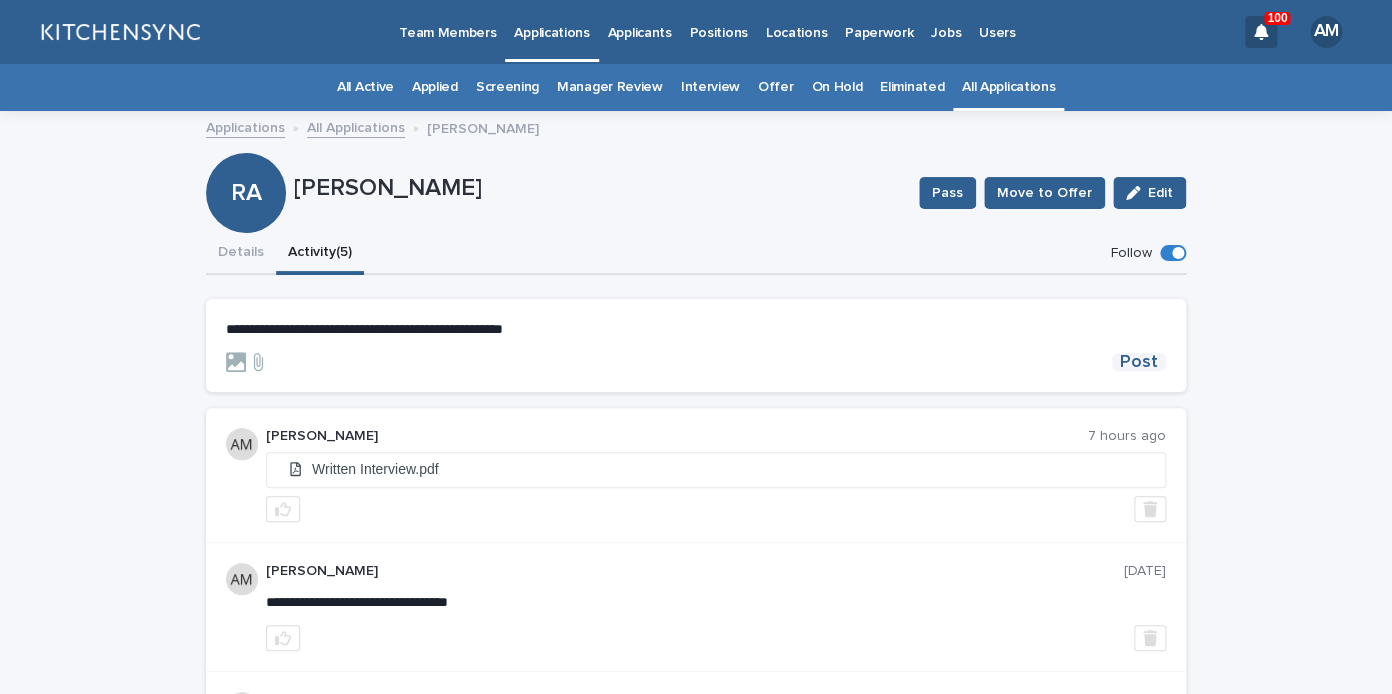 click on "Post" at bounding box center (1139, 362) 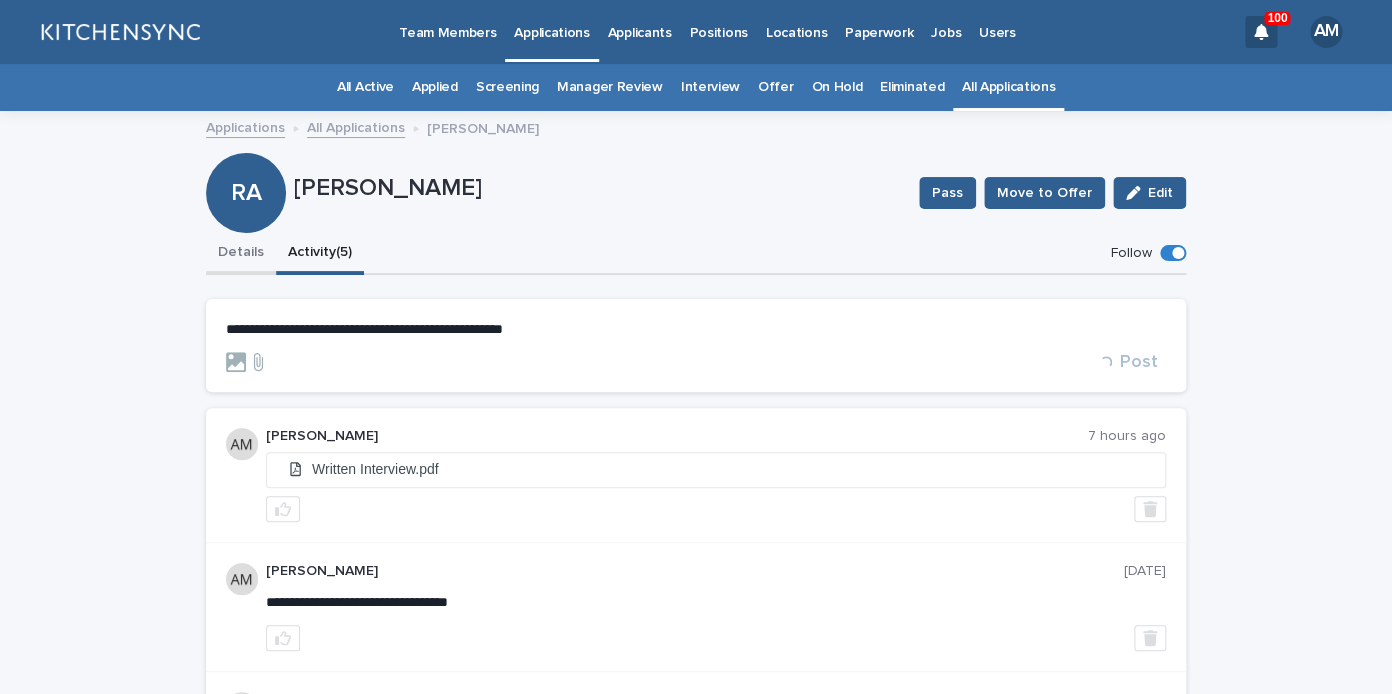 click on "Details" at bounding box center [241, 254] 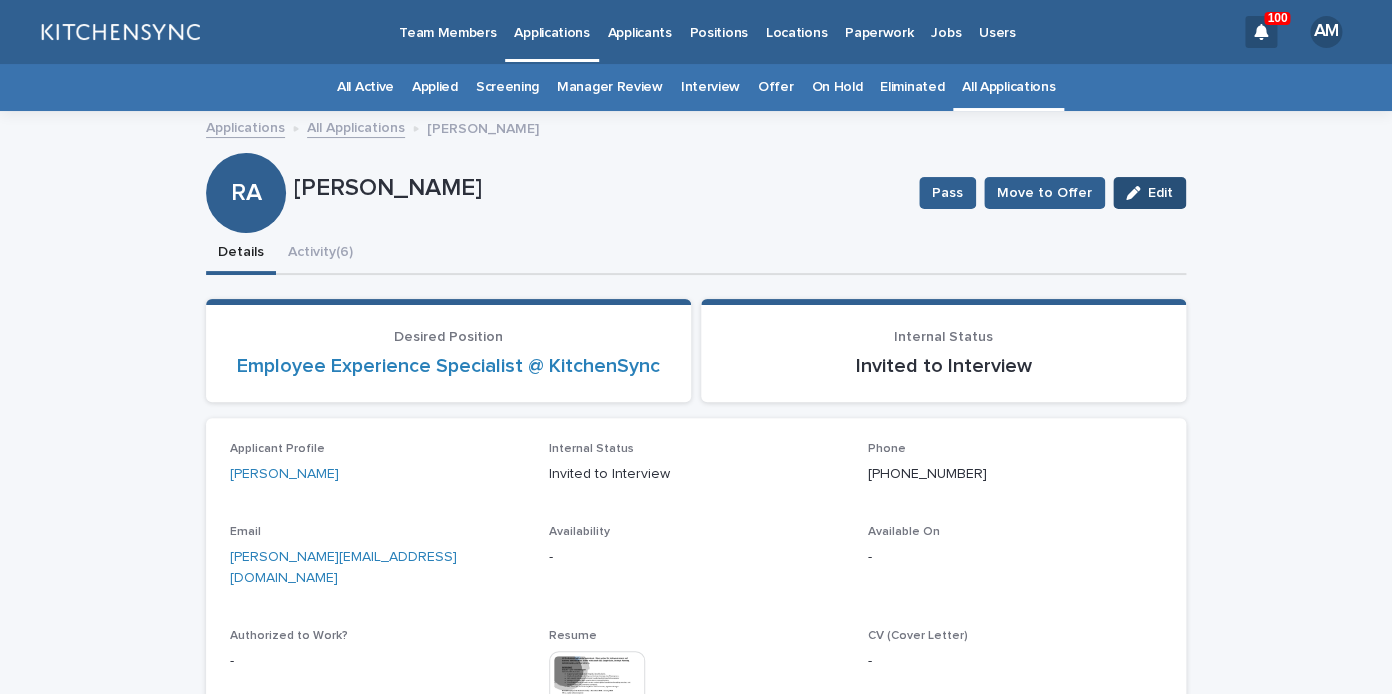 click at bounding box center [1137, 193] 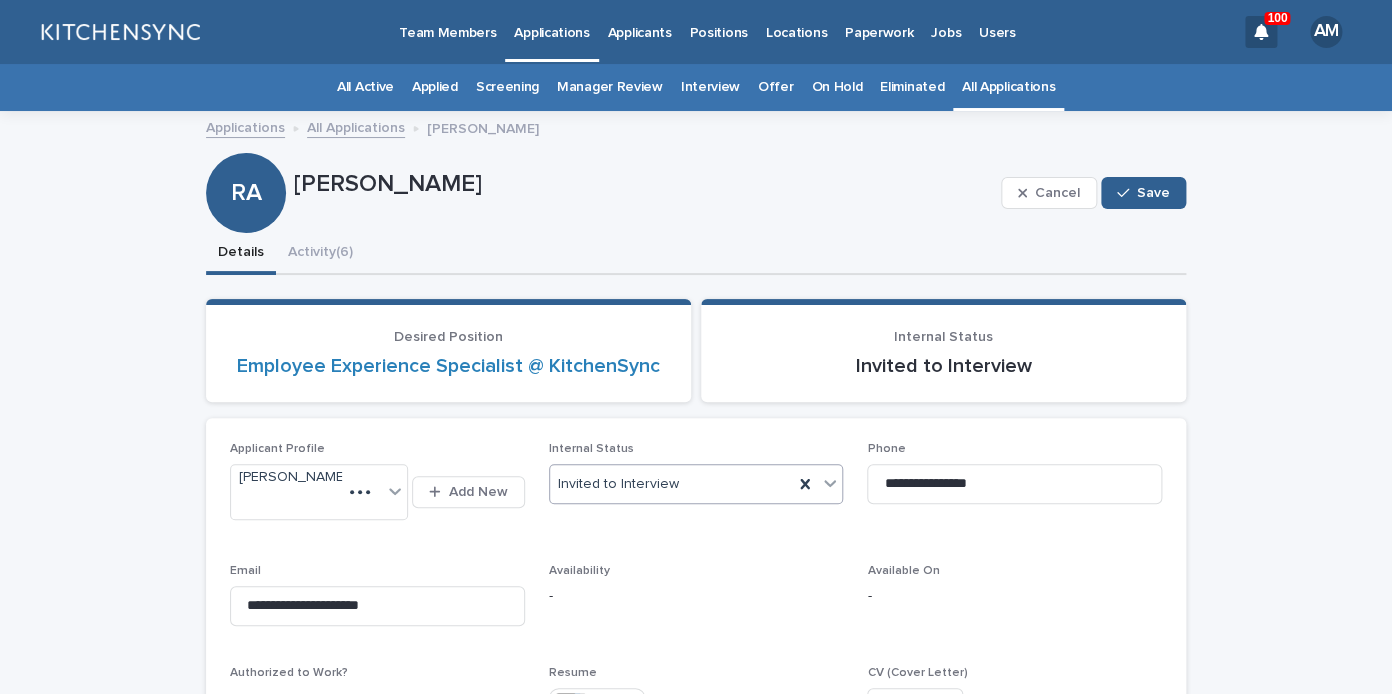 click on "Invited to Interview" at bounding box center (672, 484) 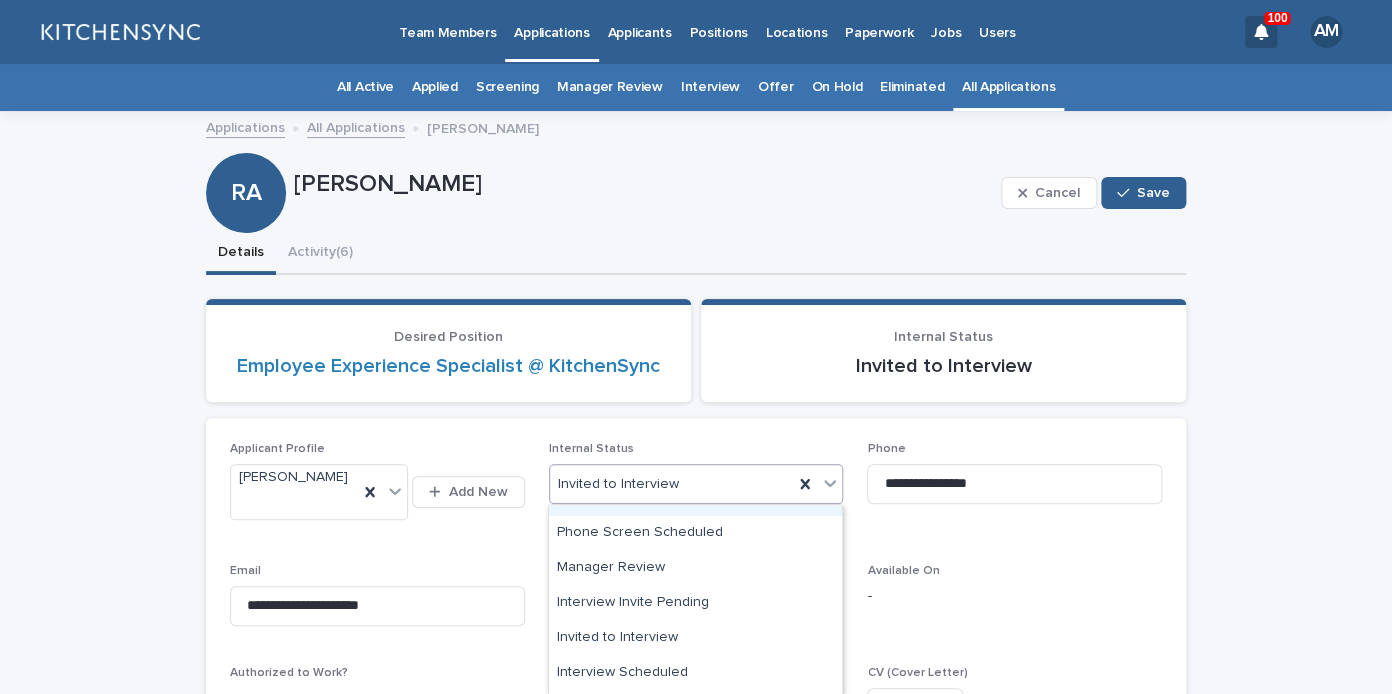 scroll, scrollTop: 158, scrollLeft: 0, axis: vertical 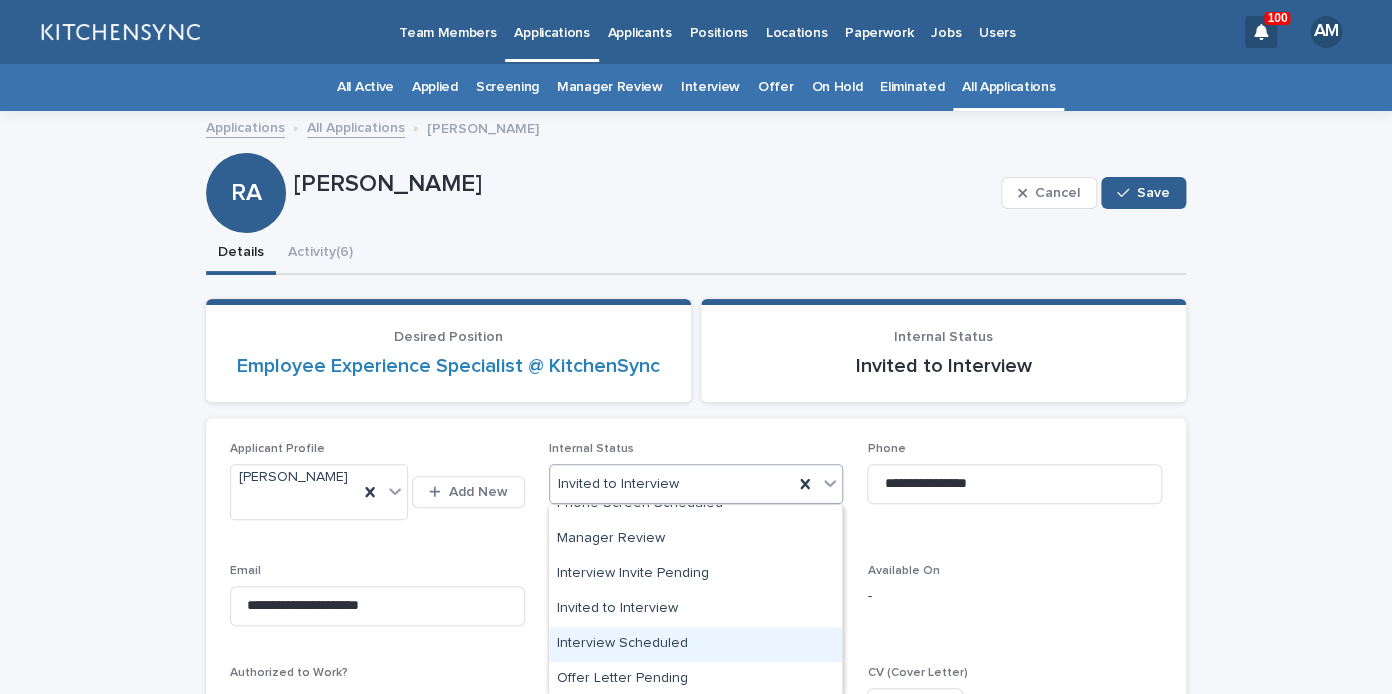 click on "Interview Scheduled" at bounding box center [695, 644] 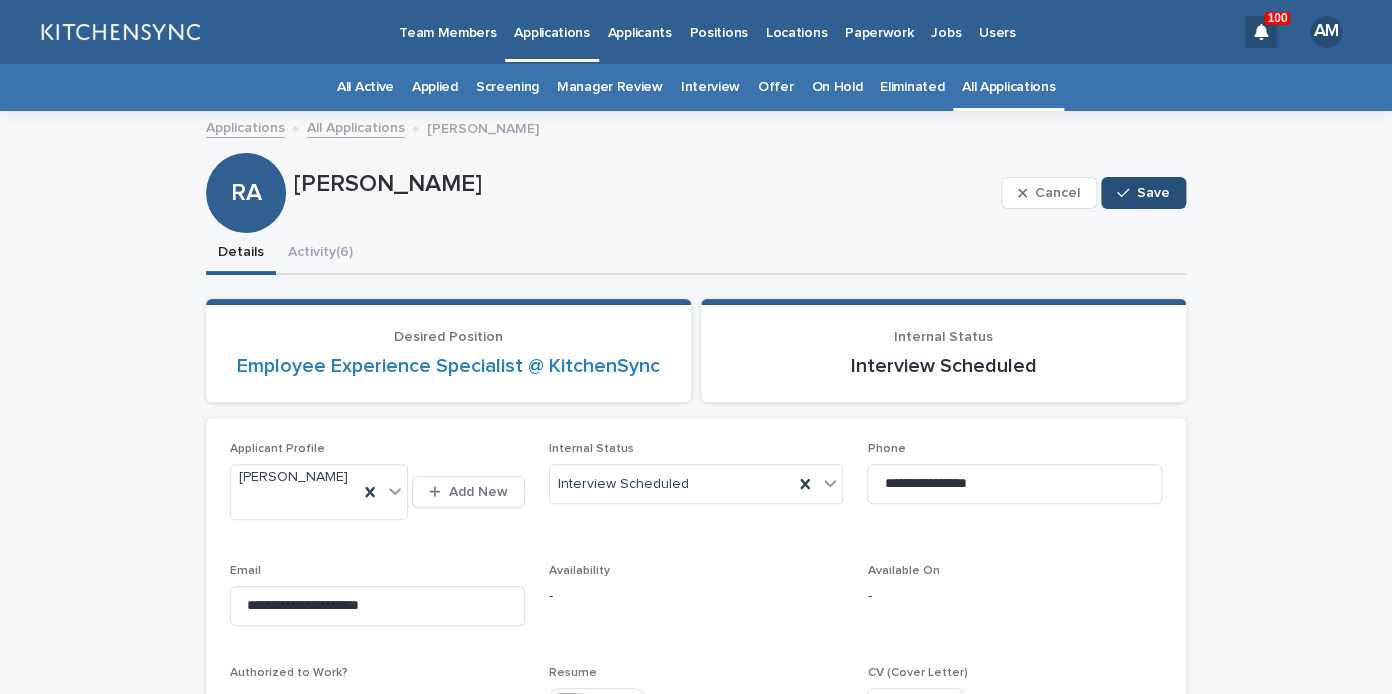 click on "Save" at bounding box center (1153, 193) 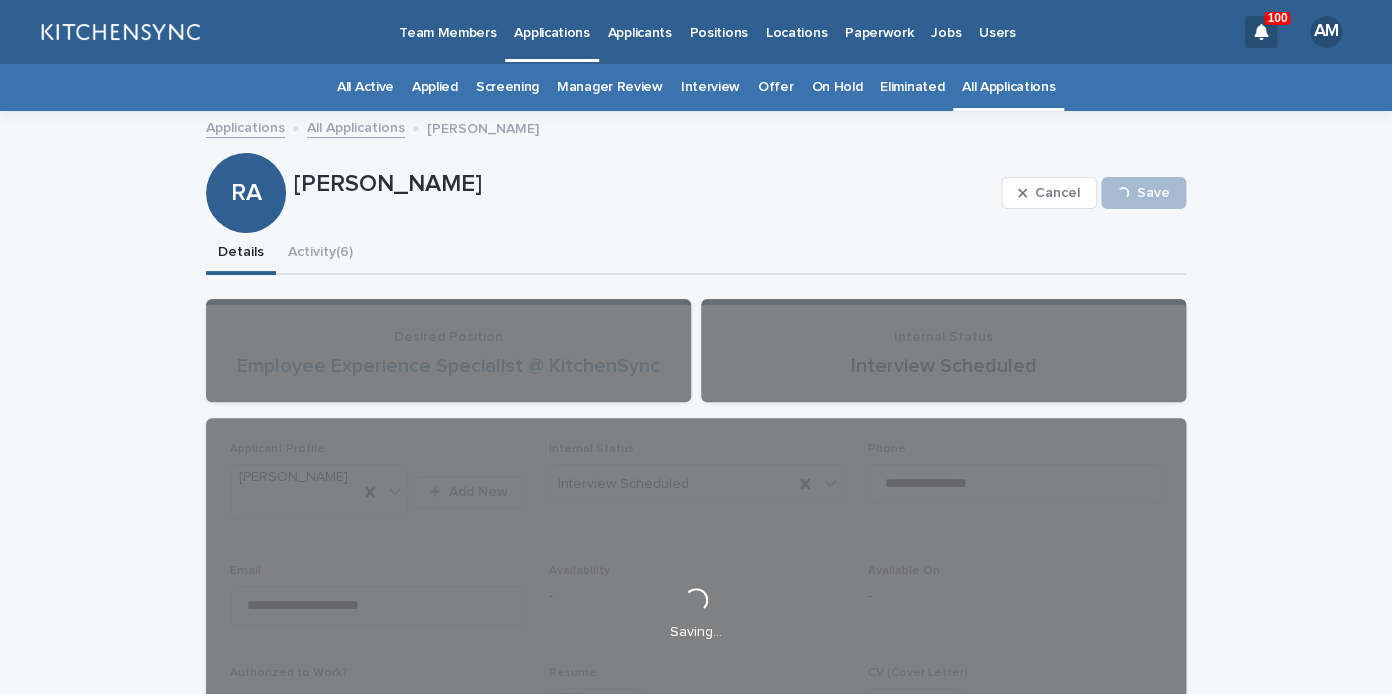click on "Rocio Azcune" at bounding box center [643, 182] 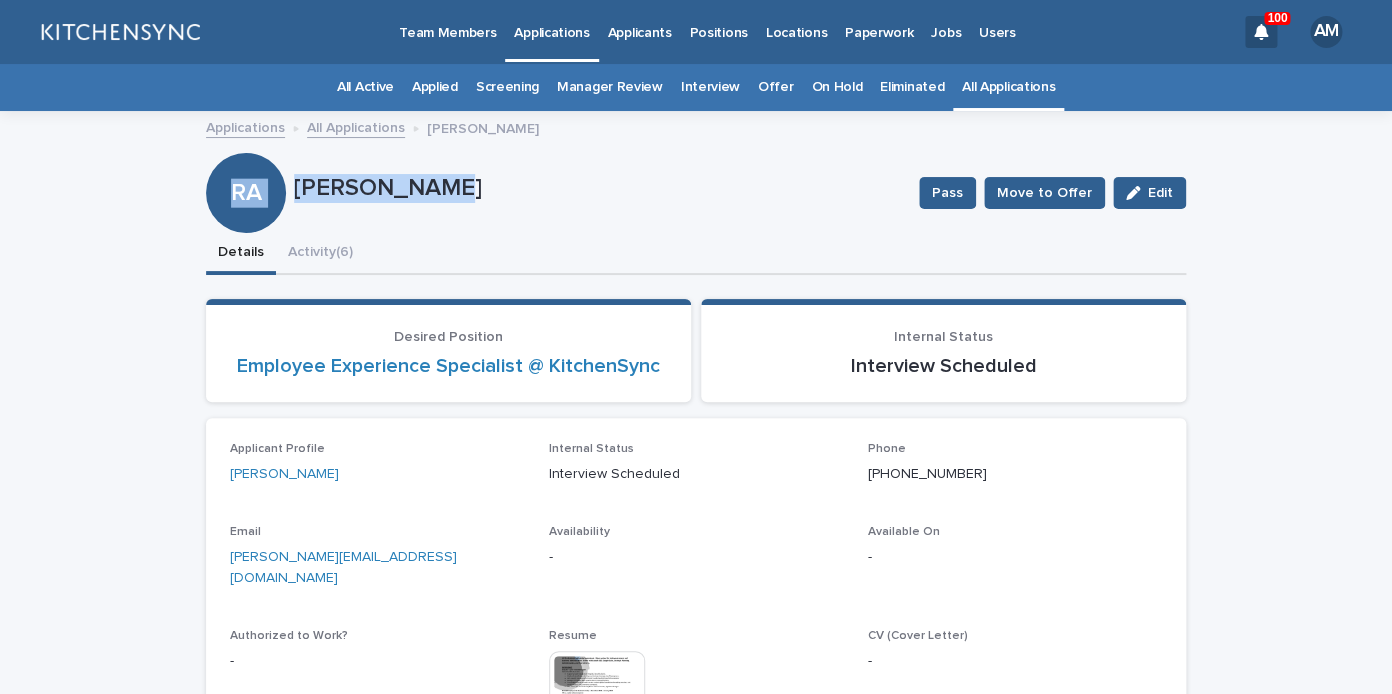 drag, startPoint x: 293, startPoint y: 188, endPoint x: 464, endPoint y: 195, distance: 171.14322 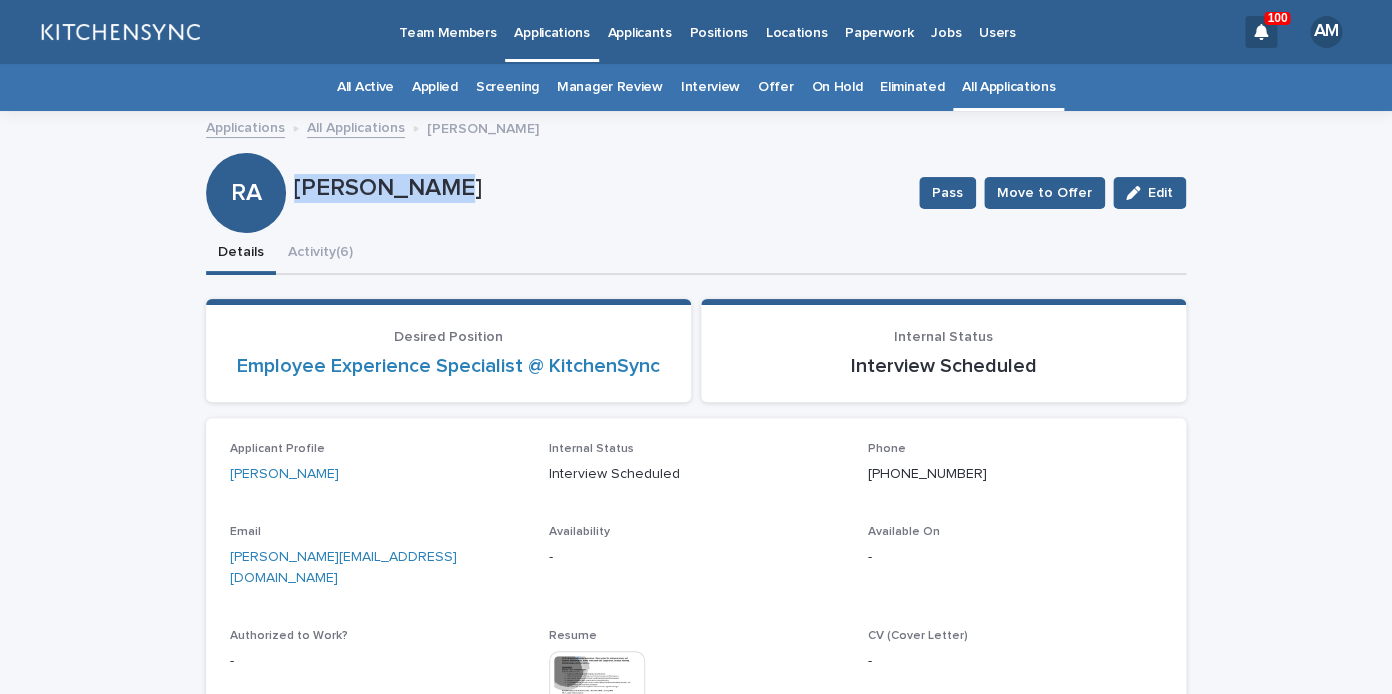 drag, startPoint x: 297, startPoint y: 188, endPoint x: 464, endPoint y: 190, distance: 167.01198 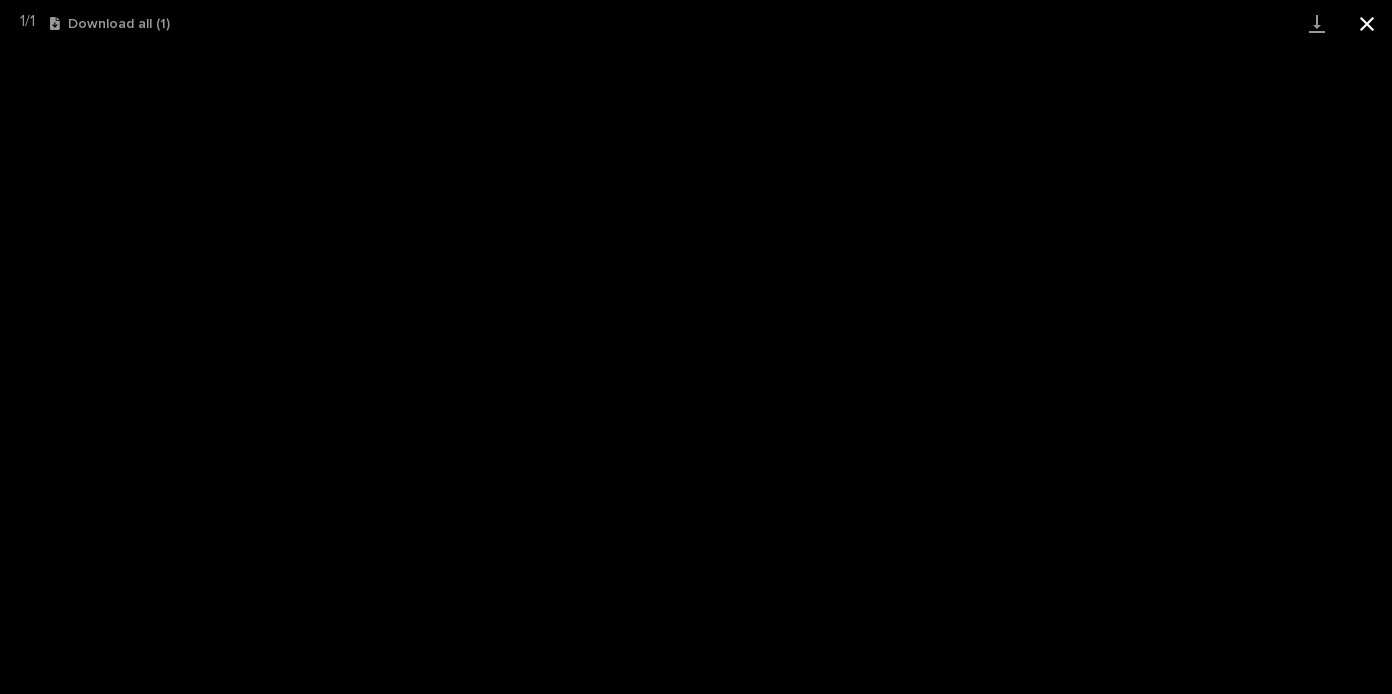 click at bounding box center [1367, 23] 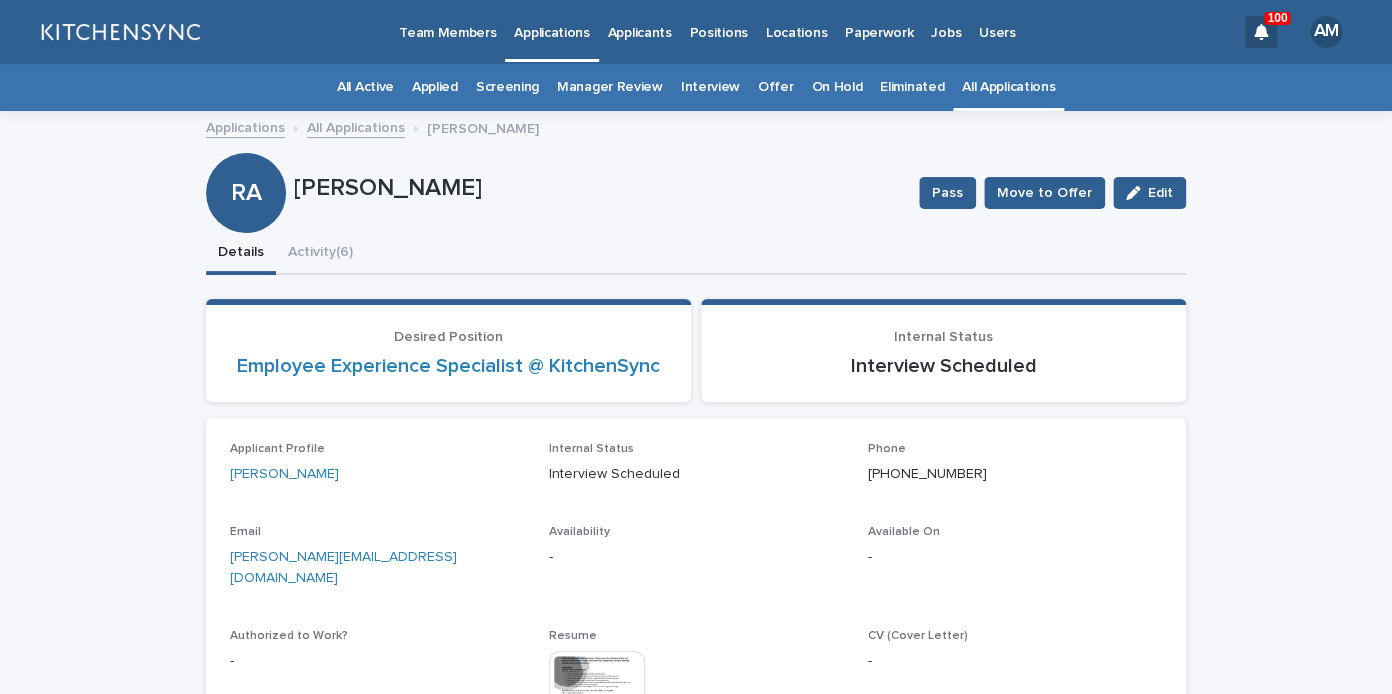 click on "Details Activity  (6)" at bounding box center [696, 254] 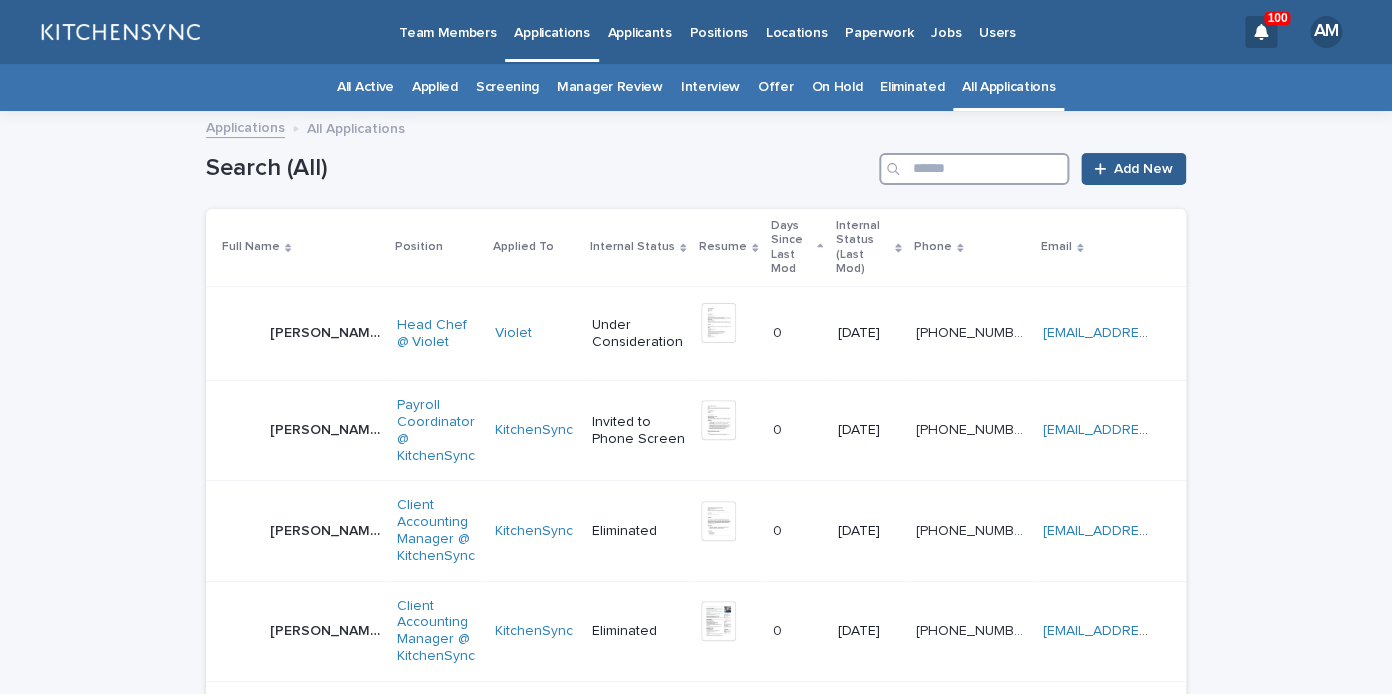 click at bounding box center (974, 169) 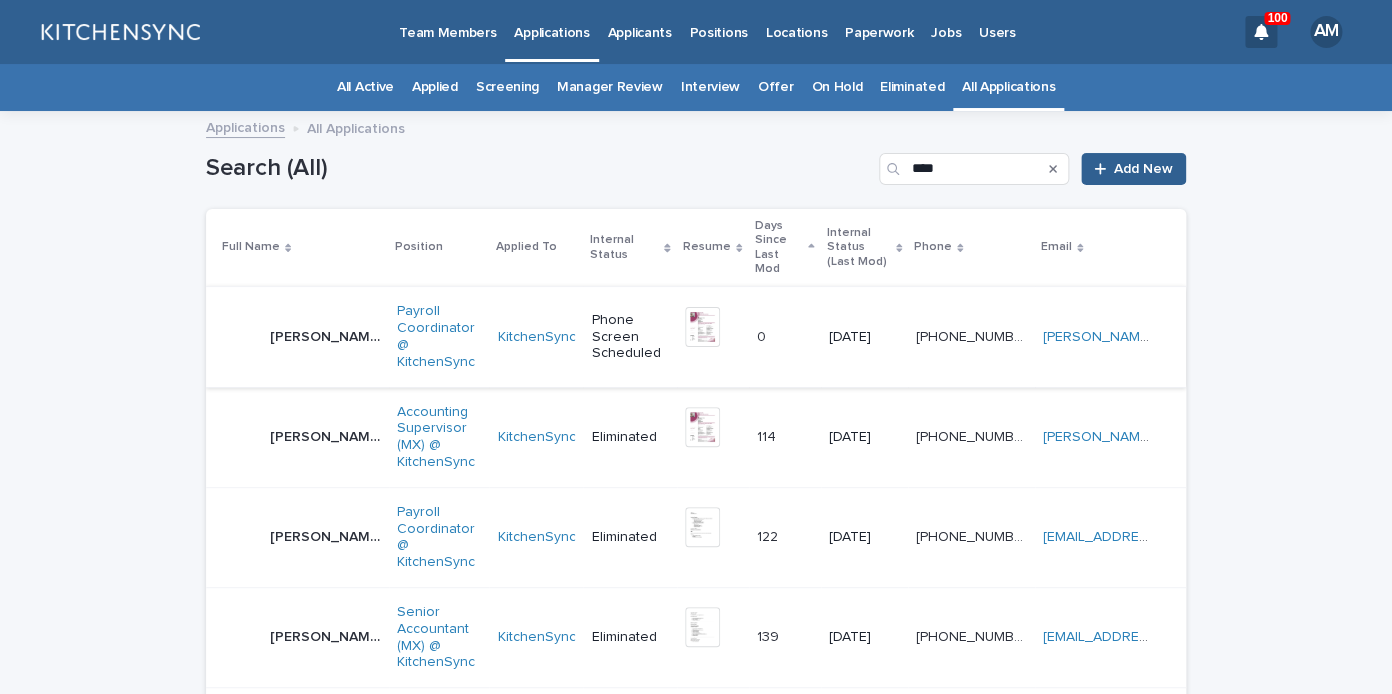 click at bounding box center (702, 327) 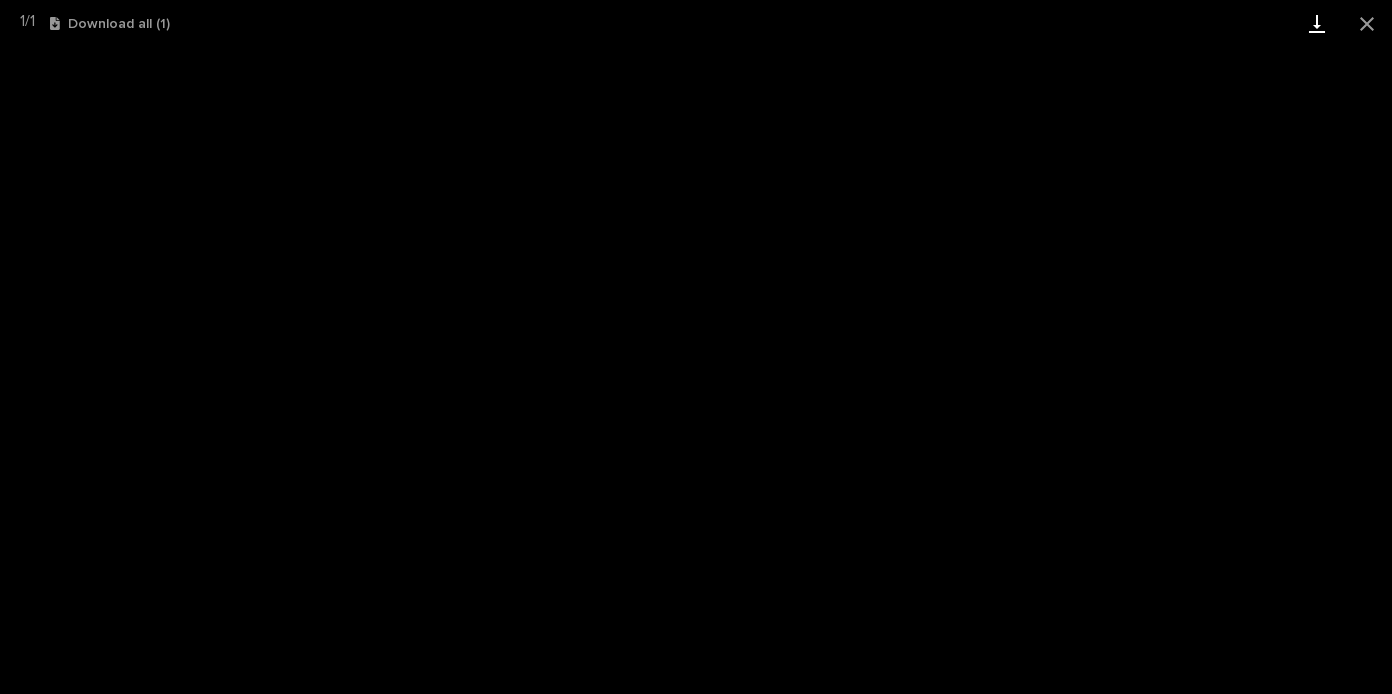 click at bounding box center [1317, 23] 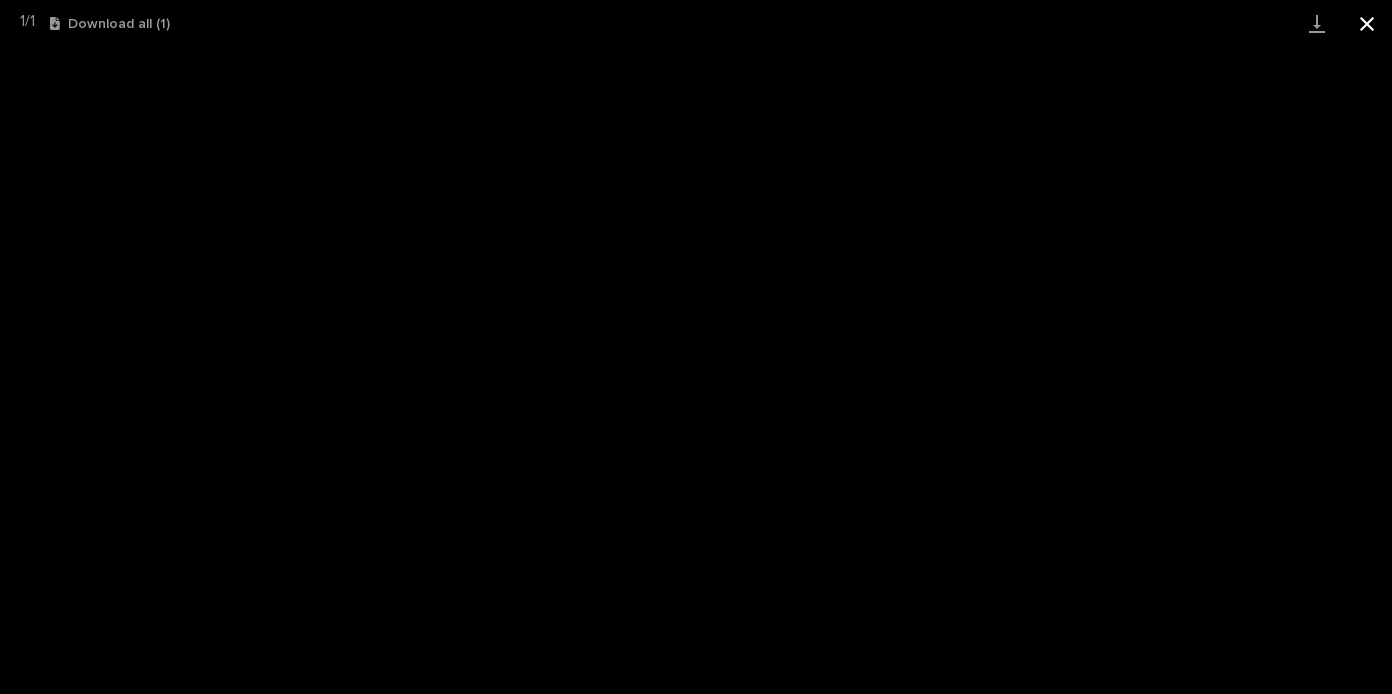 click at bounding box center [1367, 23] 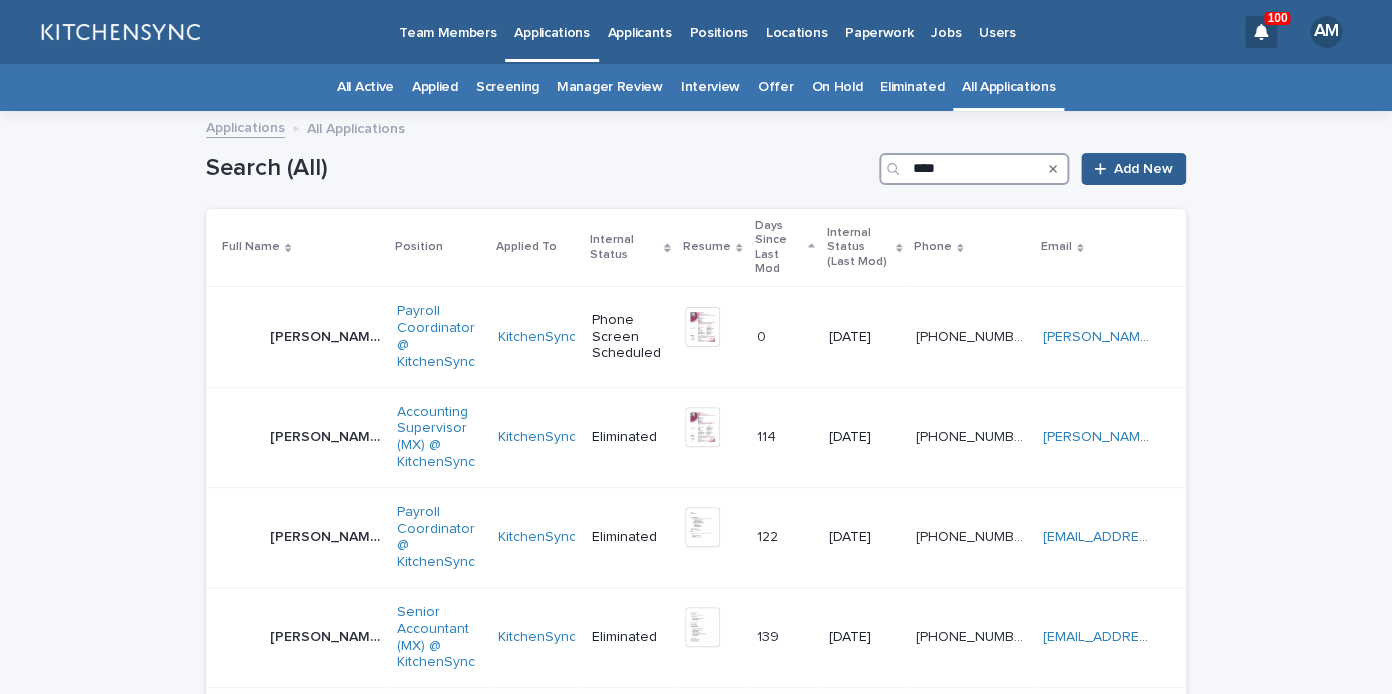 drag, startPoint x: 1010, startPoint y: 169, endPoint x: 856, endPoint y: 164, distance: 154.08115 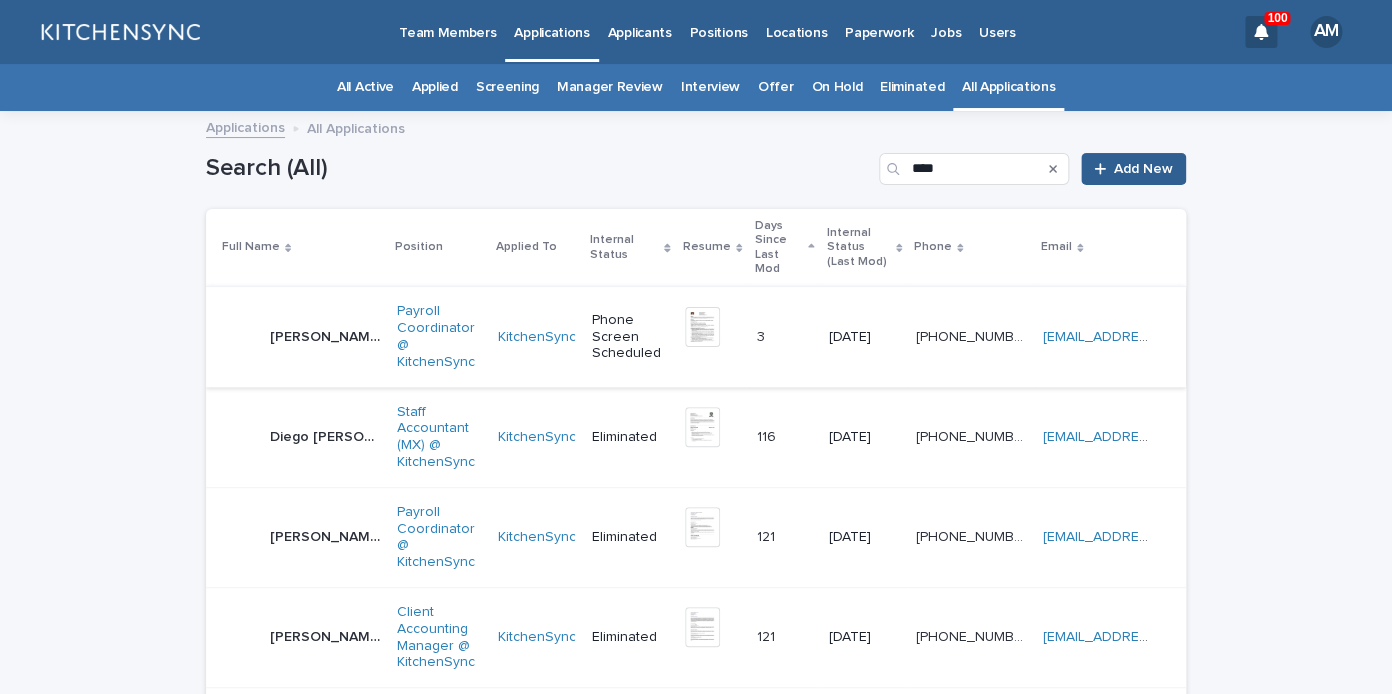 click at bounding box center [702, 327] 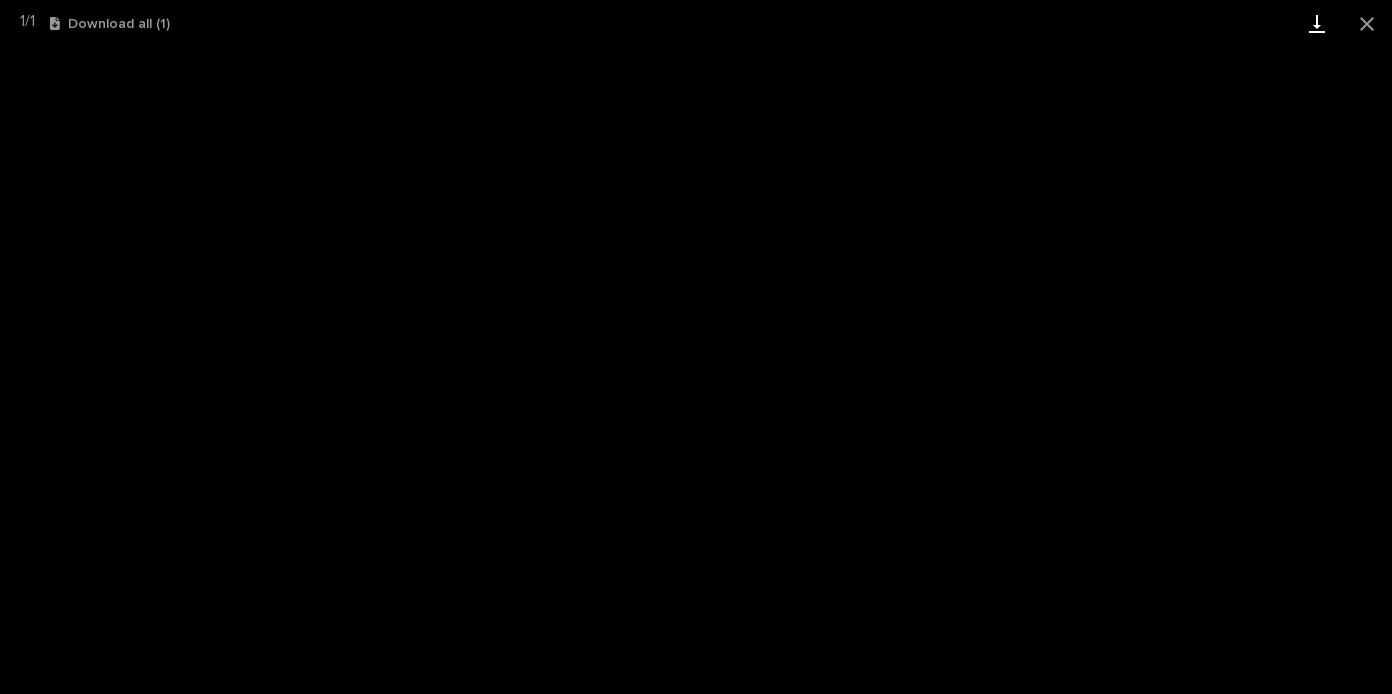 click at bounding box center (1317, 23) 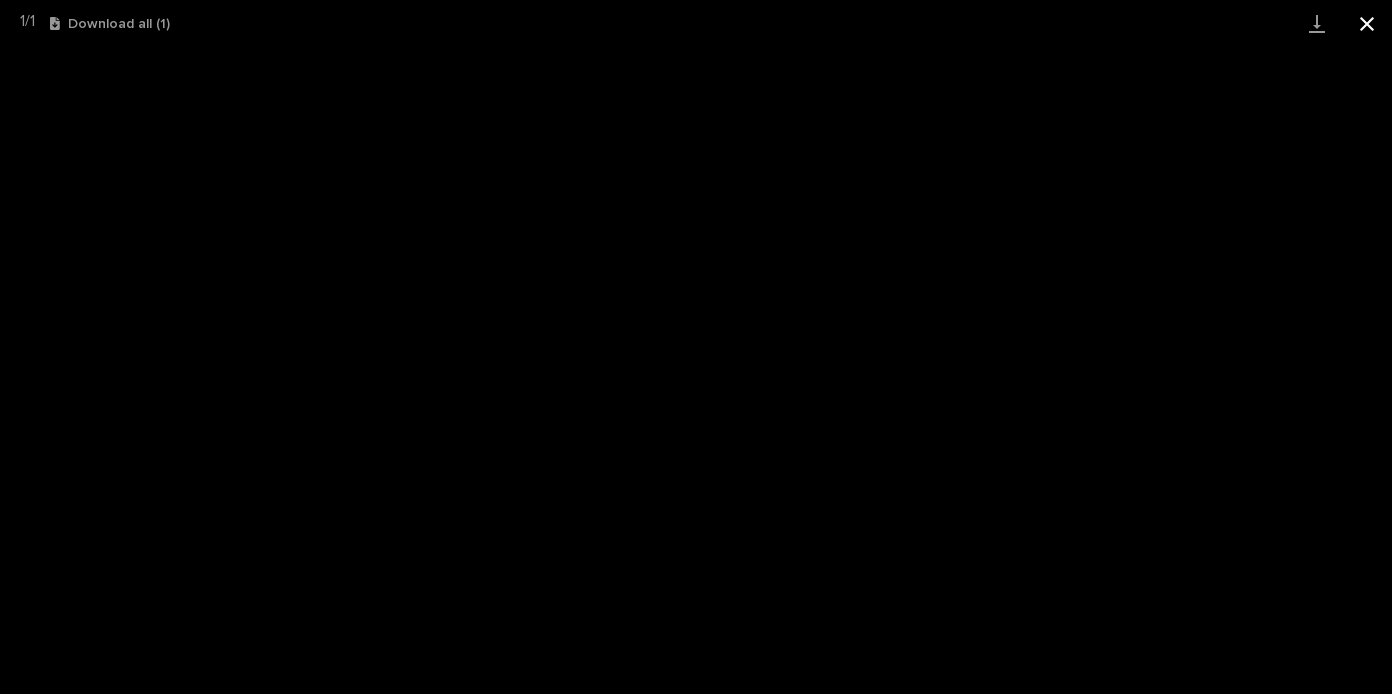 click at bounding box center (1367, 23) 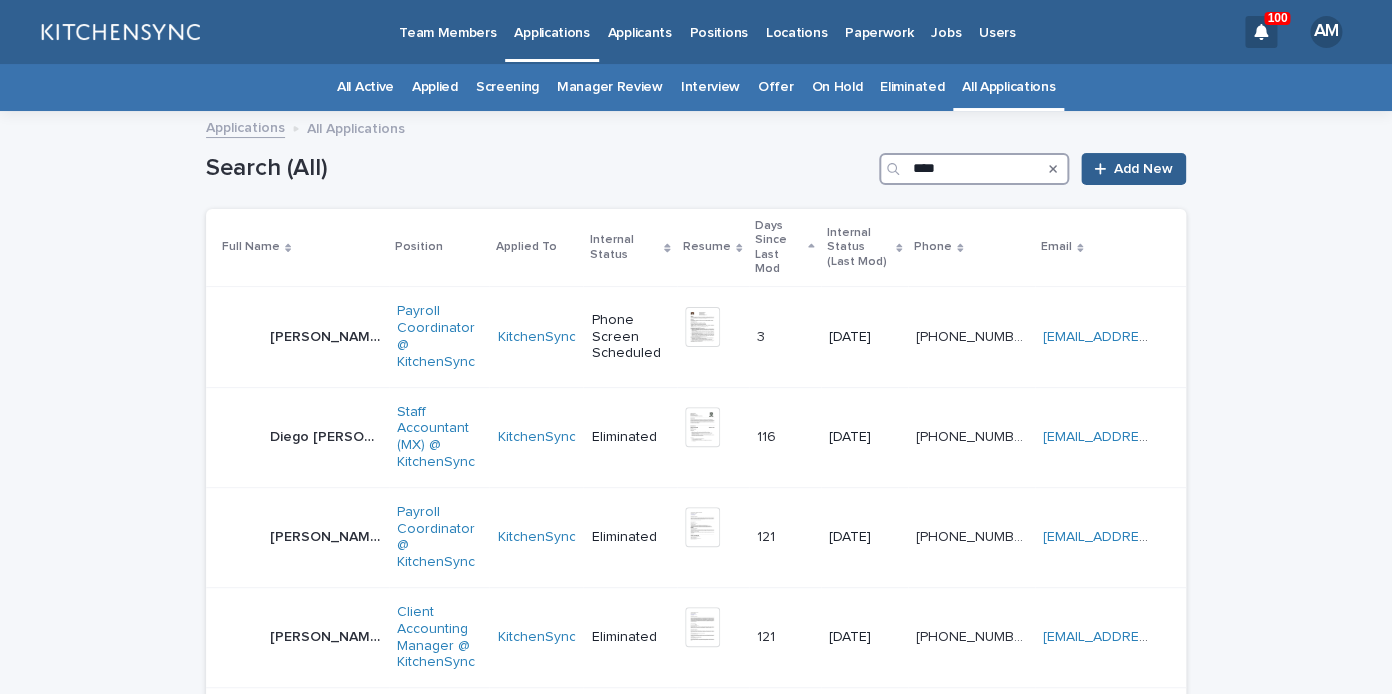 drag, startPoint x: 962, startPoint y: 161, endPoint x: 841, endPoint y: 160, distance: 121.004135 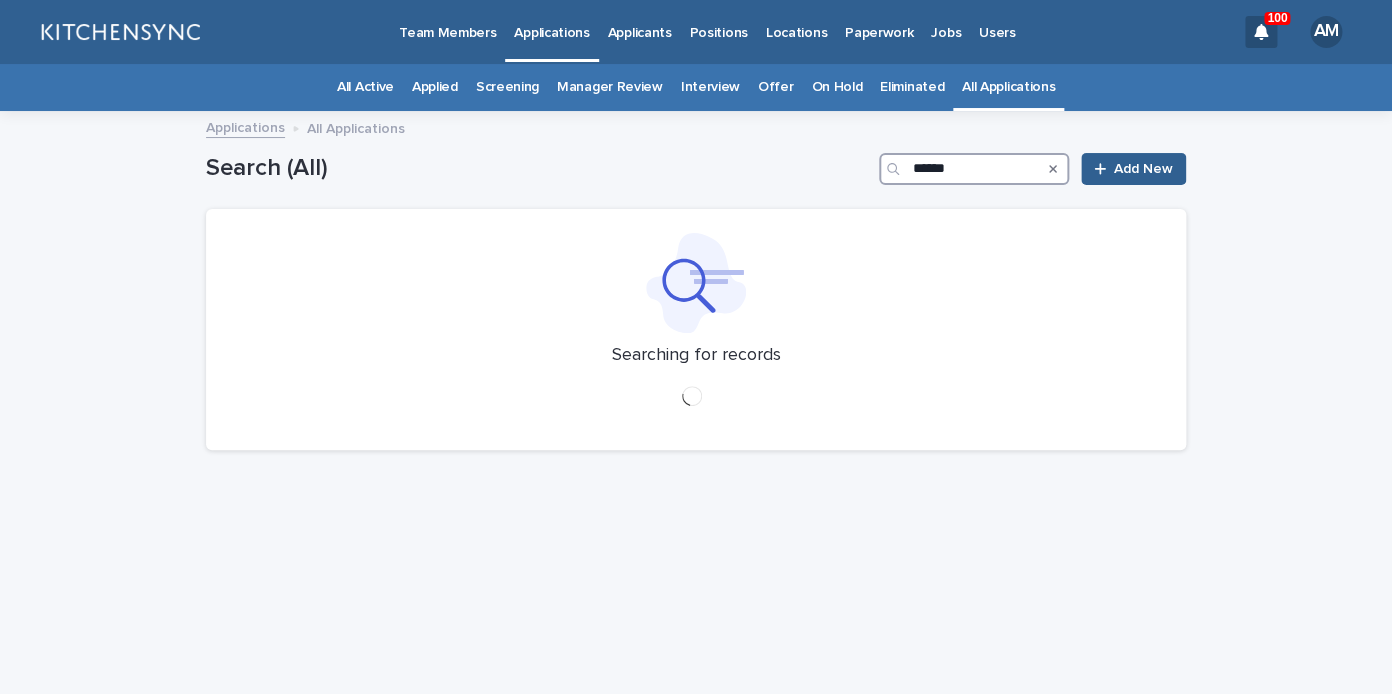 type on "******" 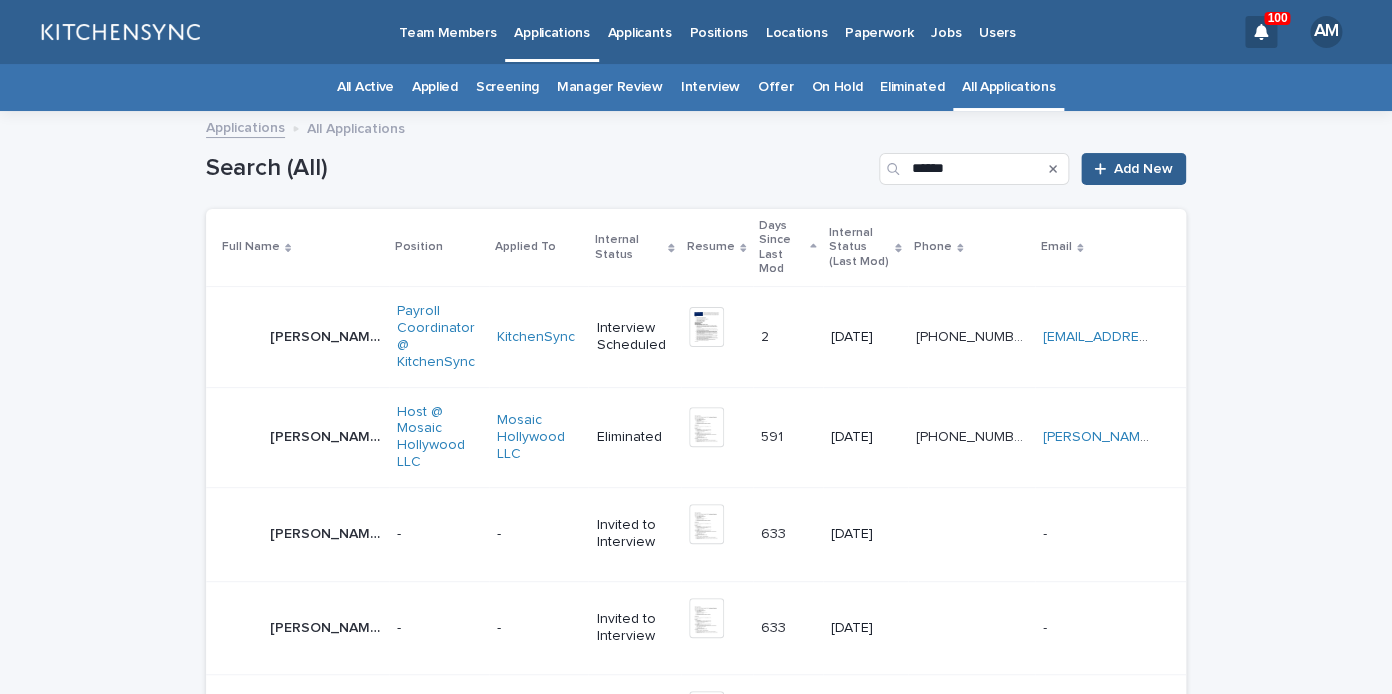 click on "Yadira Esperanza Monreal Mendez" at bounding box center (327, 335) 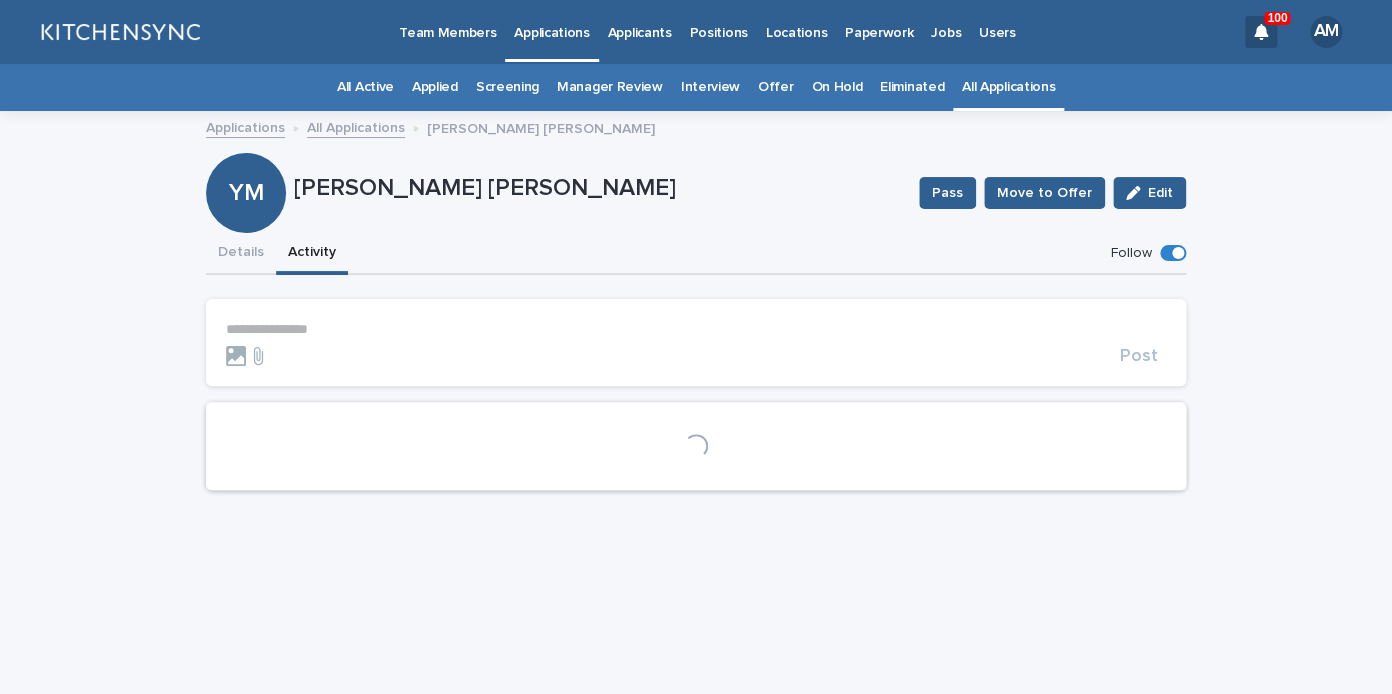 click on "Activity" at bounding box center [312, 254] 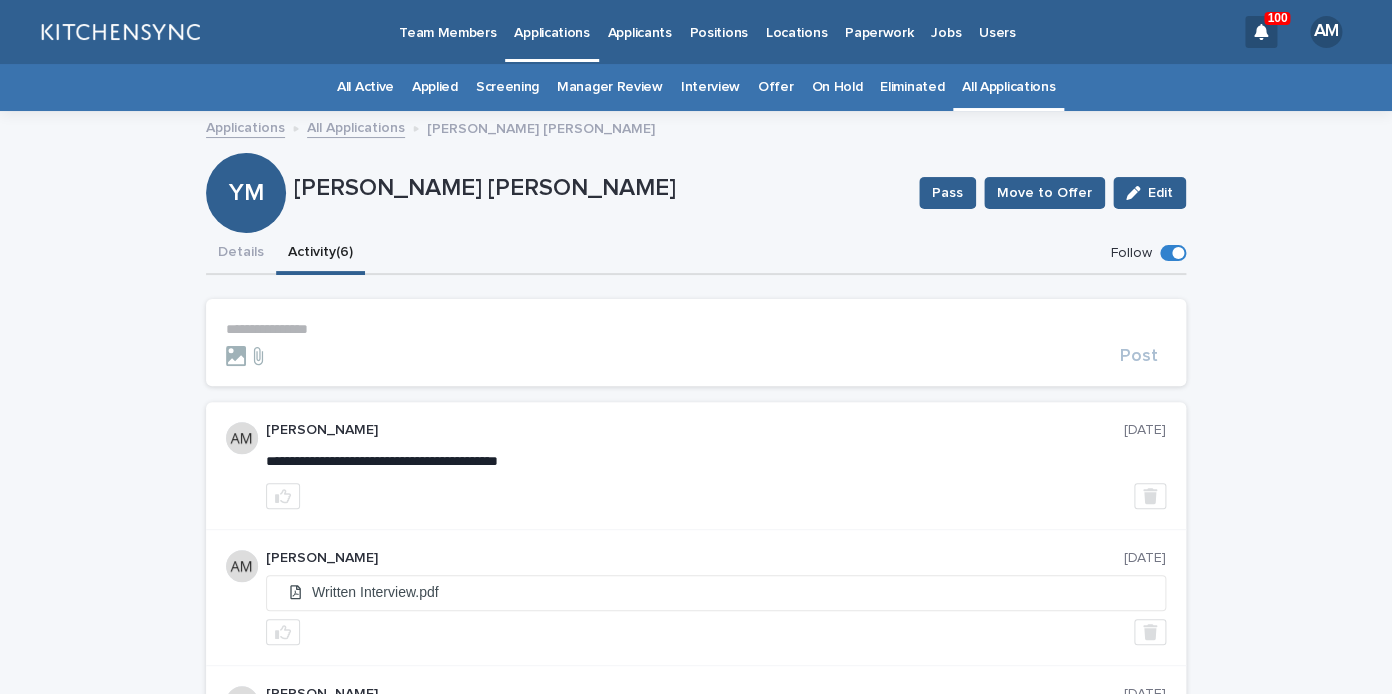 click on "**********" at bounding box center (696, 342) 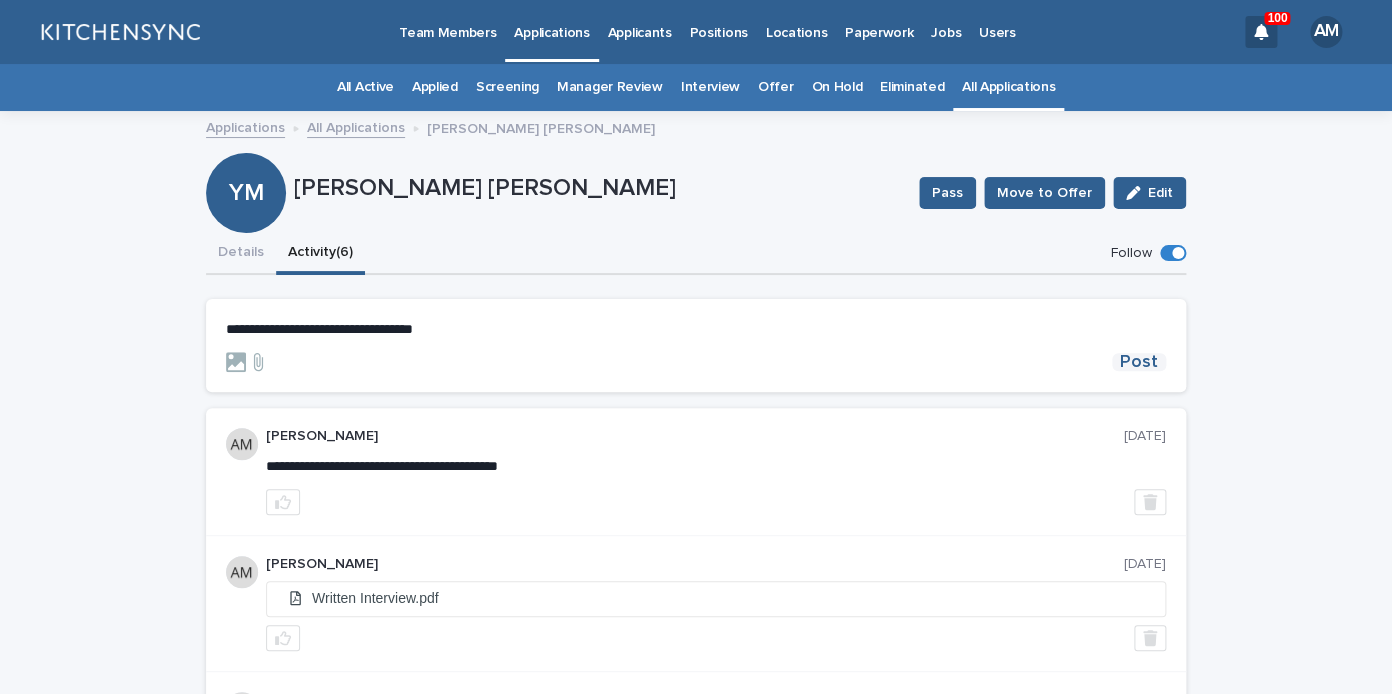 click on "Post" at bounding box center (1139, 362) 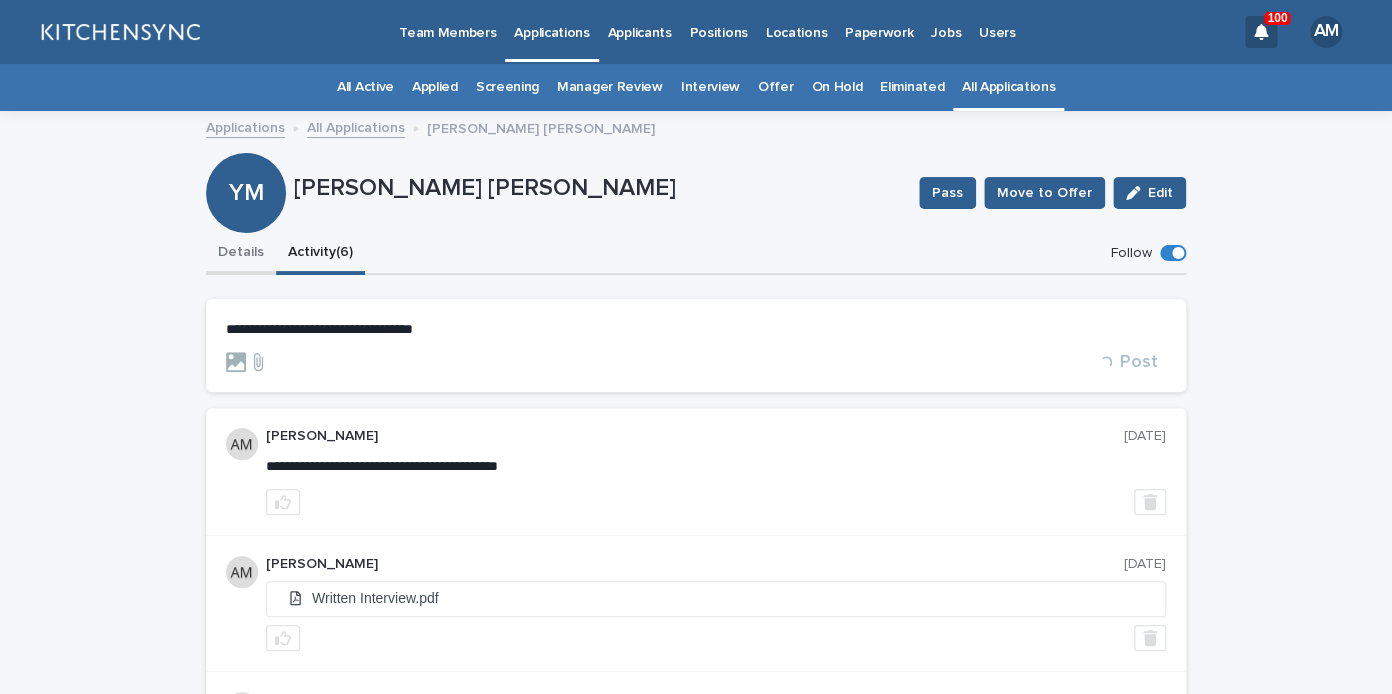 click on "Details" at bounding box center [241, 254] 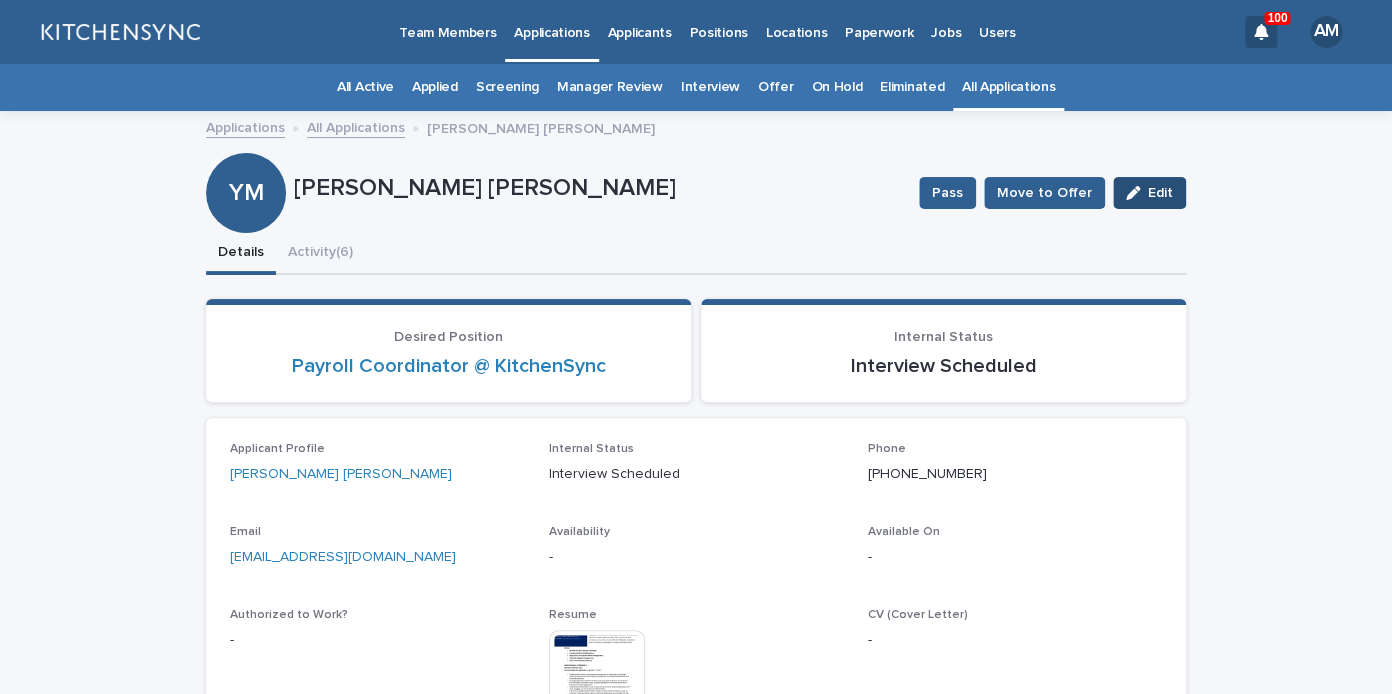 click on "Edit" at bounding box center (1160, 193) 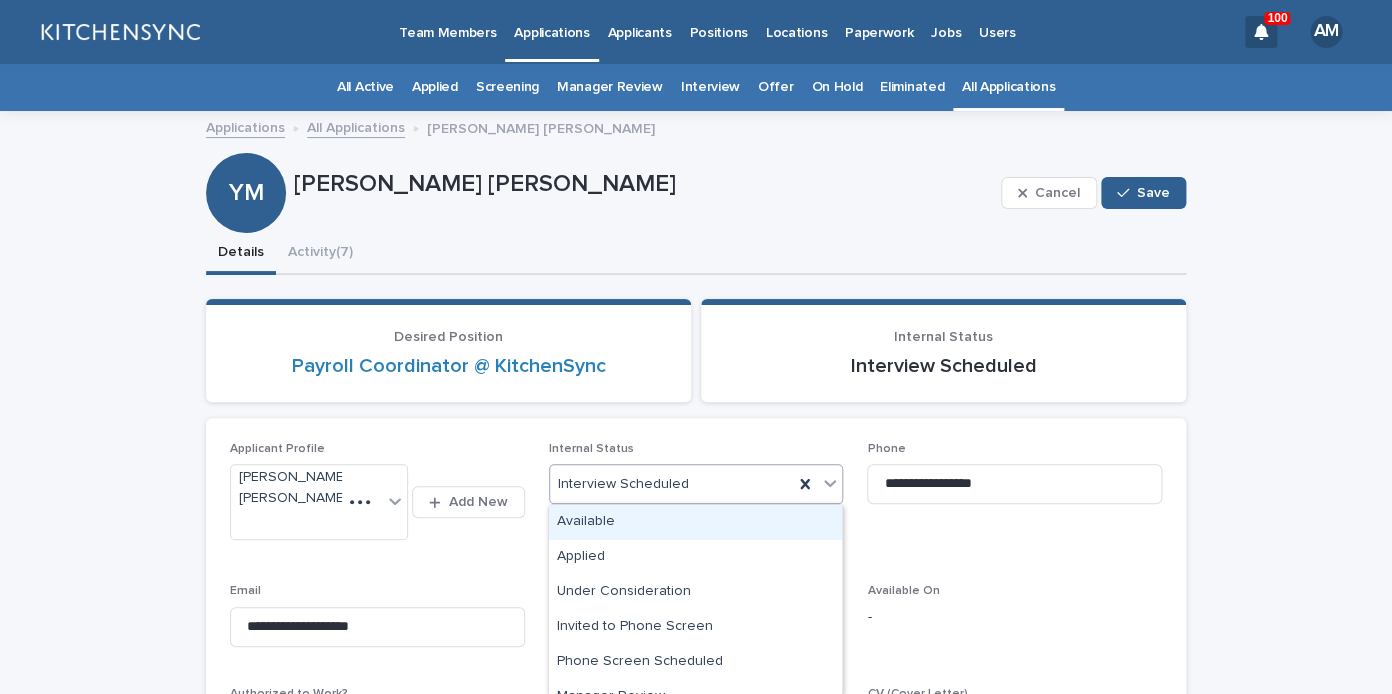 click on "Interview Scheduled" at bounding box center (672, 484) 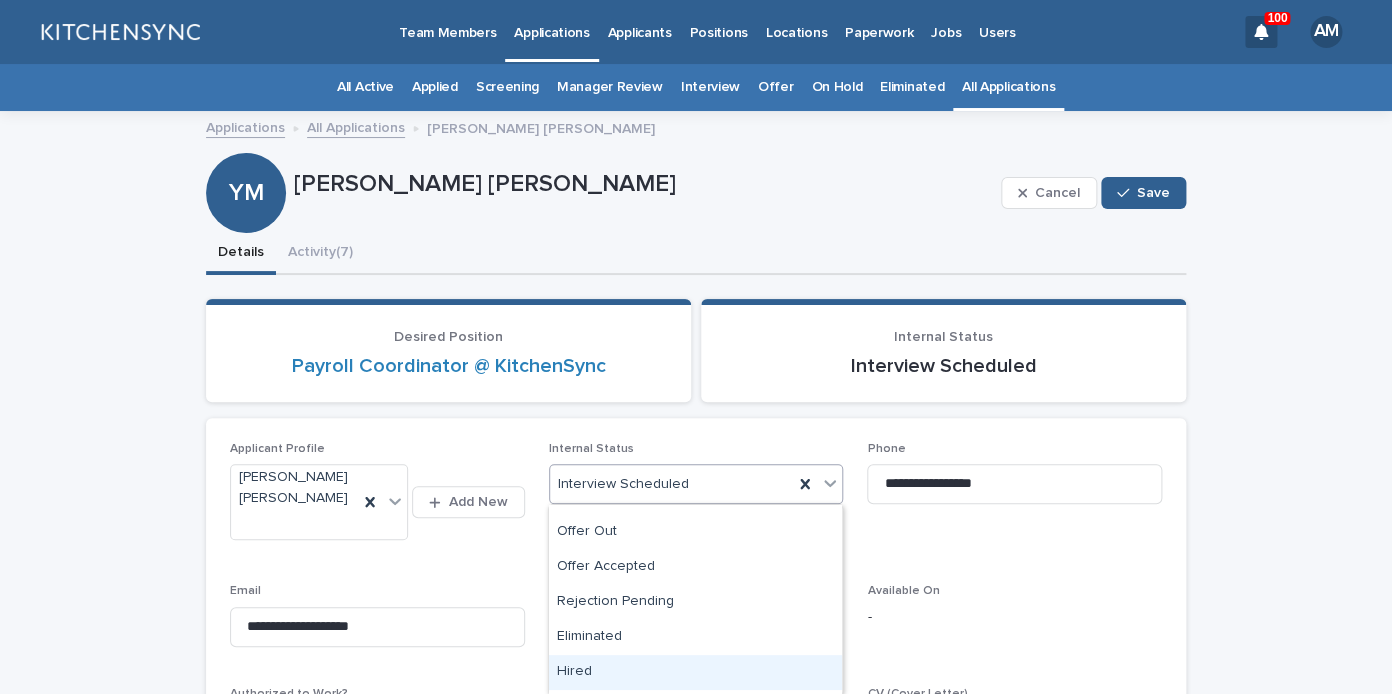 scroll, scrollTop: 406, scrollLeft: 0, axis: vertical 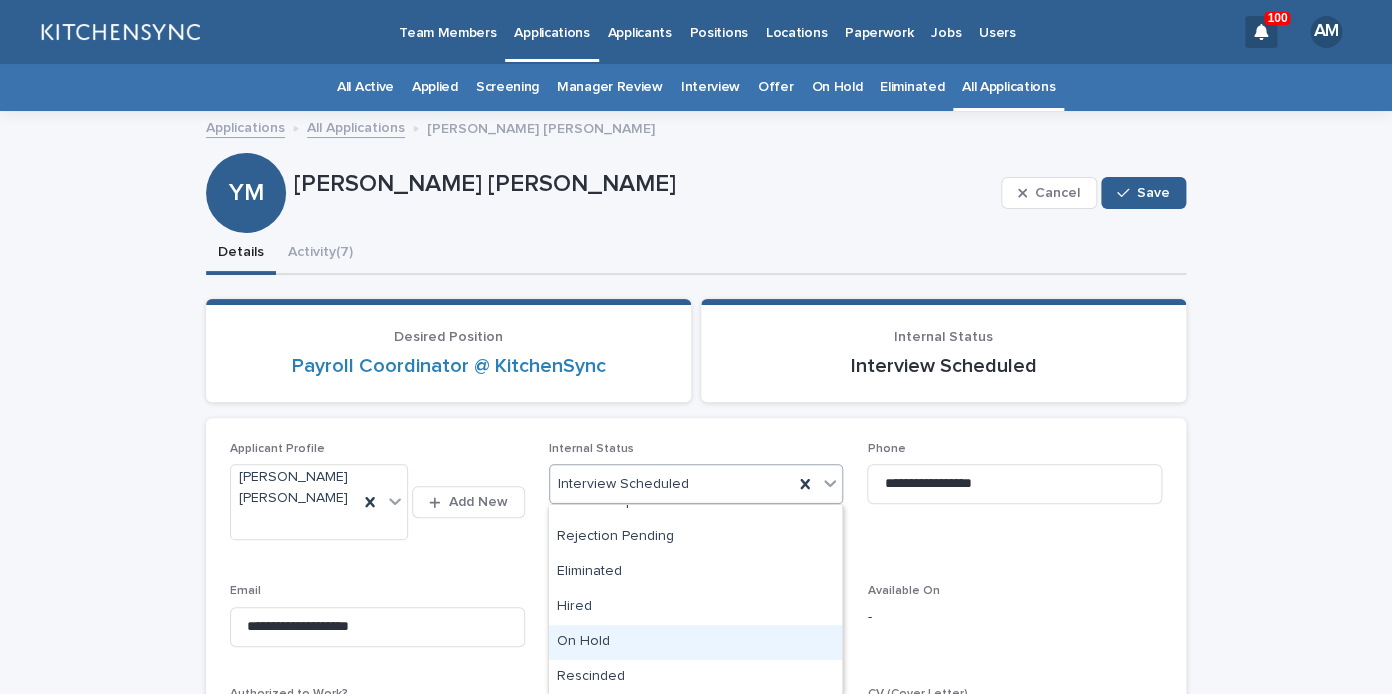 click on "On Hold" at bounding box center [695, 642] 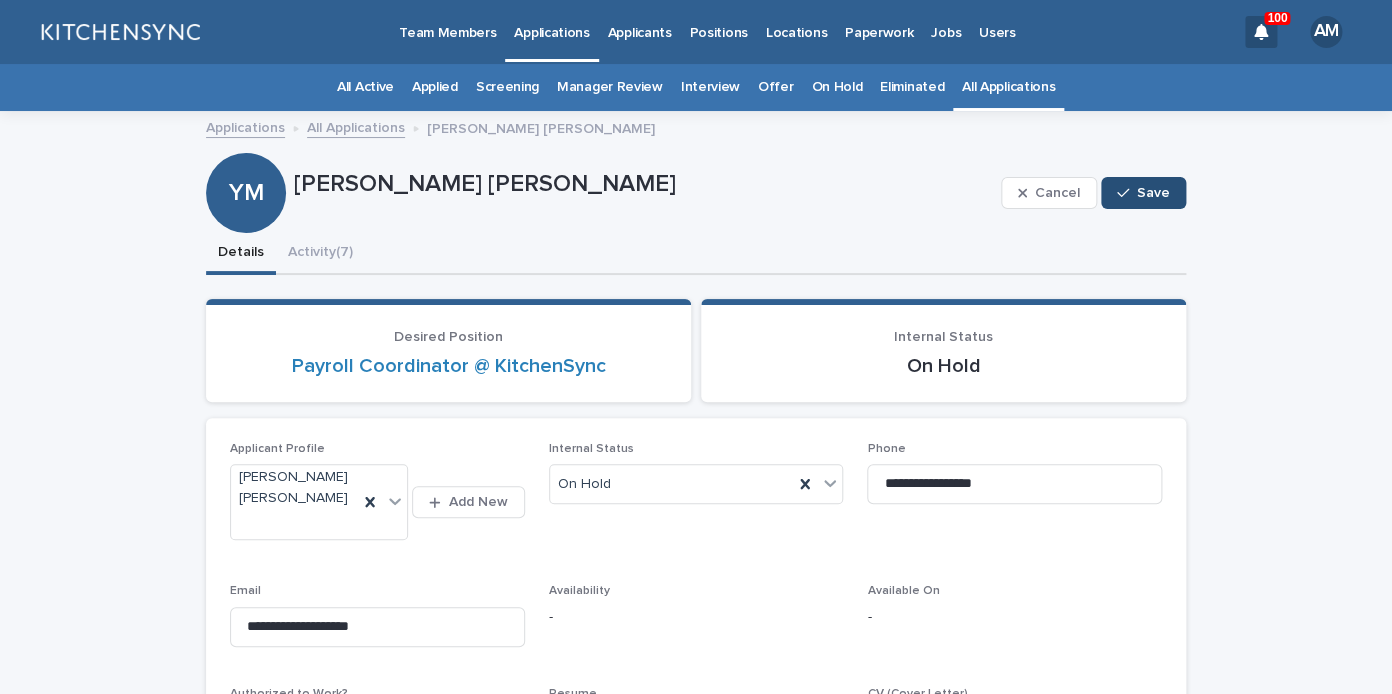 click on "Save" at bounding box center [1153, 193] 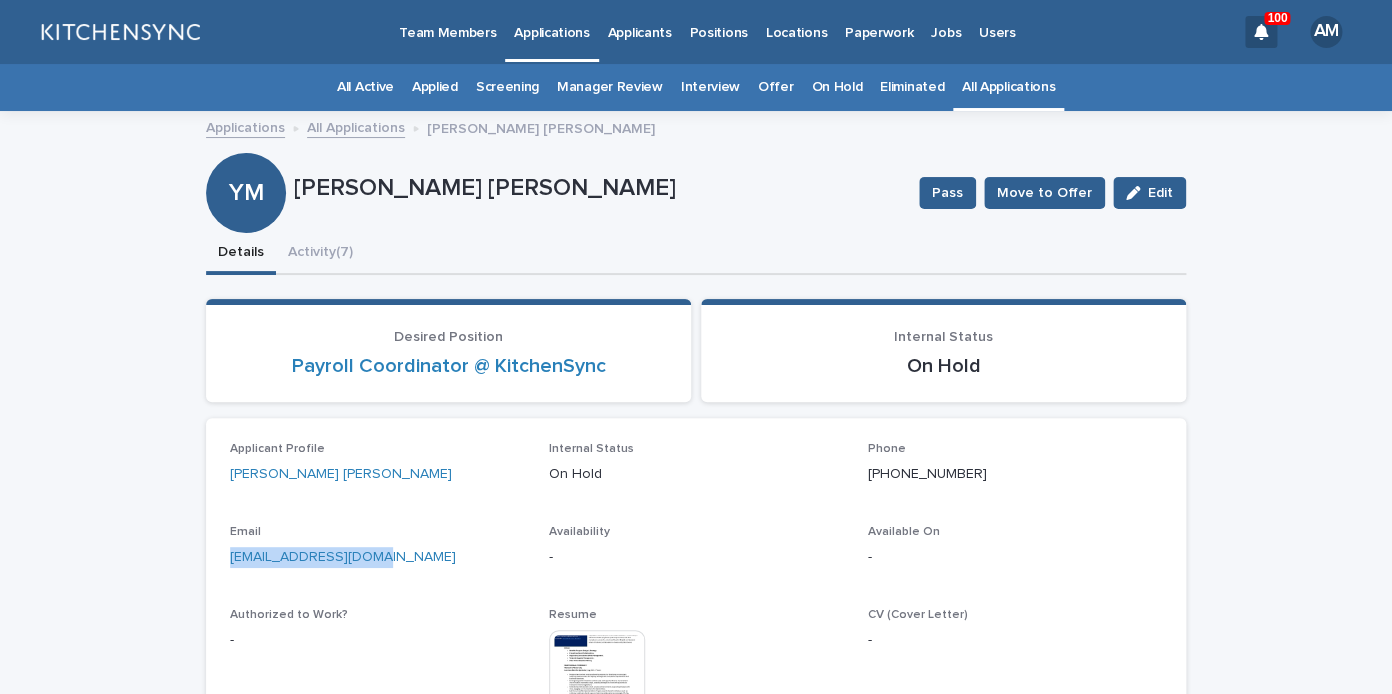 drag, startPoint x: 395, startPoint y: 557, endPoint x: 145, endPoint y: 556, distance: 250.002 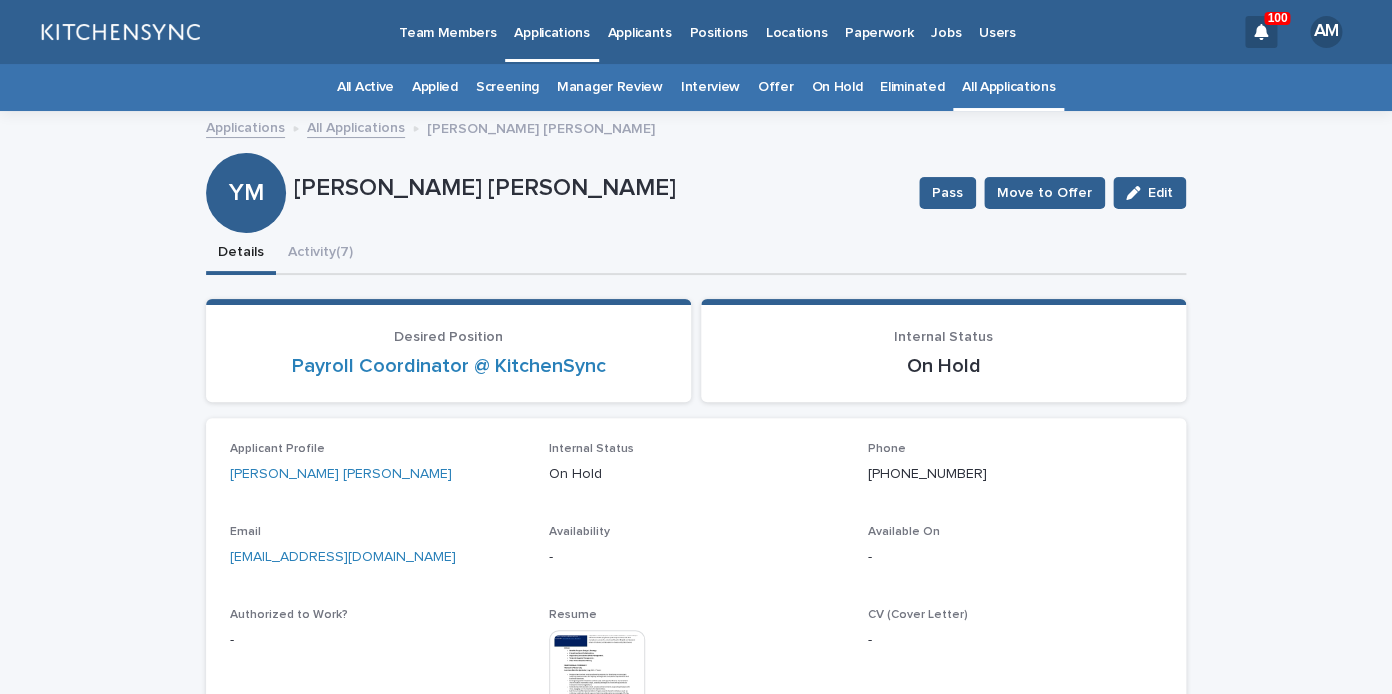 click on "Details Activity  (7)" at bounding box center (696, 254) 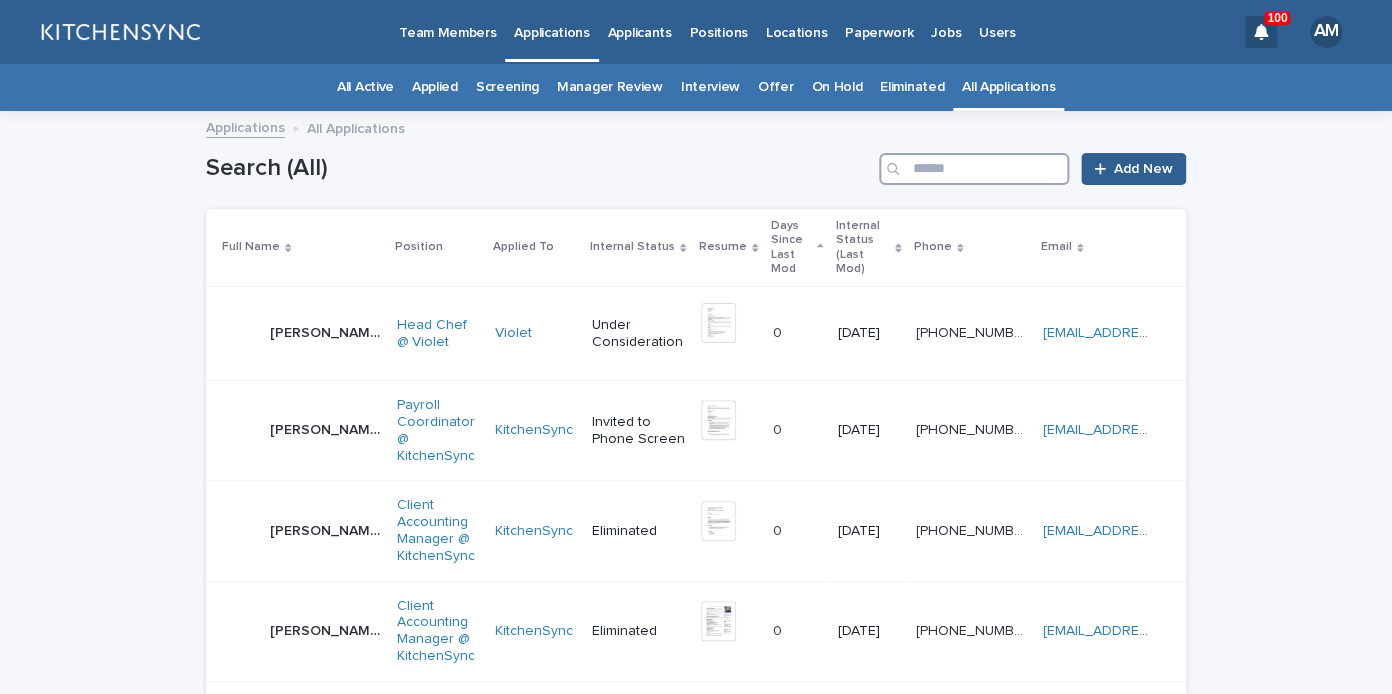 click at bounding box center [974, 169] 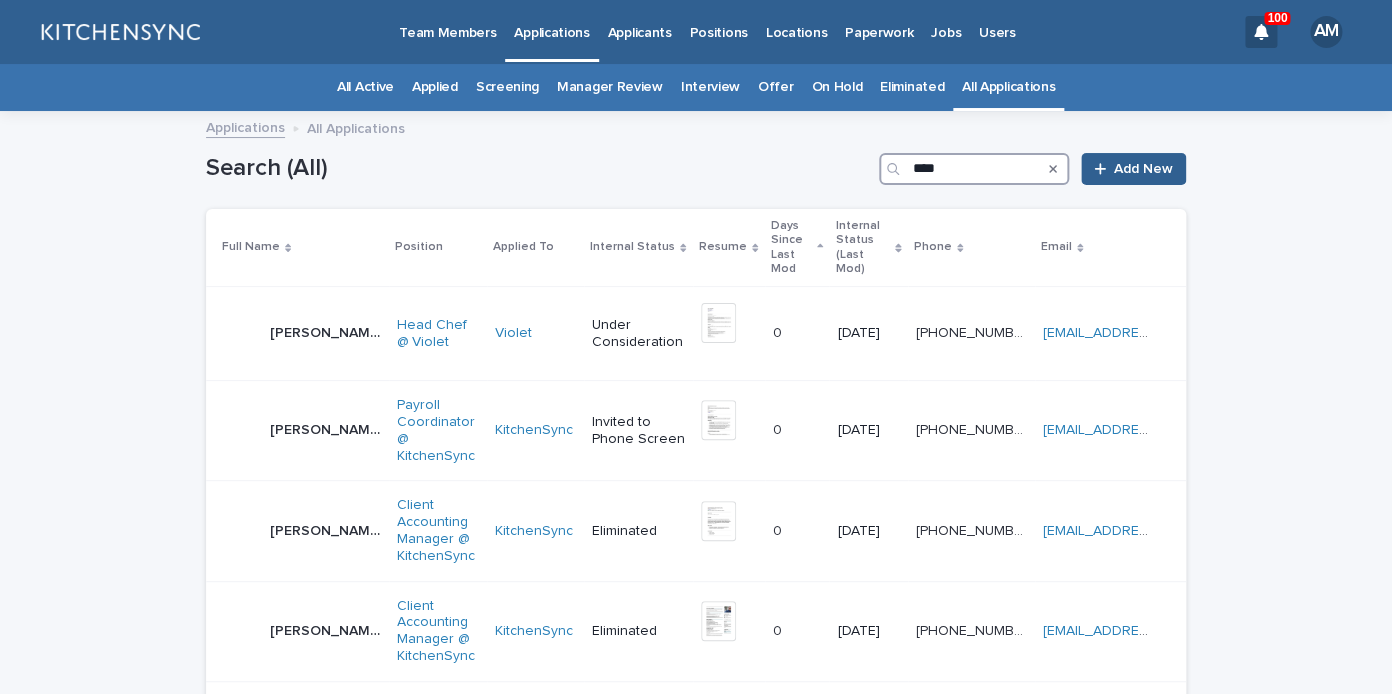 type on "****" 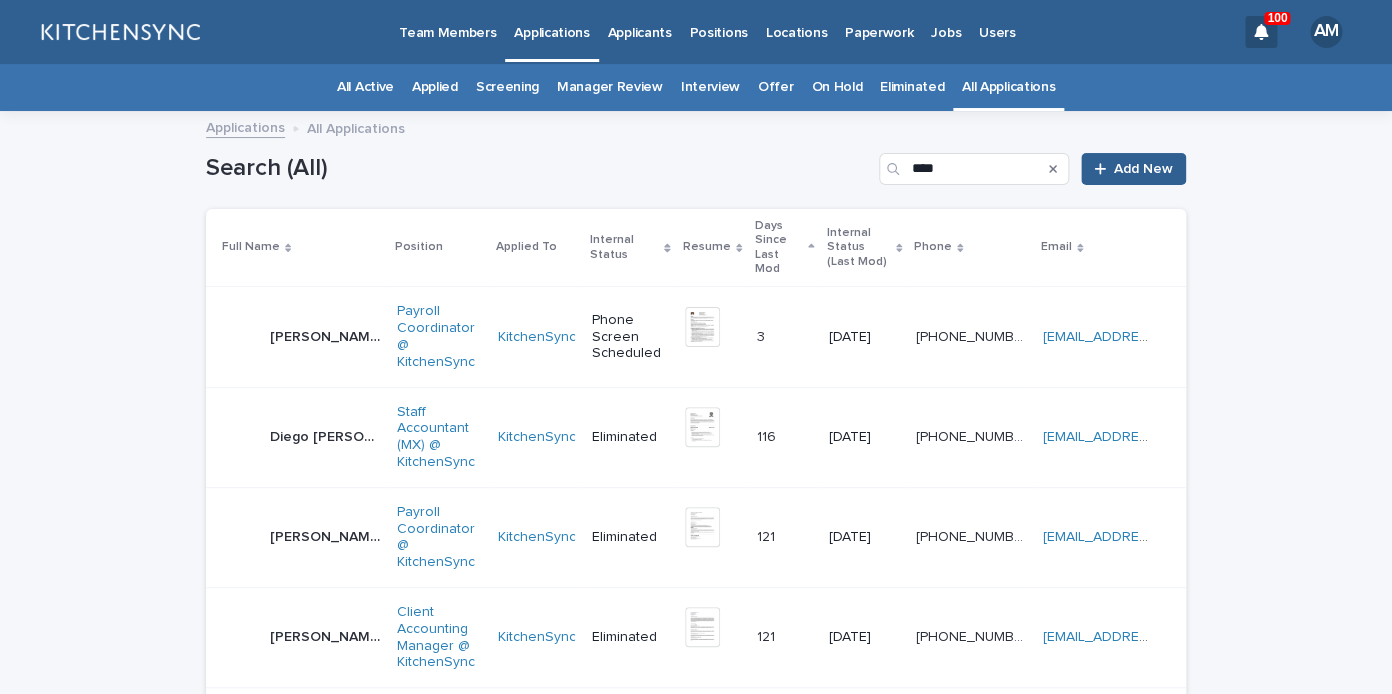 click on "Emma Torres Ruiz Emma Torres Ruiz" at bounding box center [301, 337] 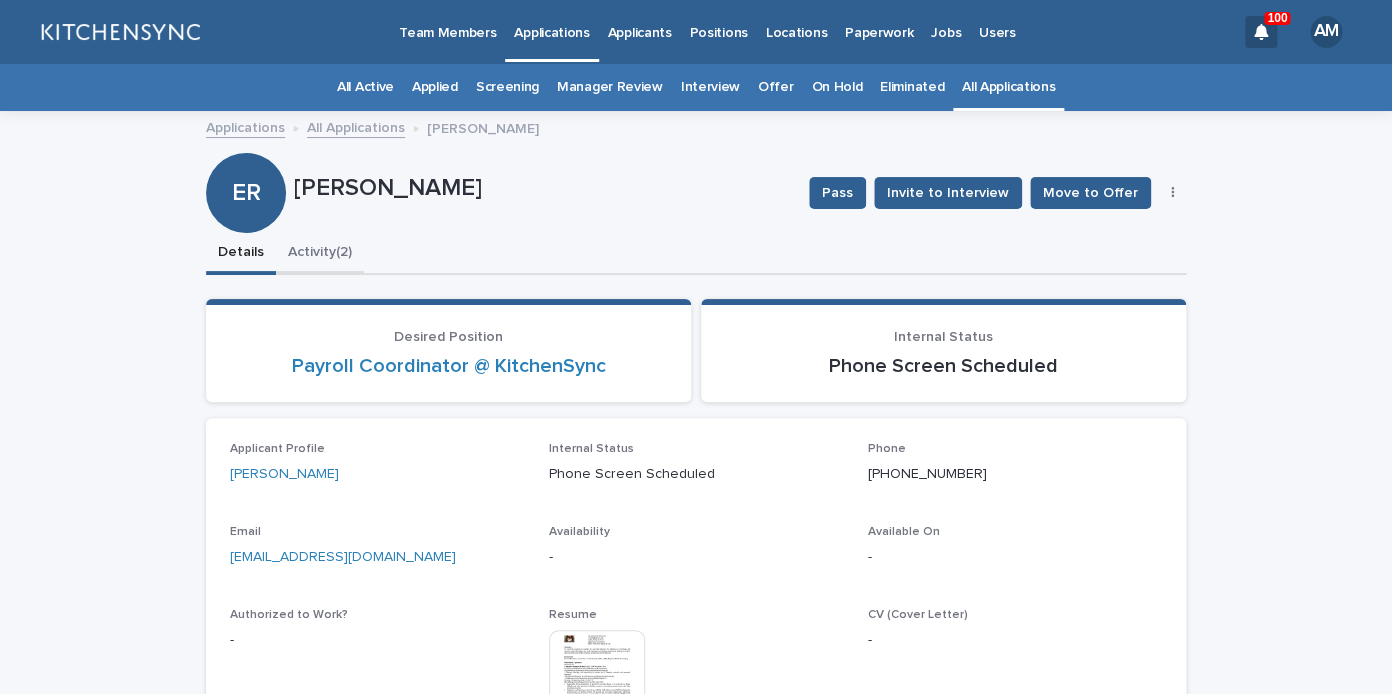 click on "Activity  (2)" at bounding box center [320, 254] 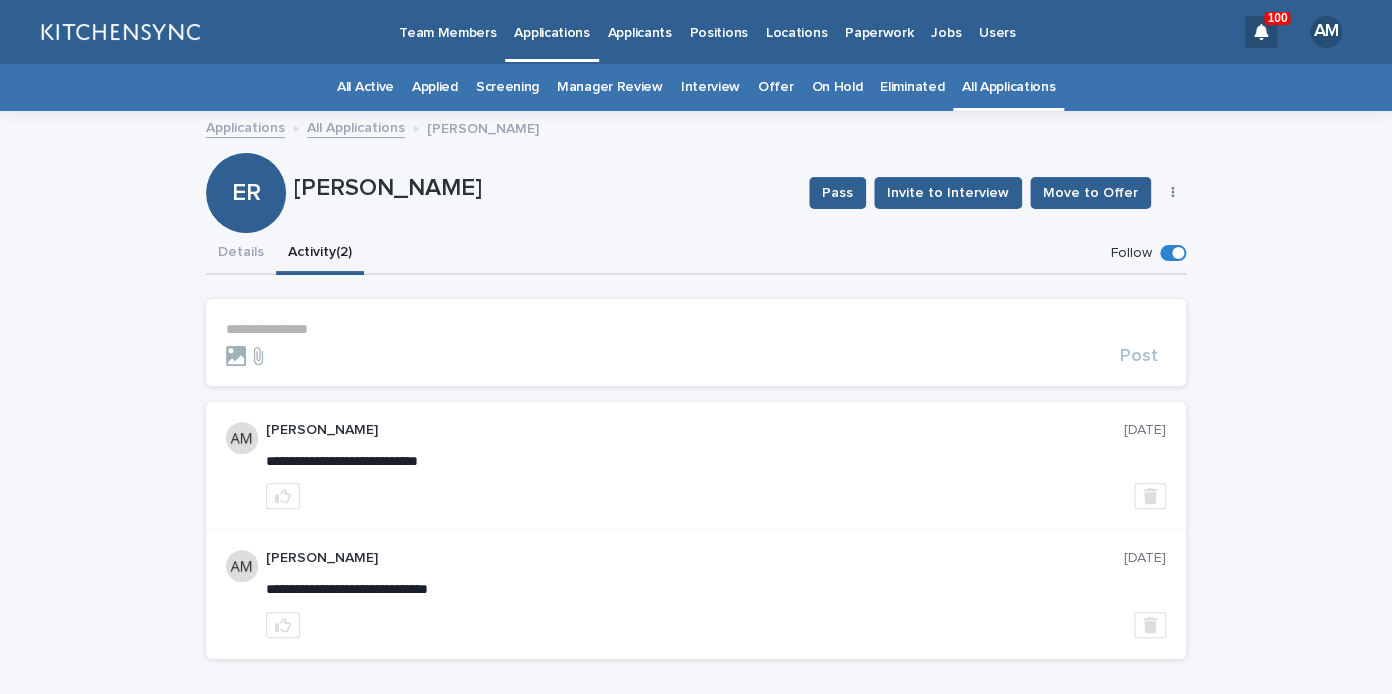 scroll, scrollTop: 23, scrollLeft: 0, axis: vertical 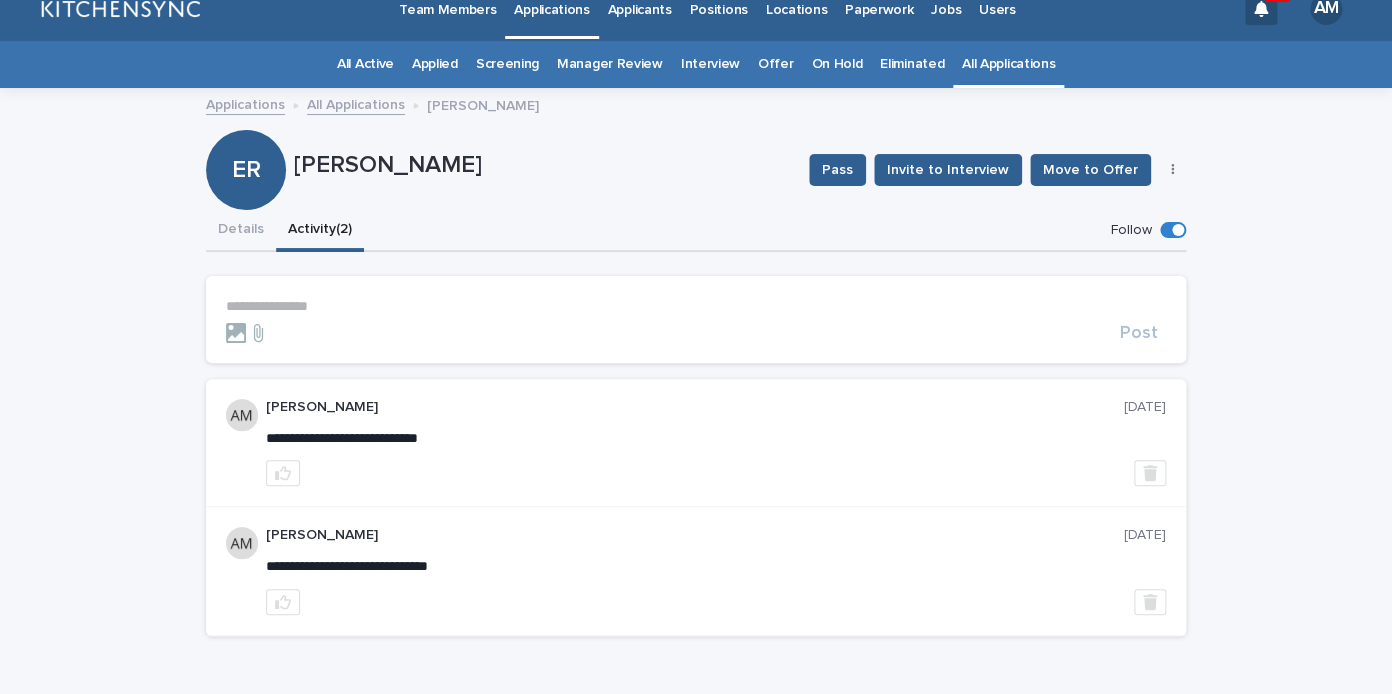 click on "**********" at bounding box center (696, 306) 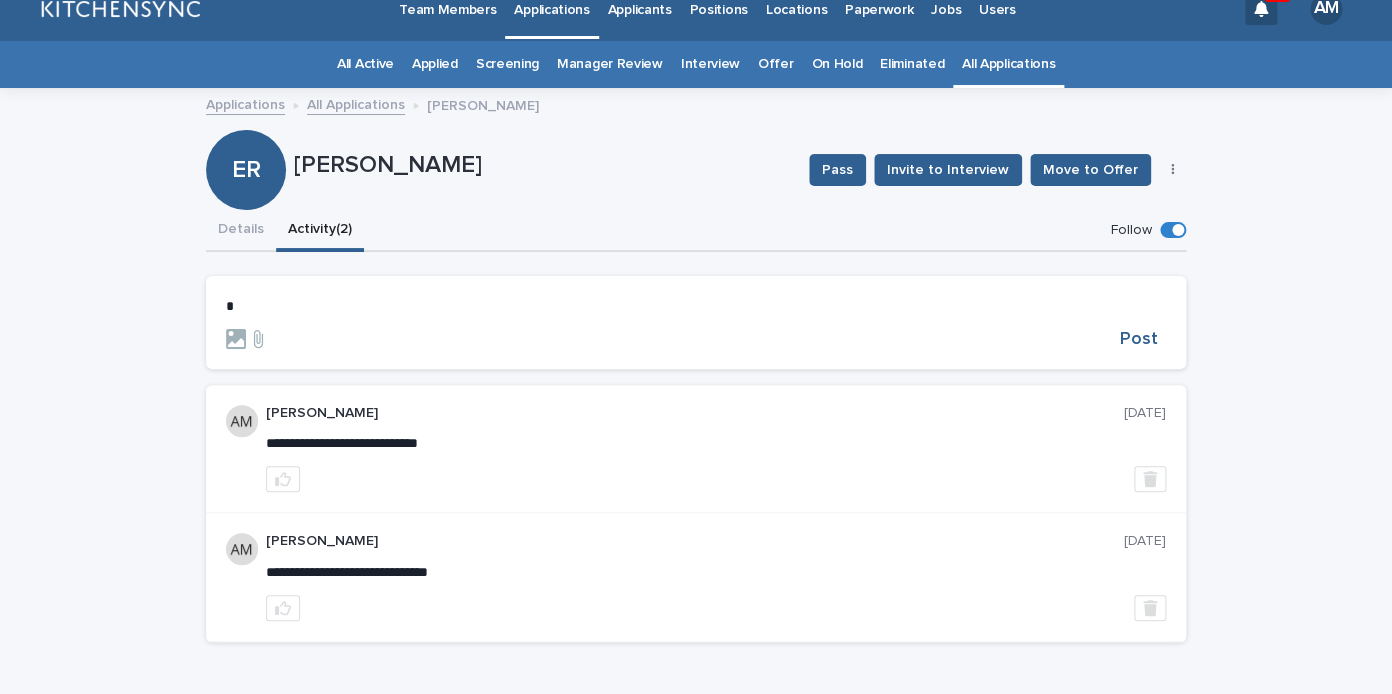 type 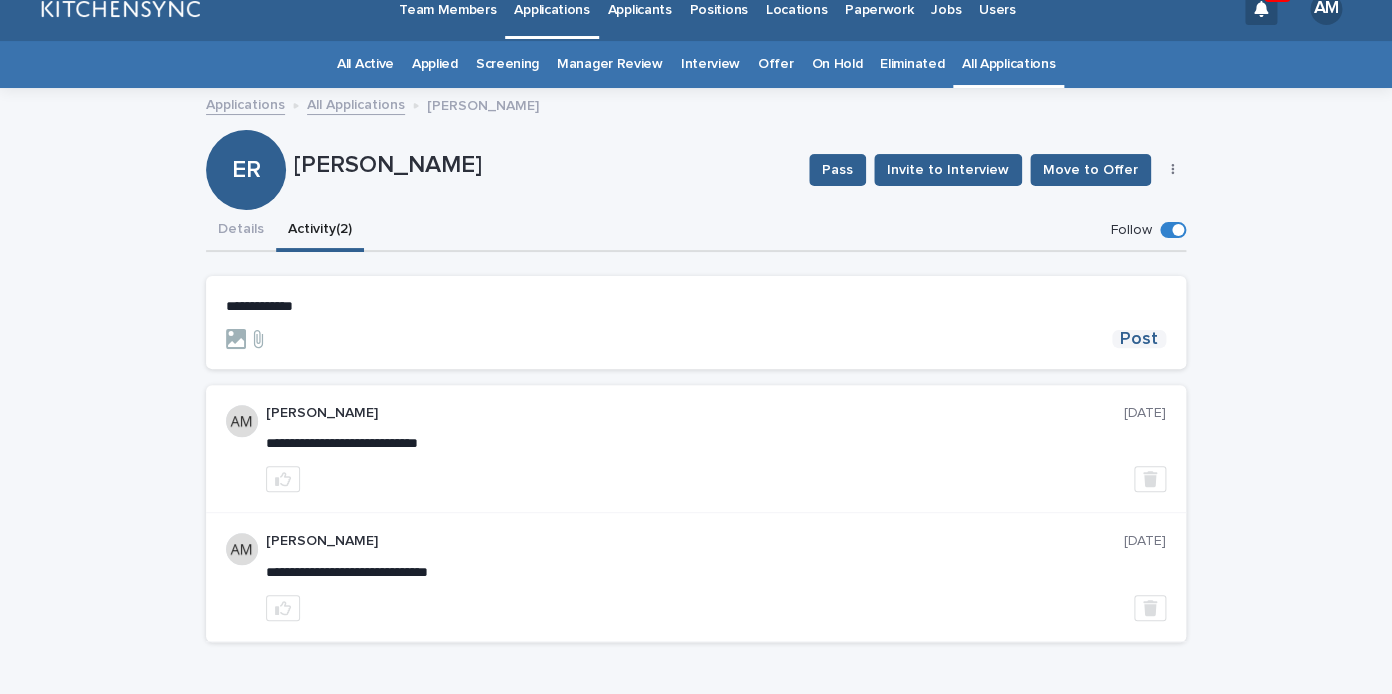 click on "Post" at bounding box center [1139, 339] 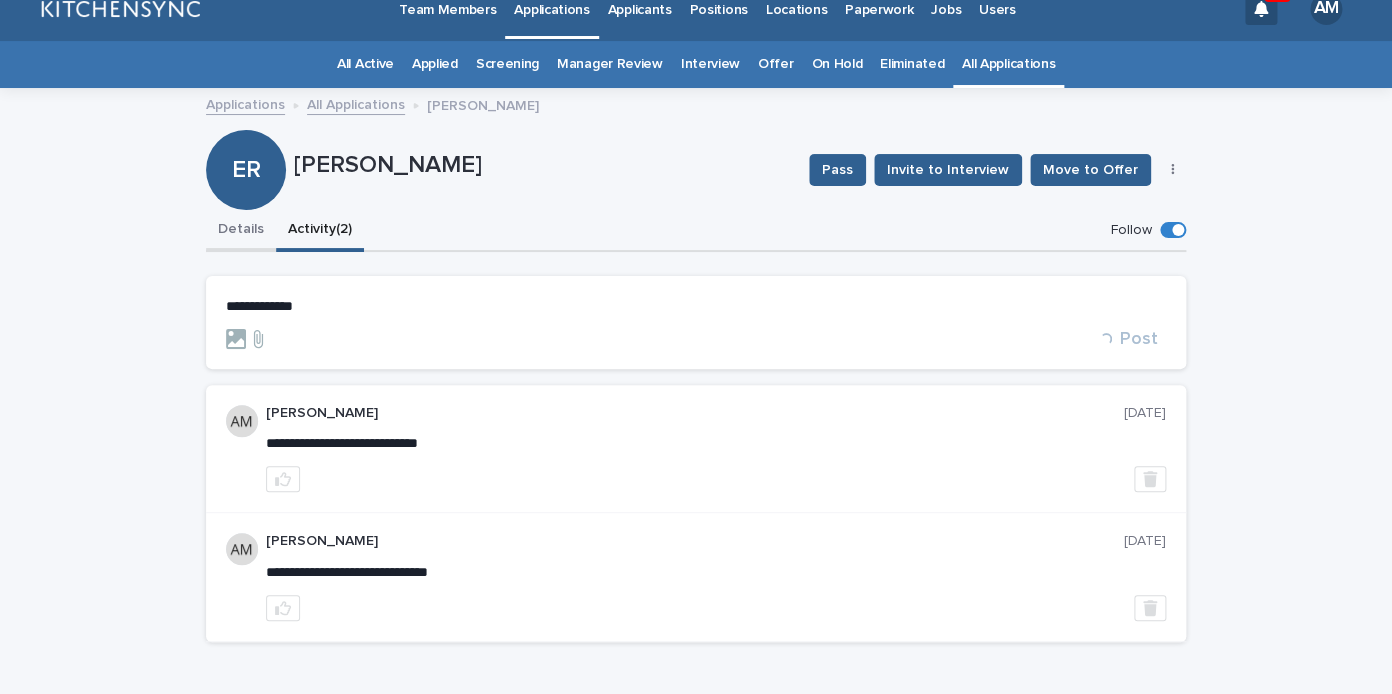 click on "Details" at bounding box center (241, 231) 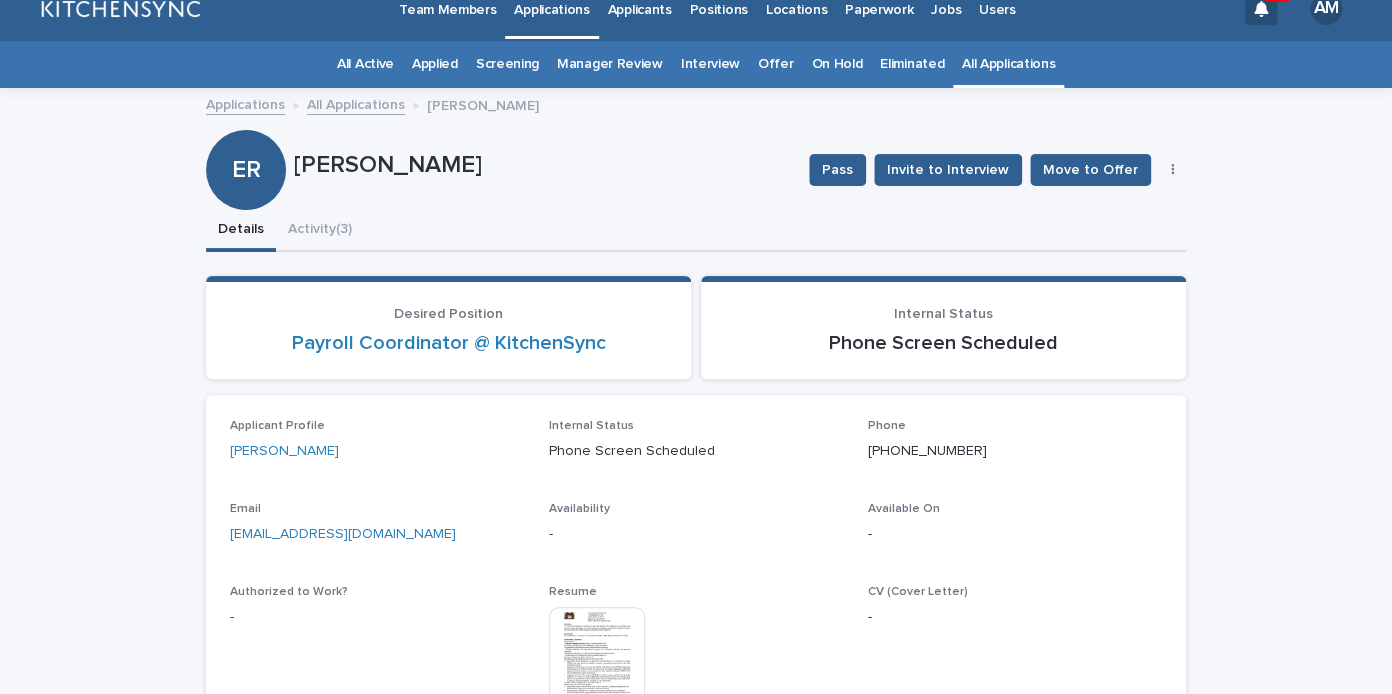 click at bounding box center (1173, 170) 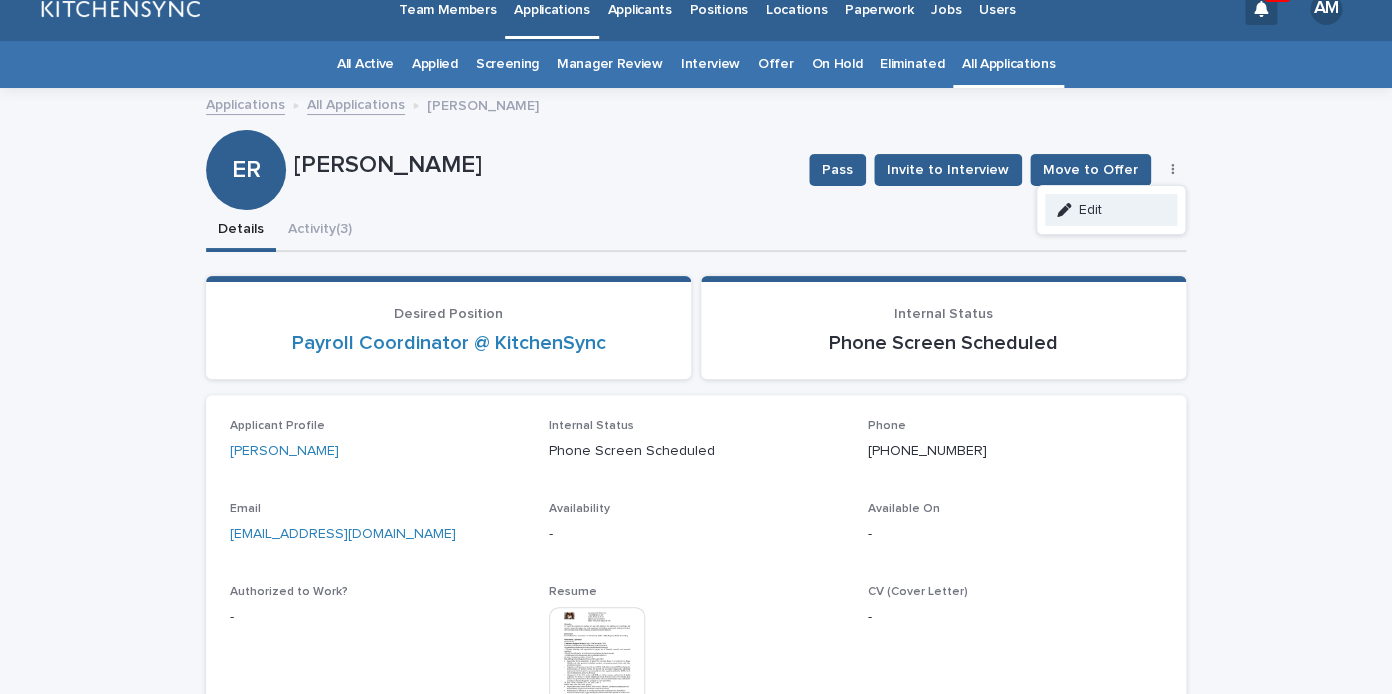 click on "Edit" at bounding box center (1111, 210) 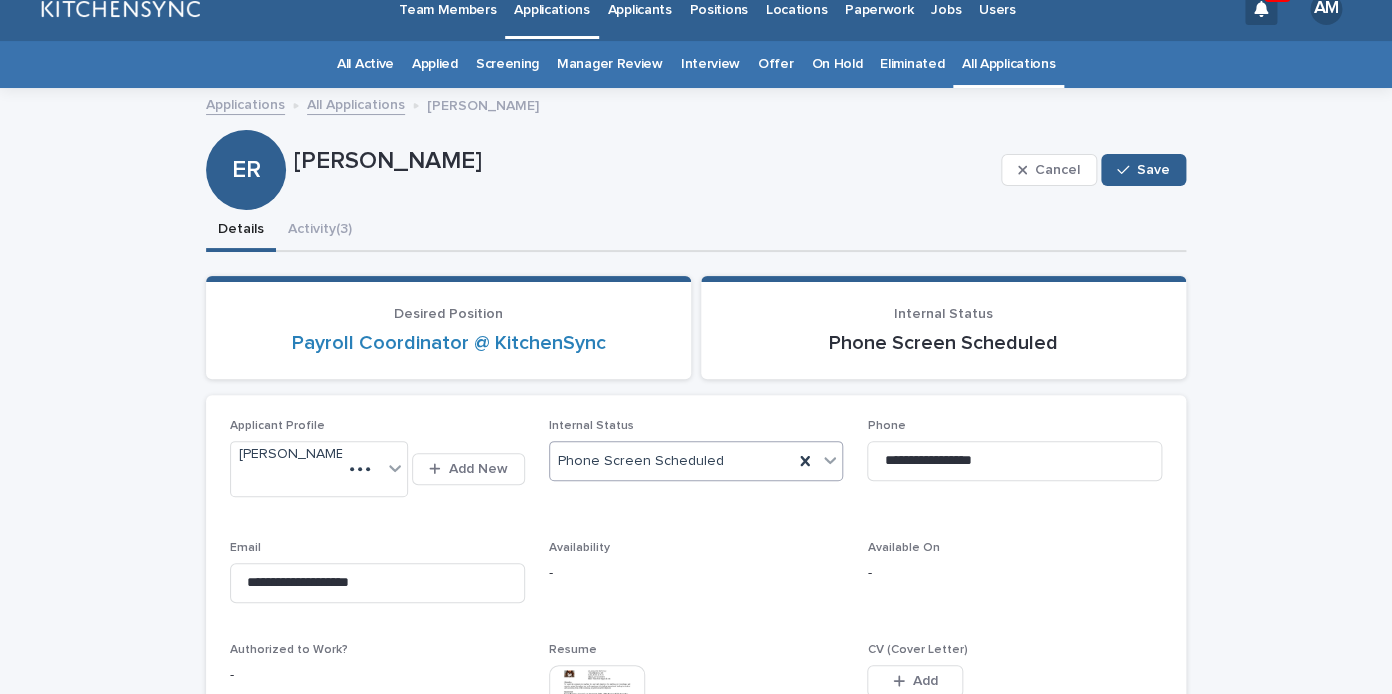 click on "Phone Screen Scheduled" at bounding box center (672, 461) 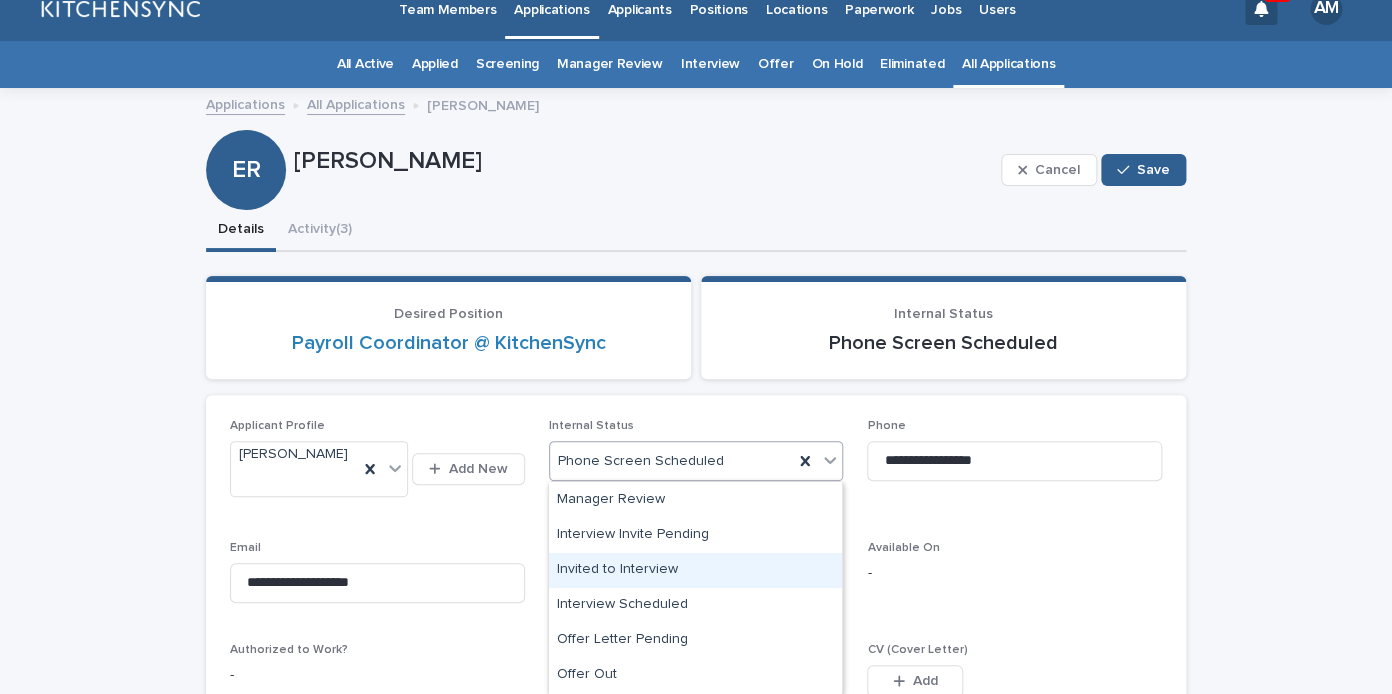 scroll, scrollTop: 383, scrollLeft: 0, axis: vertical 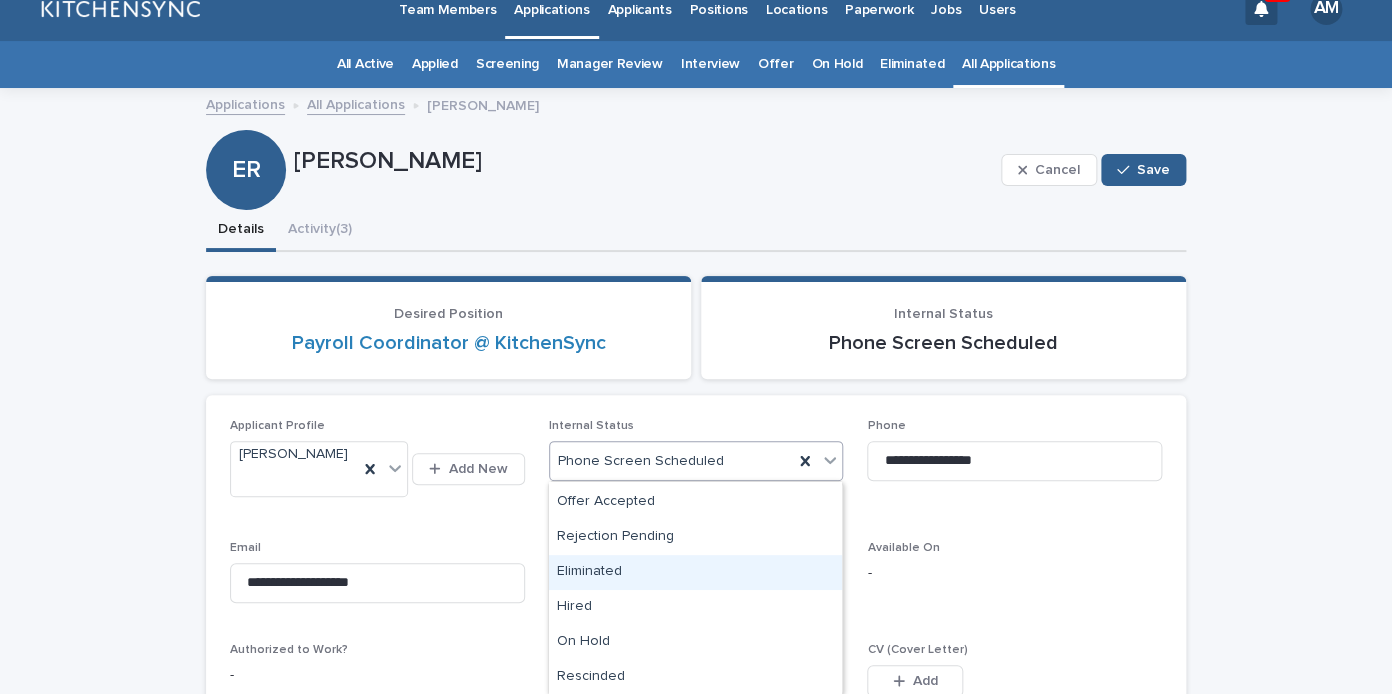 click on "Eliminated" at bounding box center [695, 572] 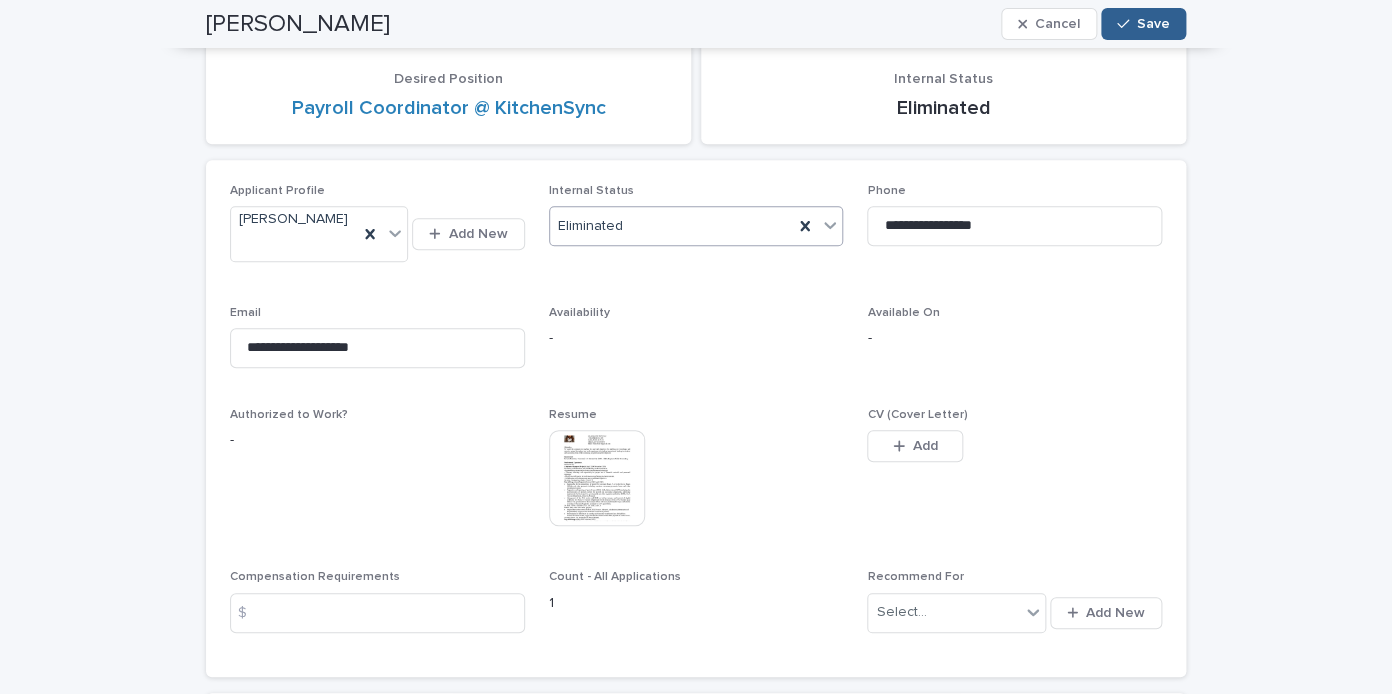 scroll, scrollTop: 500, scrollLeft: 0, axis: vertical 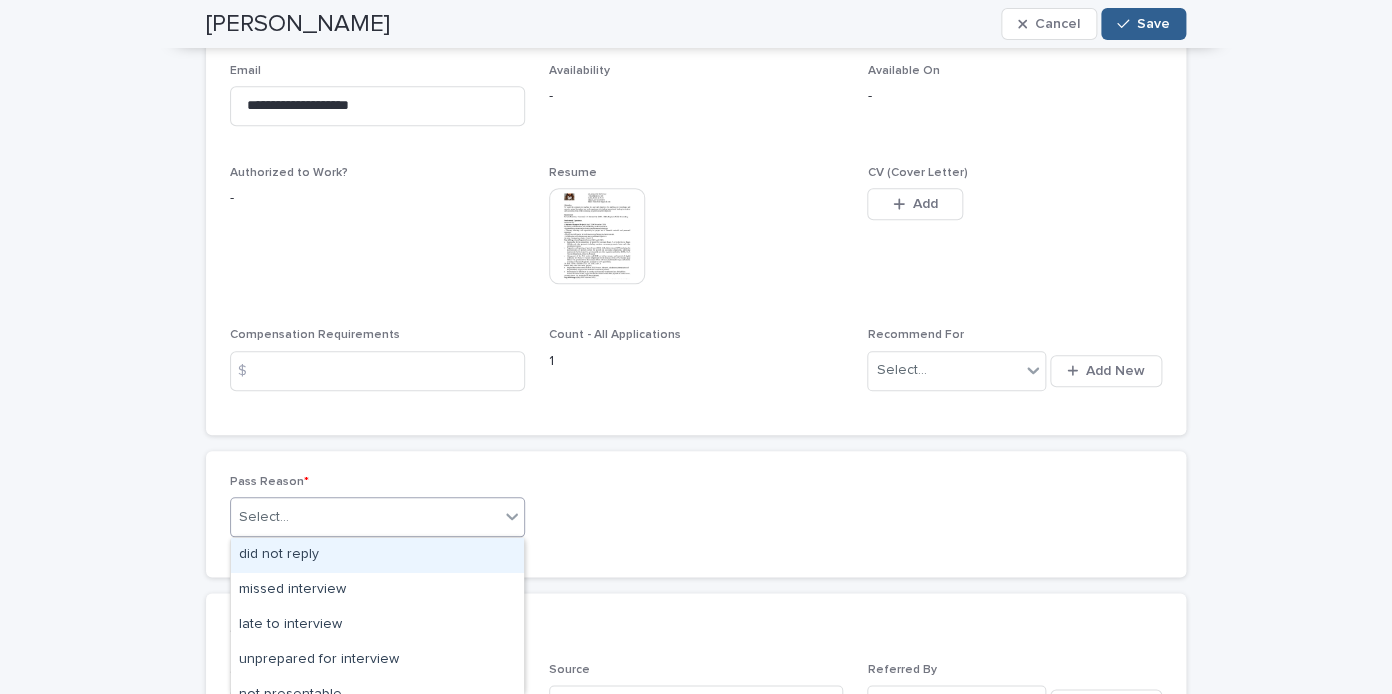 click on "Select..." at bounding box center (365, 517) 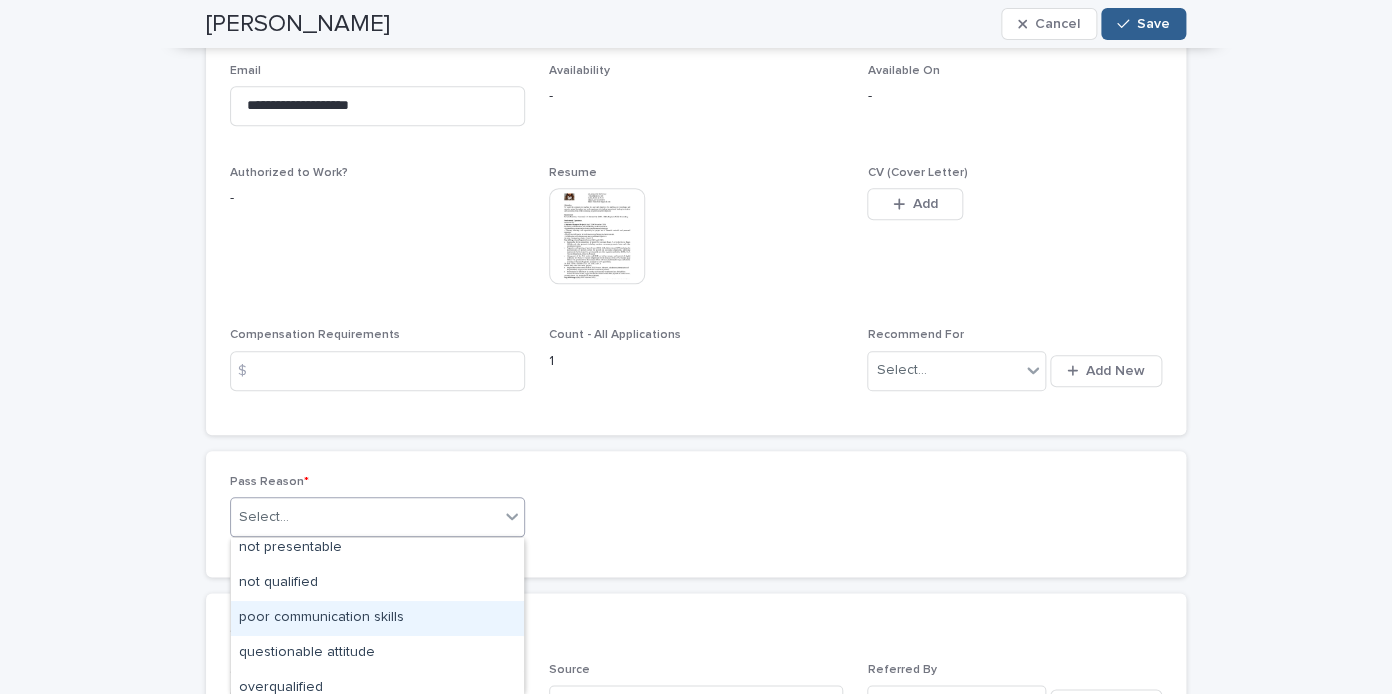 scroll, scrollTop: 299, scrollLeft: 0, axis: vertical 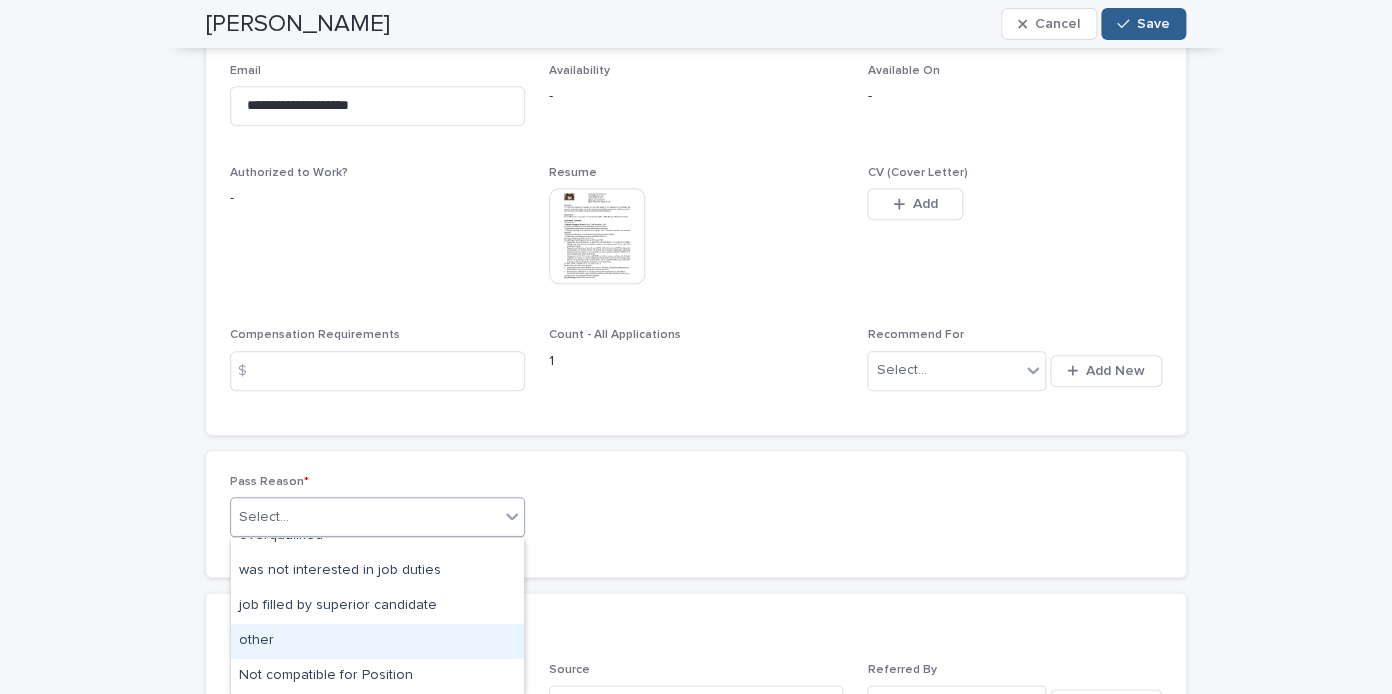 click on "other" at bounding box center [377, 641] 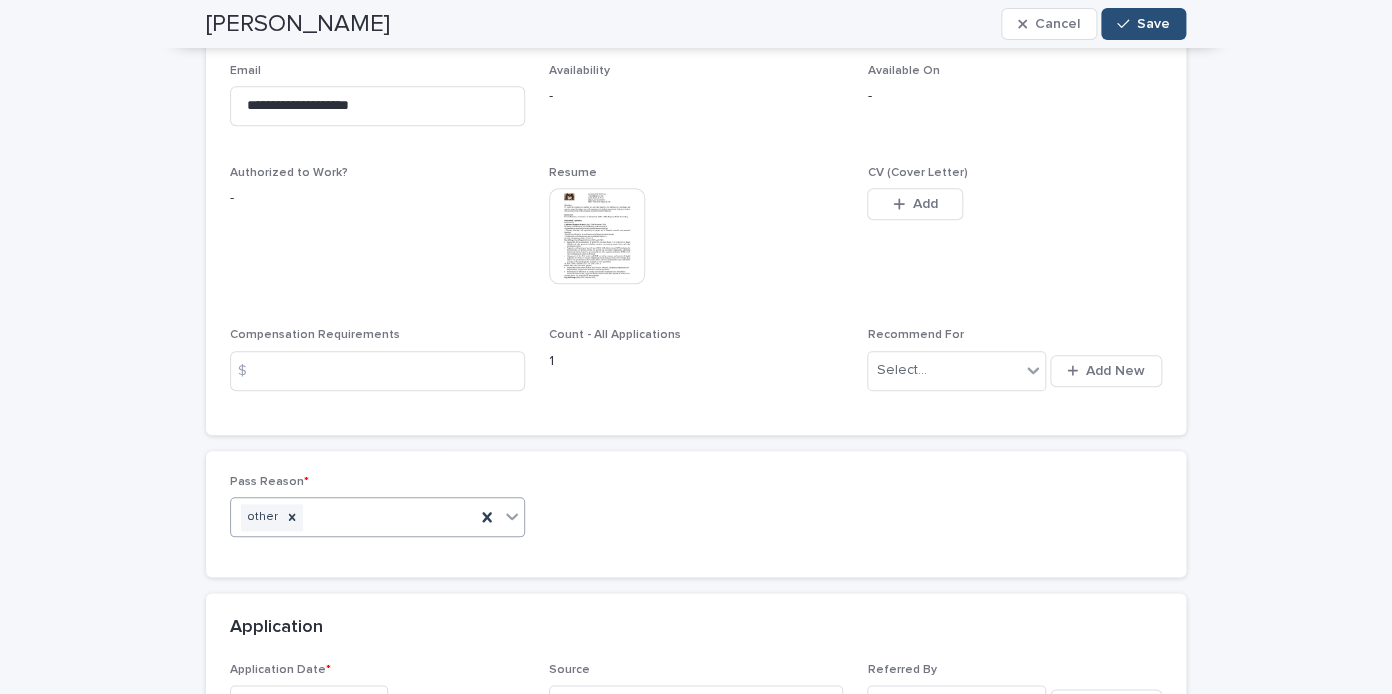 click on "Save" at bounding box center (1143, 24) 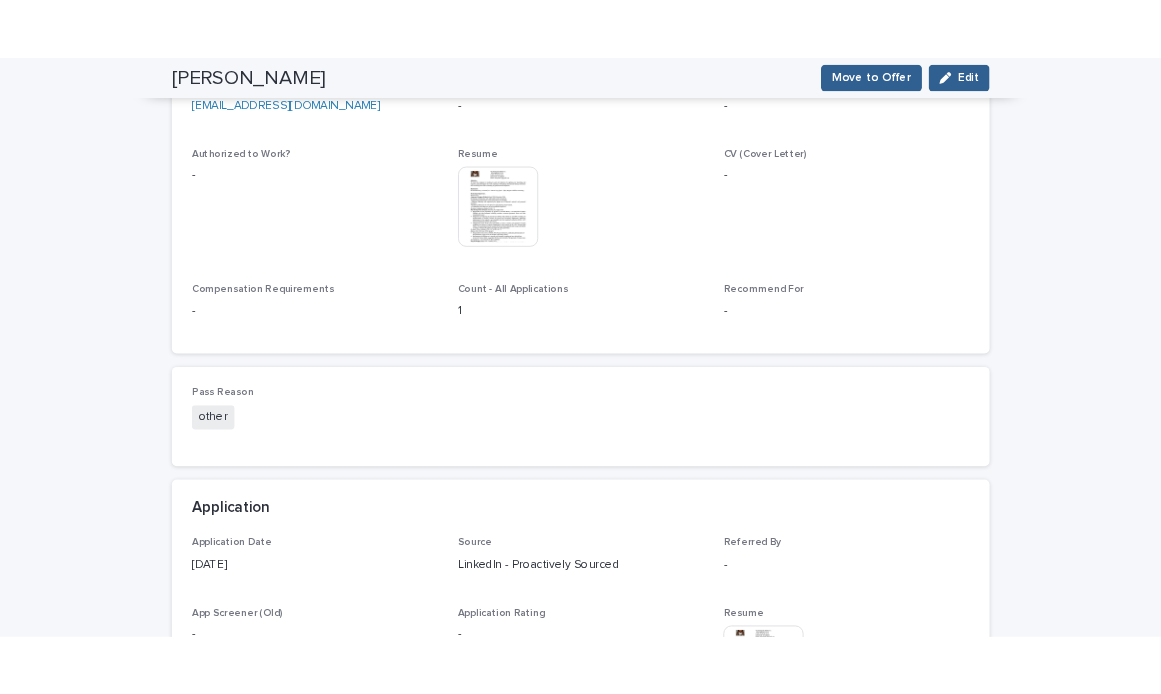 scroll, scrollTop: 0, scrollLeft: 0, axis: both 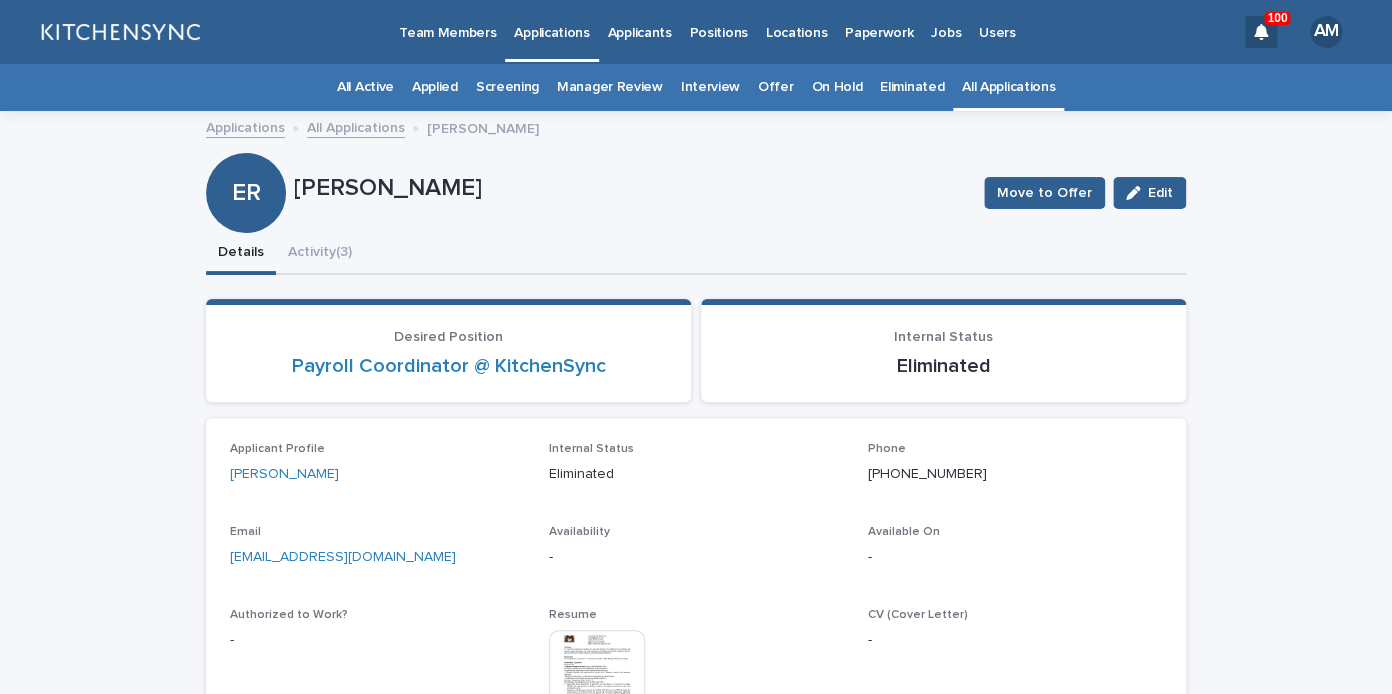 drag, startPoint x: 298, startPoint y: 190, endPoint x: 552, endPoint y: 200, distance: 254.19678 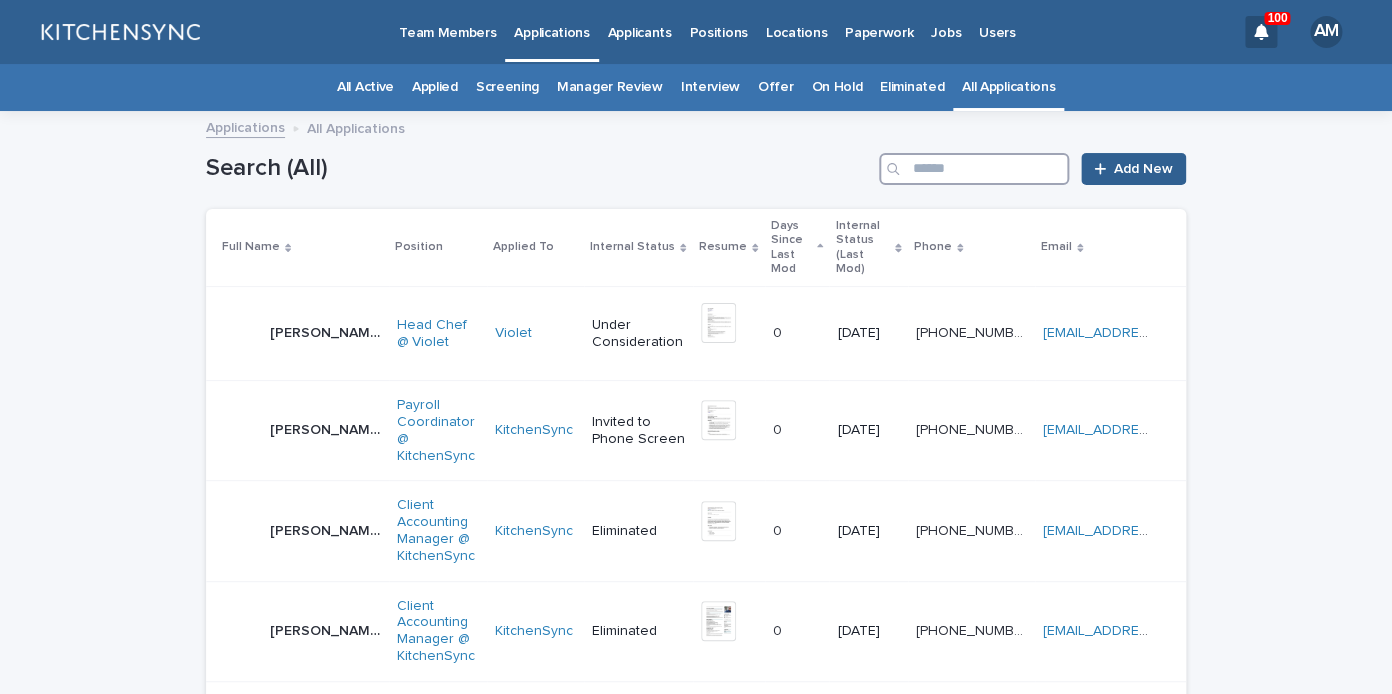 click at bounding box center (974, 169) 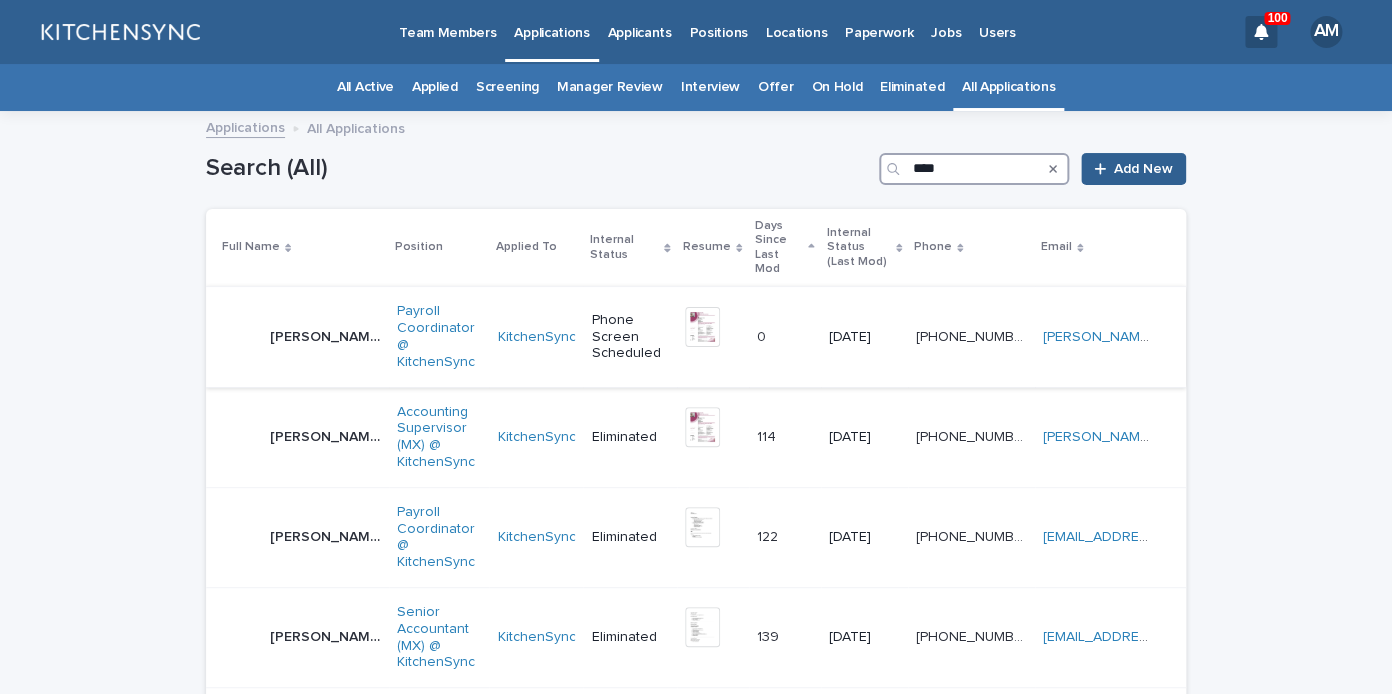 type on "****" 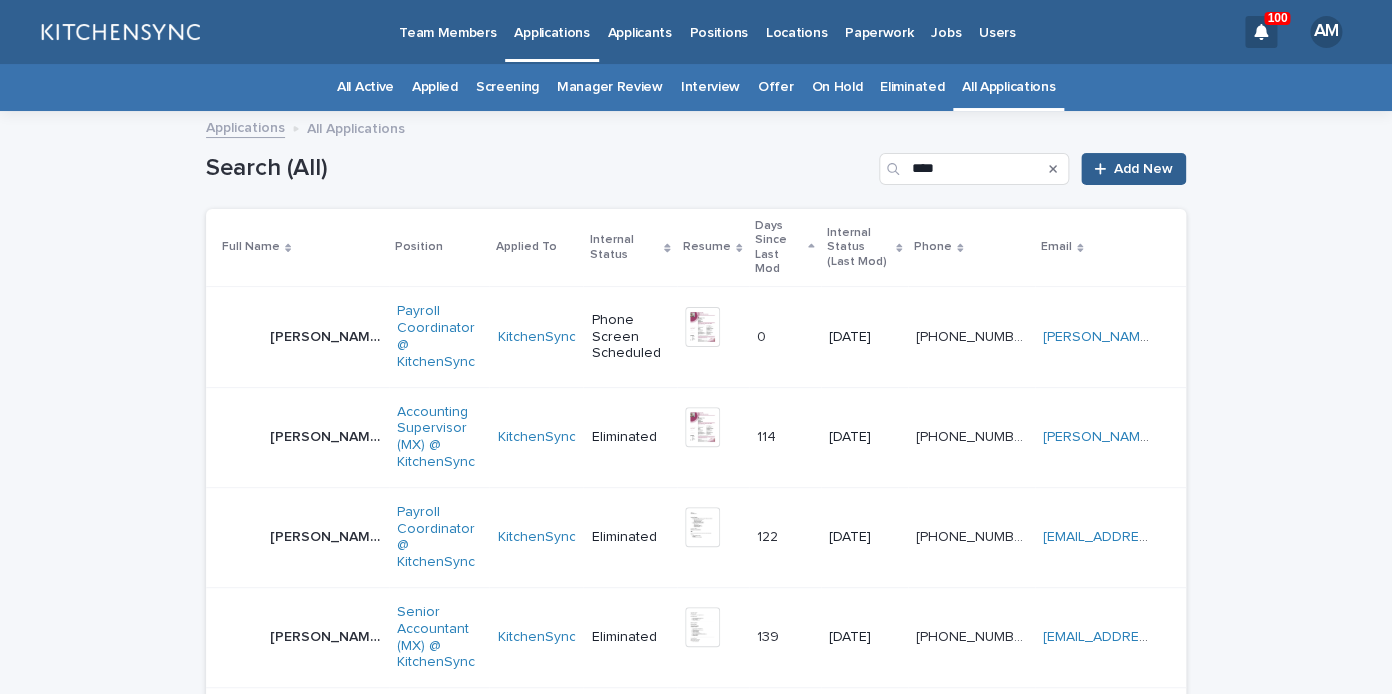 click on "Sara Xally Martínez De La Cruz Sara Xally Martínez De La Cruz" at bounding box center (297, 337) 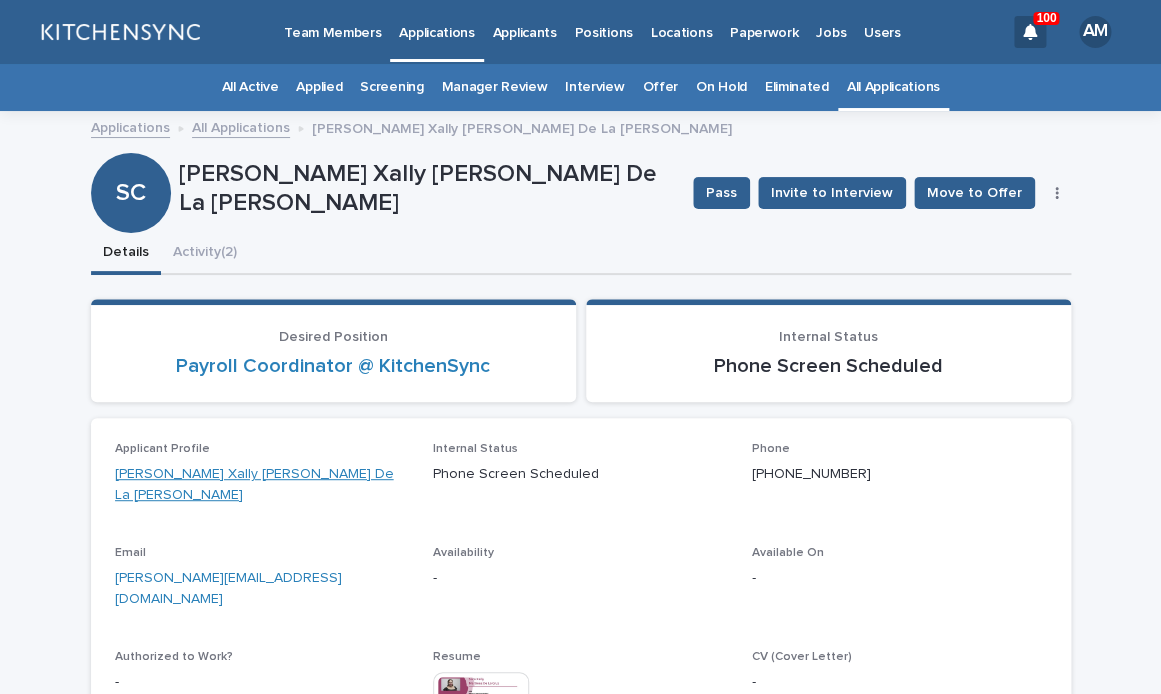 click on "[PERSON_NAME] Xally [PERSON_NAME] De La [PERSON_NAME]" at bounding box center (262, 485) 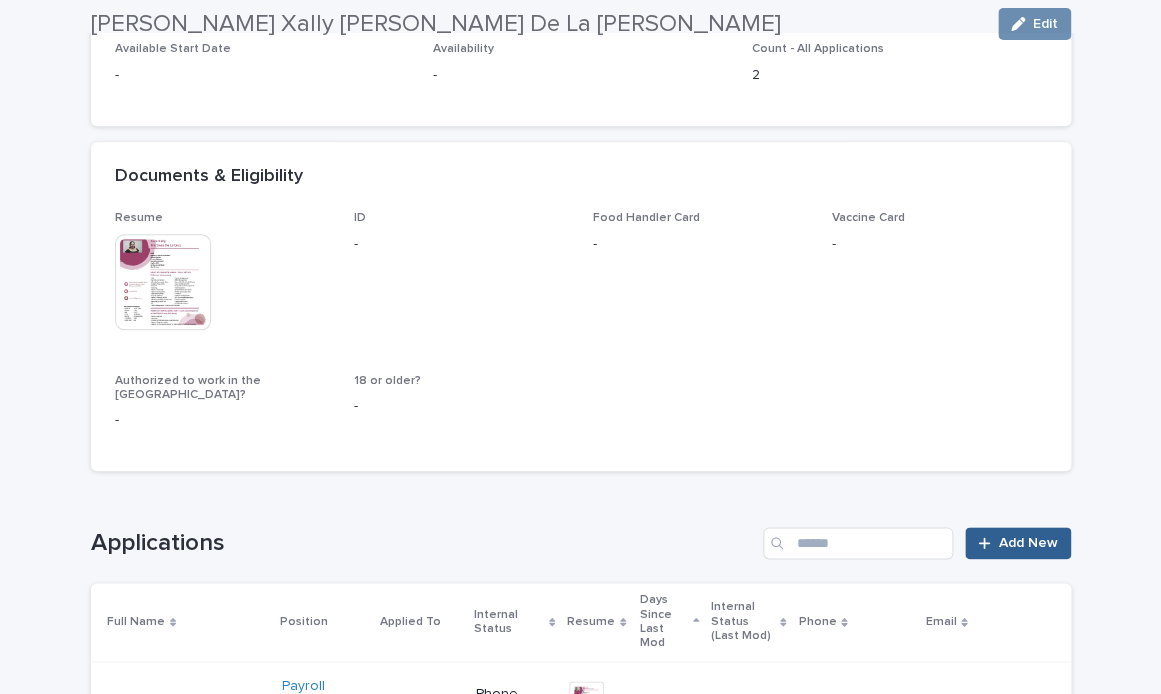 scroll, scrollTop: 517, scrollLeft: 0, axis: vertical 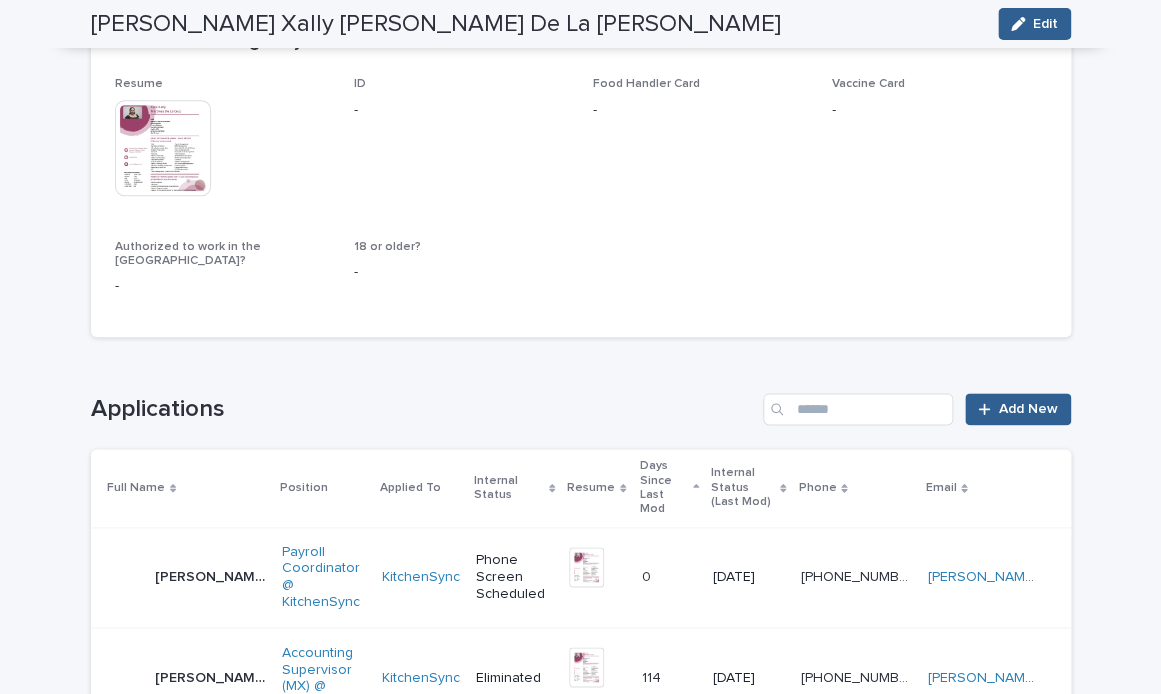 click on "[PERSON_NAME] Xally [PERSON_NAME] De La [PERSON_NAME]" at bounding box center (212, 675) 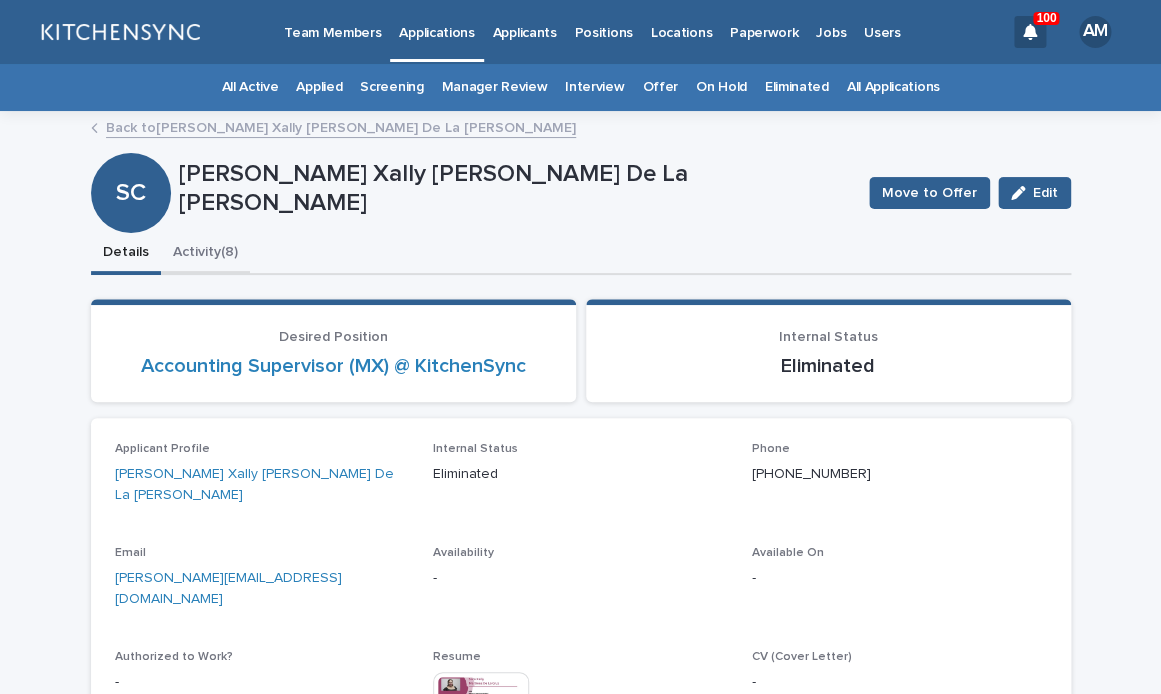 click on "Activity  (8)" at bounding box center (205, 254) 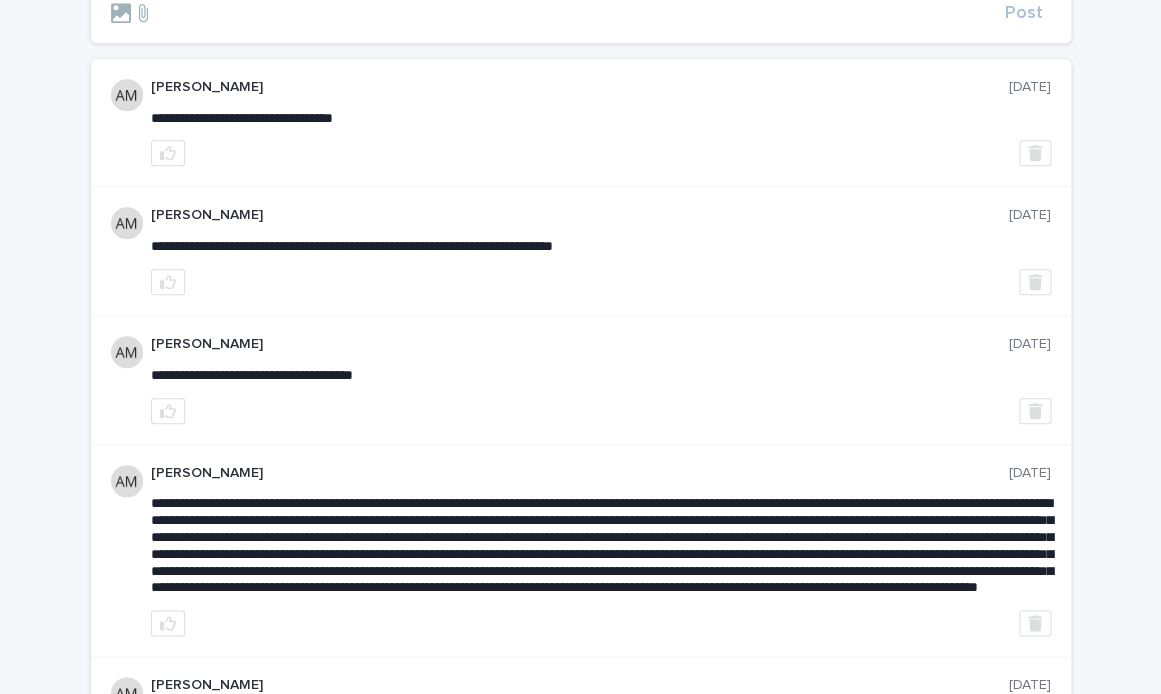 scroll, scrollTop: 348, scrollLeft: 0, axis: vertical 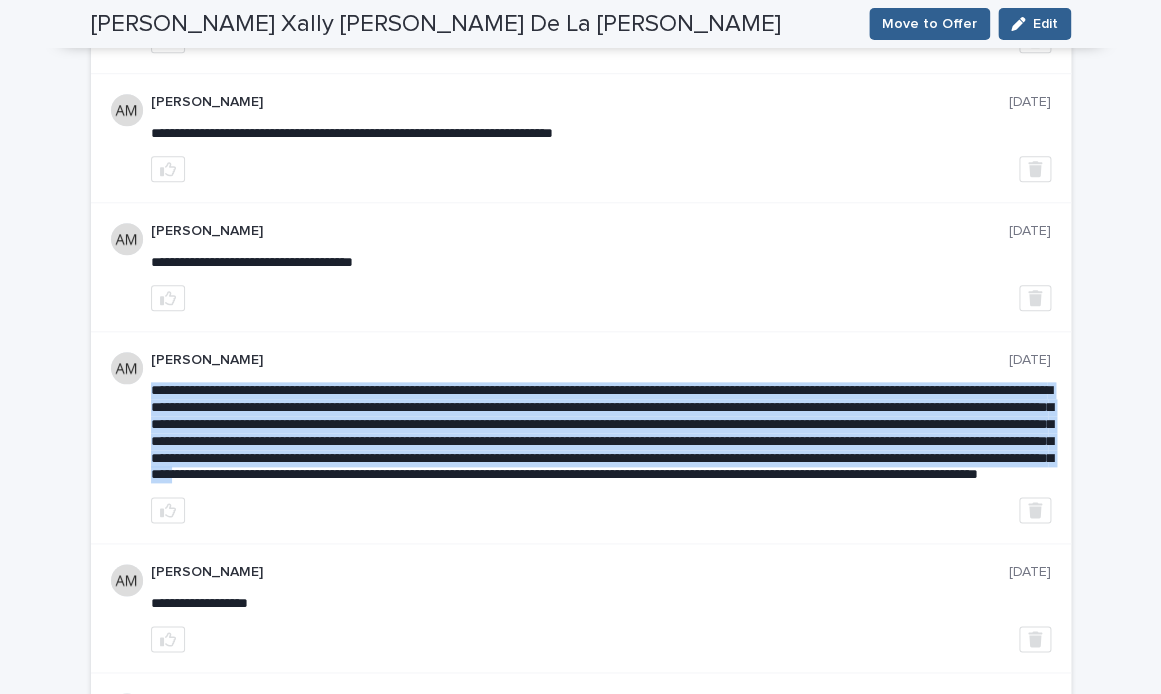 drag, startPoint x: 817, startPoint y: 473, endPoint x: 377, endPoint y: 495, distance: 440.54965 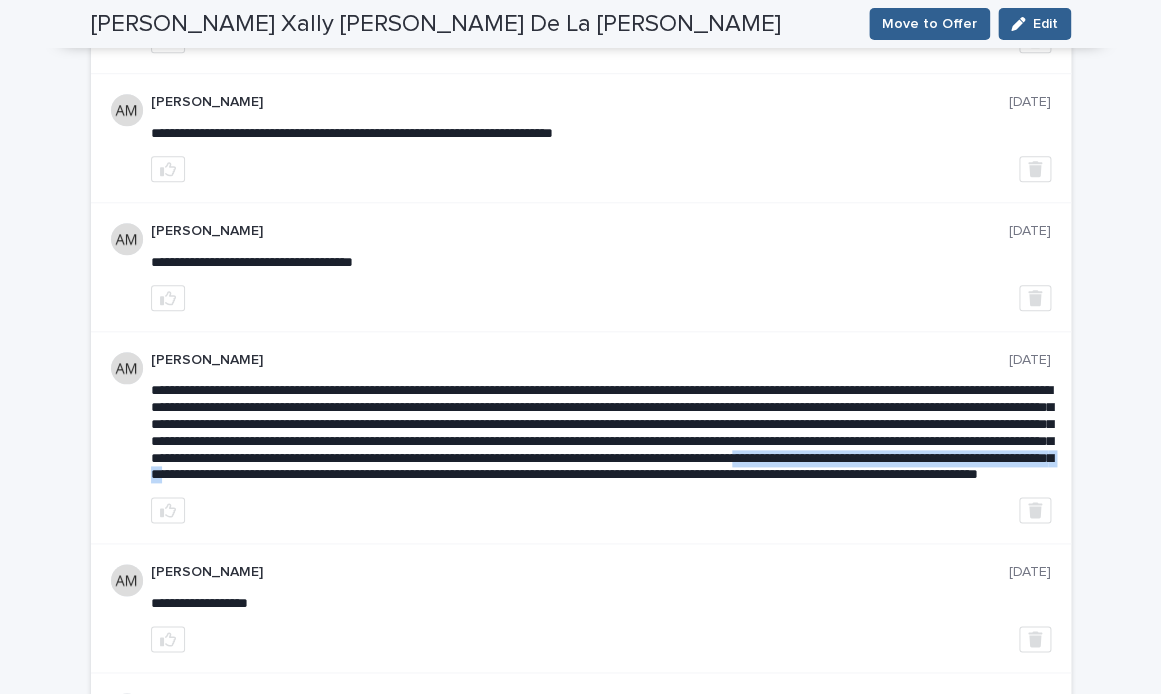 drag, startPoint x: 817, startPoint y: 473, endPoint x: 371, endPoint y: 492, distance: 446.4045 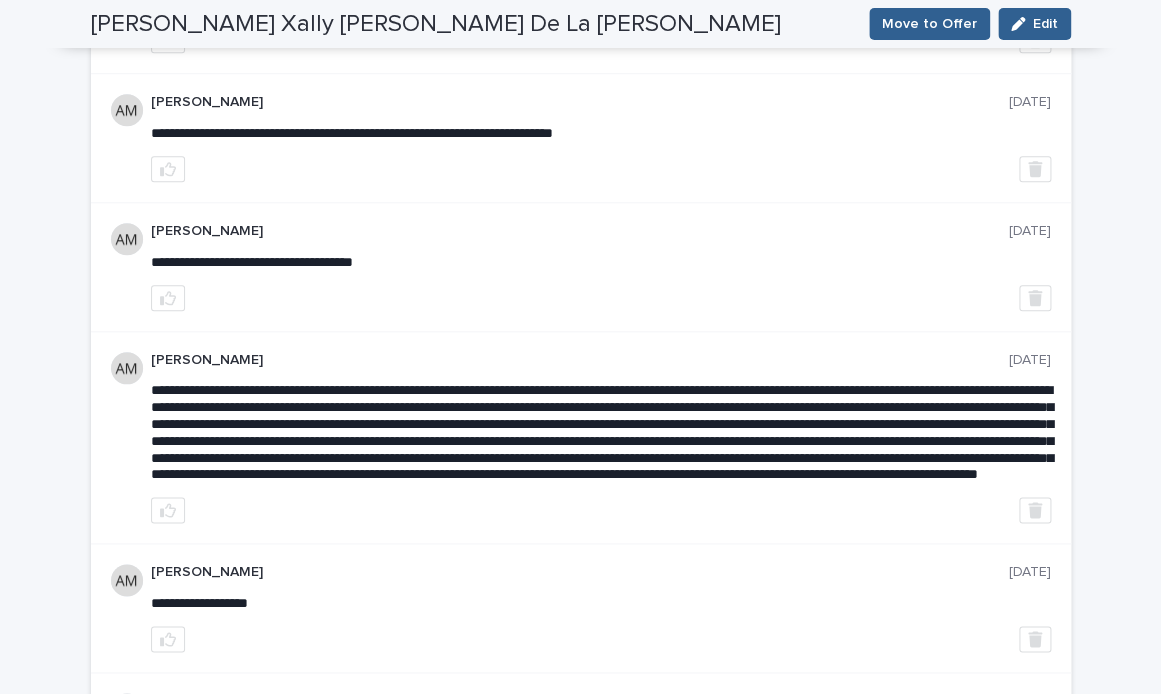 click on "[PERSON_NAME]" at bounding box center [580, 360] 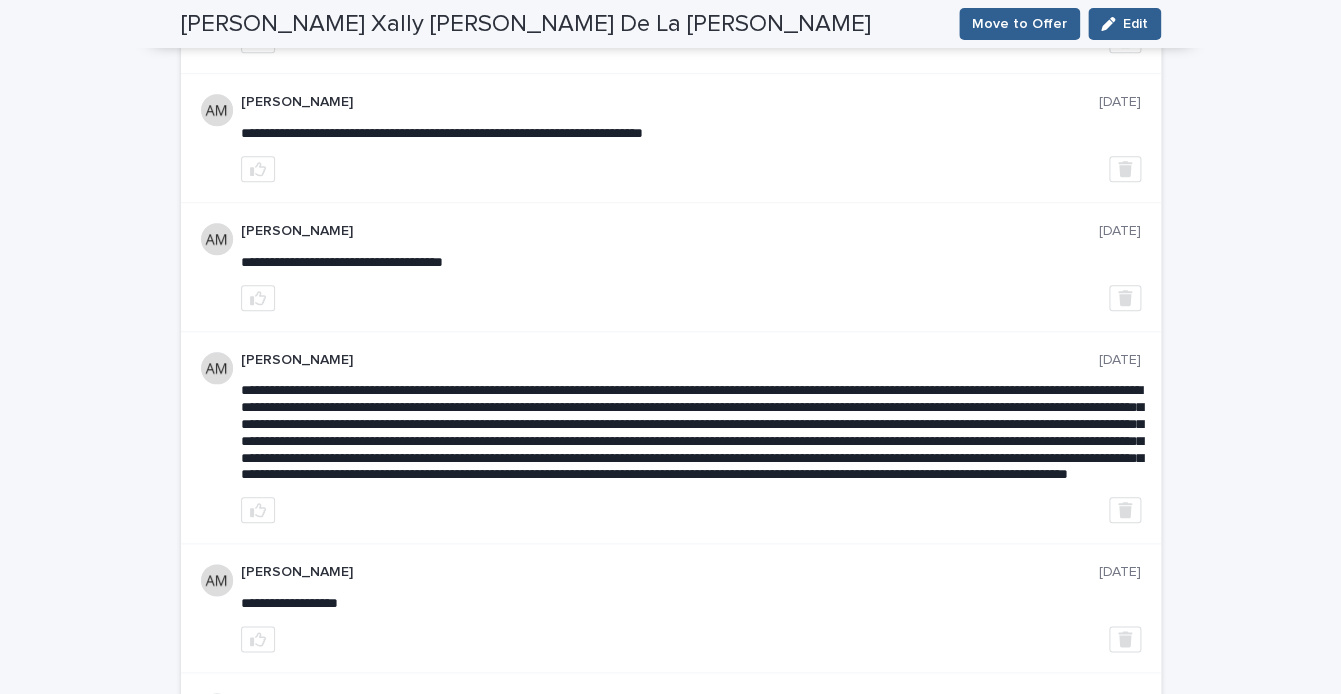 scroll, scrollTop: 0, scrollLeft: 0, axis: both 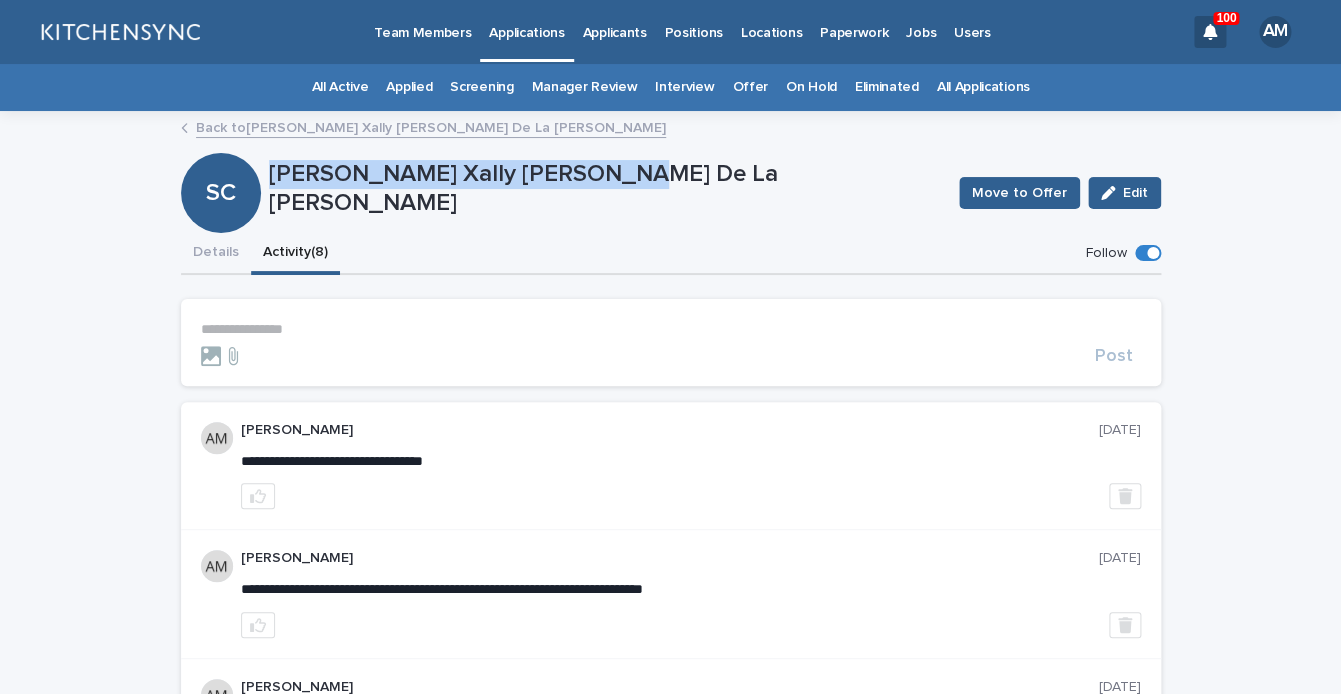 drag, startPoint x: 275, startPoint y: 189, endPoint x: 610, endPoint y: 210, distance: 335.65756 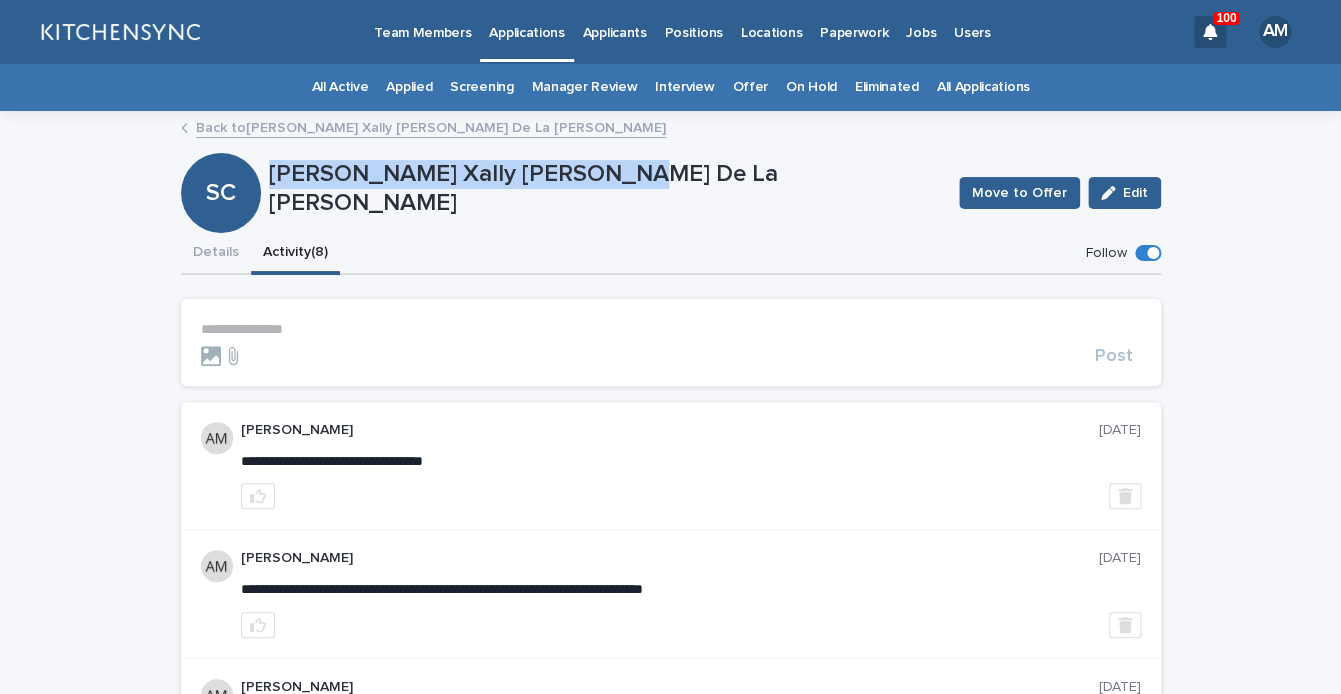 click on "[PERSON_NAME] Xally [PERSON_NAME] De La [PERSON_NAME]" at bounding box center (606, 187) 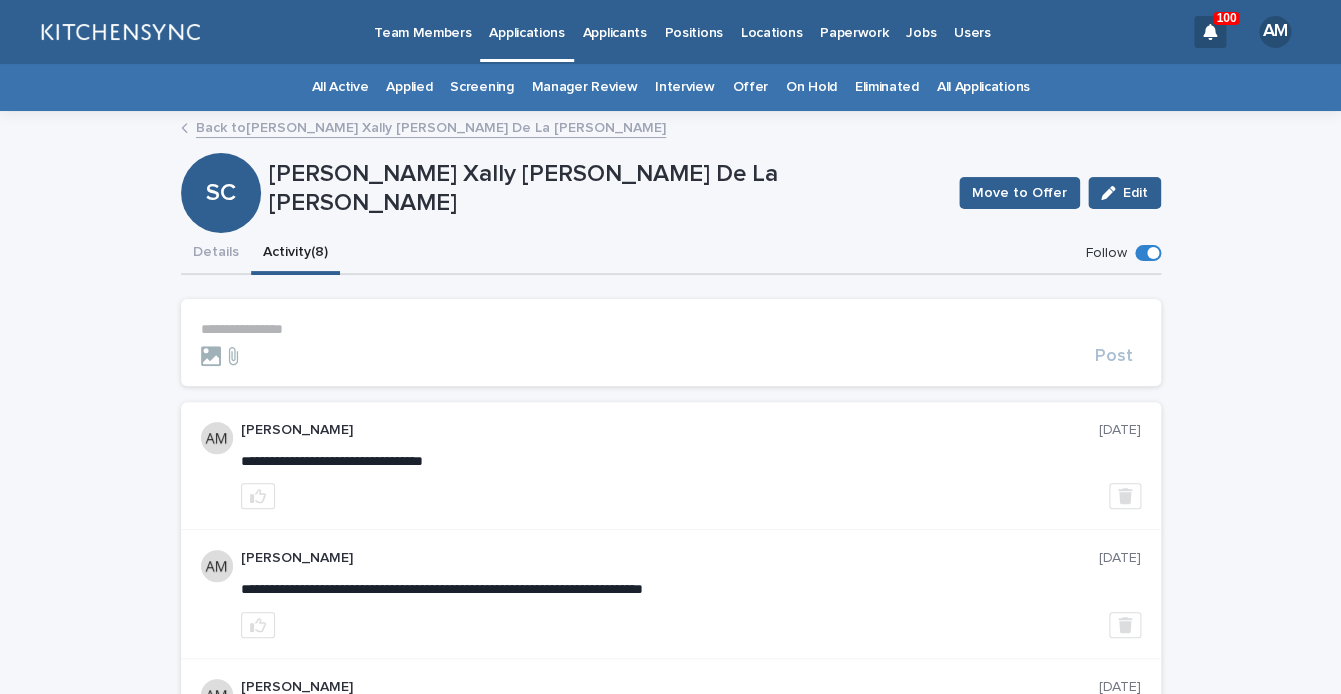 click on "**********" at bounding box center (671, 343) 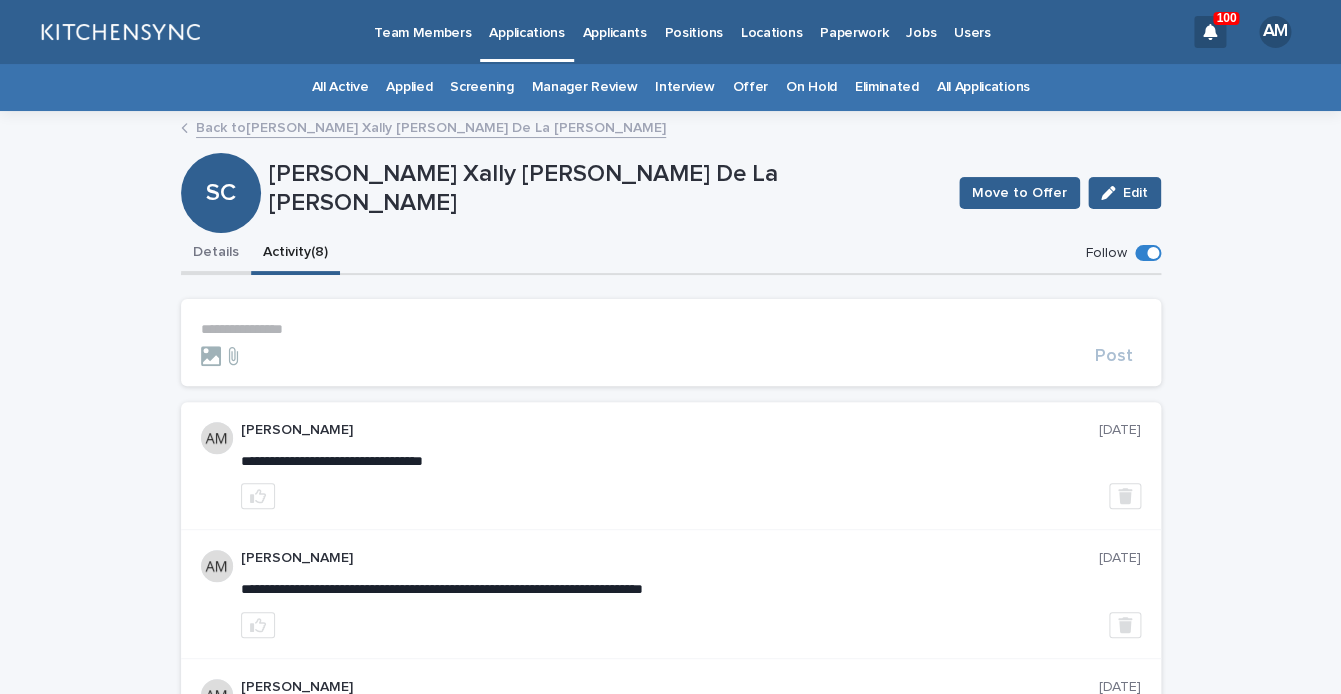 click on "Details" at bounding box center [216, 254] 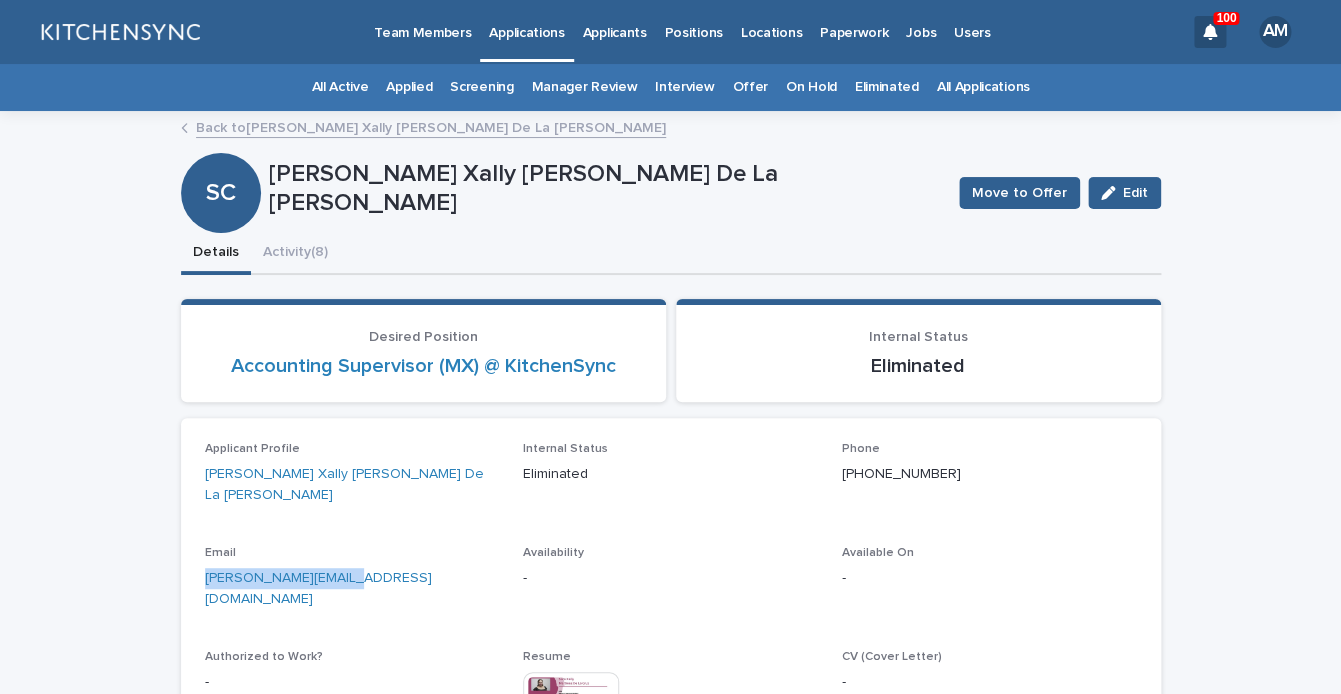 drag, startPoint x: 358, startPoint y: 567, endPoint x: 175, endPoint y: 564, distance: 183.02458 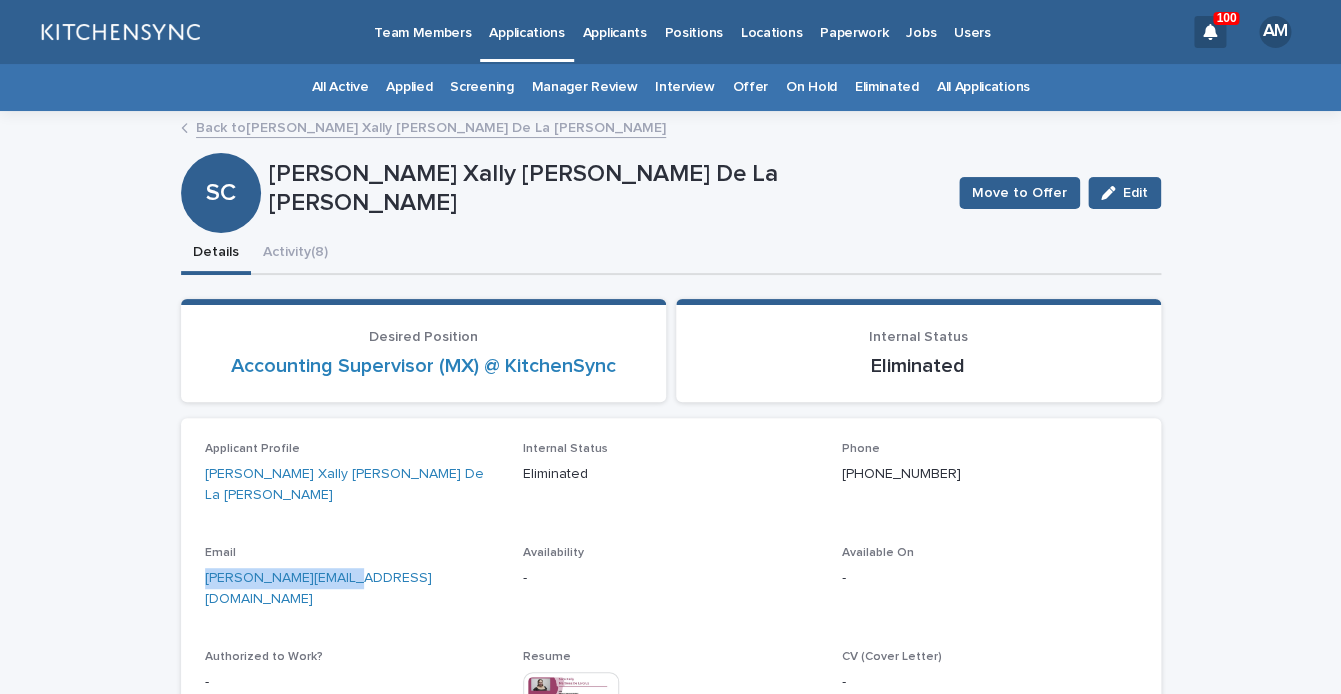 click on "Back to  Sara Xally Martínez De La Cruz" at bounding box center (431, 126) 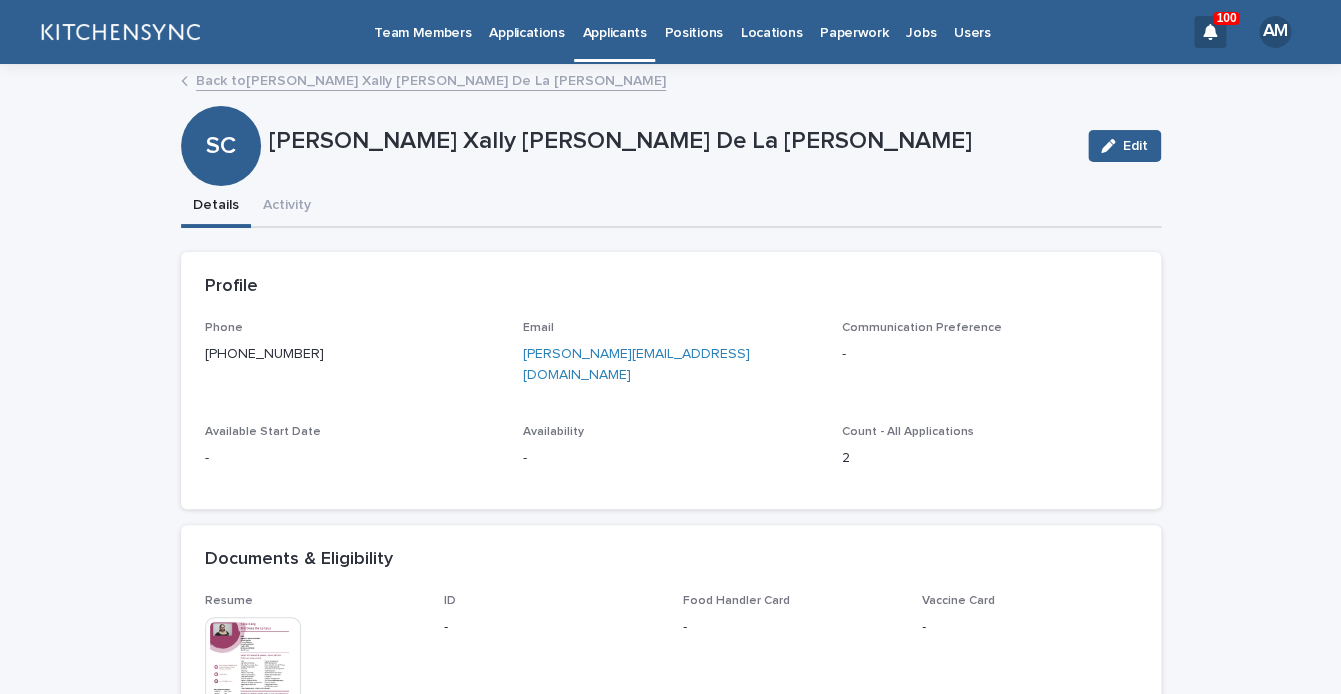 scroll, scrollTop: 652, scrollLeft: 0, axis: vertical 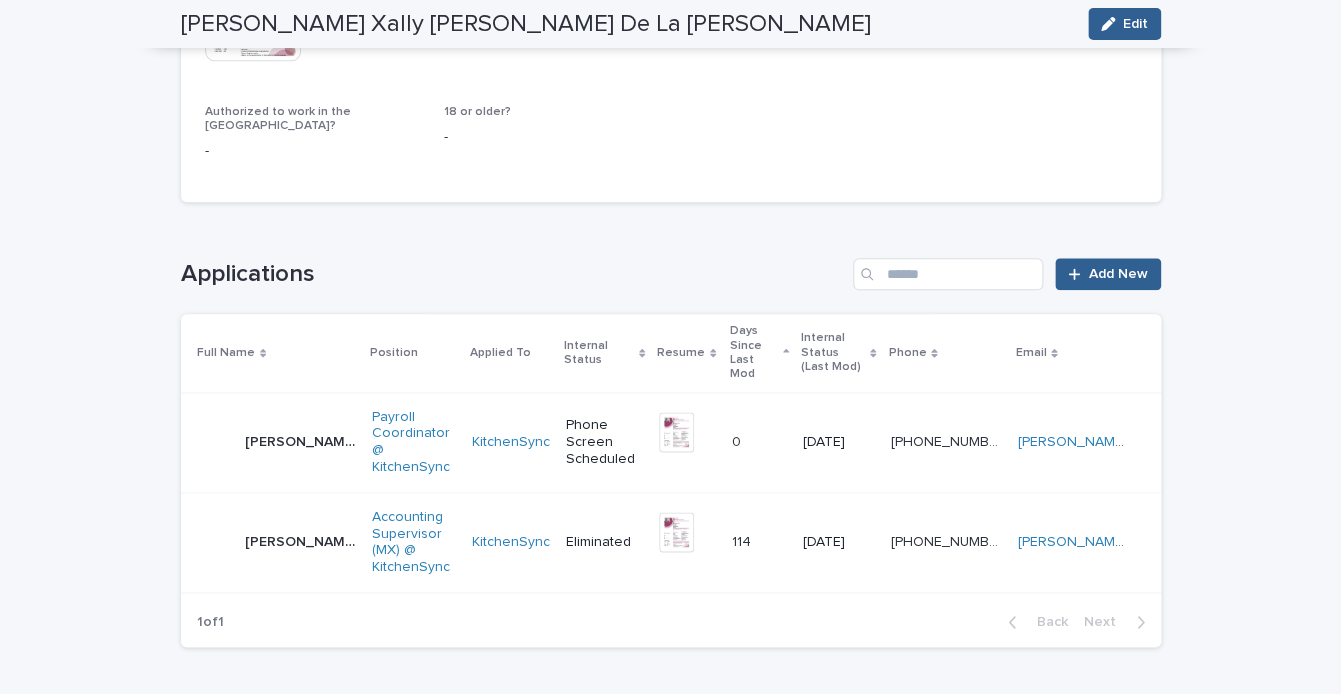 click on "Sara Xally Martínez De La Cruz Sara Xally Martínez De La Cruz" at bounding box center (272, 442) 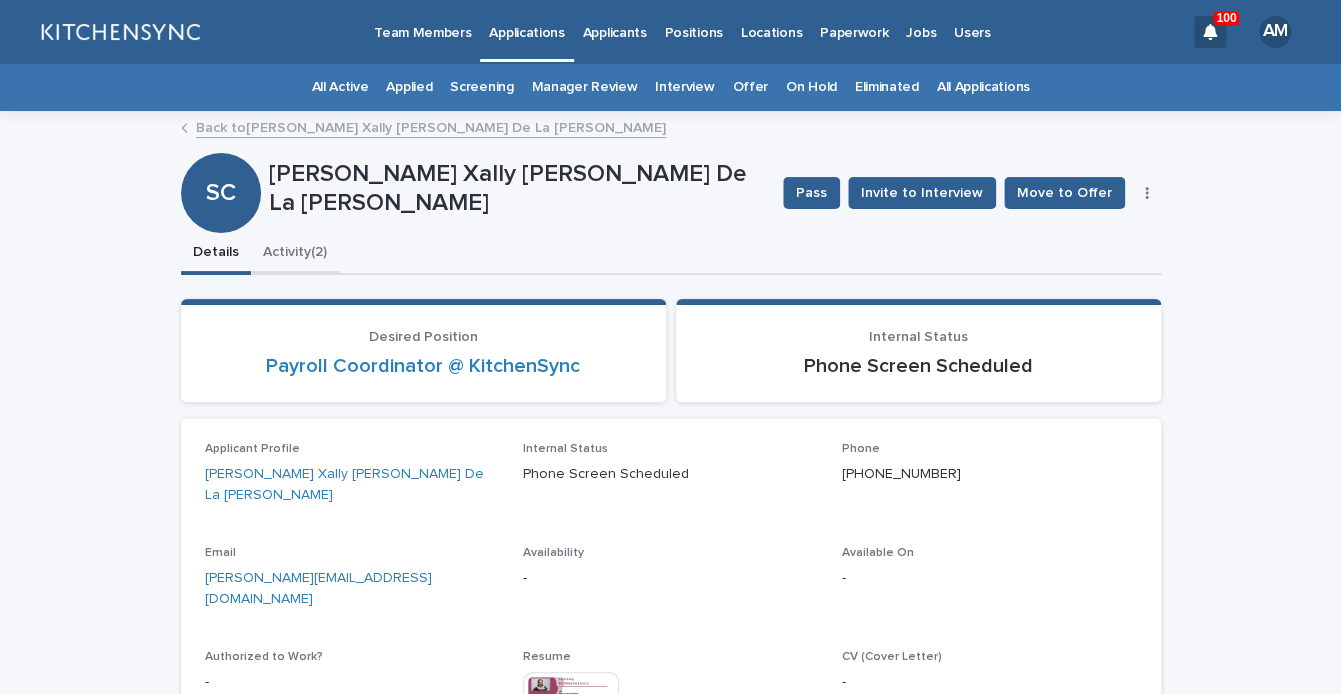 click on "Activity  (2)" at bounding box center (295, 254) 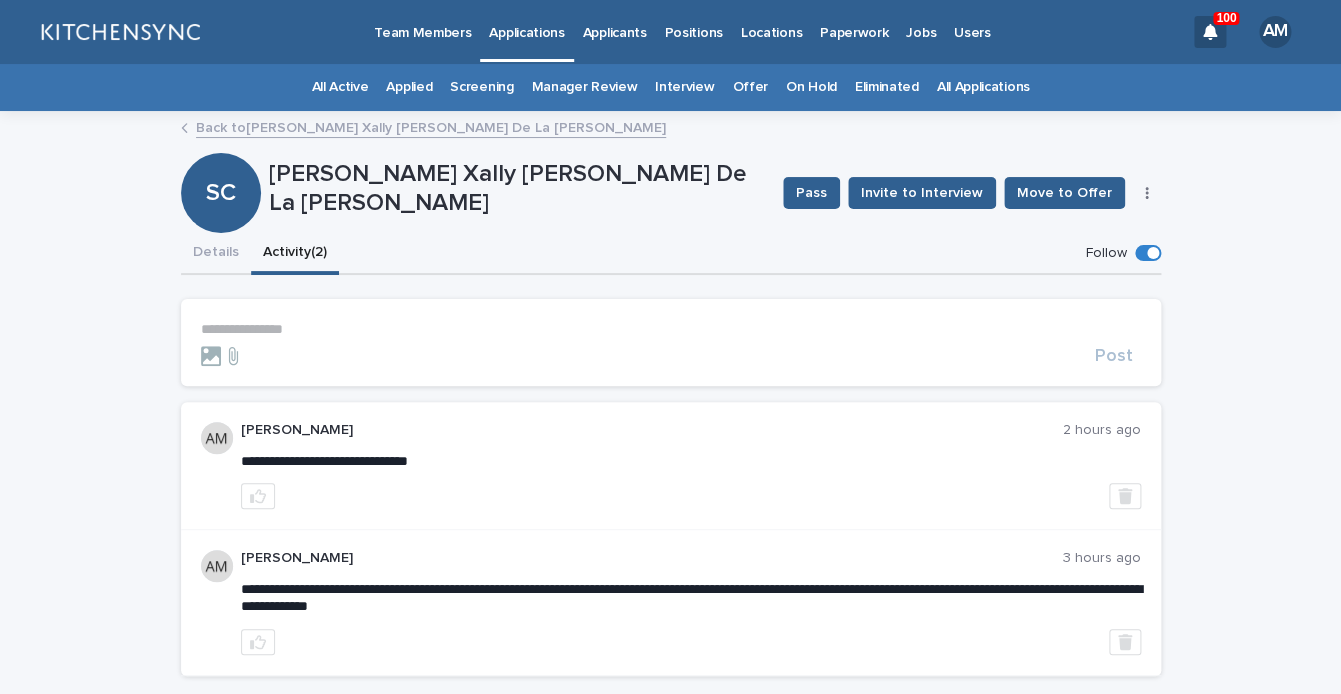 click on "Back to  Sara Xally Martínez De La Cruz" at bounding box center [431, 126] 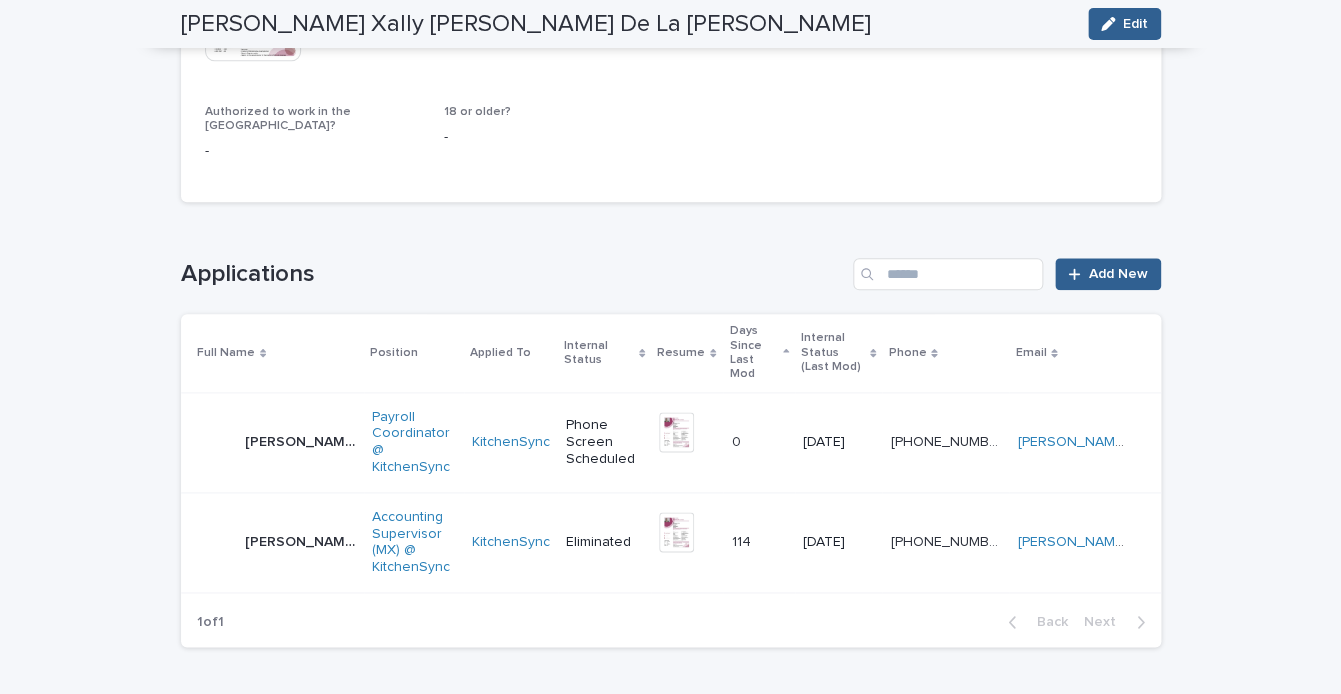 click on "Sara Xally Martínez De La Cruz Sara Xally Martínez De La Cruz" at bounding box center [300, 542] 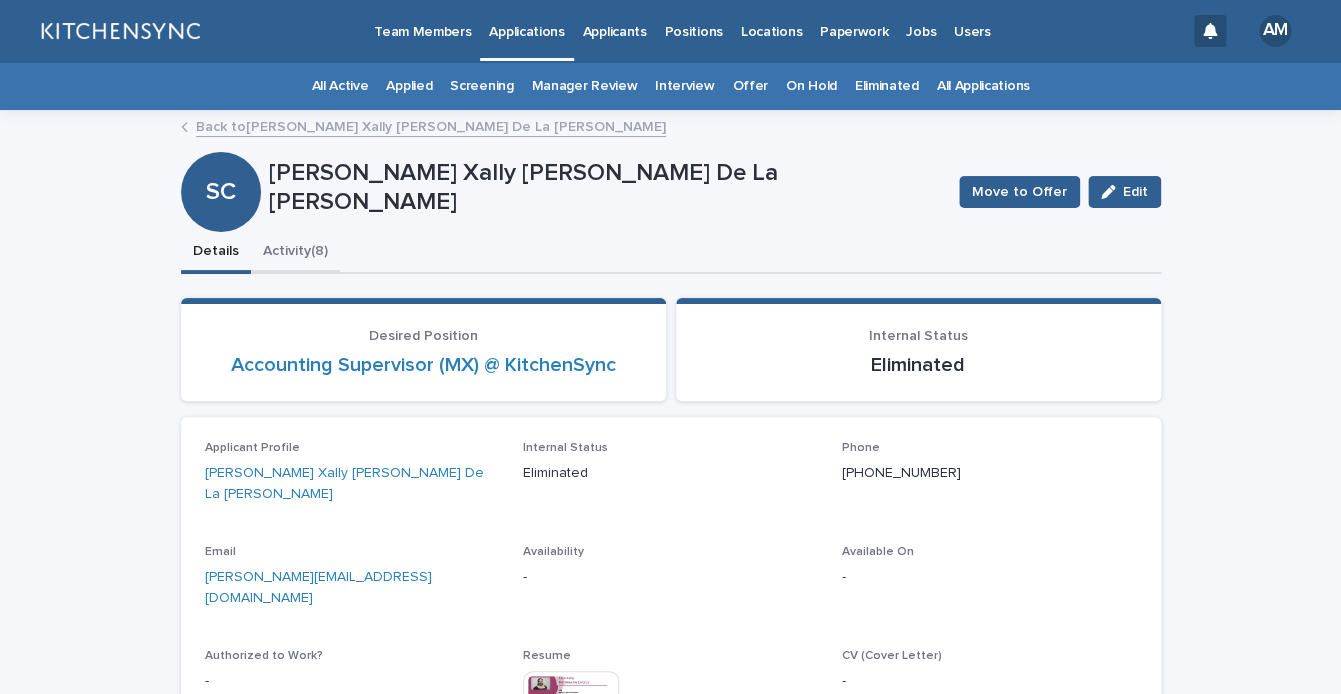 scroll, scrollTop: 0, scrollLeft: 0, axis: both 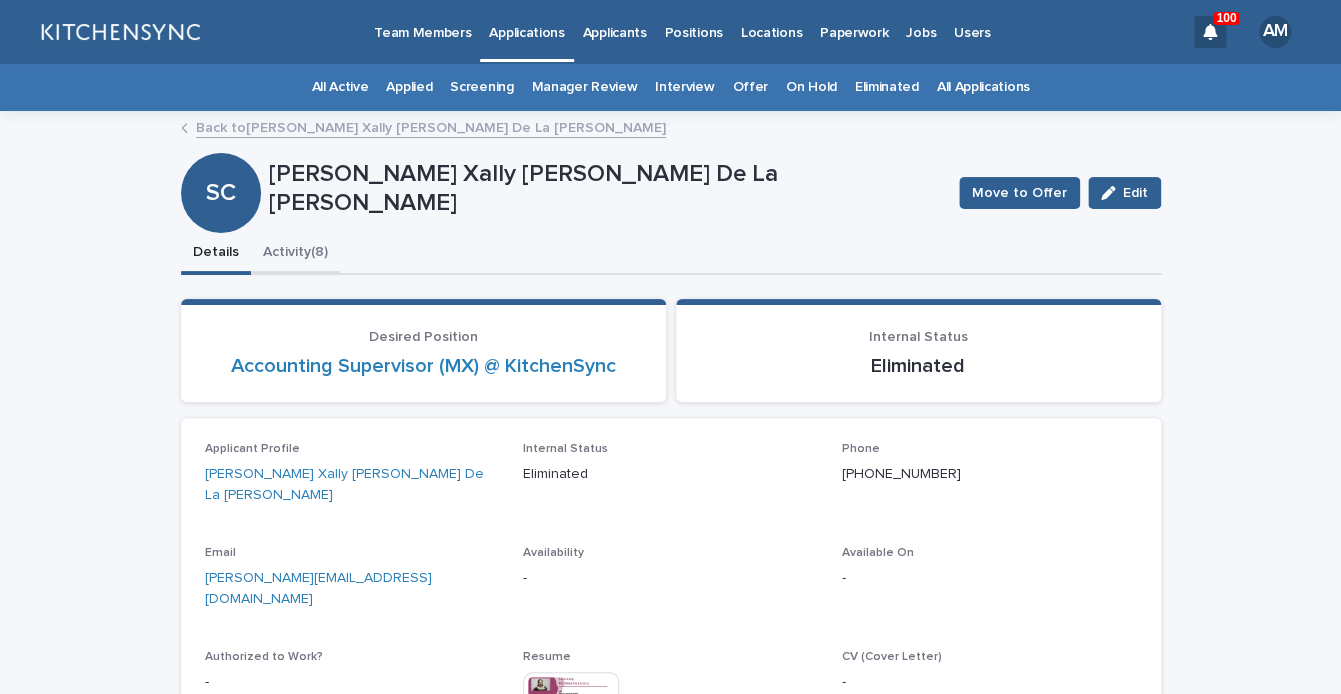 click on "Activity  (8)" at bounding box center [295, 254] 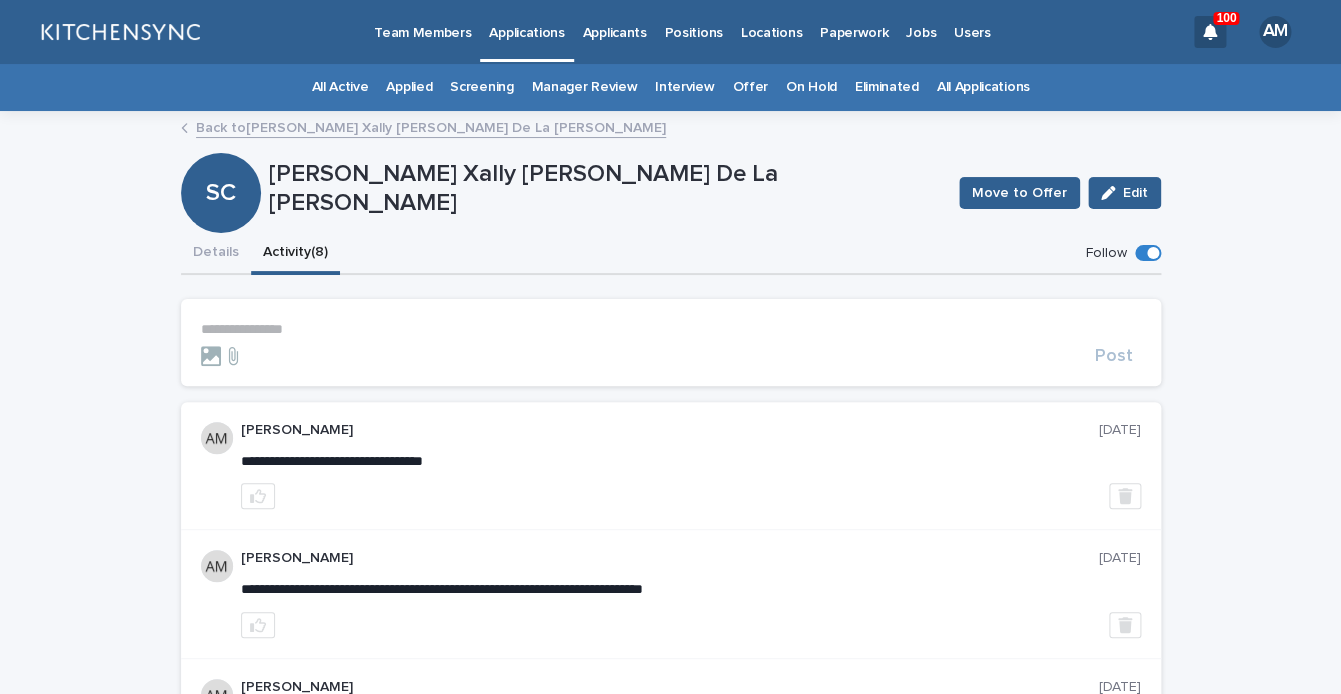 click on "Back to  Sara Xally Martínez De La Cruz" at bounding box center [431, 126] 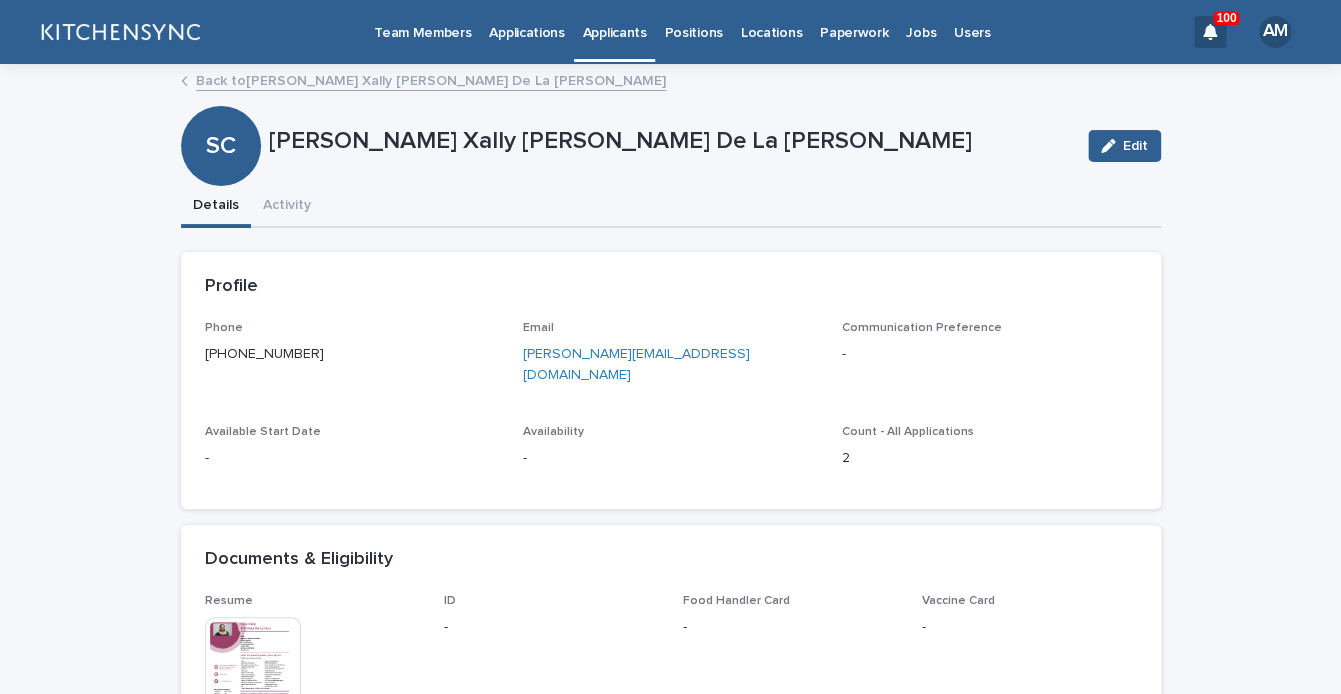 scroll, scrollTop: 652, scrollLeft: 0, axis: vertical 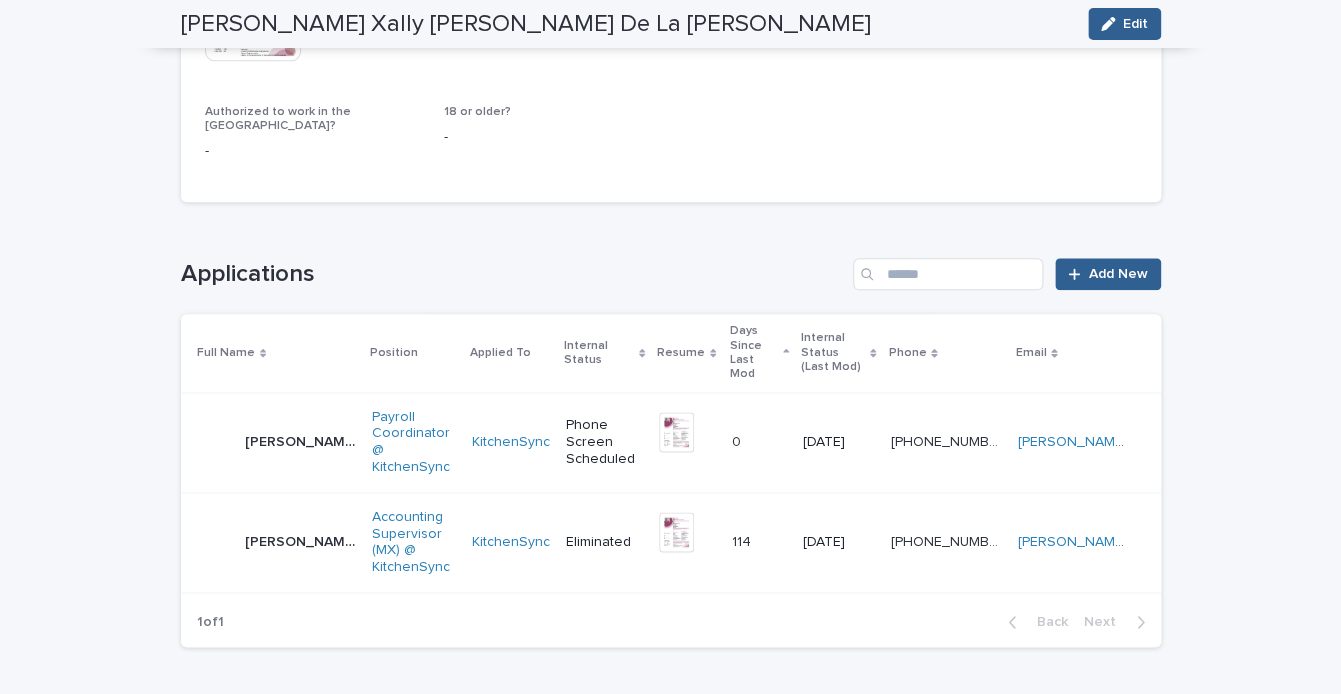 click on "Sara Xally Martínez De La Cruz Sara Xally Martínez De La Cruz" at bounding box center [300, 442] 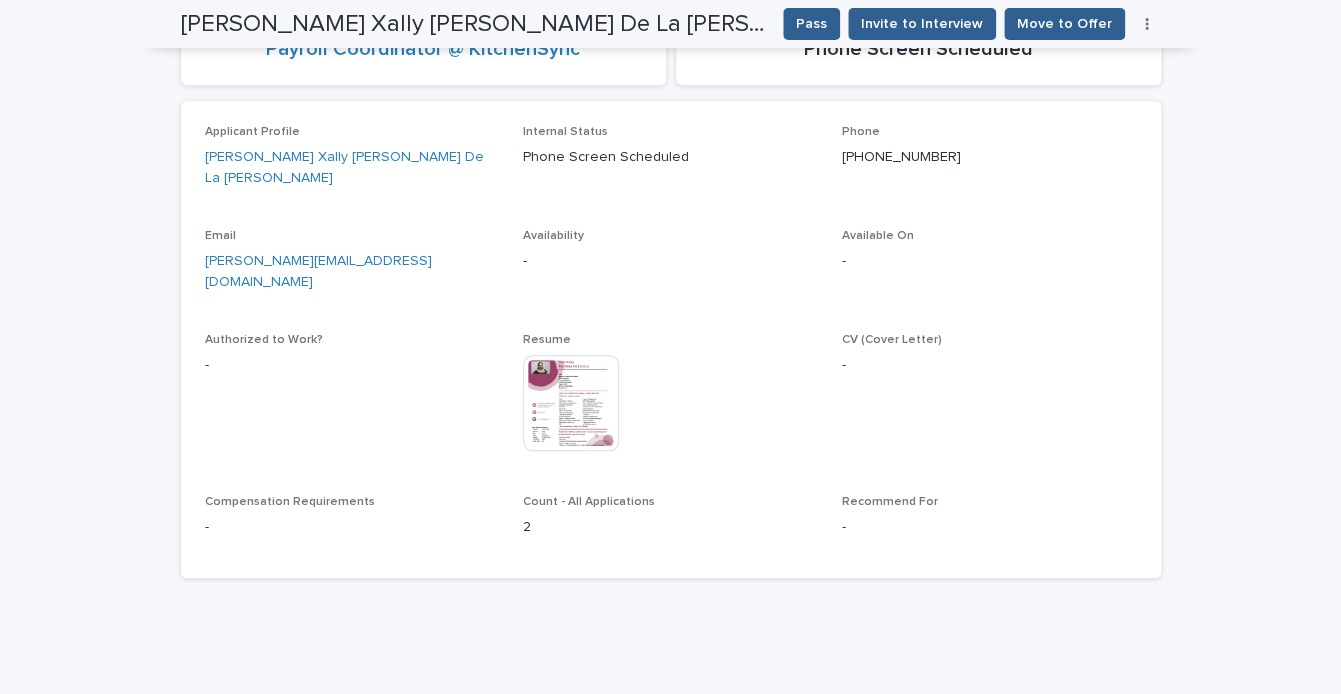scroll, scrollTop: 276, scrollLeft: 0, axis: vertical 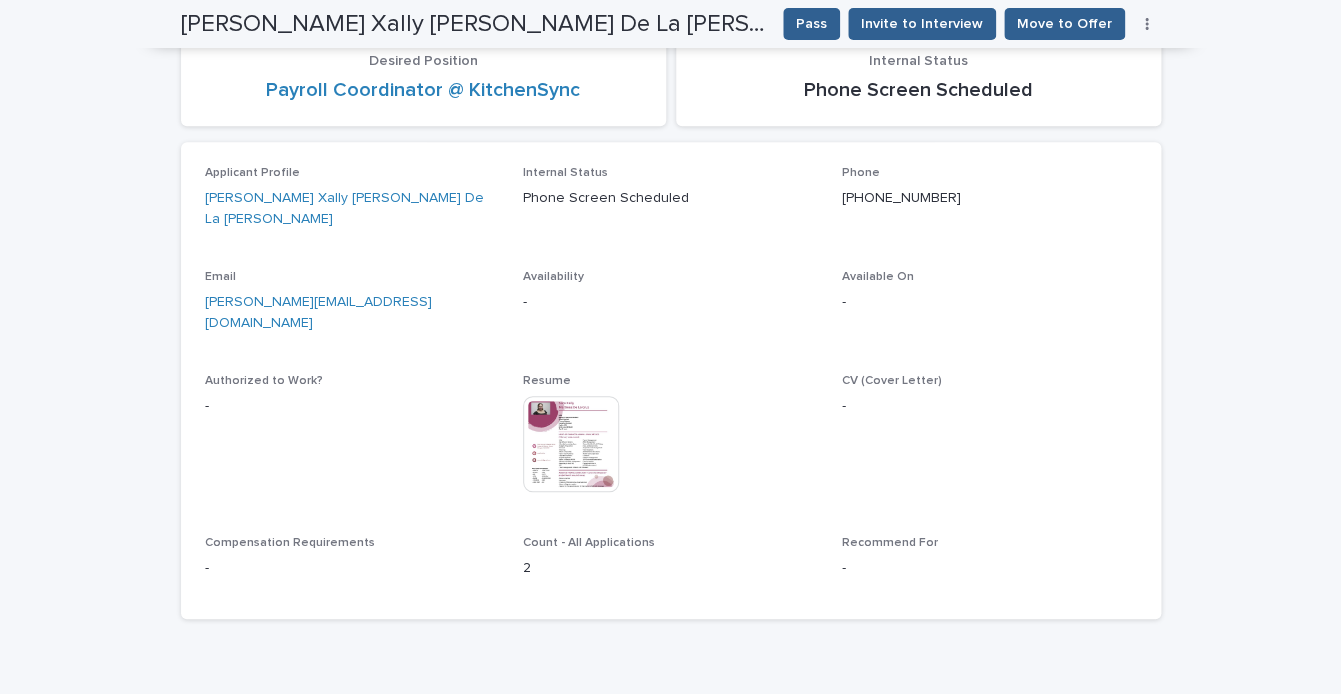 click 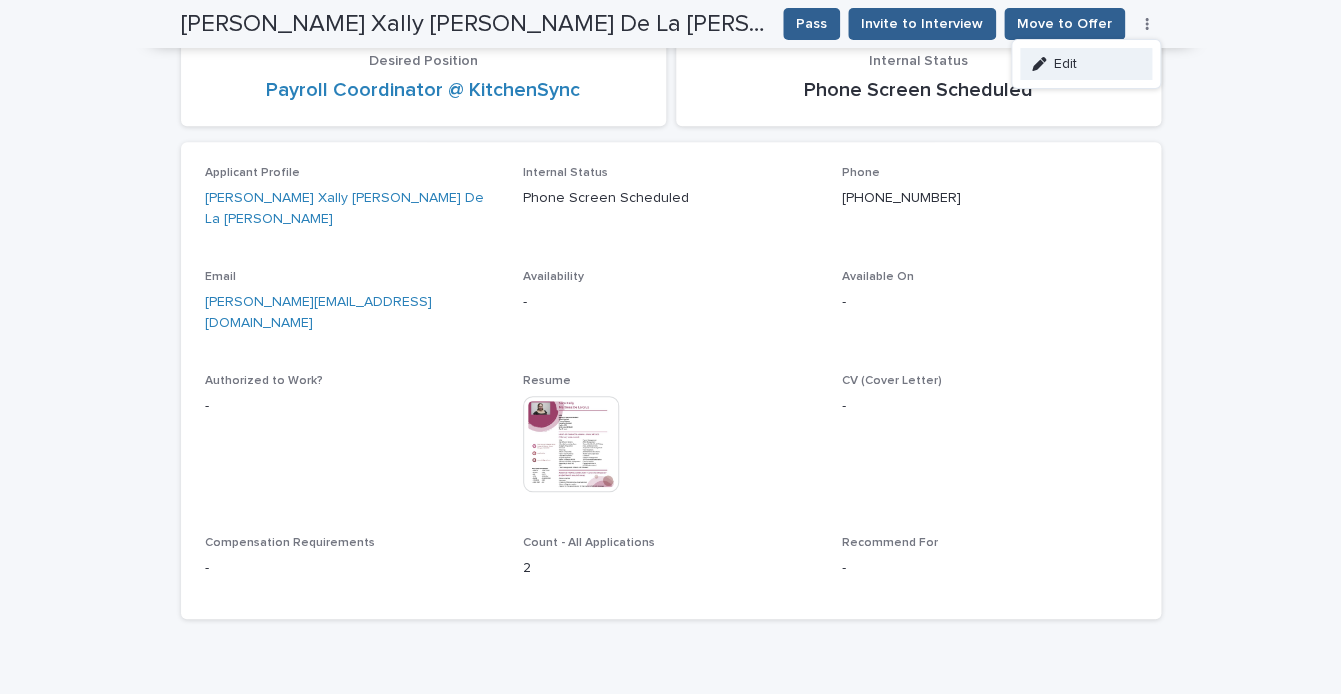 click on "Edit" at bounding box center [1086, 64] 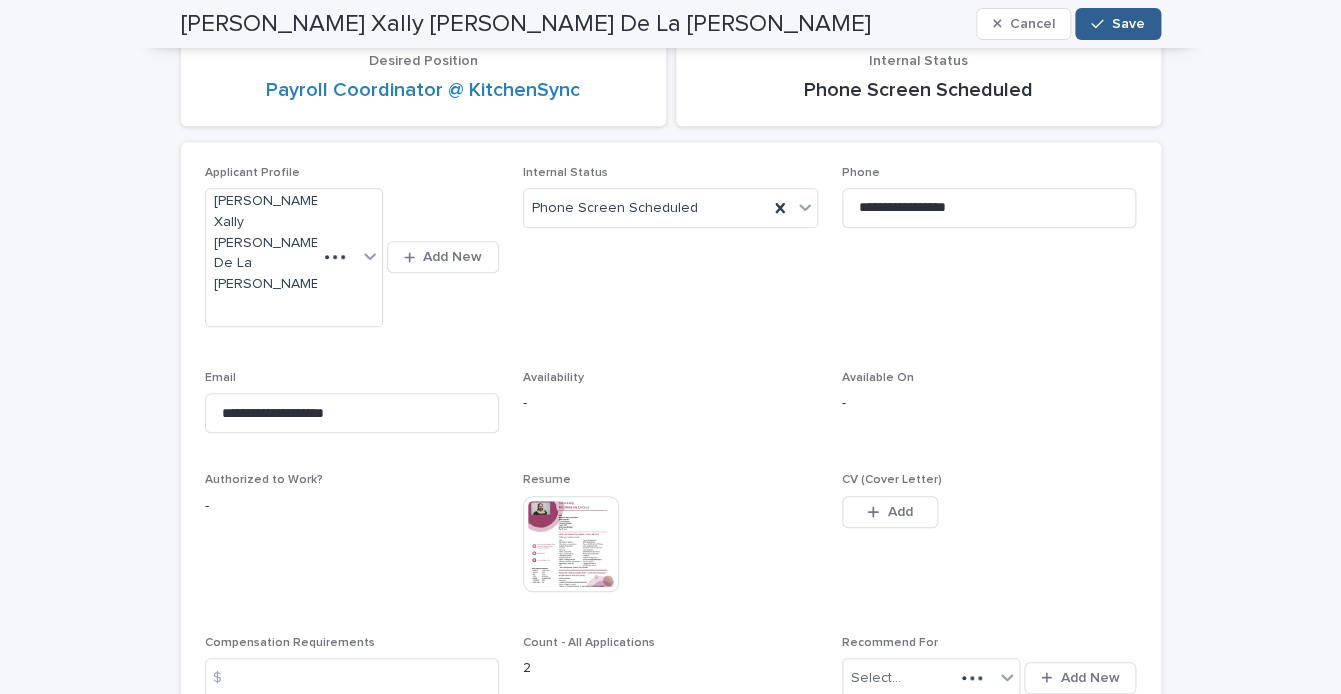 scroll, scrollTop: 337, scrollLeft: 0, axis: vertical 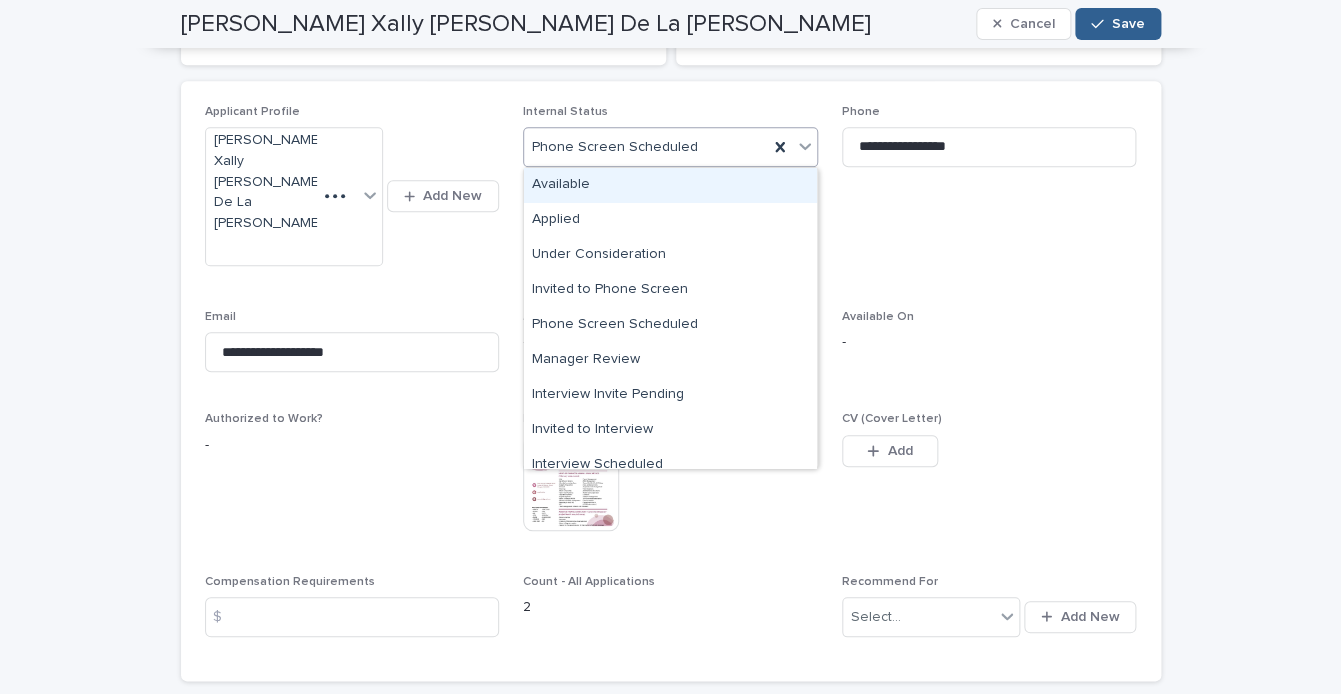click on "Phone Screen Scheduled" at bounding box center (646, 147) 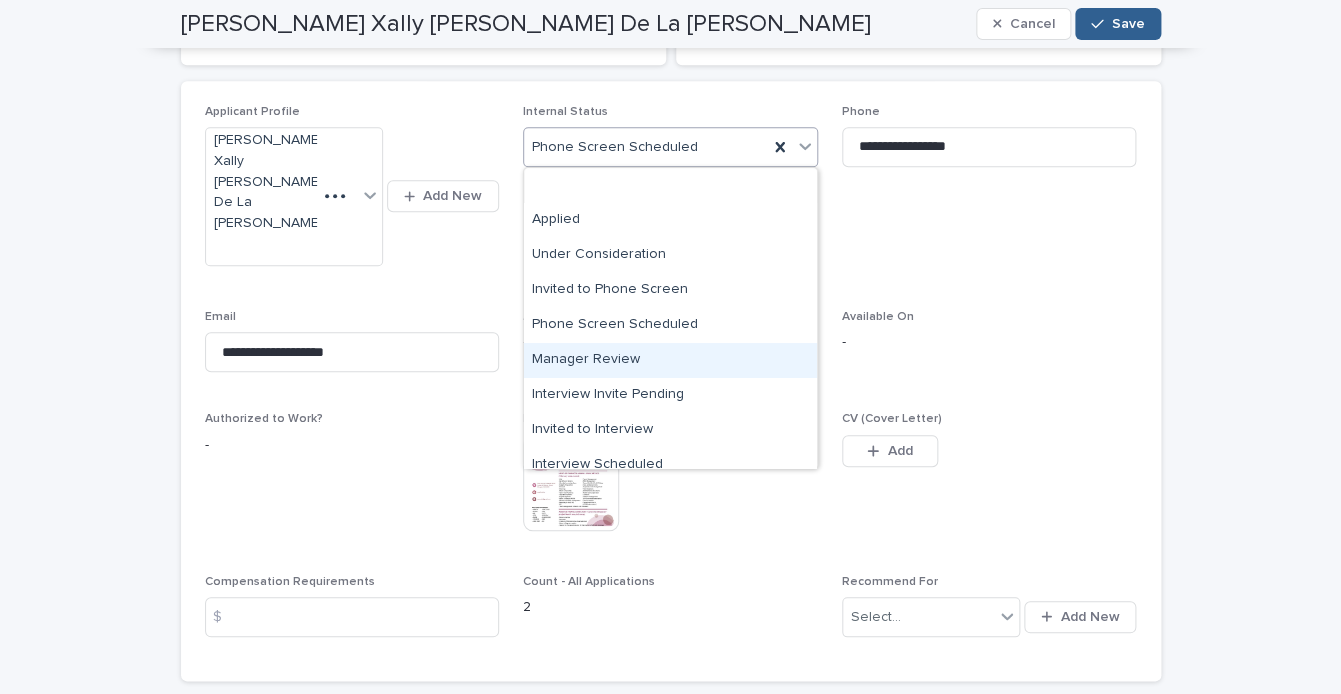 scroll, scrollTop: 295, scrollLeft: 0, axis: vertical 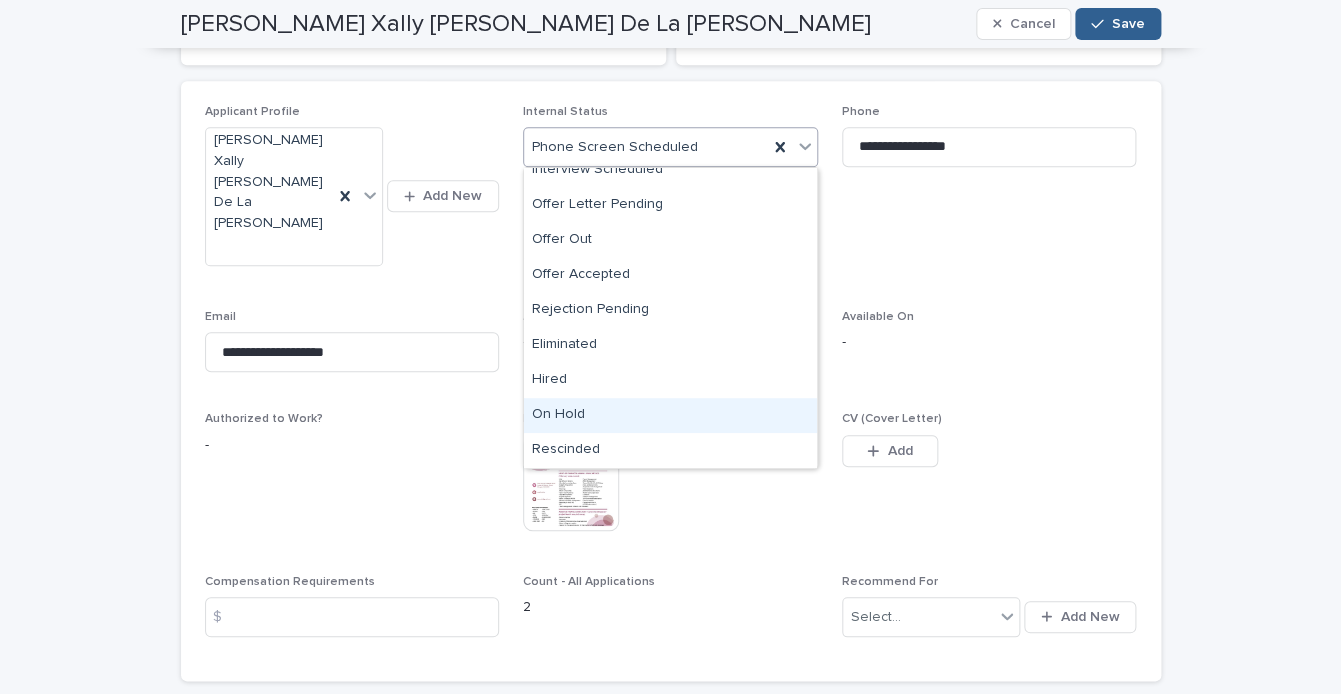 click on "On Hold" at bounding box center (670, 415) 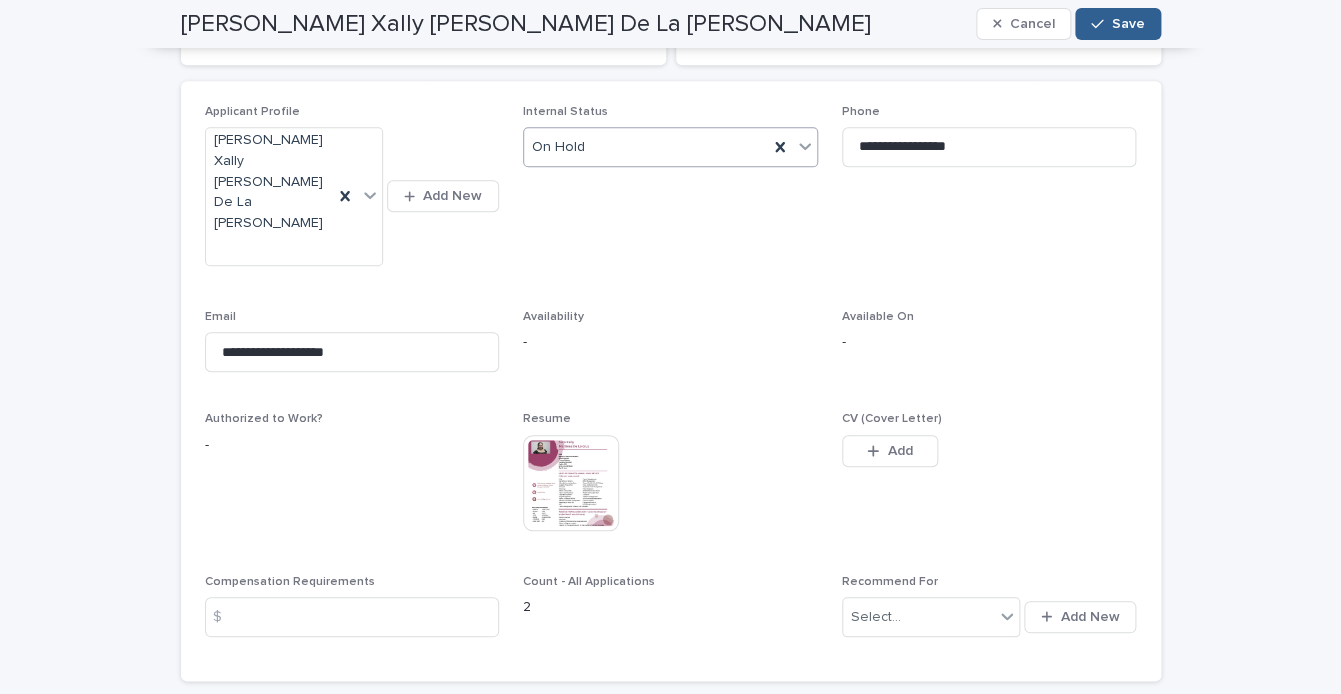 scroll, scrollTop: 712, scrollLeft: 0, axis: vertical 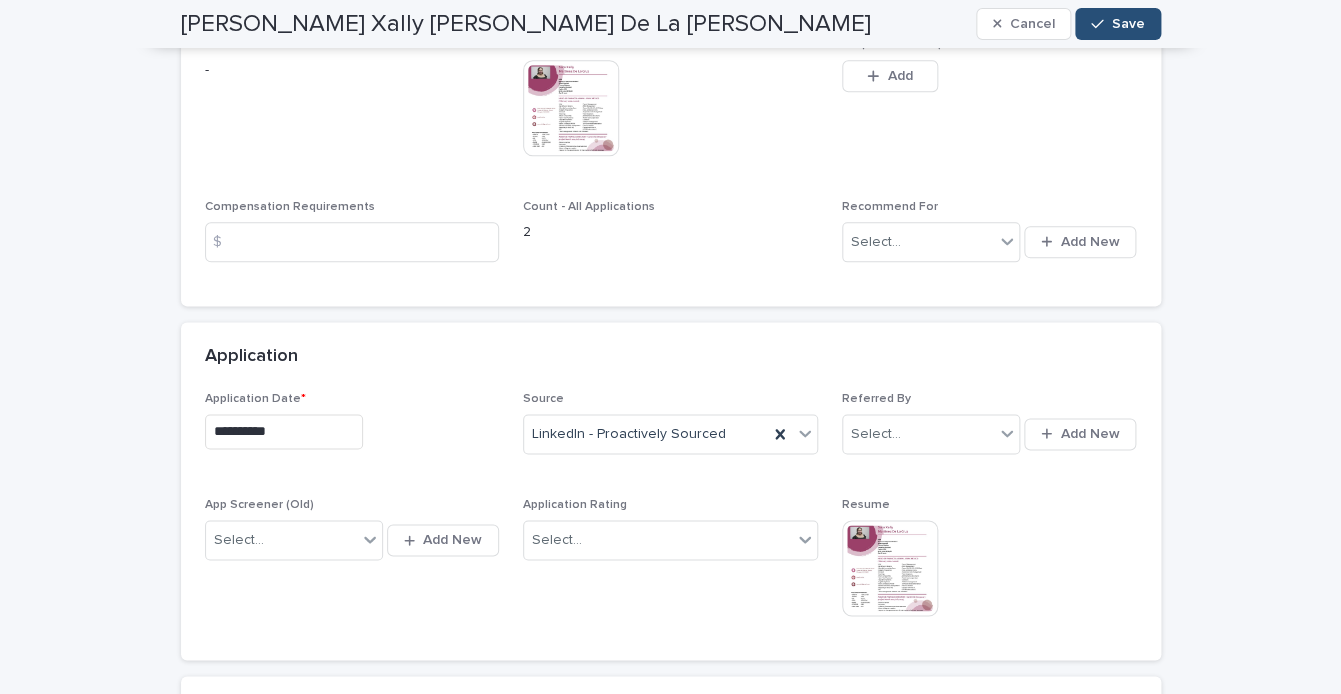 click on "Save" at bounding box center [1128, 24] 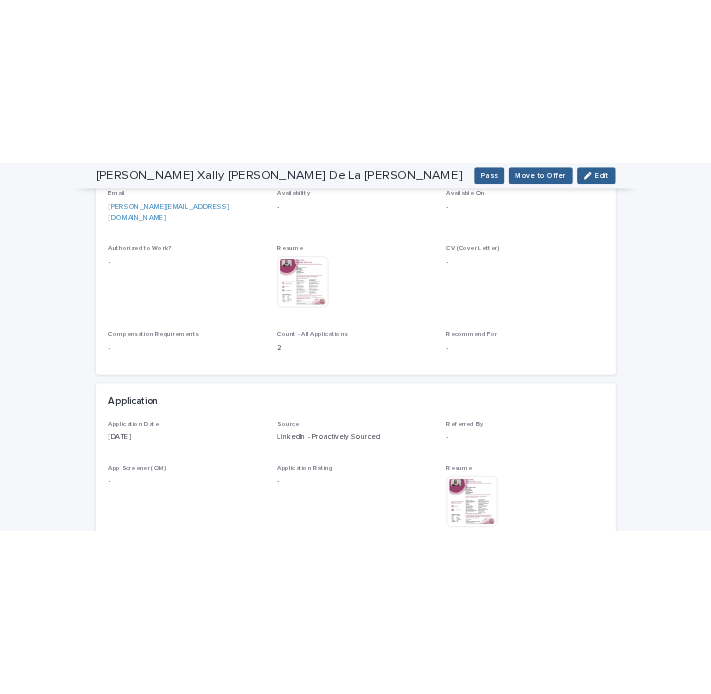 scroll, scrollTop: 0, scrollLeft: 0, axis: both 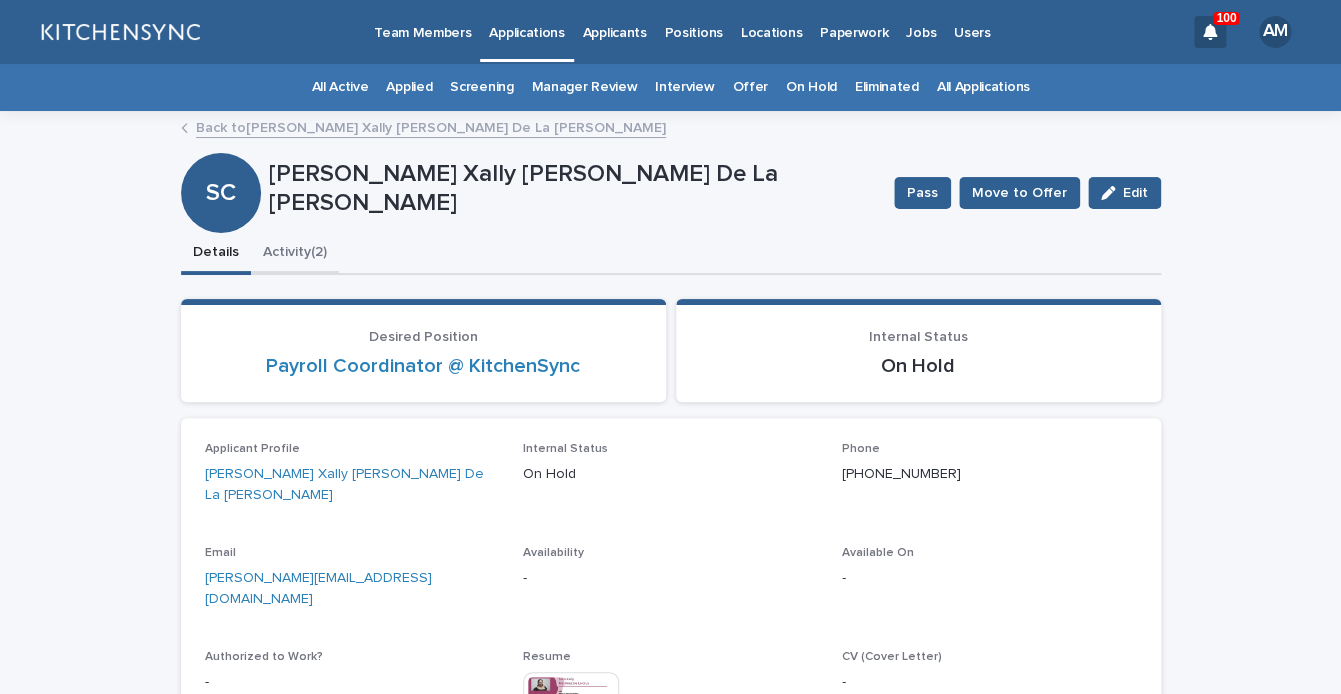 click on "Activity  (2)" at bounding box center [295, 254] 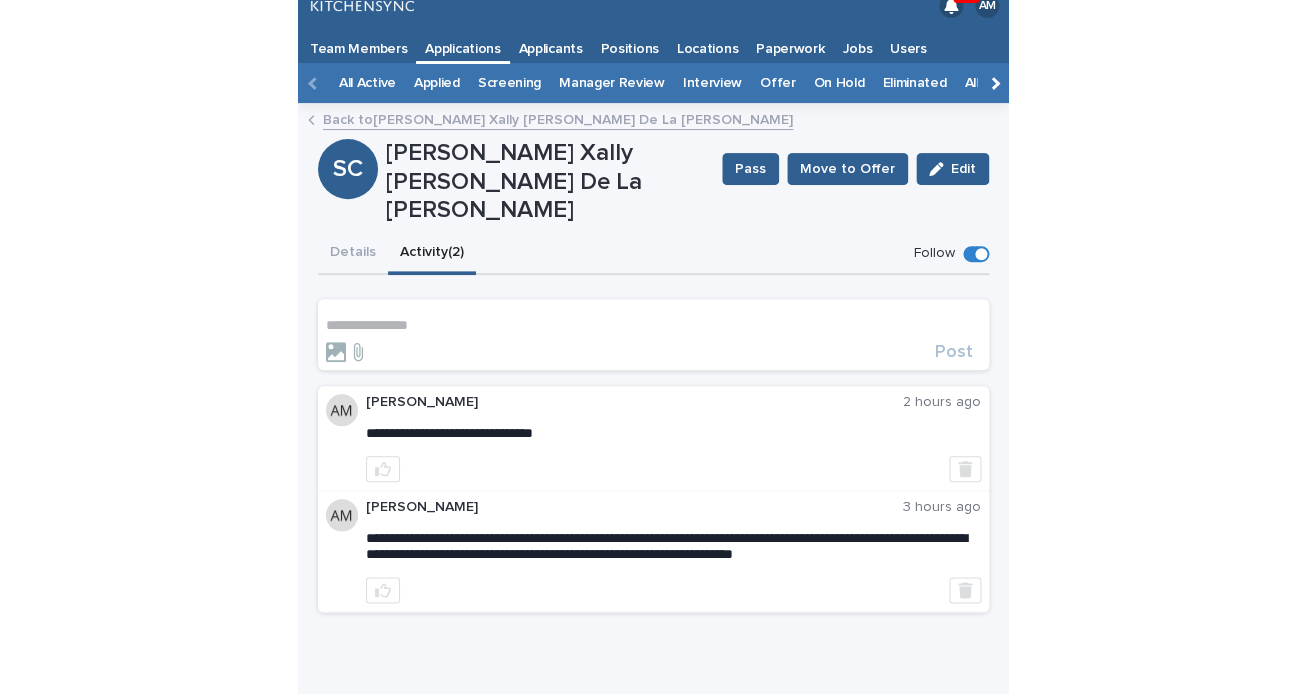 scroll, scrollTop: 15, scrollLeft: 0, axis: vertical 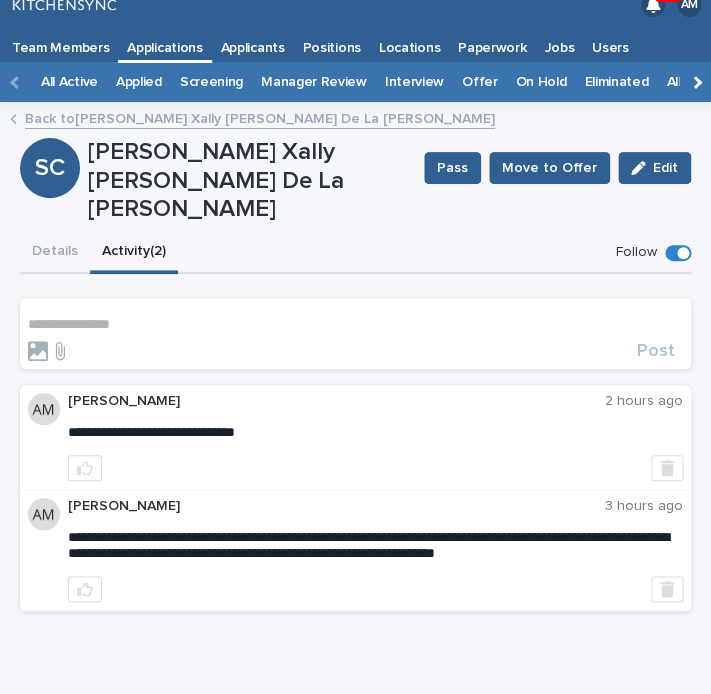 click on "**********" at bounding box center [355, 324] 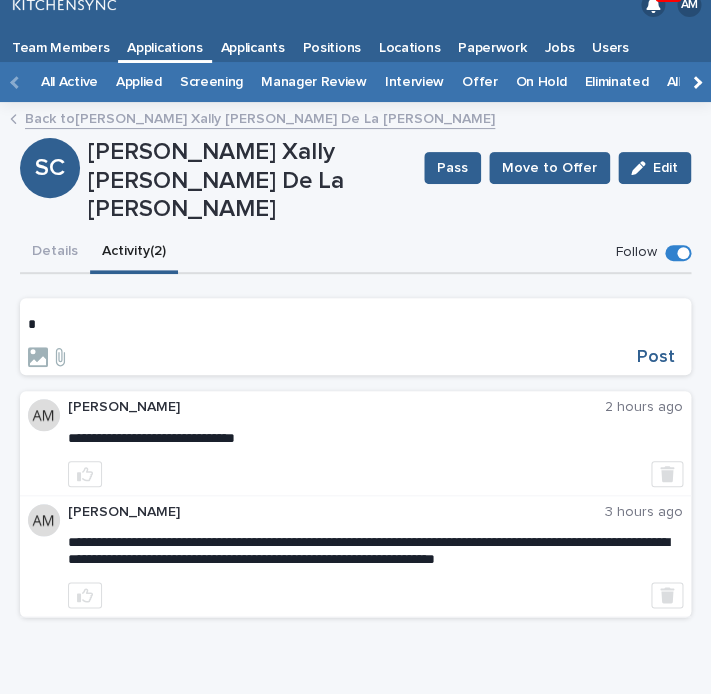 type 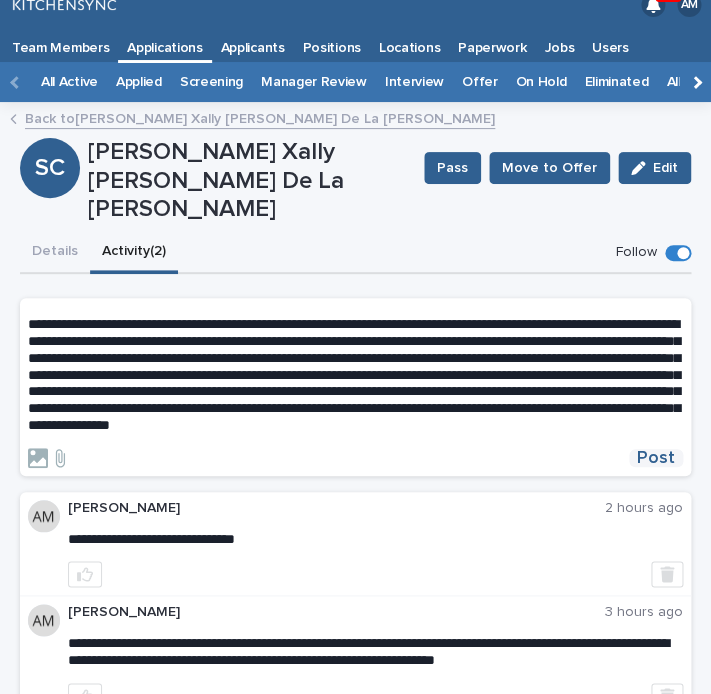 click on "Post" at bounding box center [656, 458] 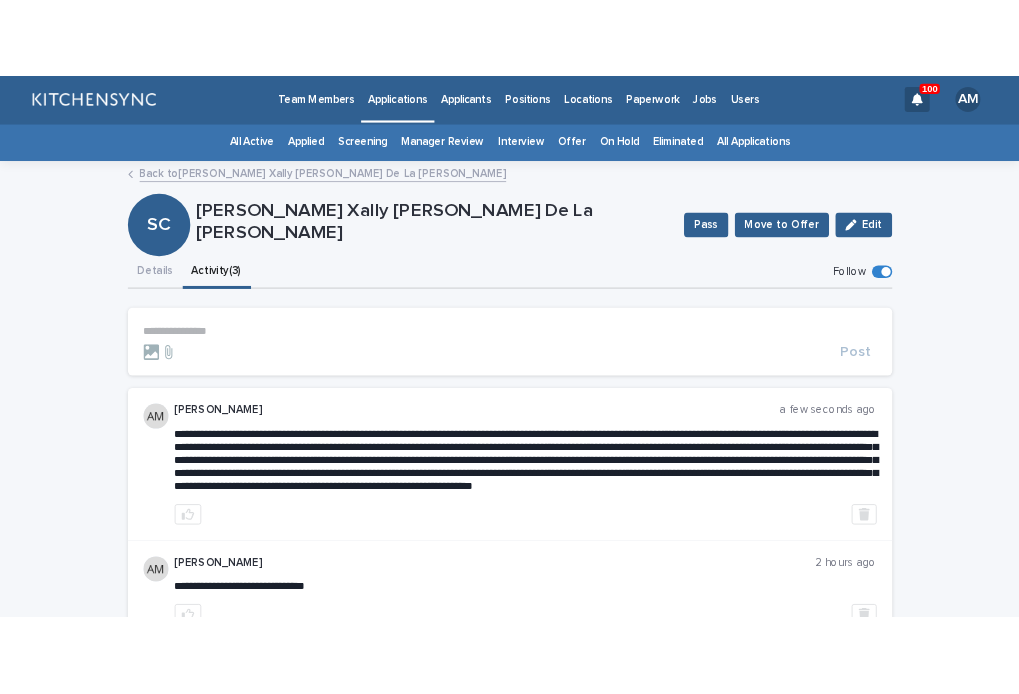 scroll, scrollTop: 0, scrollLeft: 0, axis: both 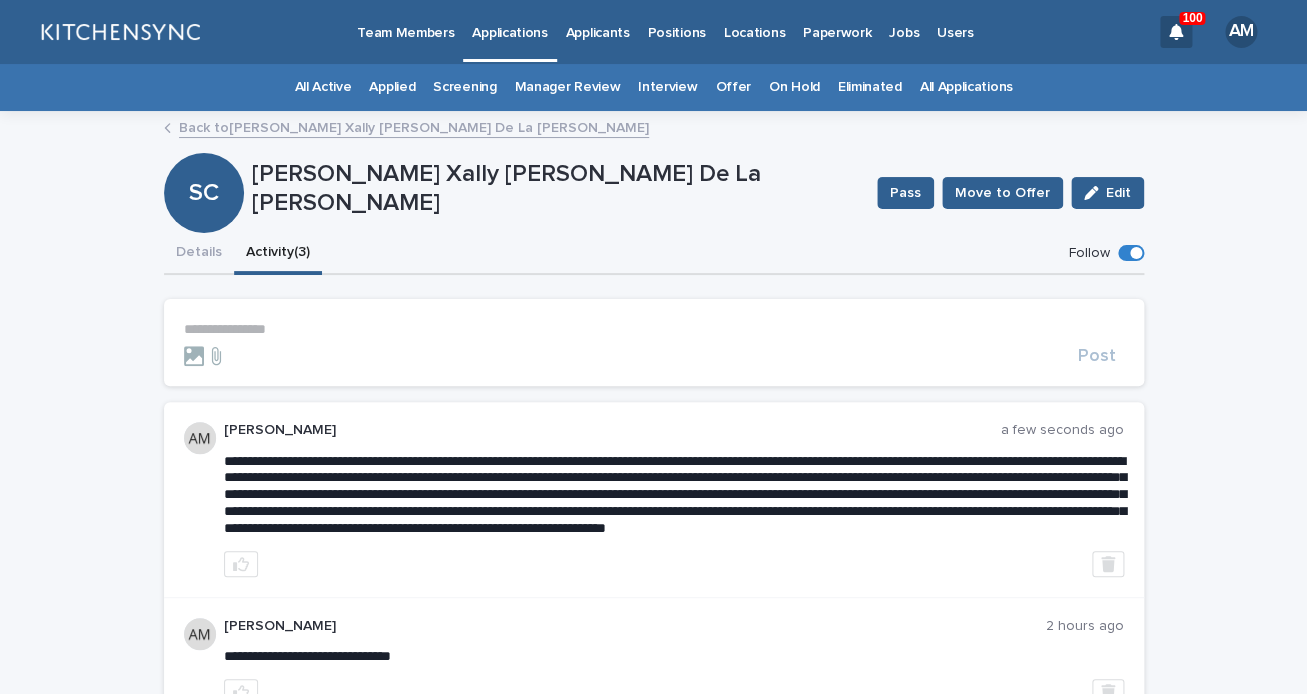 click on "**********" at bounding box center (654, 329) 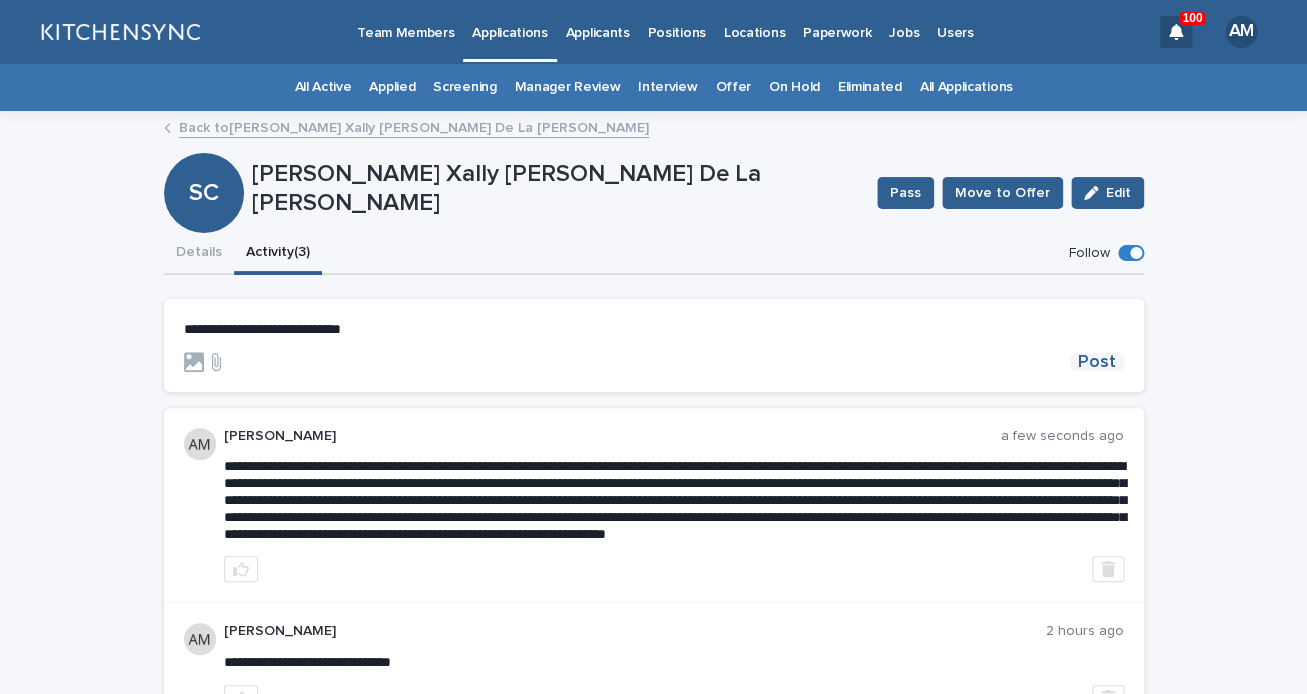 click on "Post" at bounding box center (1097, 362) 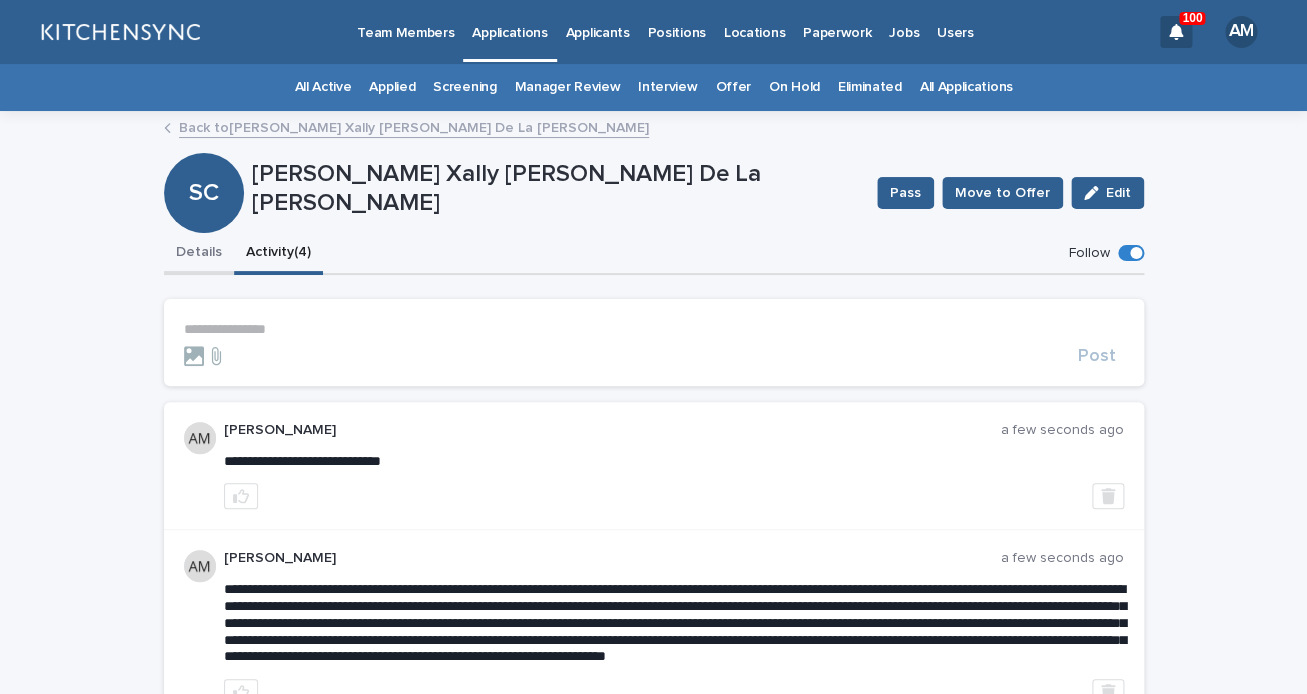 click on "Details" at bounding box center (199, 254) 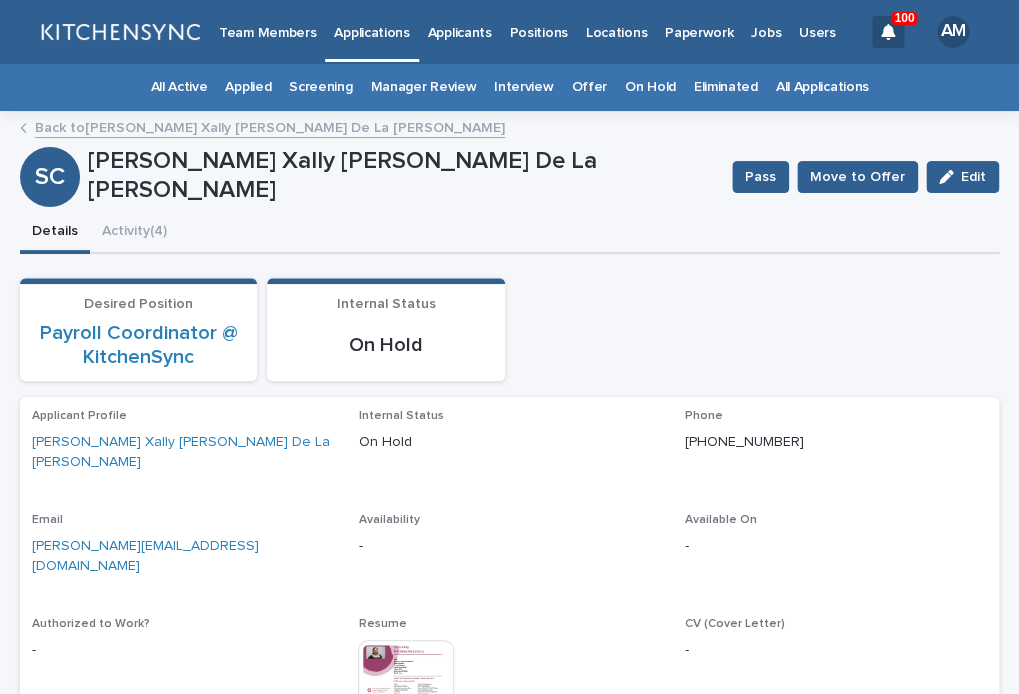 click on "Applicants" at bounding box center (460, 31) 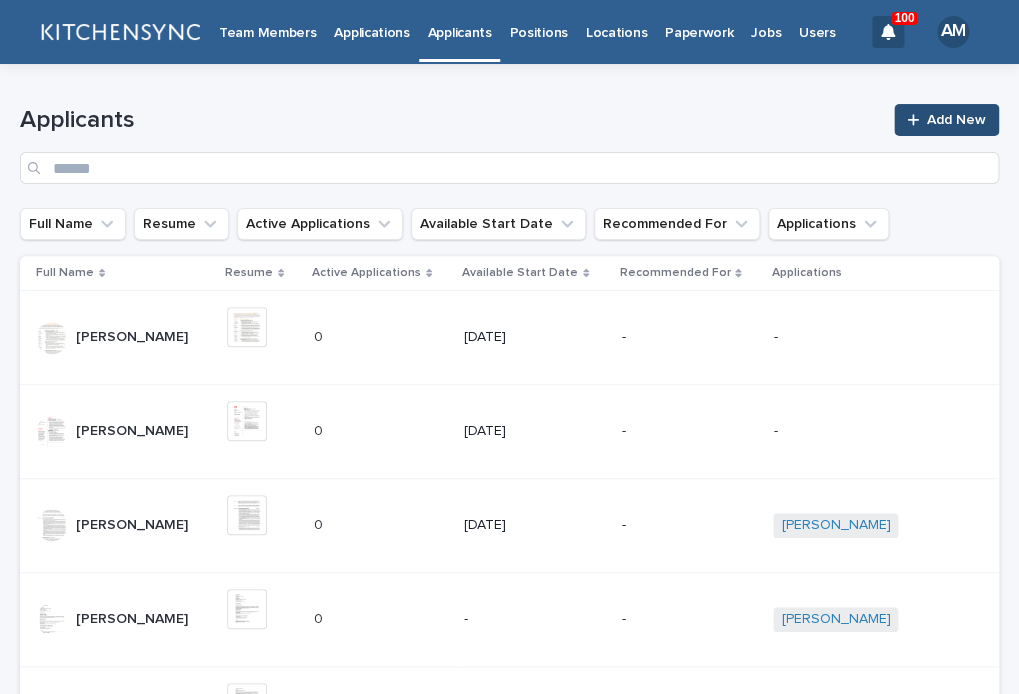 click on "Add New" at bounding box center [956, 120] 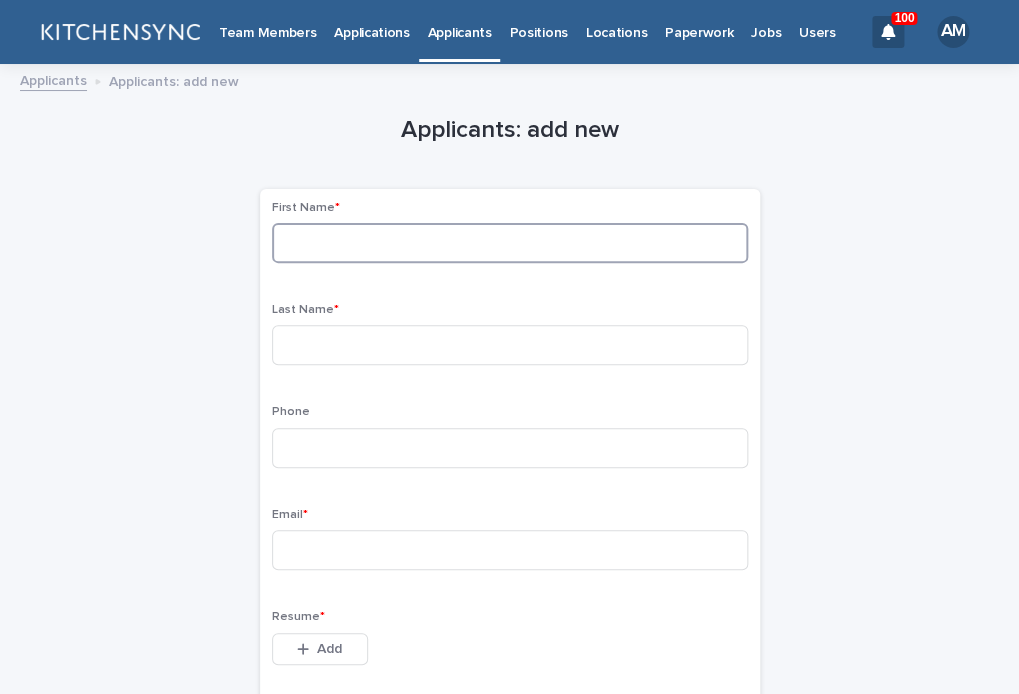 click at bounding box center (510, 243) 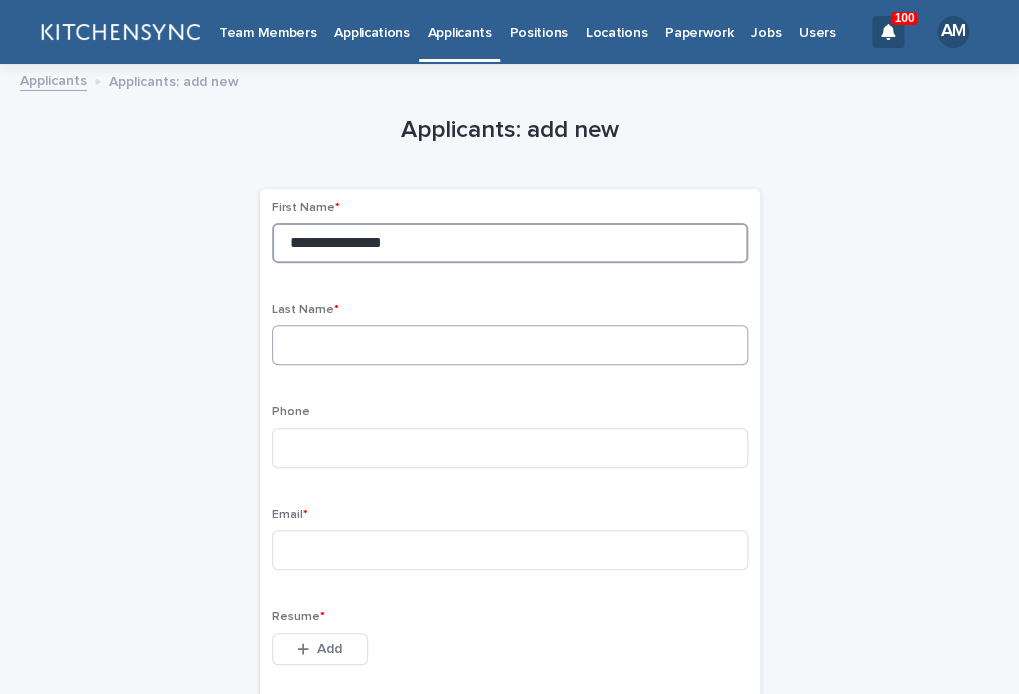 type on "**********" 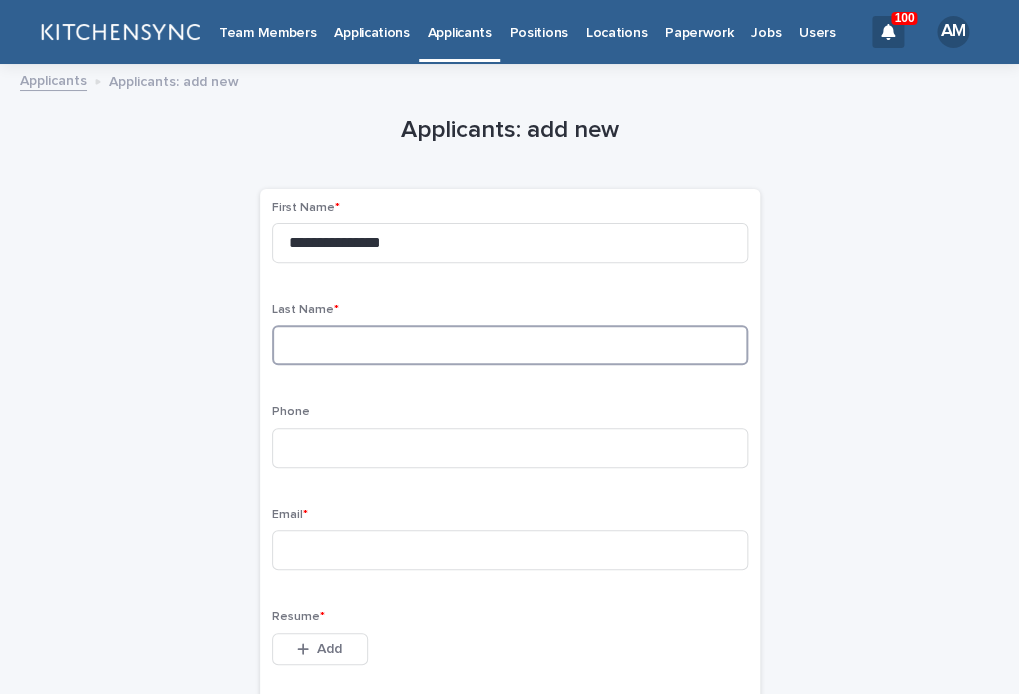 click at bounding box center (510, 345) 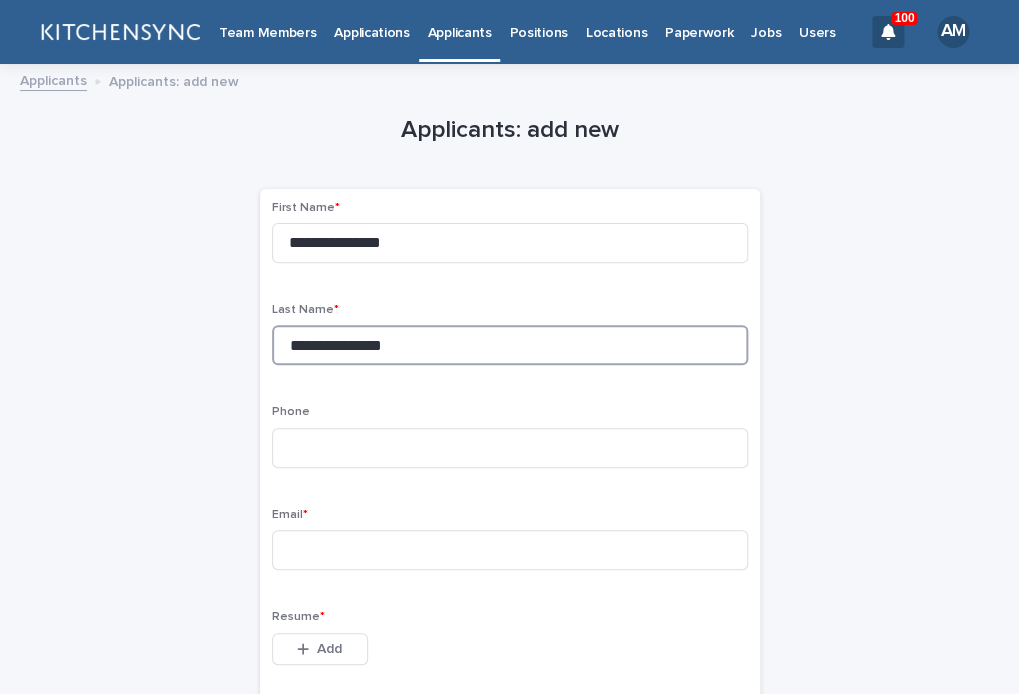 drag, startPoint x: 338, startPoint y: 350, endPoint x: 213, endPoint y: 350, distance: 125 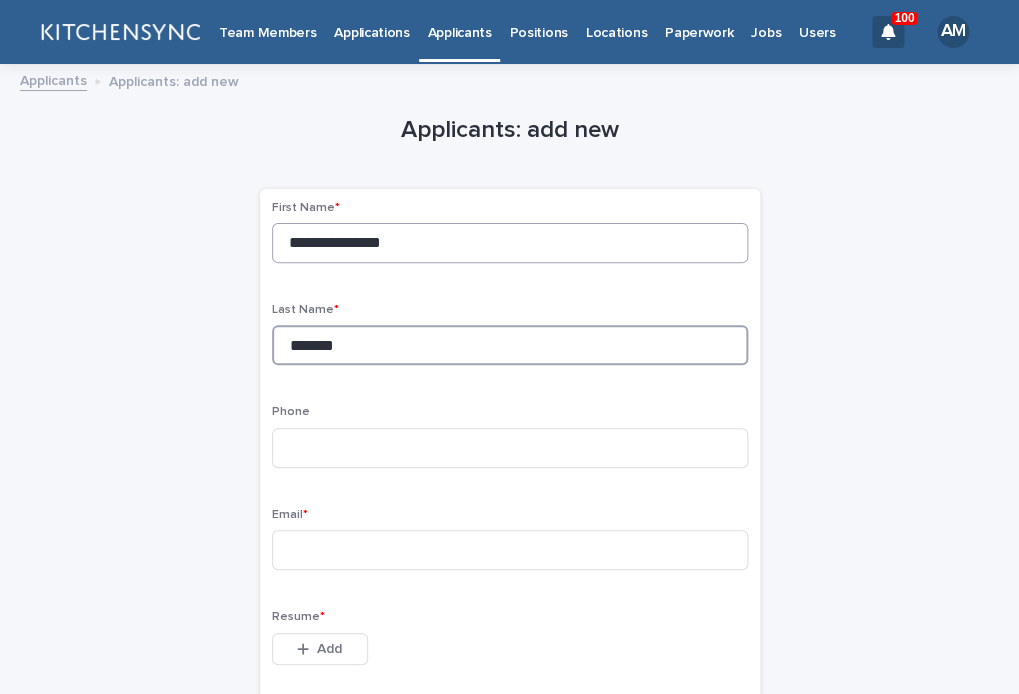 type on "*******" 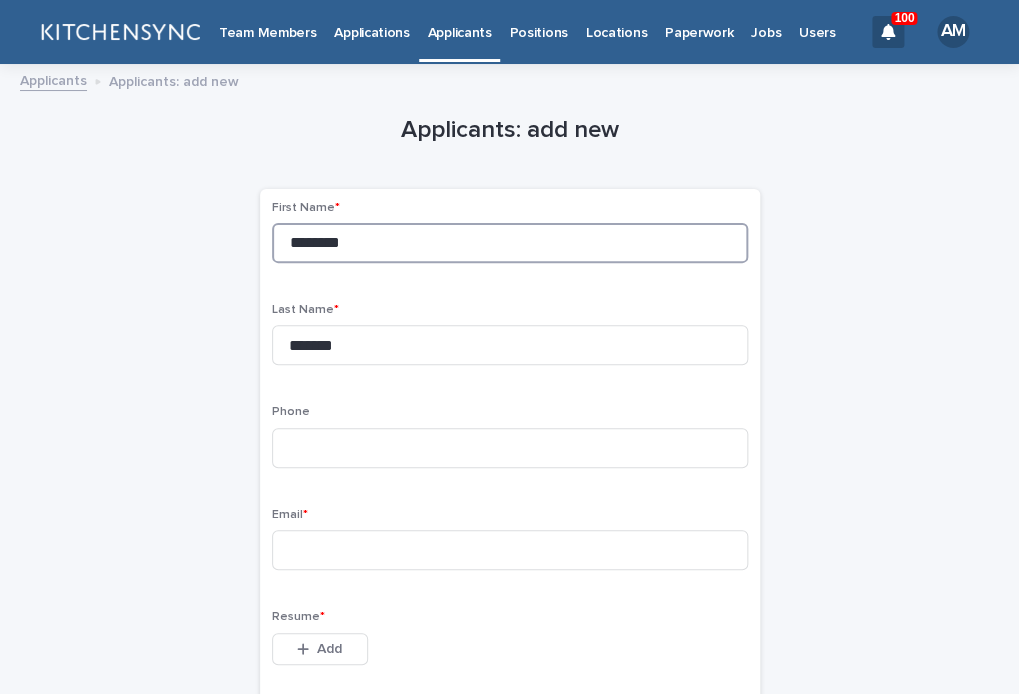 drag, startPoint x: 338, startPoint y: 252, endPoint x: 452, endPoint y: 252, distance: 114 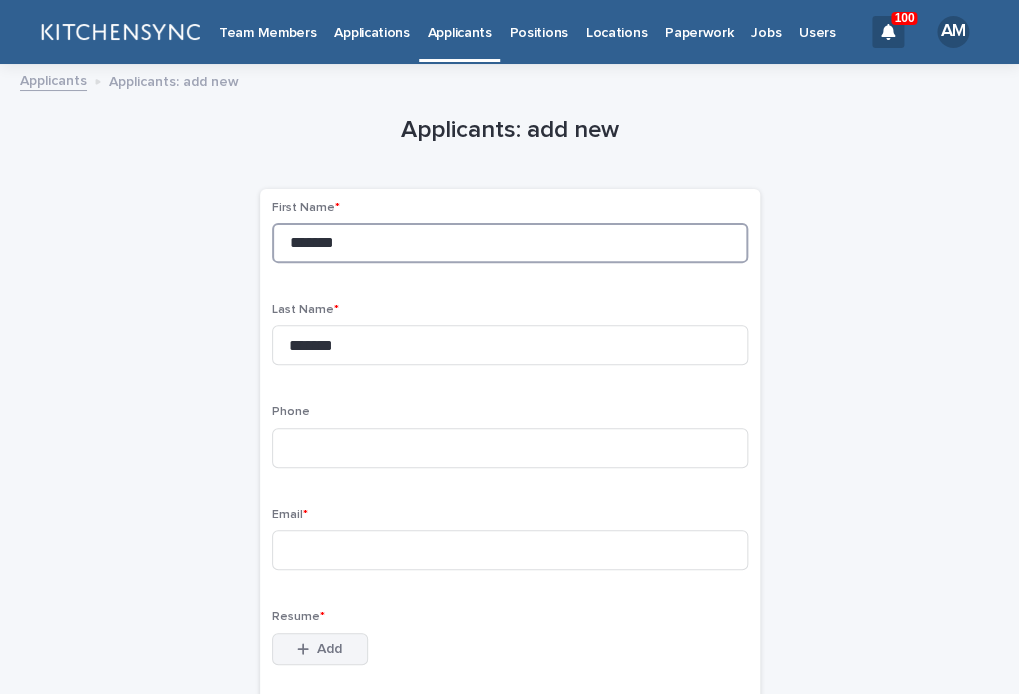 type on "*******" 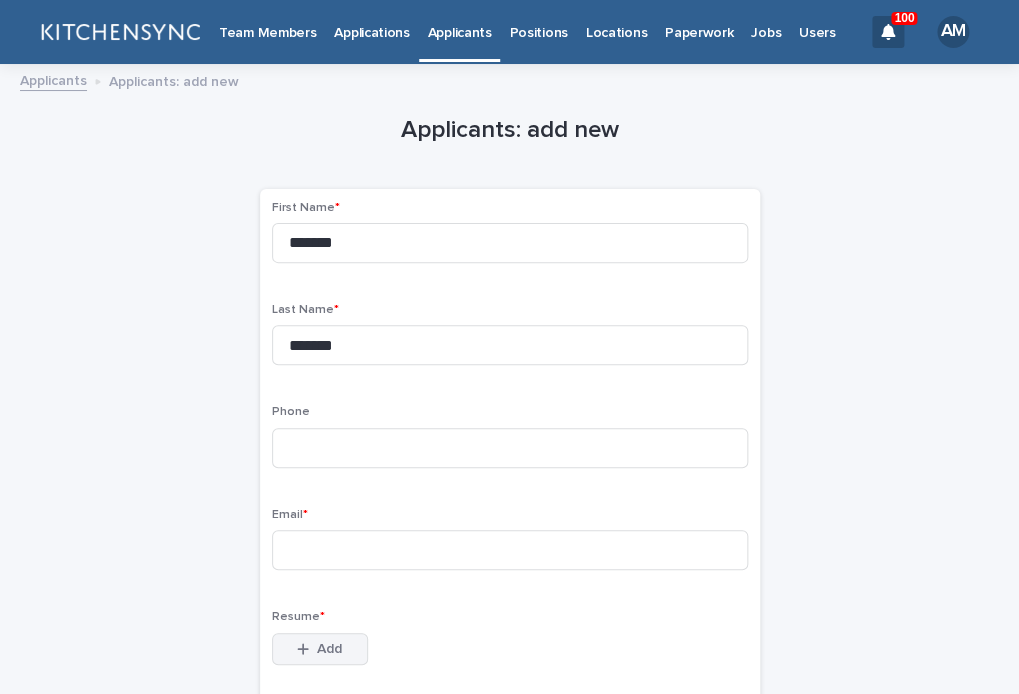 click on "Add" at bounding box center (320, 649) 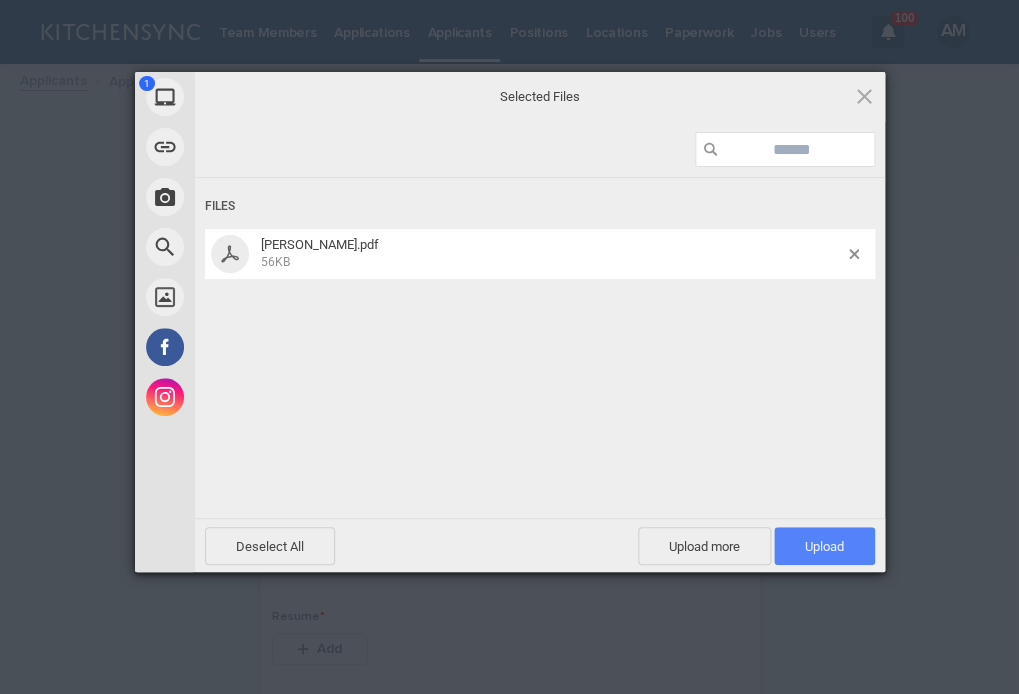 click on "Upload
1" at bounding box center [824, 546] 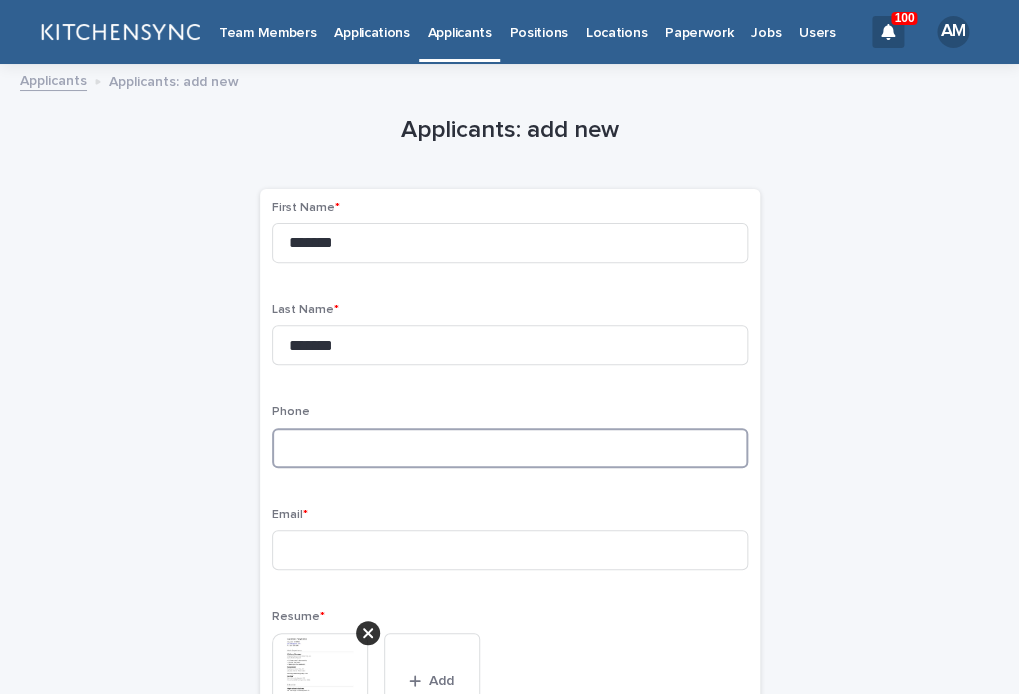 click at bounding box center (510, 448) 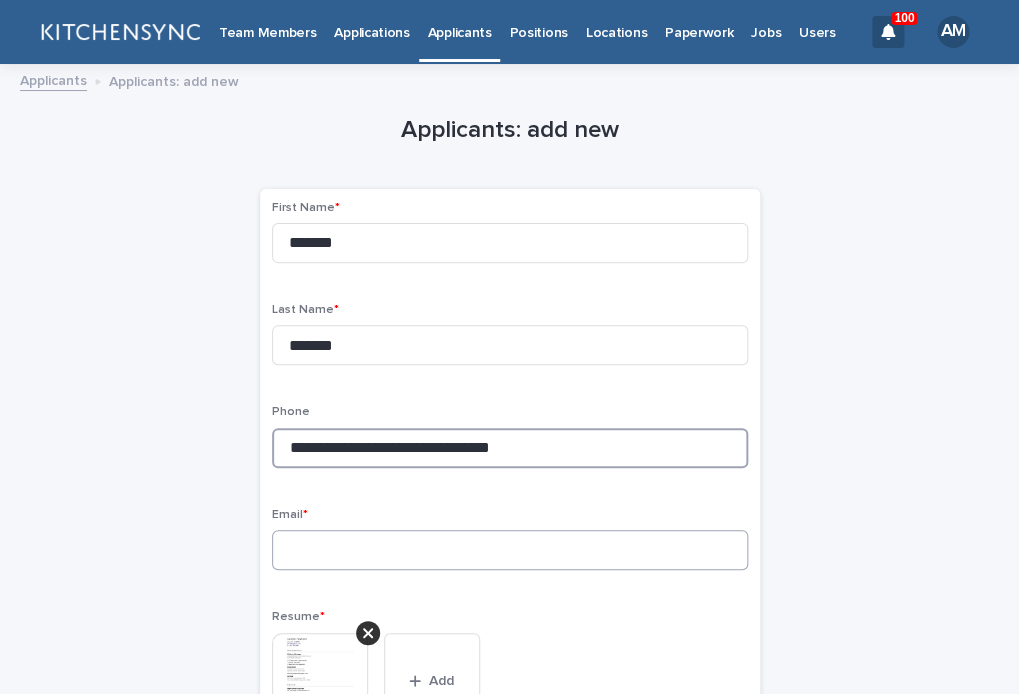 type on "**********" 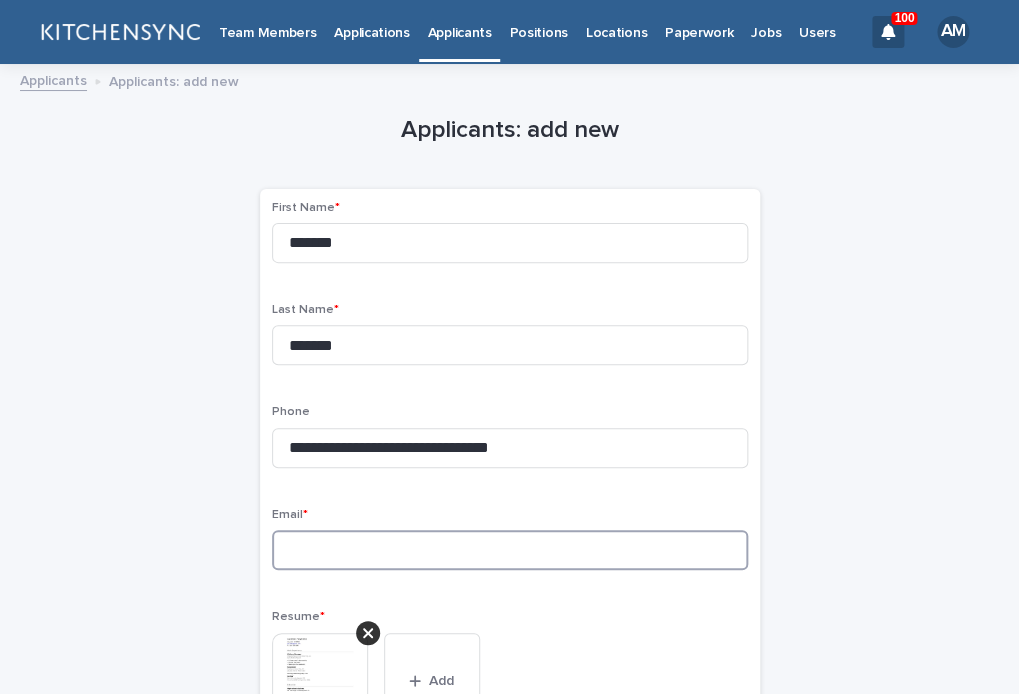 click at bounding box center [510, 550] 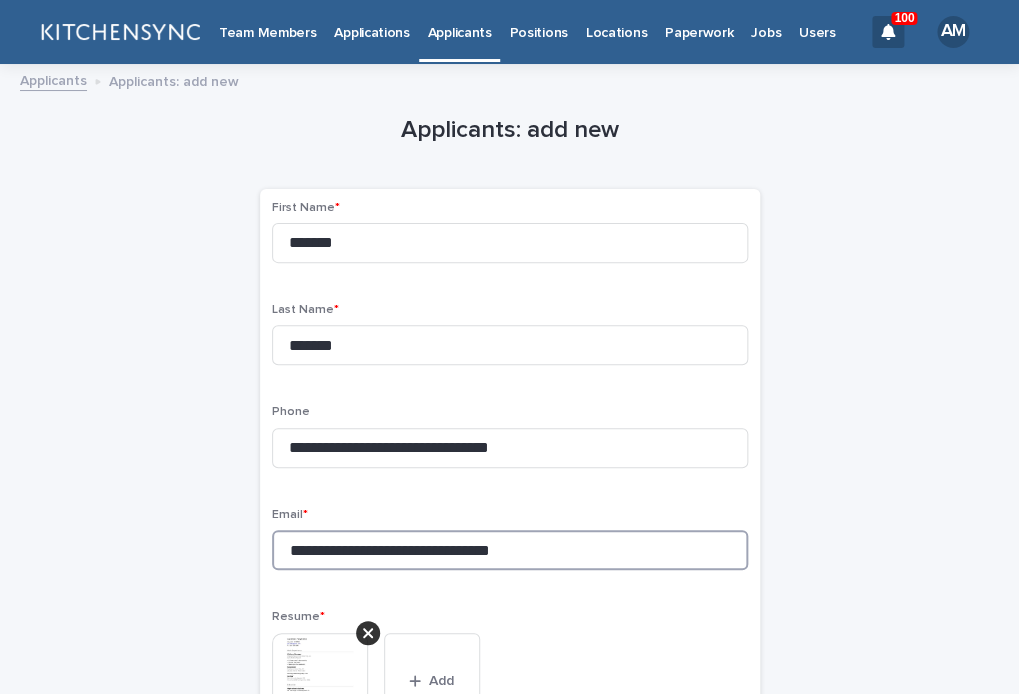 drag, startPoint x: 409, startPoint y: 555, endPoint x: 633, endPoint y: 581, distance: 225.50388 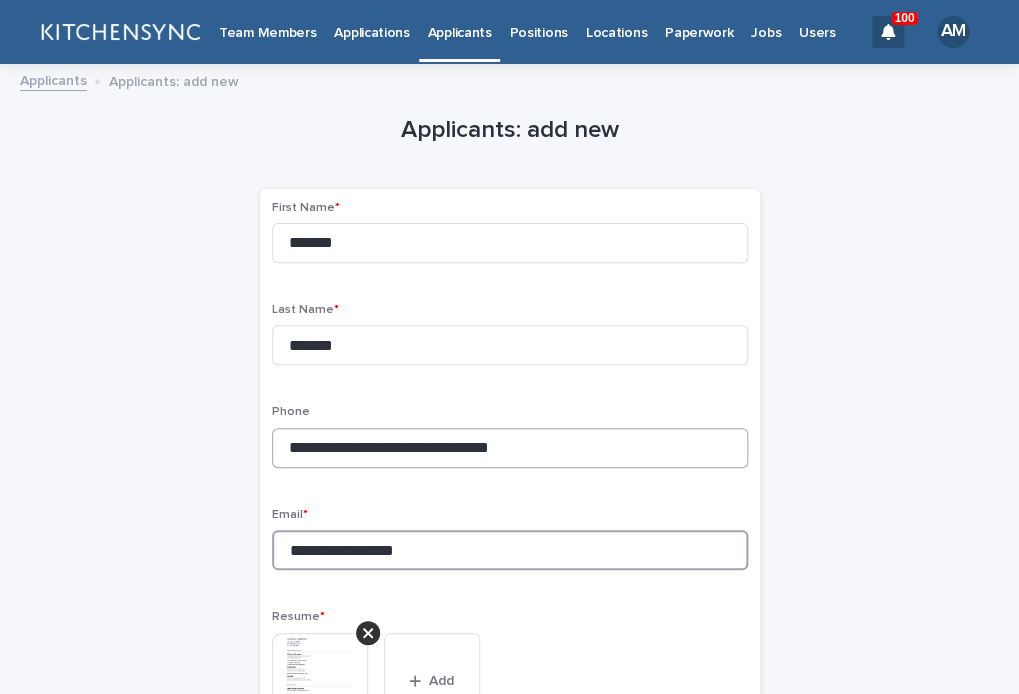 type on "**********" 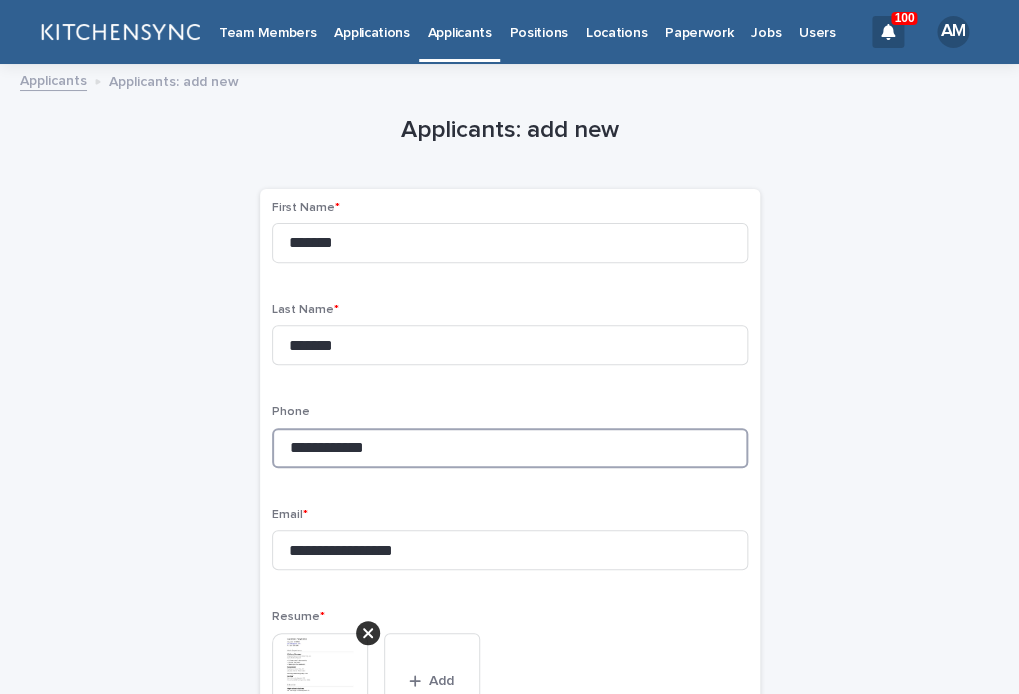 drag, startPoint x: 429, startPoint y: 453, endPoint x: 229, endPoint y: 440, distance: 200.42206 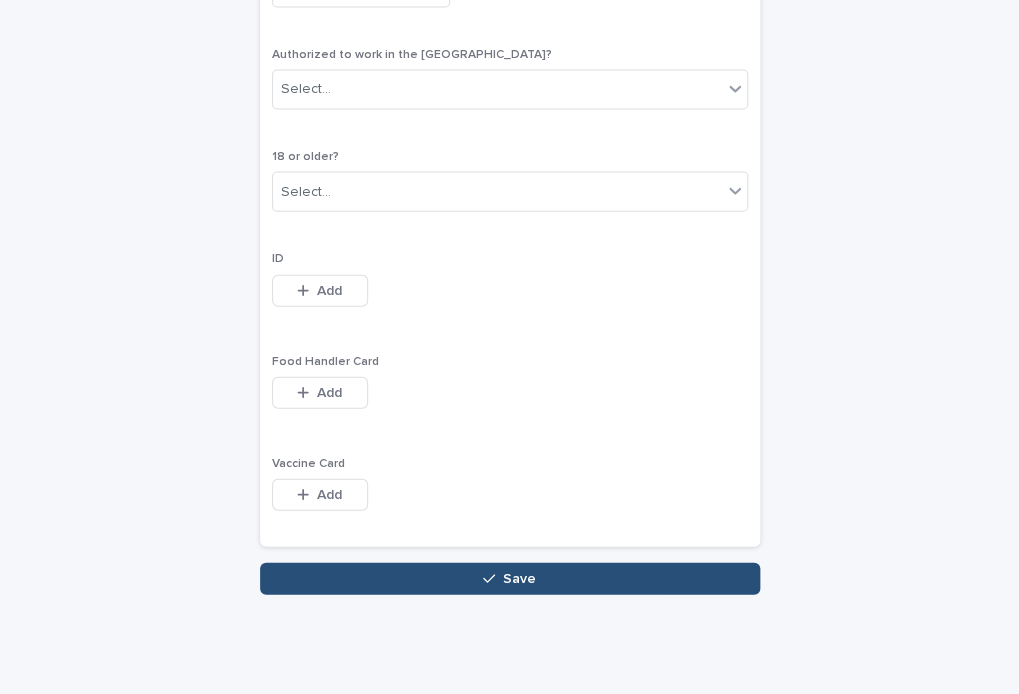 type on "**********" 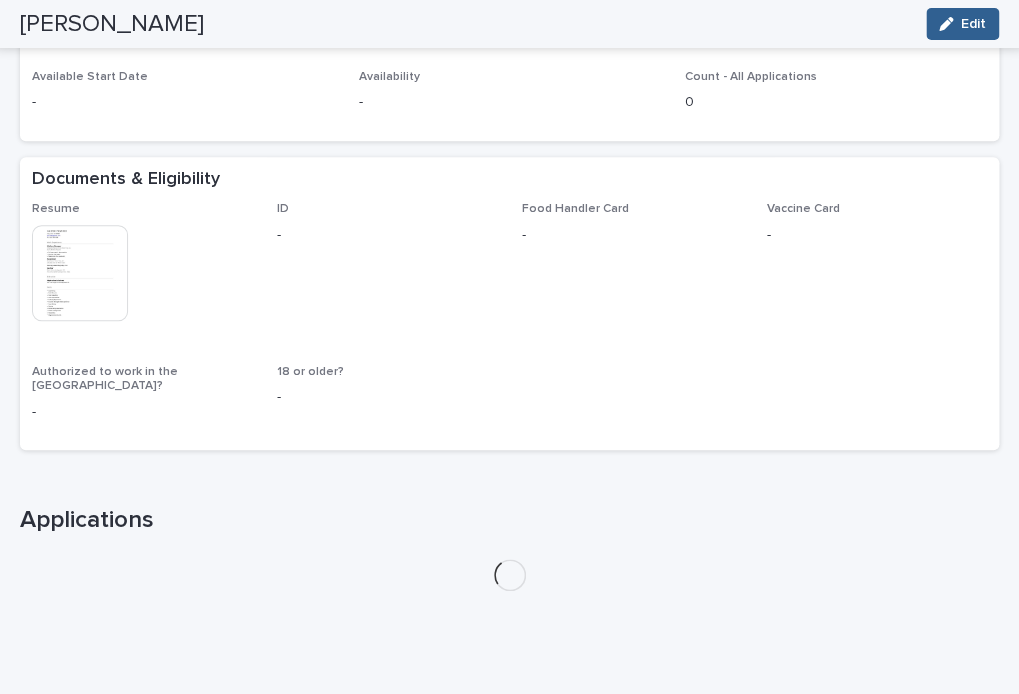 scroll, scrollTop: 395, scrollLeft: 0, axis: vertical 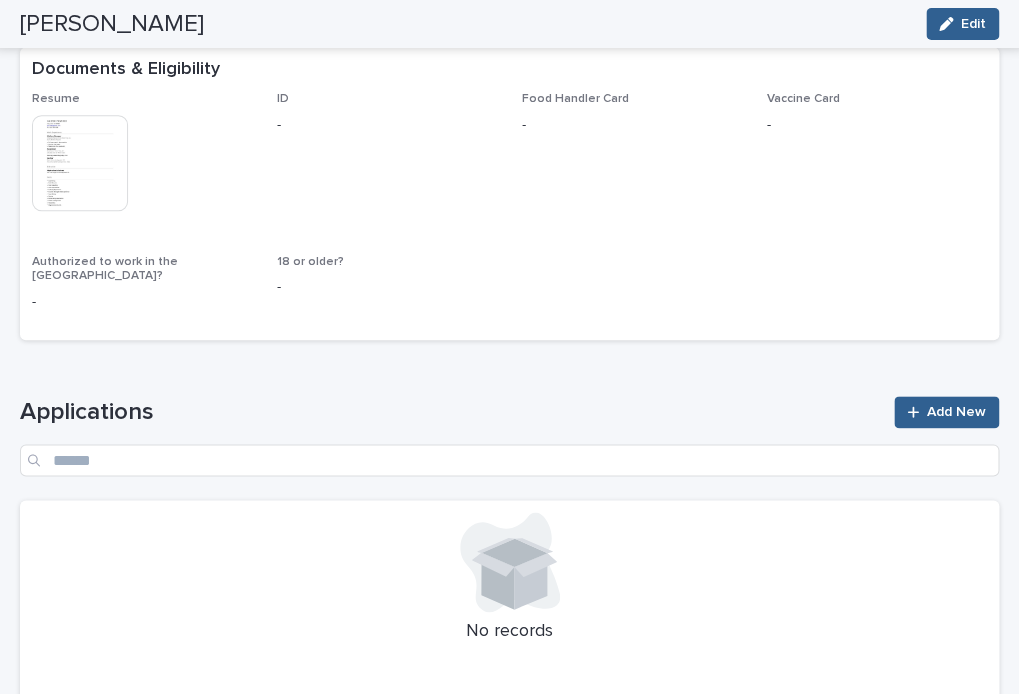 click on "Add New" at bounding box center (956, 412) 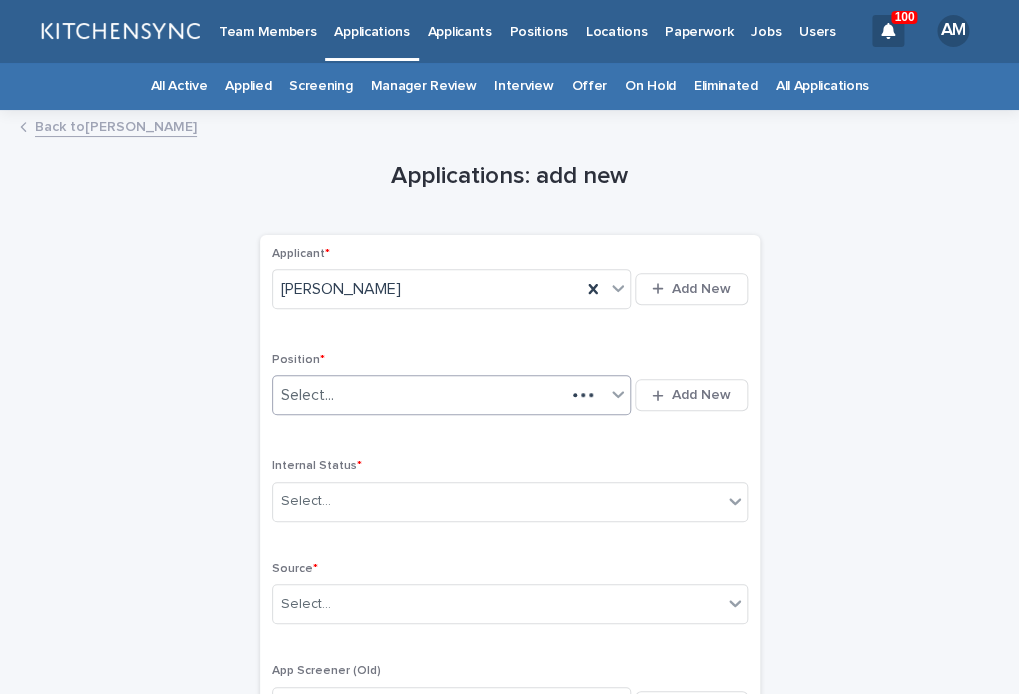 scroll, scrollTop: 0, scrollLeft: 0, axis: both 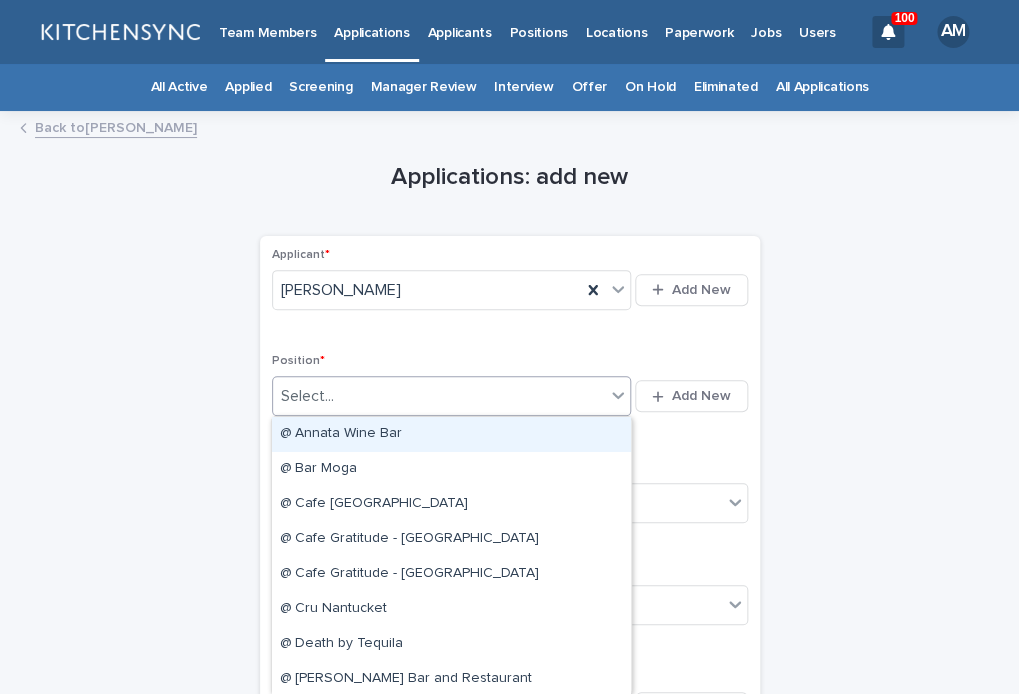 click on "Select..." at bounding box center (439, 396) 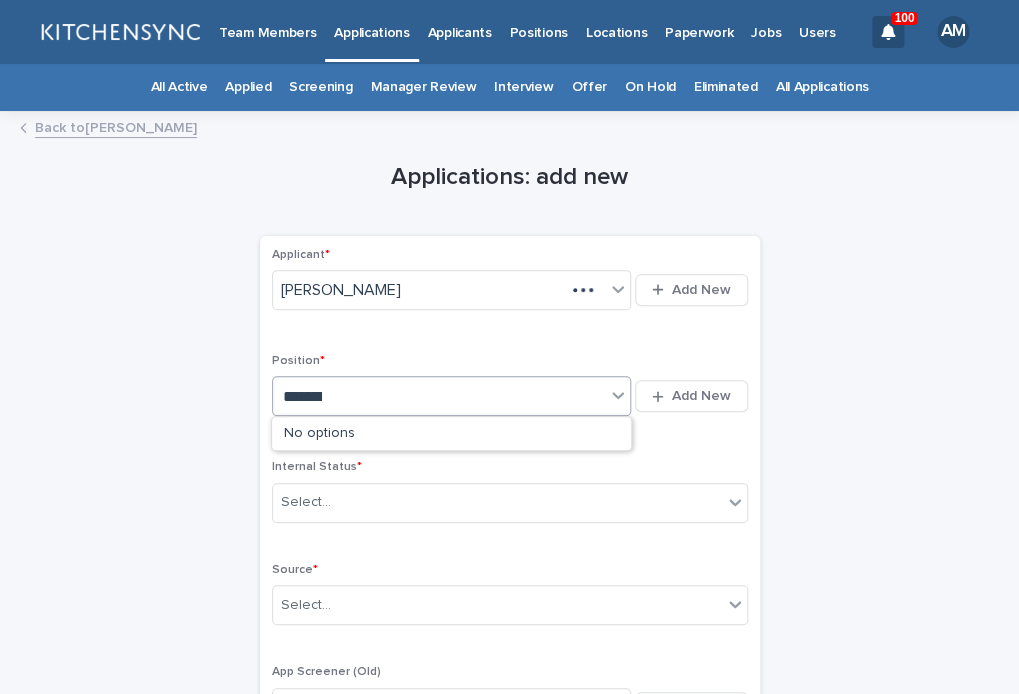 type on "*******" 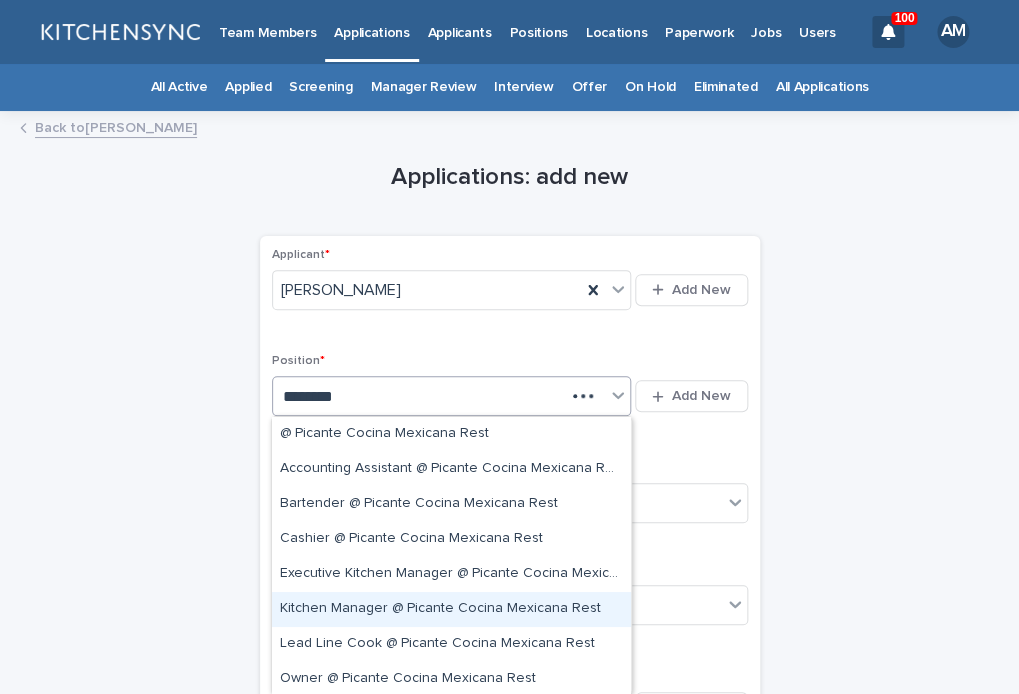 click on "Kitchen Manager @ Picante Cocina Mexicana Rest" at bounding box center [451, 609] 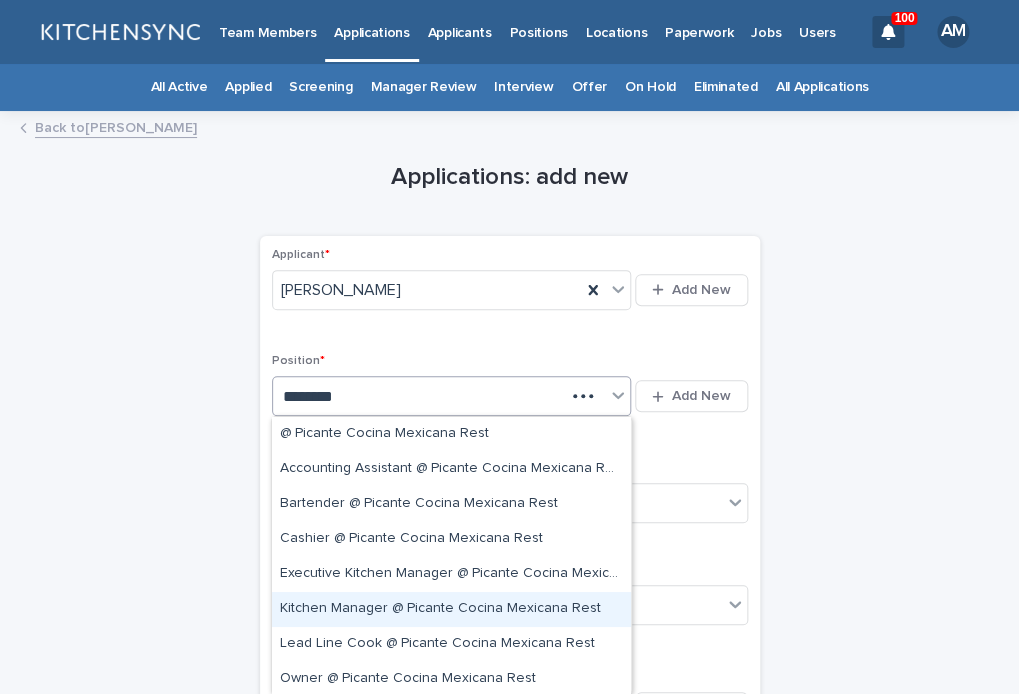 type 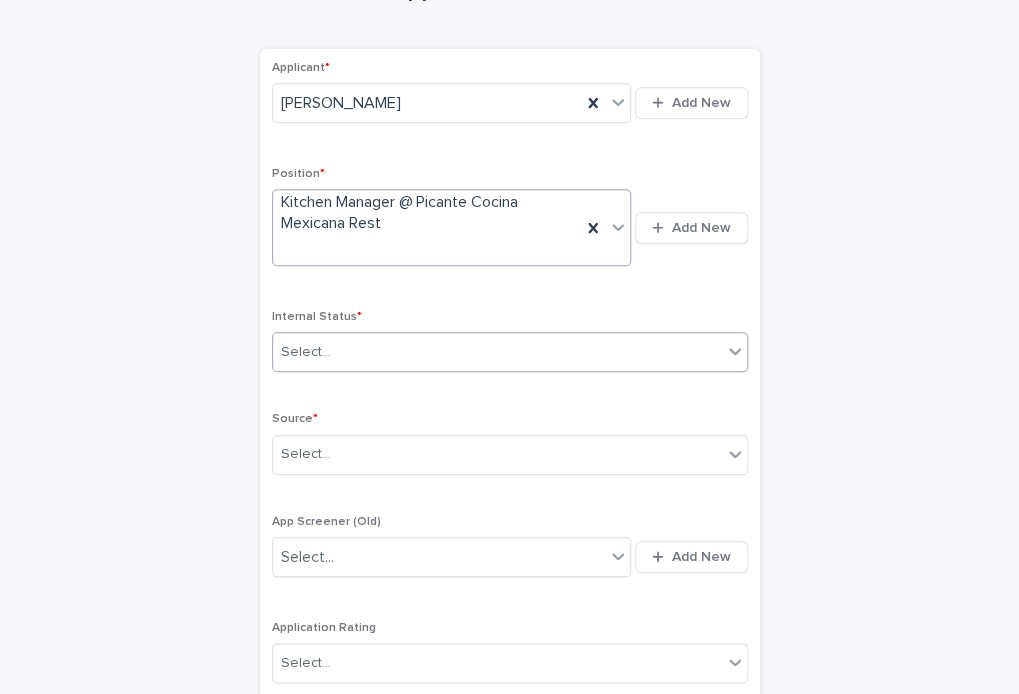 scroll, scrollTop: 205, scrollLeft: 0, axis: vertical 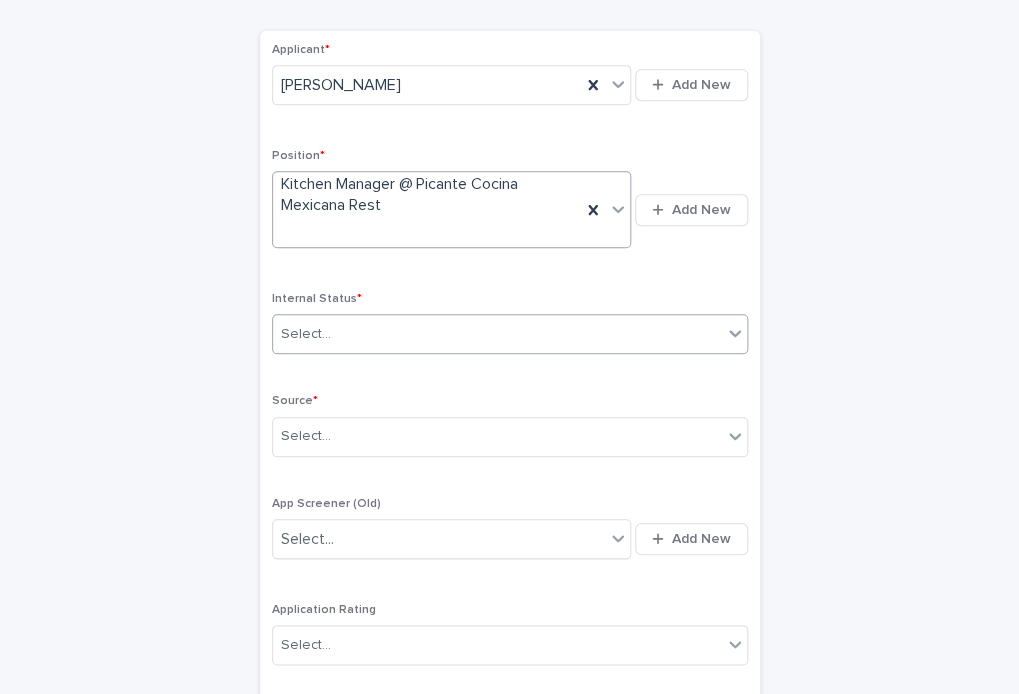 click on "Select..." at bounding box center [306, 334] 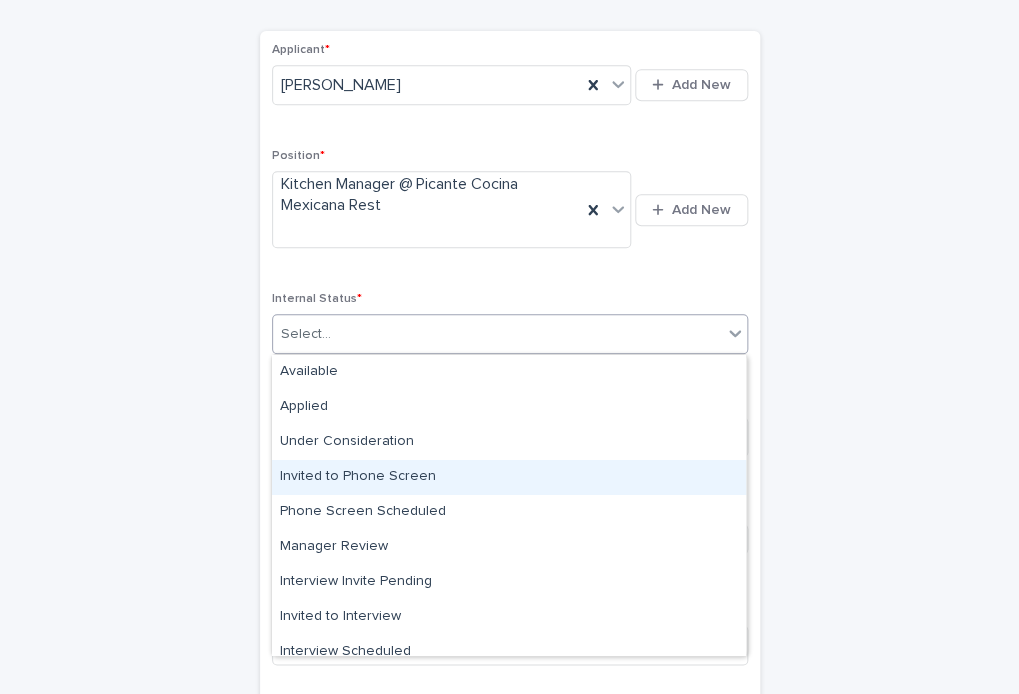 click on "Invited to Phone Screen" at bounding box center (509, 477) 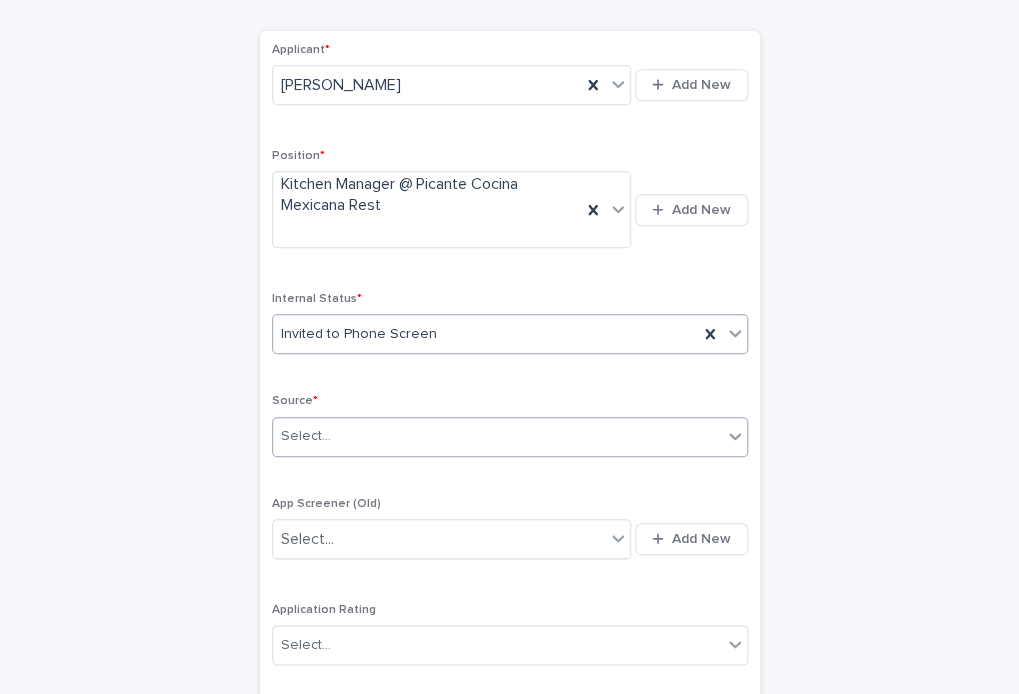 click on "Select..." at bounding box center [497, 436] 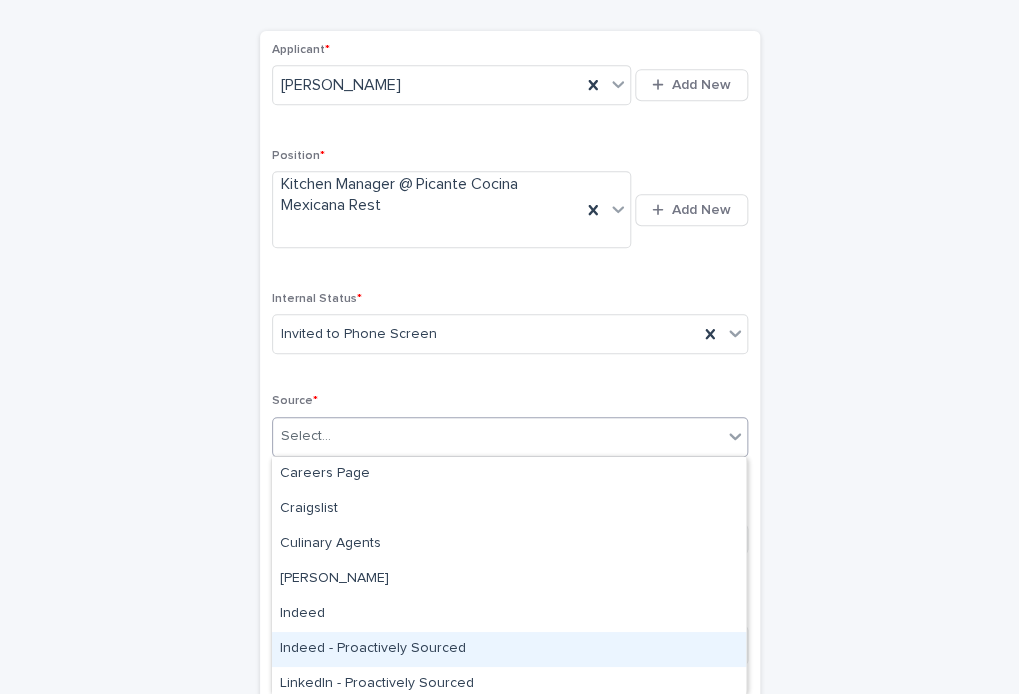 click on "Indeed - Proactively Sourced" at bounding box center [509, 649] 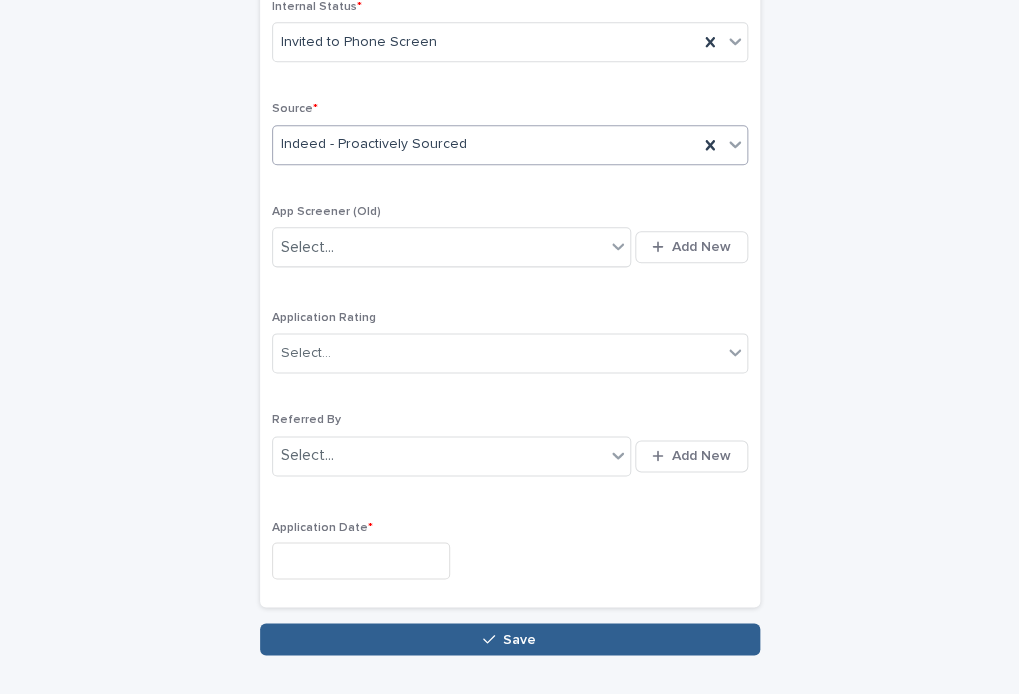 scroll, scrollTop: 531, scrollLeft: 0, axis: vertical 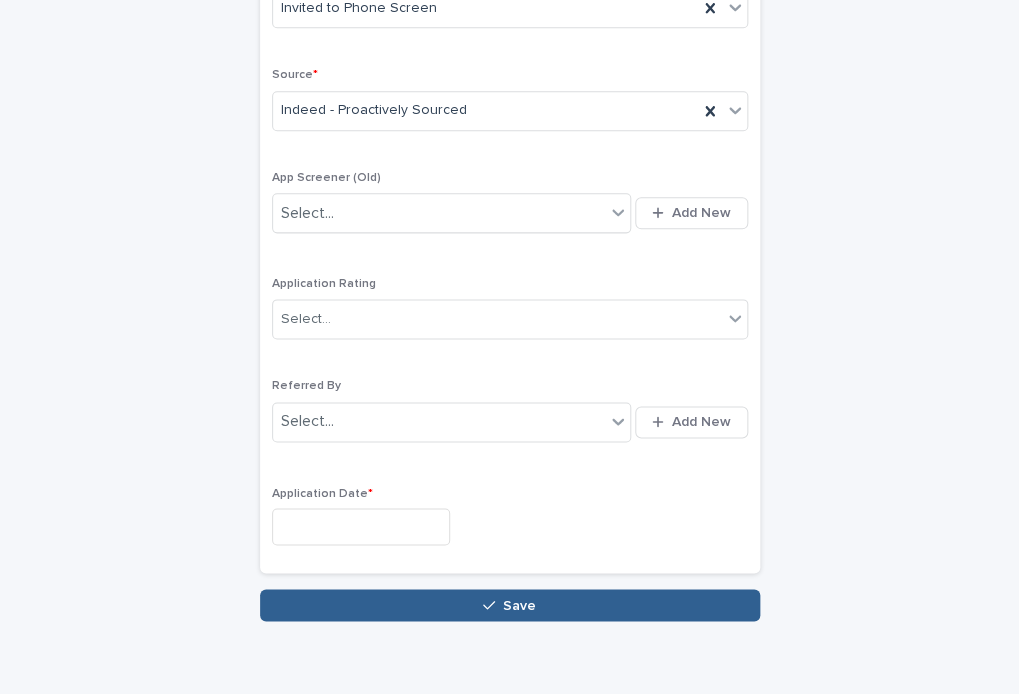 click on "Application Date *" at bounding box center (510, 524) 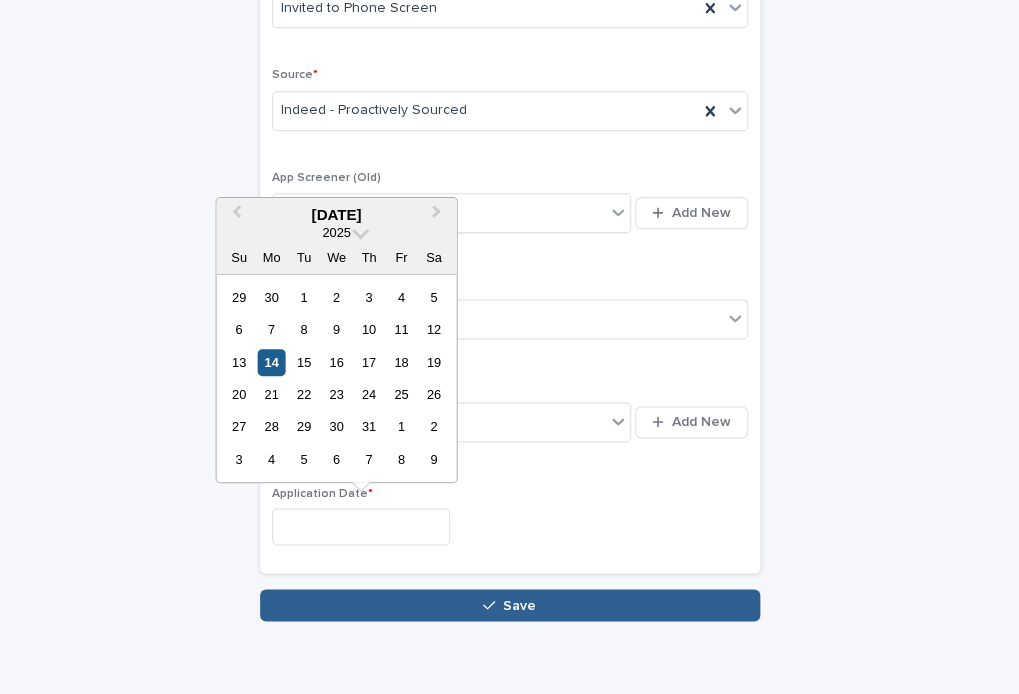 click on "14" at bounding box center (271, 362) 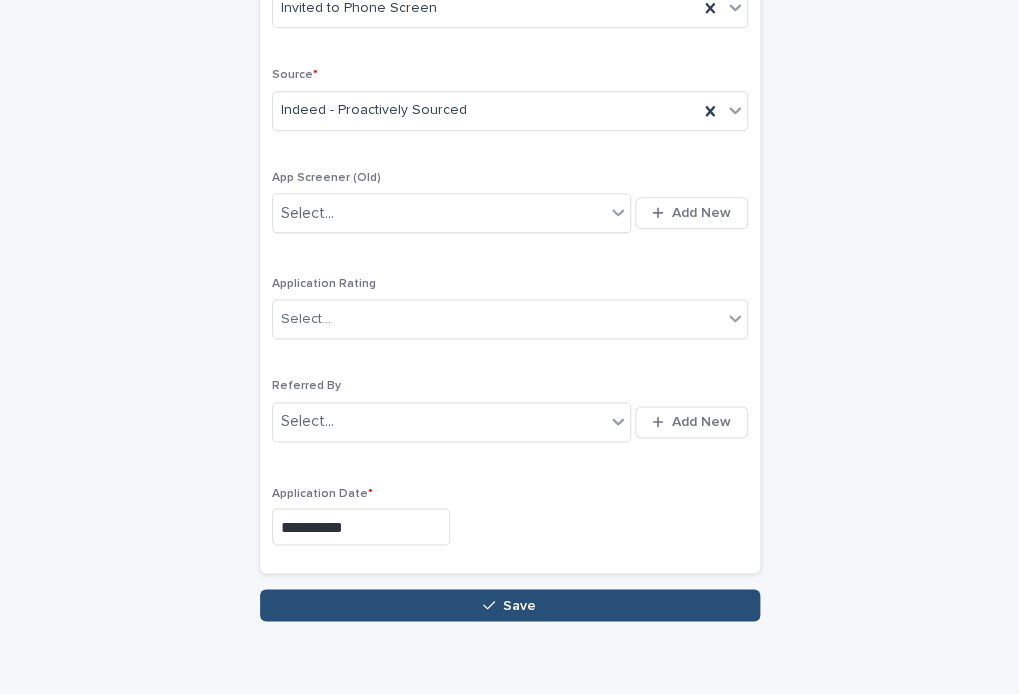 click on "Save" at bounding box center (510, 605) 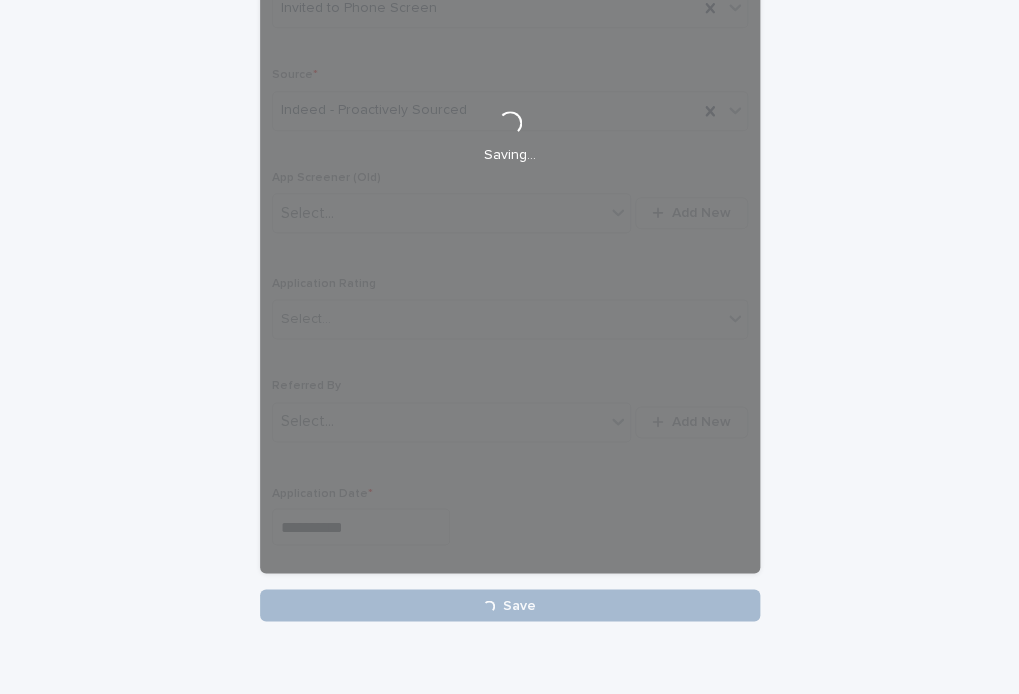 click on "**********" at bounding box center (509, 107) 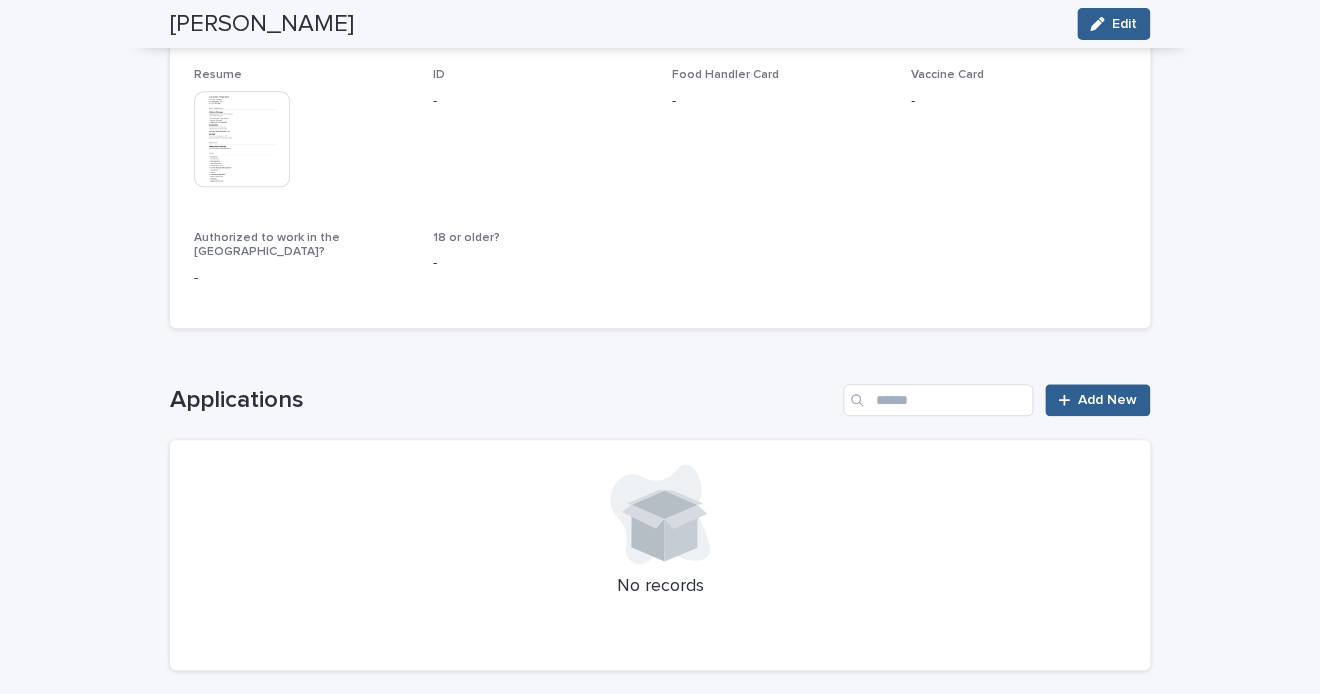 scroll, scrollTop: 492, scrollLeft: 0, axis: vertical 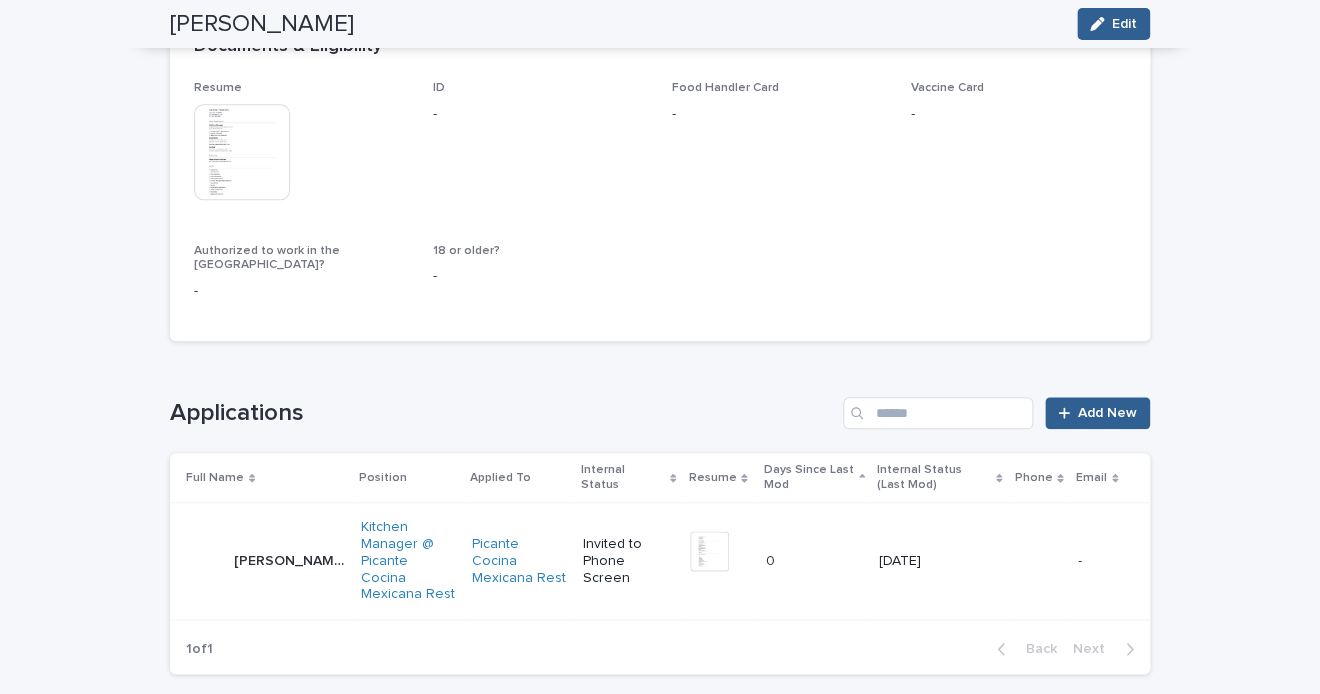 click on "Kitchen Manager @ Picante Cocina Mexicana Rest" at bounding box center (408, 561) 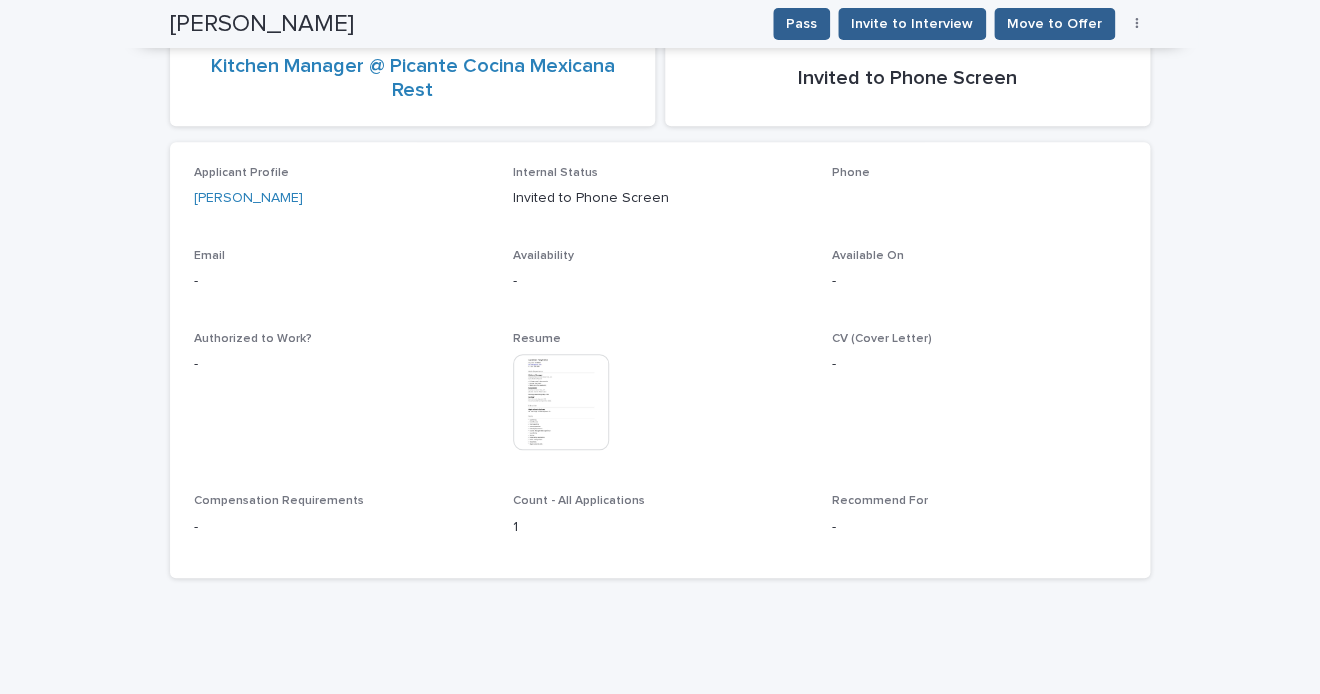 scroll, scrollTop: 300, scrollLeft: 0, axis: vertical 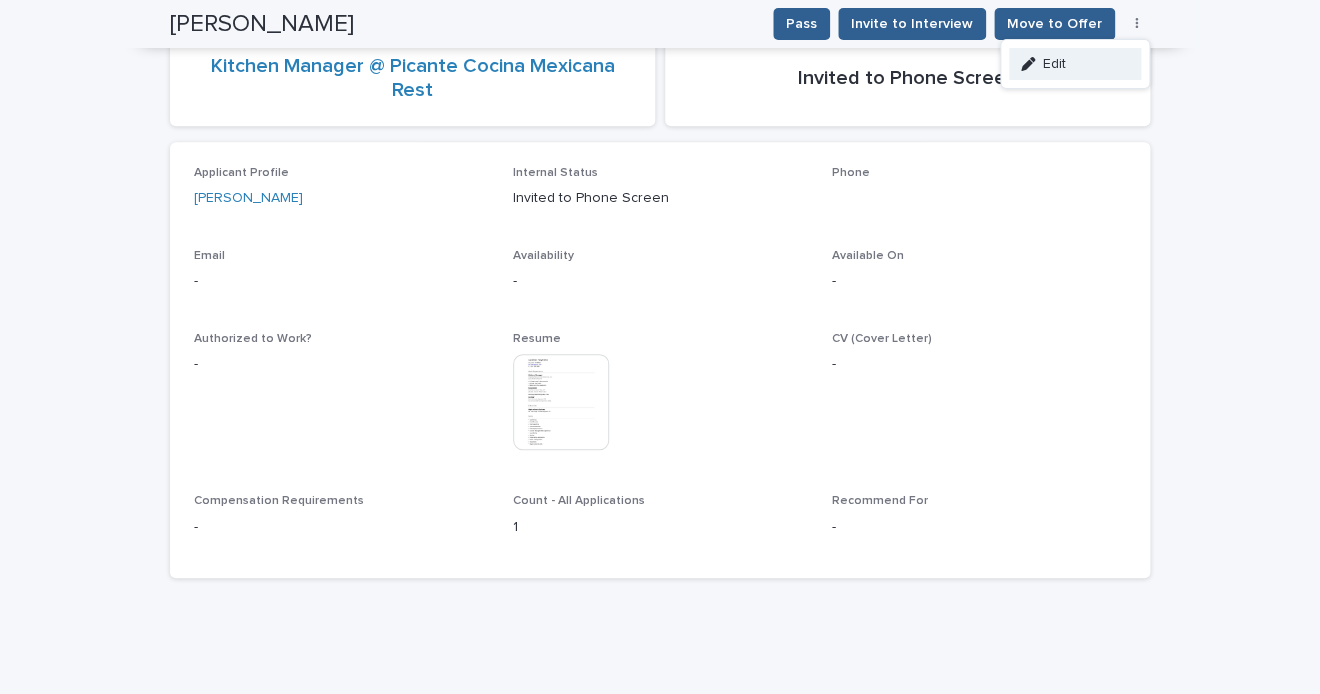 click on "Edit" at bounding box center (1075, 64) 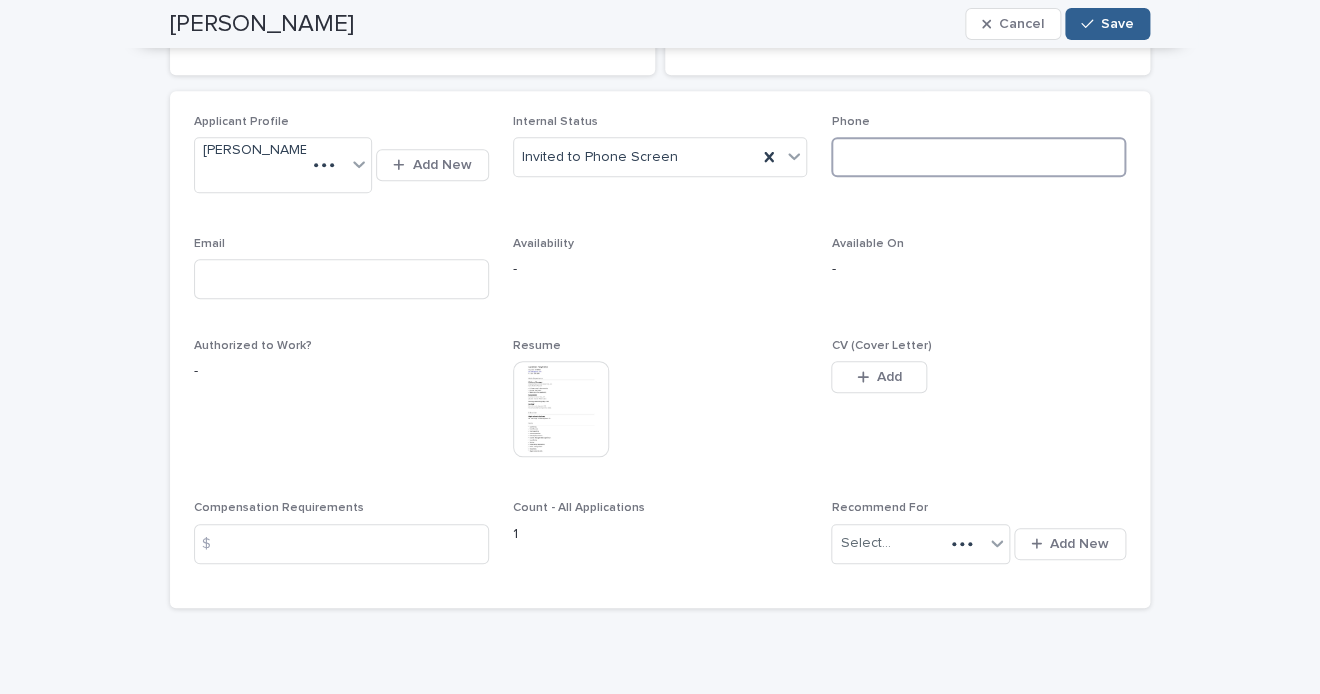 click at bounding box center (978, 157) 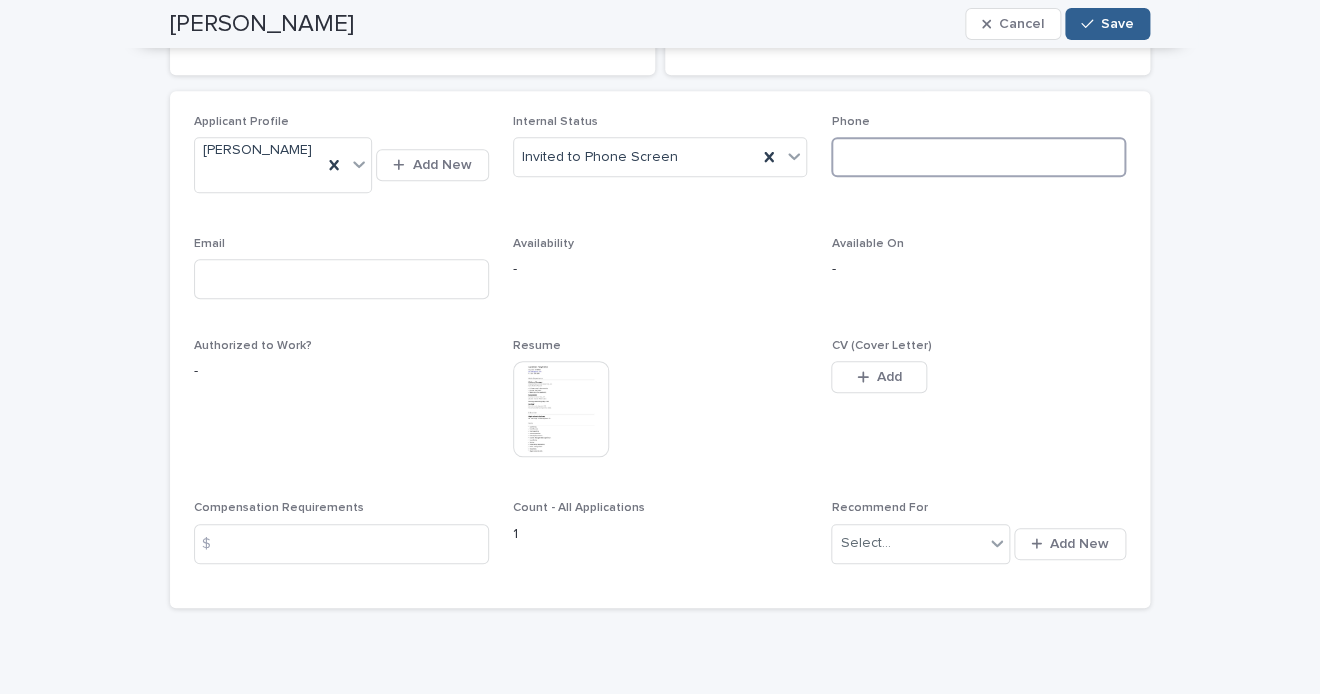paste on "**********" 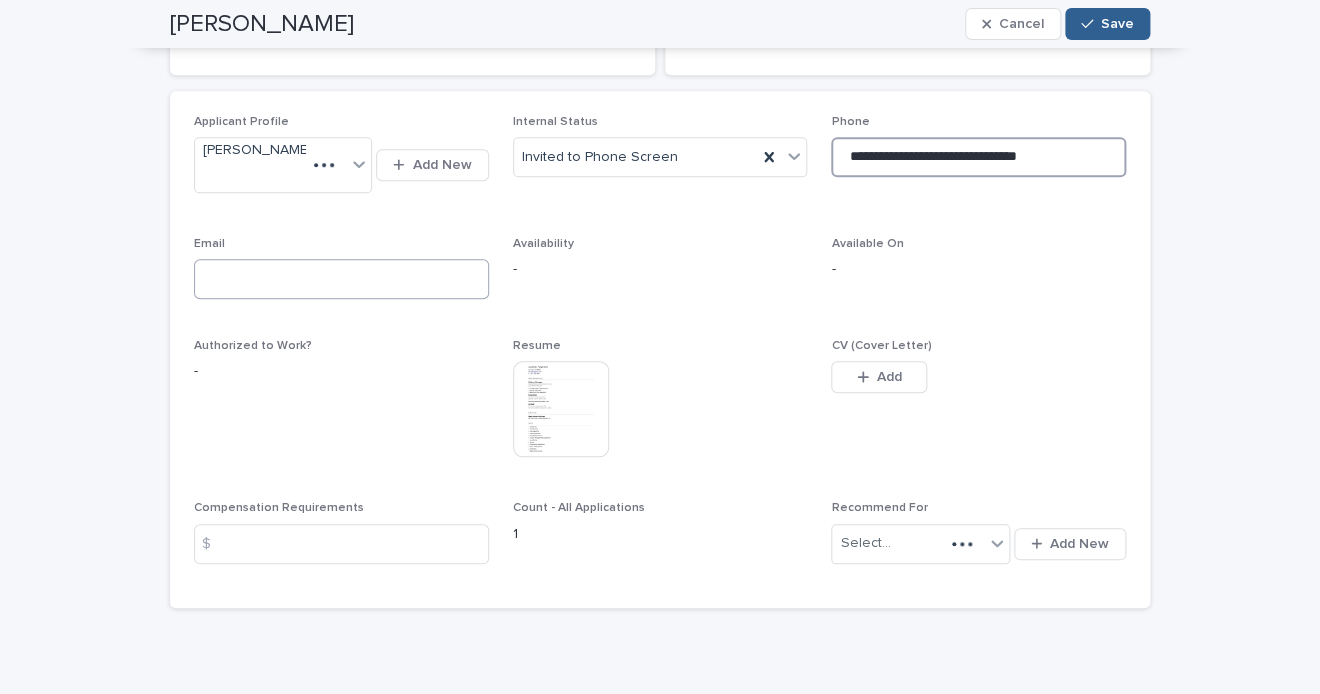 type on "**********" 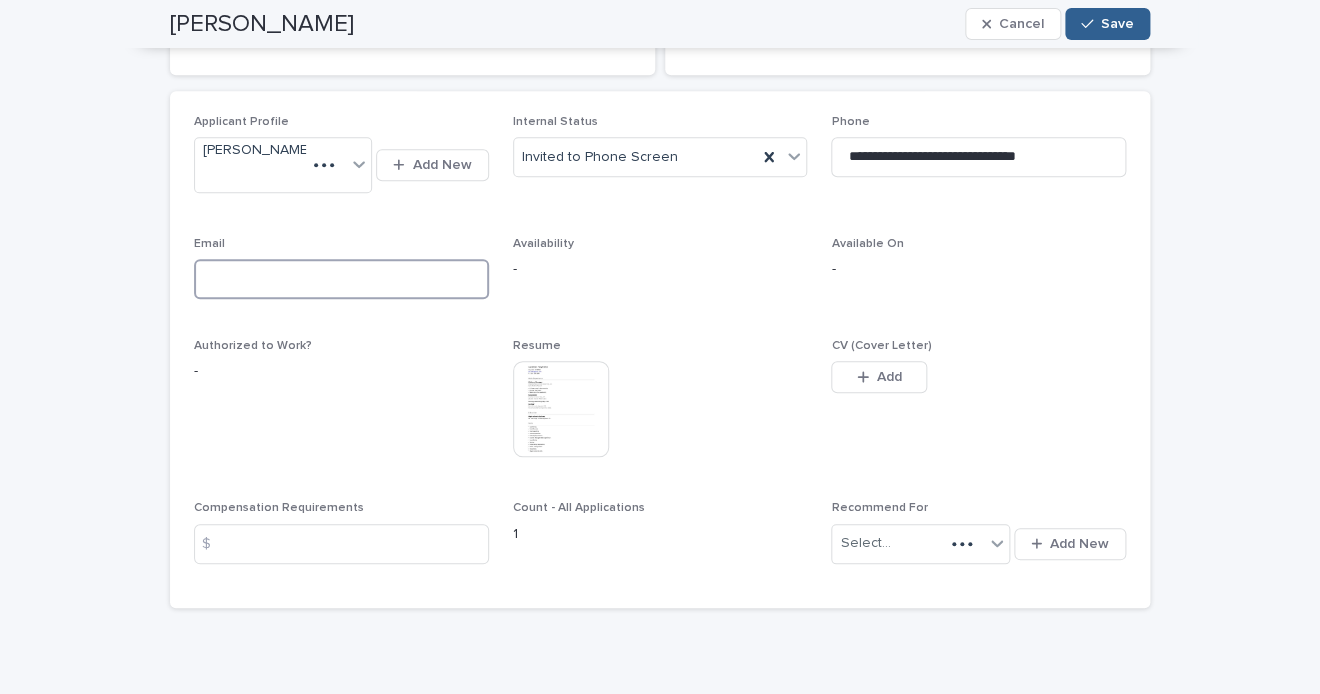 click at bounding box center [341, 279] 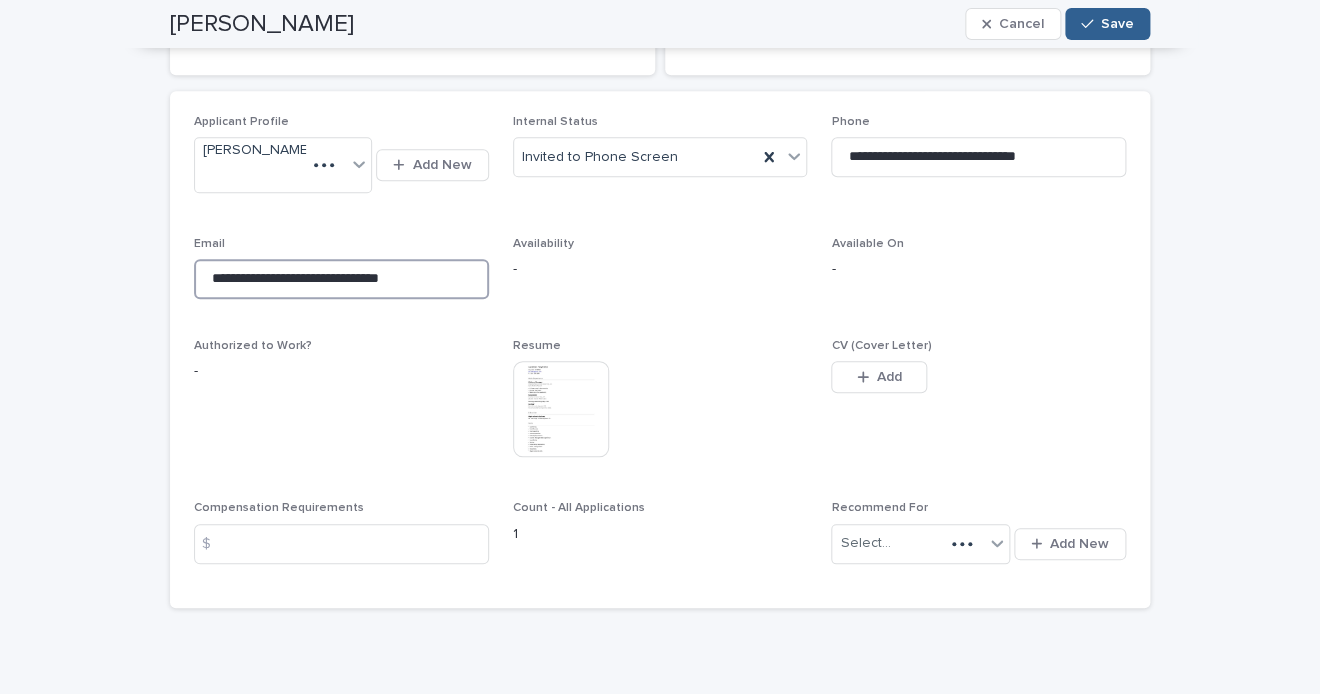 scroll, scrollTop: 333, scrollLeft: 0, axis: vertical 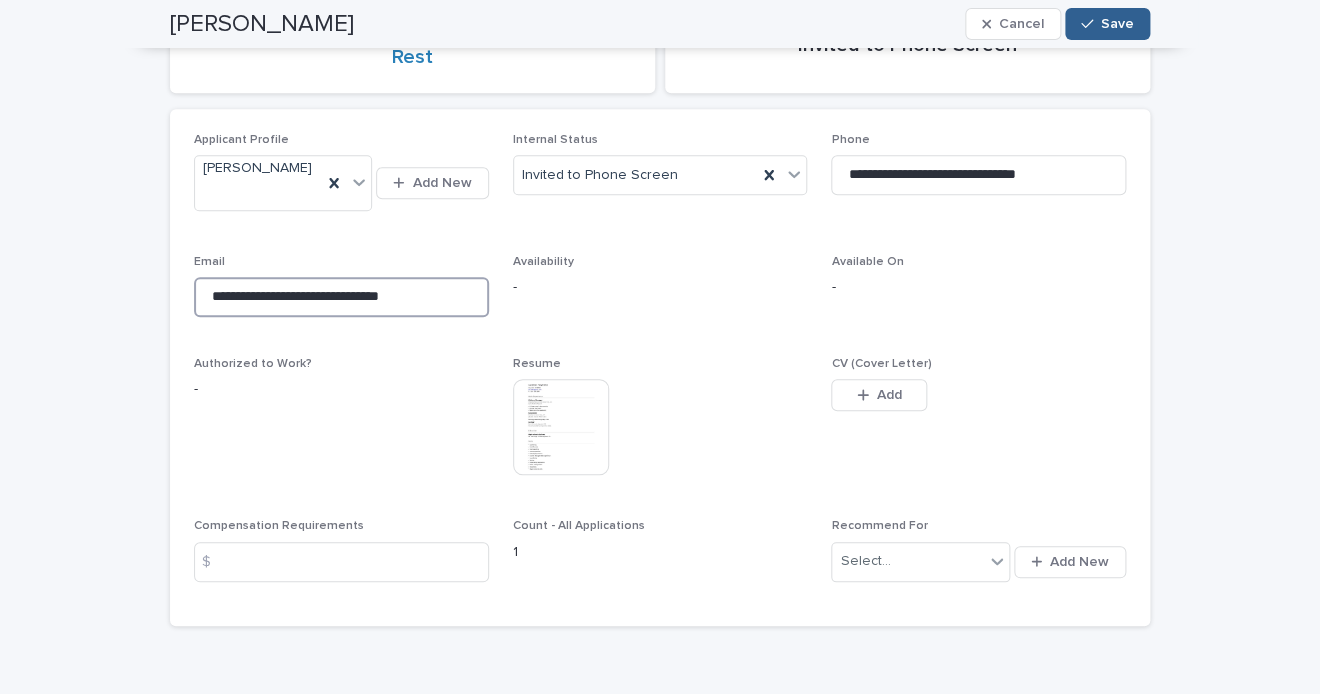 drag, startPoint x: 330, startPoint y: 292, endPoint x: 581, endPoint y: 326, distance: 253.29233 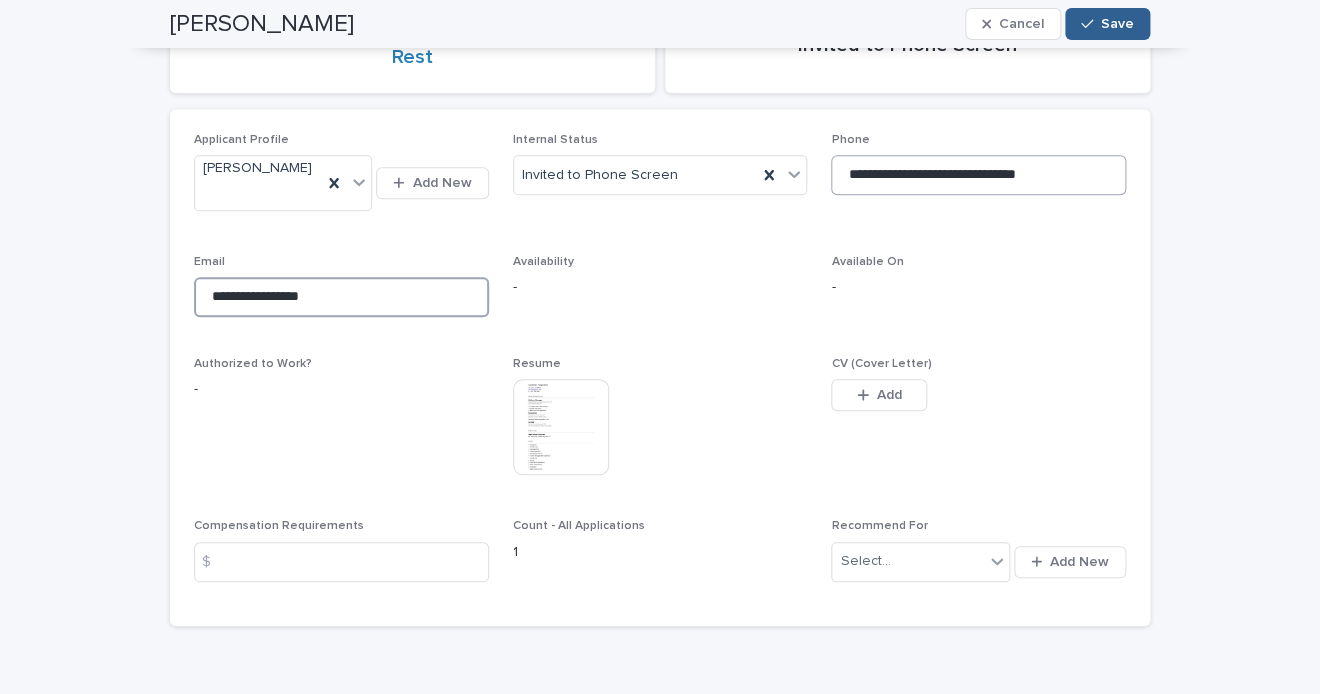 type on "**********" 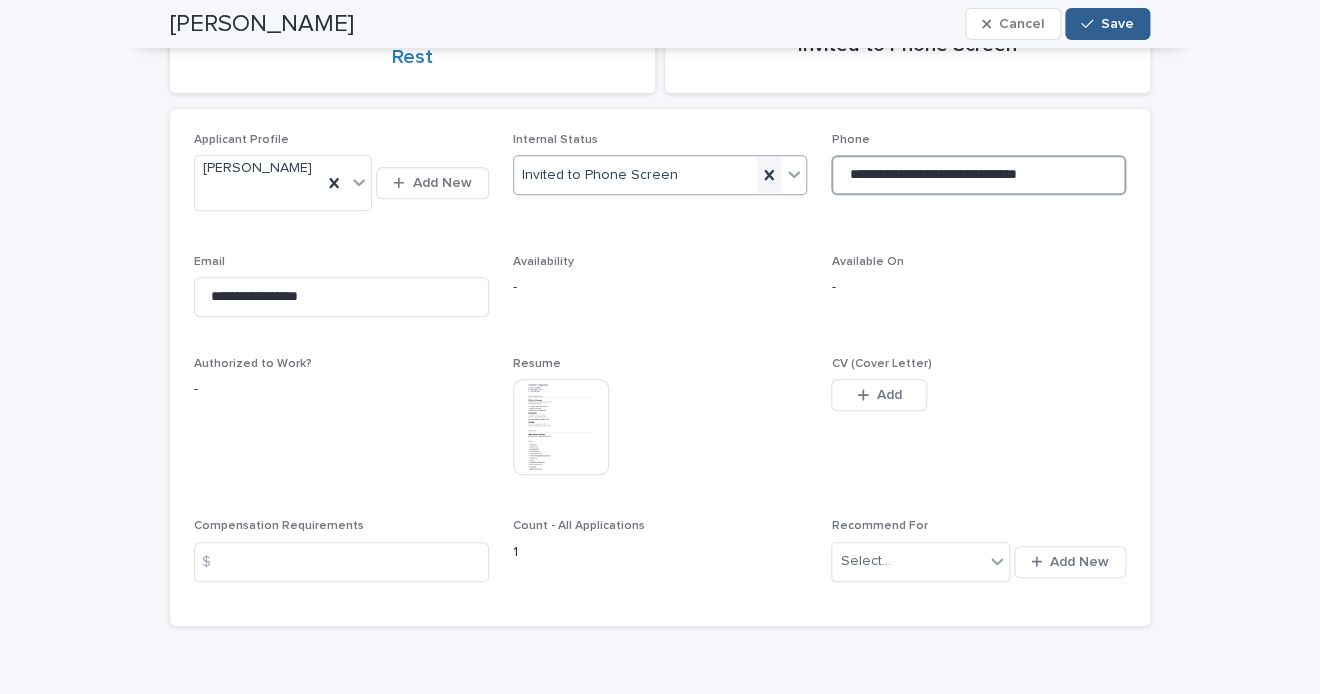 drag, startPoint x: 988, startPoint y: 186, endPoint x: 767, endPoint y: 186, distance: 221 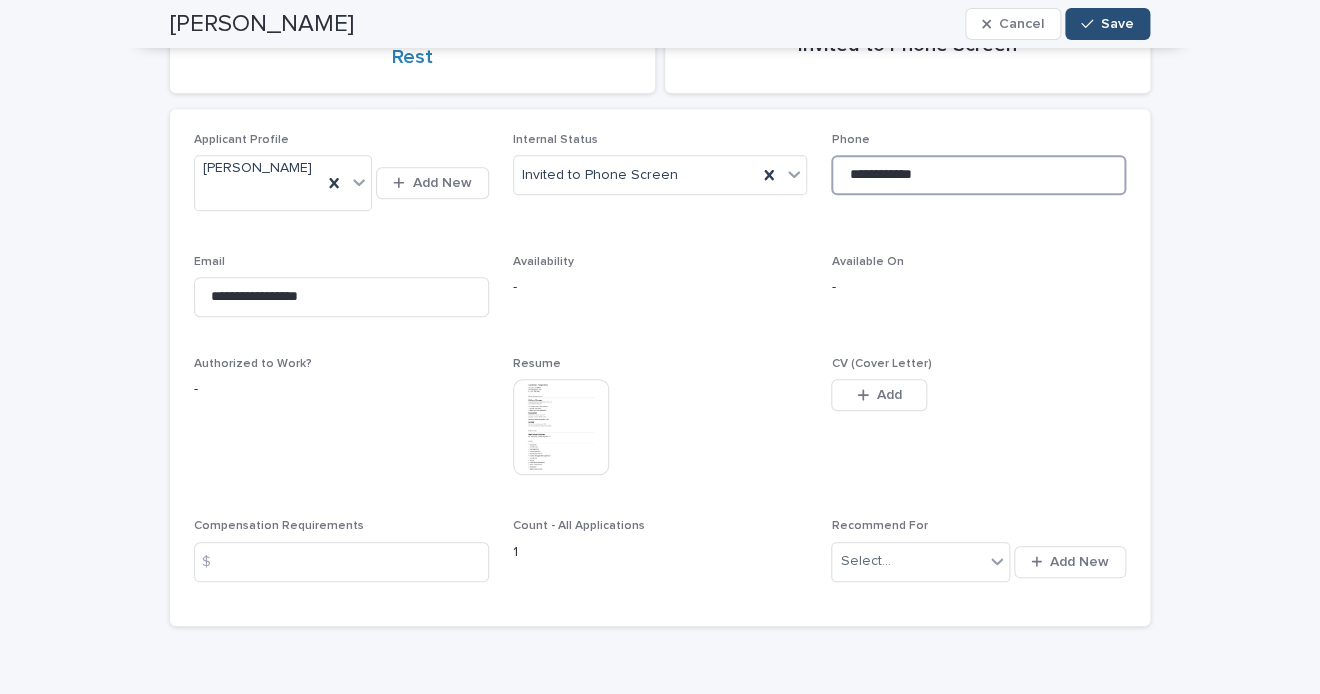type on "**********" 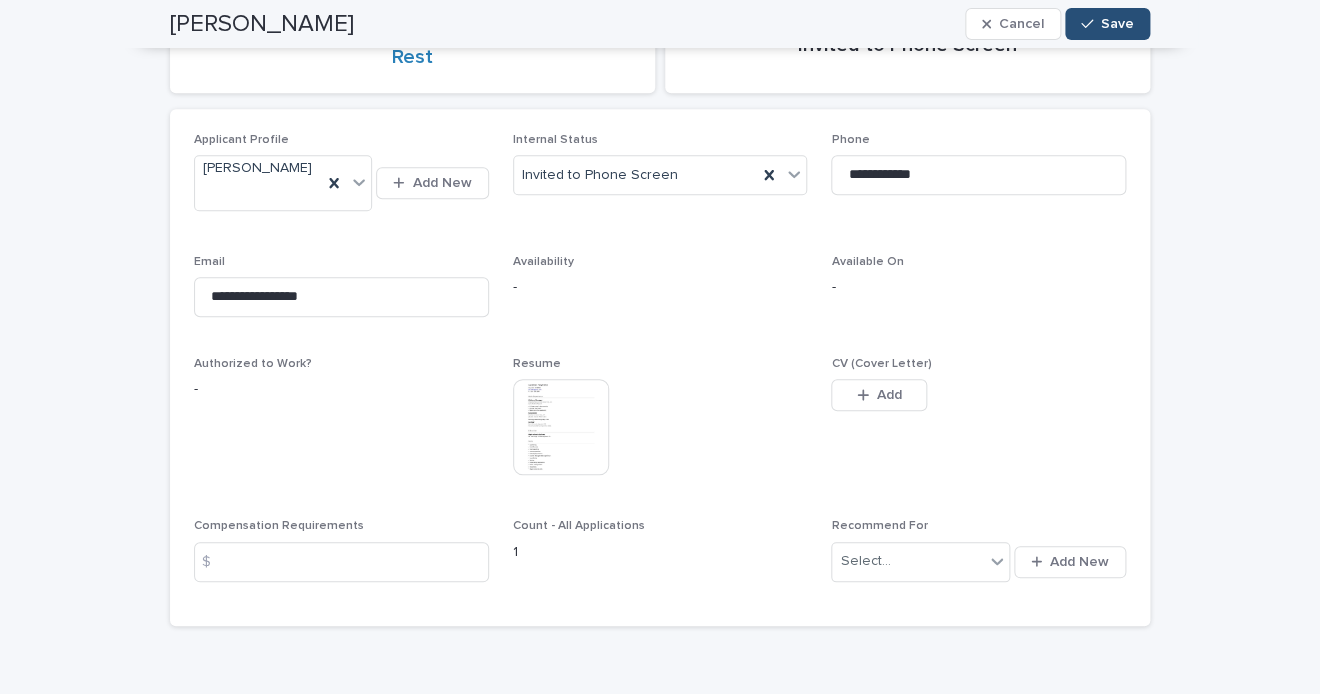 click on "Save" at bounding box center [1107, 24] 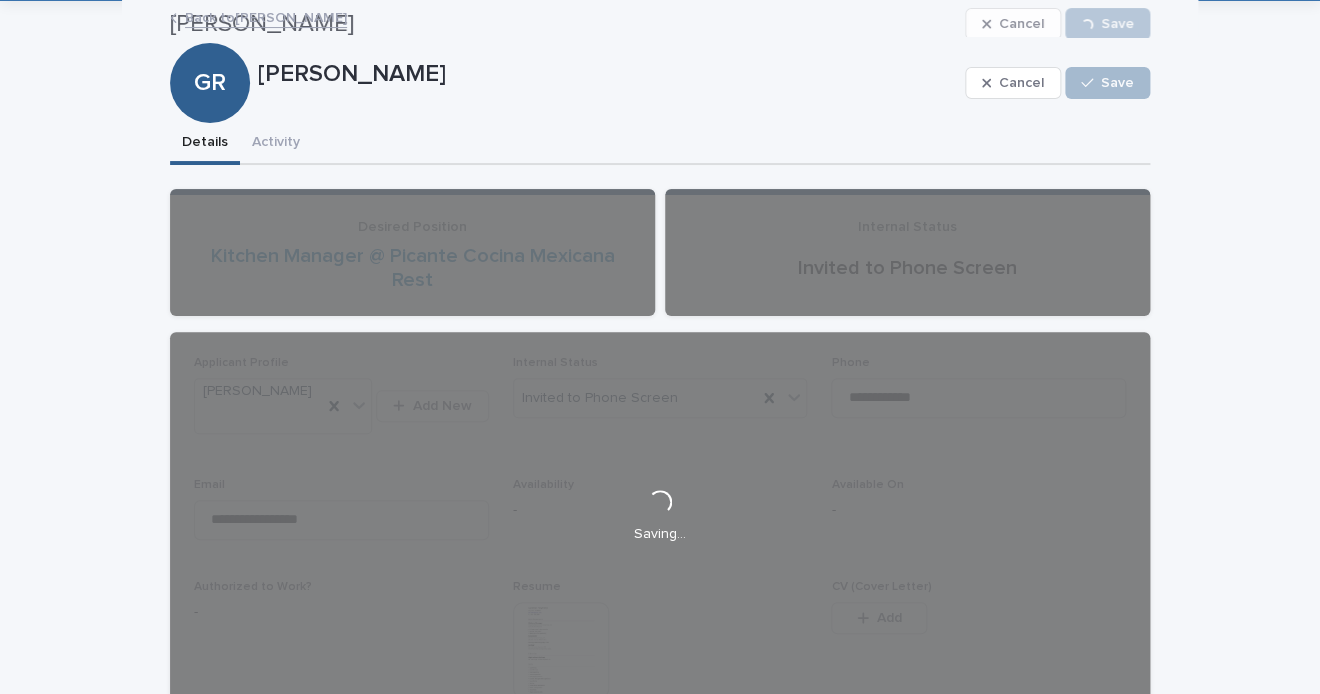 scroll, scrollTop: 0, scrollLeft: 0, axis: both 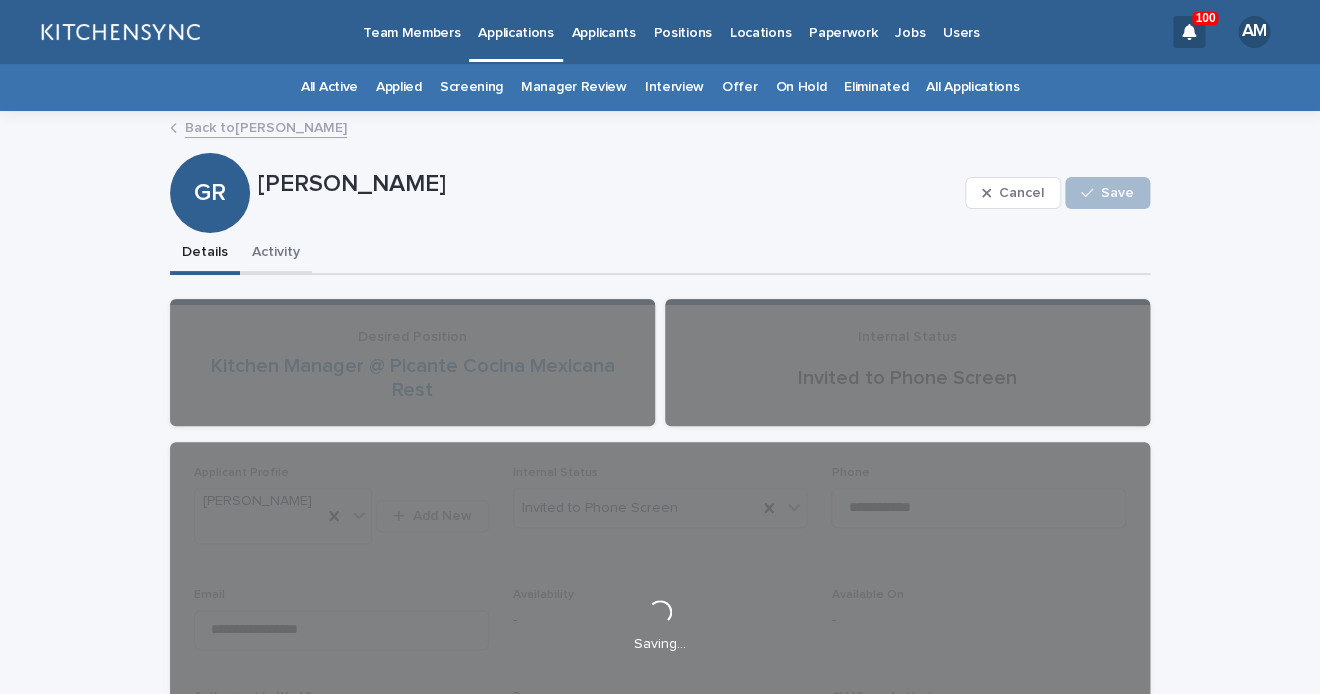 click on "Activity" at bounding box center (276, 254) 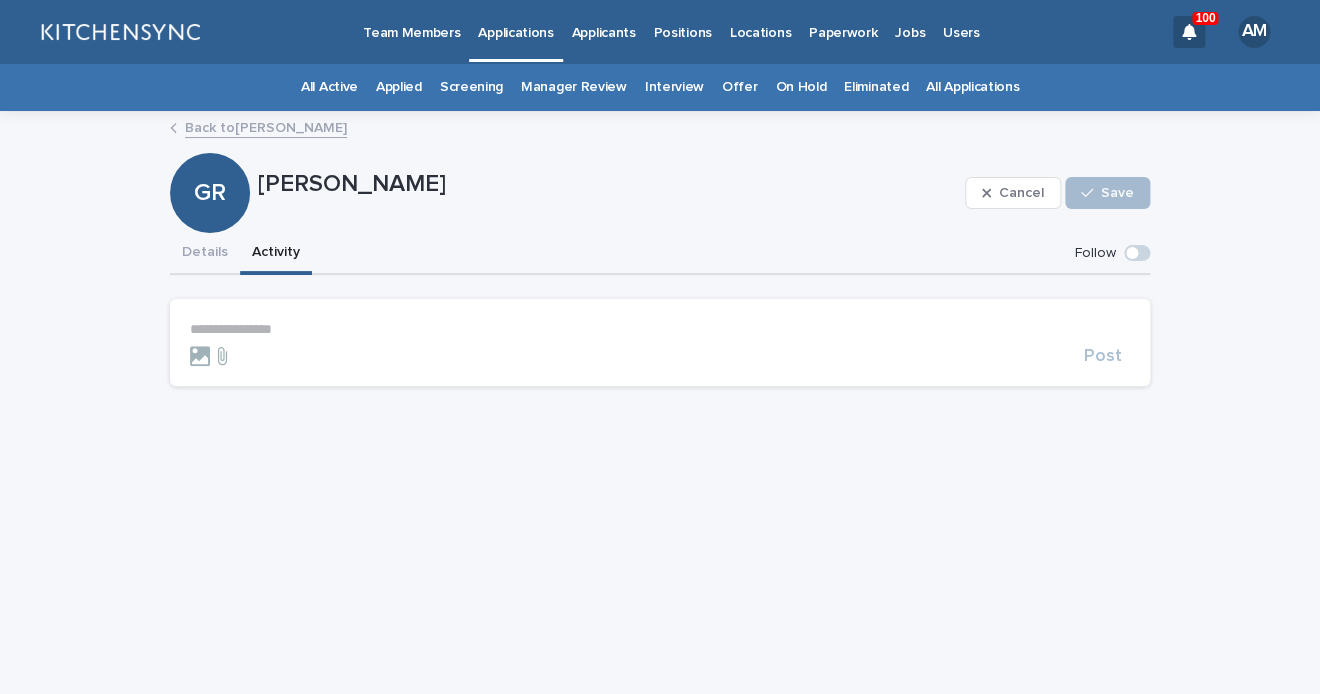 click on "**********" at bounding box center [660, 329] 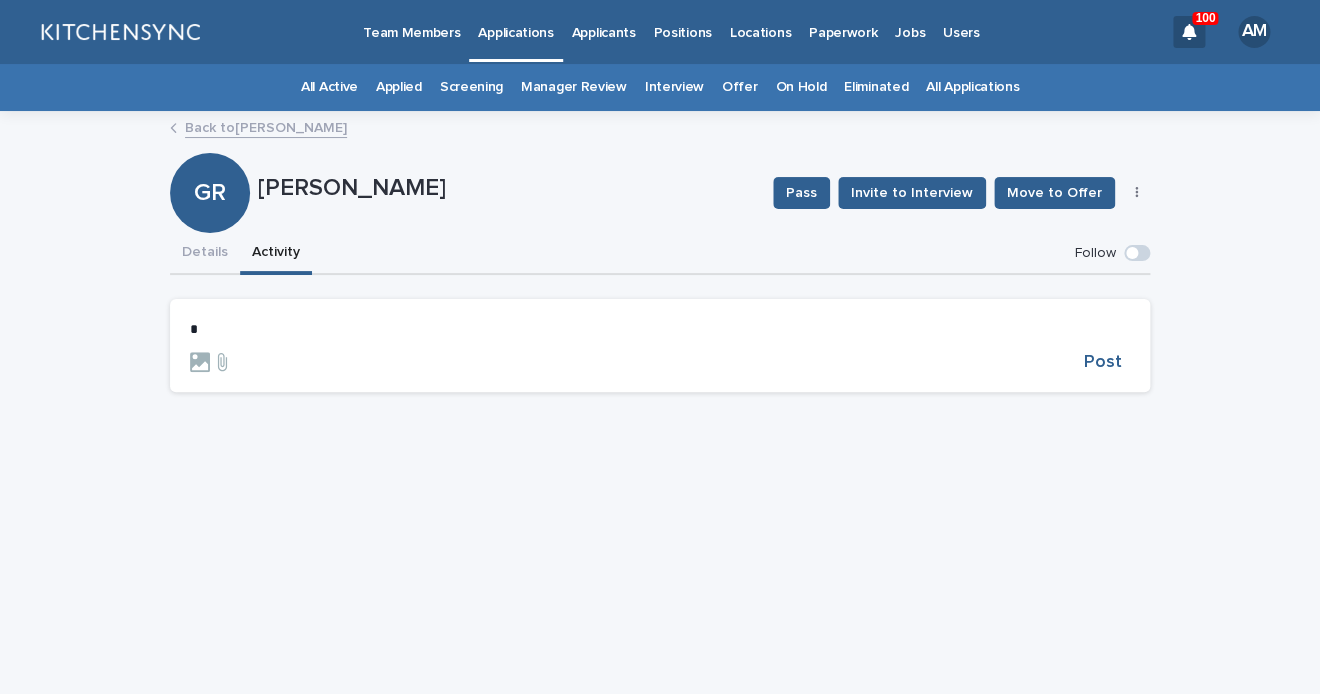 type 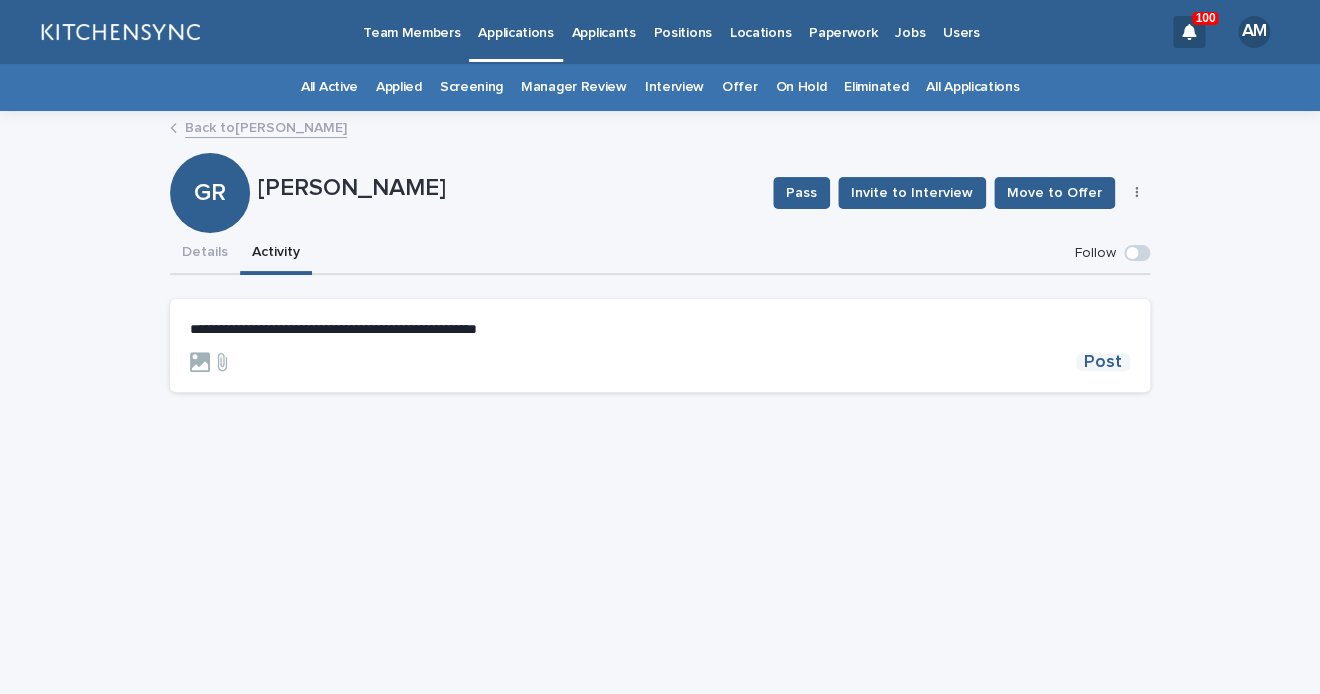 click on "Post" at bounding box center (1103, 362) 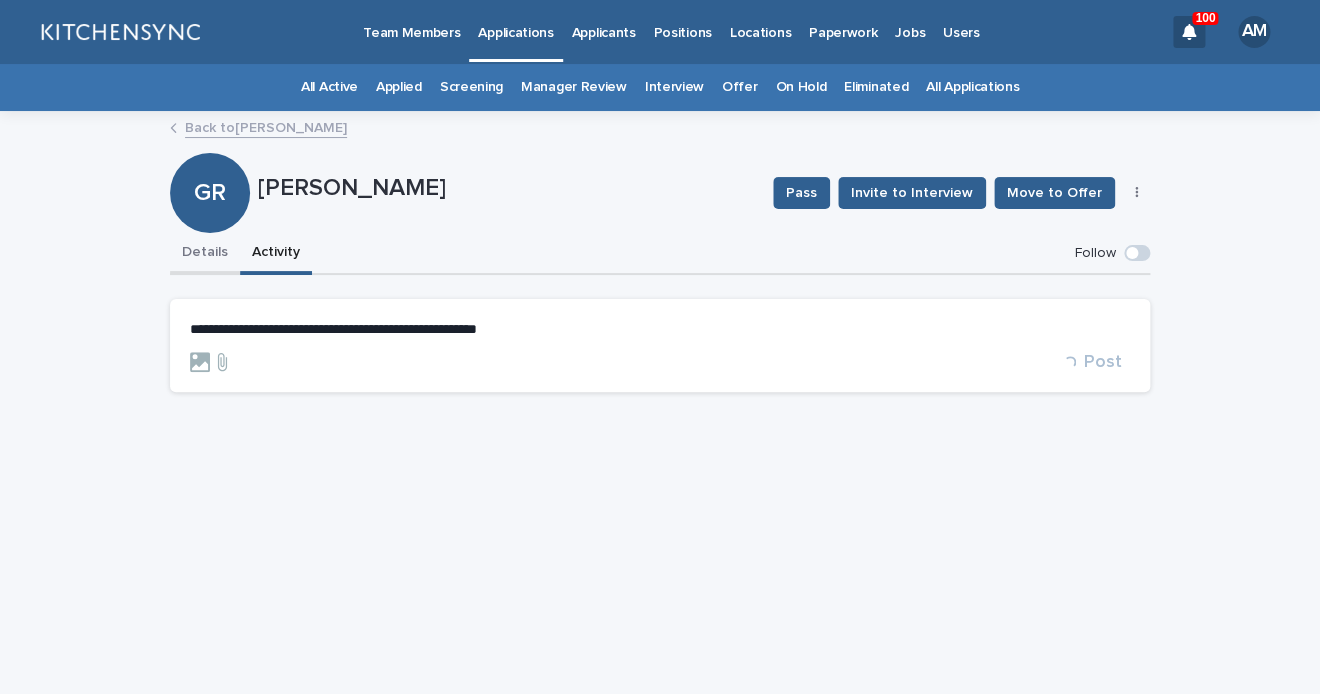 click on "Details" at bounding box center [205, 254] 